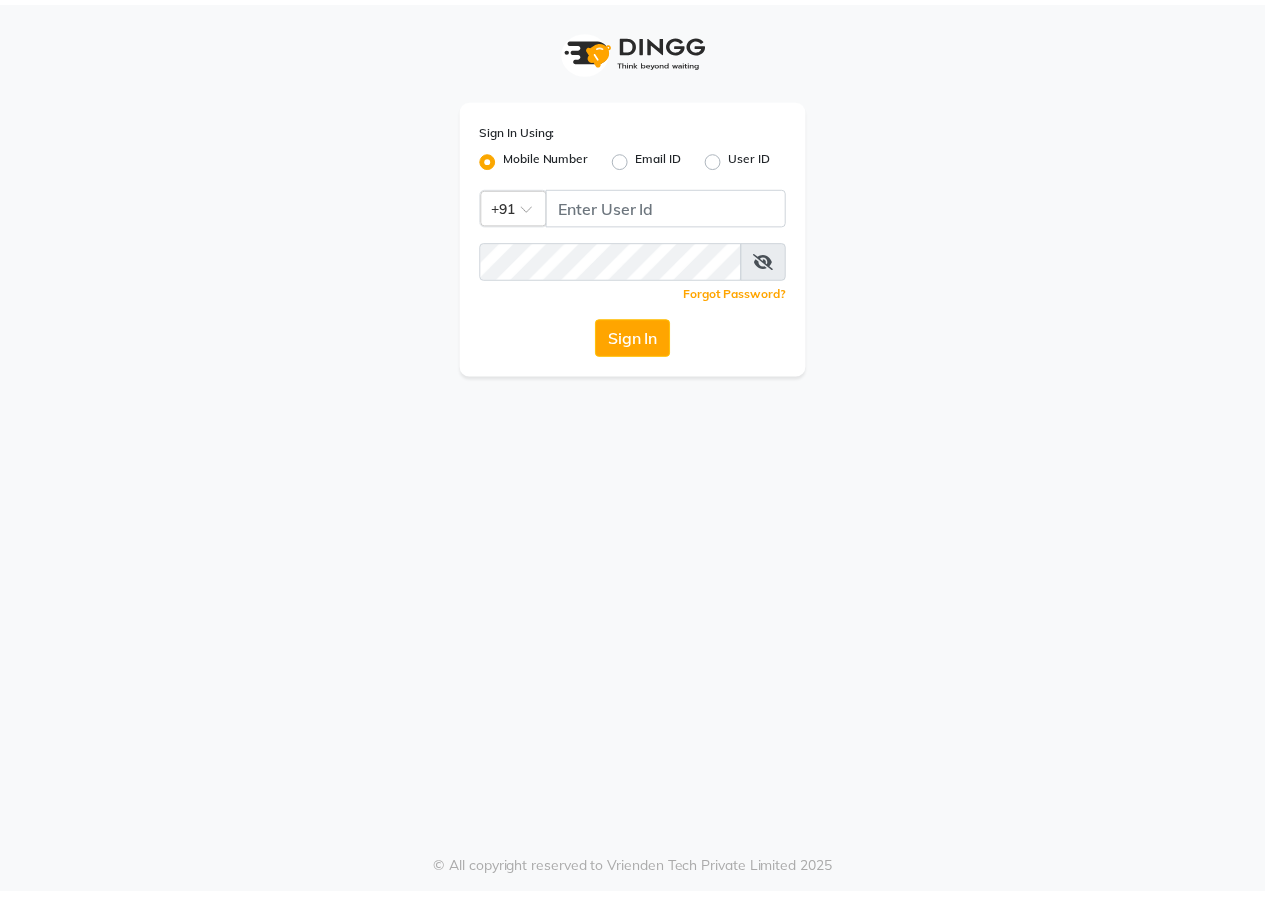 scroll, scrollTop: 0, scrollLeft: 0, axis: both 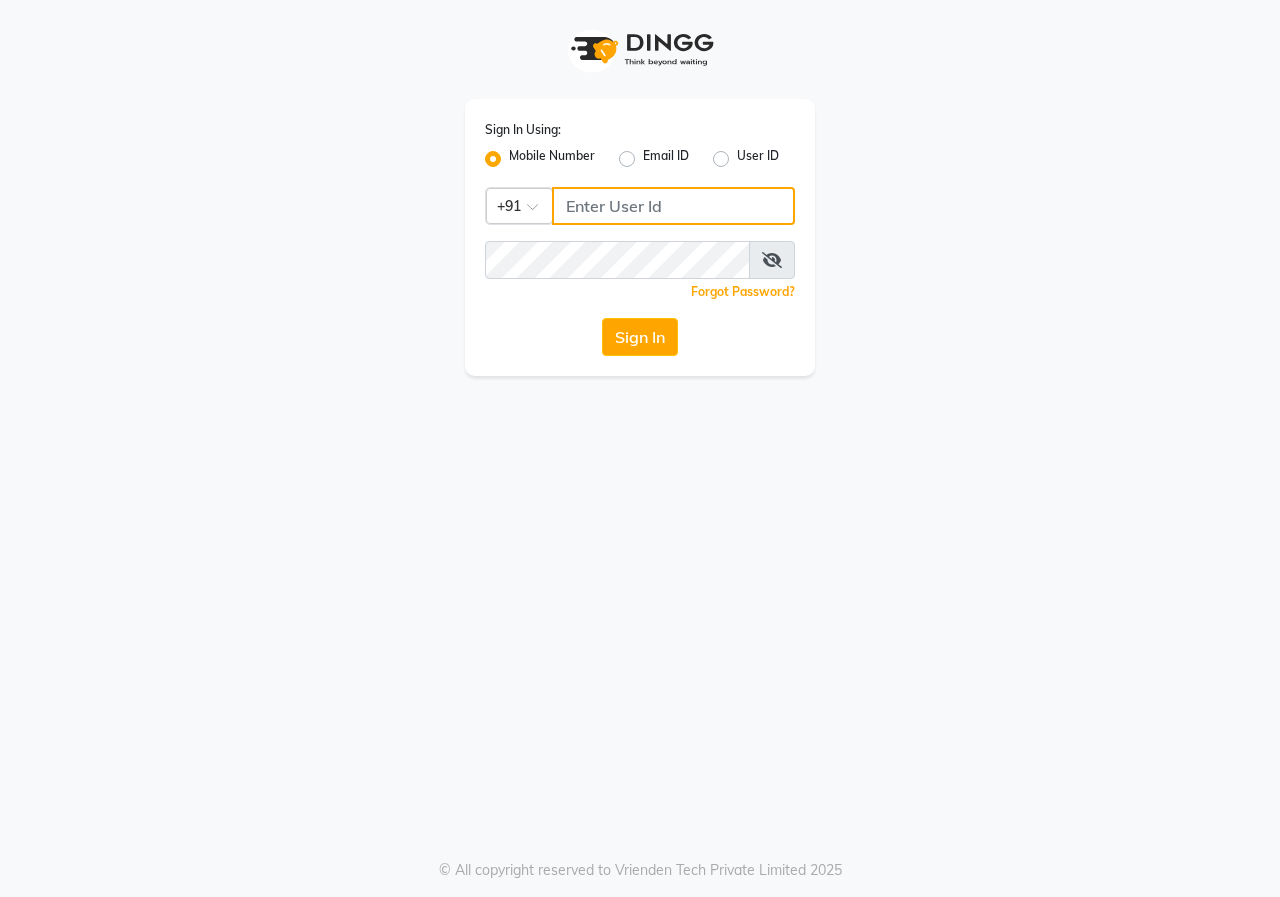 type on "8767365003" 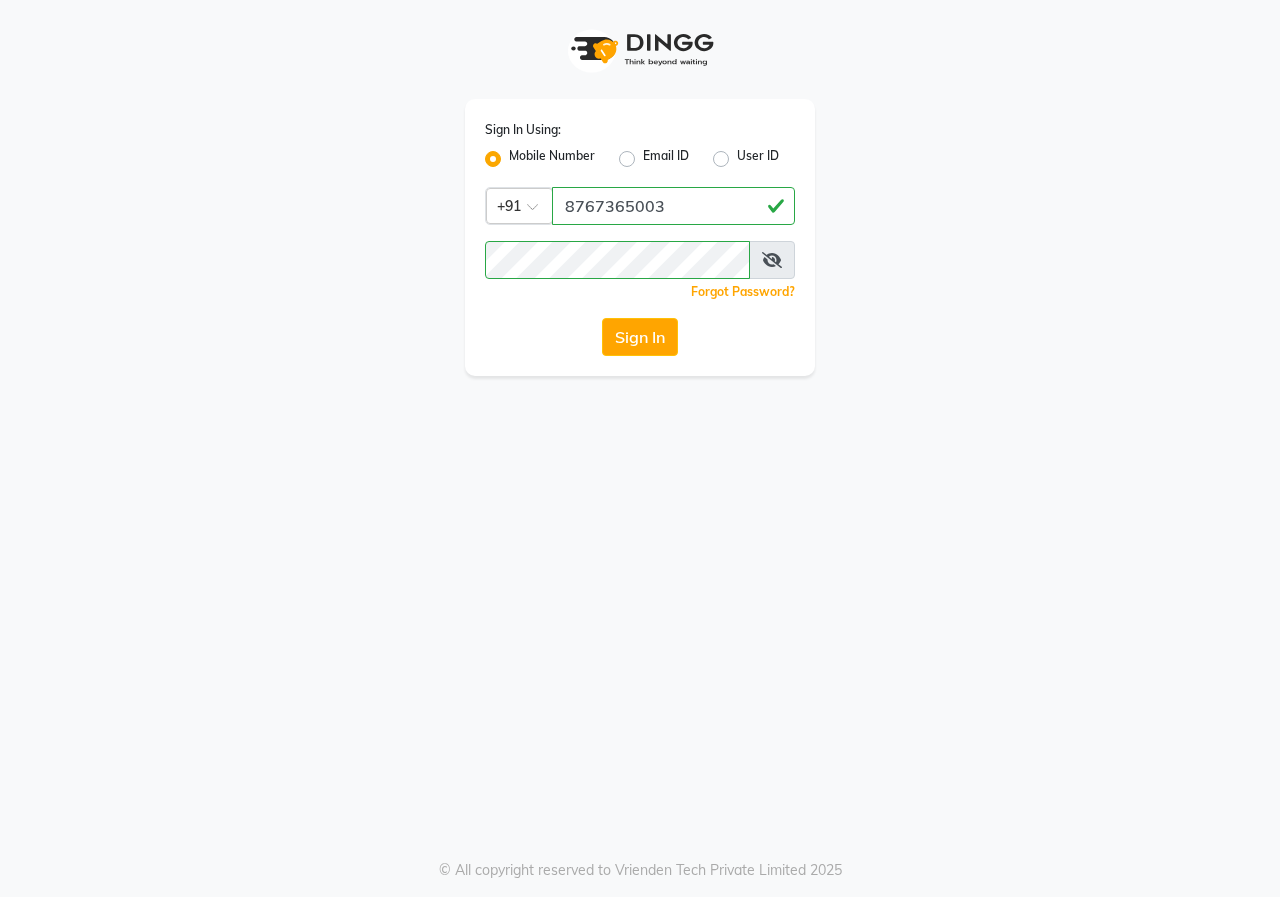 drag, startPoint x: 421, startPoint y: 499, endPoint x: 450, endPoint y: 461, distance: 47.801674 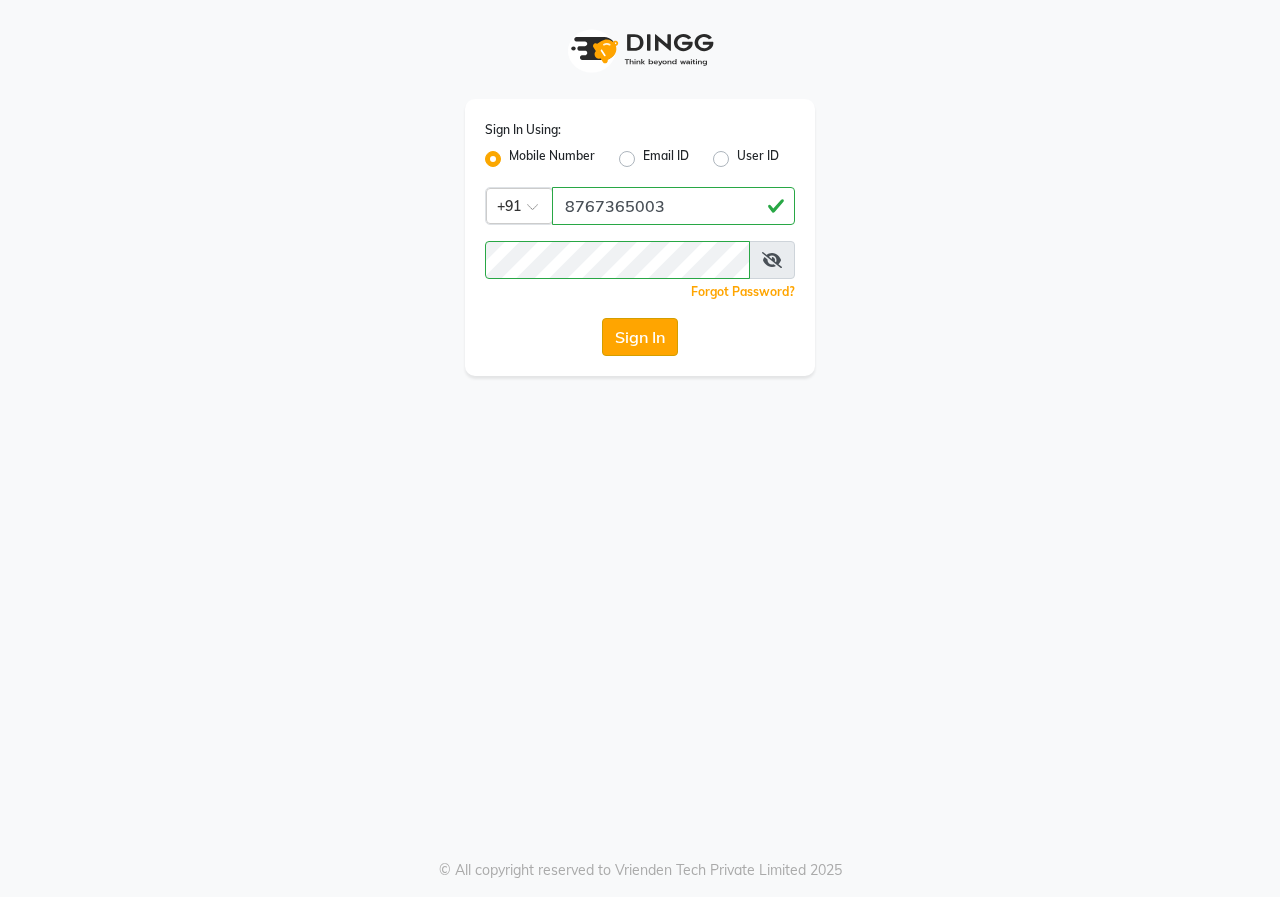 click on "Sign In" 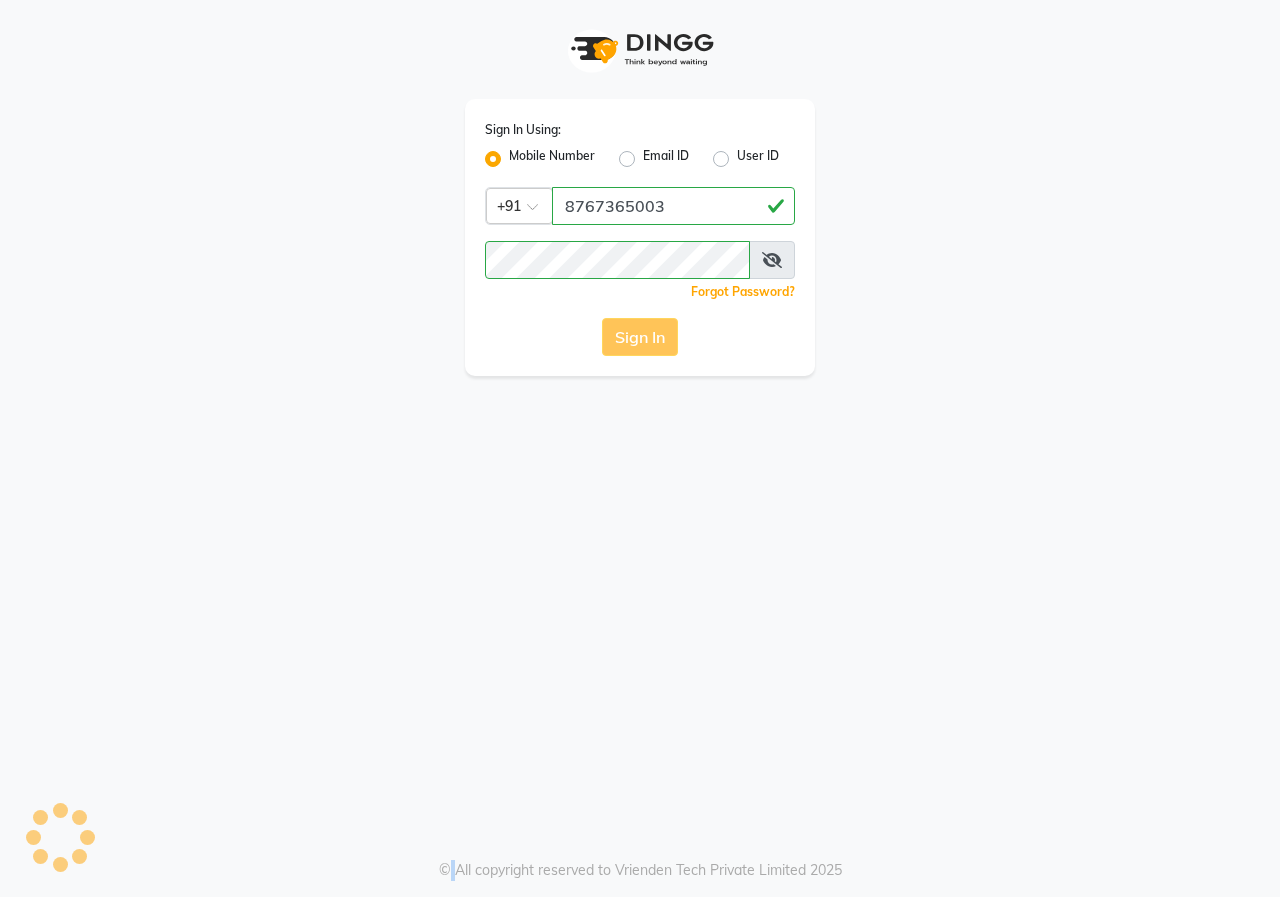 click on "Sign In" 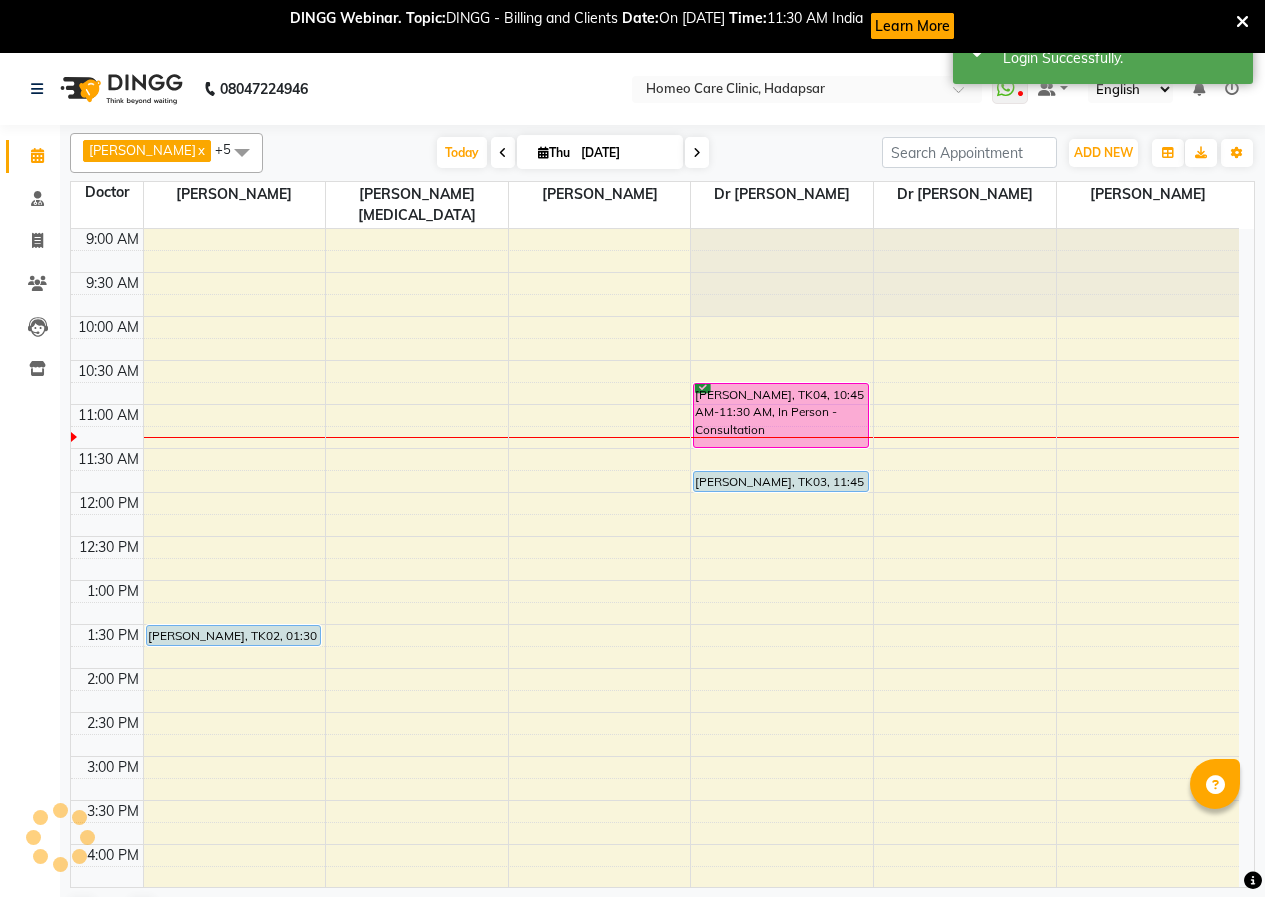 scroll, scrollTop: 177, scrollLeft: 0, axis: vertical 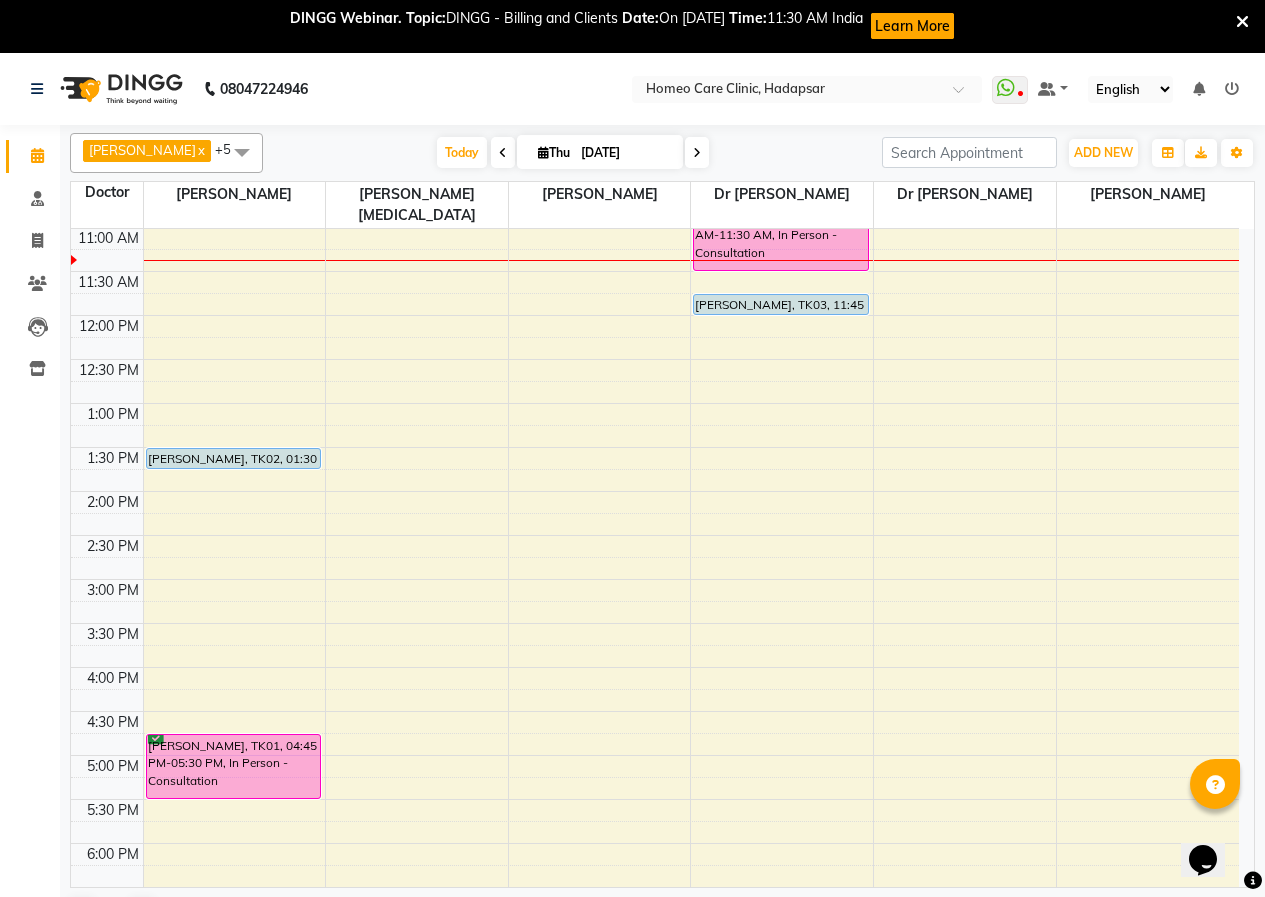 click at bounding box center (1242, 22) 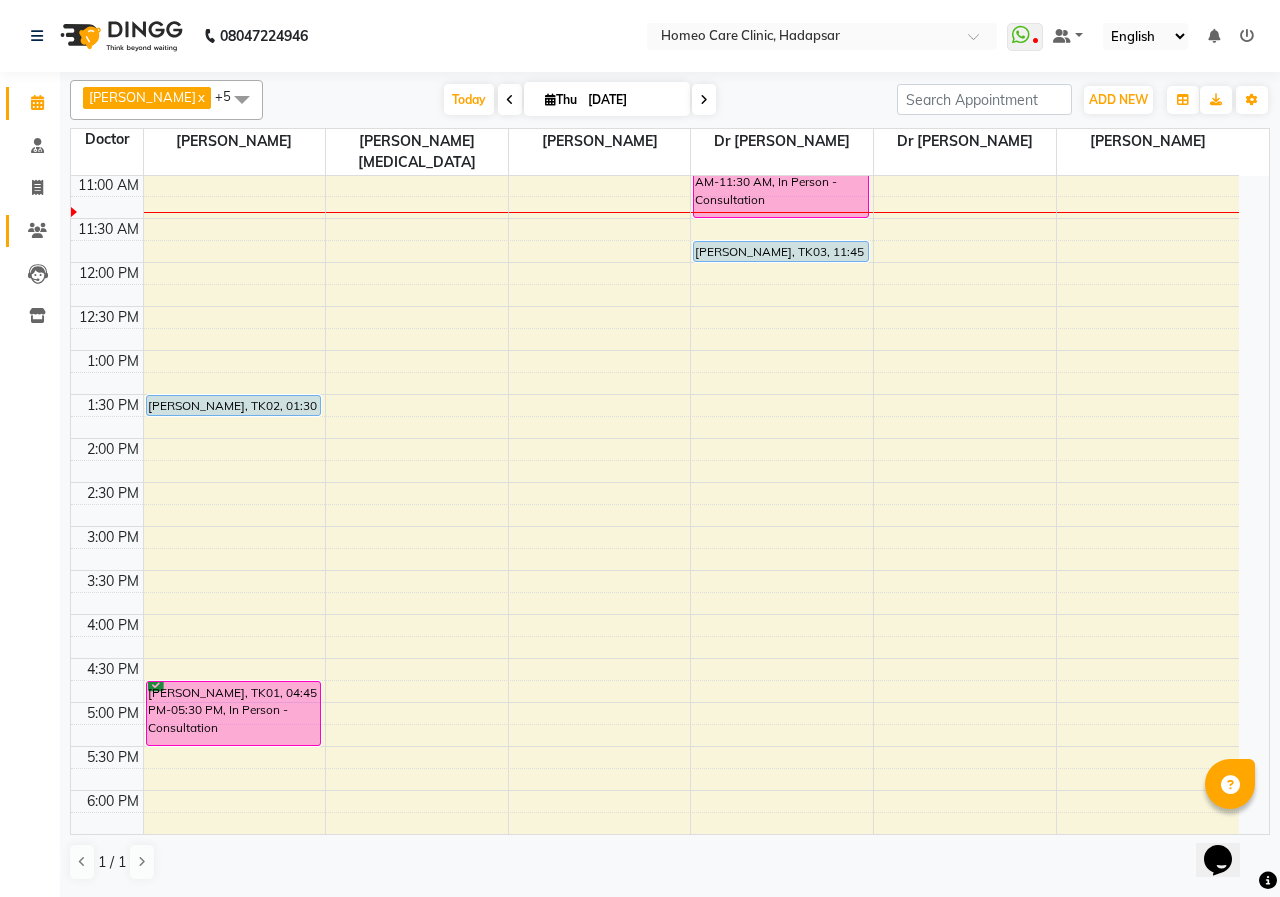 click on "Patients" 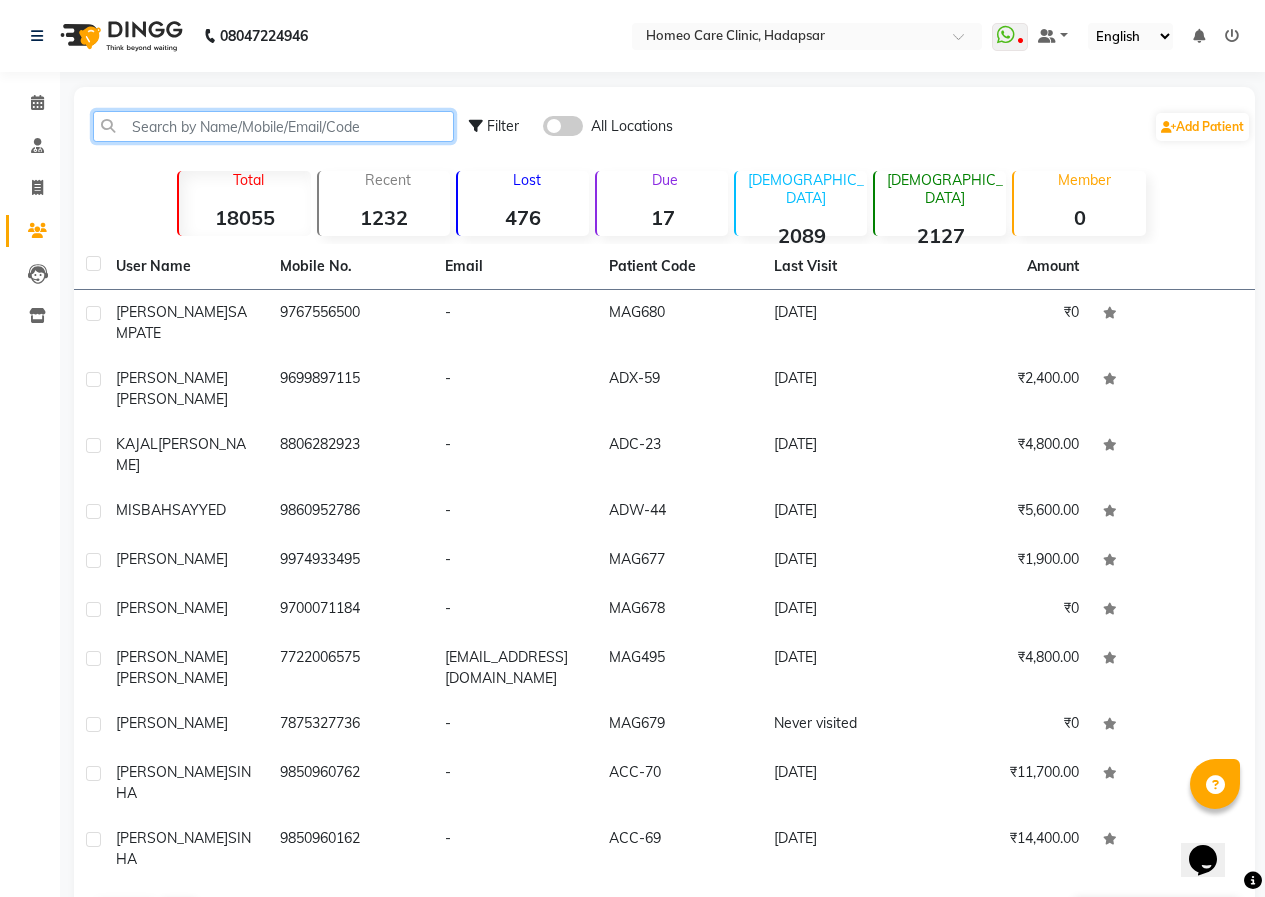 click 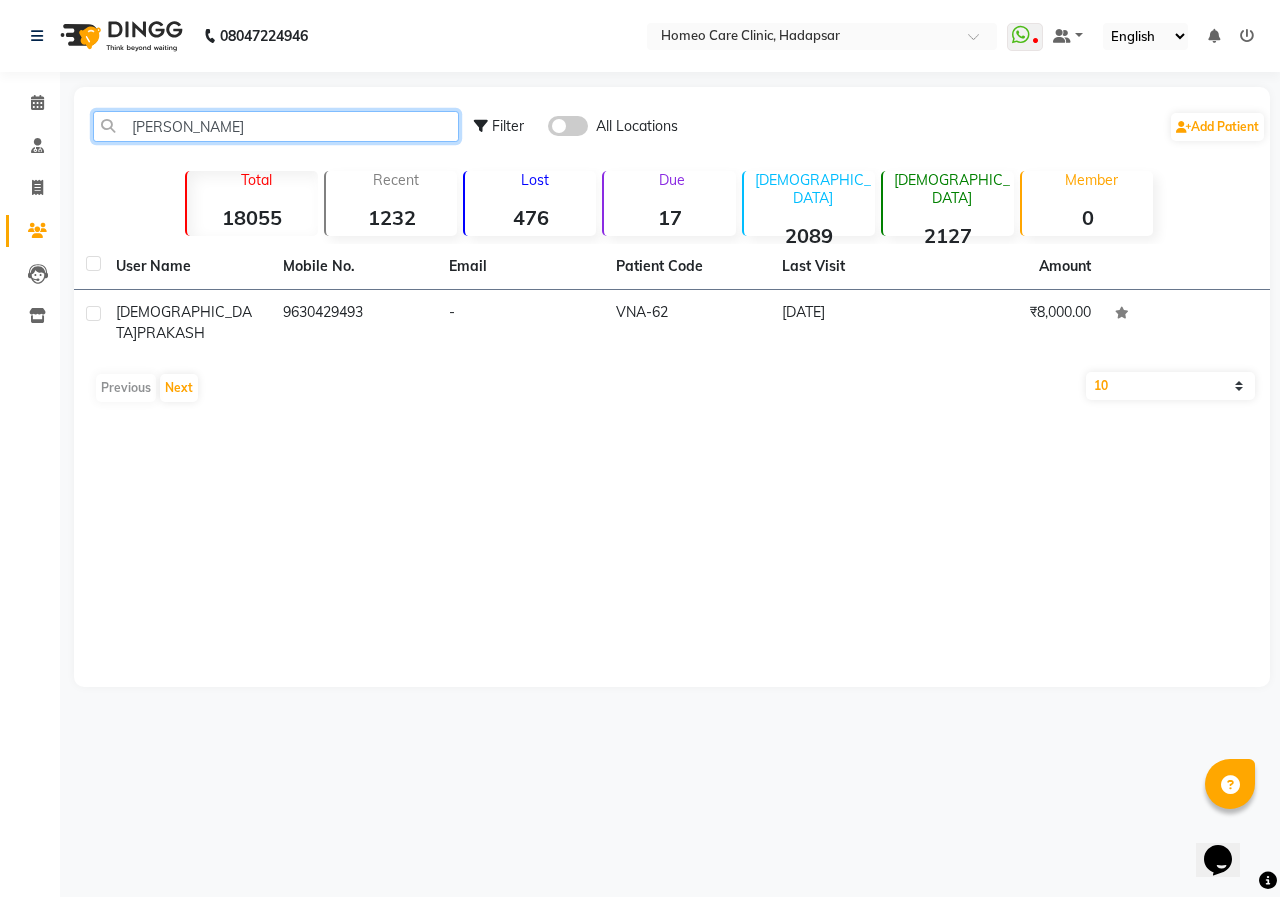 type on "shiv prakash" 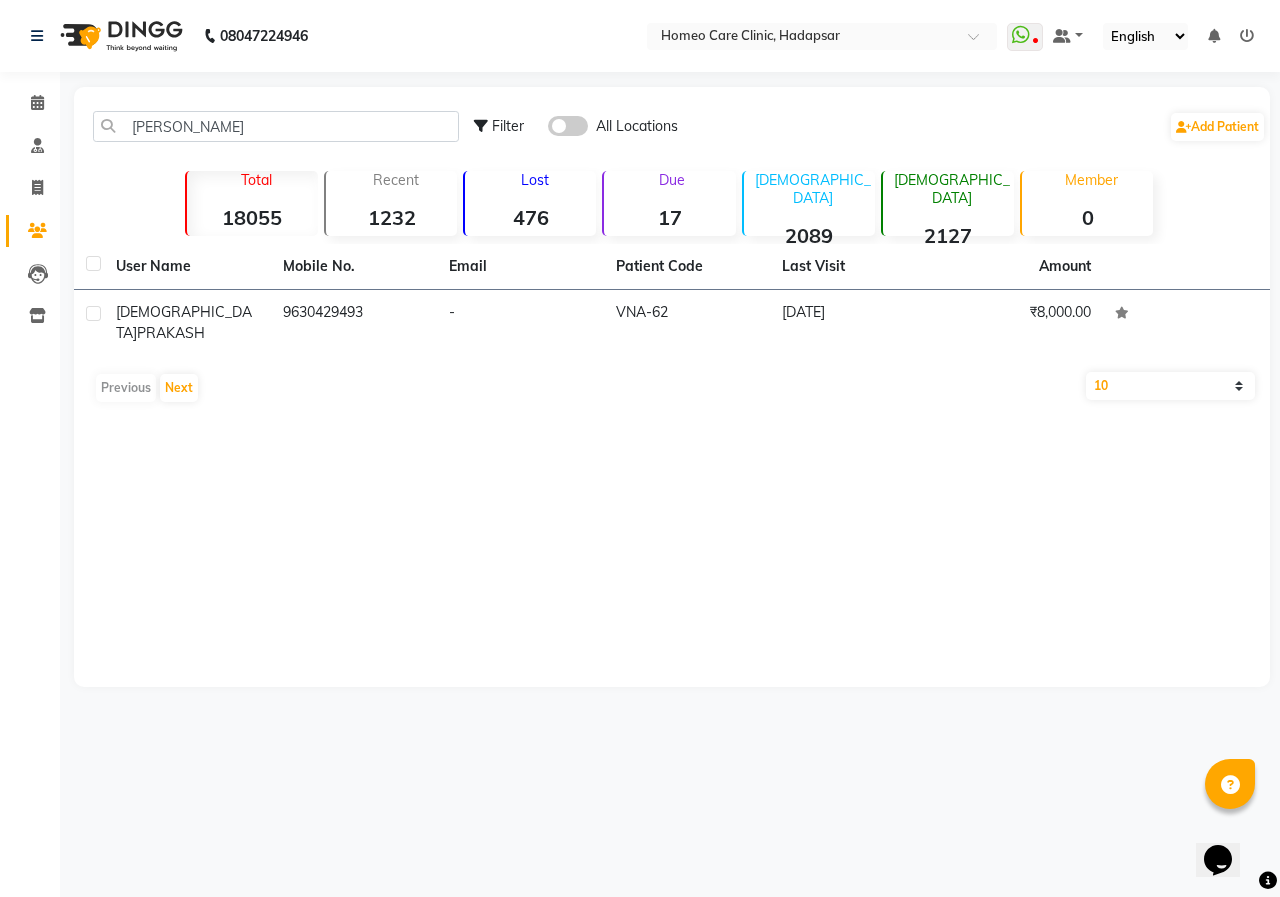 click on "User Name" 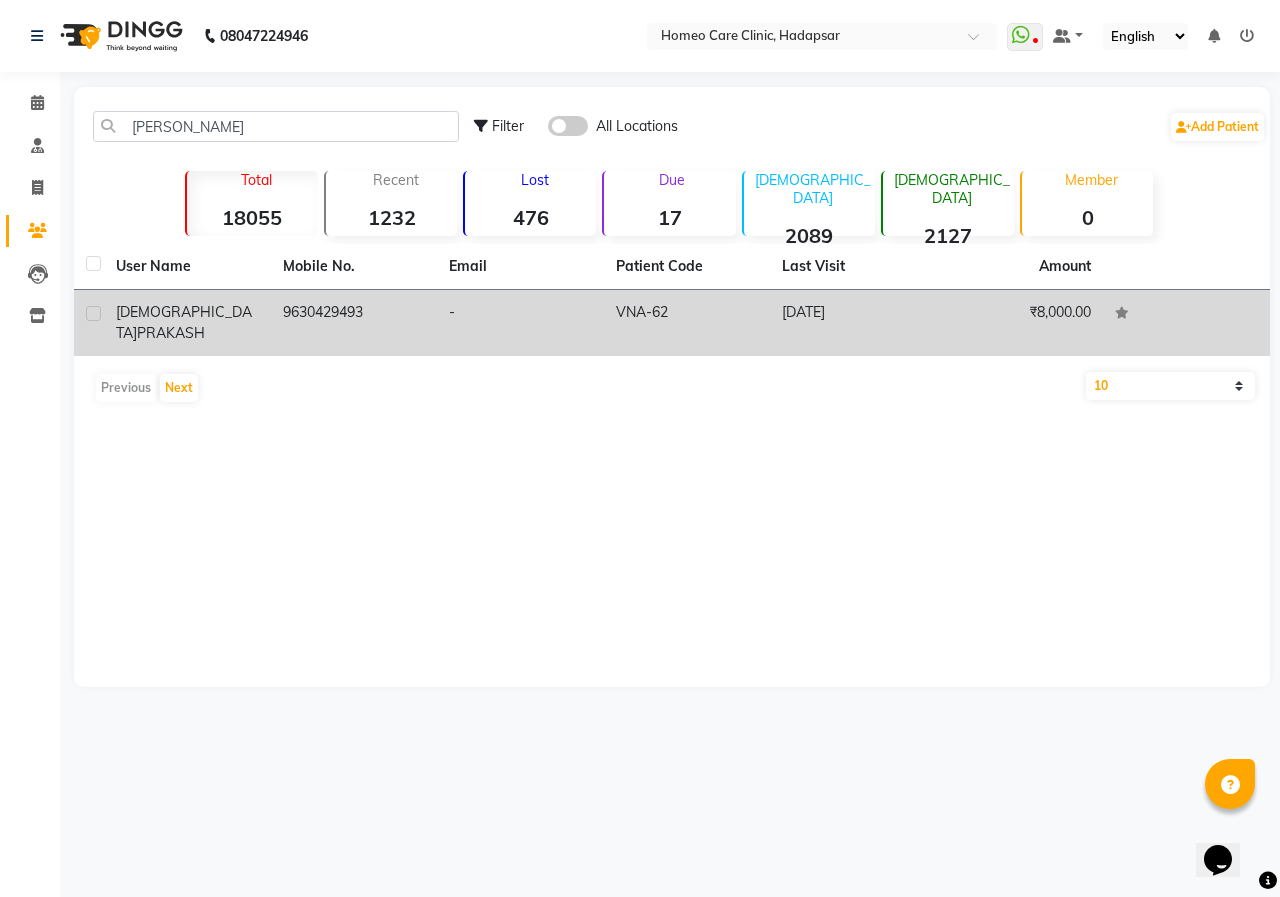 click on "PRAKASH" 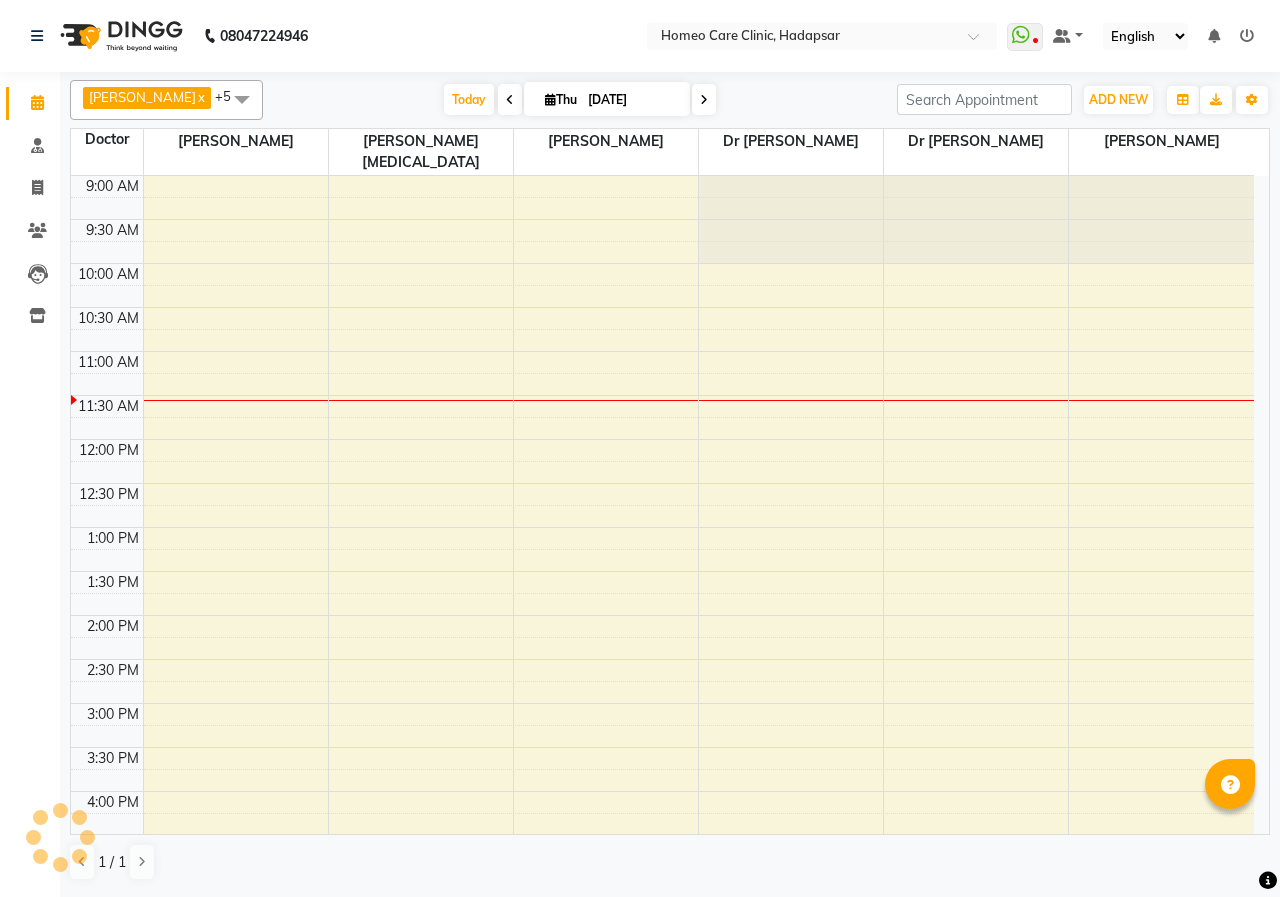 scroll, scrollTop: 0, scrollLeft: 0, axis: both 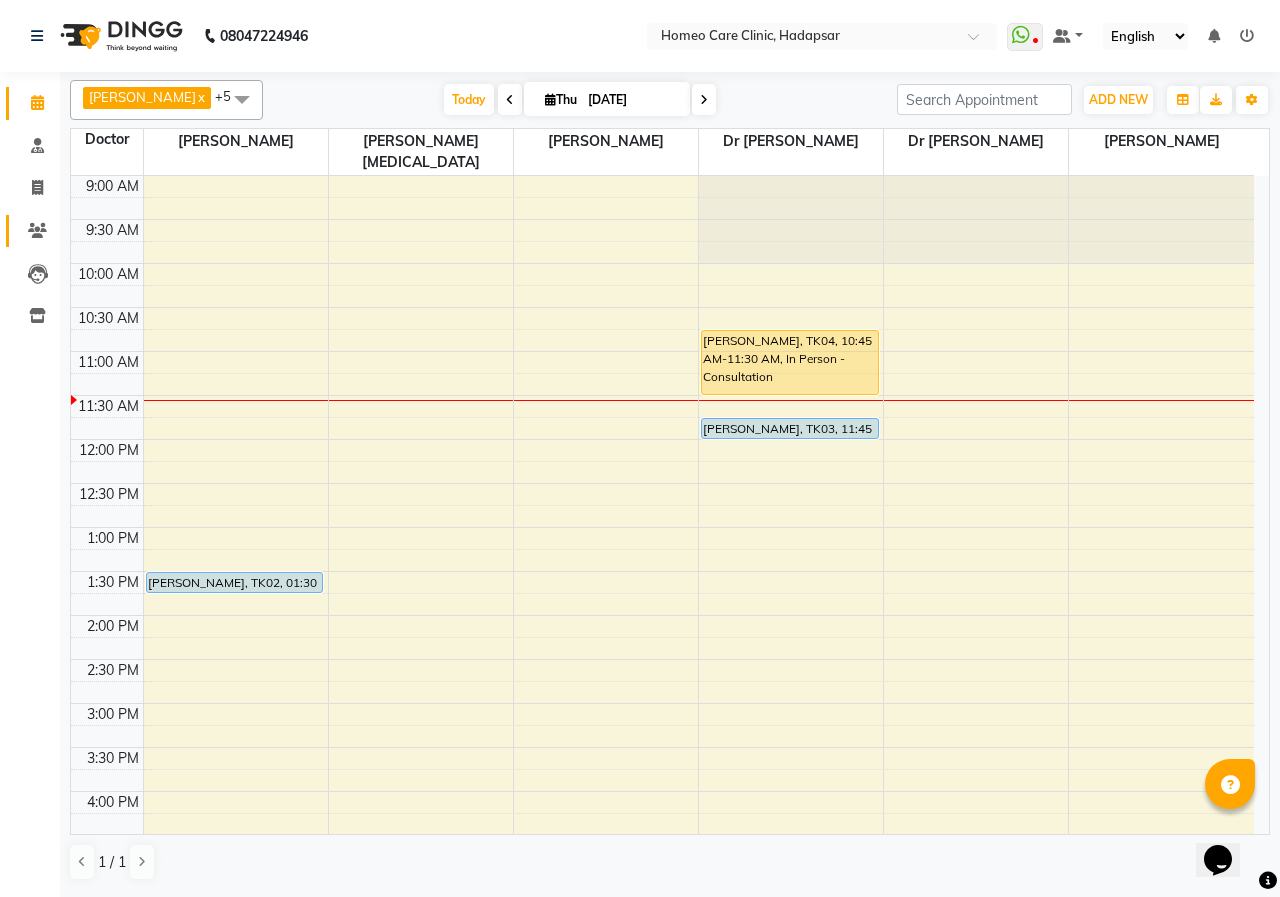 click 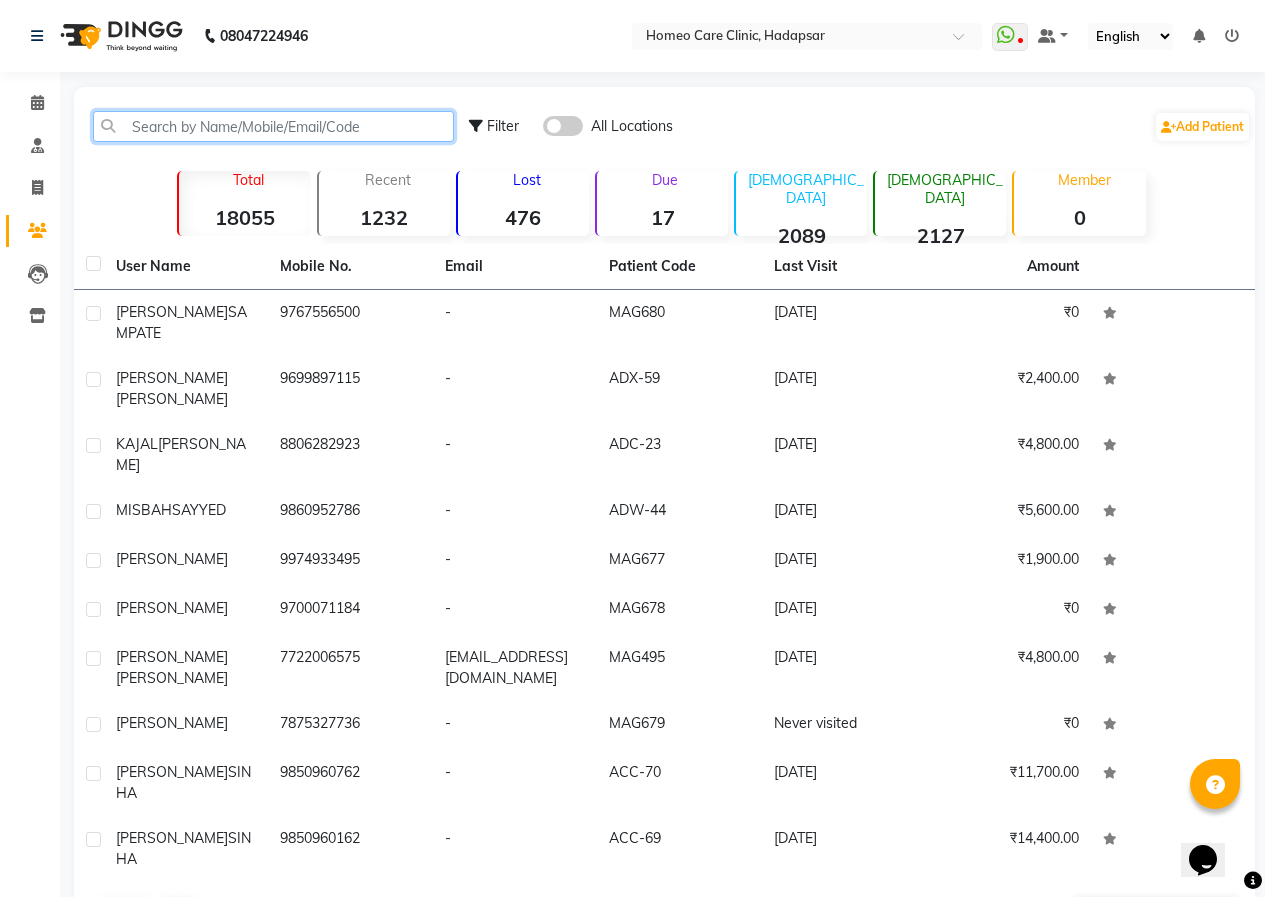 click 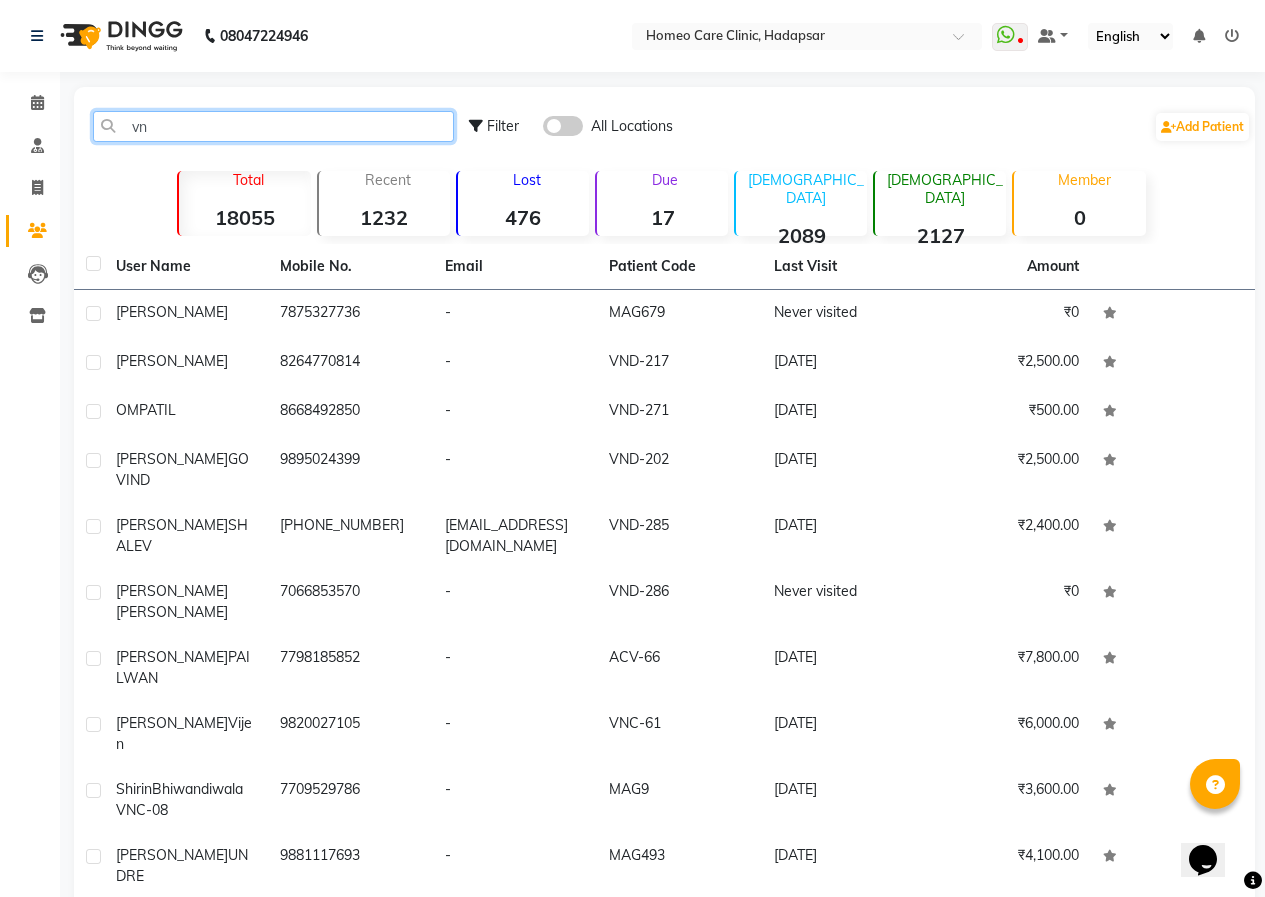 type on "v" 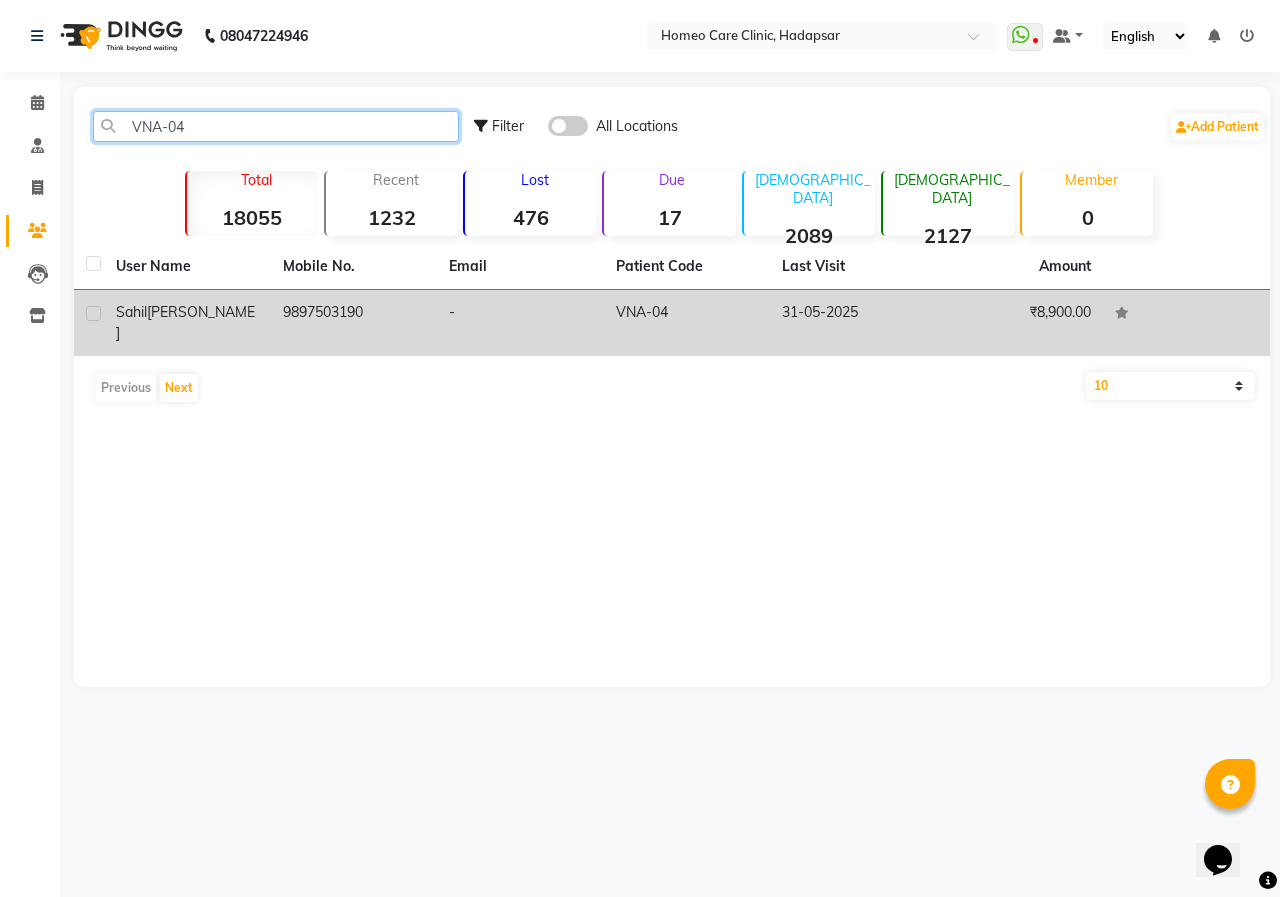 type on "VNA-04" 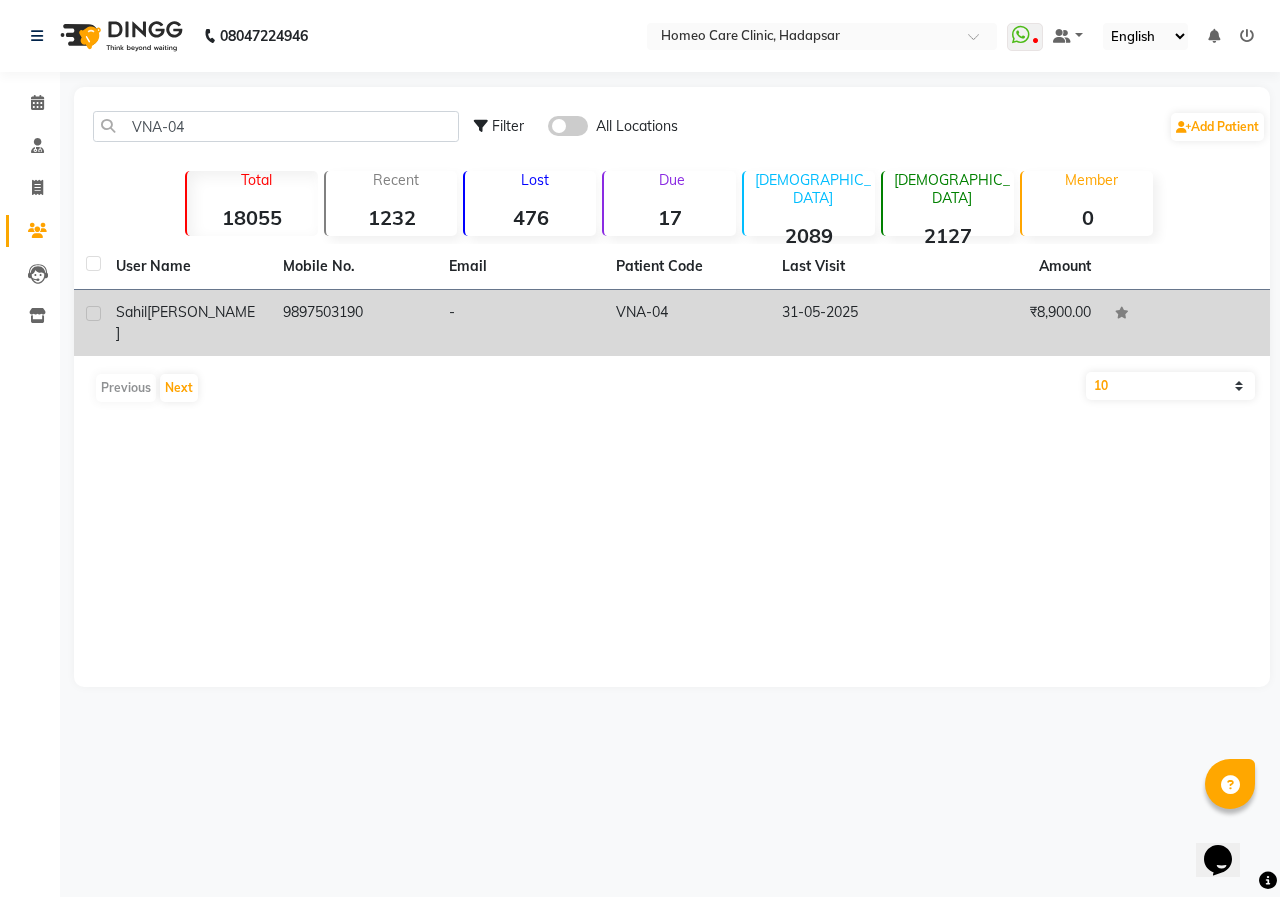 click on "9897503190" 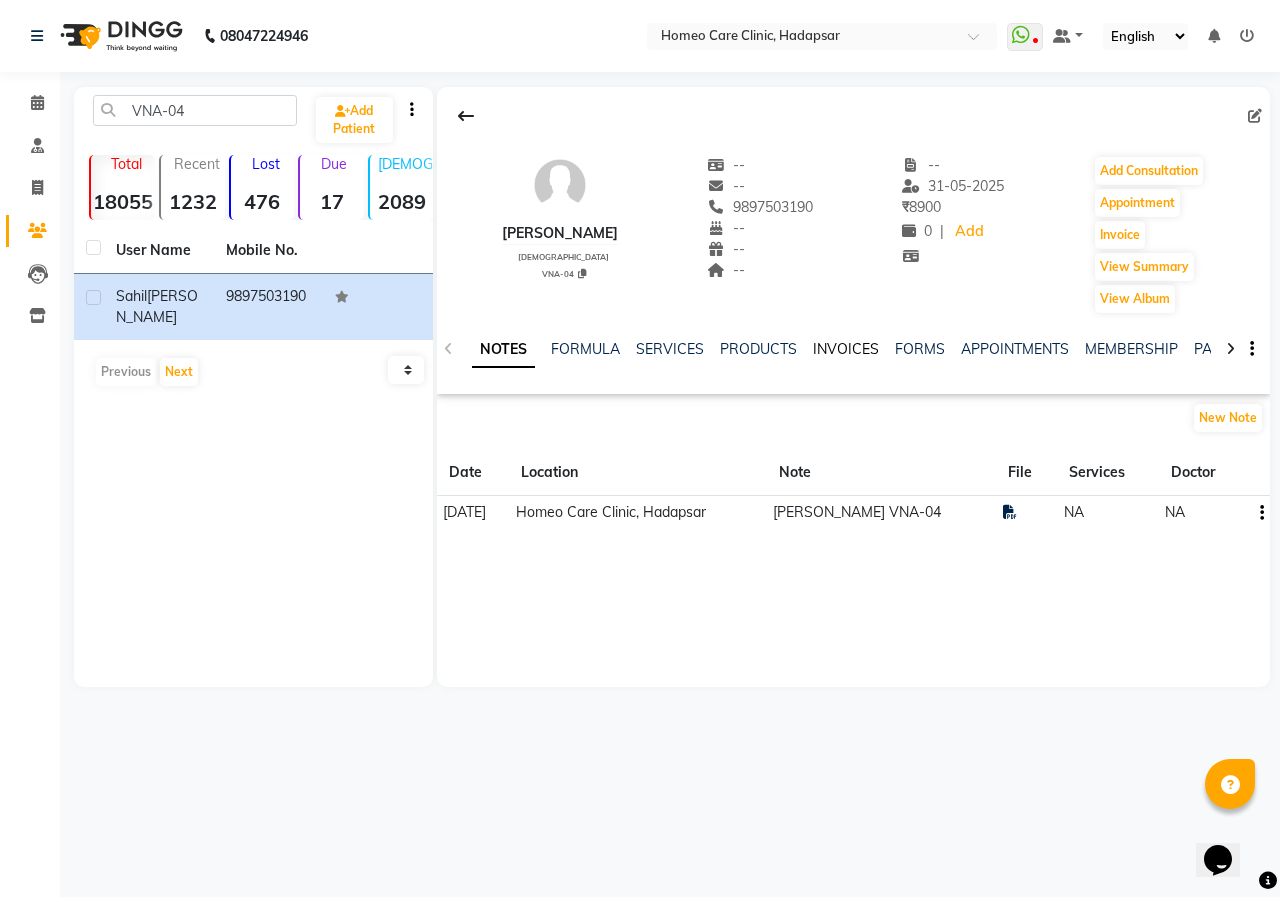 click on "INVOICES" 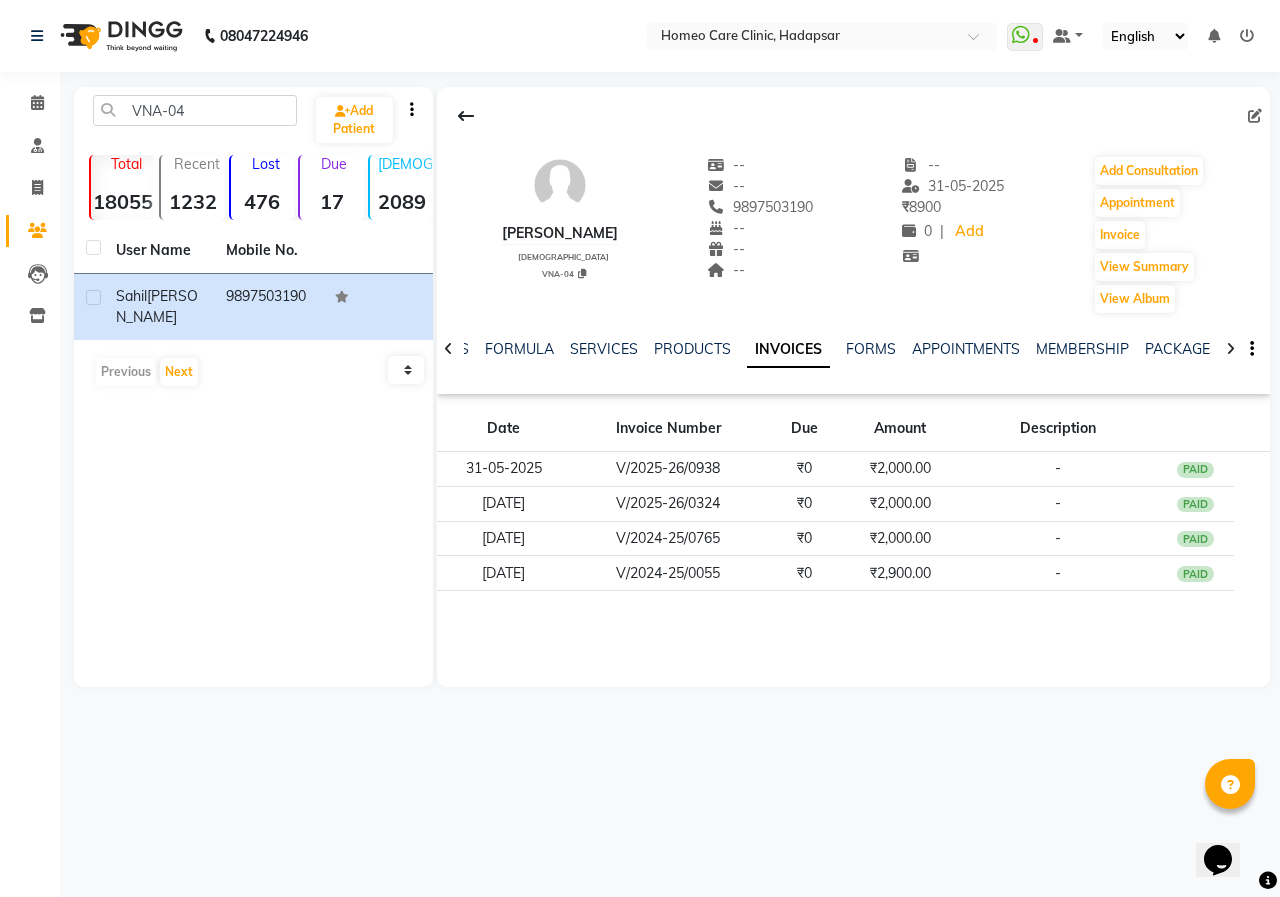 click on "INVOICES" 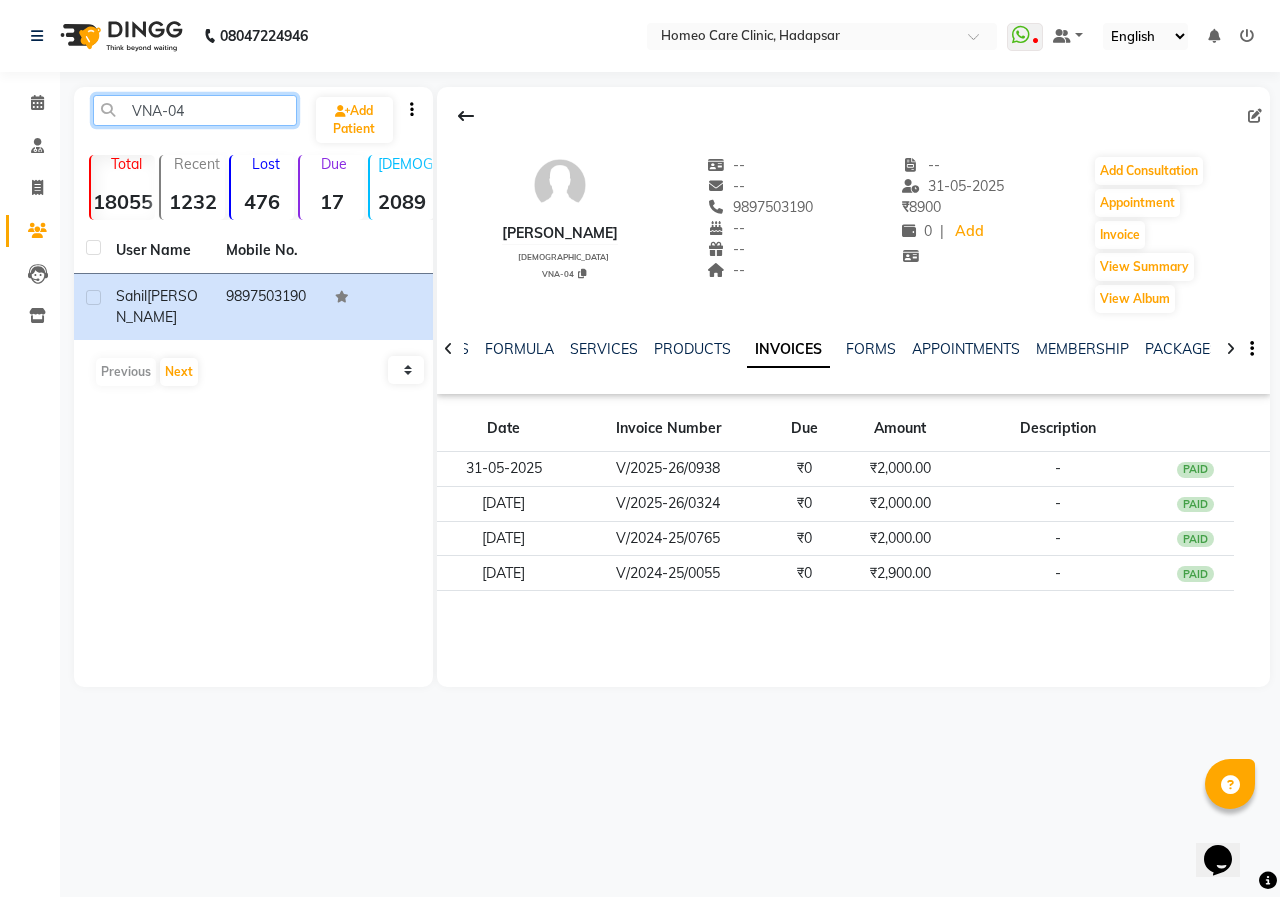 drag, startPoint x: 248, startPoint y: 111, endPoint x: 0, endPoint y: 127, distance: 248.5156 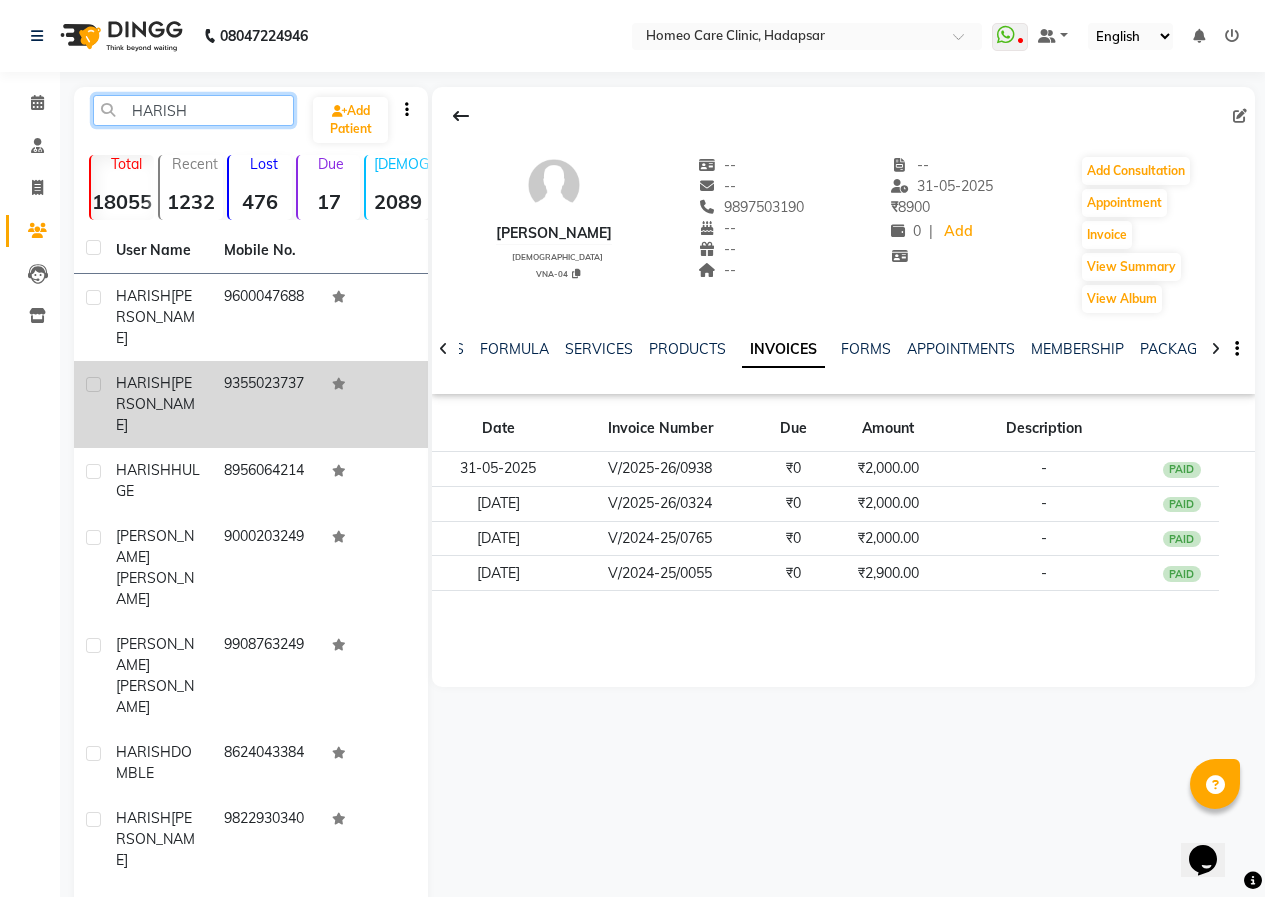 type on "HARISH" 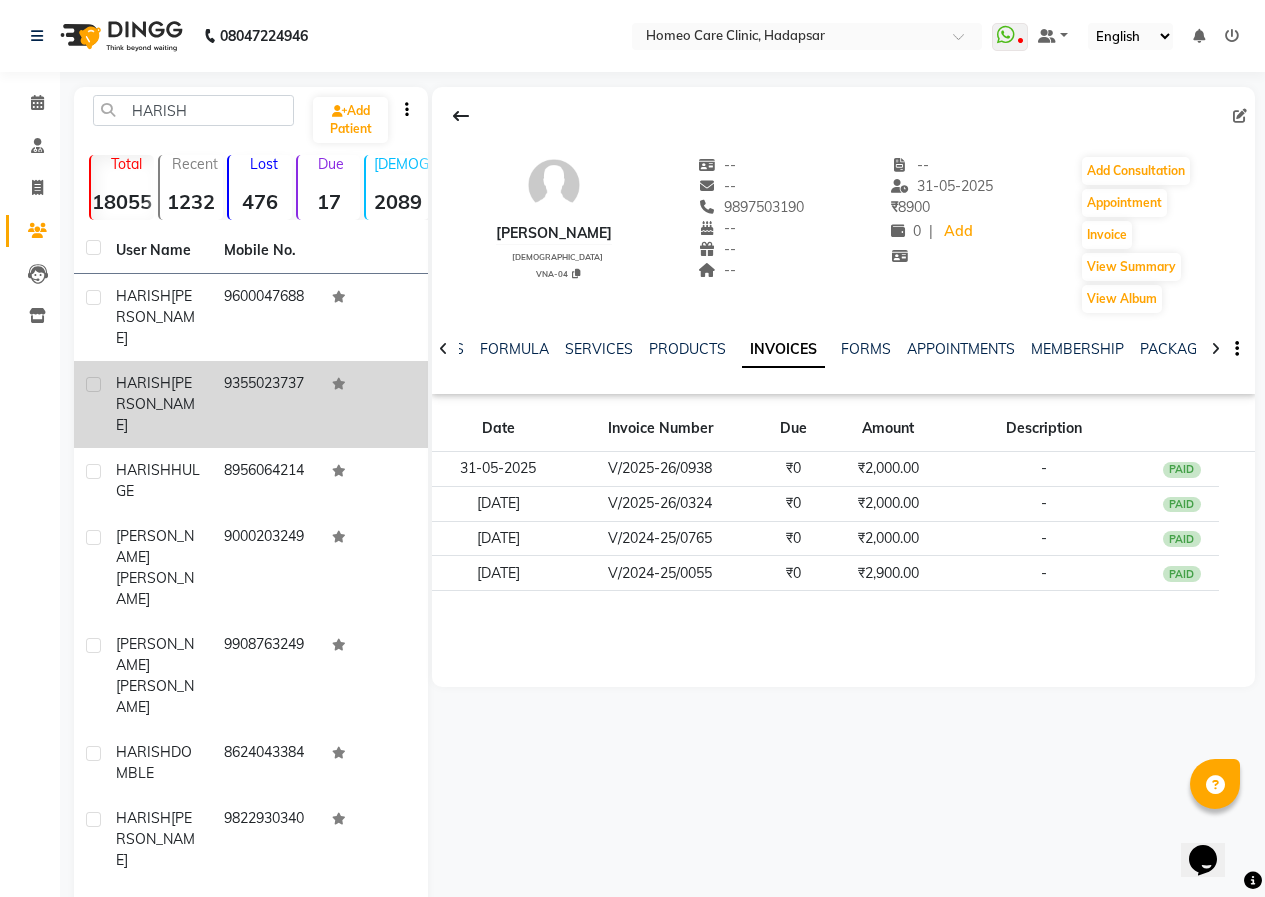 click on "[PERSON_NAME]" 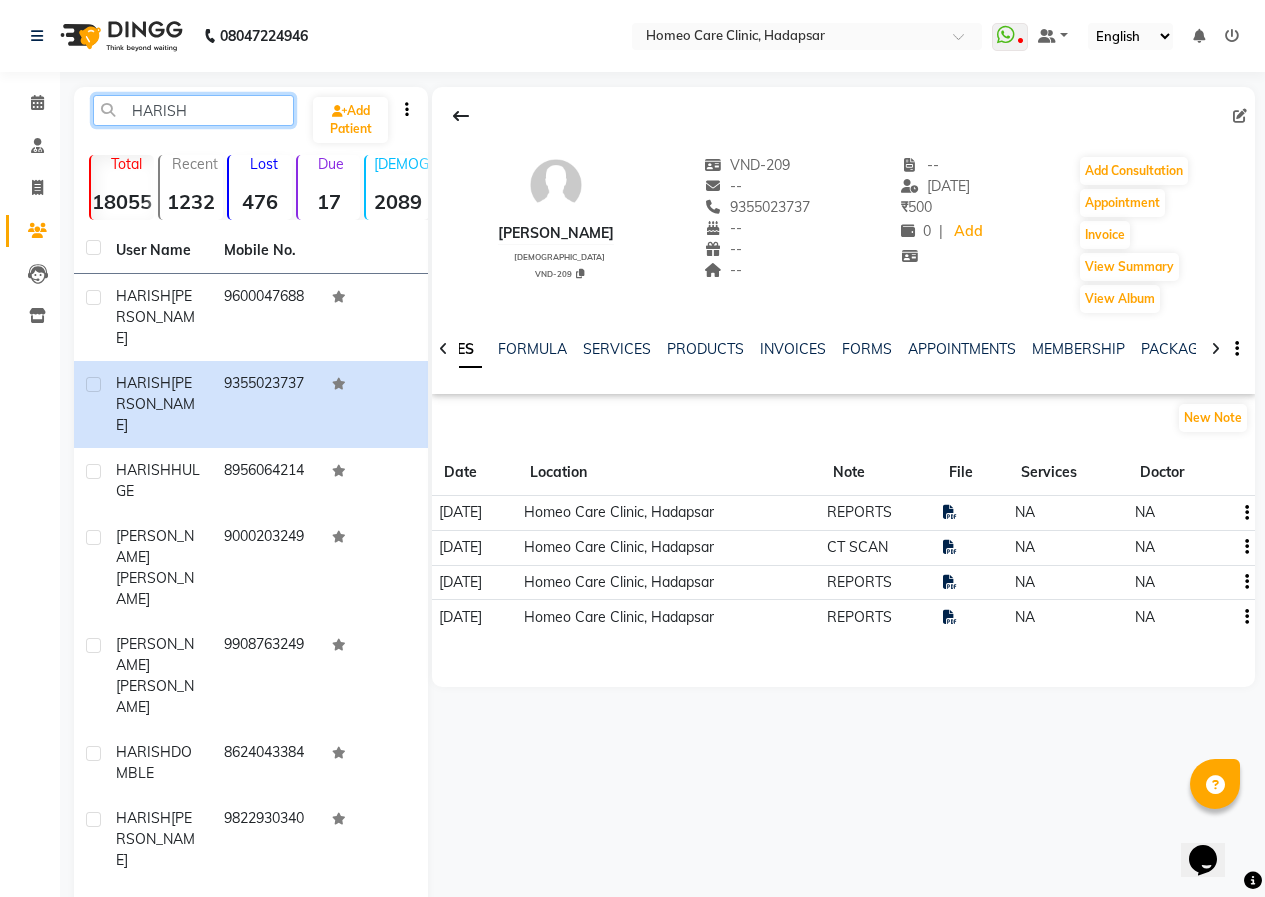 drag, startPoint x: 238, startPoint y: 113, endPoint x: 0, endPoint y: 114, distance: 238.0021 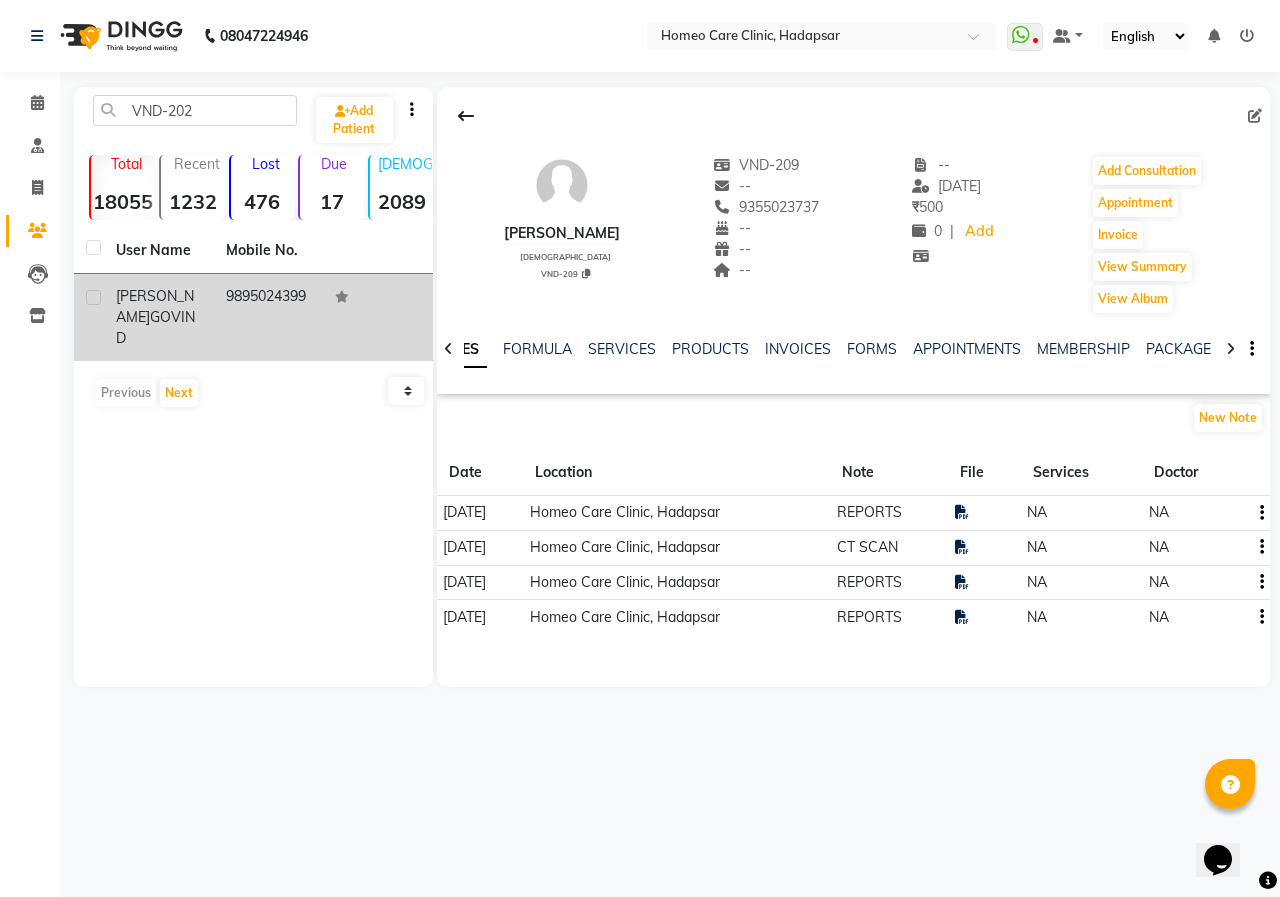 click on "9895024399" 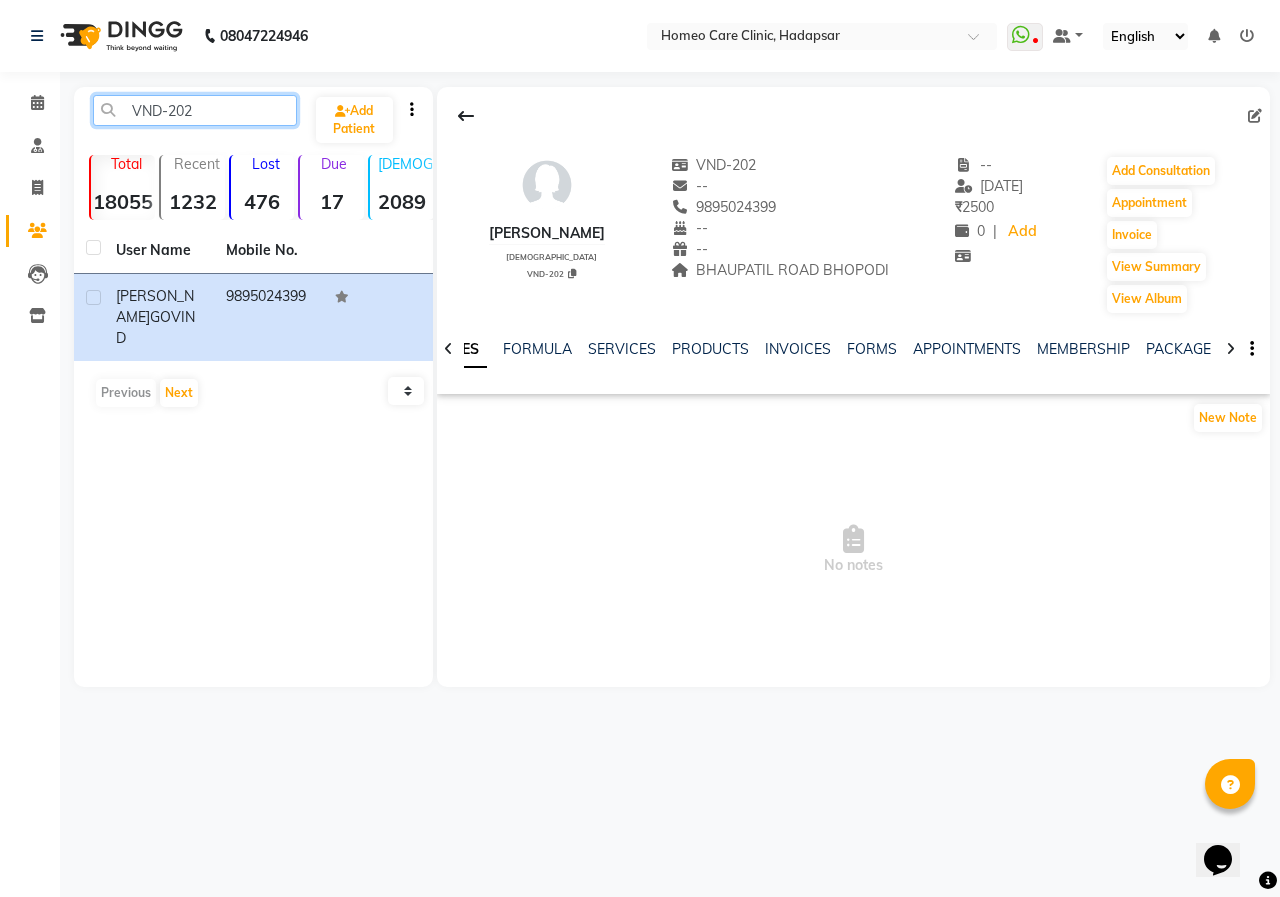 click on "VND-202" 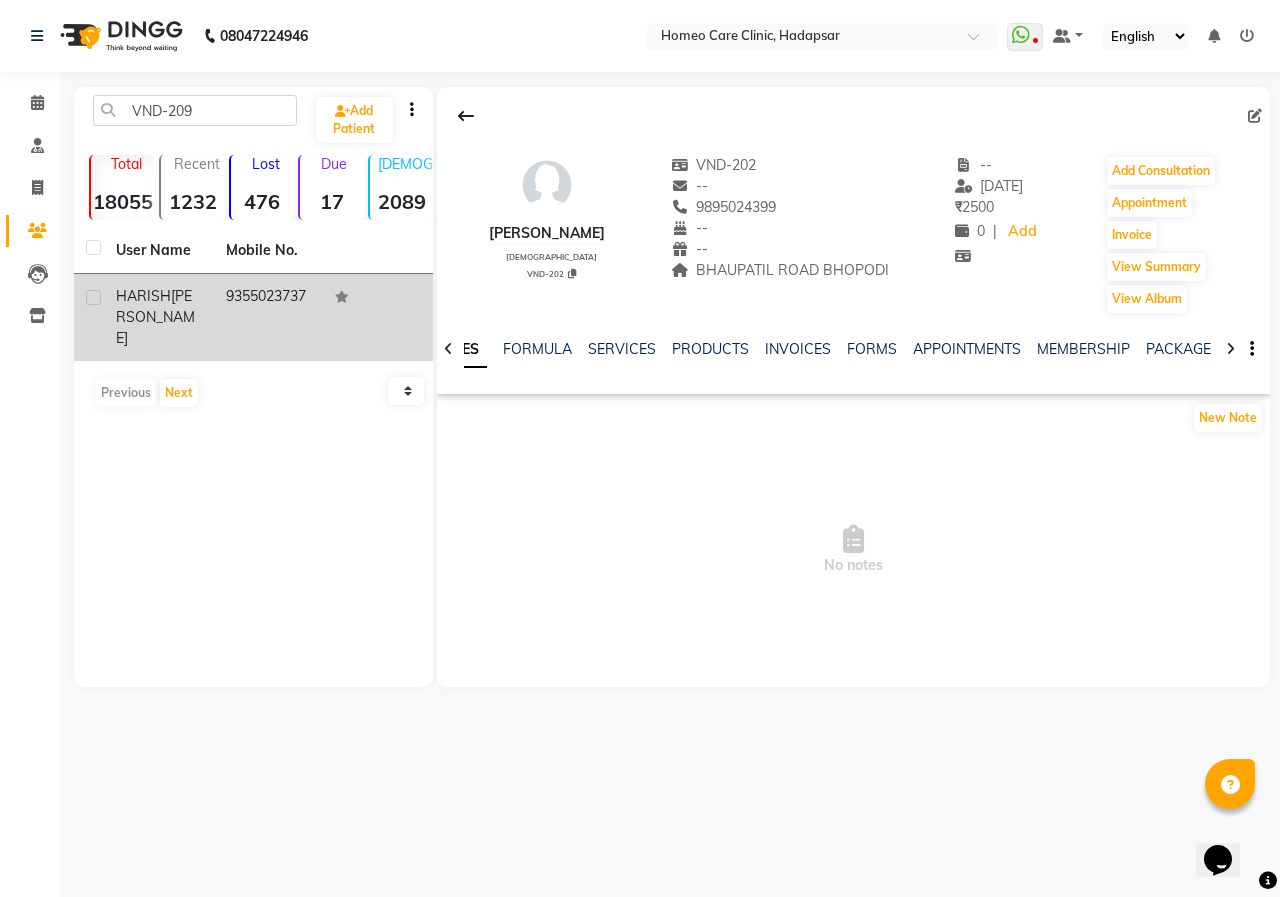 click on "9355023737" 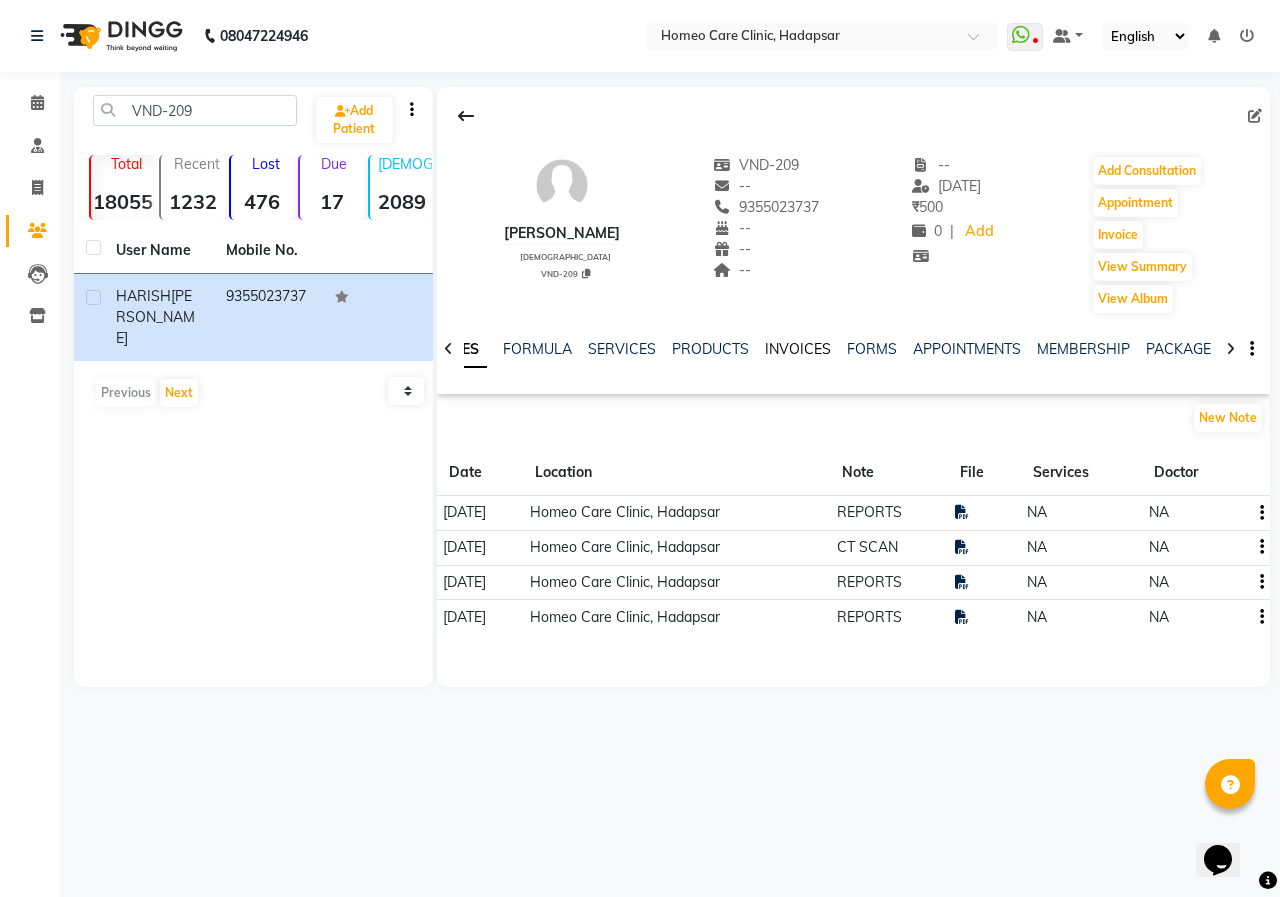 click on "INVOICES" 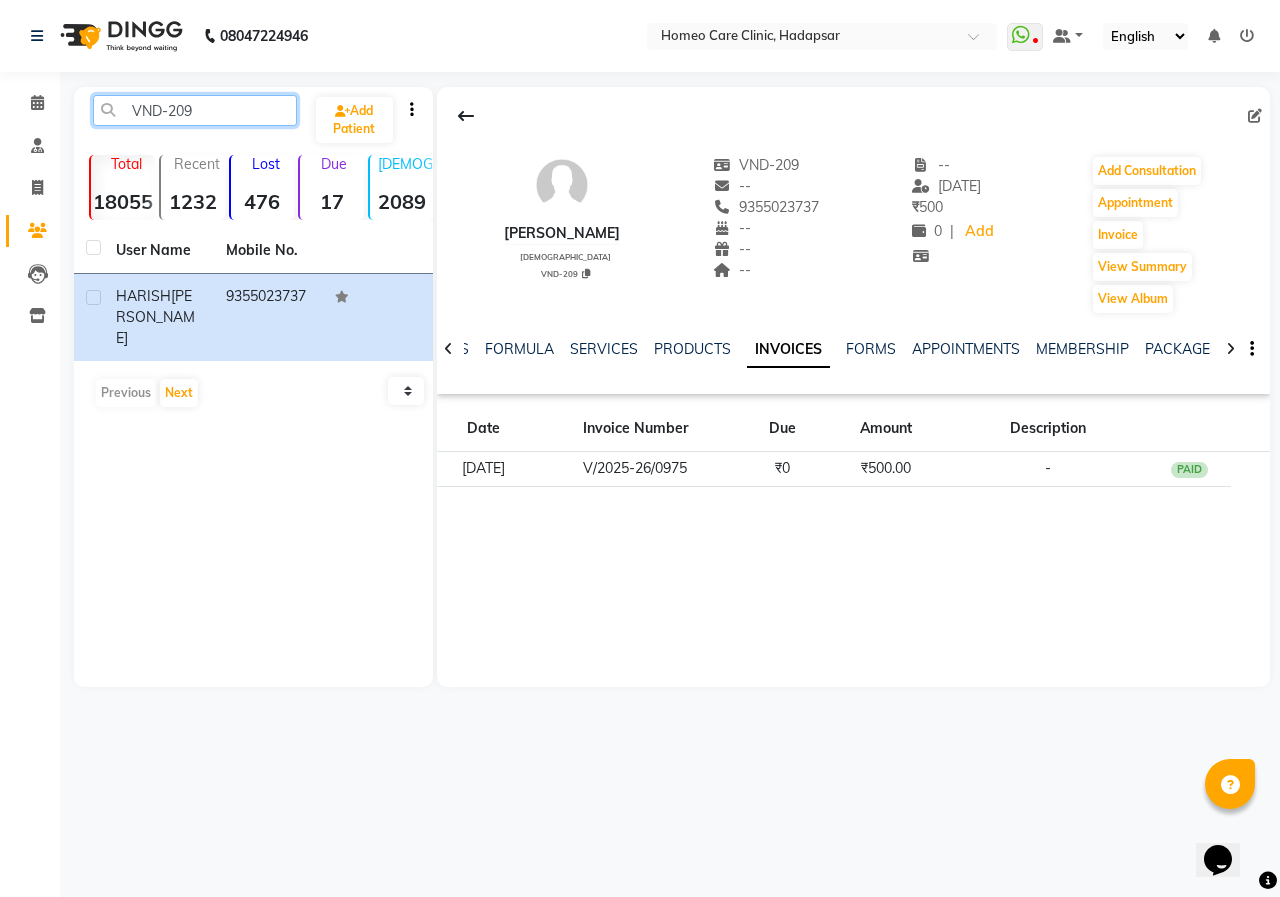 click on "VND-209" 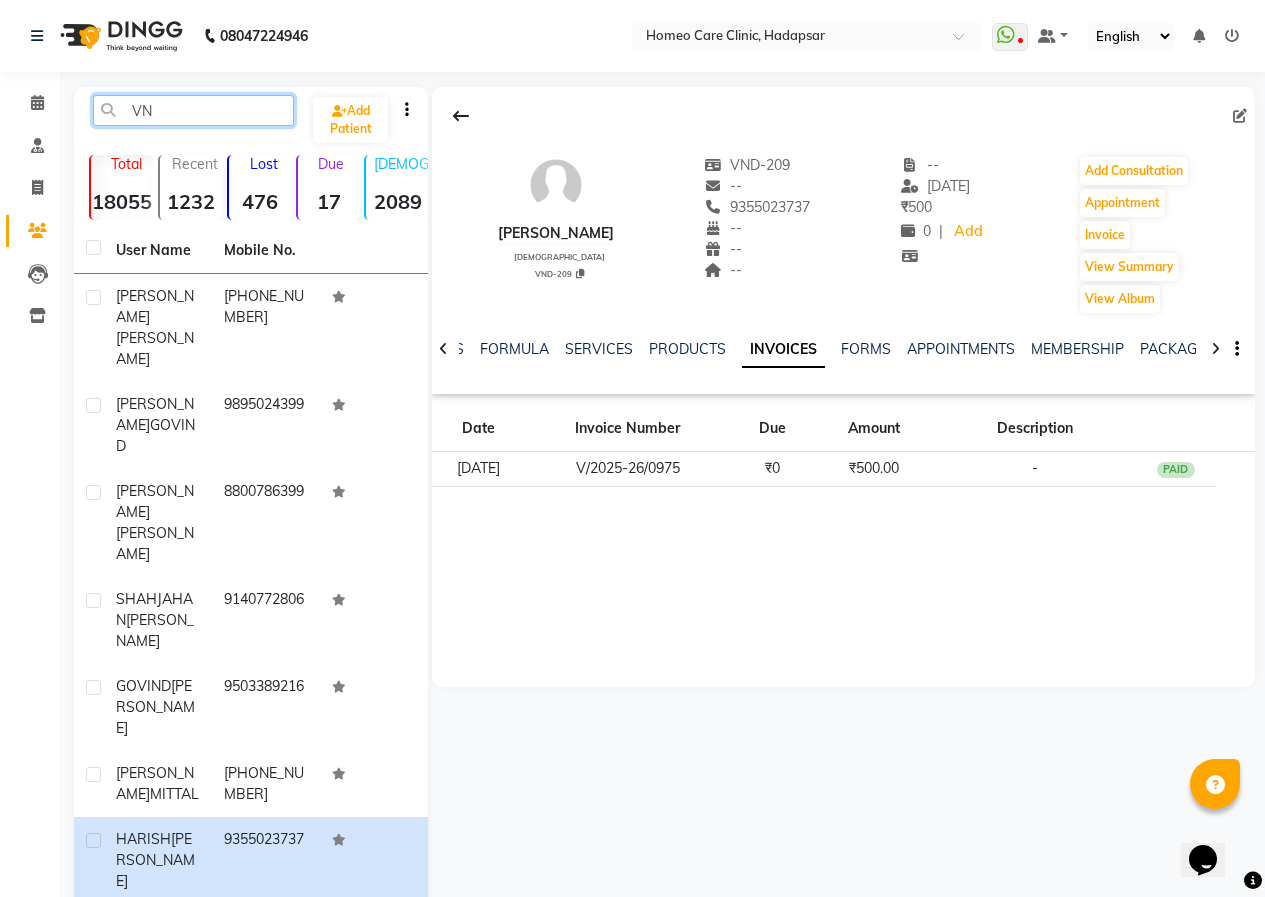 type on "V" 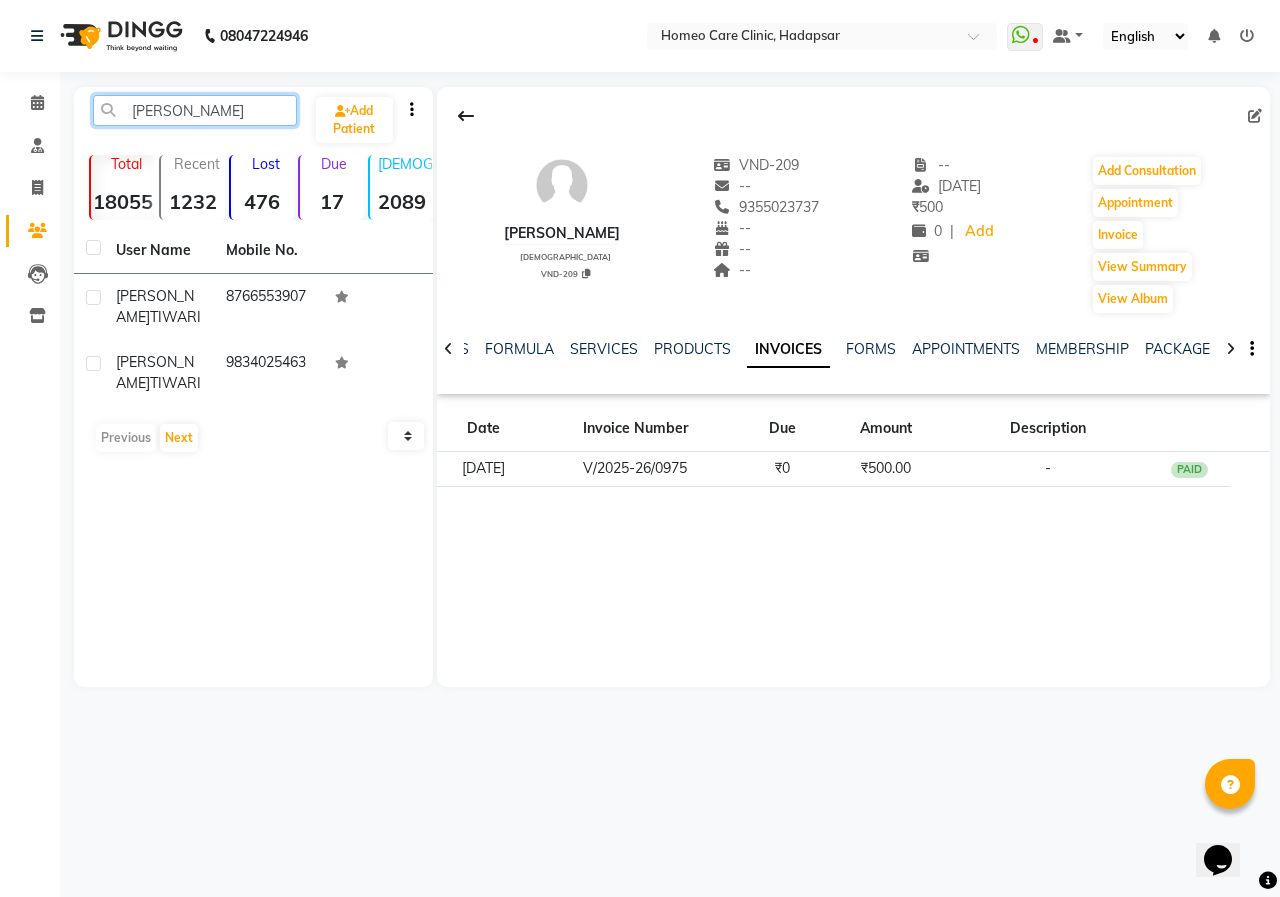 type on "[PERSON_NAME]" 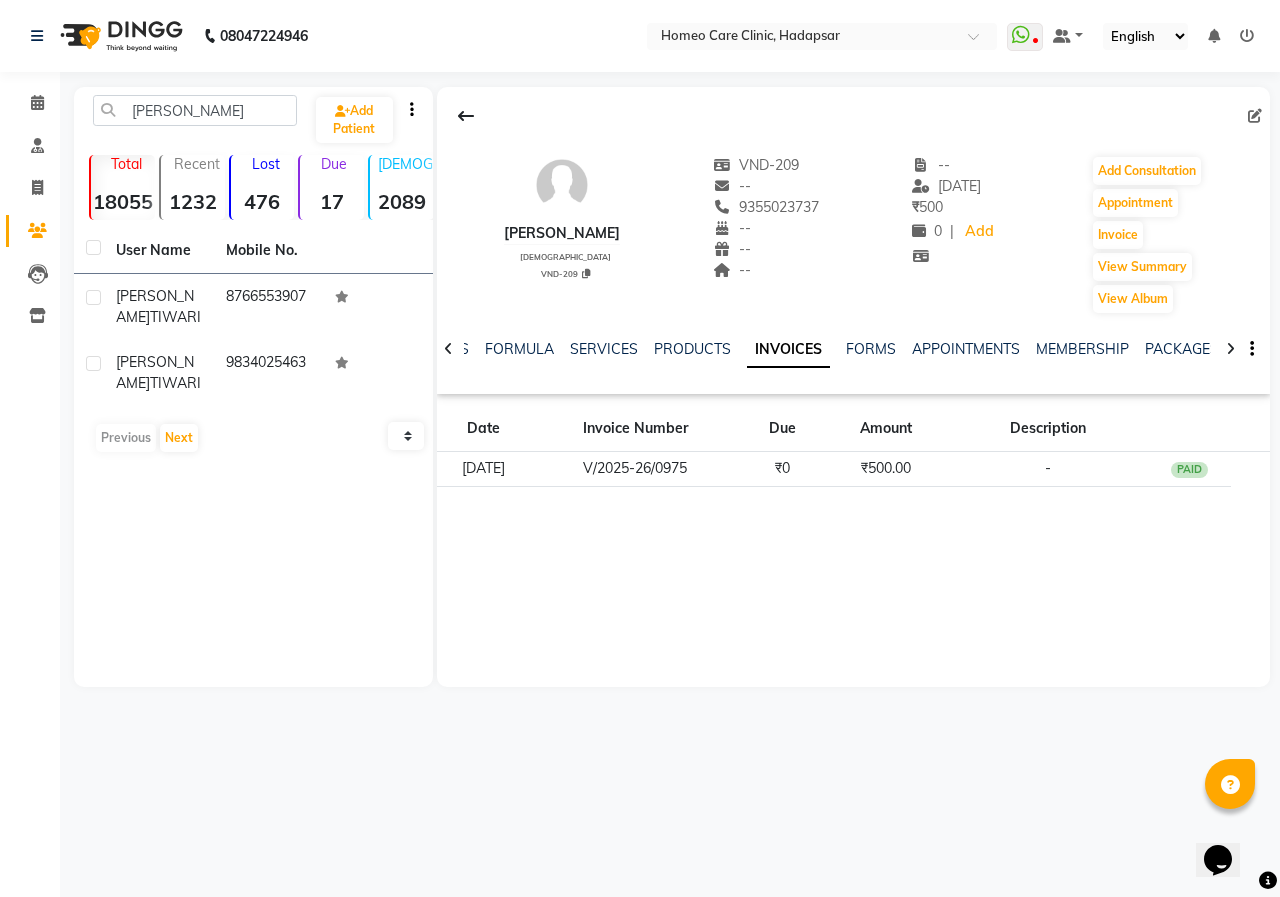 click on "Mobile No." 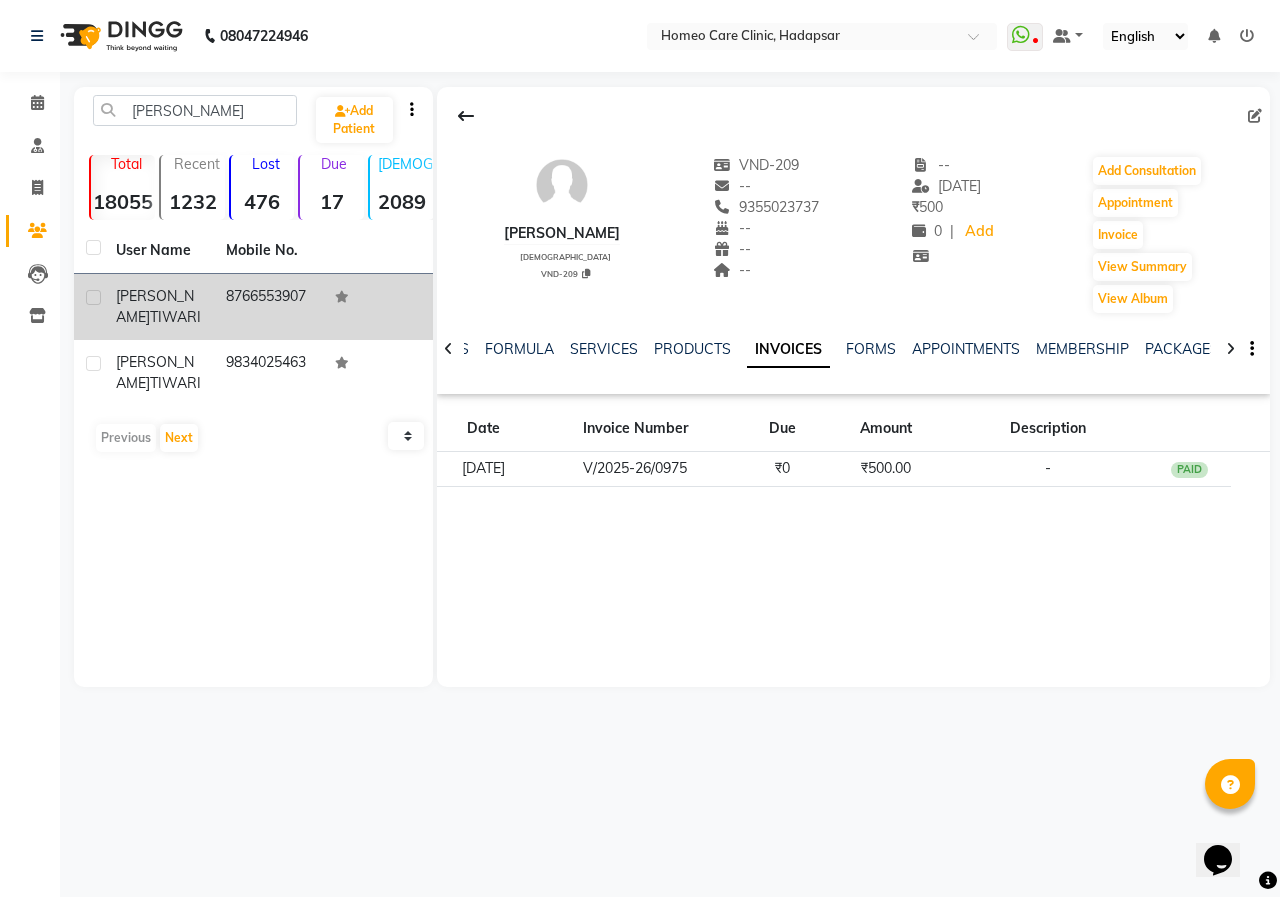 click on "[PERSON_NAME]" 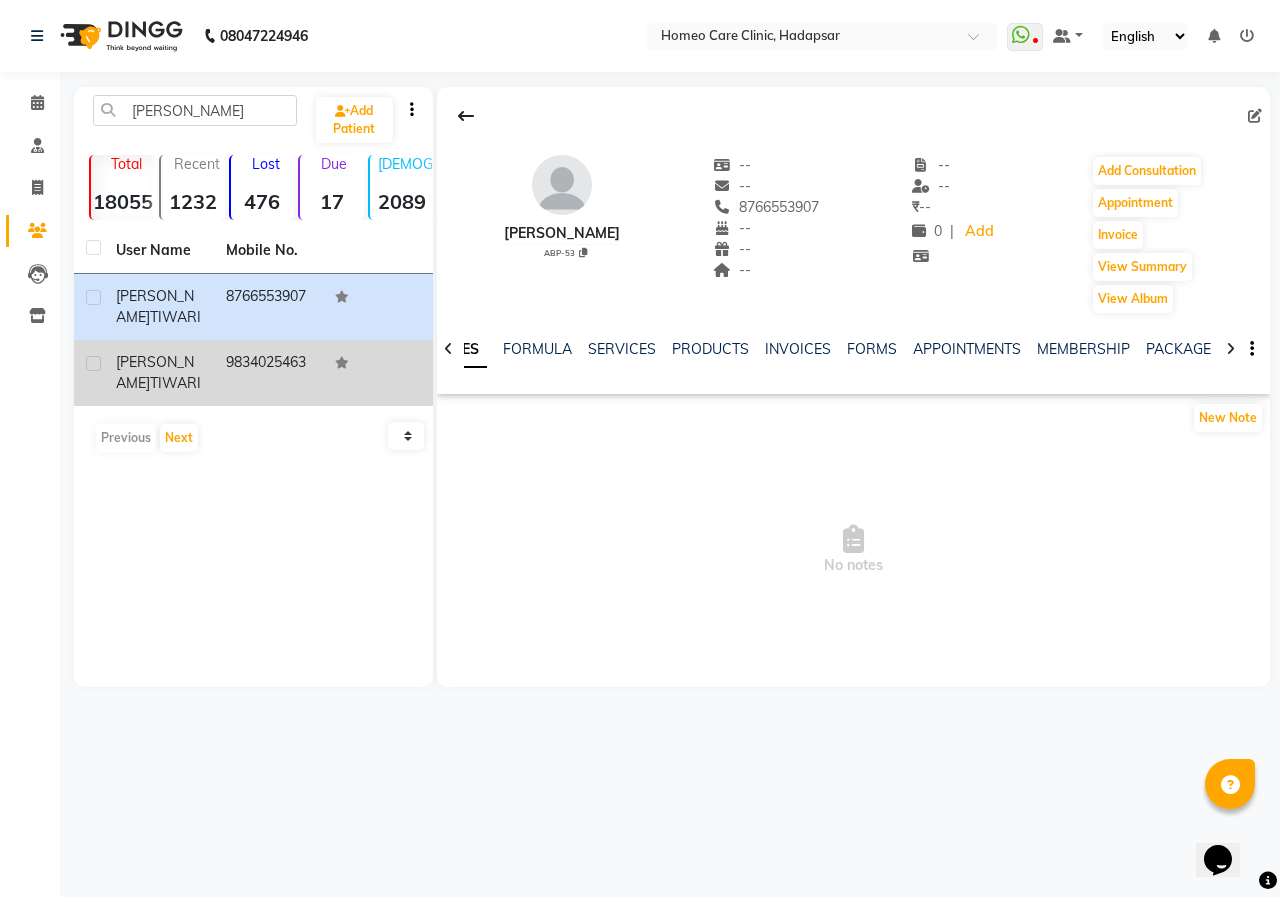 click on "[PERSON_NAME]" 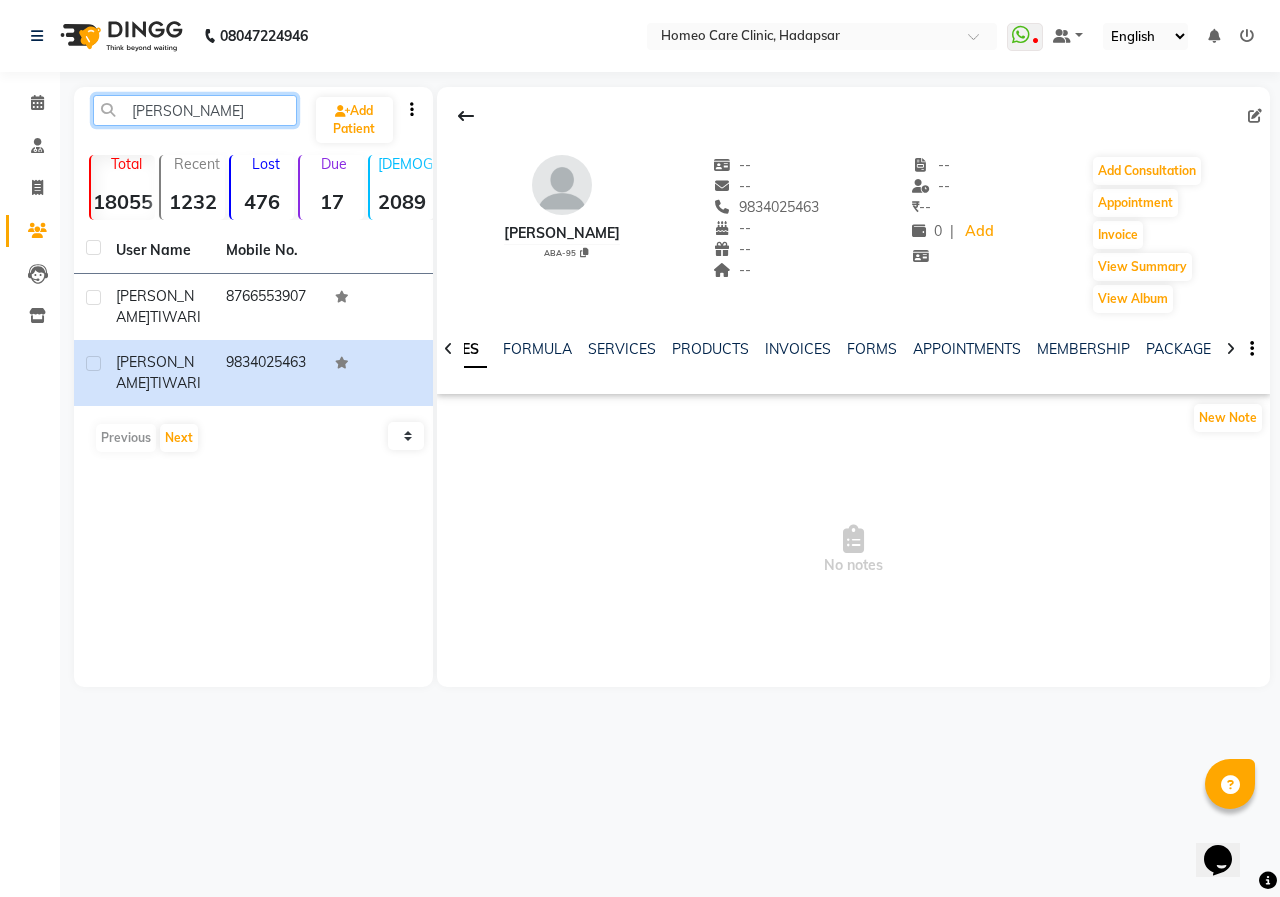 drag, startPoint x: 237, startPoint y: 111, endPoint x: 0, endPoint y: 95, distance: 237.53947 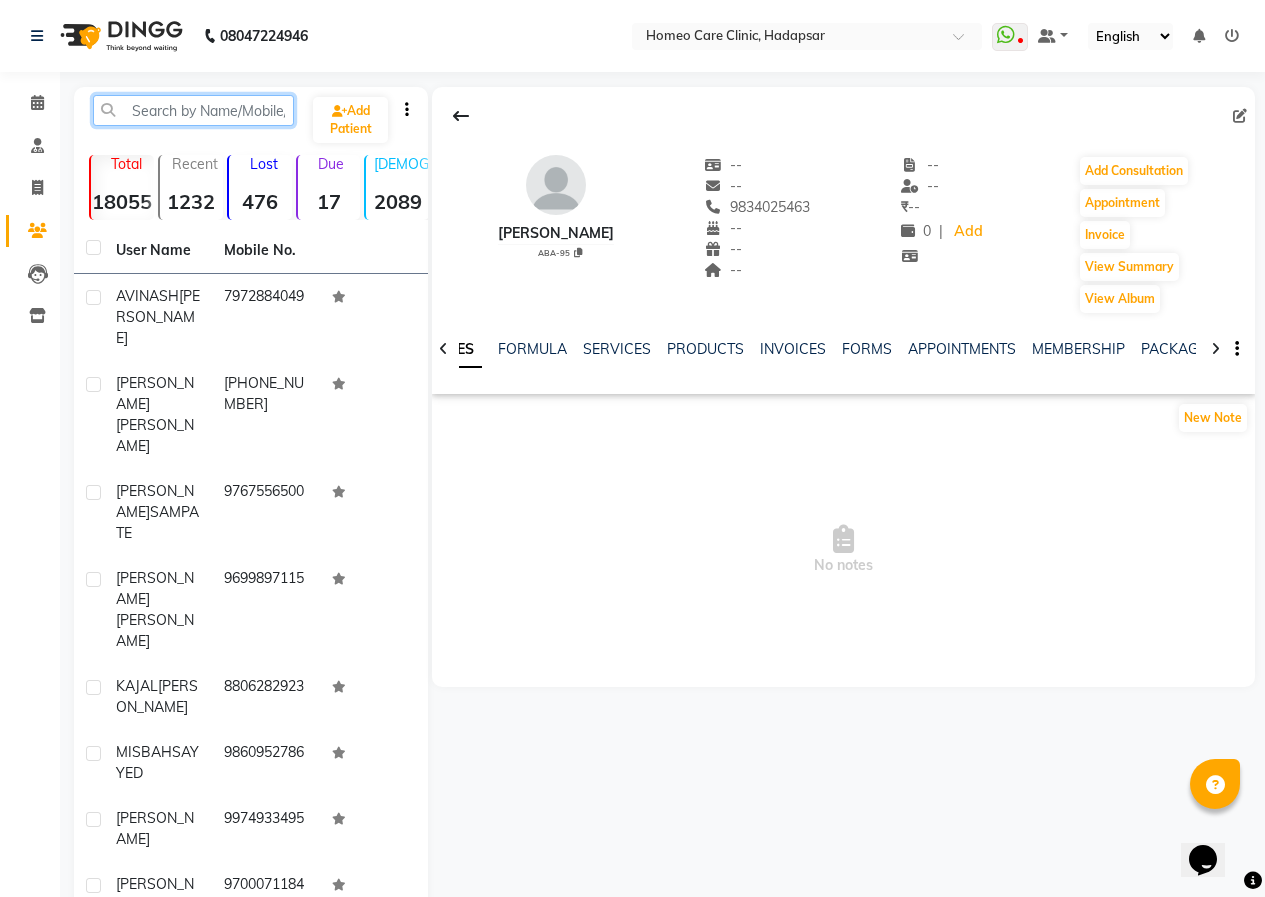 type 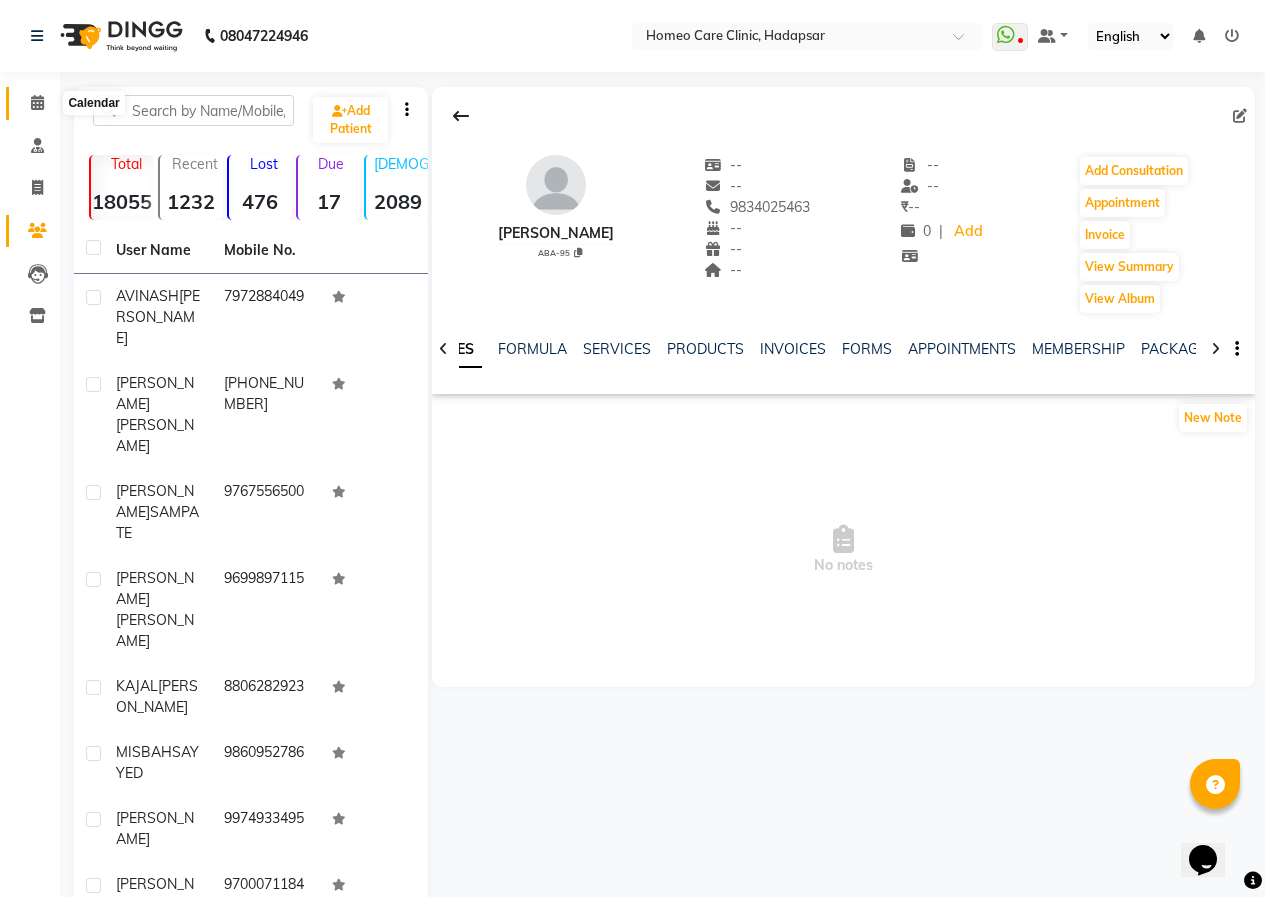 click 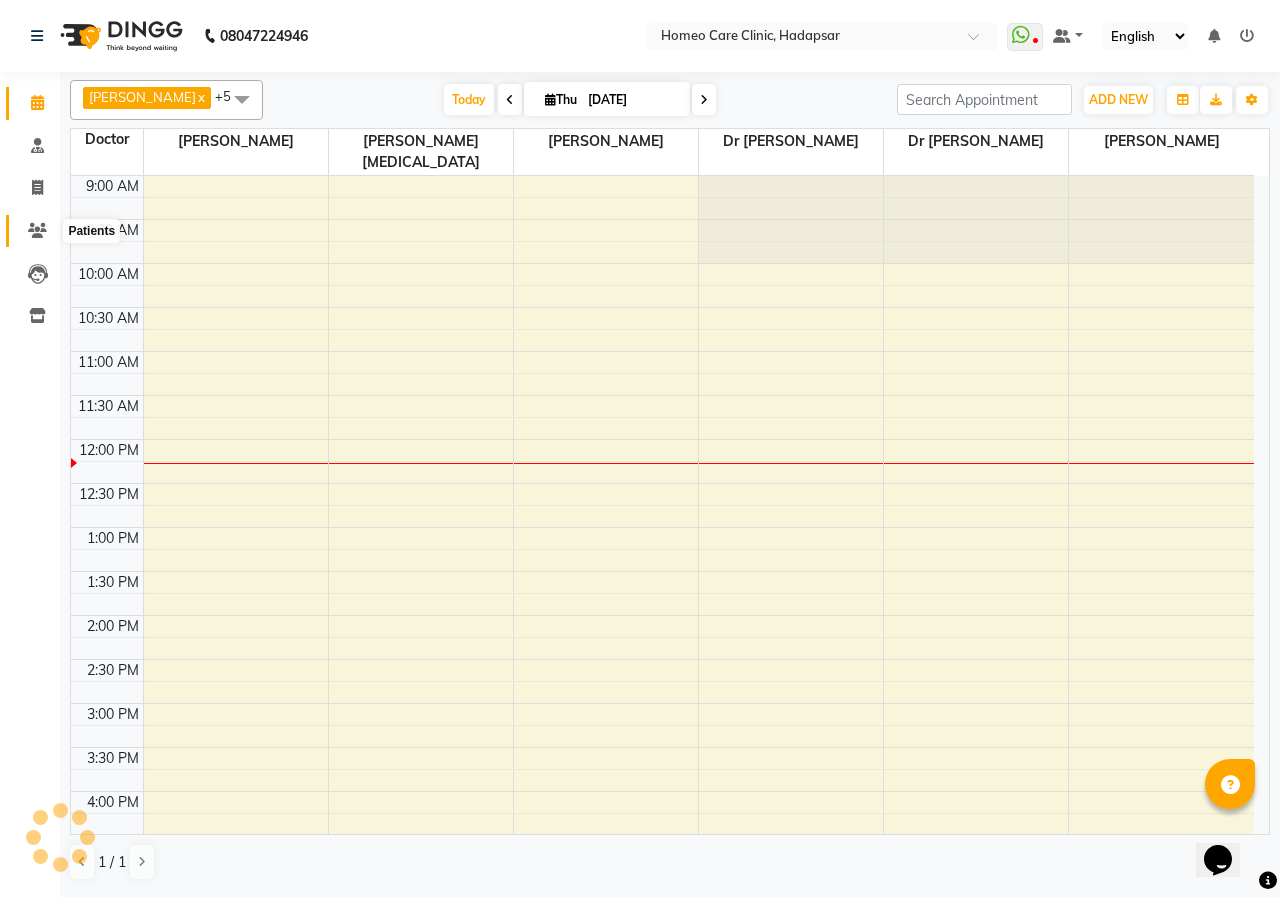 click 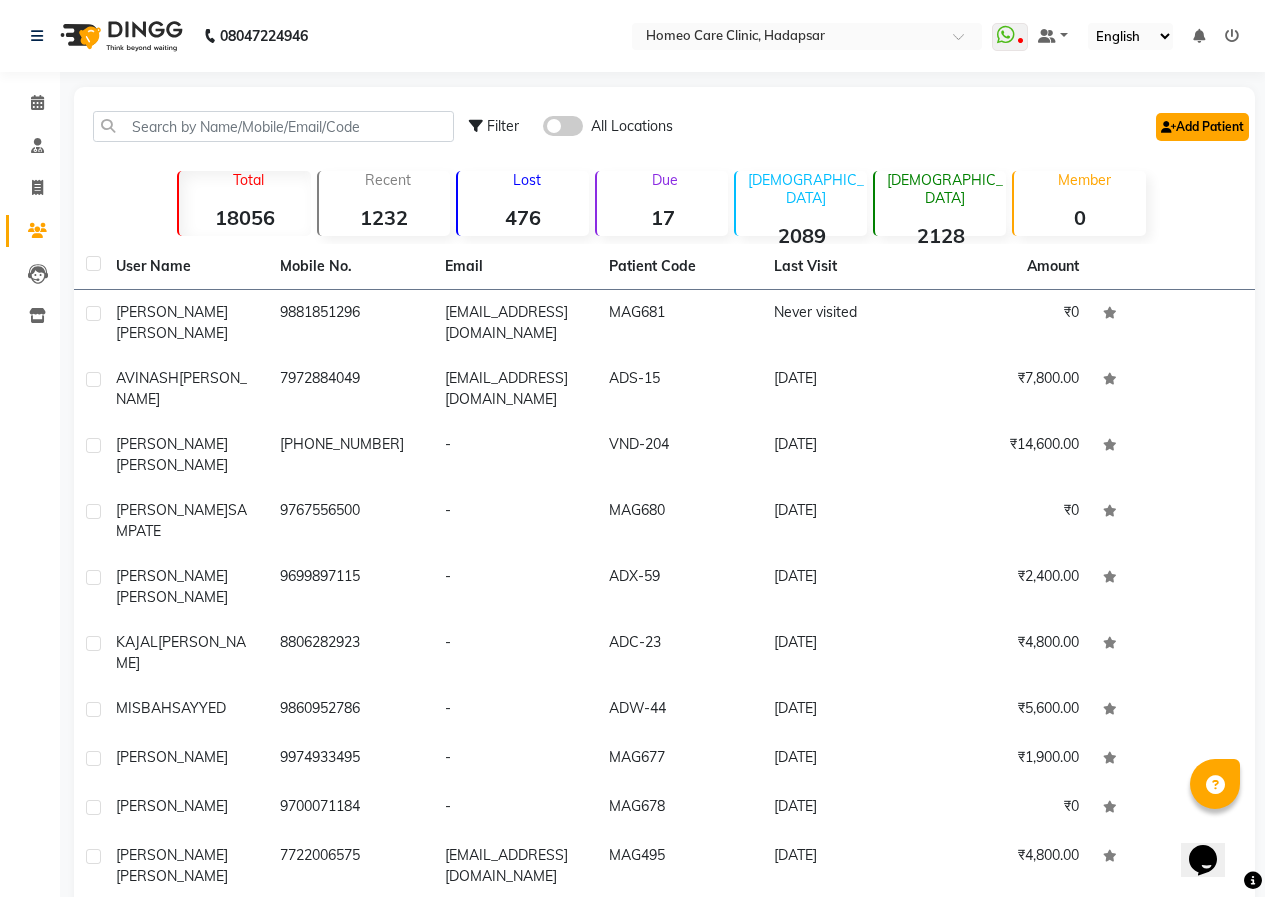 click on "Add Patient" 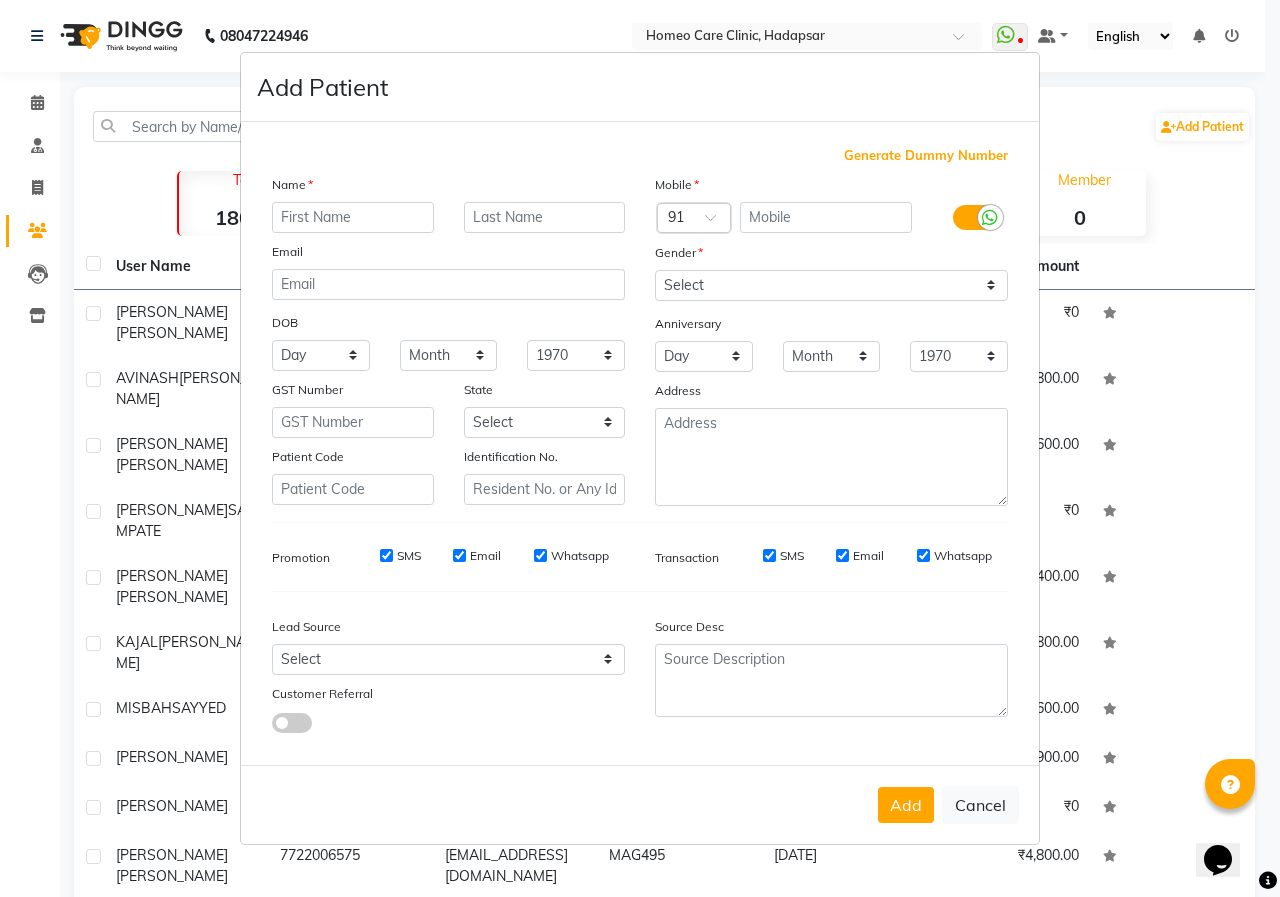 click at bounding box center (353, 217) 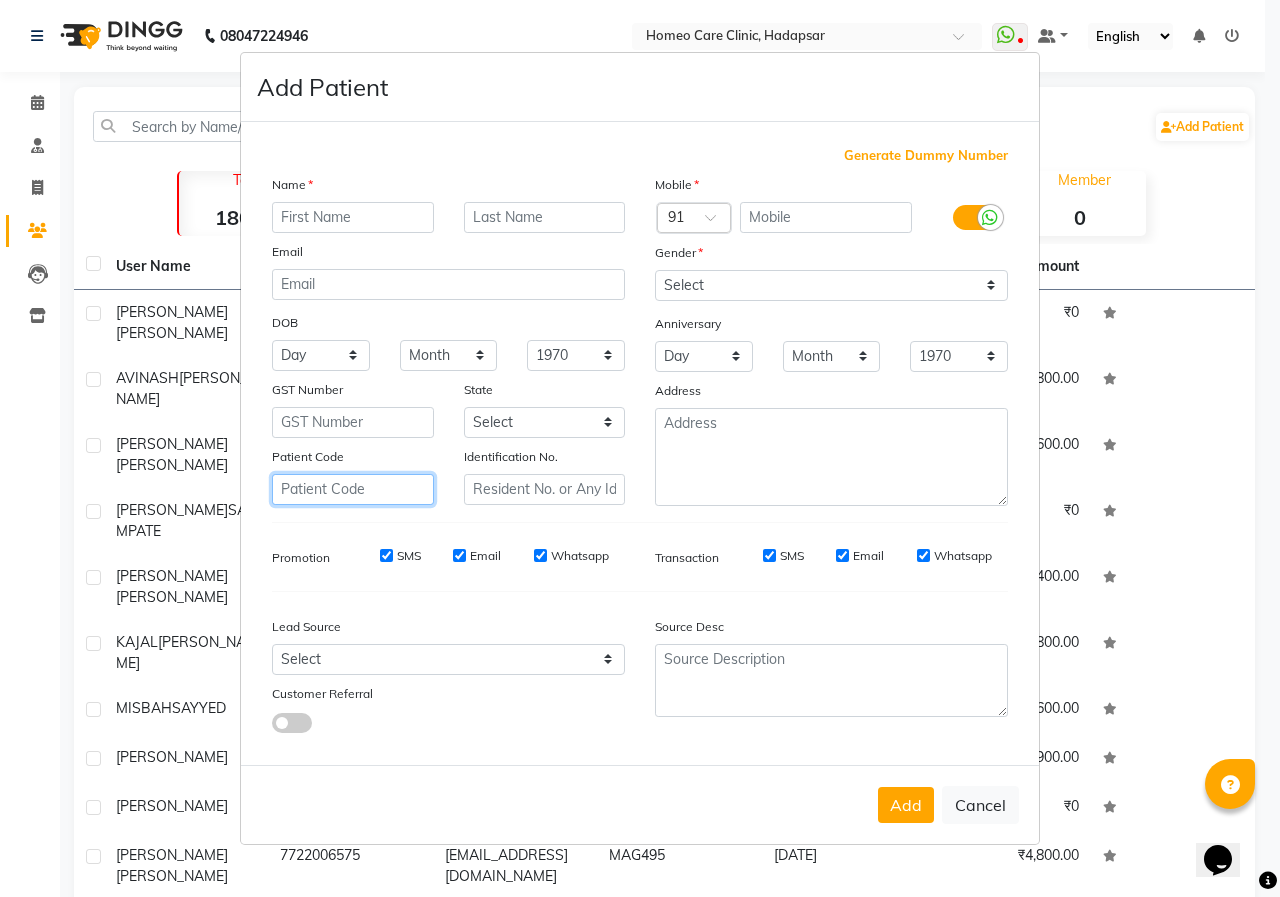 click at bounding box center [353, 489] 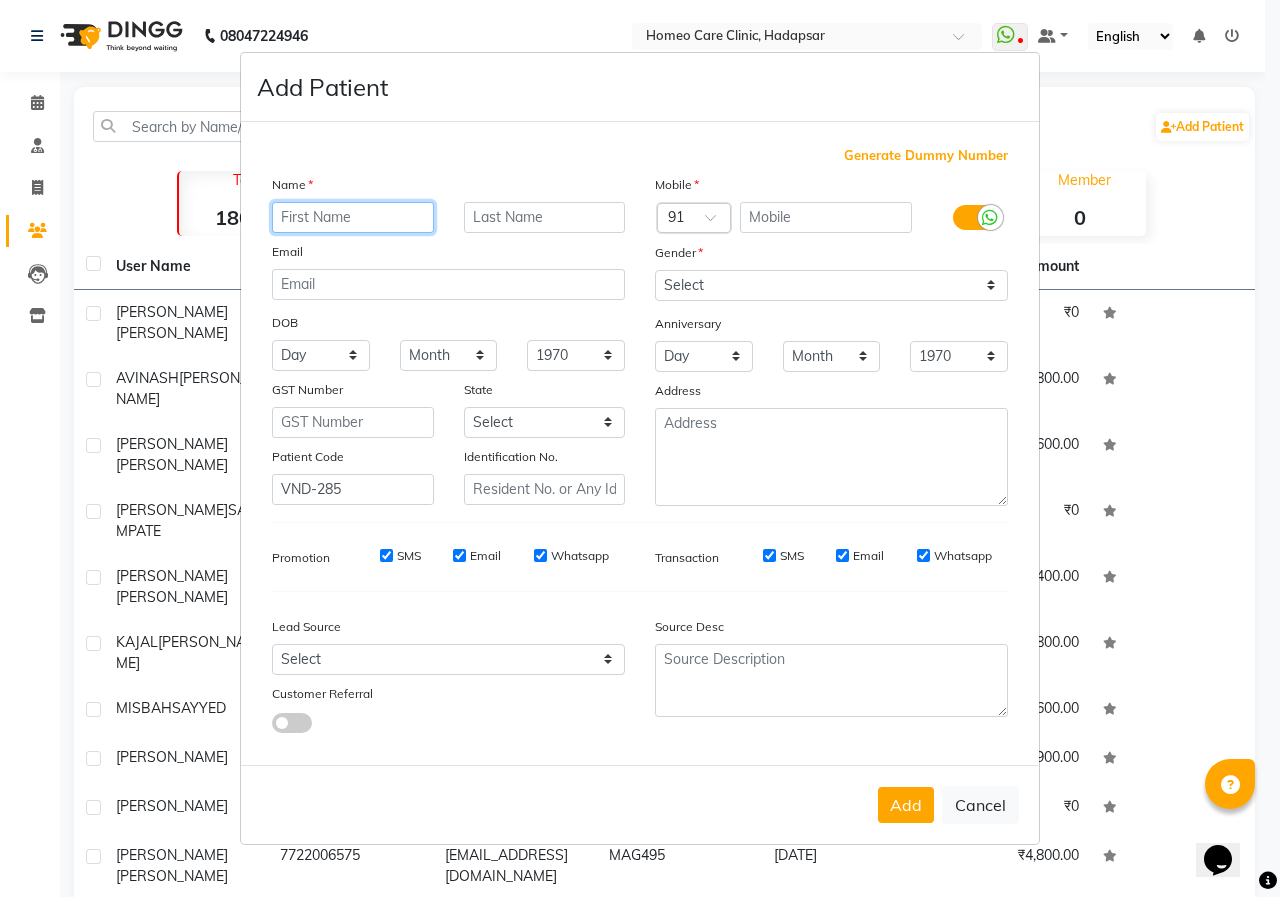 click at bounding box center [353, 217] 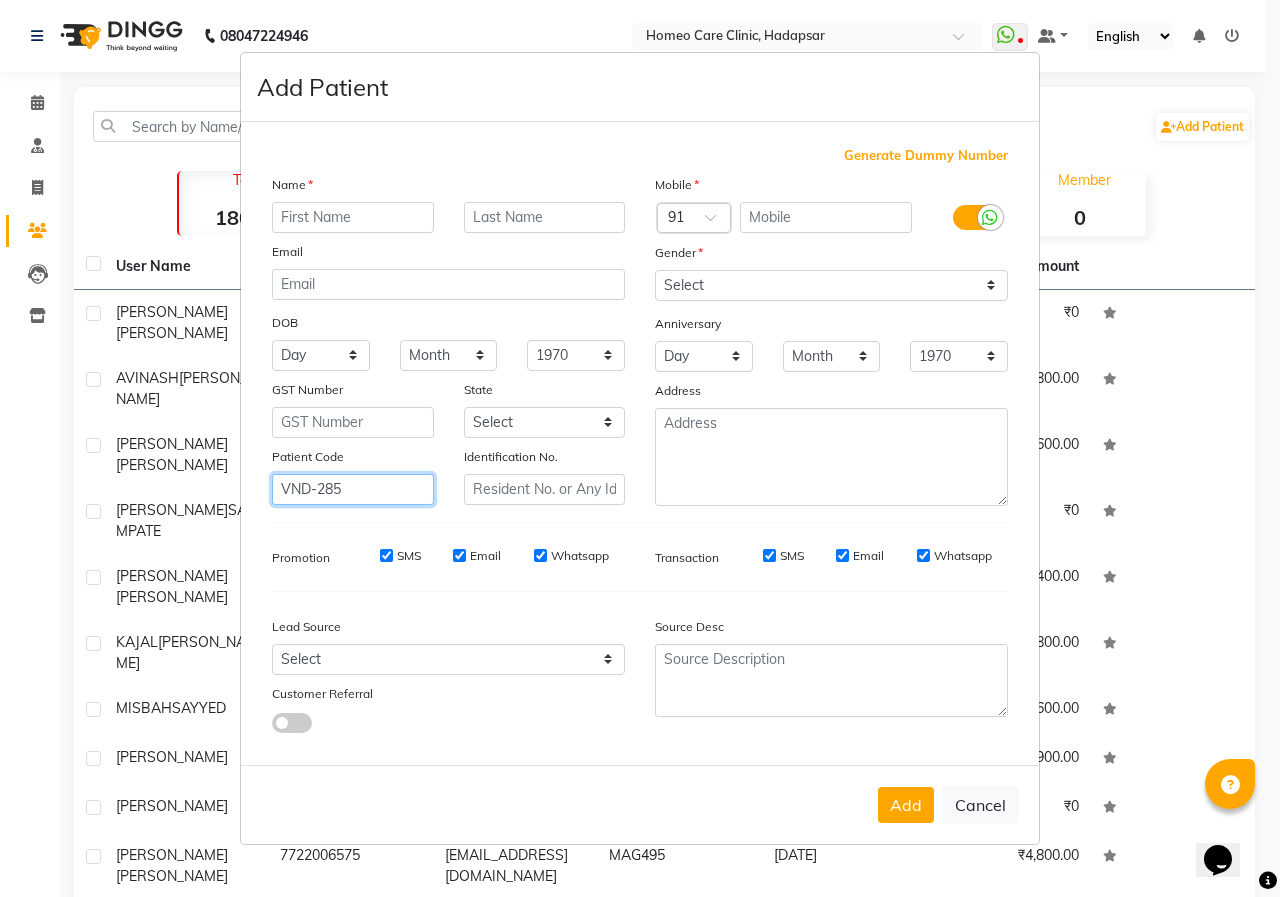 click on "VND-285" at bounding box center (353, 489) 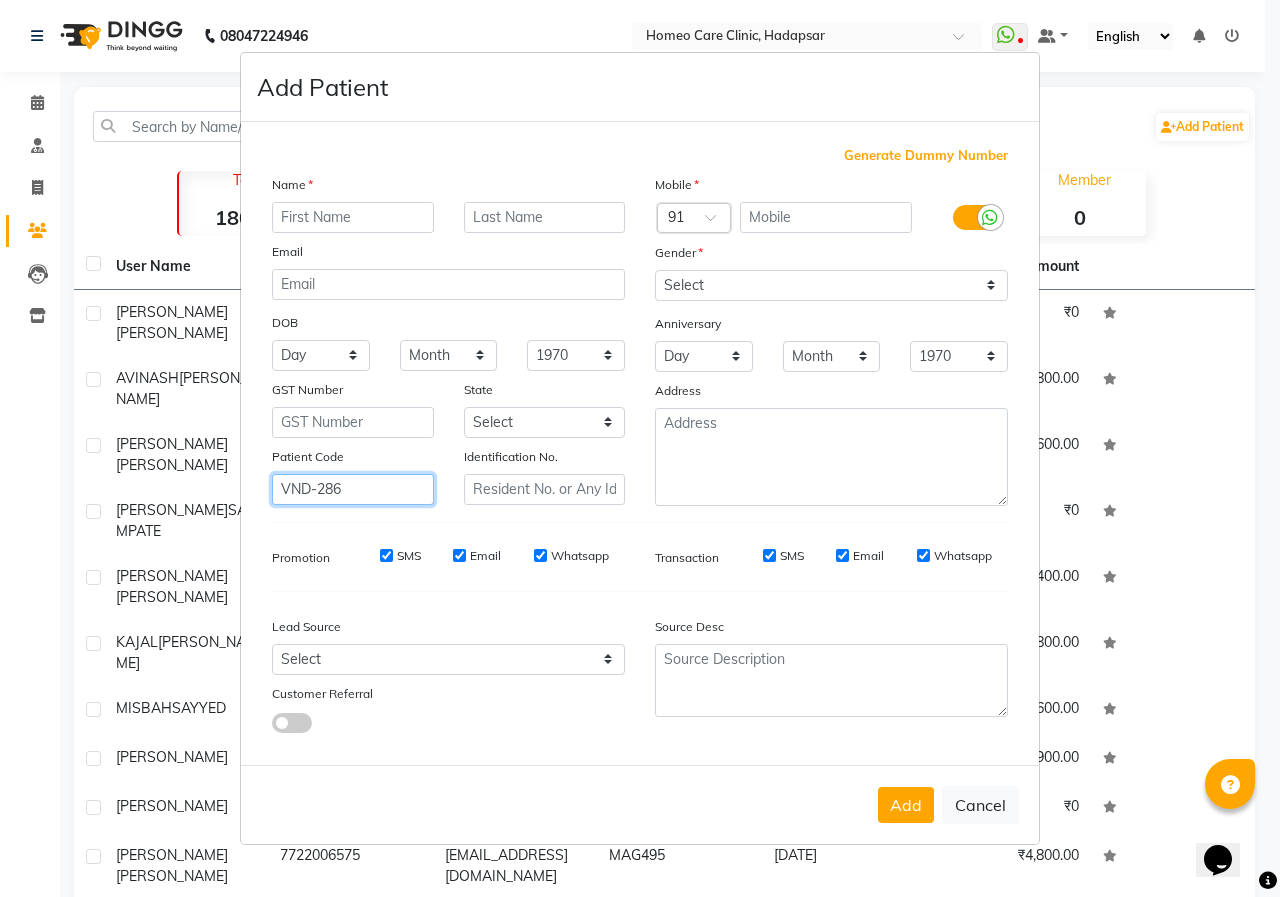 drag, startPoint x: 365, startPoint y: 489, endPoint x: 0, endPoint y: 514, distance: 365.85516 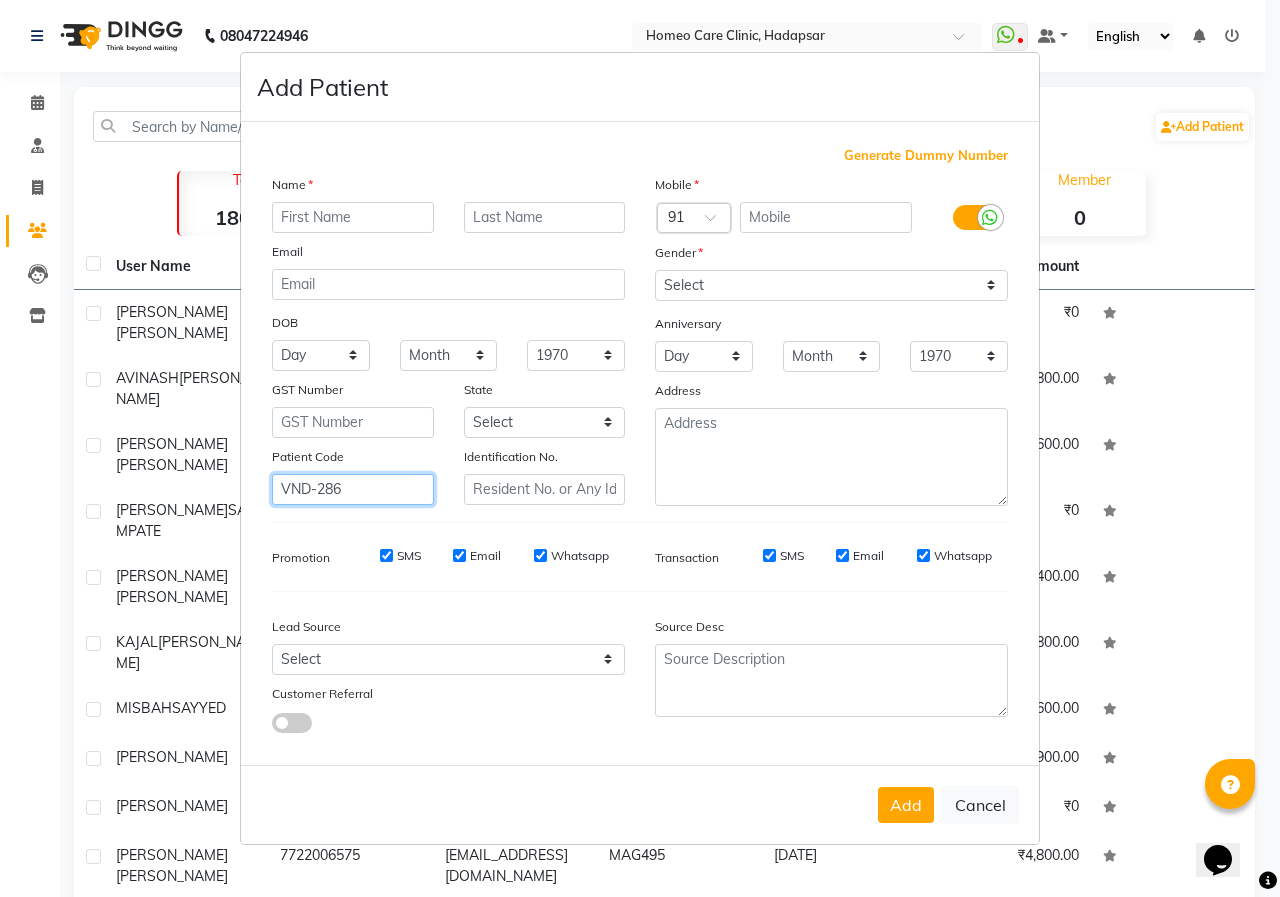 type on "VND-286" 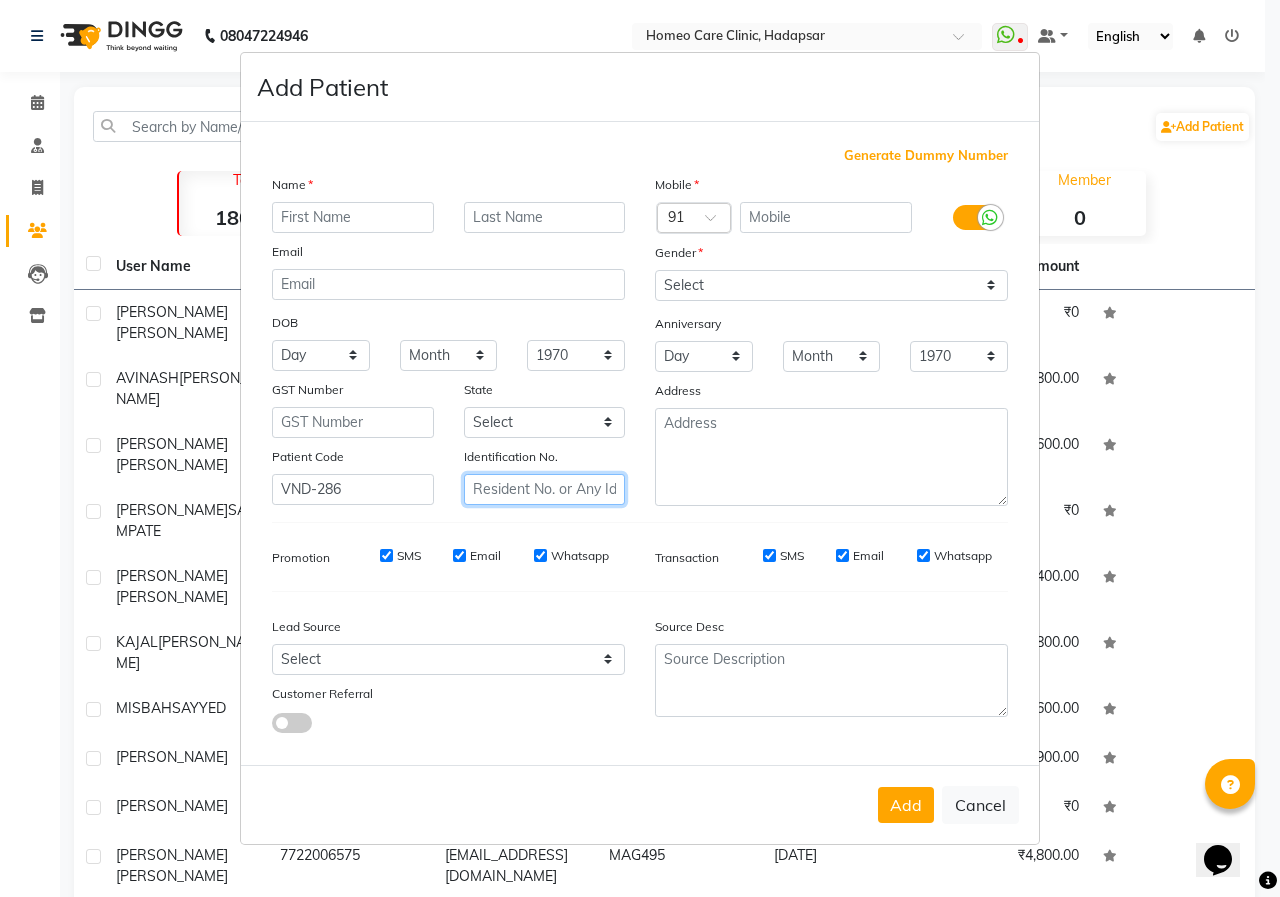 click at bounding box center [545, 489] 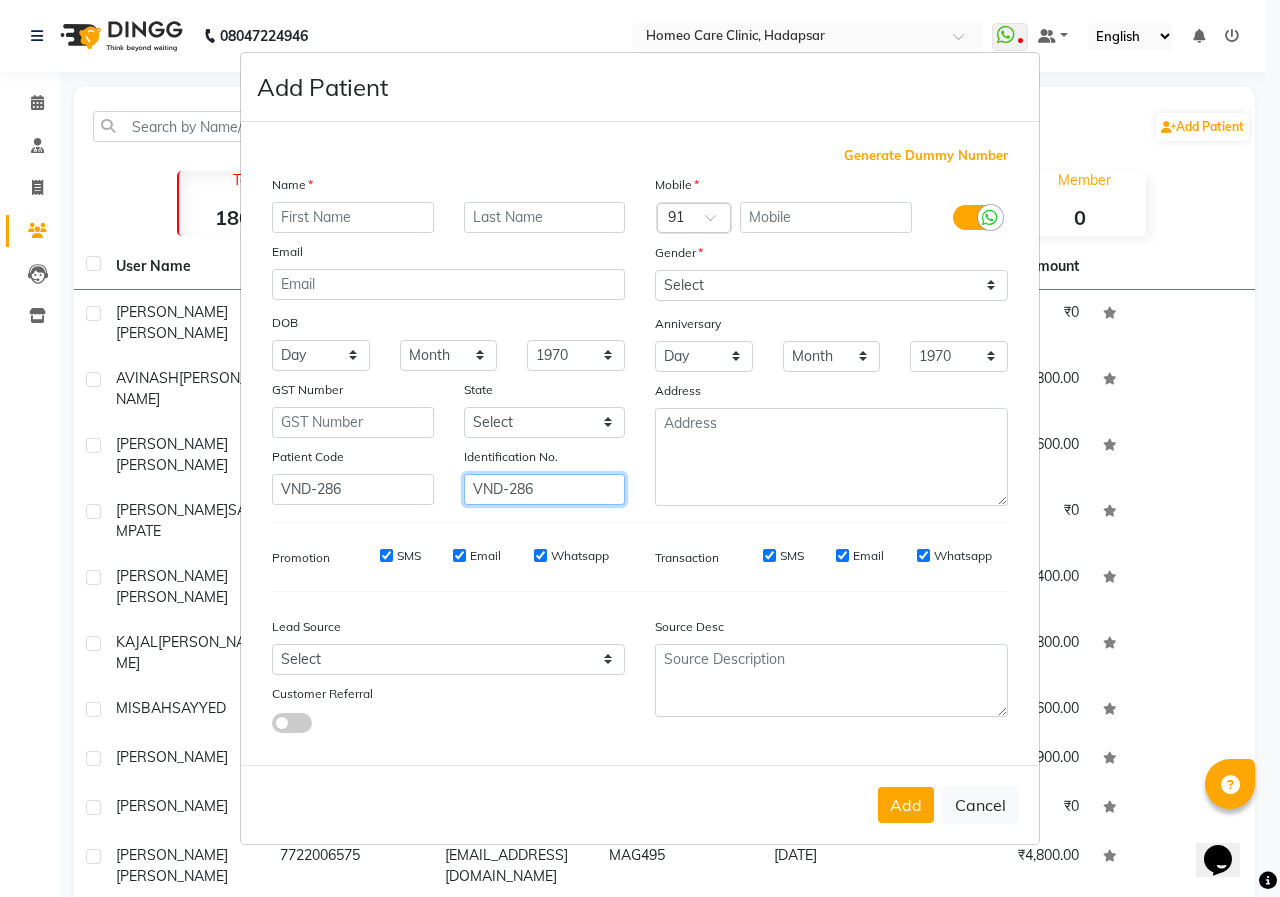 type on "VND-286" 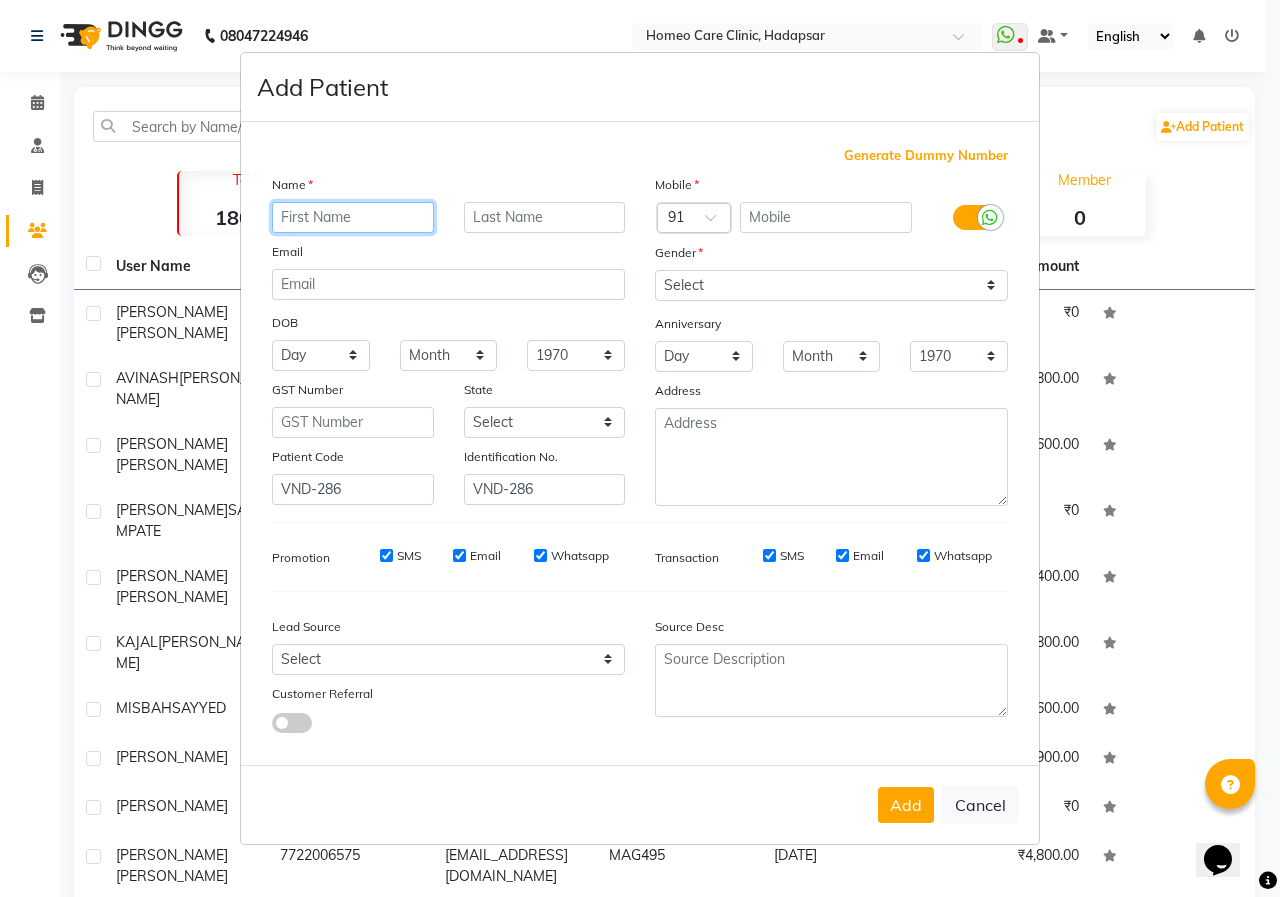 click at bounding box center (353, 217) 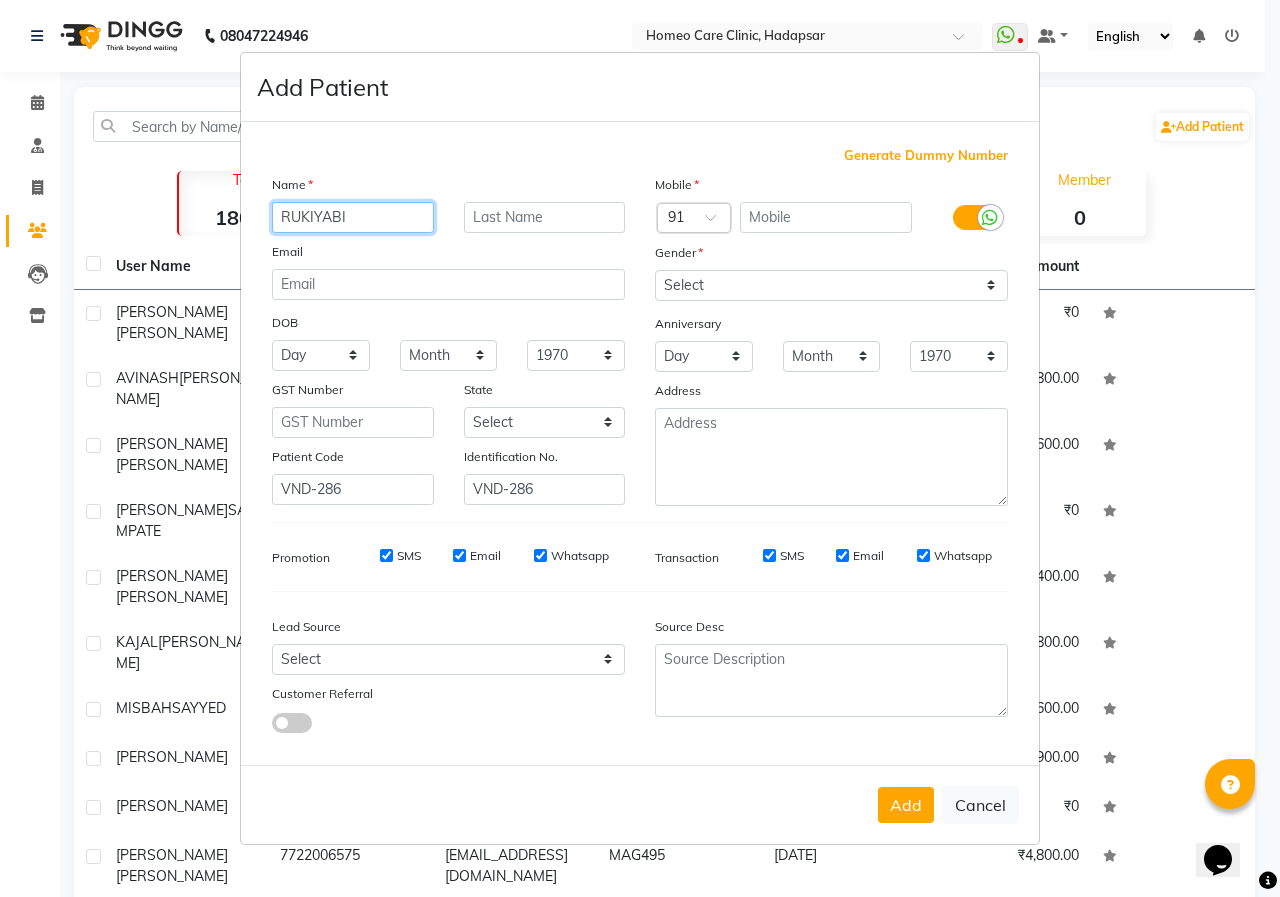 type on "RUKIYABI" 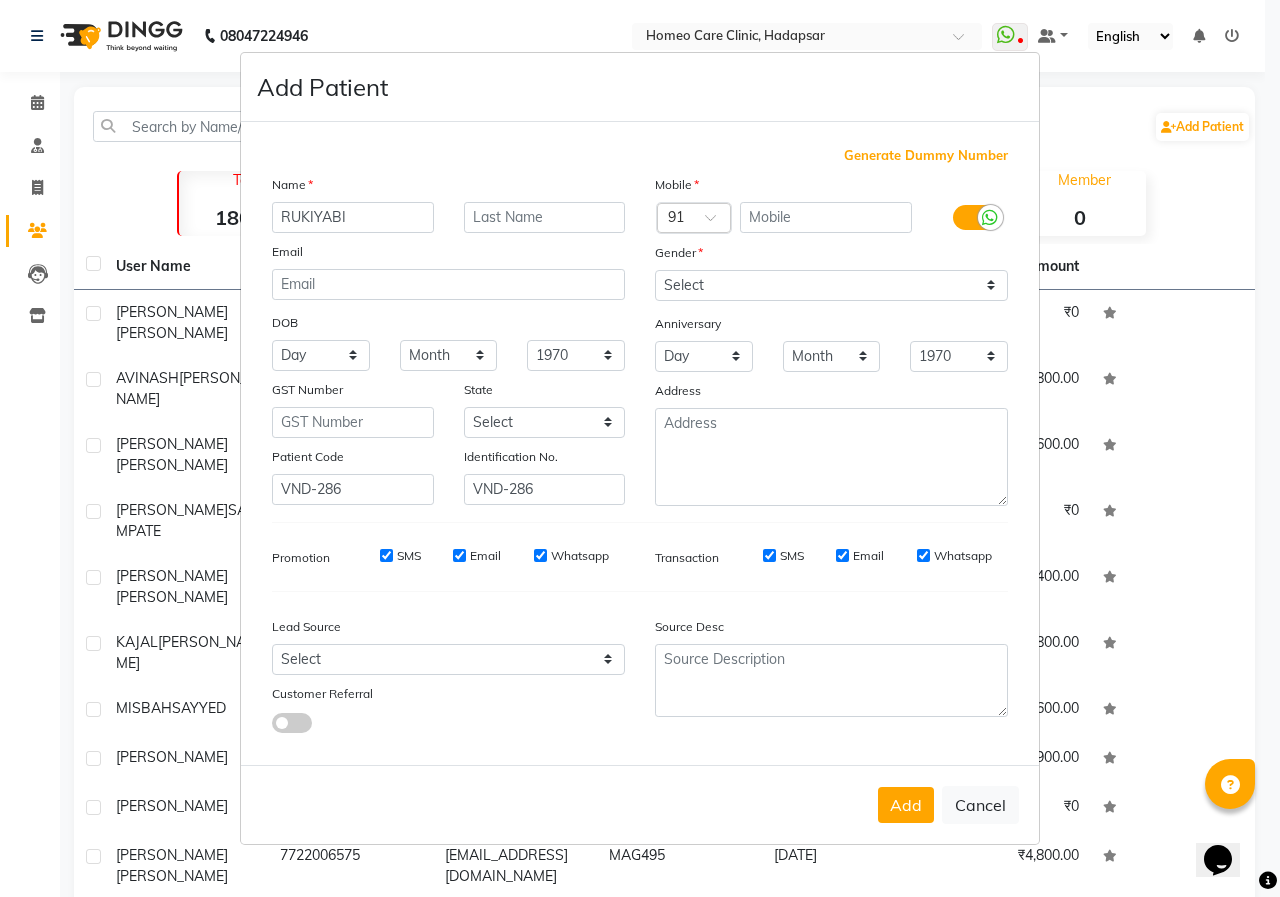 drag, startPoint x: 512, startPoint y: 193, endPoint x: 512, endPoint y: 216, distance: 23 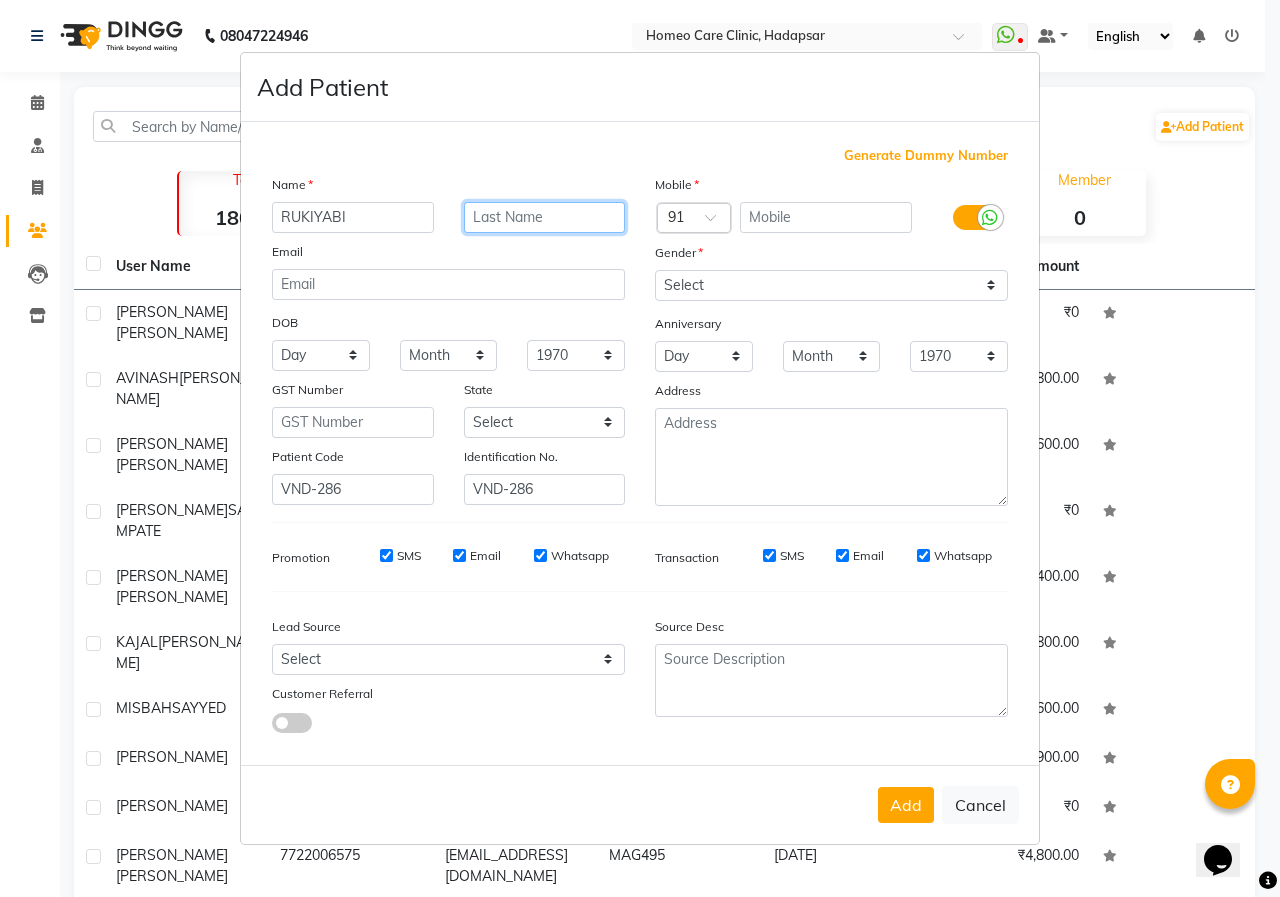 click at bounding box center [545, 217] 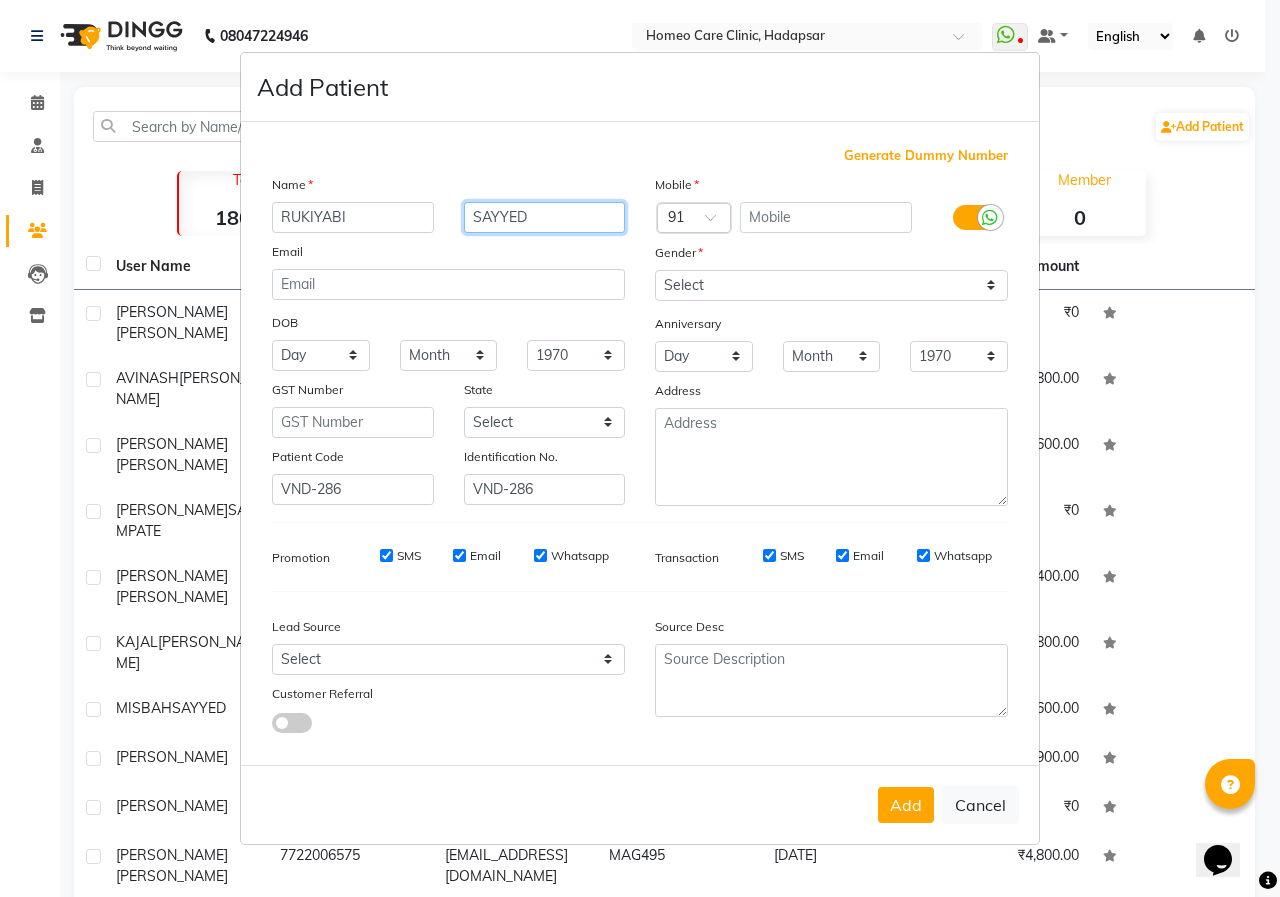 type on "SAYYED" 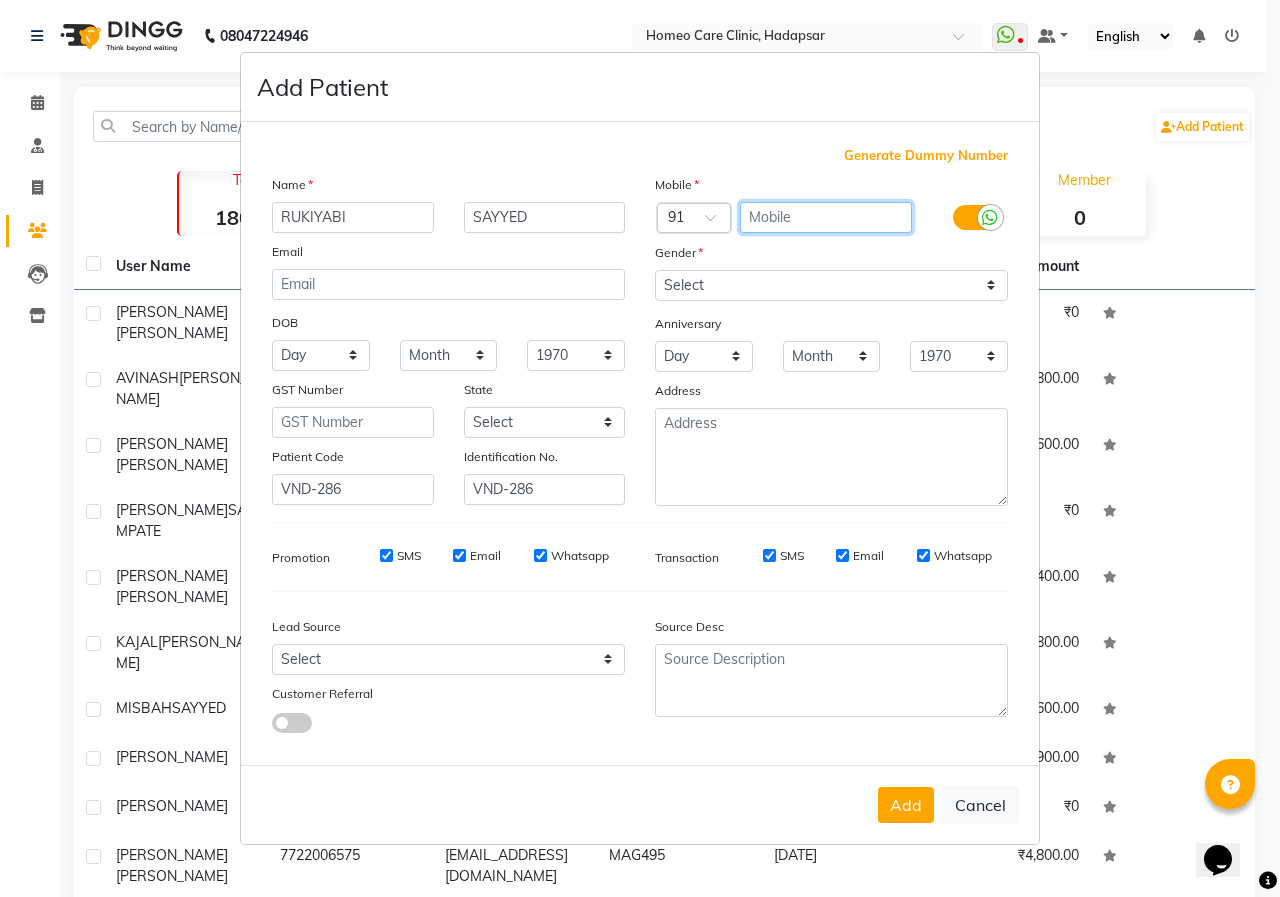 click at bounding box center (826, 217) 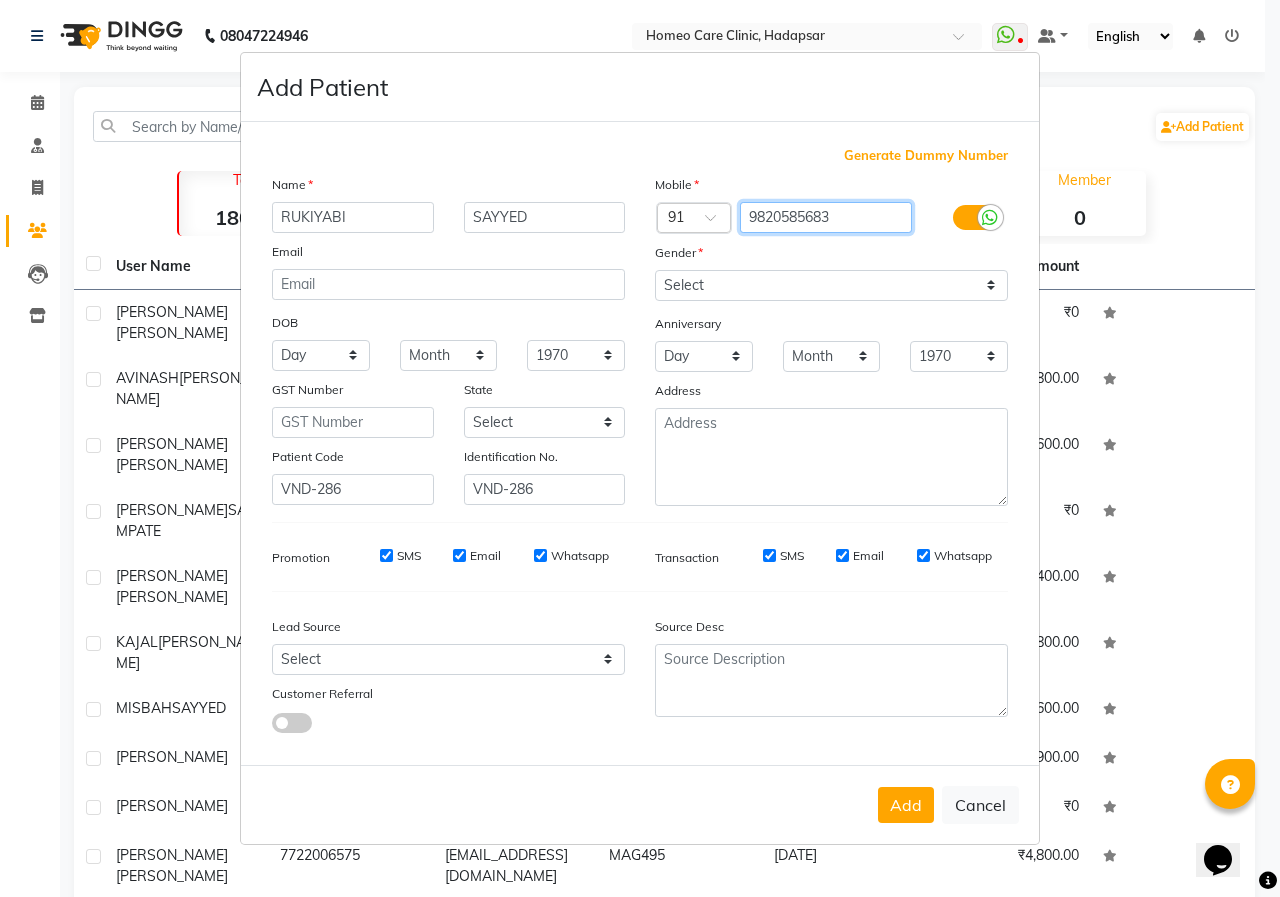 type on "9820585683" 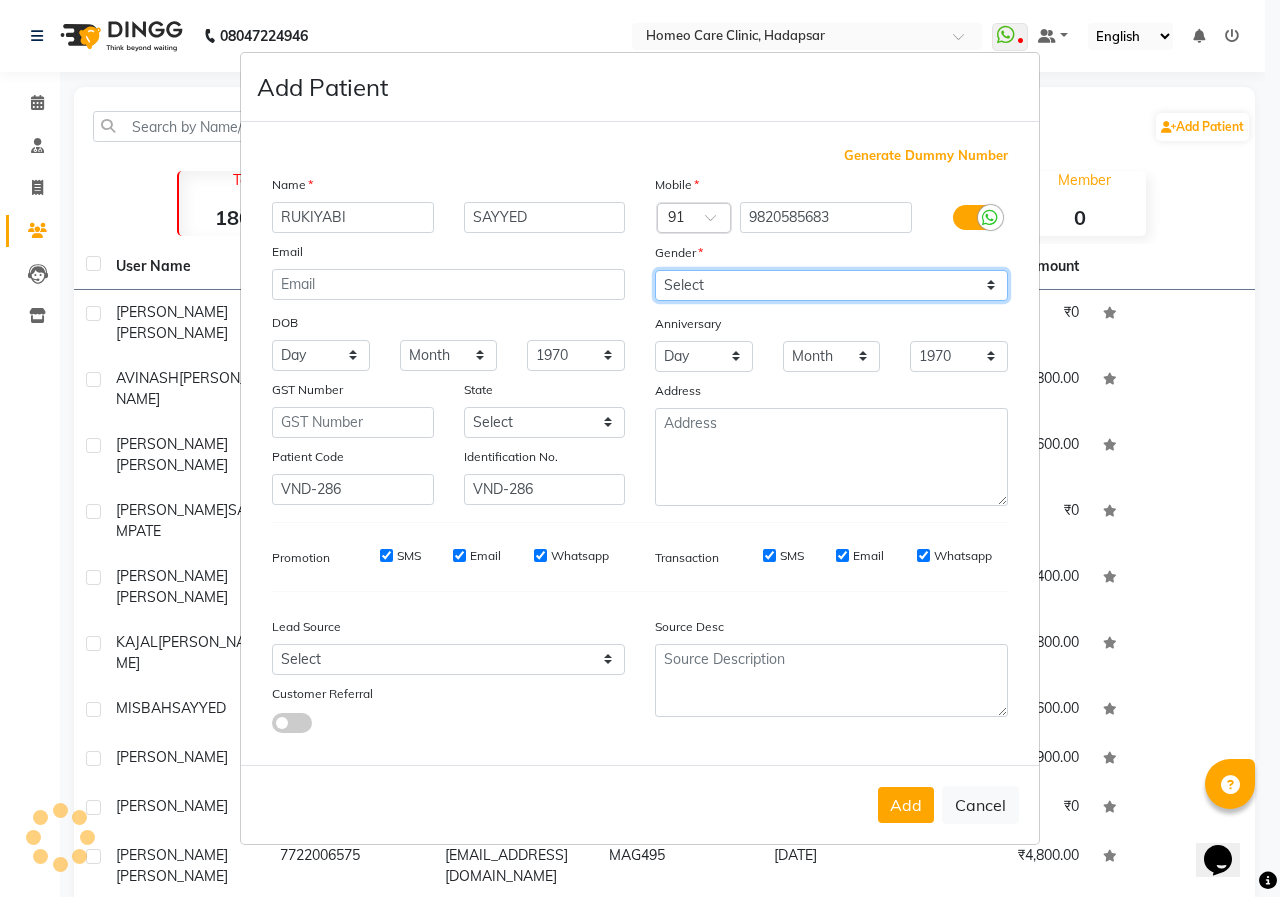 click on "Select [DEMOGRAPHIC_DATA] [DEMOGRAPHIC_DATA] Other Prefer Not To Say" at bounding box center (831, 285) 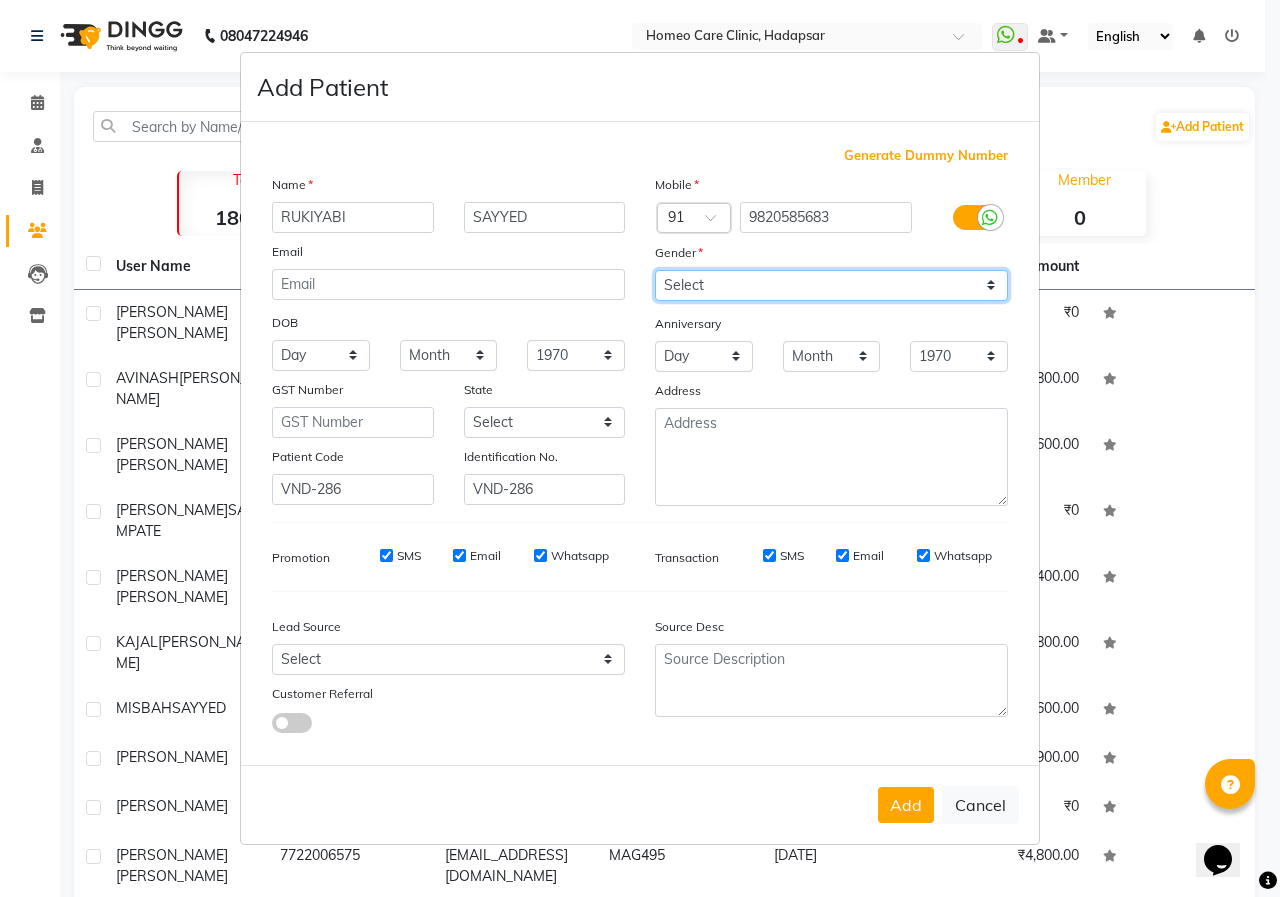 select on "[DEMOGRAPHIC_DATA]" 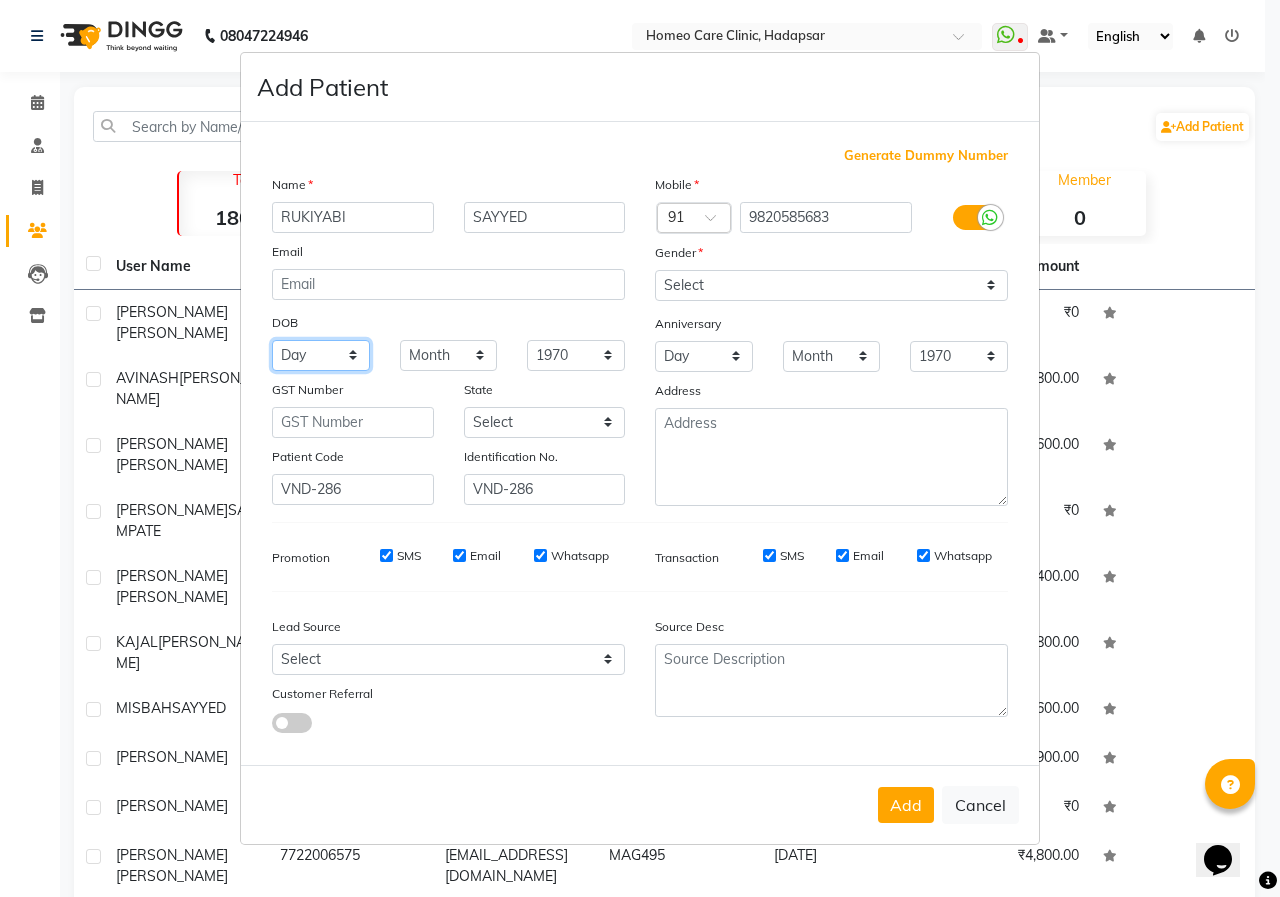 click on "Day 01 02 03 04 05 06 07 08 09 10 11 12 13 14 15 16 17 18 19 20 21 22 23 24 25 26 27 28 29 30 31" at bounding box center (321, 355) 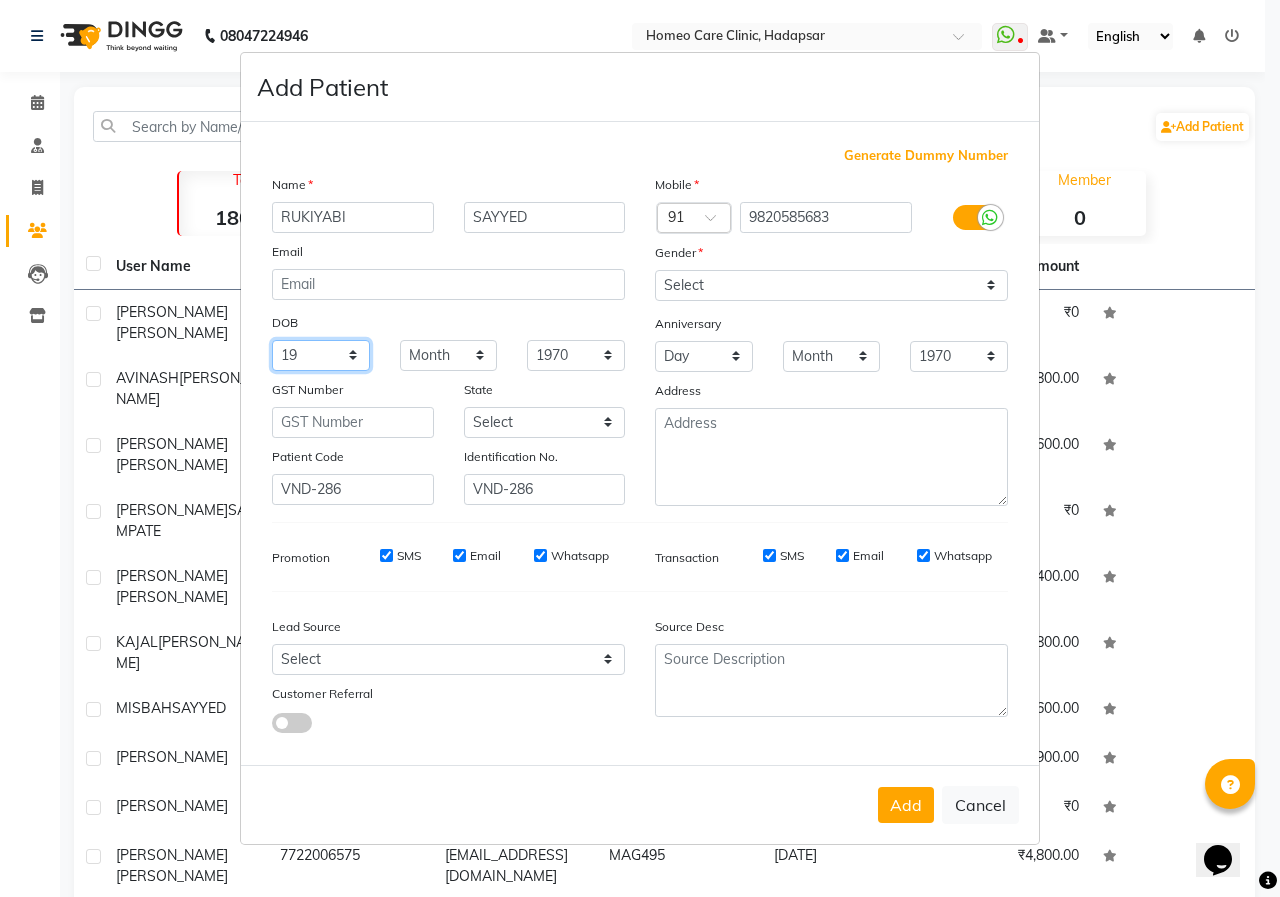 click on "Day 01 02 03 04 05 06 07 08 09 10 11 12 13 14 15 16 17 18 19 20 21 22 23 24 25 26 27 28 29 30 31" at bounding box center [321, 355] 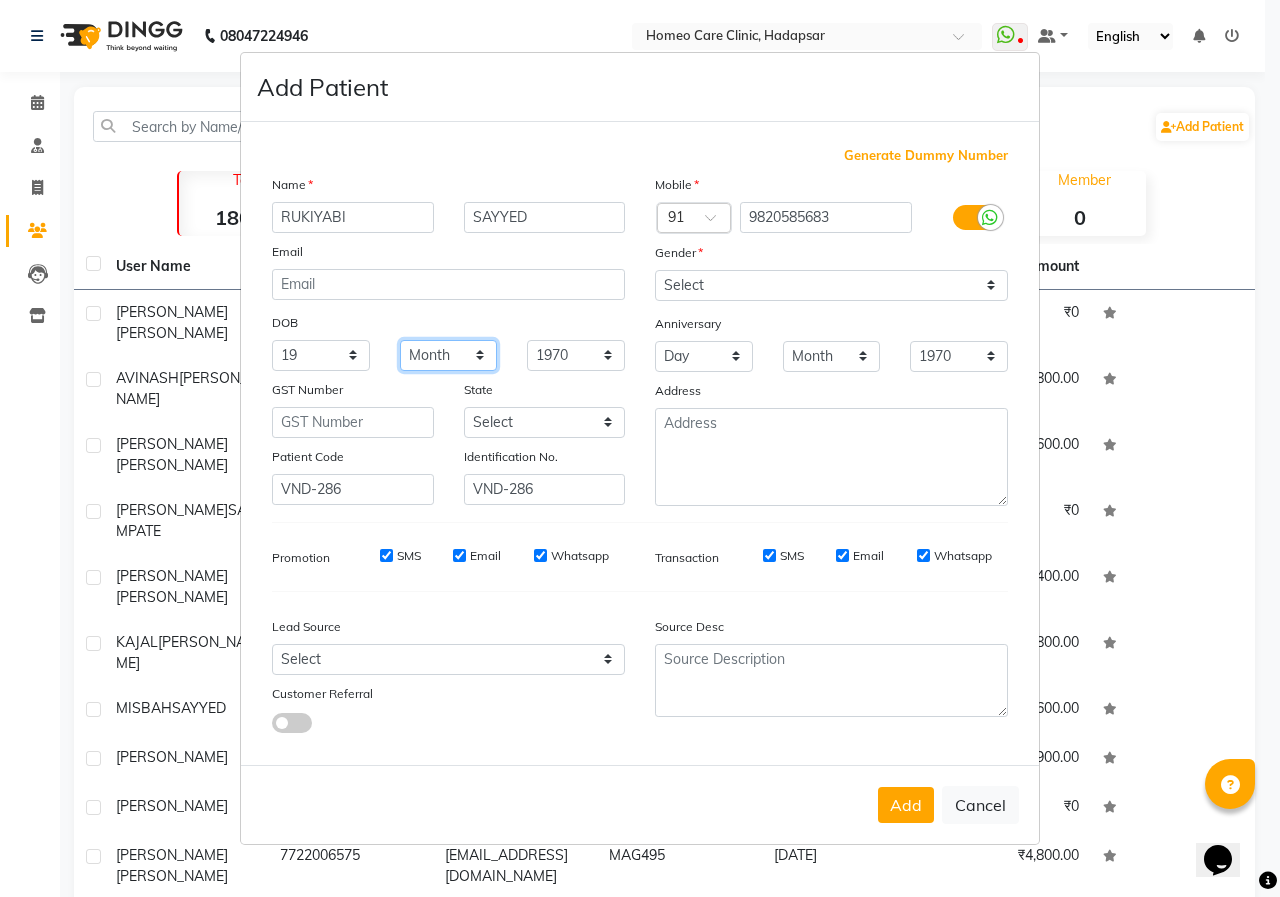 click on "Month January February March April May June July August September October November December" at bounding box center (449, 355) 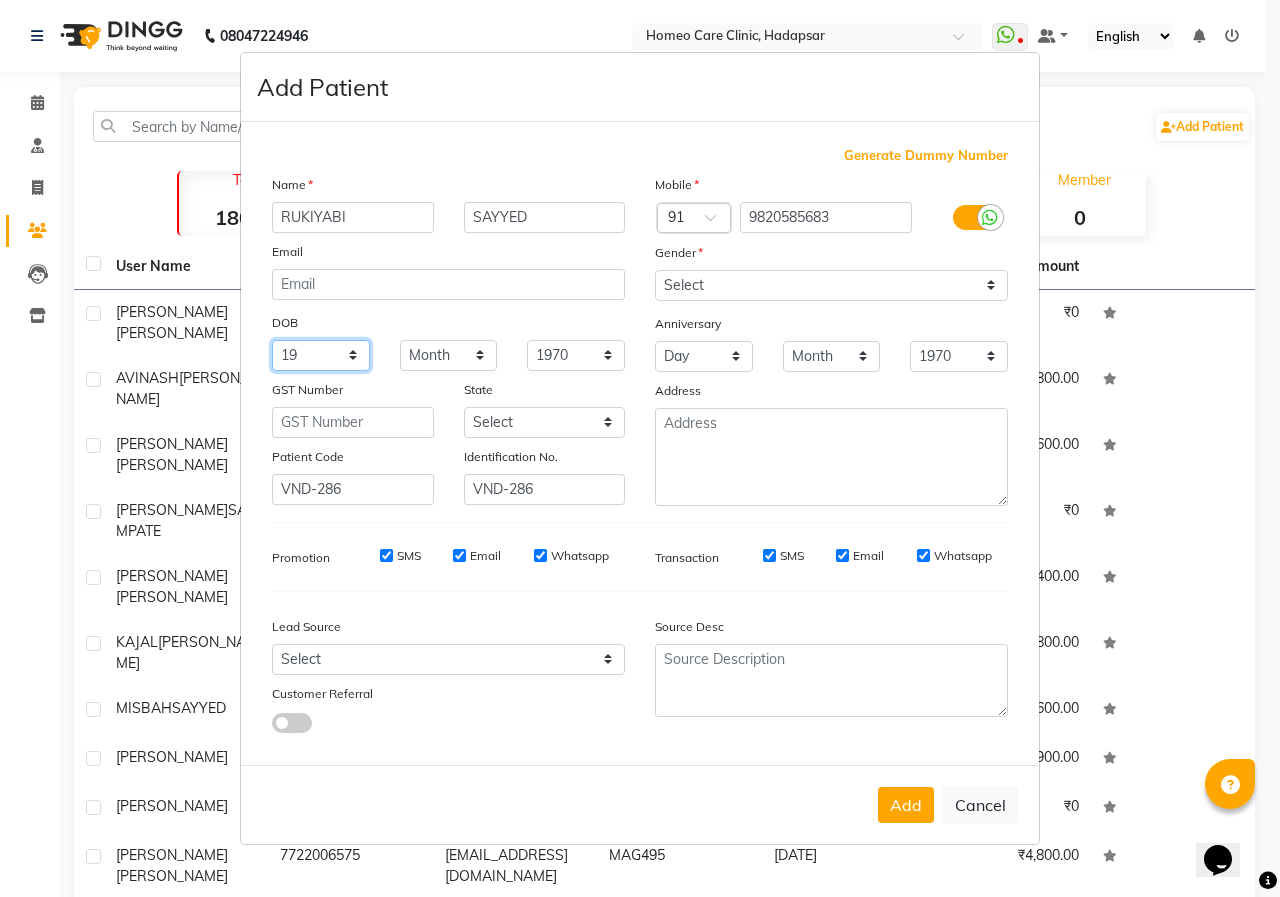 click on "Day 01 02 03 04 05 06 07 08 09 10 11 12 13 14 15 16 17 18 19 20 21 22 23 24 25 26 27 28 29 30 31" at bounding box center [321, 355] 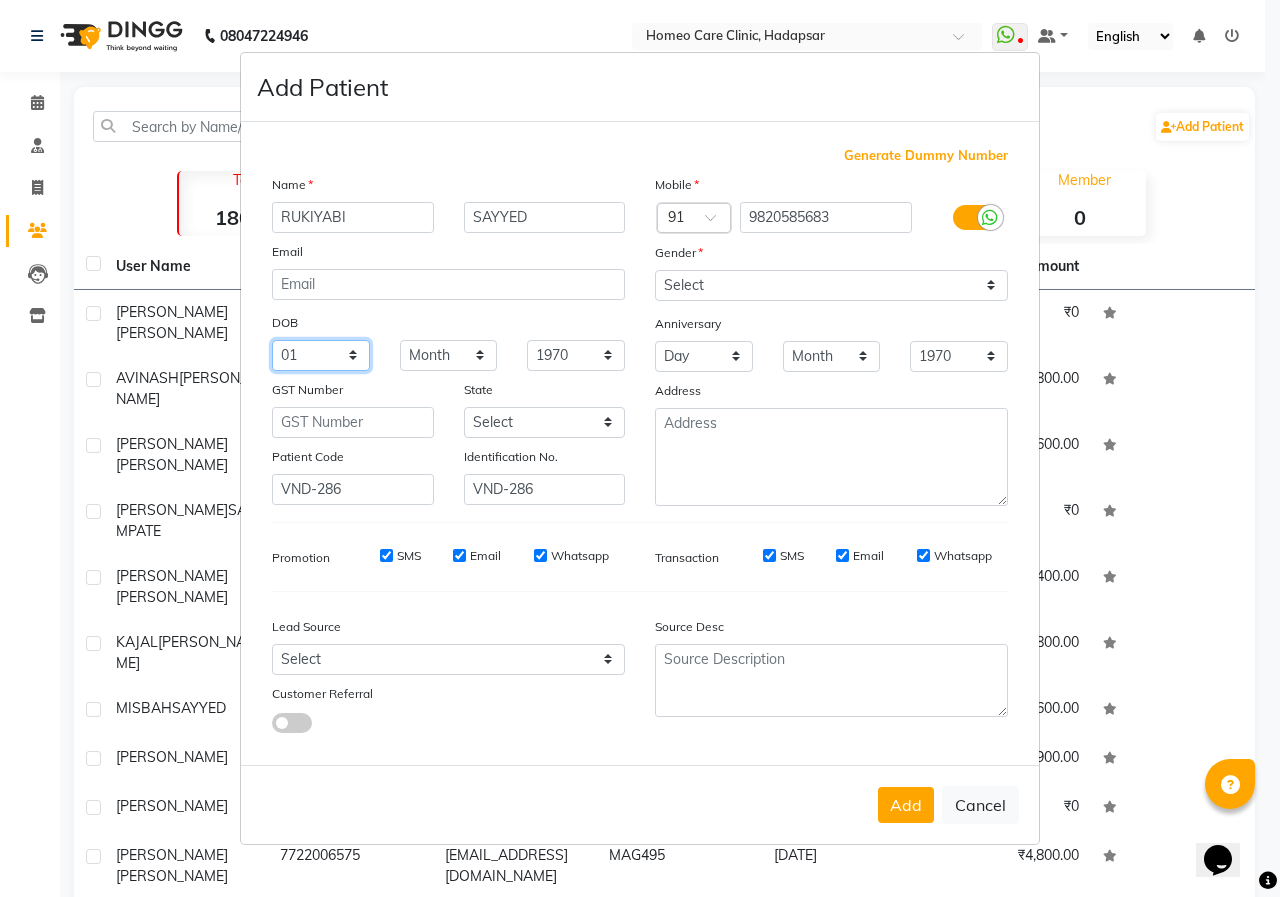 click on "Day 01 02 03 04 05 06 07 08 09 10 11 12 13 14 15 16 17 18 19 20 21 22 23 24 25 26 27 28 29 30 31" at bounding box center [321, 355] 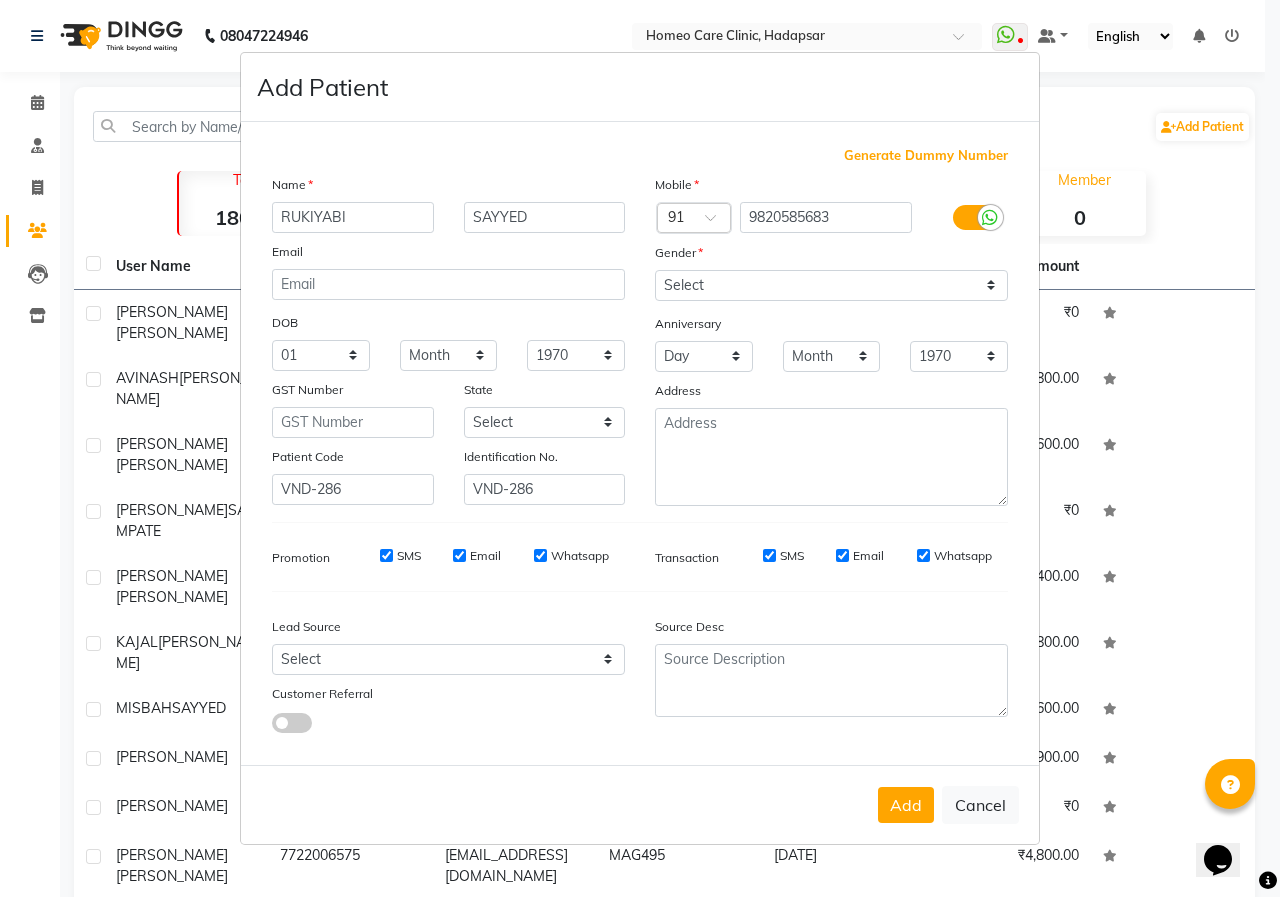 drag, startPoint x: 386, startPoint y: 333, endPoint x: 392, endPoint y: 352, distance: 19.924858 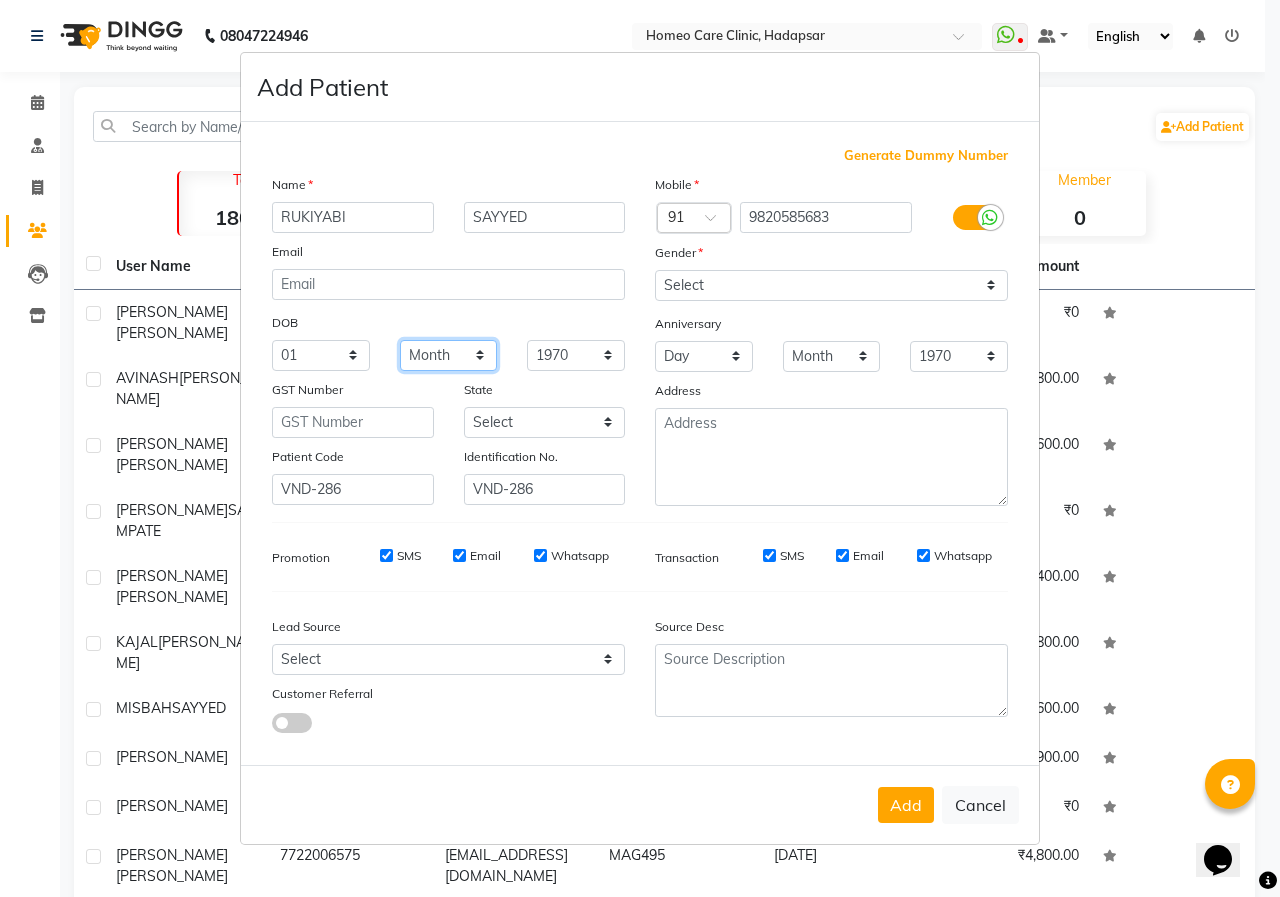 click on "Month January February March April May June July August September October November December" at bounding box center [449, 355] 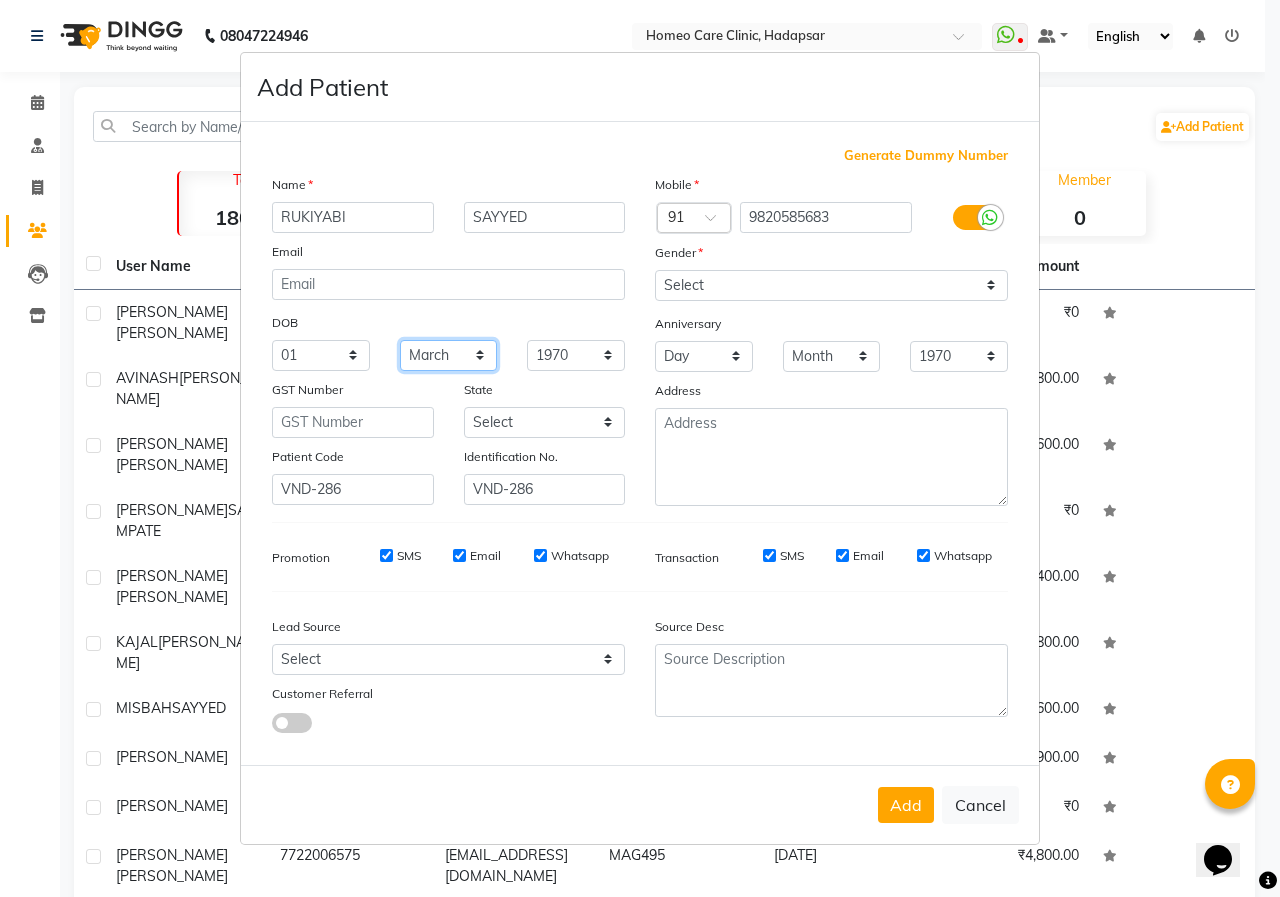 click on "Month January February March April May June July August September October November December" at bounding box center (449, 355) 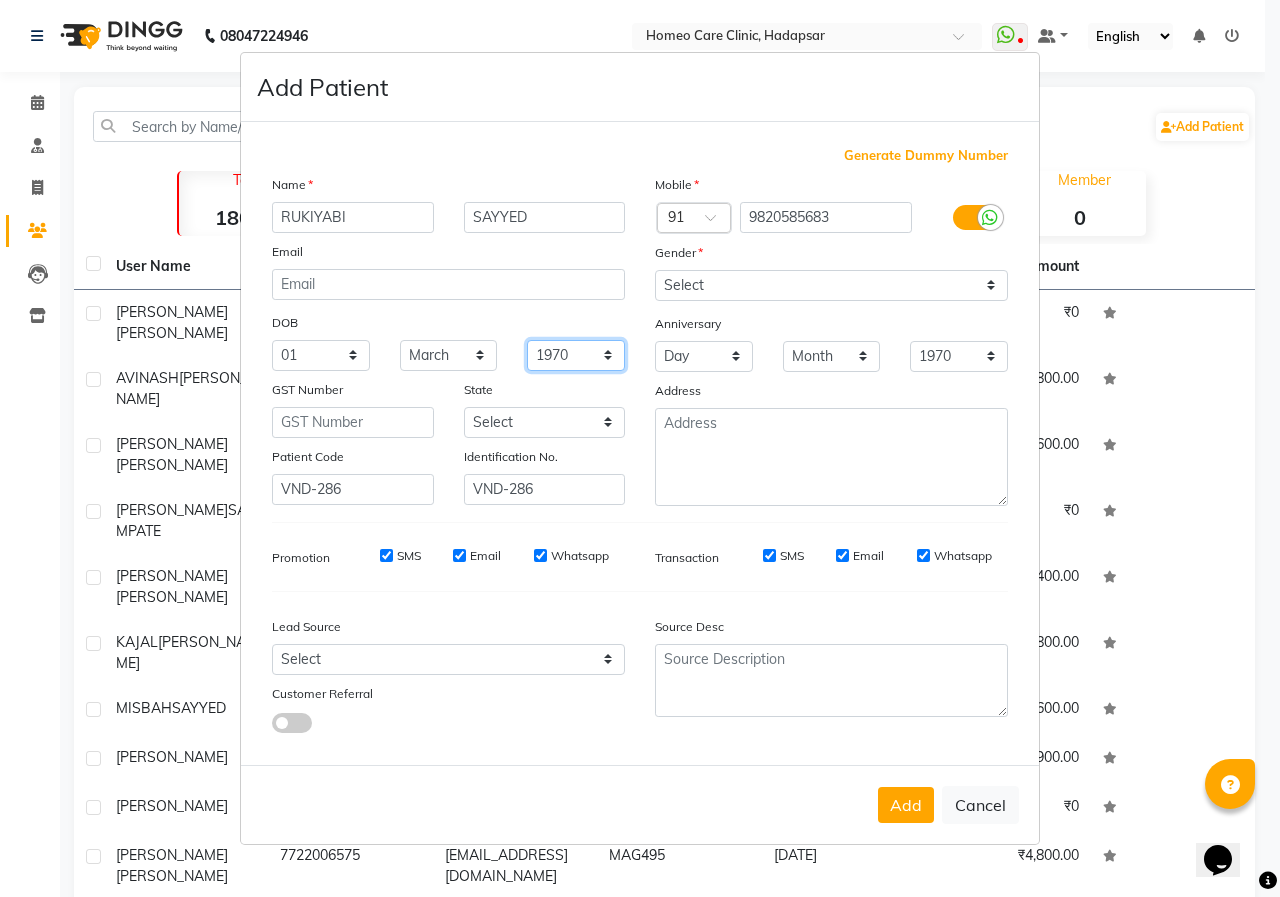 click on "1940 1941 1942 1943 1944 1945 1946 1947 1948 1949 1950 1951 1952 1953 1954 1955 1956 1957 1958 1959 1960 1961 1962 1963 1964 1965 1966 1967 1968 1969 1970 1971 1972 1973 1974 1975 1976 1977 1978 1979 1980 1981 1982 1983 1984 1985 1986 1987 1988 1989 1990 1991 1992 1993 1994 1995 1996 1997 1998 1999 2000 2001 2002 2003 2004 2005 2006 2007 2008 2009 2010 2011 2012 2013 2014 2015 2016 2017 2018 2019 2020 2021 2022 2023 2024" at bounding box center [576, 355] 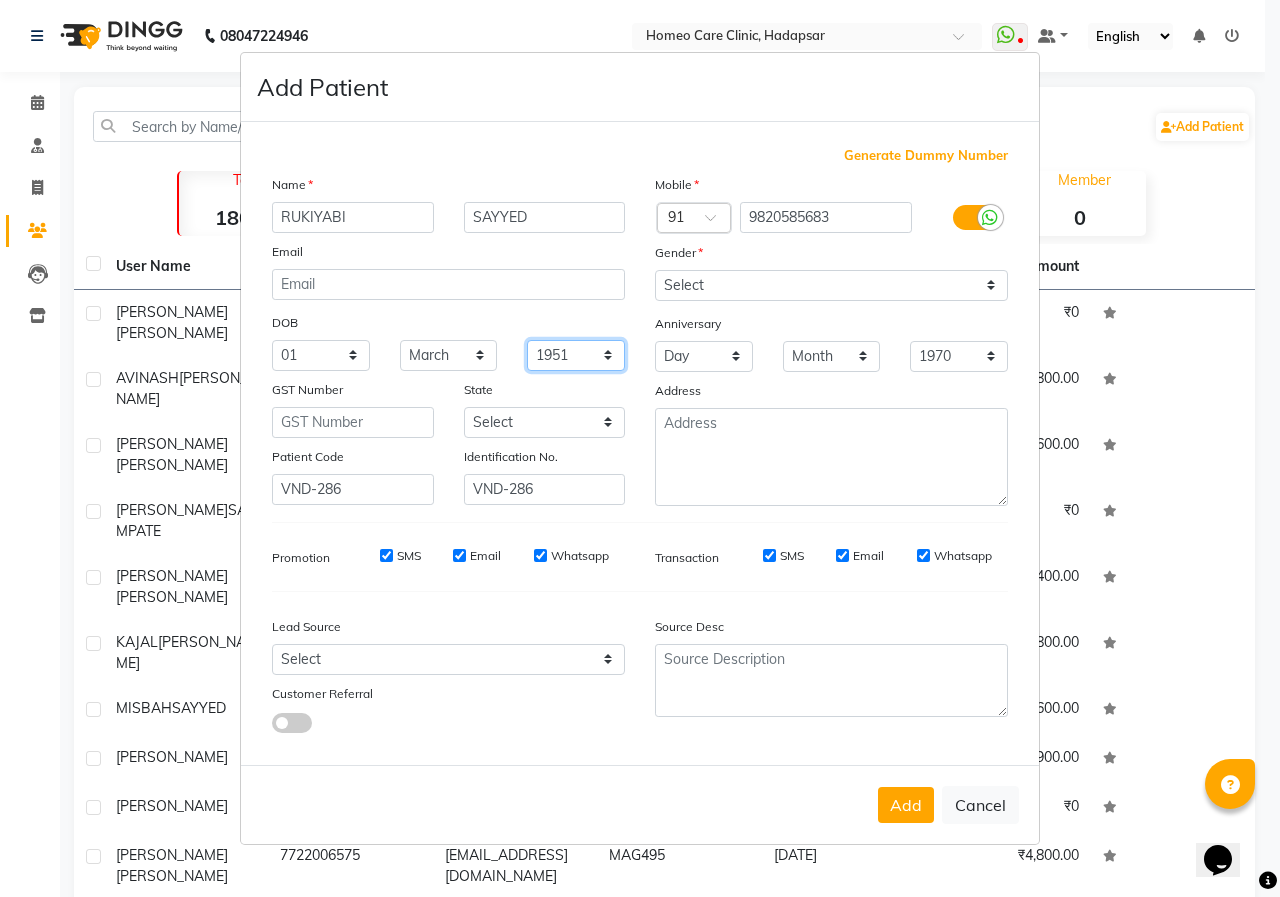 click on "1940 1941 1942 1943 1944 1945 1946 1947 1948 1949 1950 1951 1952 1953 1954 1955 1956 1957 1958 1959 1960 1961 1962 1963 1964 1965 1966 1967 1968 1969 1970 1971 1972 1973 1974 1975 1976 1977 1978 1979 1980 1981 1982 1983 1984 1985 1986 1987 1988 1989 1990 1991 1992 1993 1994 1995 1996 1997 1998 1999 2000 2001 2002 2003 2004 2005 2006 2007 2008 2009 2010 2011 2012 2013 2014 2015 2016 2017 2018 2019 2020 2021 2022 2023 2024" at bounding box center (576, 355) 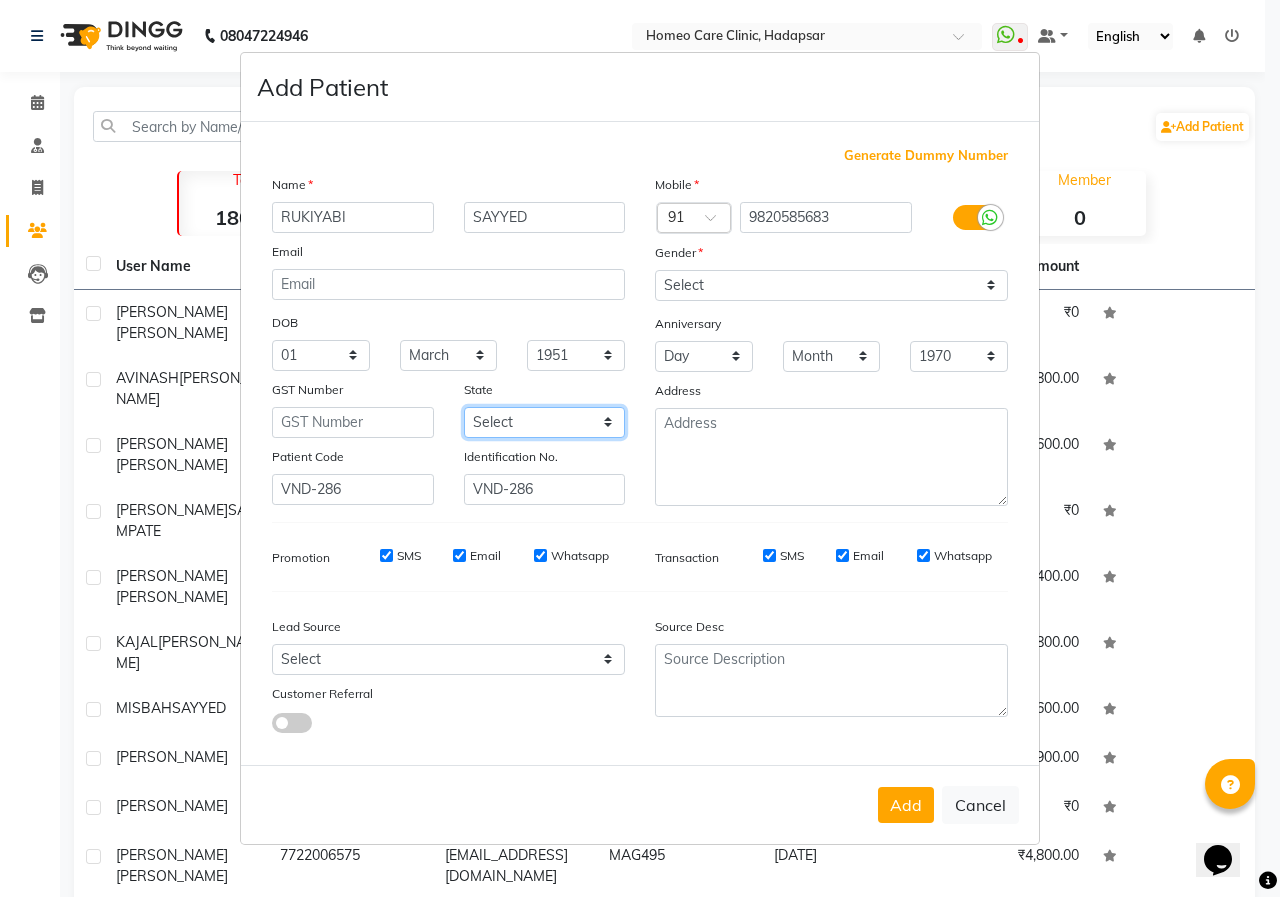click on "Select [GEOGRAPHIC_DATA] [GEOGRAPHIC_DATA] [GEOGRAPHIC_DATA] [GEOGRAPHIC_DATA] [GEOGRAPHIC_DATA] [GEOGRAPHIC_DATA] [GEOGRAPHIC_DATA] [GEOGRAPHIC_DATA] and [GEOGRAPHIC_DATA] [GEOGRAPHIC_DATA] [GEOGRAPHIC_DATA] [GEOGRAPHIC_DATA] [GEOGRAPHIC_DATA] [GEOGRAPHIC_DATA] [GEOGRAPHIC_DATA] [GEOGRAPHIC_DATA] [GEOGRAPHIC_DATA] [GEOGRAPHIC_DATA] [GEOGRAPHIC_DATA] [GEOGRAPHIC_DATA] [GEOGRAPHIC_DATA] [GEOGRAPHIC_DATA] [GEOGRAPHIC_DATA] [GEOGRAPHIC_DATA] [GEOGRAPHIC_DATA] [GEOGRAPHIC_DATA] [GEOGRAPHIC_DATA] [GEOGRAPHIC_DATA] [GEOGRAPHIC_DATA] [GEOGRAPHIC_DATA] [GEOGRAPHIC_DATA] [GEOGRAPHIC_DATA] [GEOGRAPHIC_DATA] [GEOGRAPHIC_DATA] [GEOGRAPHIC_DATA] [GEOGRAPHIC_DATA] [GEOGRAPHIC_DATA] [GEOGRAPHIC_DATA] Other Territory Centre Jurisdiction" at bounding box center [545, 422] 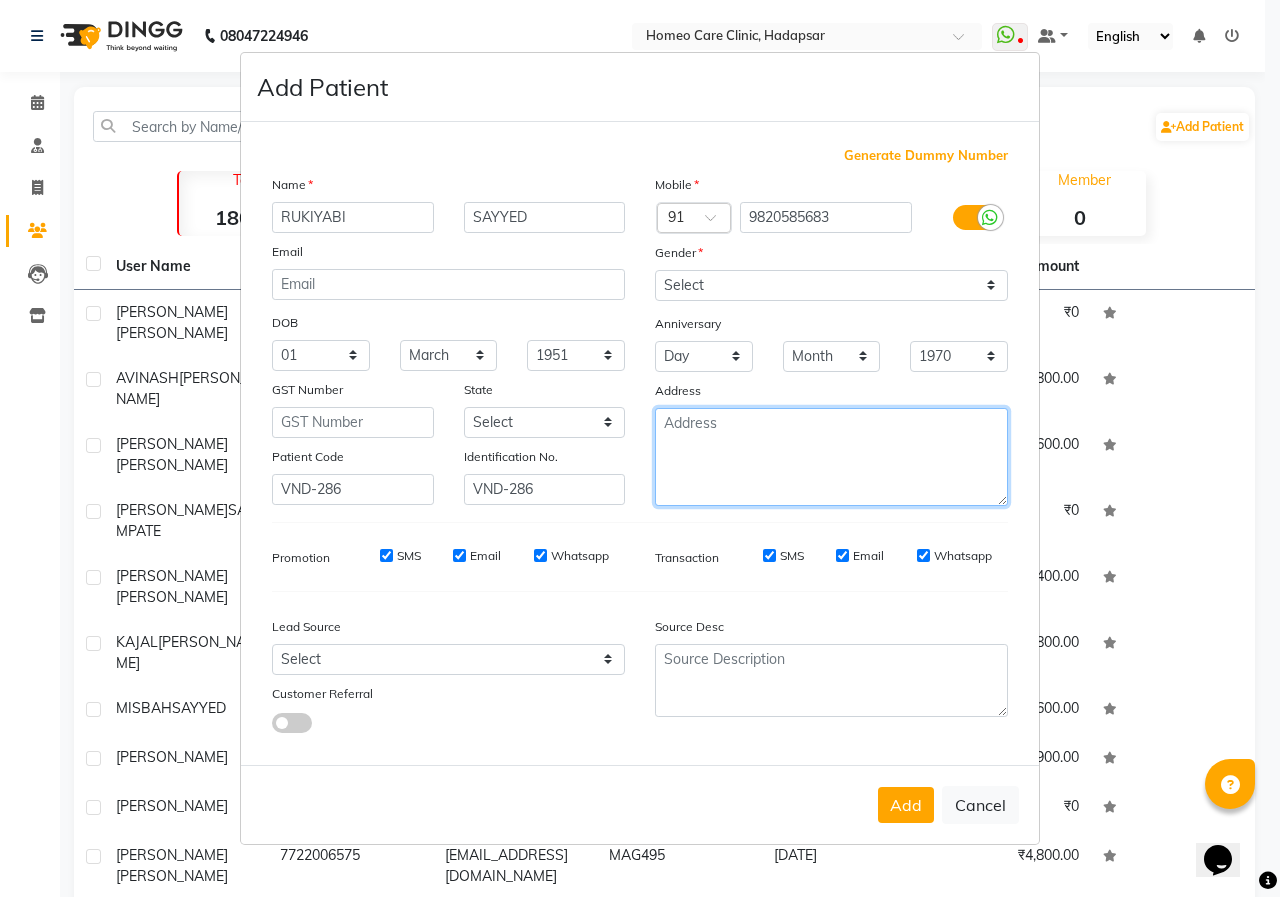 click at bounding box center (831, 457) 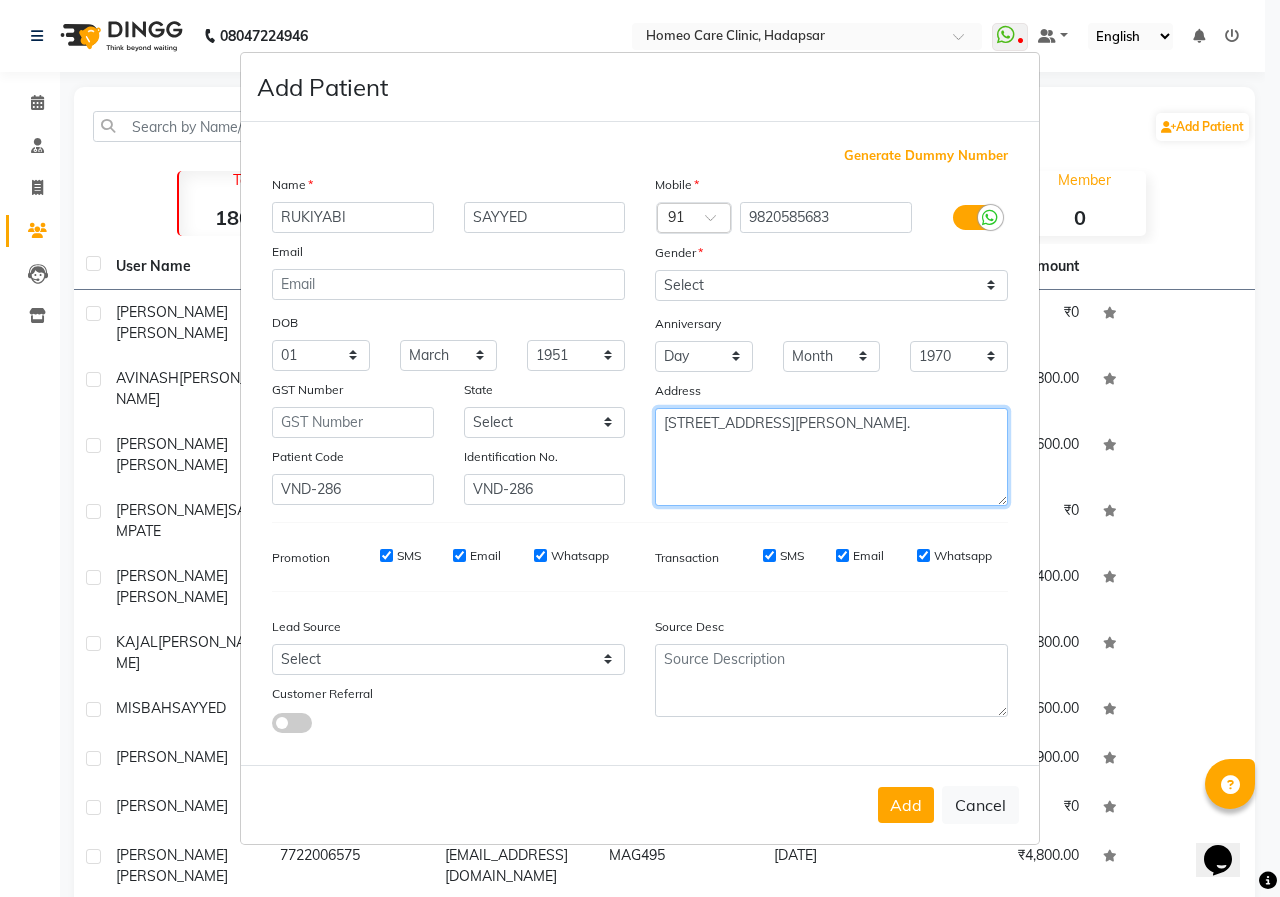 type on "[STREET_ADDRESS][PERSON_NAME]." 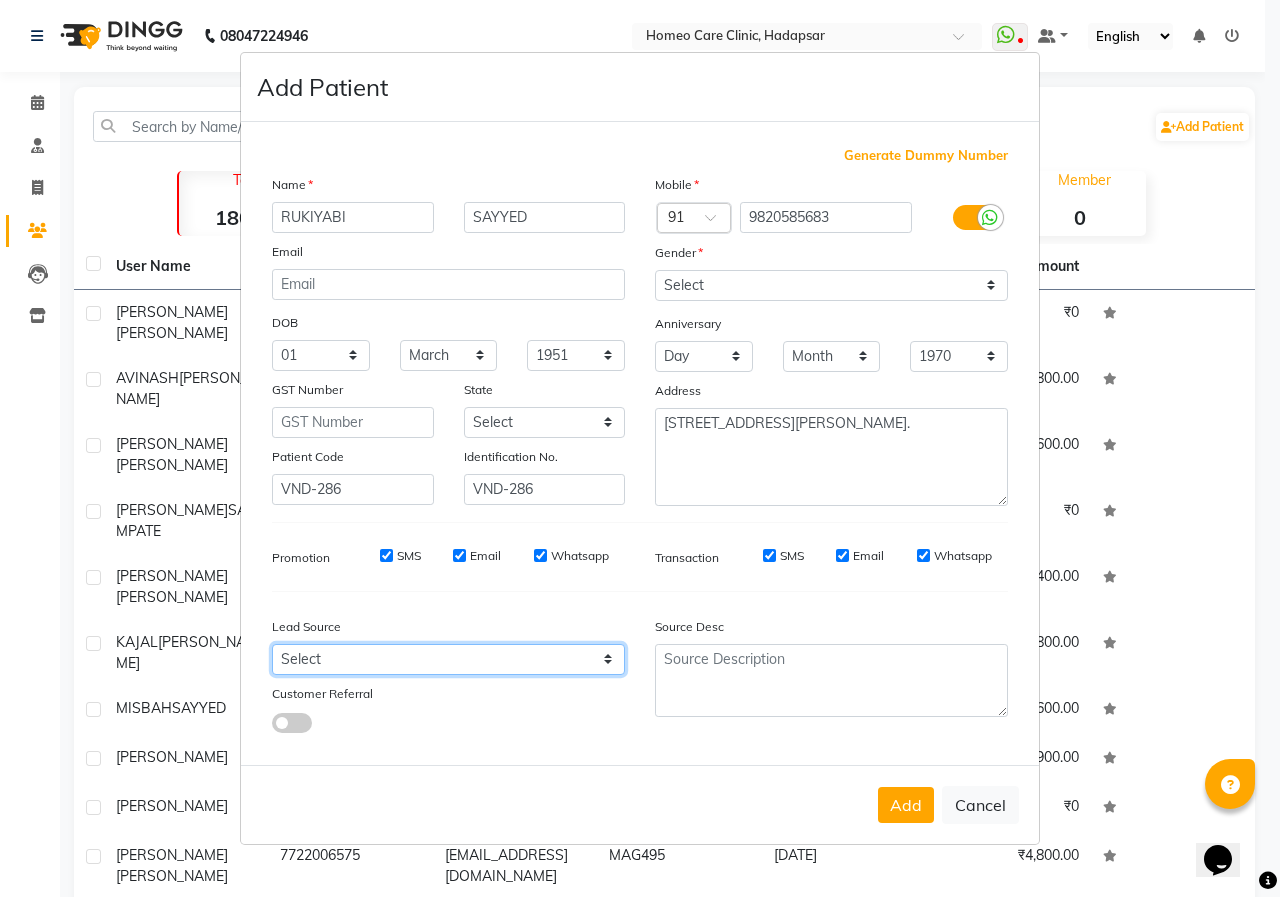 click on "Select Walk-in Referral Internet Friend Word of Mouth Advertisement Facebook JustDial Google Other Meta By Doctor Website" at bounding box center (448, 659) 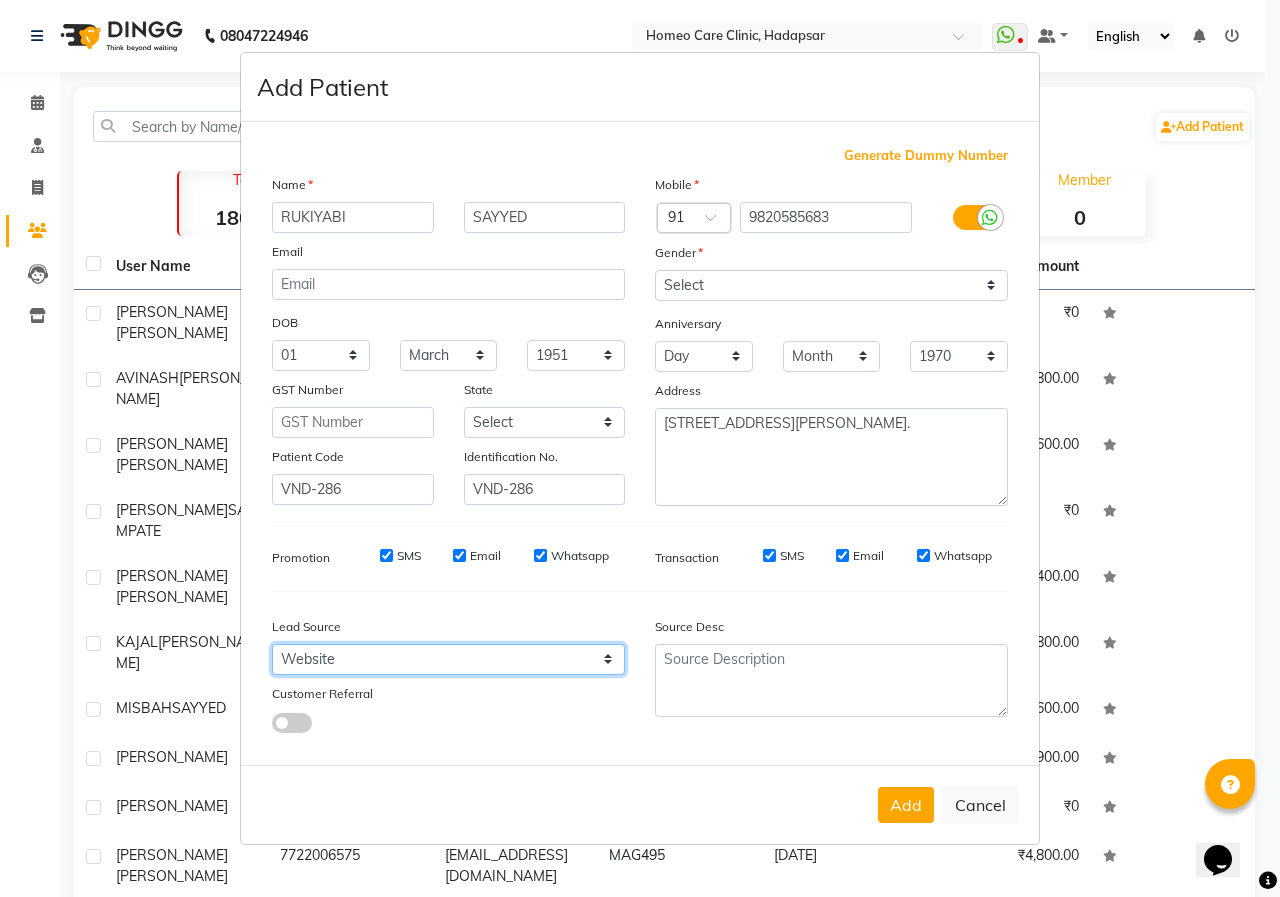 click on "Select Walk-in Referral Internet Friend Word of Mouth Advertisement Facebook JustDial Google Other Meta By Doctor Website" at bounding box center (448, 659) 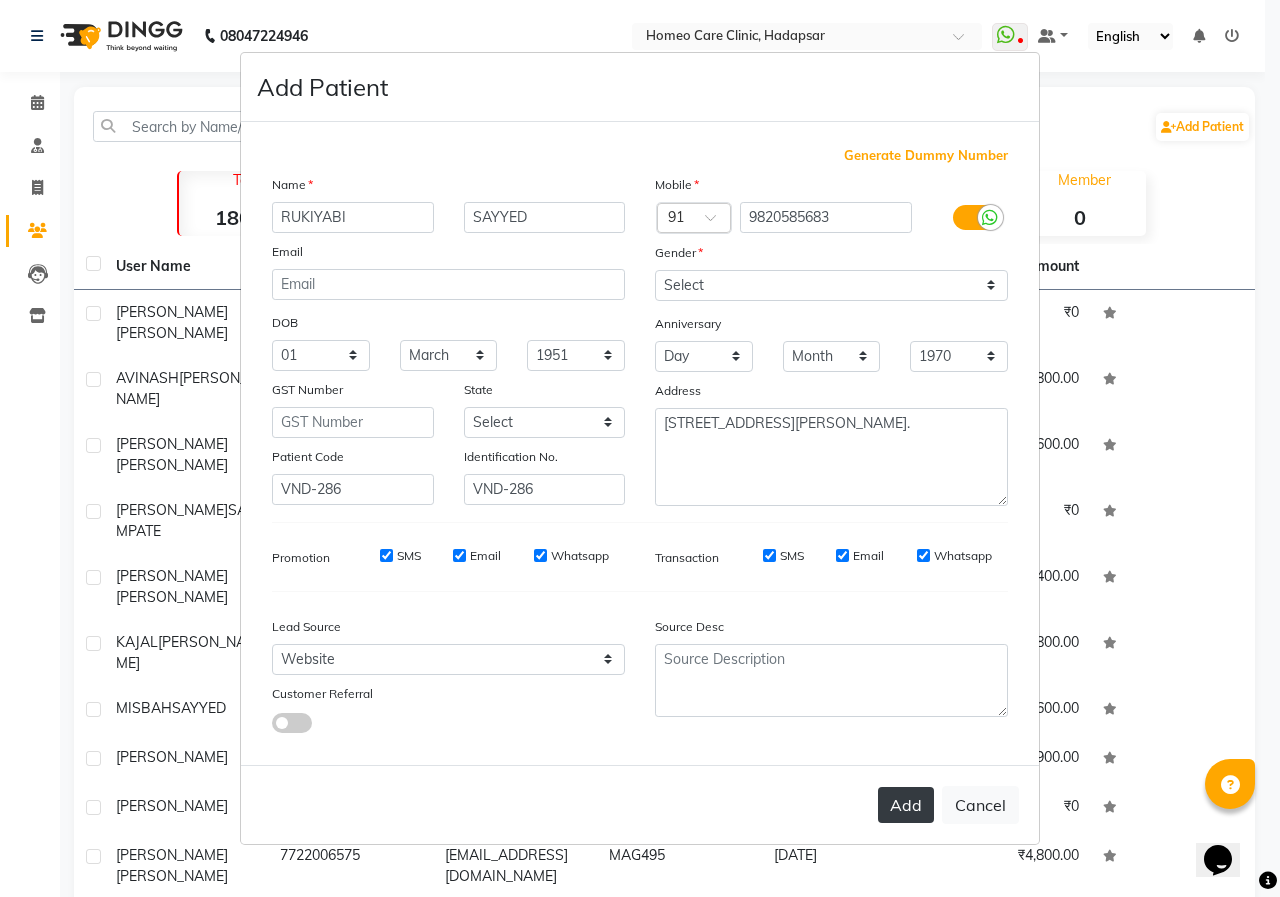 click on "Add" at bounding box center [906, 805] 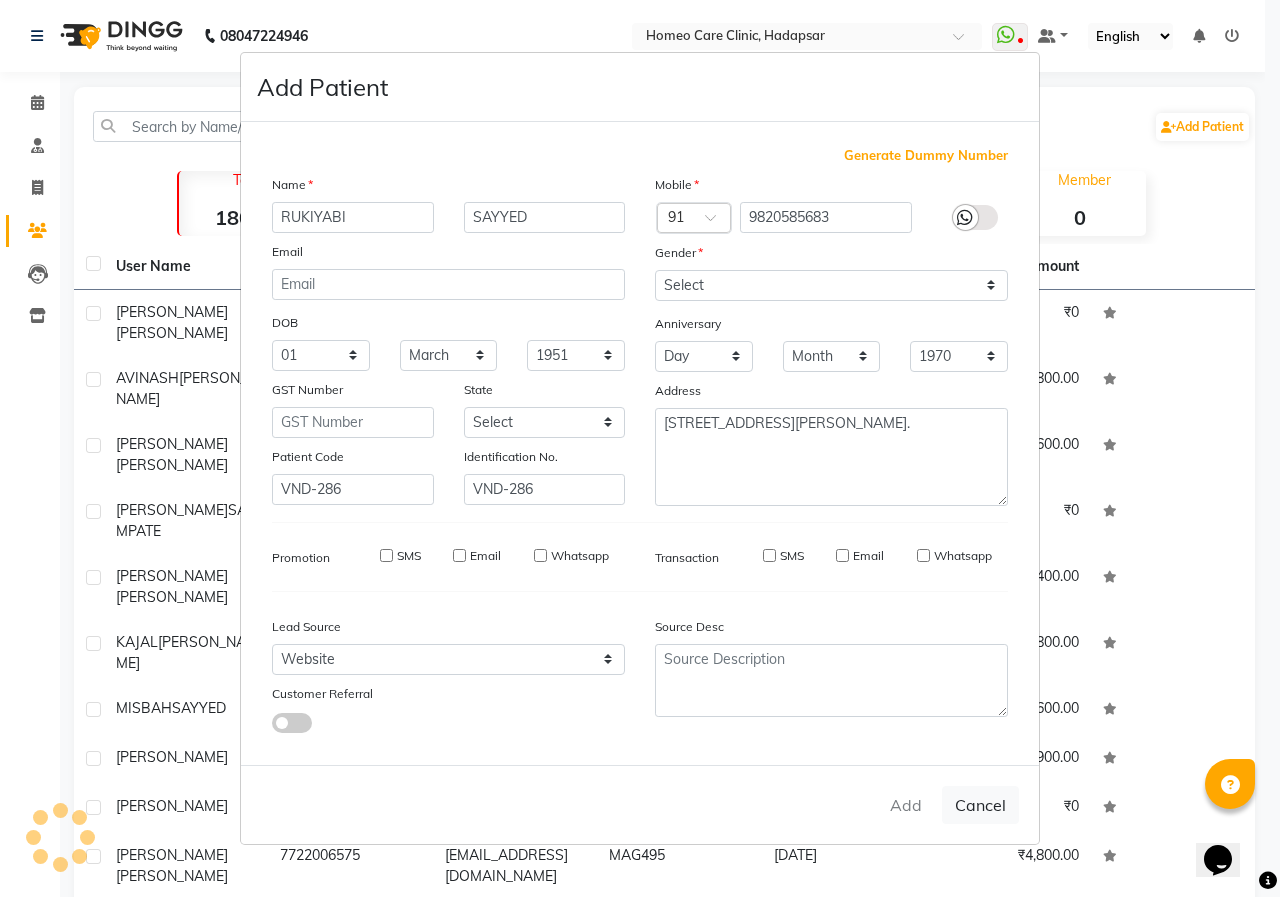 type 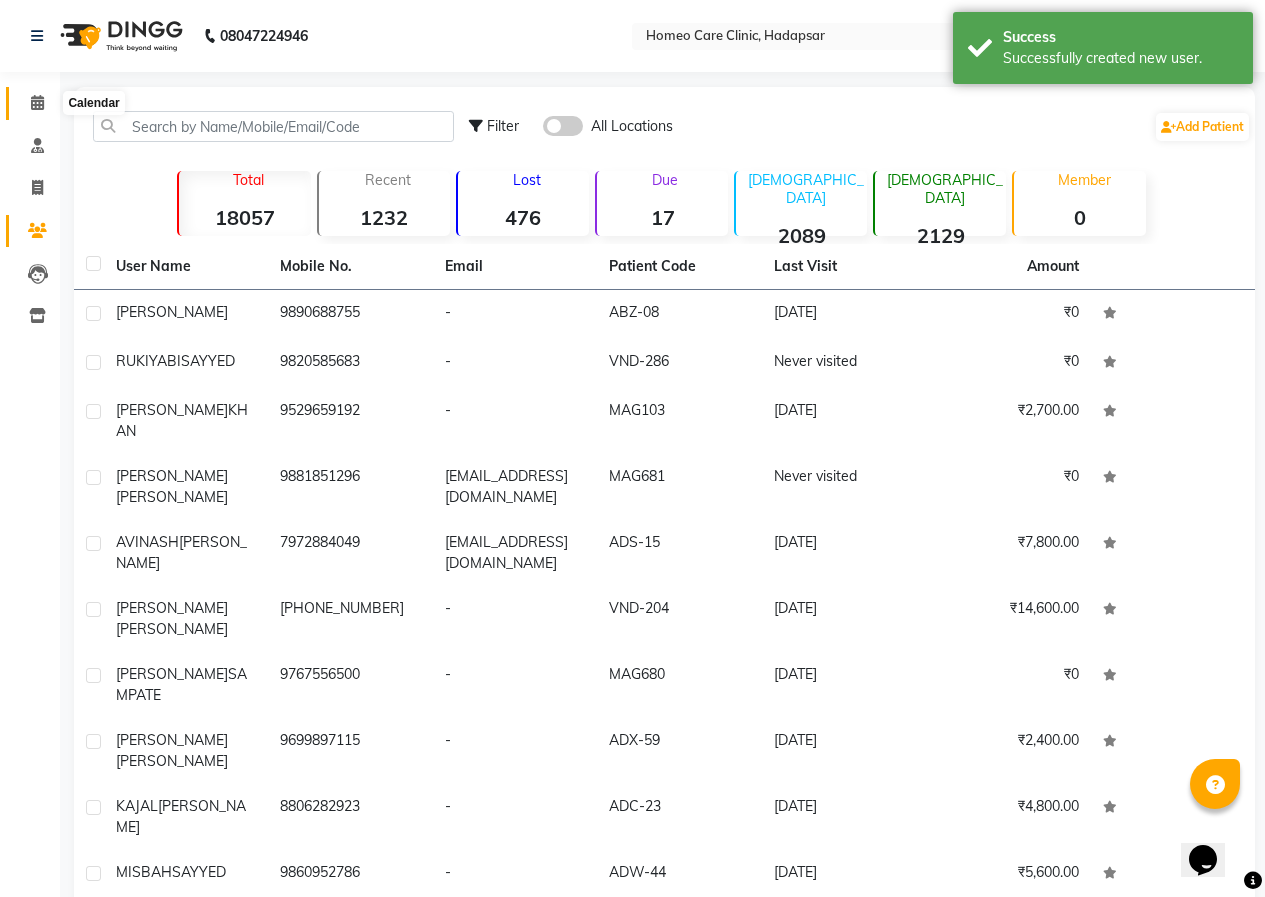 click 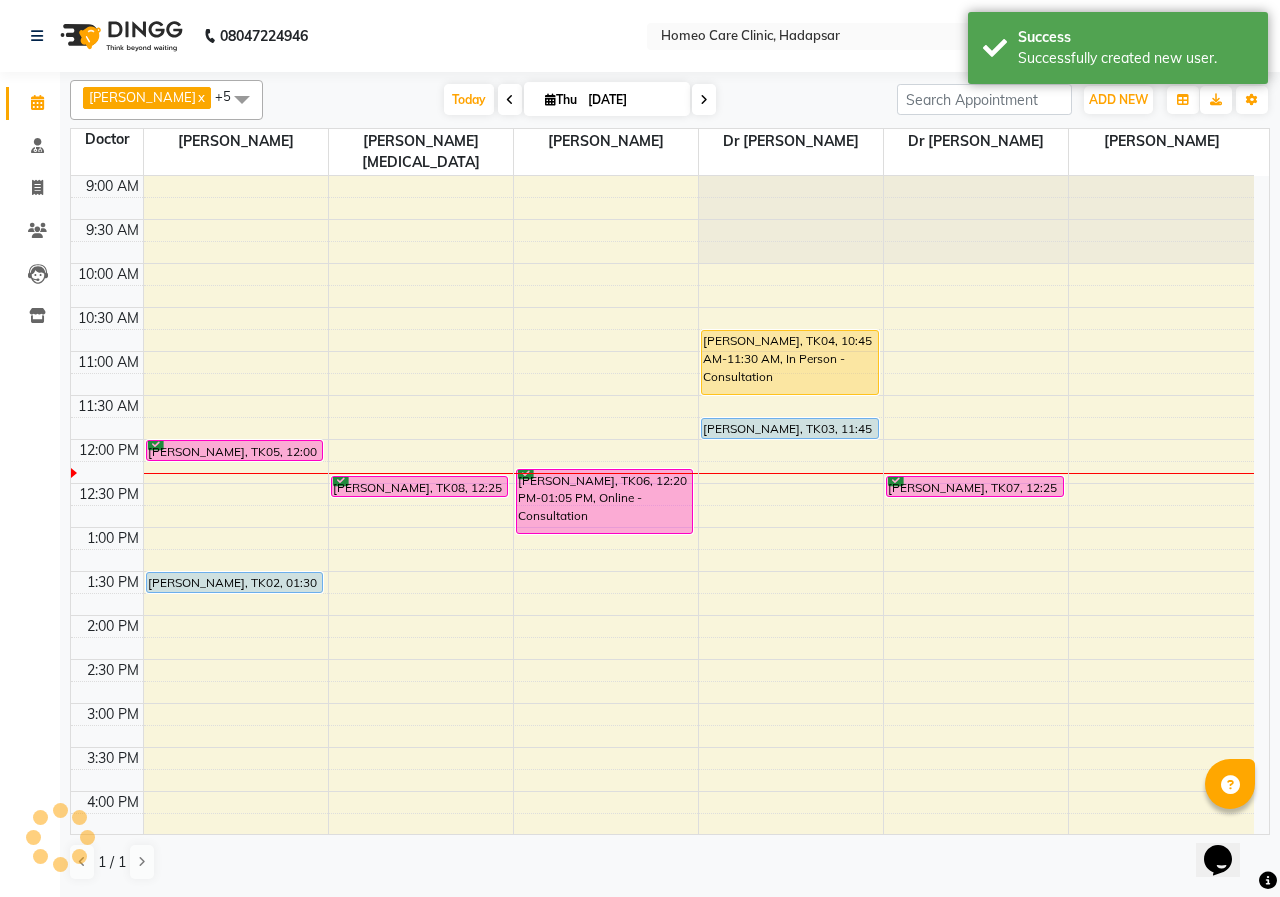 scroll, scrollTop: 0, scrollLeft: 0, axis: both 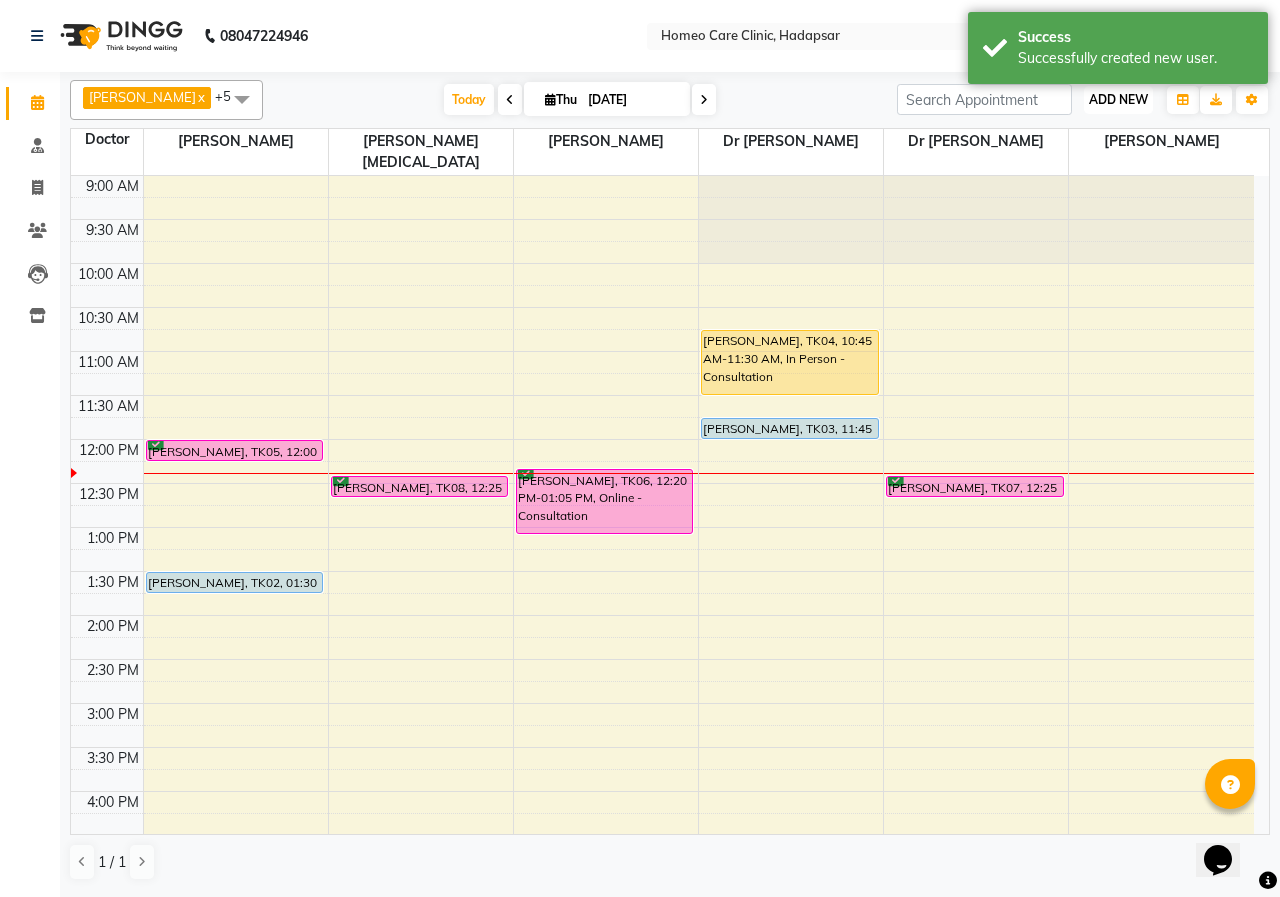 click on "ADD NEW" at bounding box center (1118, 99) 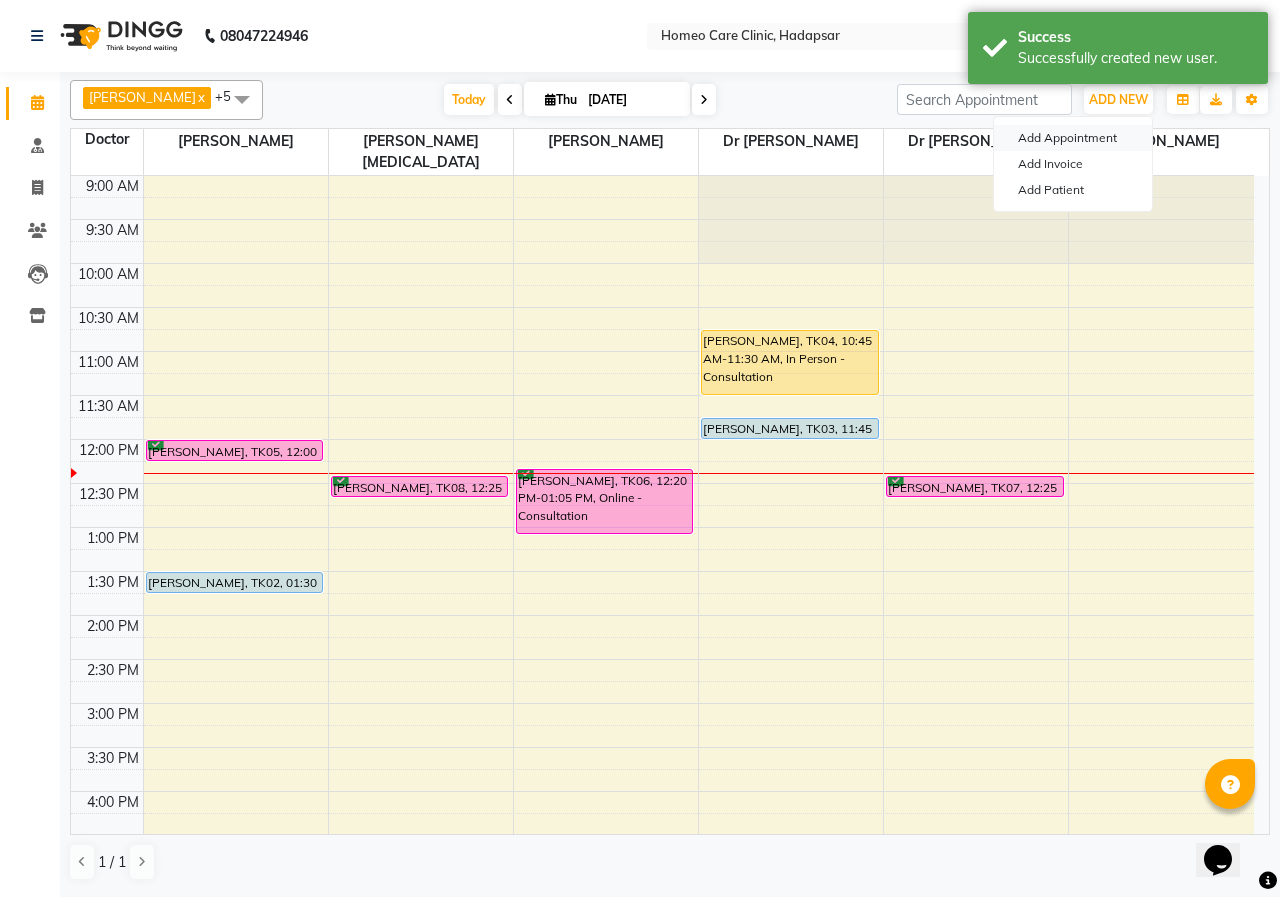 click on "Add Appointment" at bounding box center [1073, 138] 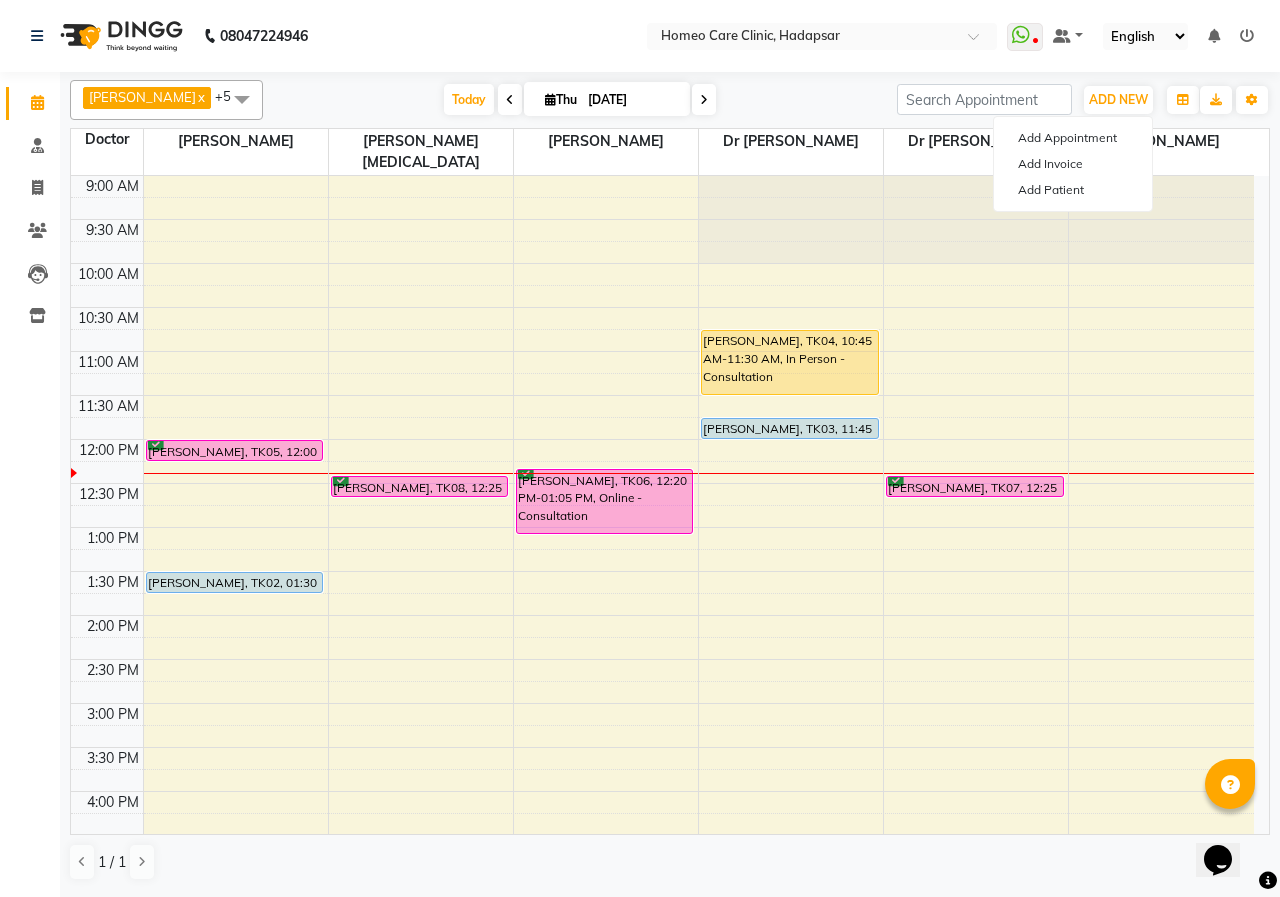 select on "tentative" 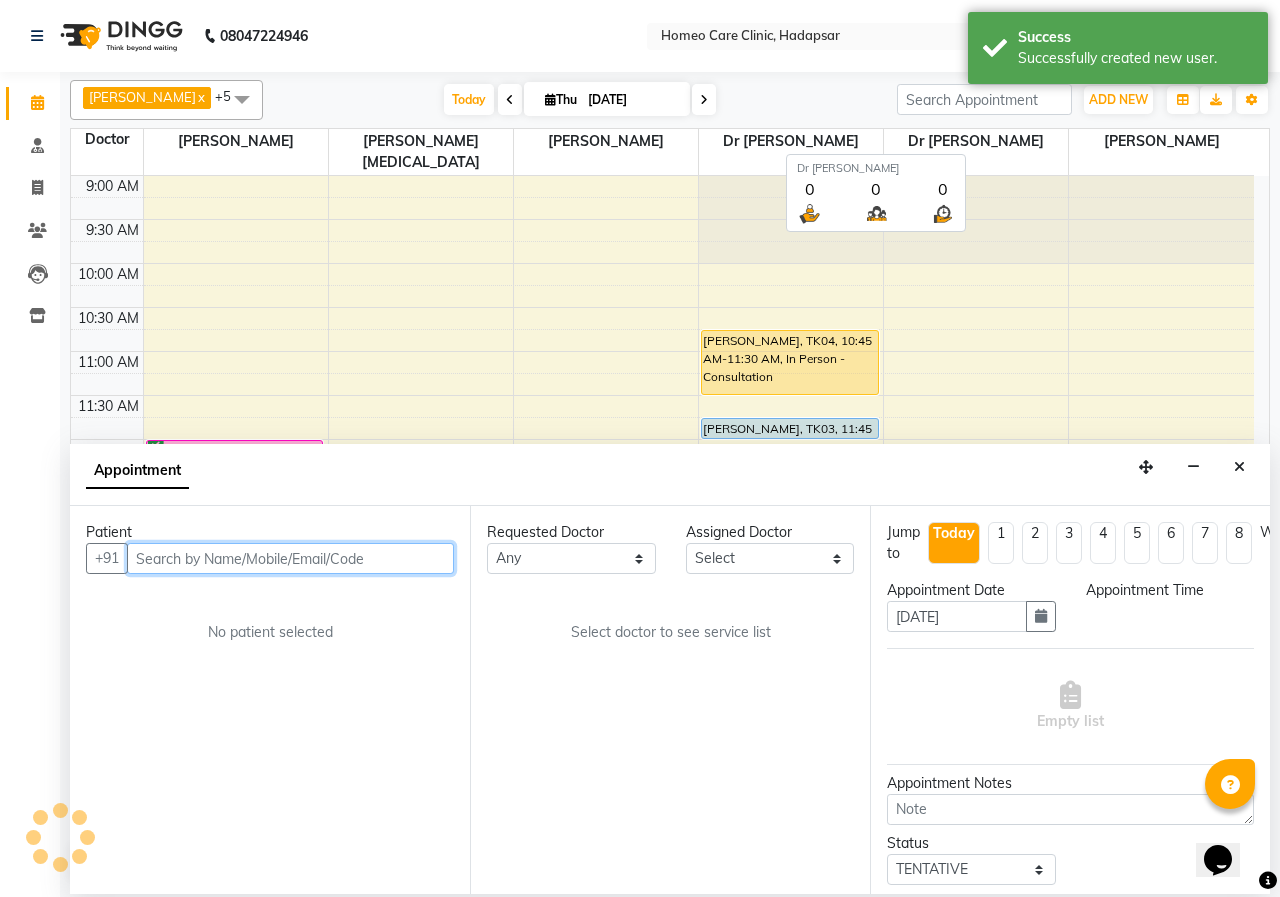 select on "600" 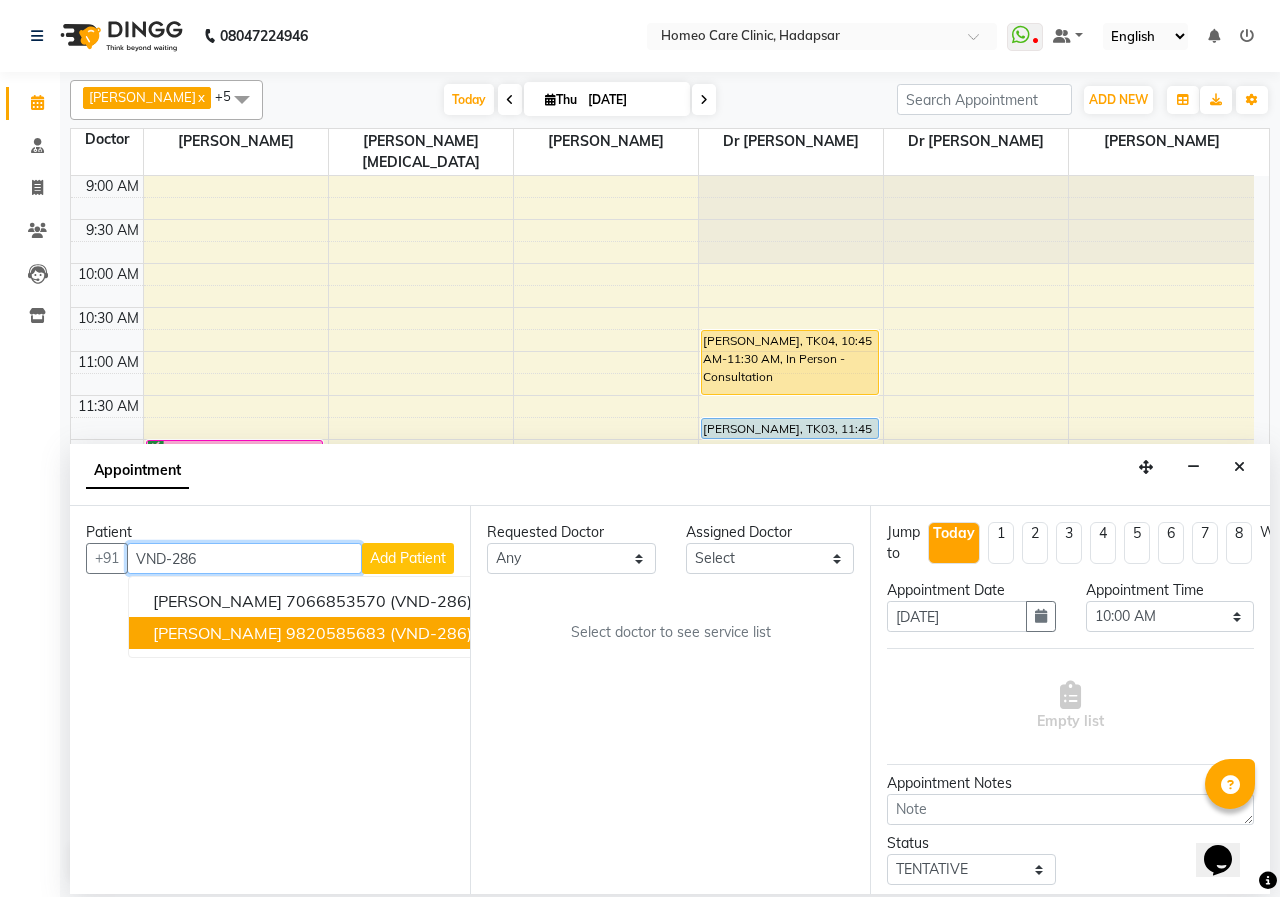 click on "9820585683" at bounding box center (336, 633) 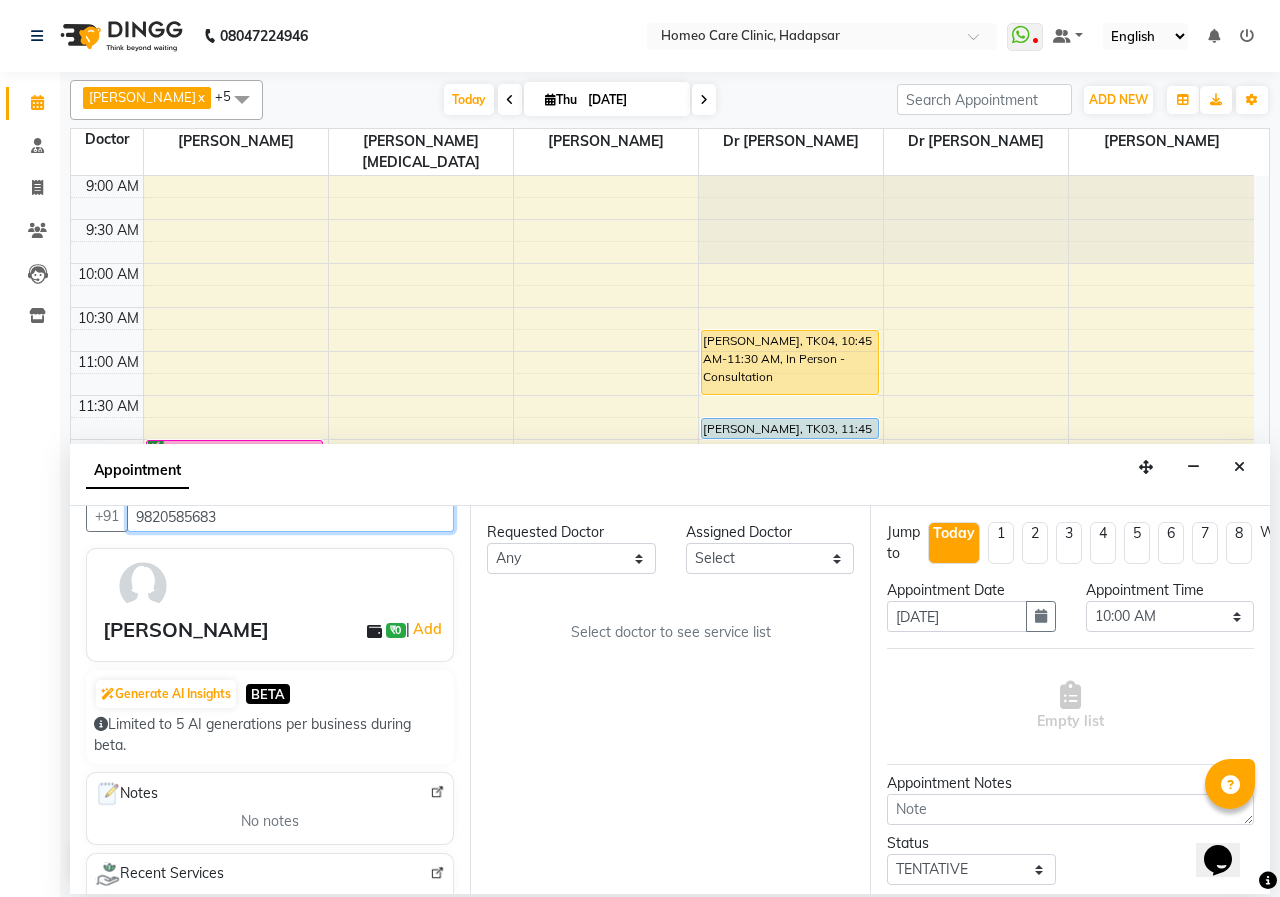 scroll, scrollTop: 0, scrollLeft: 0, axis: both 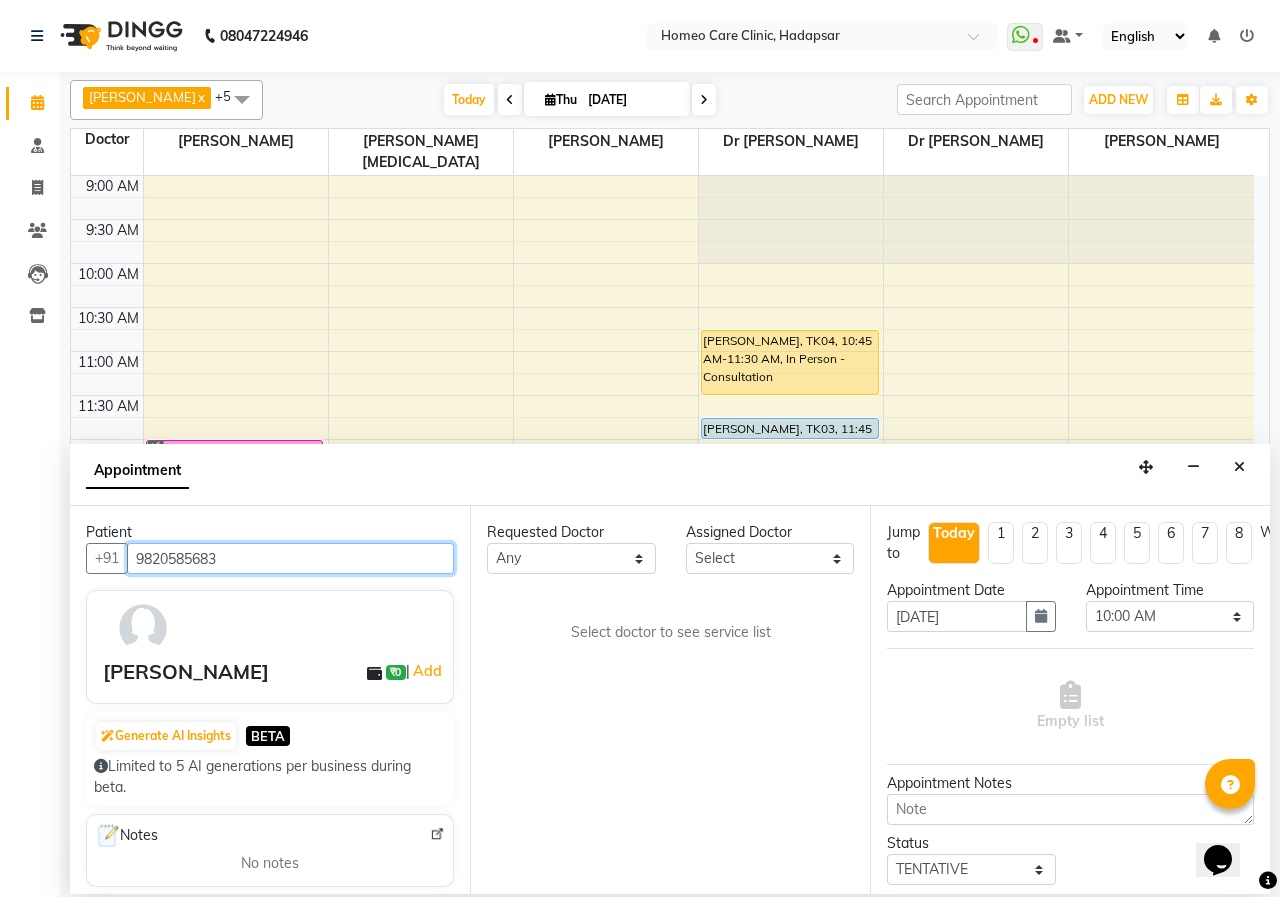 type on "9820585683" 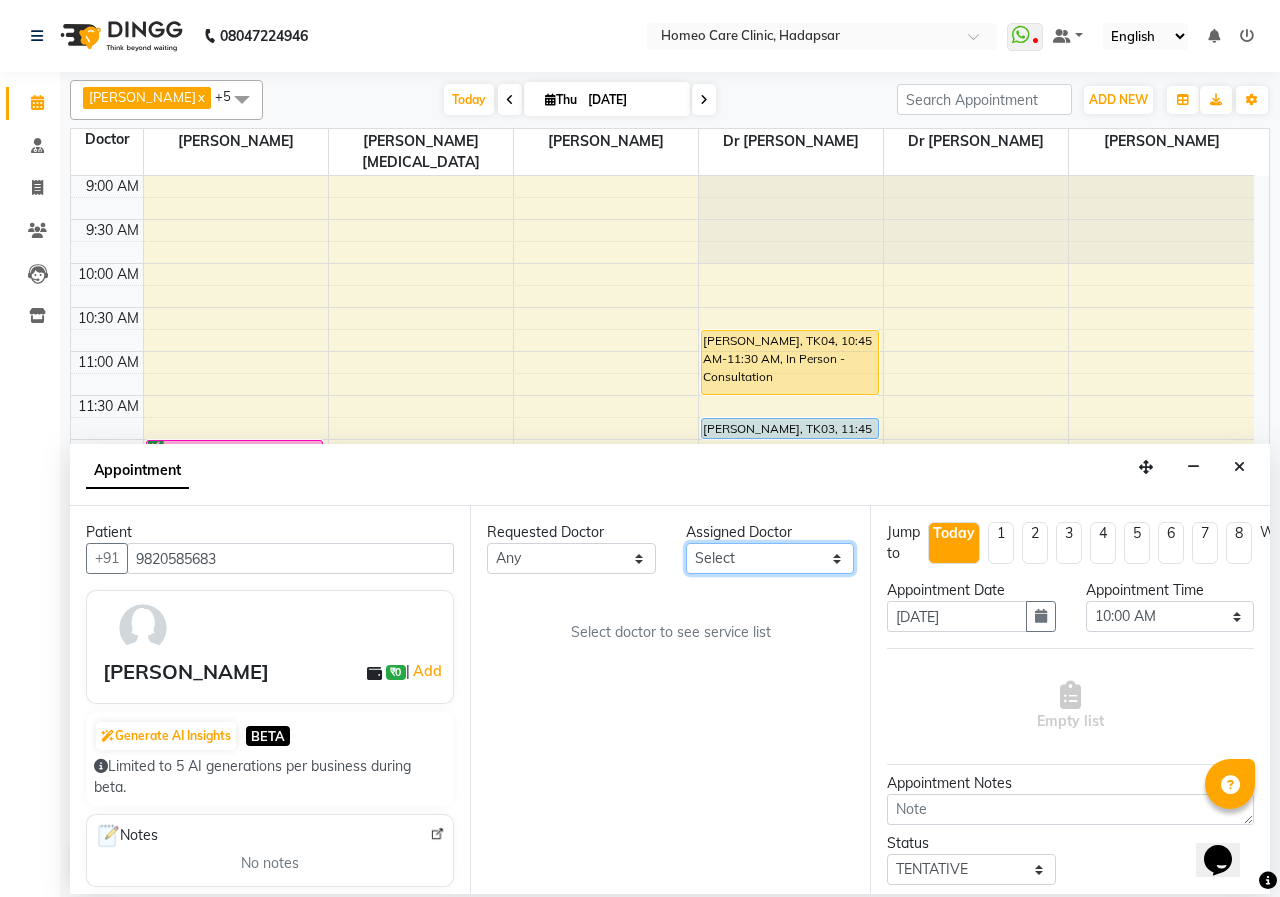 click on "Select Dingg Support [PERSON_NAME] [PERSON_NAME]  [PERSON_NAME] [PERSON_NAME] [PERSON_NAME][MEDICAL_DATA] [PERSON_NAME] Dr [PERSON_NAME] Dr [PERSON_NAME] [PERSON_NAME] [PERSON_NAME] [MEDICAL_DATA][PERSON_NAME]" at bounding box center (770, 558) 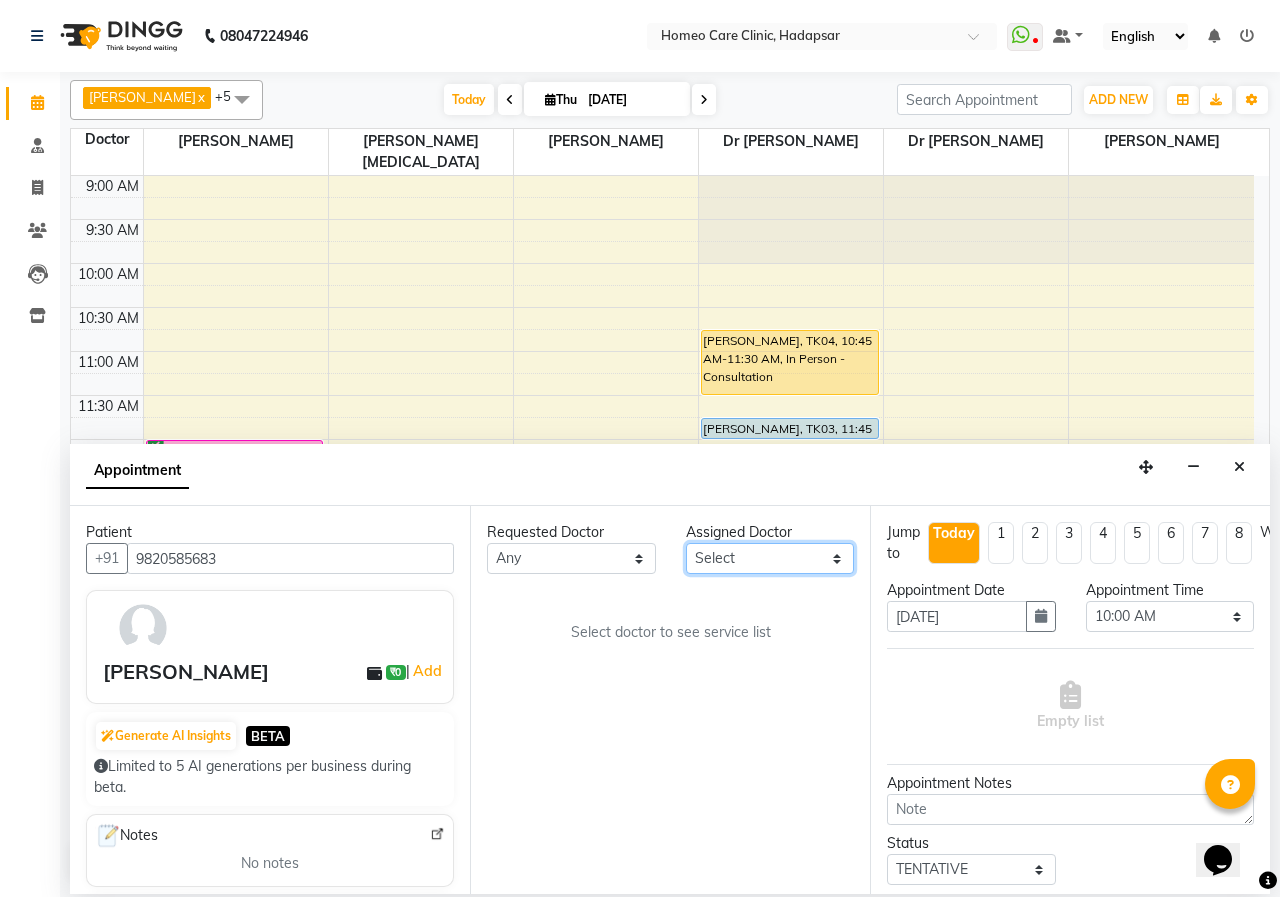 select on "70882" 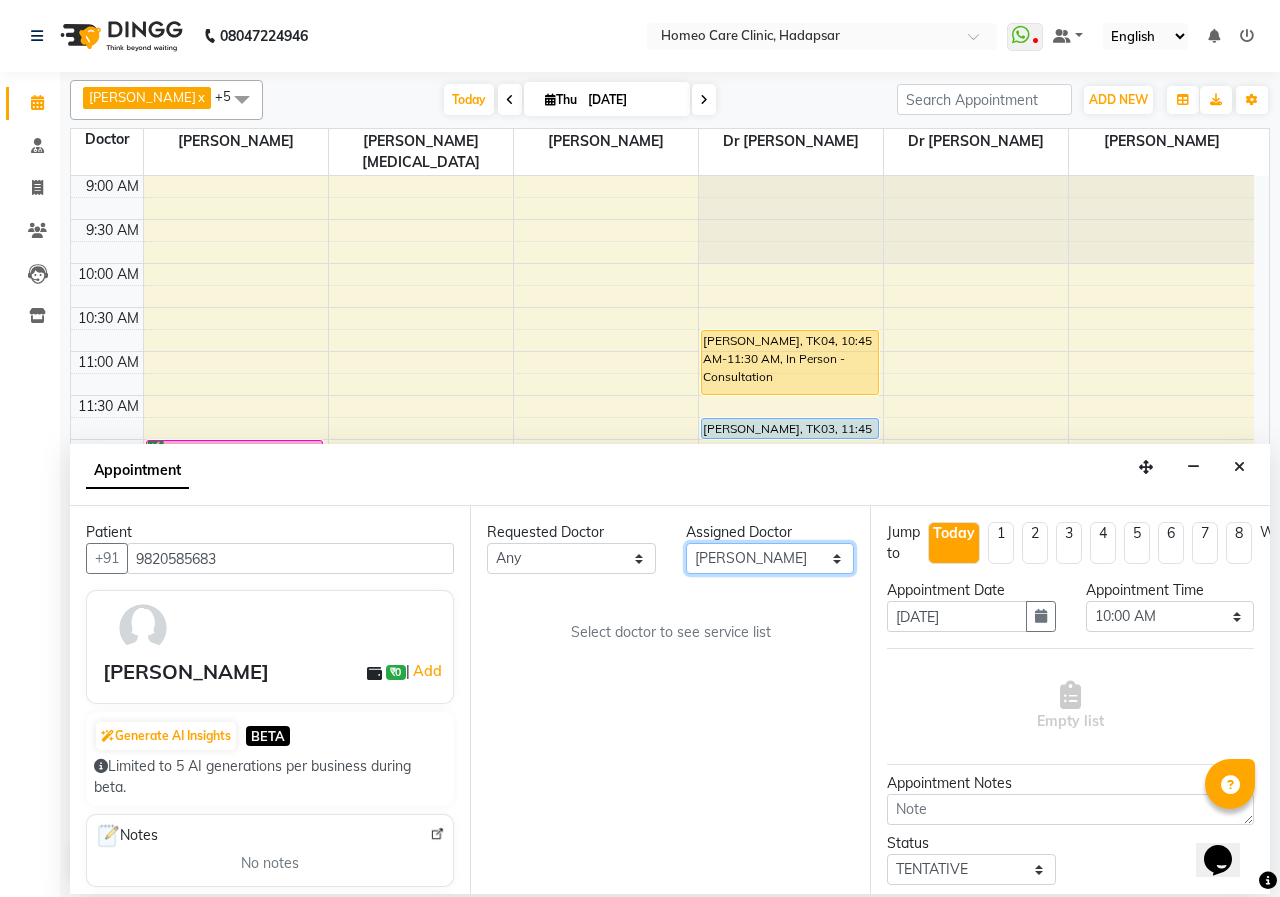click on "Select Dingg Support [PERSON_NAME] [PERSON_NAME]  [PERSON_NAME] [PERSON_NAME] [PERSON_NAME][MEDICAL_DATA] [PERSON_NAME] Dr [PERSON_NAME] Dr [PERSON_NAME] [PERSON_NAME] [PERSON_NAME] [MEDICAL_DATA][PERSON_NAME]" at bounding box center [770, 558] 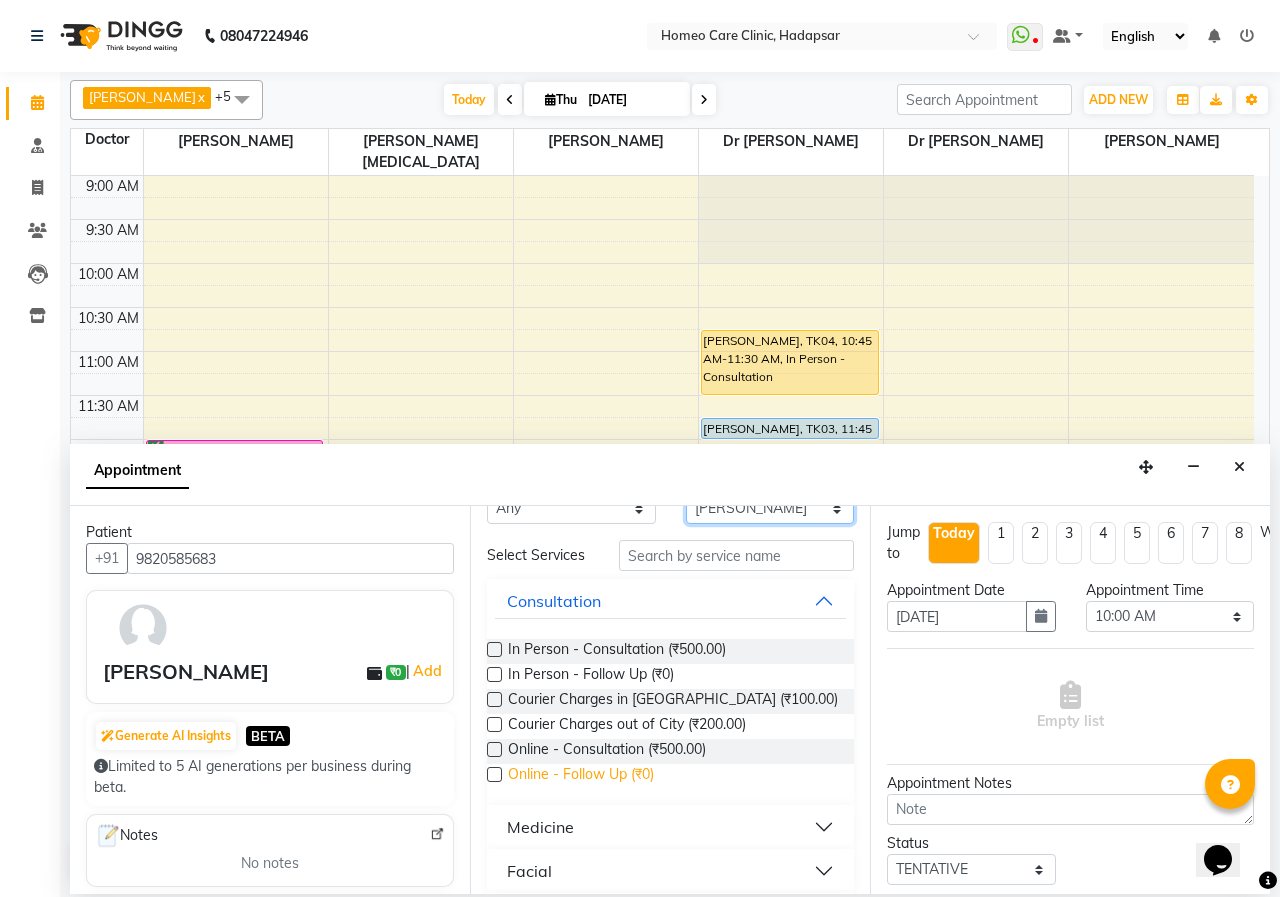scroll, scrollTop: 100, scrollLeft: 0, axis: vertical 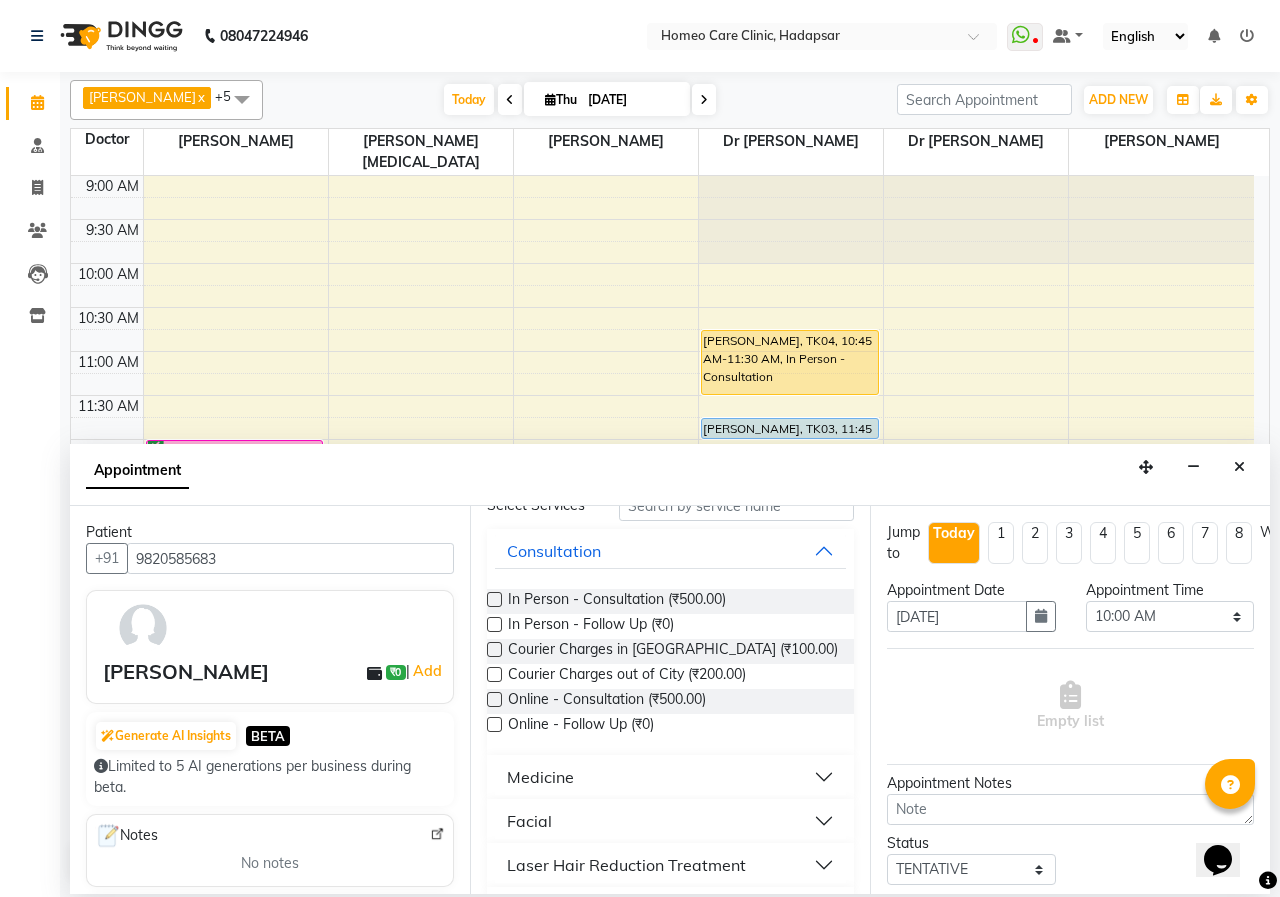 click at bounding box center (494, 699) 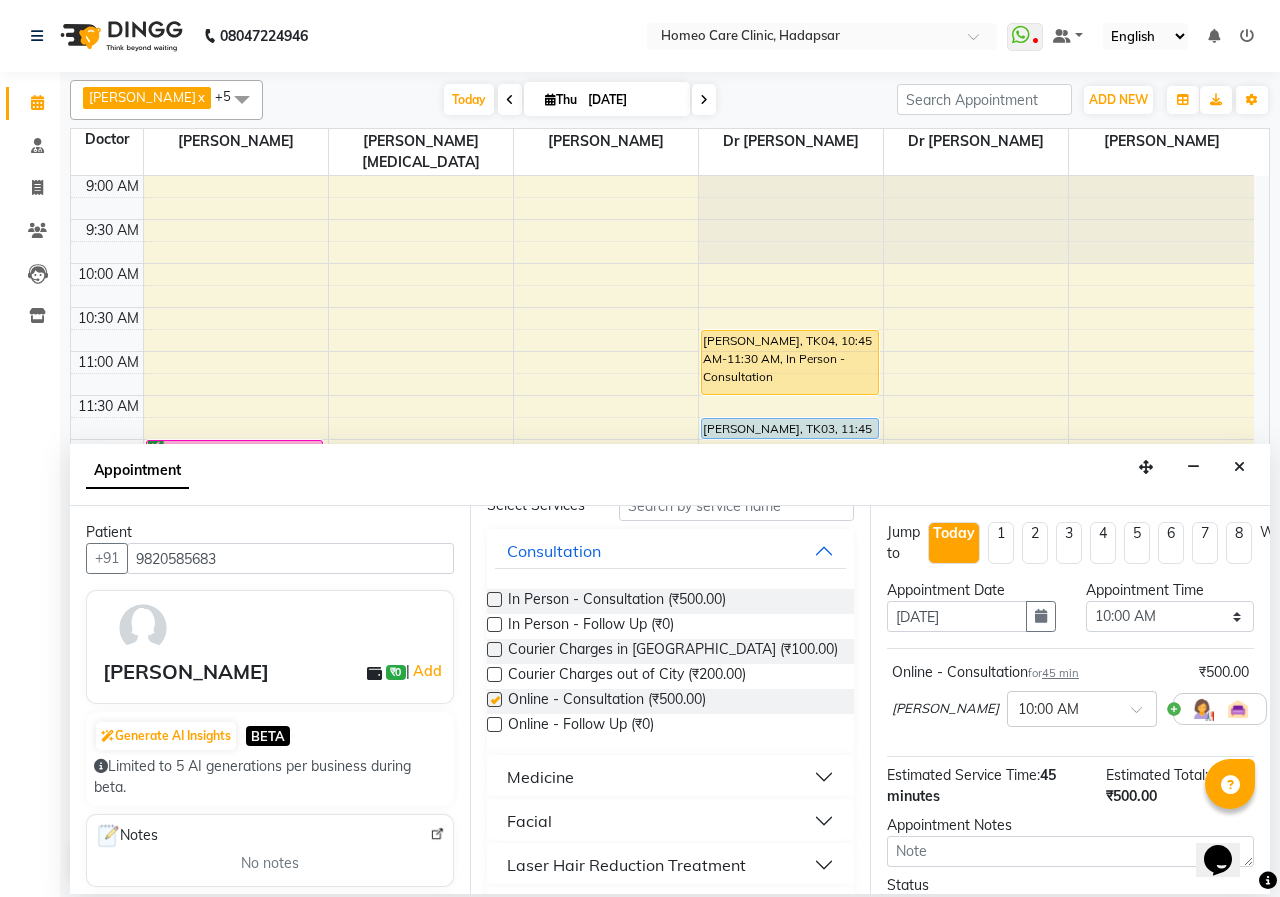 checkbox on "false" 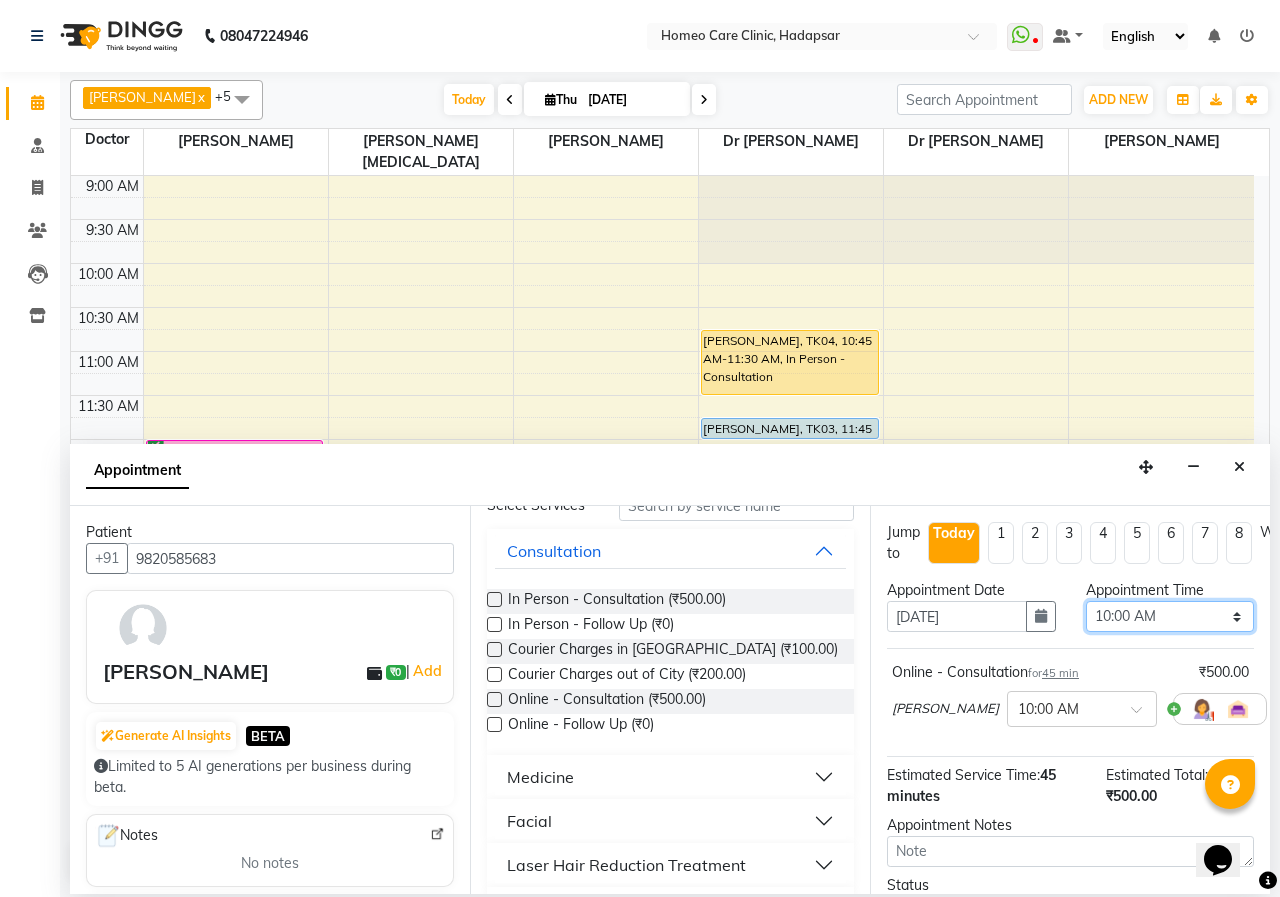 click on "Select 10:00 AM 10:05 AM 10:10 AM 10:15 AM 10:20 AM 10:25 AM 10:30 AM 10:35 AM 10:40 AM 10:45 AM 10:50 AM 10:55 AM 11:00 AM 11:05 AM 11:10 AM 11:15 AM 11:20 AM 11:25 AM 11:30 AM 11:35 AM 11:40 AM 11:45 AM 11:50 AM 11:55 AM 12:00 PM 12:05 PM 12:10 PM 12:15 PM 12:20 PM 12:25 PM 12:30 PM 12:35 PM 12:40 PM 12:45 PM 12:50 PM 12:55 PM 01:00 PM 01:05 PM 01:10 PM 01:15 PM 01:20 PM 01:25 PM 01:30 PM 01:35 PM 01:40 PM 01:45 PM 01:50 PM 01:55 PM 02:00 PM 02:05 PM 02:10 PM 02:15 PM 02:20 PM 02:25 PM 02:30 PM 02:35 PM 02:40 PM 02:45 PM 02:50 PM 02:55 PM 03:00 PM 03:05 PM 03:10 PM 03:15 PM 03:20 PM 03:25 PM 03:30 PM 03:35 PM 03:40 PM 03:45 PM 03:50 PM 03:55 PM 04:00 PM 04:05 PM 04:10 PM 04:15 PM 04:20 PM 04:25 PM 04:30 PM 04:35 PM 04:40 PM 04:45 PM 04:50 PM 04:55 PM 05:00 PM 05:05 PM 05:10 PM 05:15 PM 05:20 PM 05:25 PM 05:30 PM 05:35 PM 05:40 PM 05:45 PM 05:50 PM 05:55 PM 06:00 PM 06:05 PM 06:10 PM 06:15 PM 06:20 PM 06:25 PM 06:30 PM 06:35 PM 06:40 PM 06:45 PM 06:50 PM 06:55 PM 07:00 PM 07:05 PM 07:10 PM 07:15 PM 07:20 PM" at bounding box center [1170, 616] 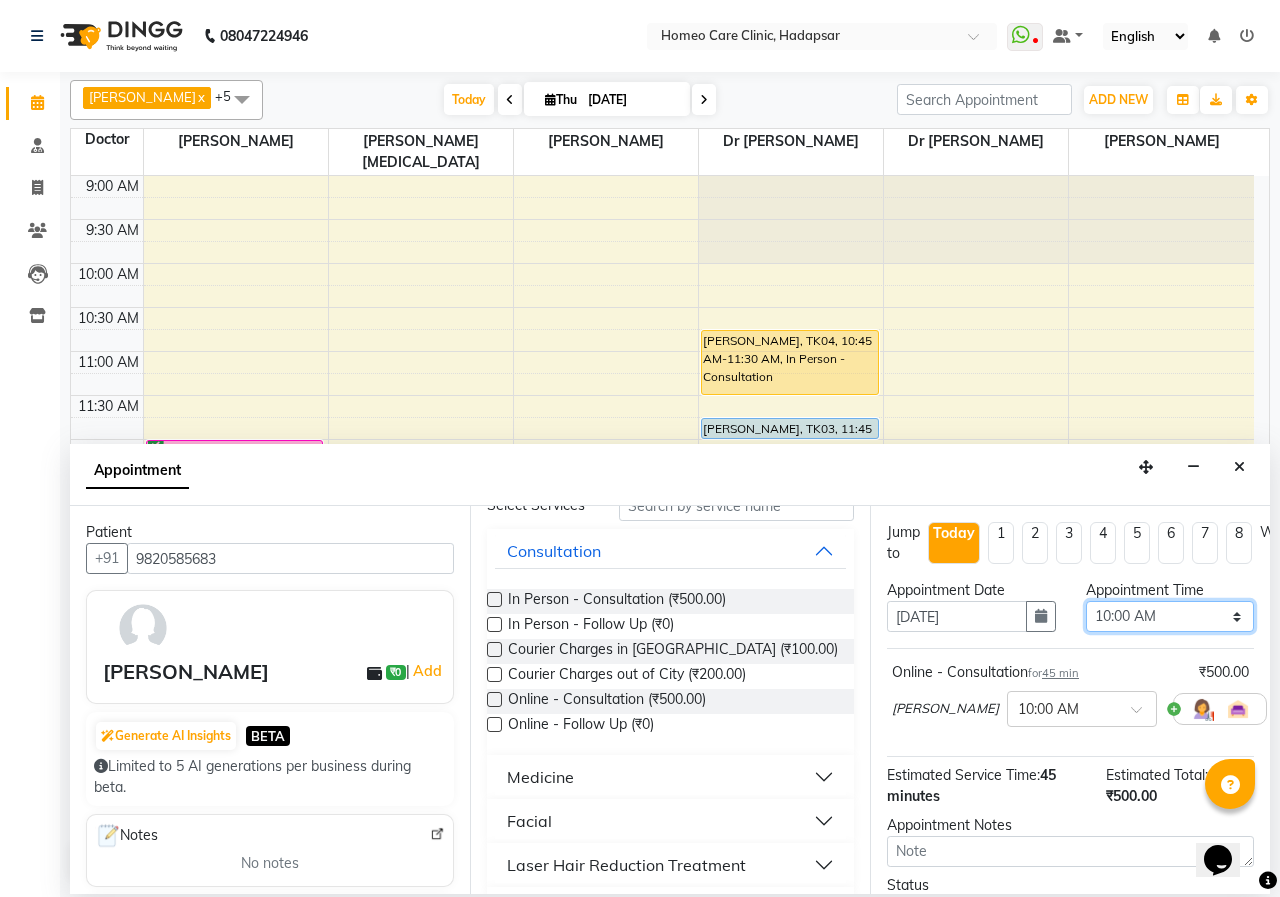 select on "750" 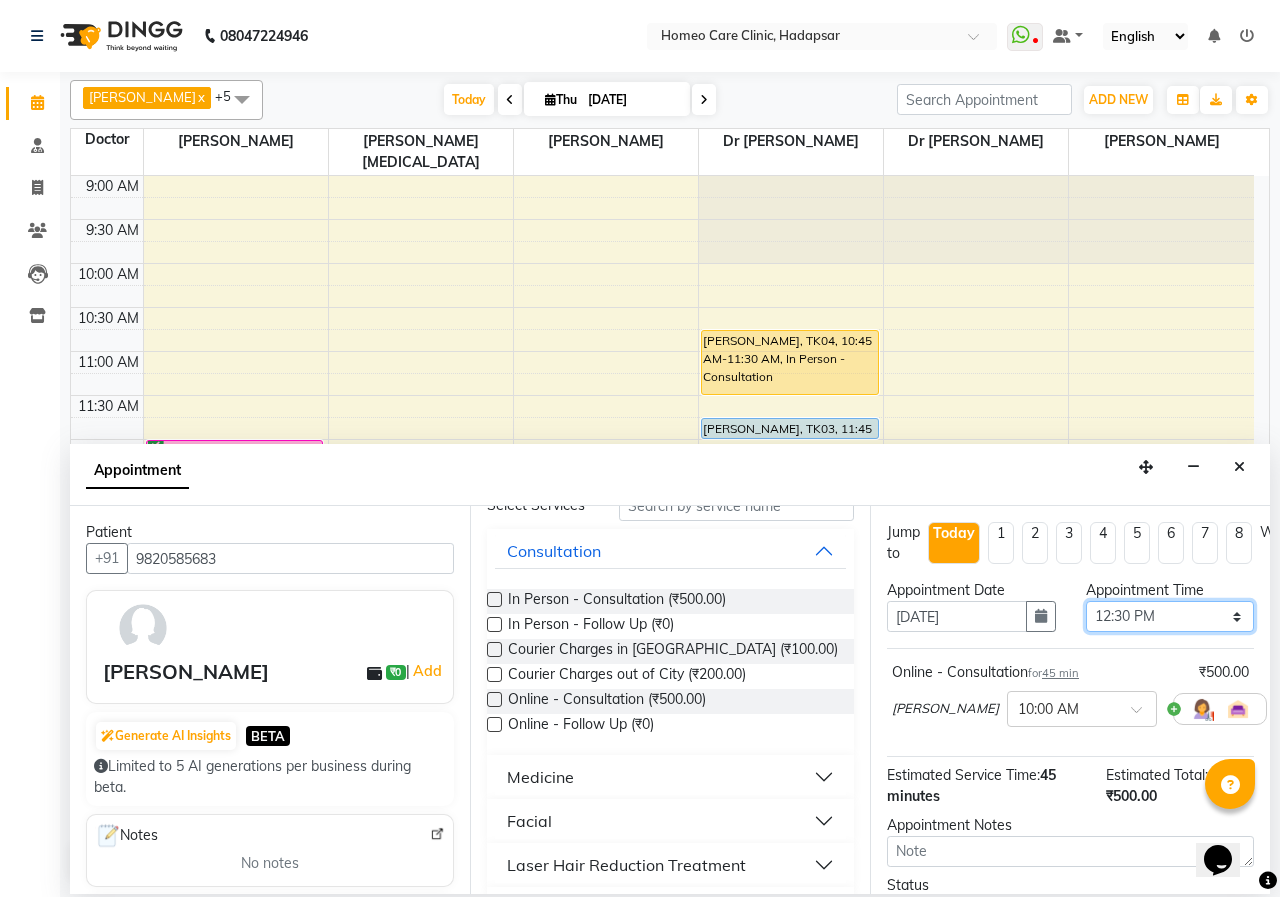 click on "Select 10:00 AM 10:05 AM 10:10 AM 10:15 AM 10:20 AM 10:25 AM 10:30 AM 10:35 AM 10:40 AM 10:45 AM 10:50 AM 10:55 AM 11:00 AM 11:05 AM 11:10 AM 11:15 AM 11:20 AM 11:25 AM 11:30 AM 11:35 AM 11:40 AM 11:45 AM 11:50 AM 11:55 AM 12:00 PM 12:05 PM 12:10 PM 12:15 PM 12:20 PM 12:25 PM 12:30 PM 12:35 PM 12:40 PM 12:45 PM 12:50 PM 12:55 PM 01:00 PM 01:05 PM 01:10 PM 01:15 PM 01:20 PM 01:25 PM 01:30 PM 01:35 PM 01:40 PM 01:45 PM 01:50 PM 01:55 PM 02:00 PM 02:05 PM 02:10 PM 02:15 PM 02:20 PM 02:25 PM 02:30 PM 02:35 PM 02:40 PM 02:45 PM 02:50 PM 02:55 PM 03:00 PM 03:05 PM 03:10 PM 03:15 PM 03:20 PM 03:25 PM 03:30 PM 03:35 PM 03:40 PM 03:45 PM 03:50 PM 03:55 PM 04:00 PM 04:05 PM 04:10 PM 04:15 PM 04:20 PM 04:25 PM 04:30 PM 04:35 PM 04:40 PM 04:45 PM 04:50 PM 04:55 PM 05:00 PM 05:05 PM 05:10 PM 05:15 PM 05:20 PM 05:25 PM 05:30 PM 05:35 PM 05:40 PM 05:45 PM 05:50 PM 05:55 PM 06:00 PM 06:05 PM 06:10 PM 06:15 PM 06:20 PM 06:25 PM 06:30 PM 06:35 PM 06:40 PM 06:45 PM 06:50 PM 06:55 PM 07:00 PM 07:05 PM 07:10 PM 07:15 PM 07:20 PM" at bounding box center (1170, 616) 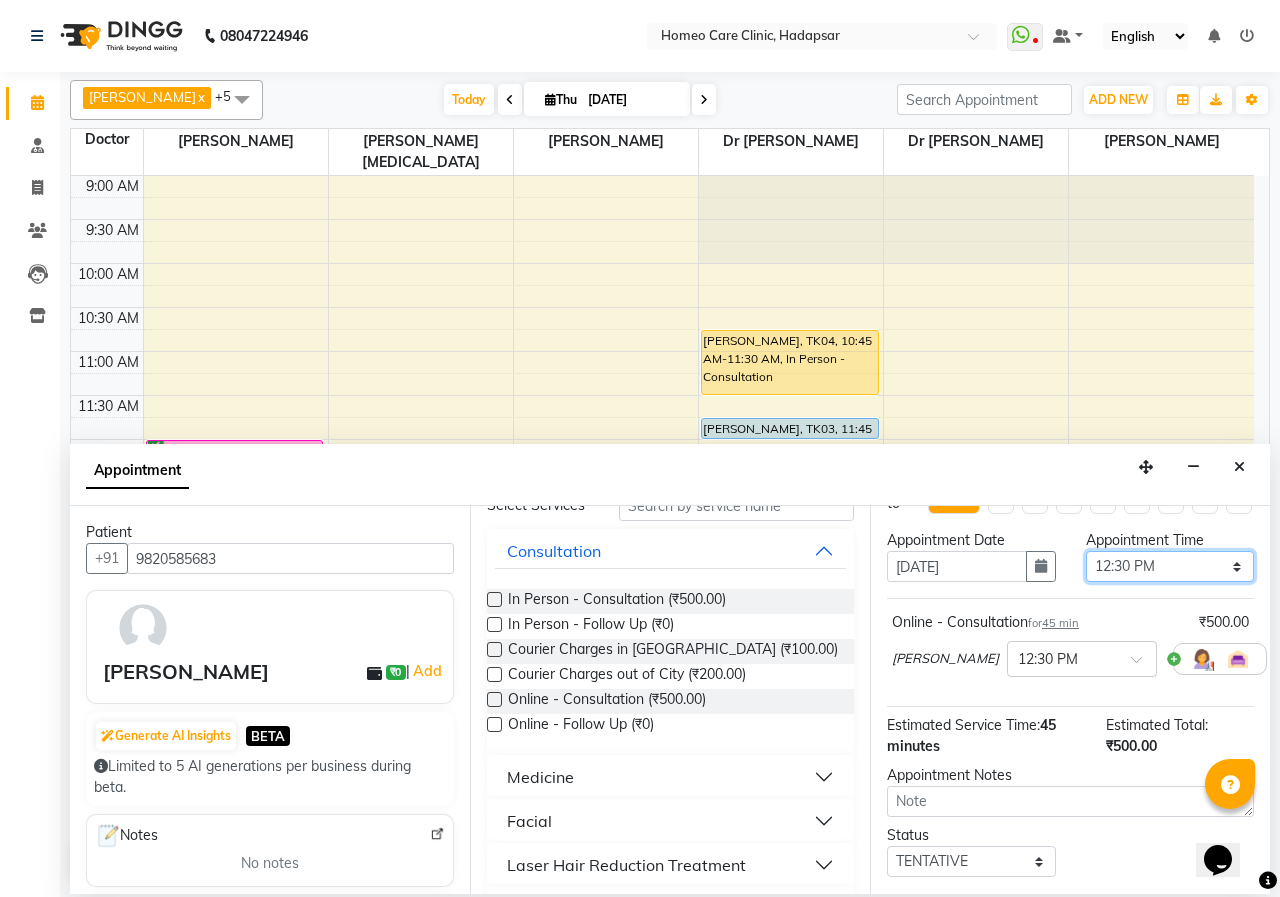 scroll, scrollTop: 100, scrollLeft: 0, axis: vertical 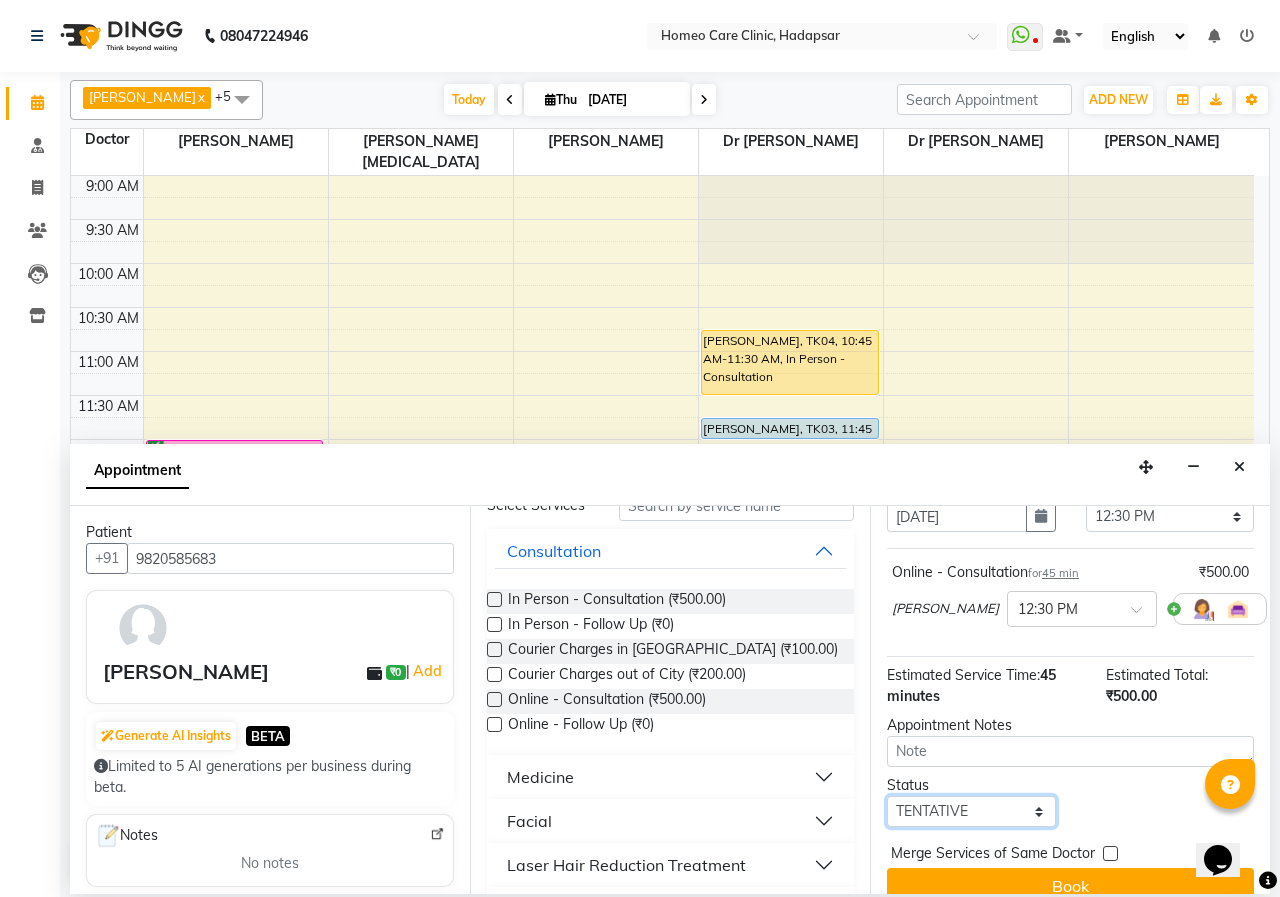 click on "Select TENTATIVE CONFIRM CHECK-IN UPCOMING" at bounding box center (971, 811) 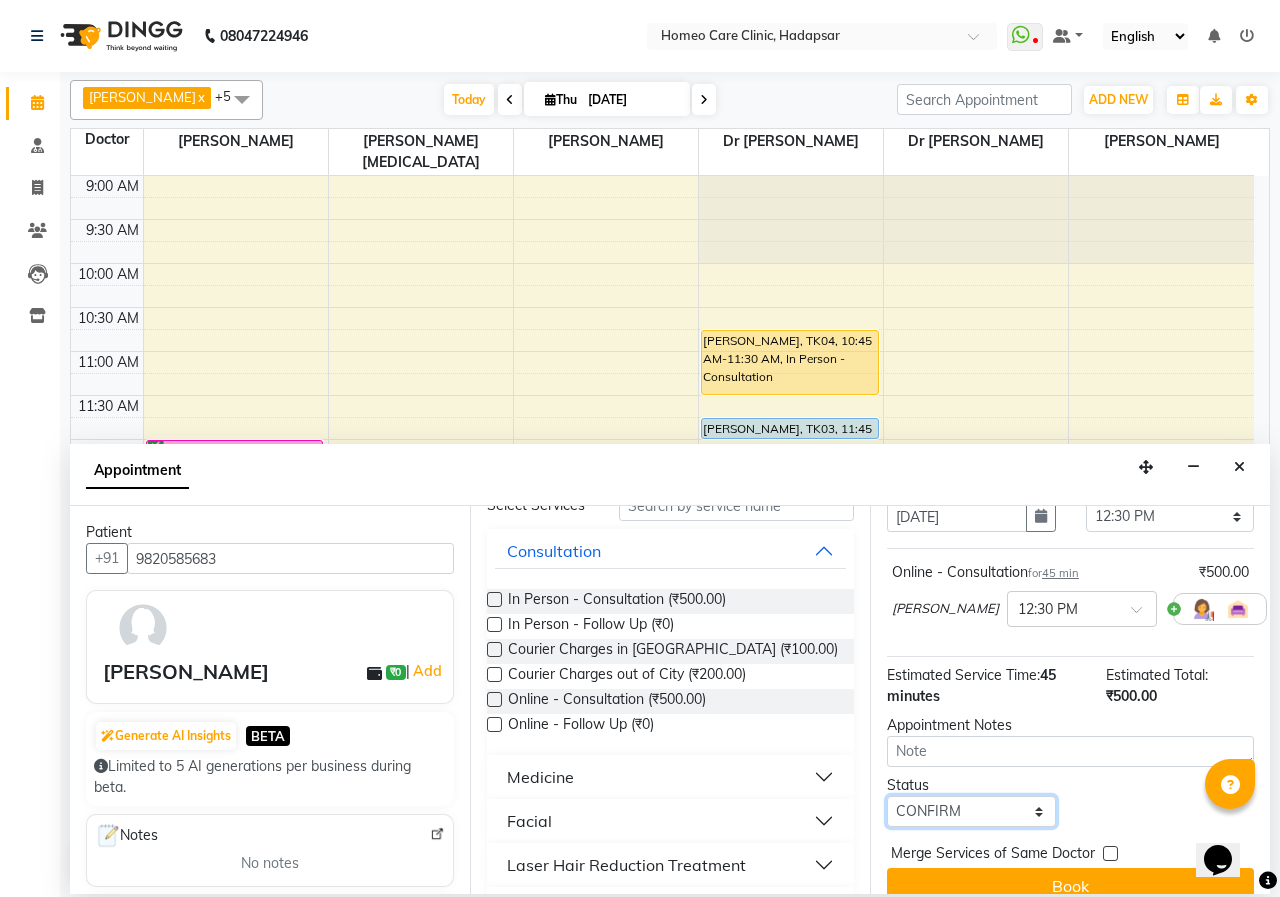 click on "Select TENTATIVE CONFIRM CHECK-IN UPCOMING" at bounding box center (971, 811) 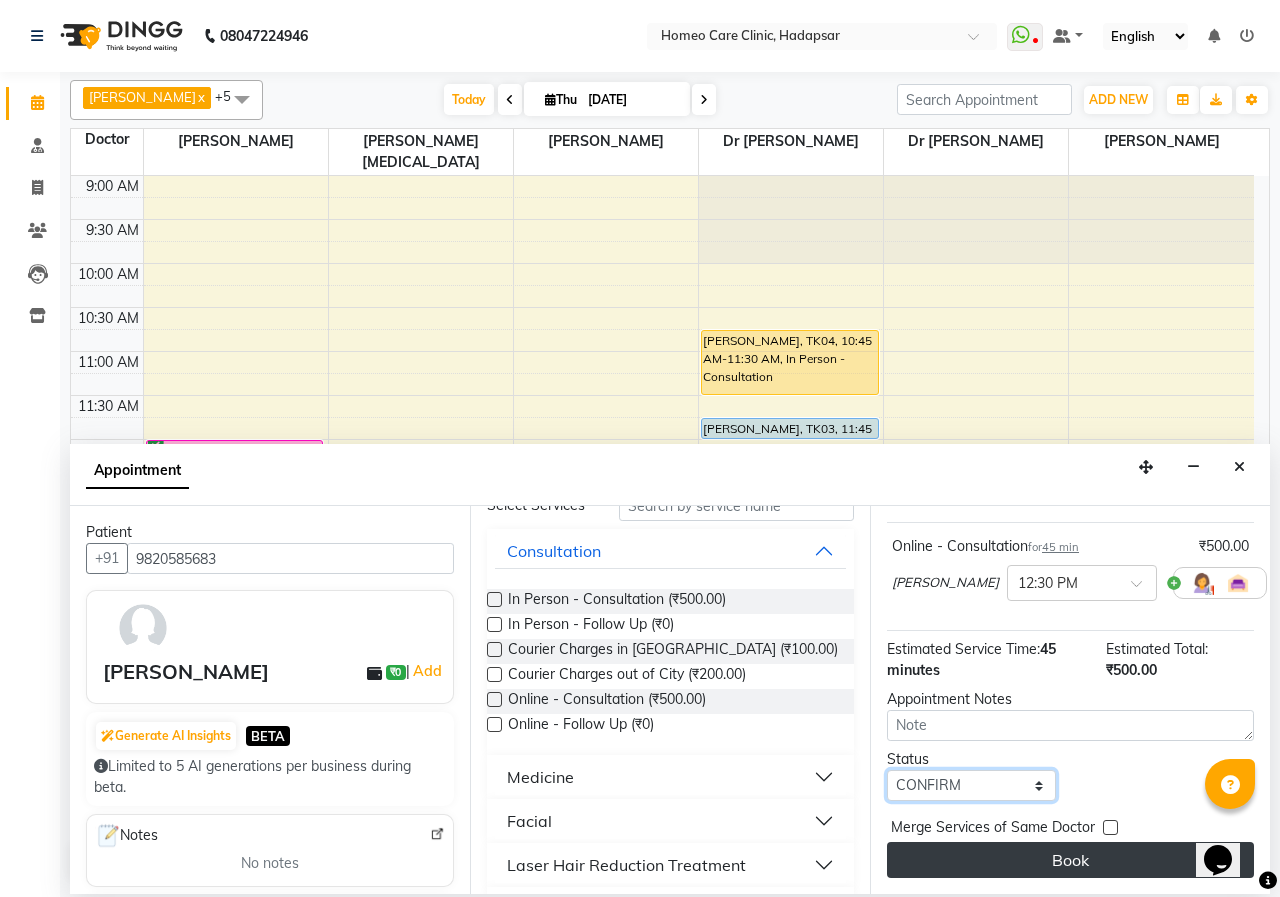 scroll, scrollTop: 144, scrollLeft: 0, axis: vertical 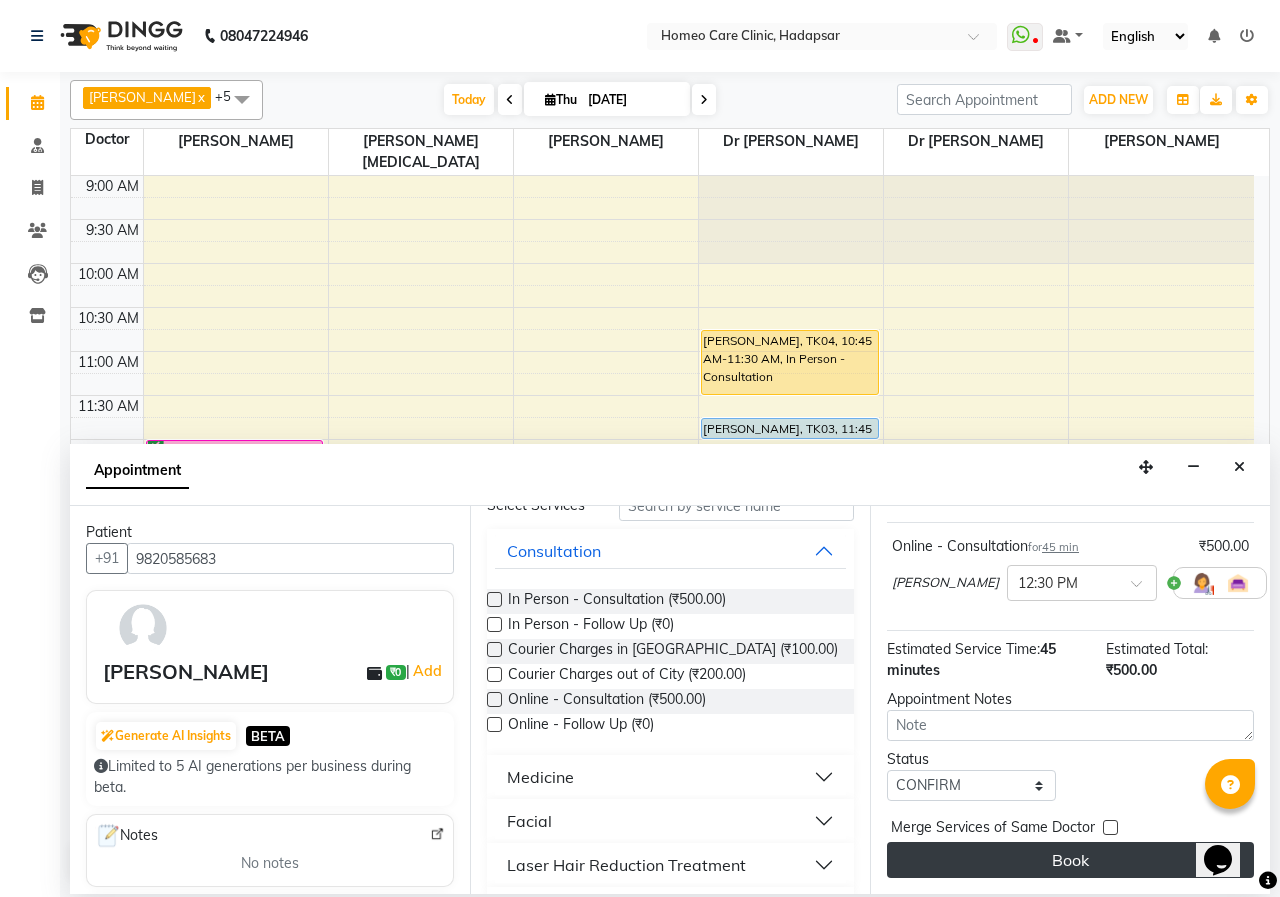 click on "Book" at bounding box center [1070, 860] 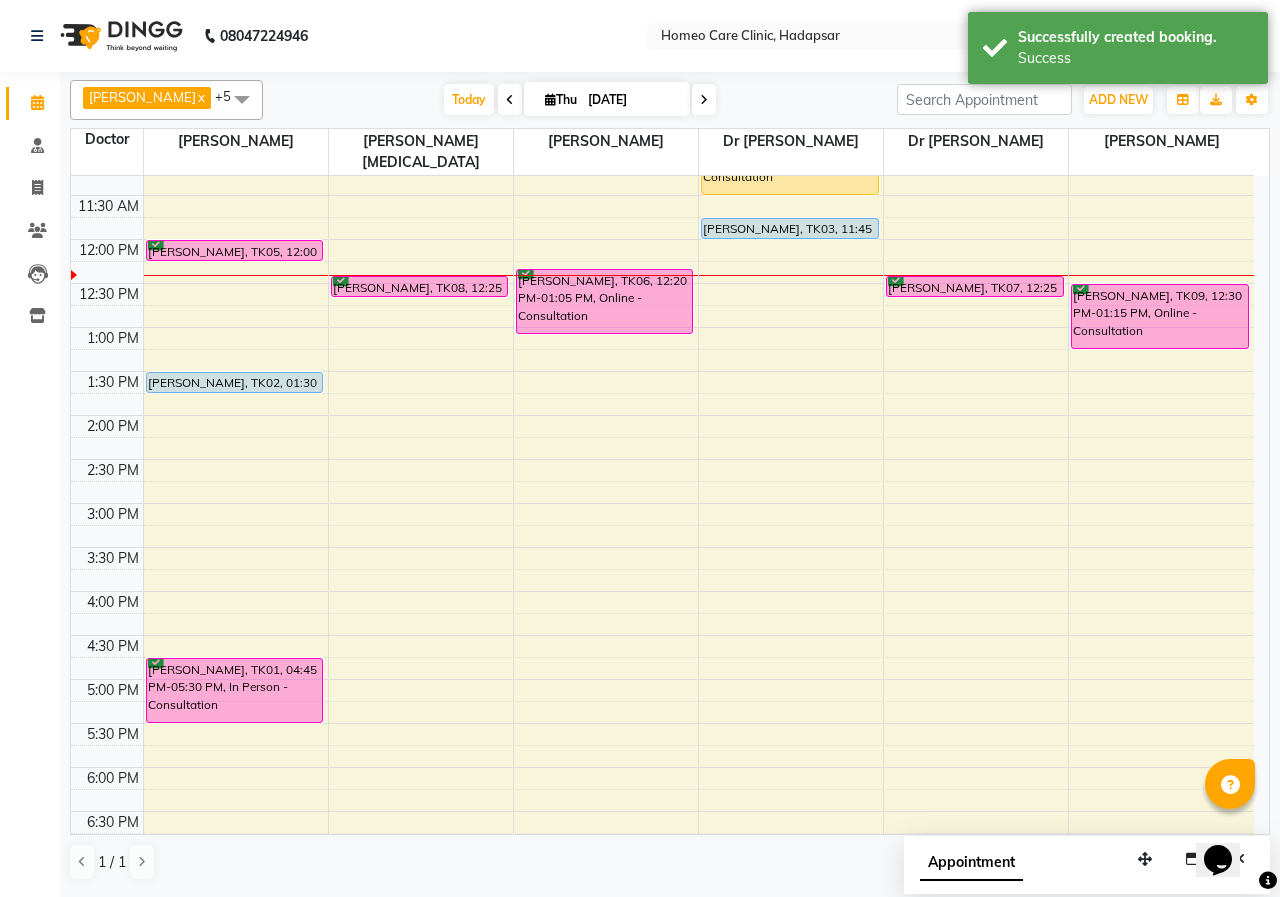 scroll, scrollTop: 100, scrollLeft: 0, axis: vertical 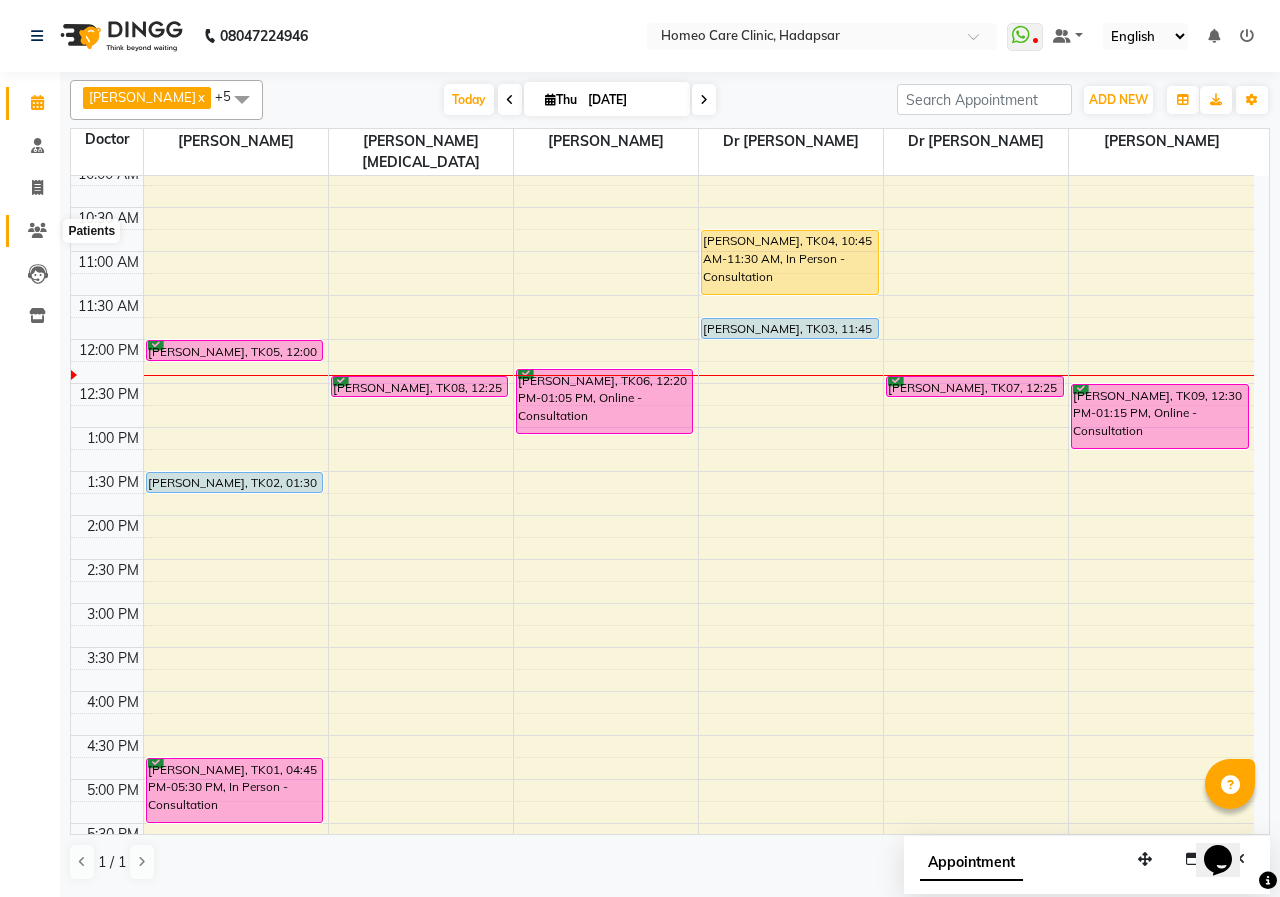 click 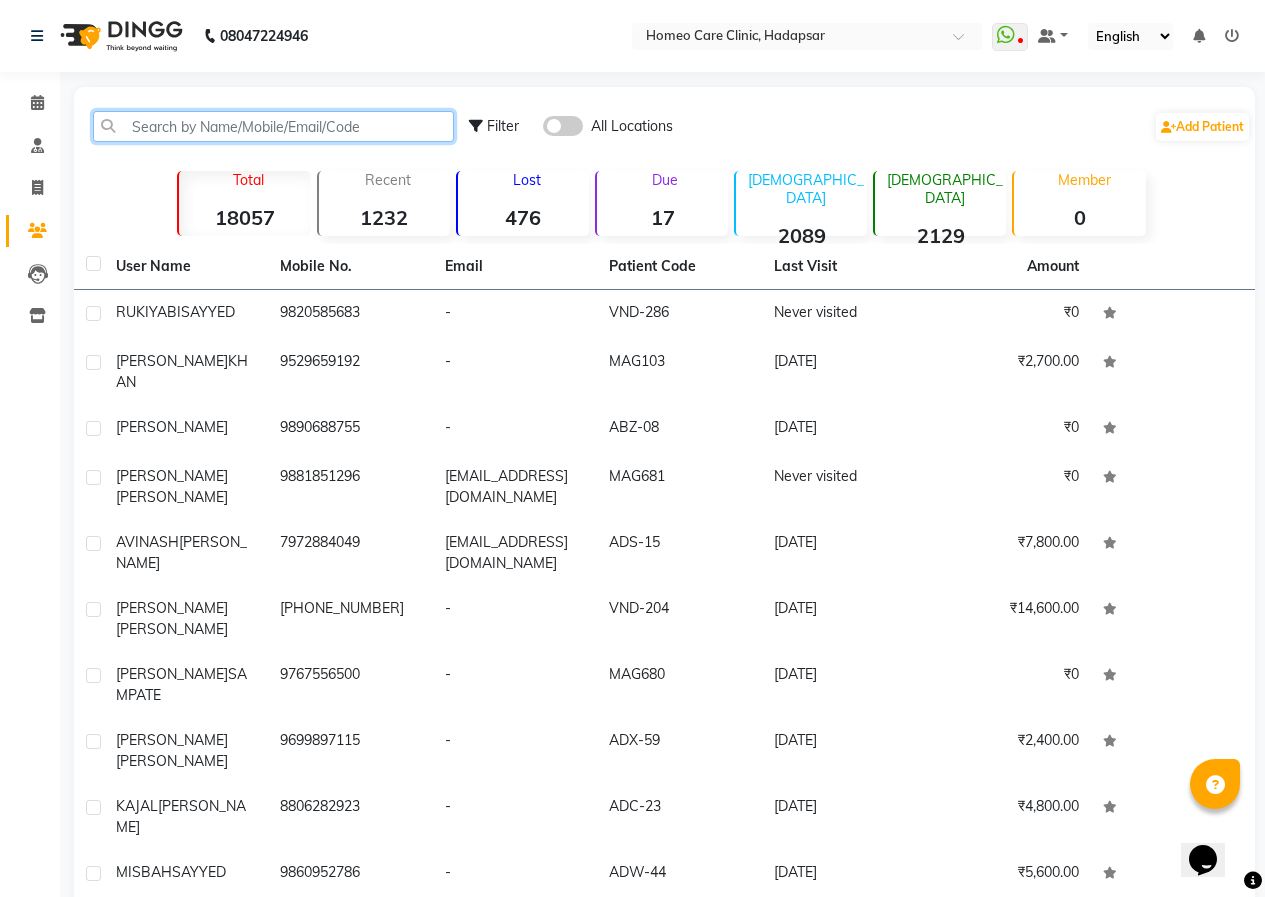 click 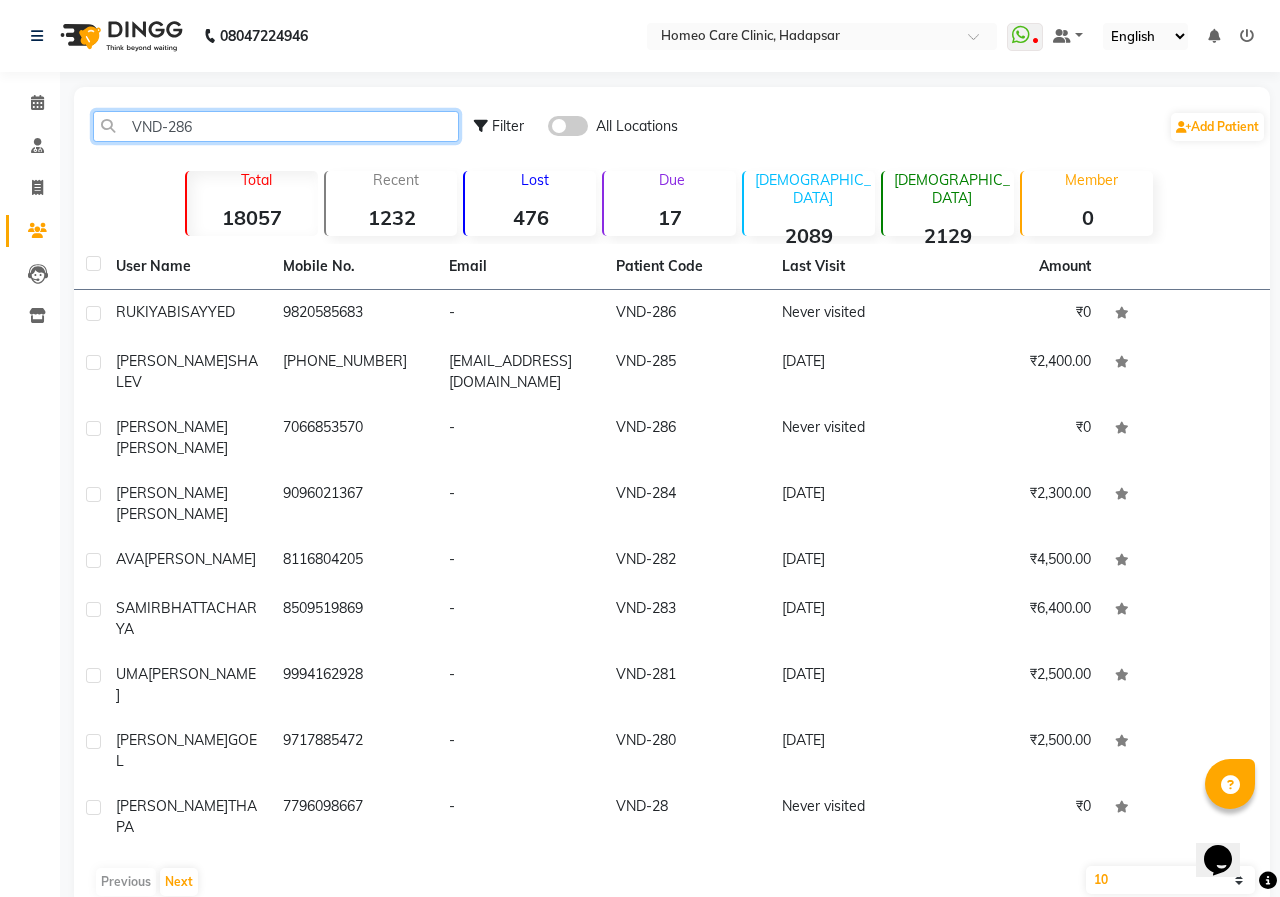 type on "VND-286" 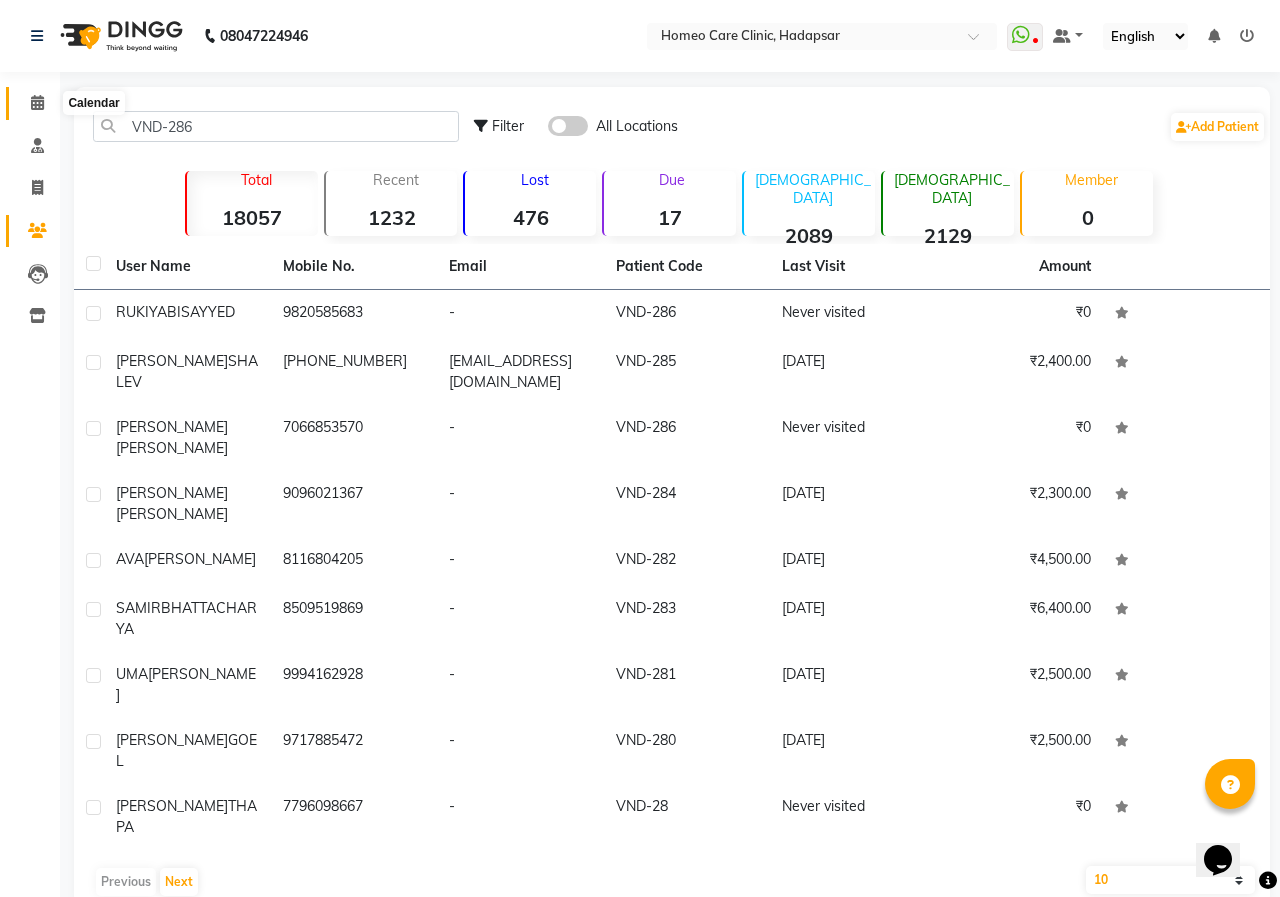 click 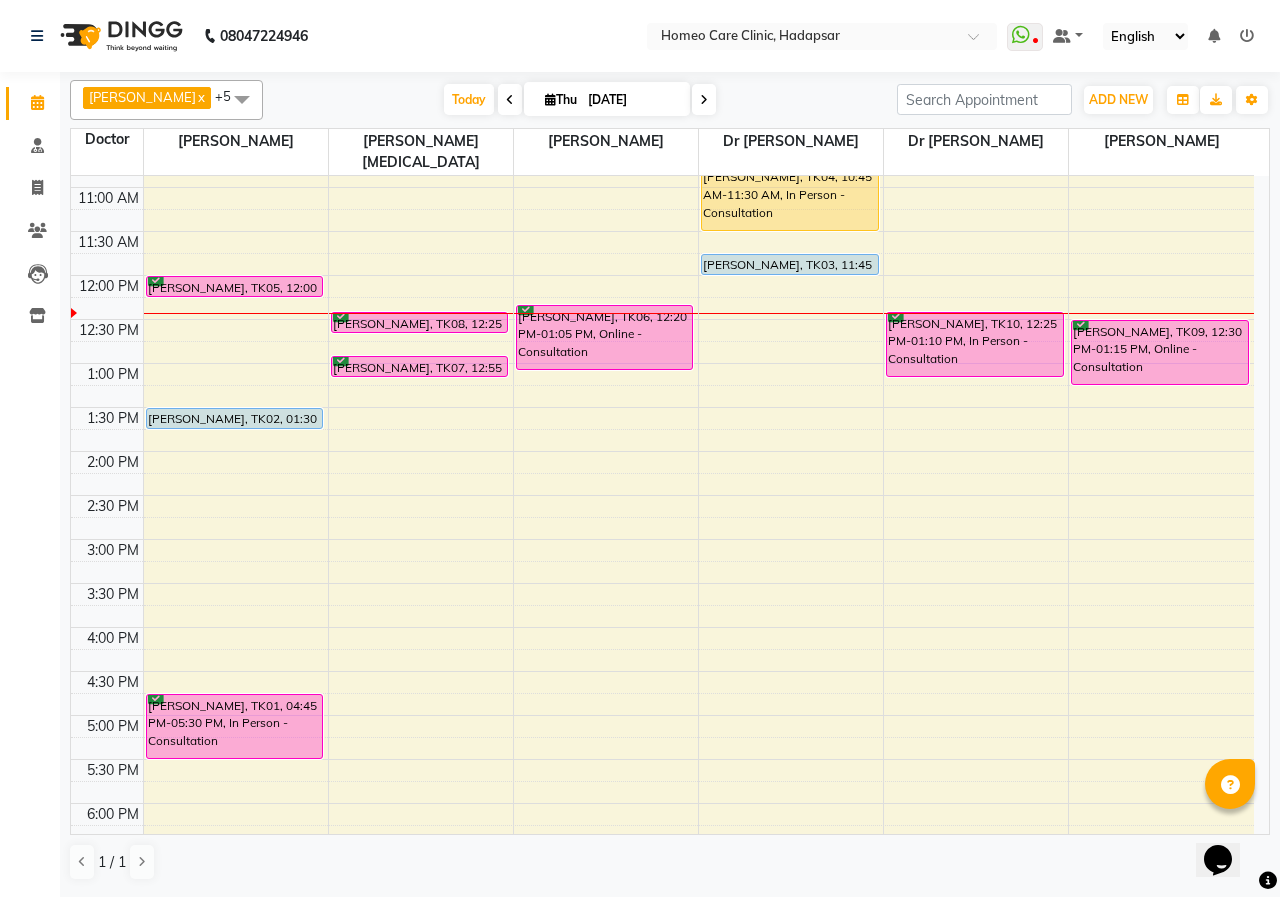 scroll, scrollTop: 165, scrollLeft: 0, axis: vertical 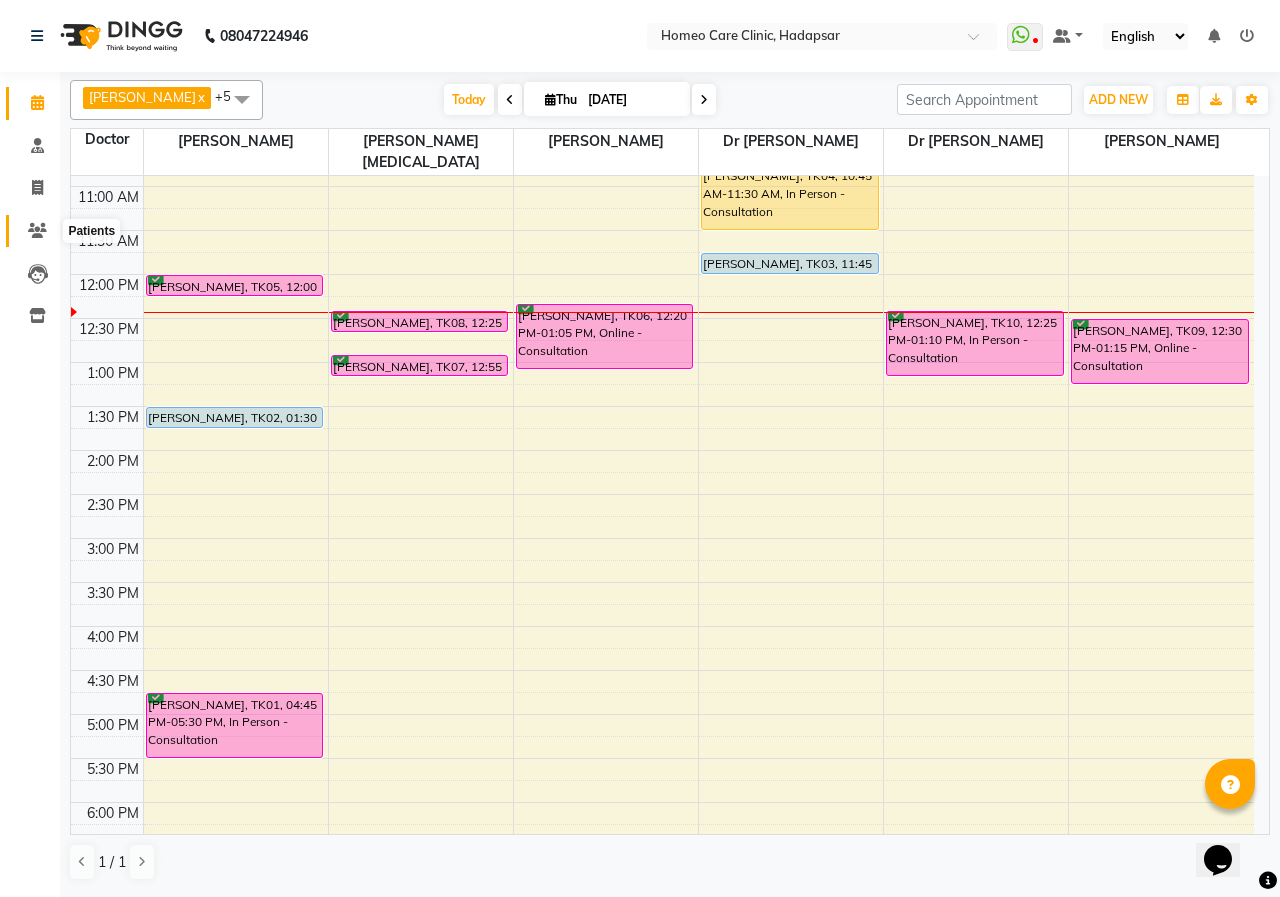 click 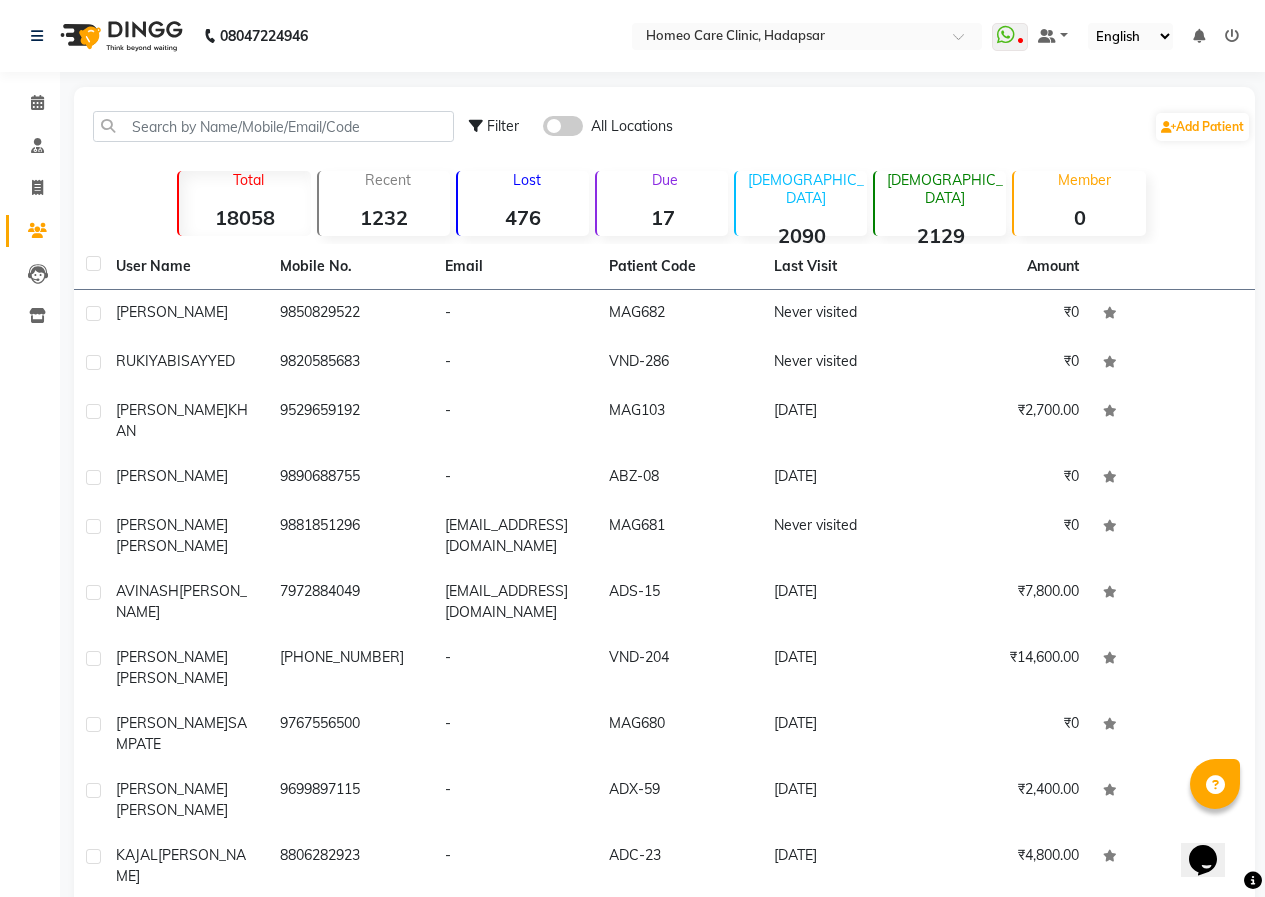 click on "[PERSON_NAME]" 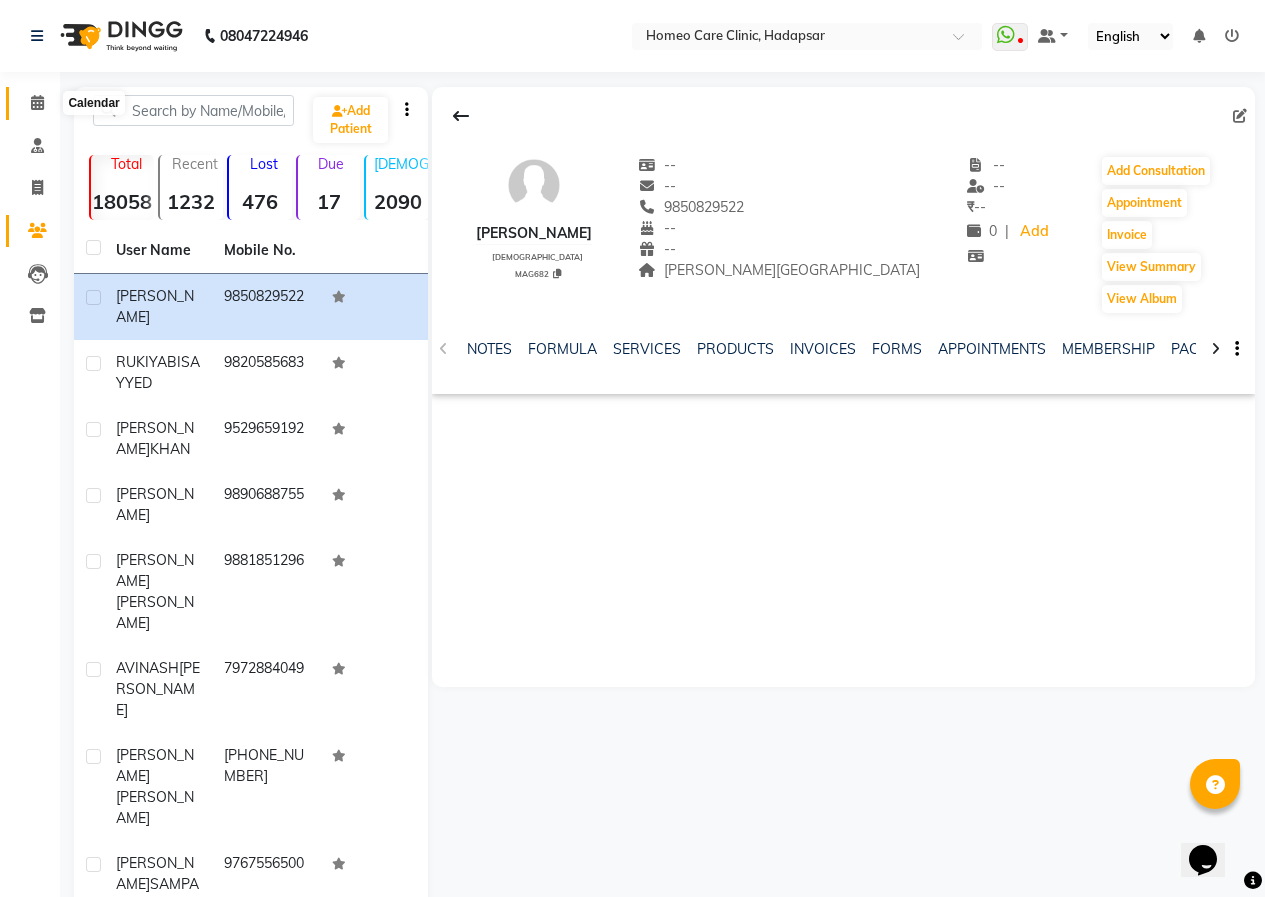 click 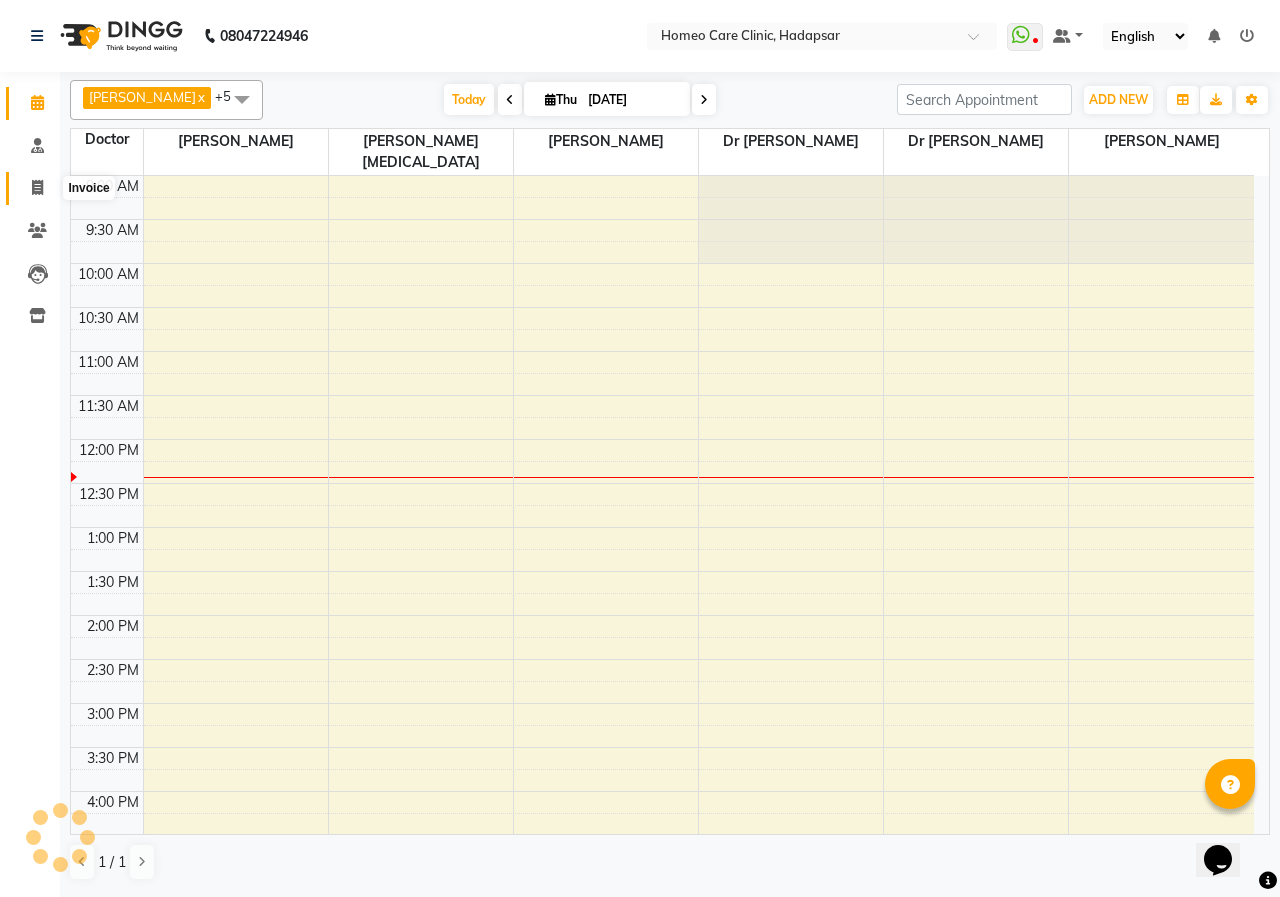 scroll, scrollTop: 0, scrollLeft: 0, axis: both 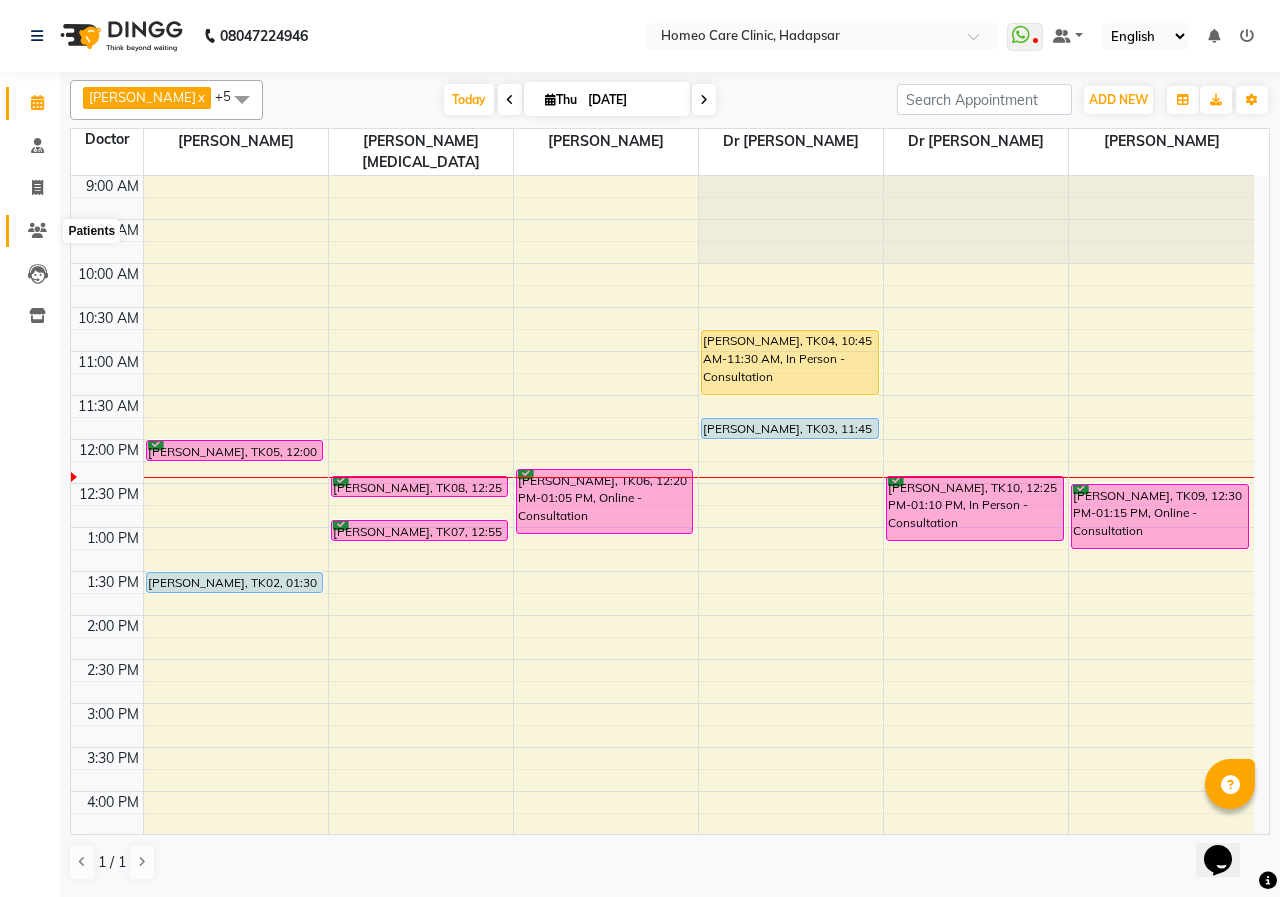click 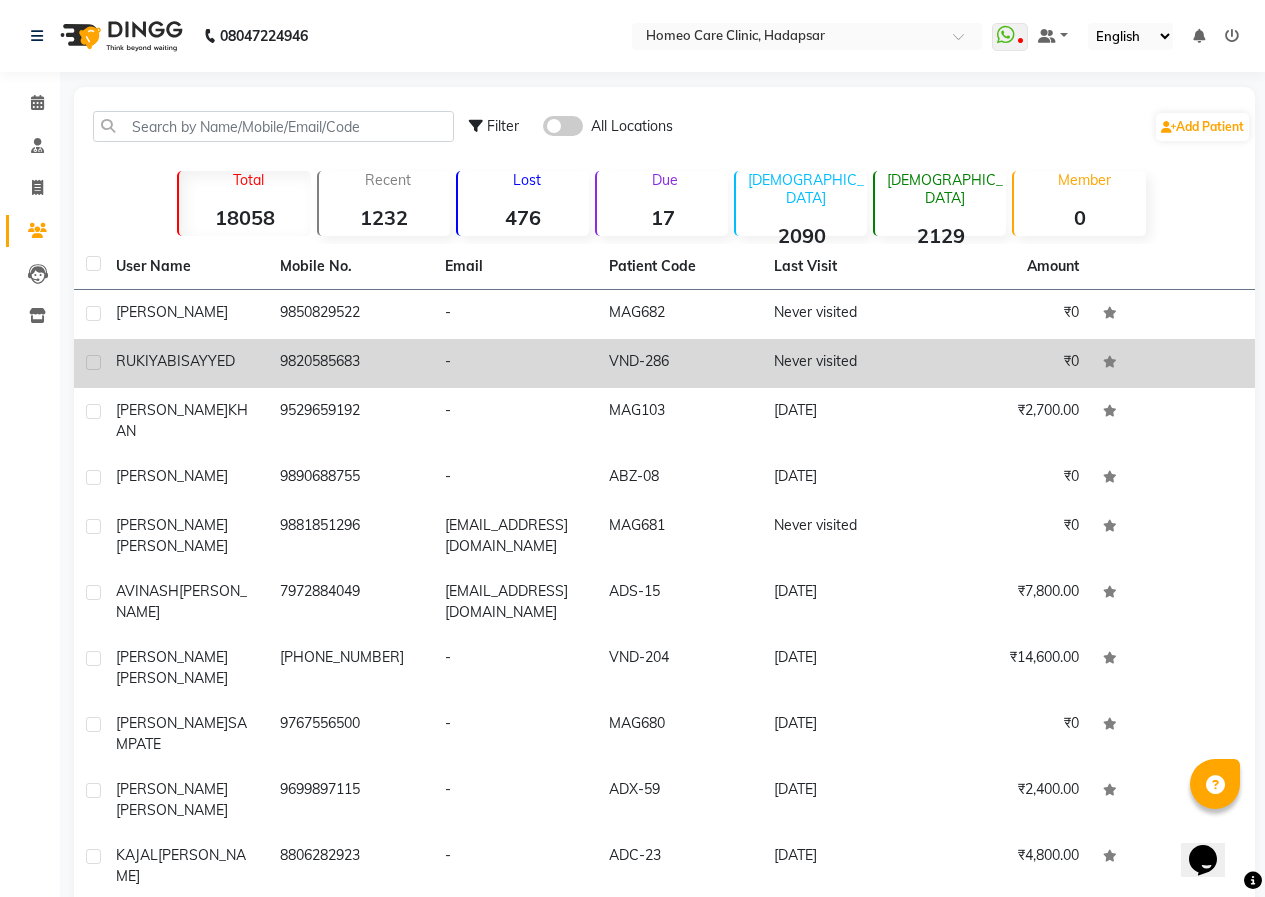 click on "SAYYED" 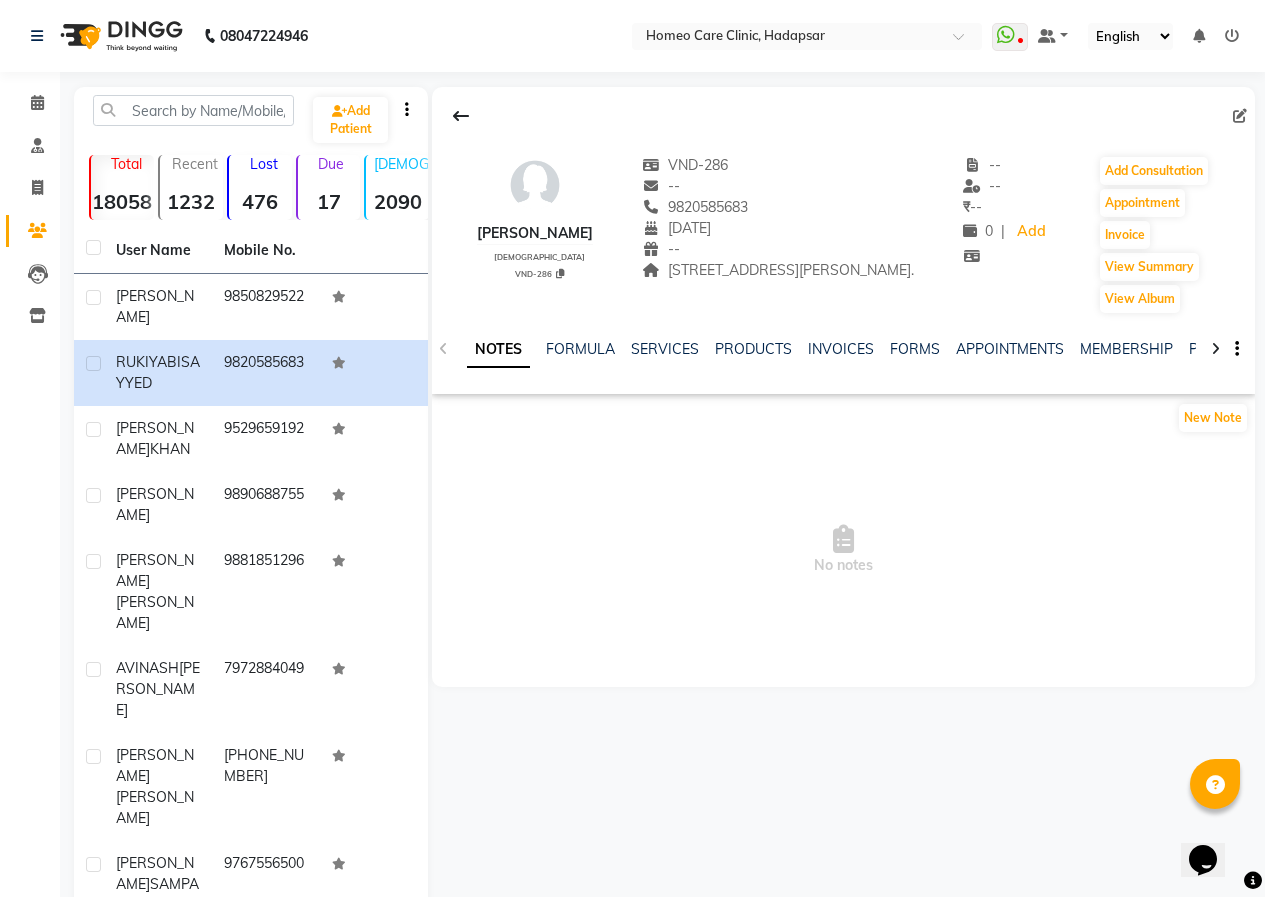 click 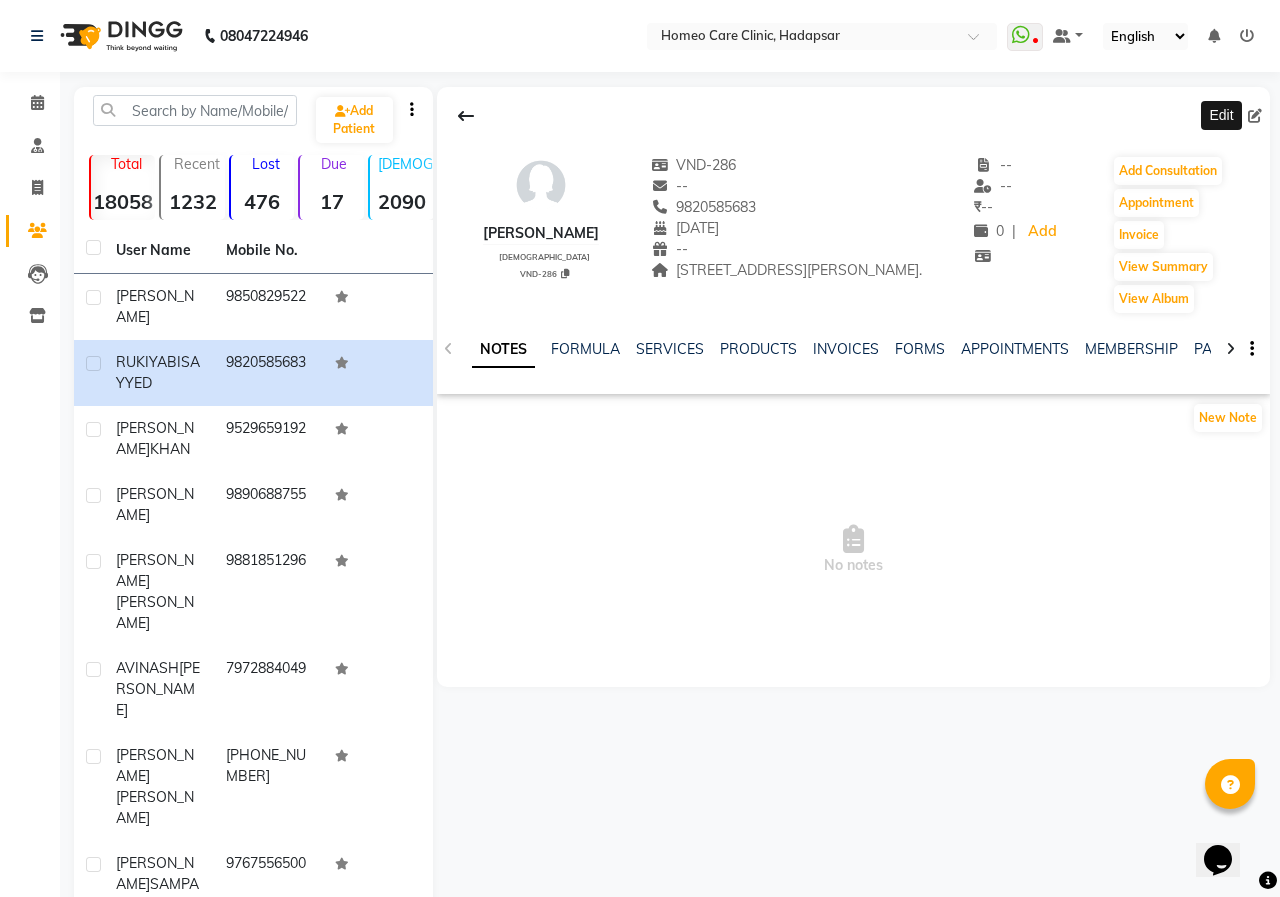 select on "01" 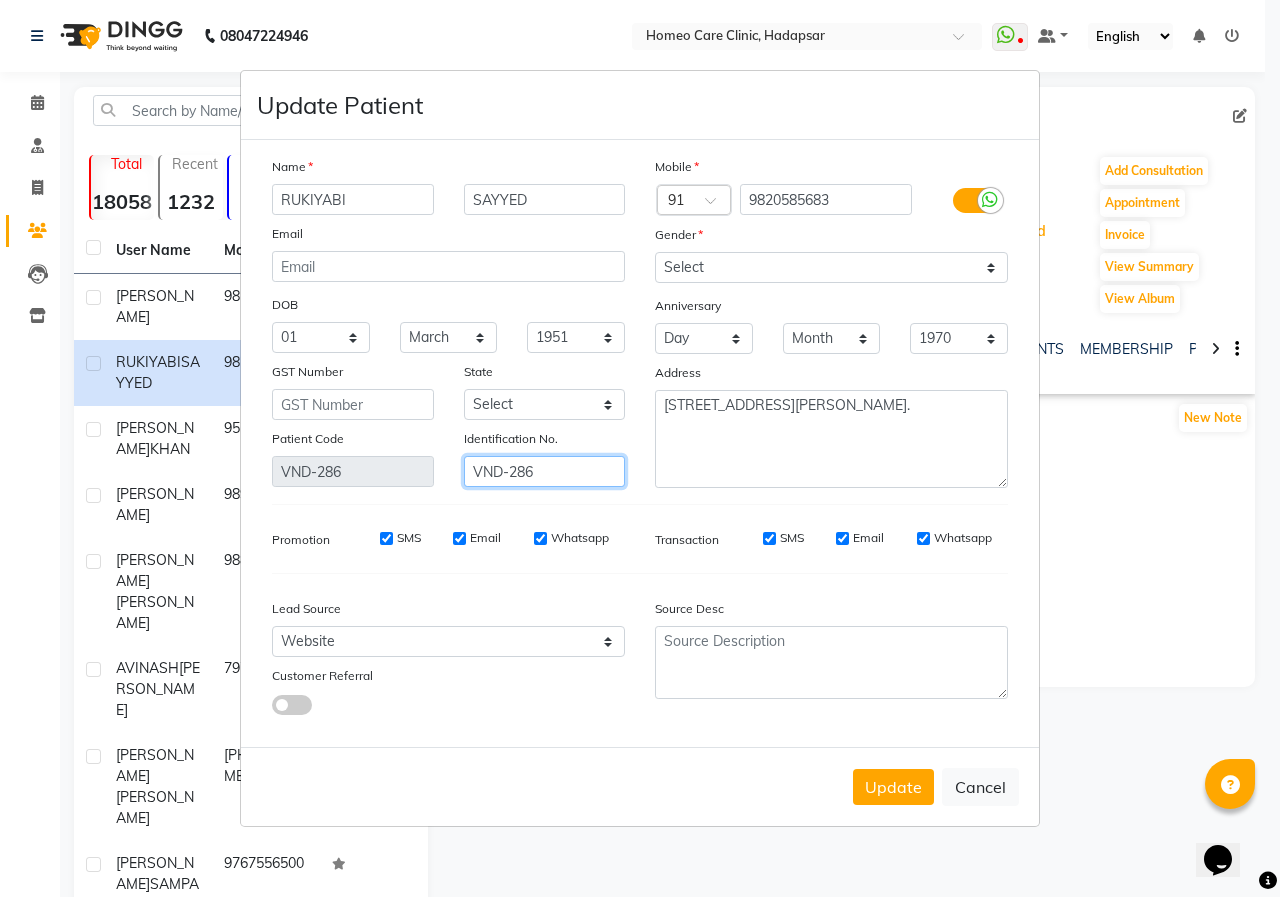 click on "VND-286" at bounding box center (545, 471) 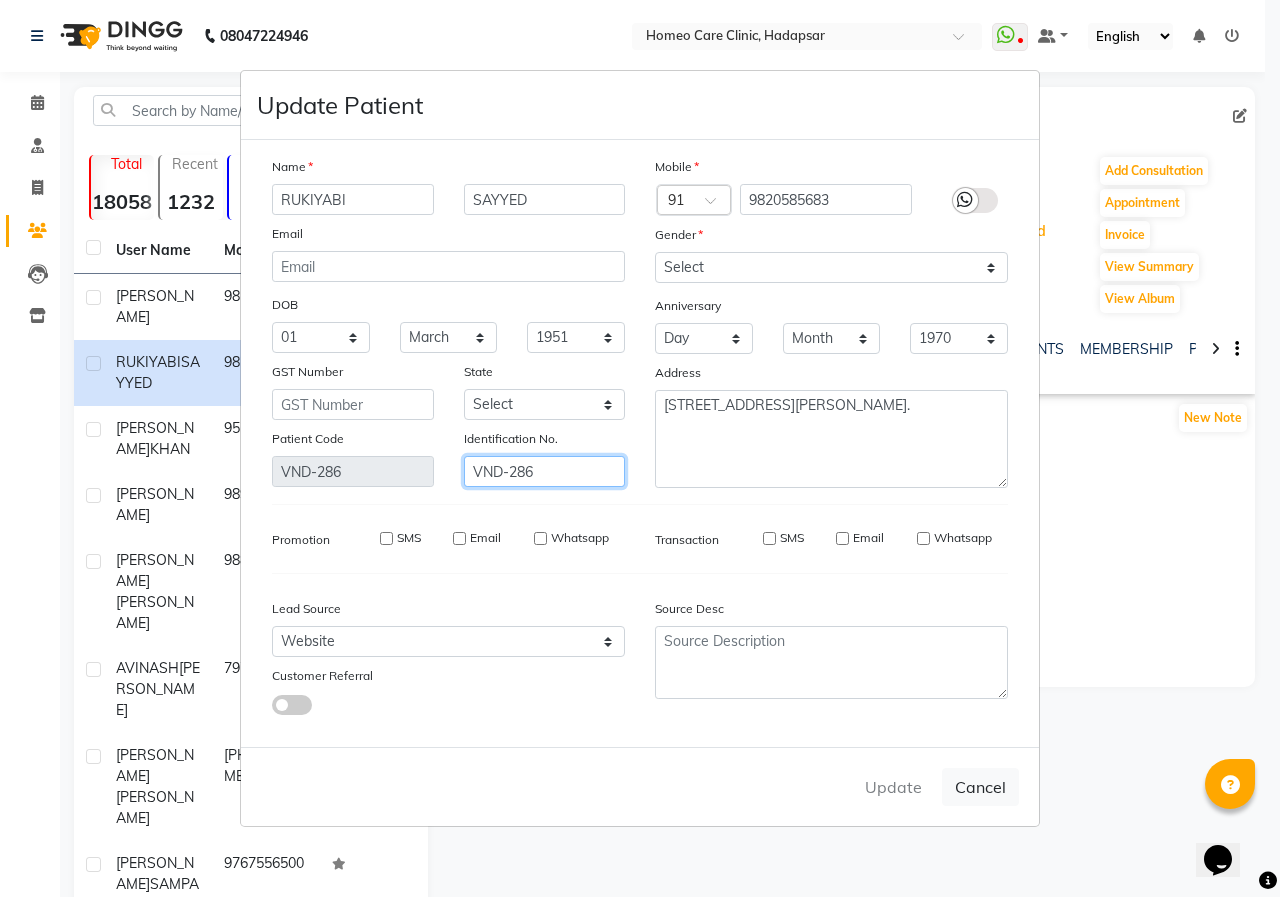 type 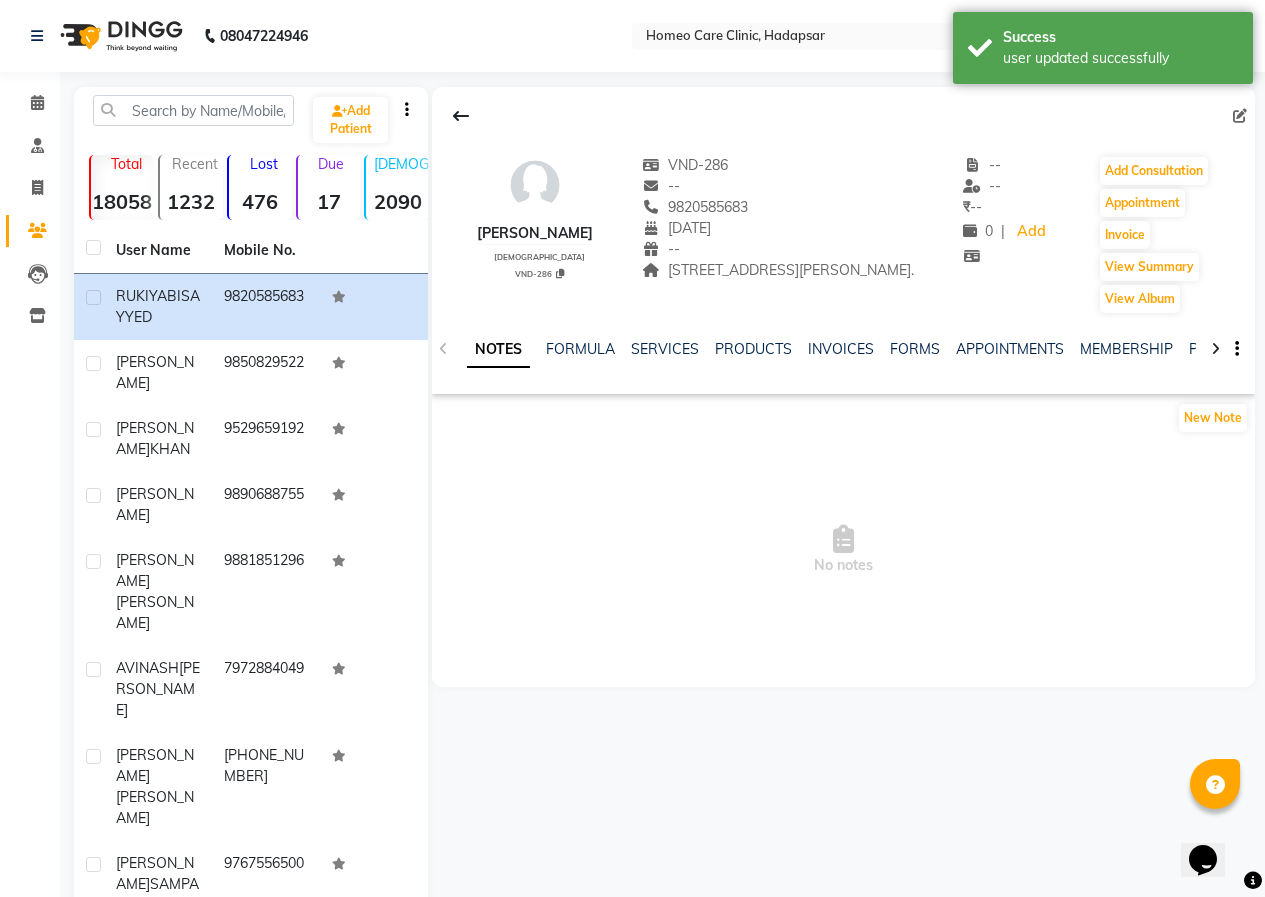 click 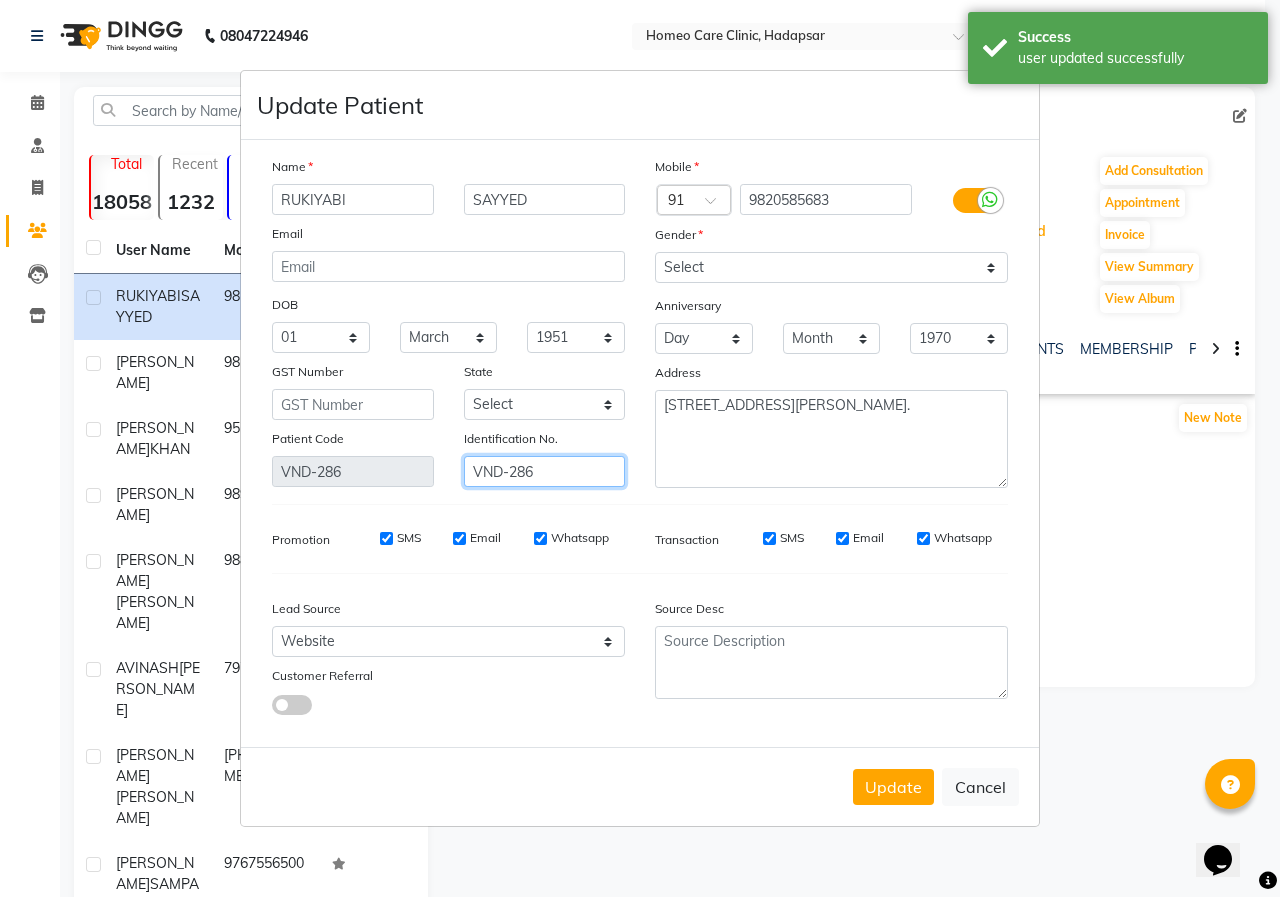 click on "VND-286" at bounding box center [545, 471] 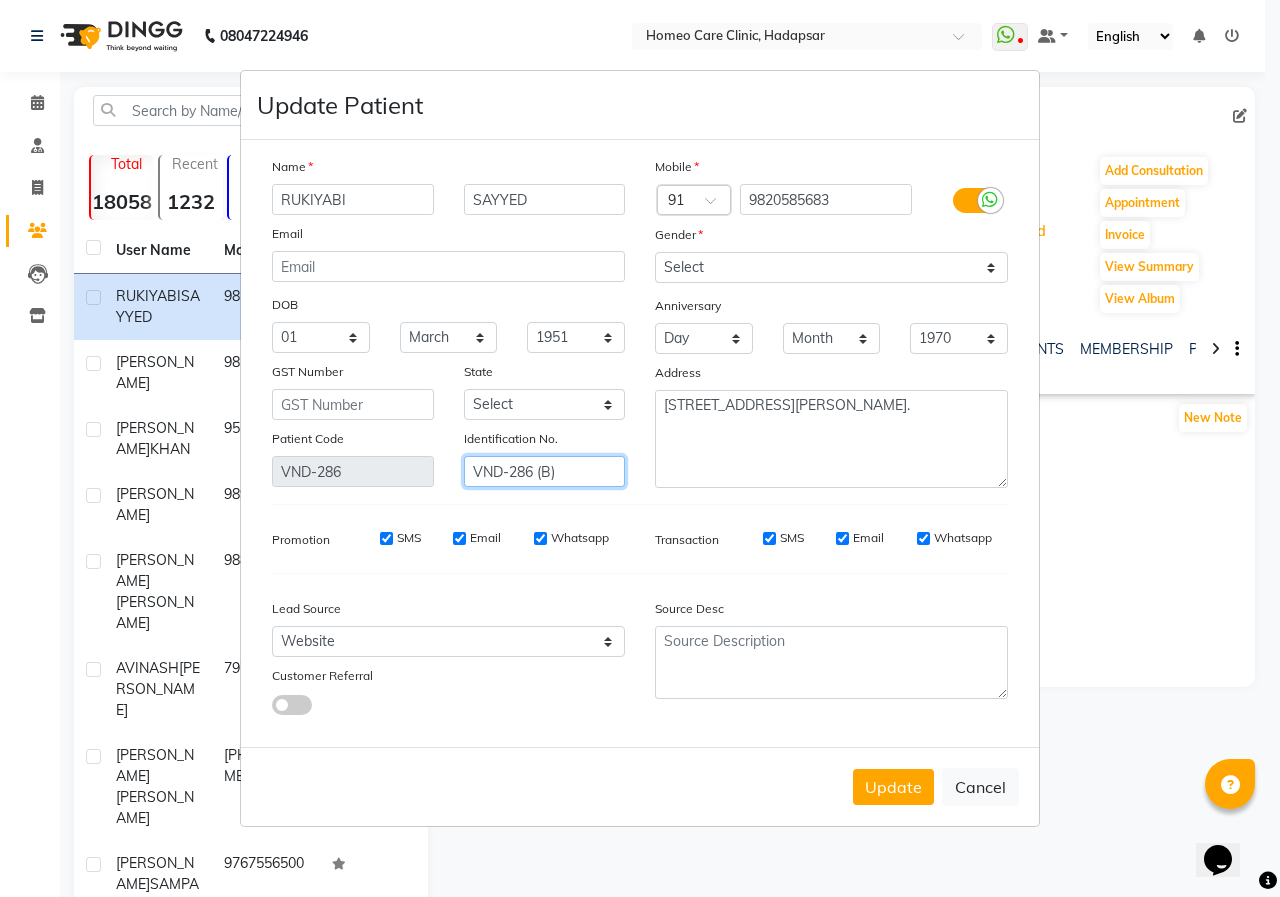 click on "VND-286 (B)" at bounding box center [545, 471] 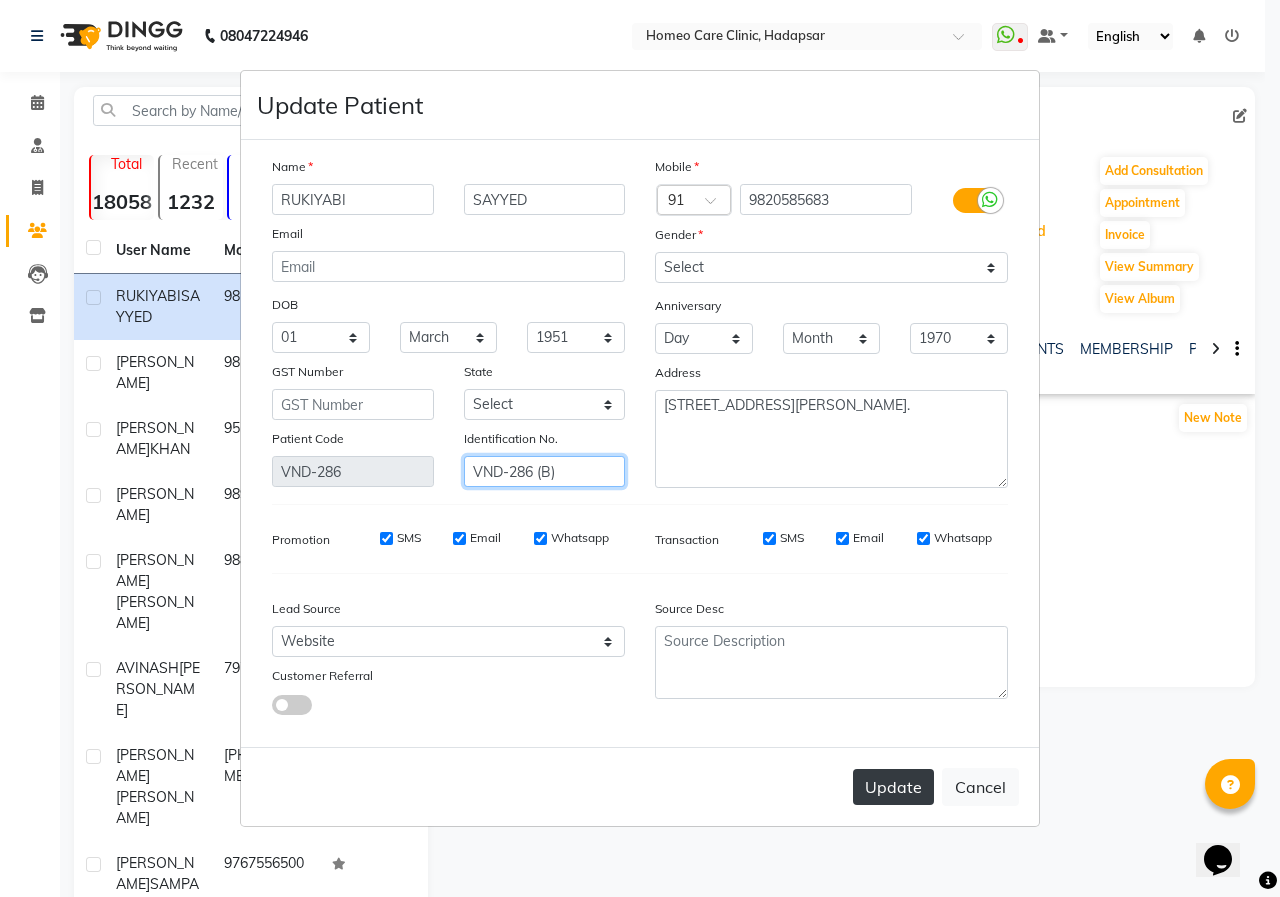 type on "VND-286 (B)" 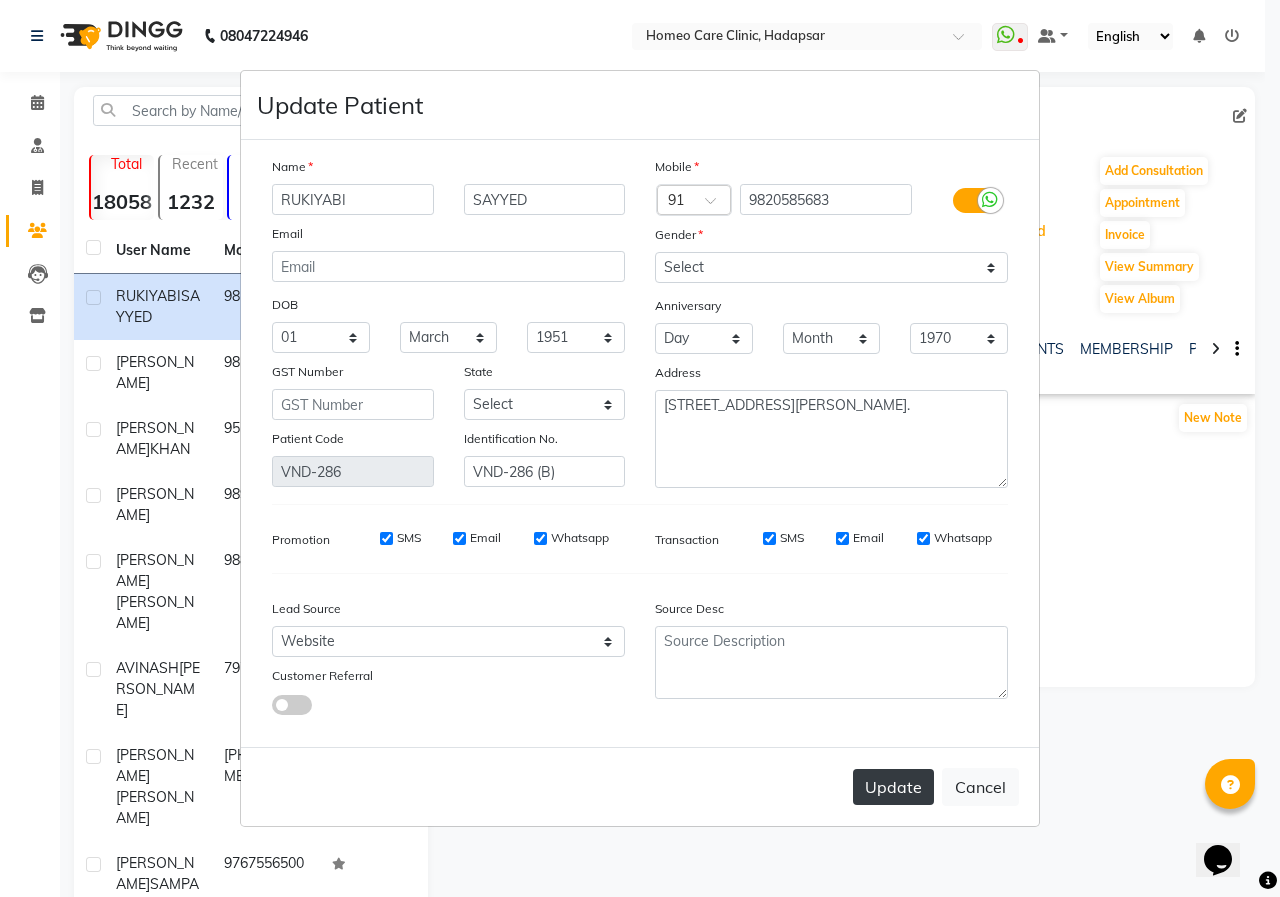click on "Update" at bounding box center (893, 787) 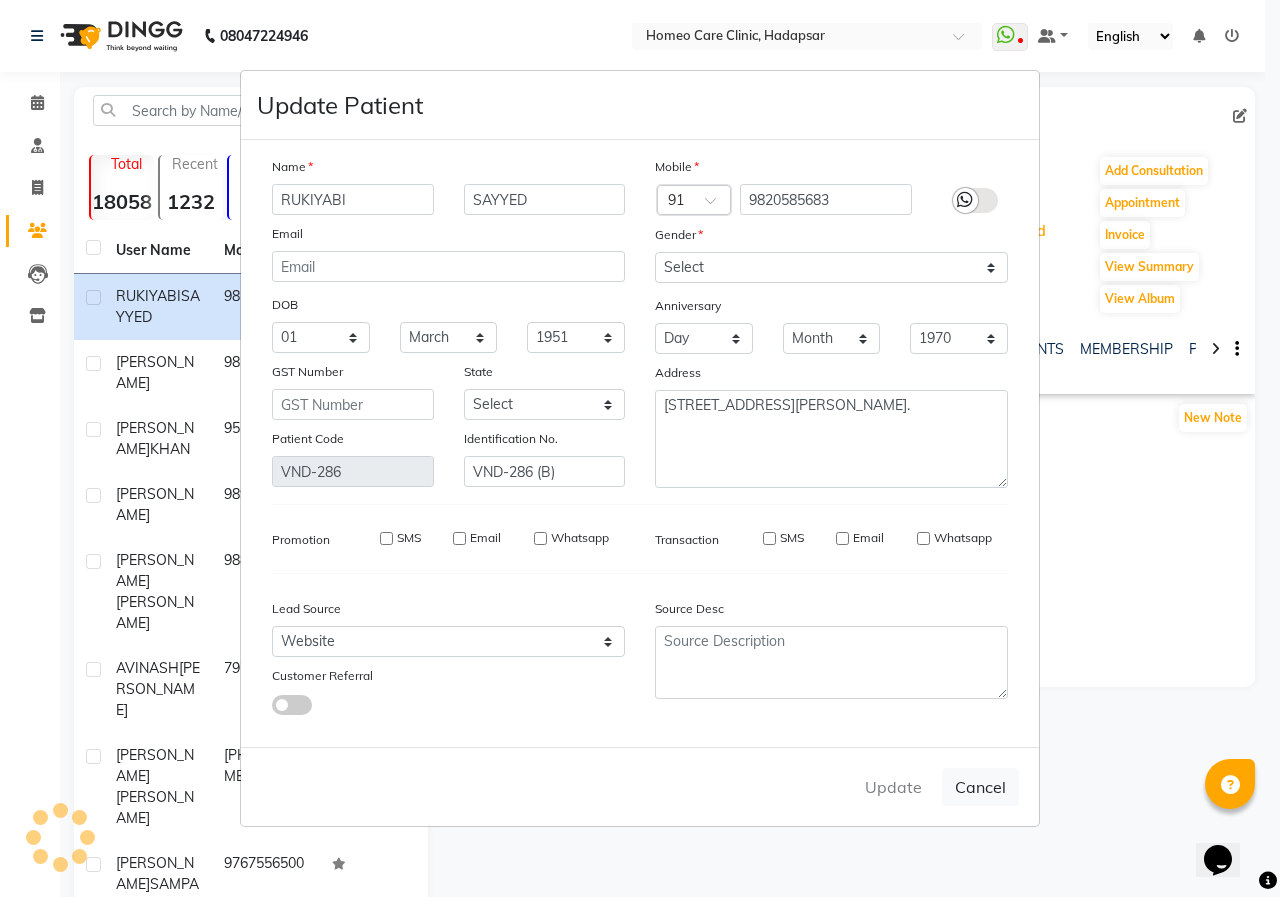 type 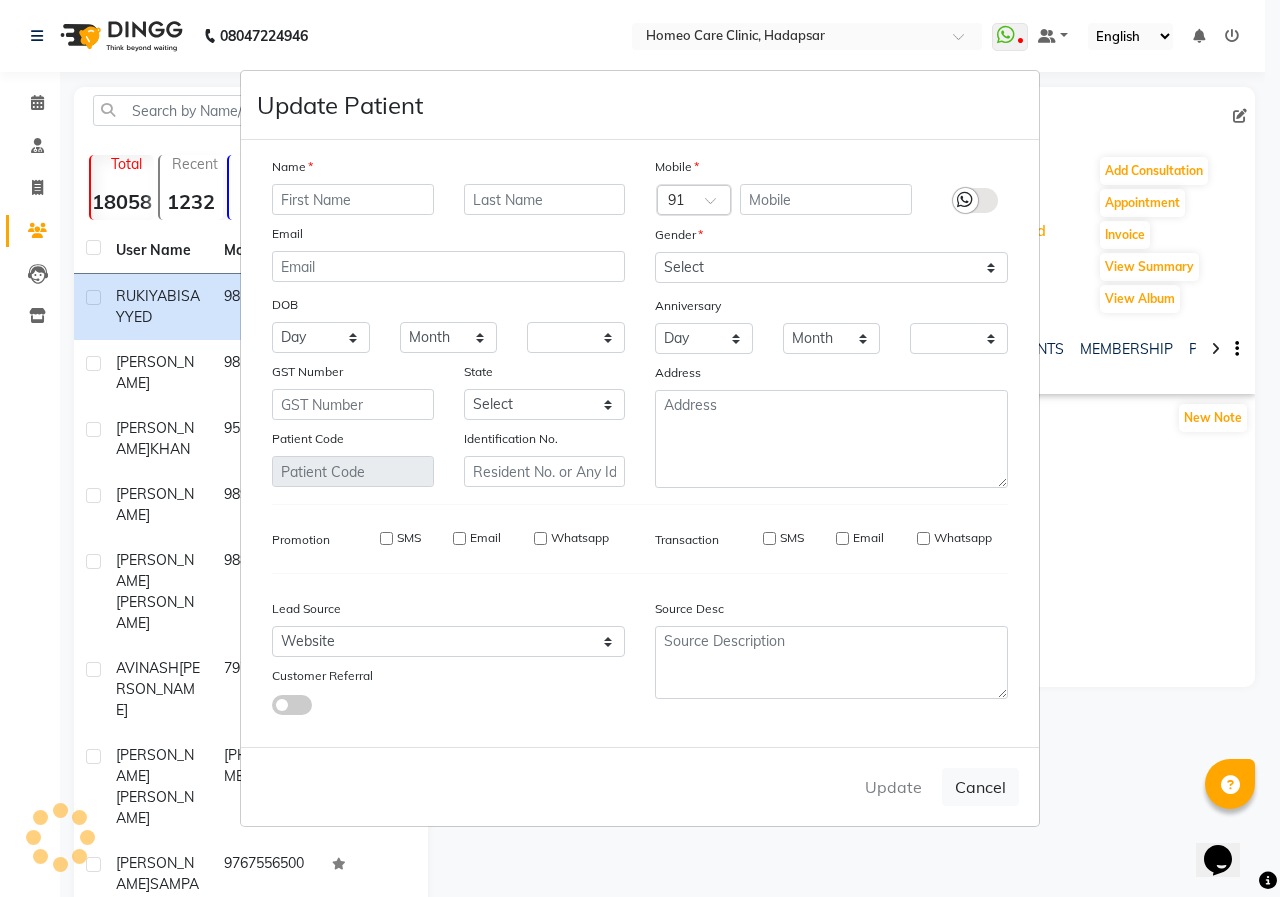 checkbox on "false" 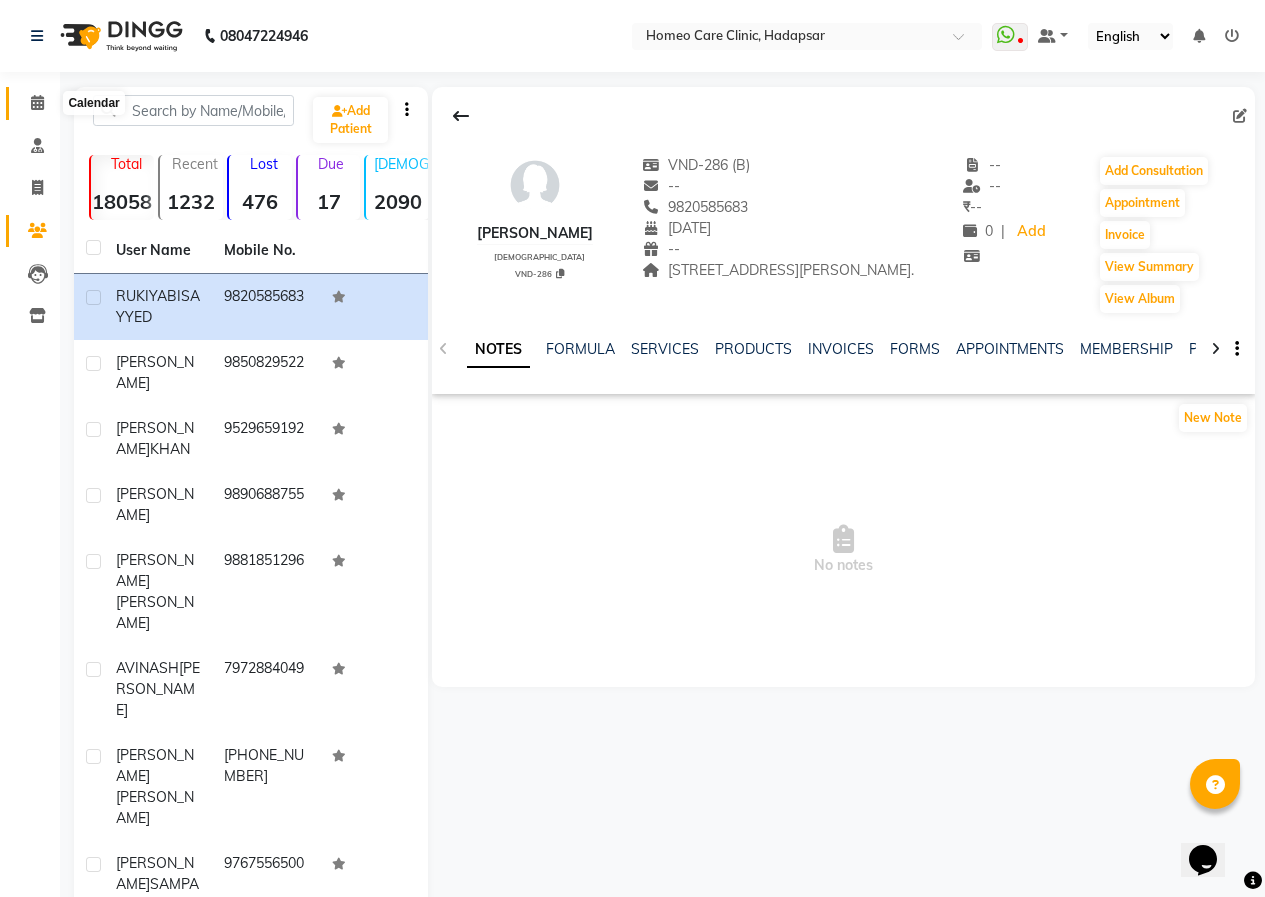 click 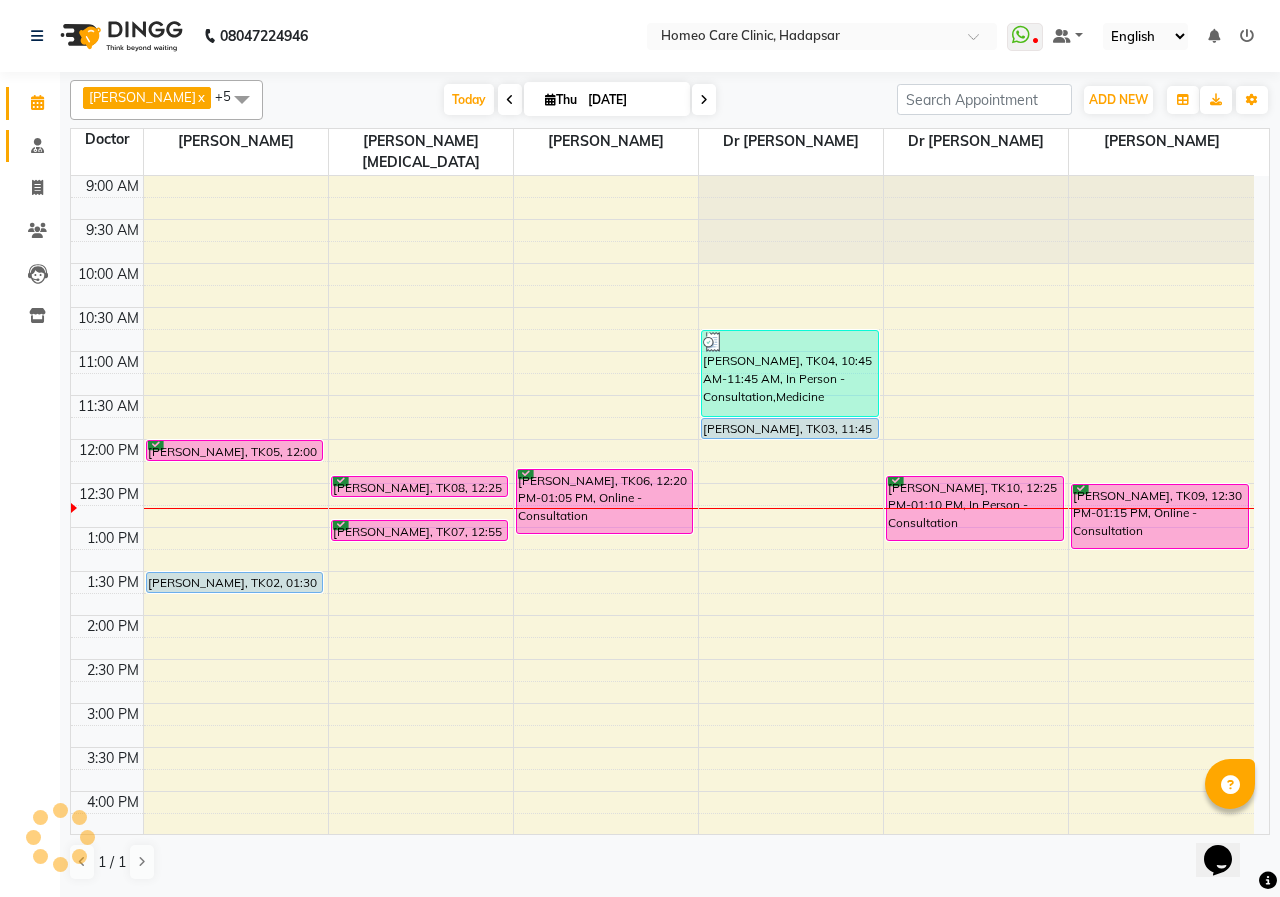 scroll, scrollTop: 0, scrollLeft: 0, axis: both 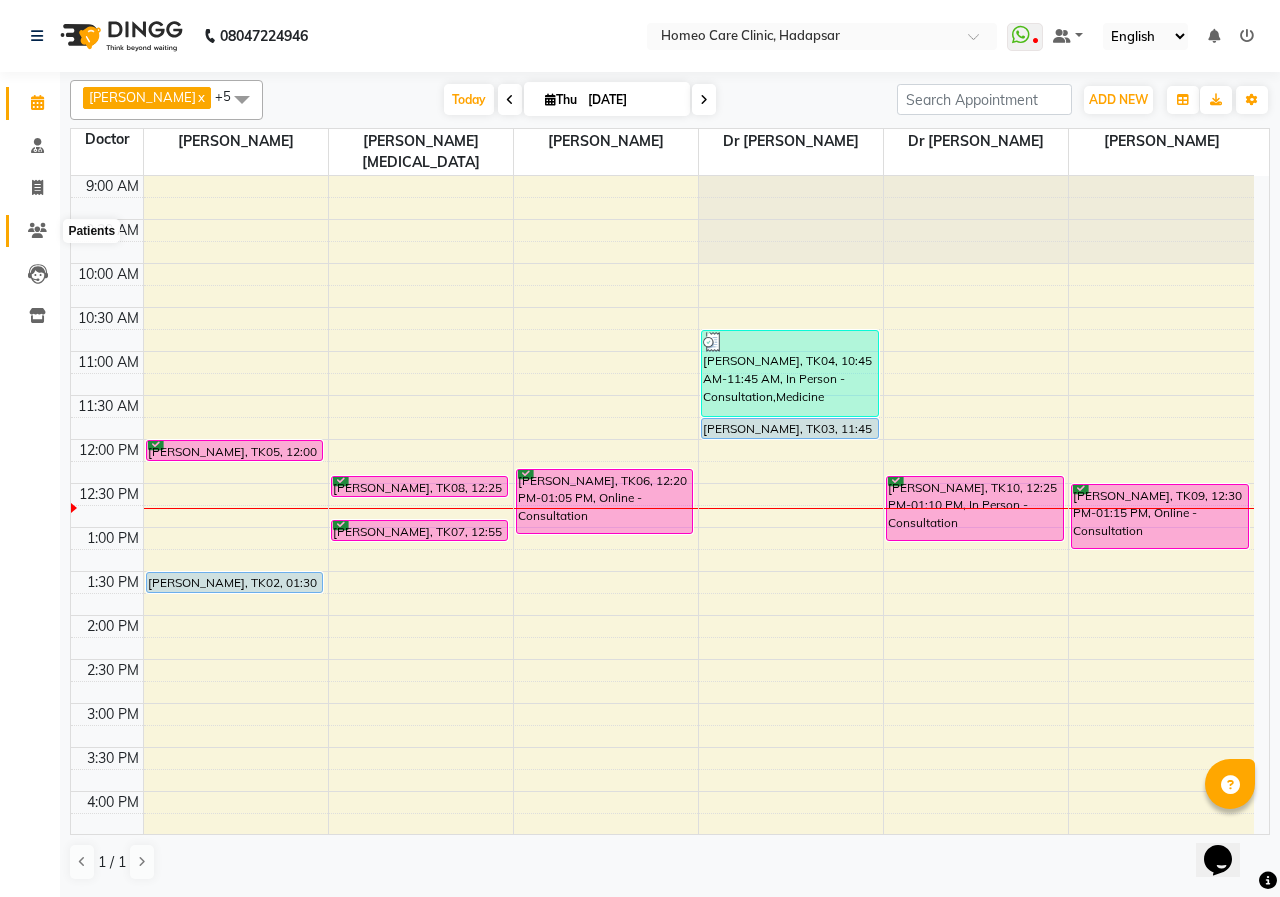 click 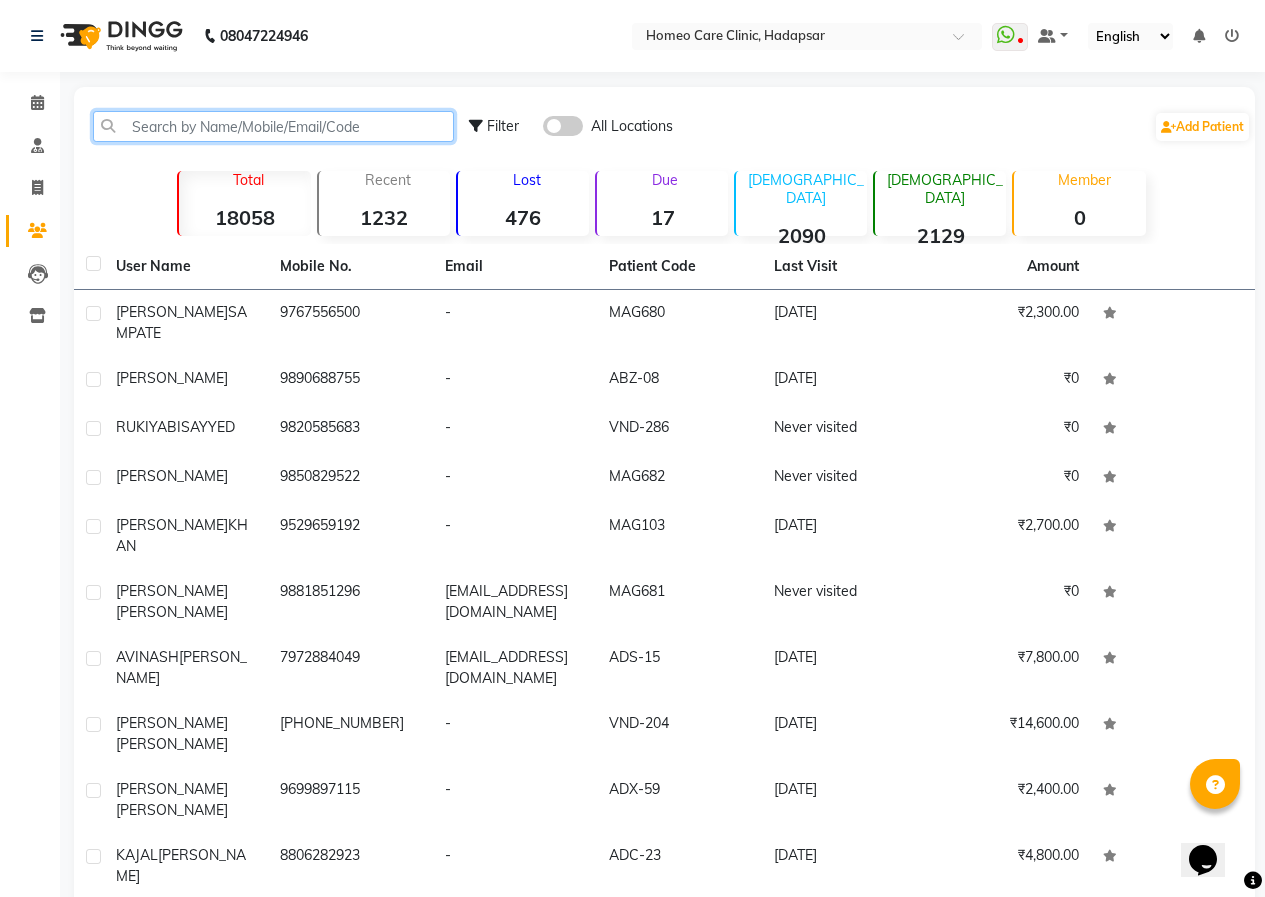 click 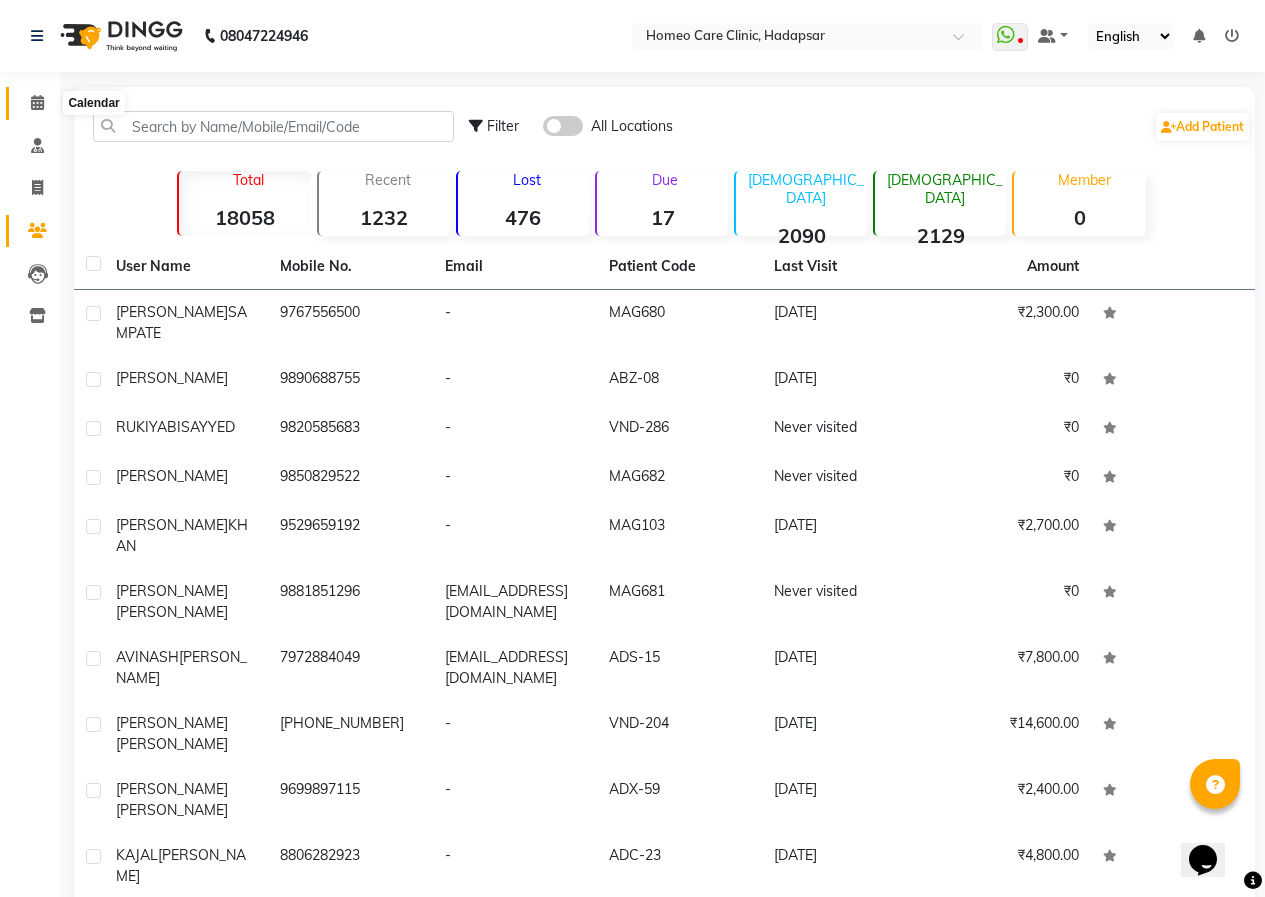 click 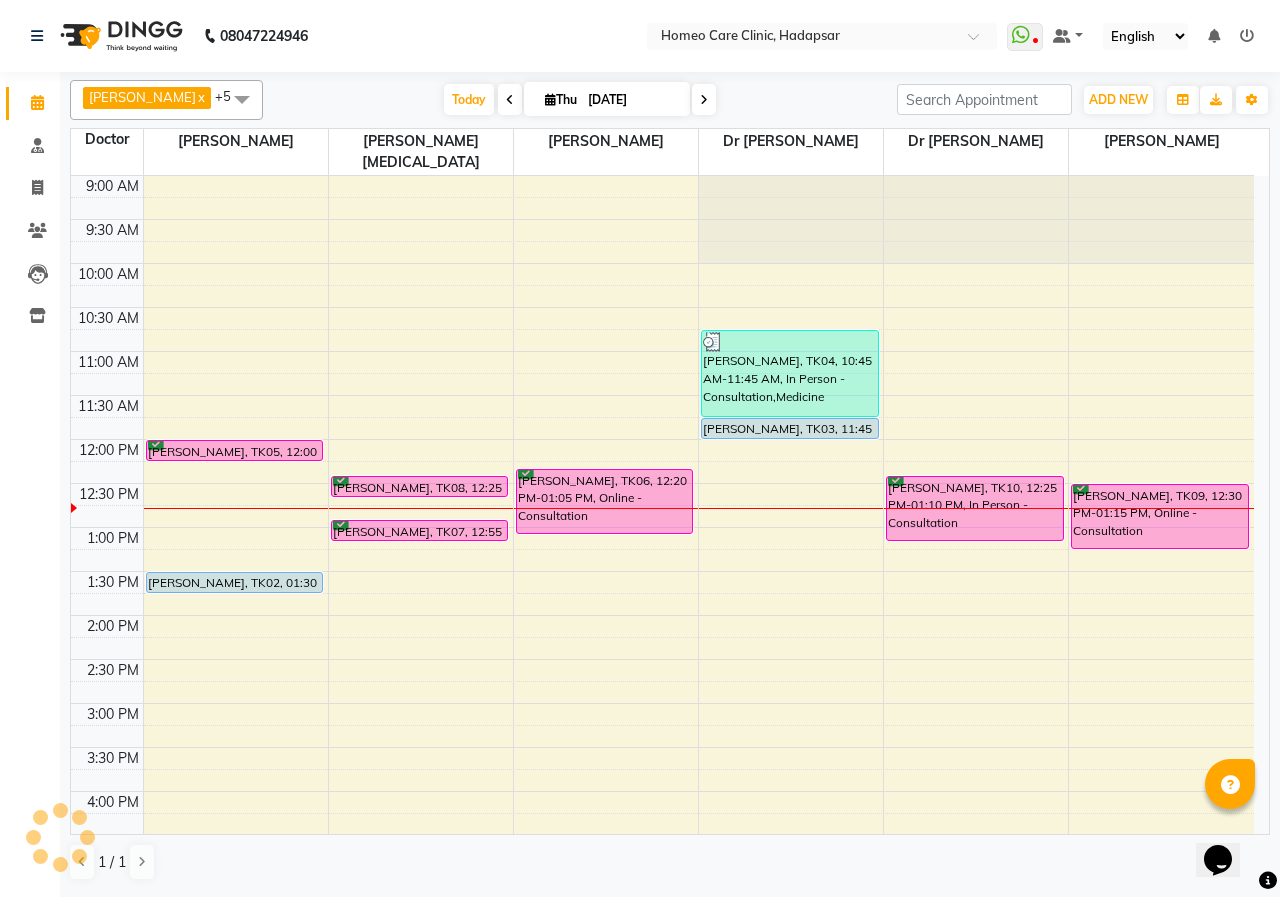 scroll, scrollTop: 0, scrollLeft: 0, axis: both 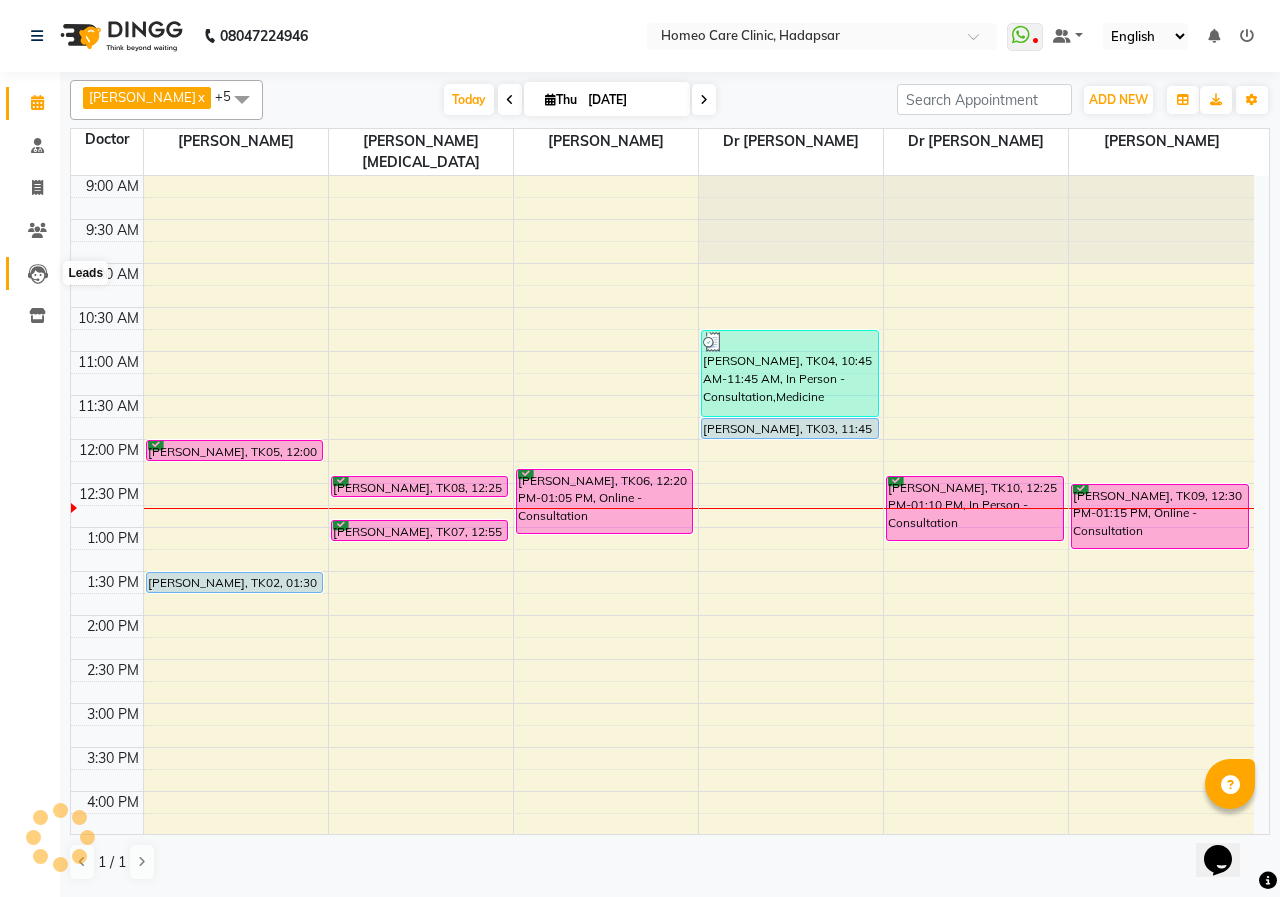 click 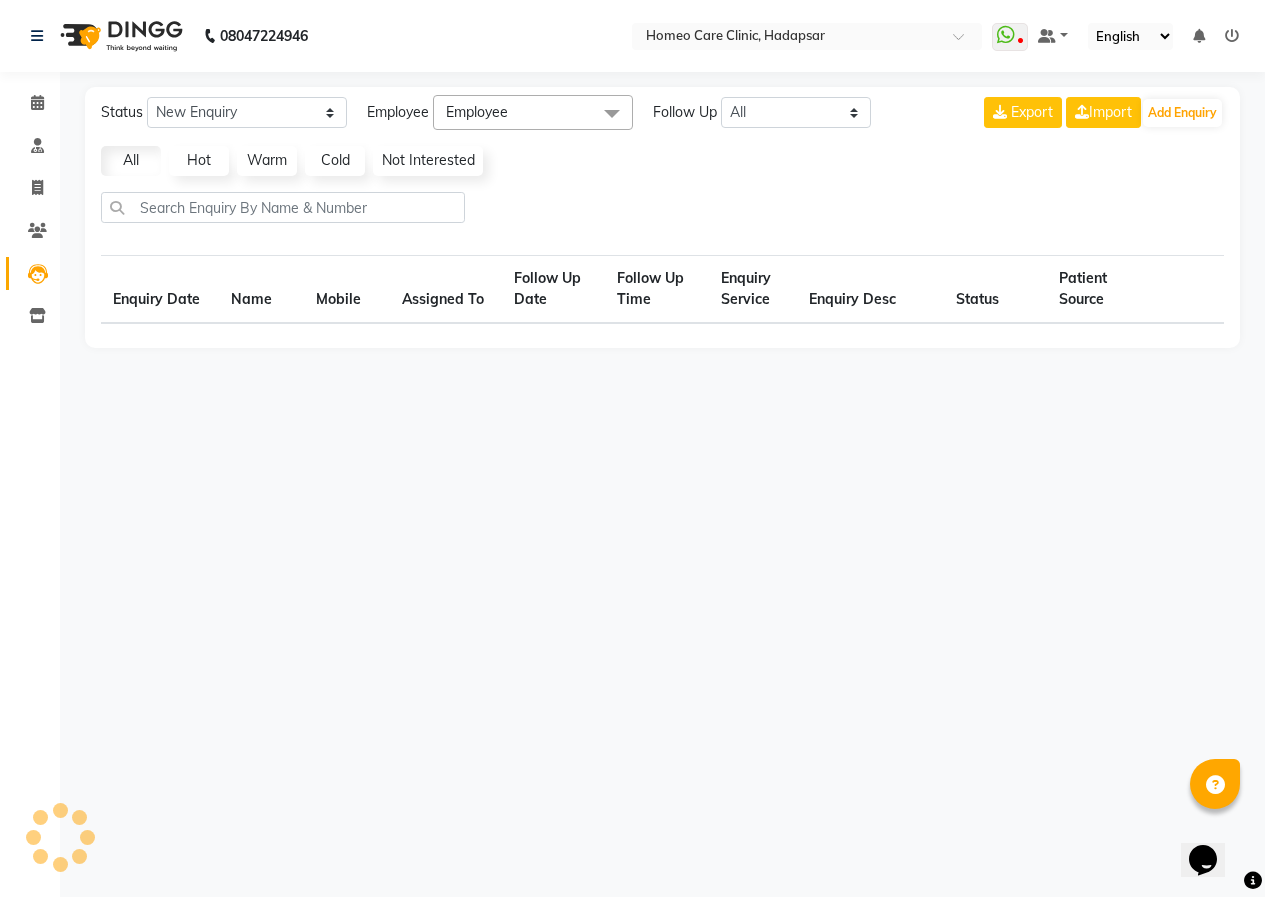 select on "10" 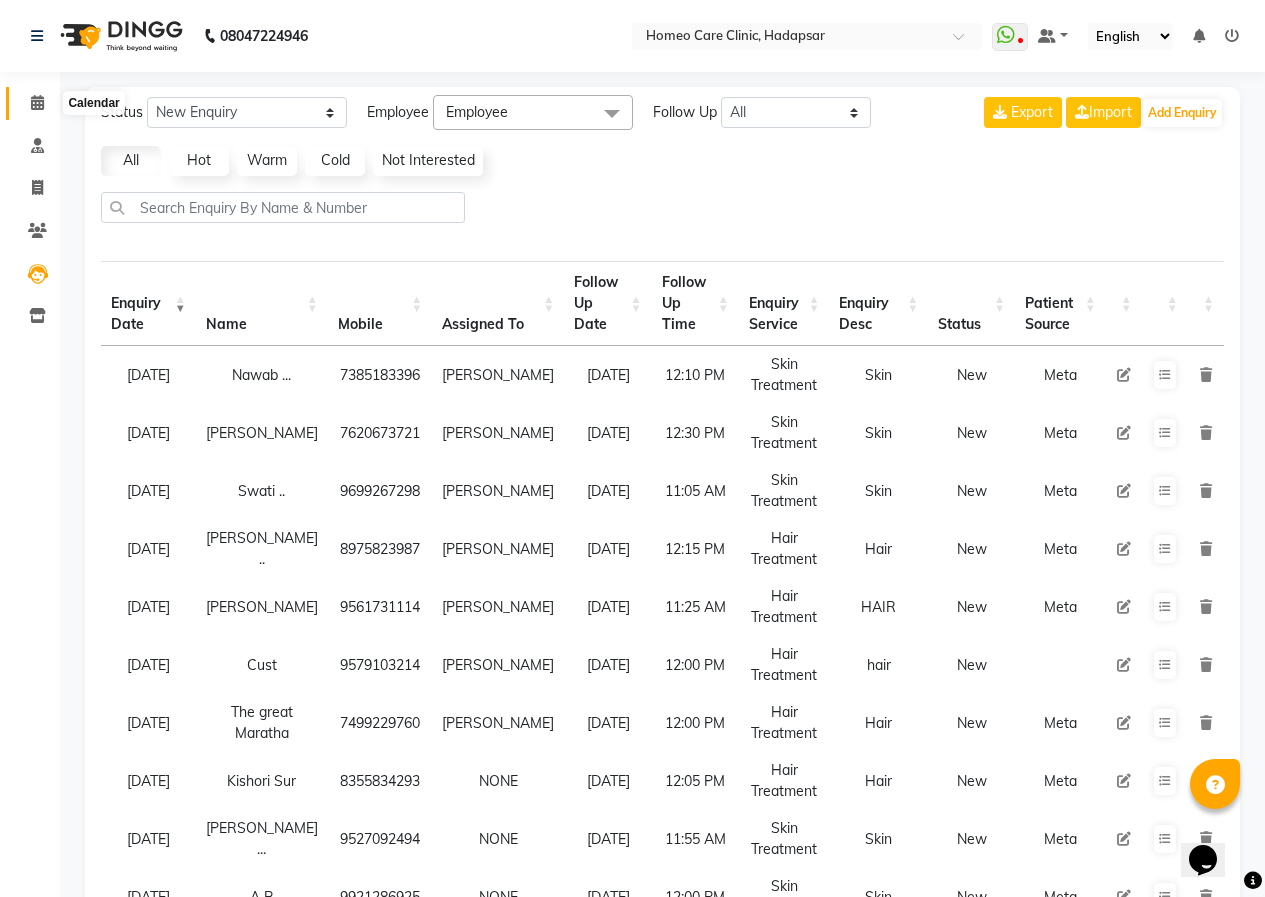 click 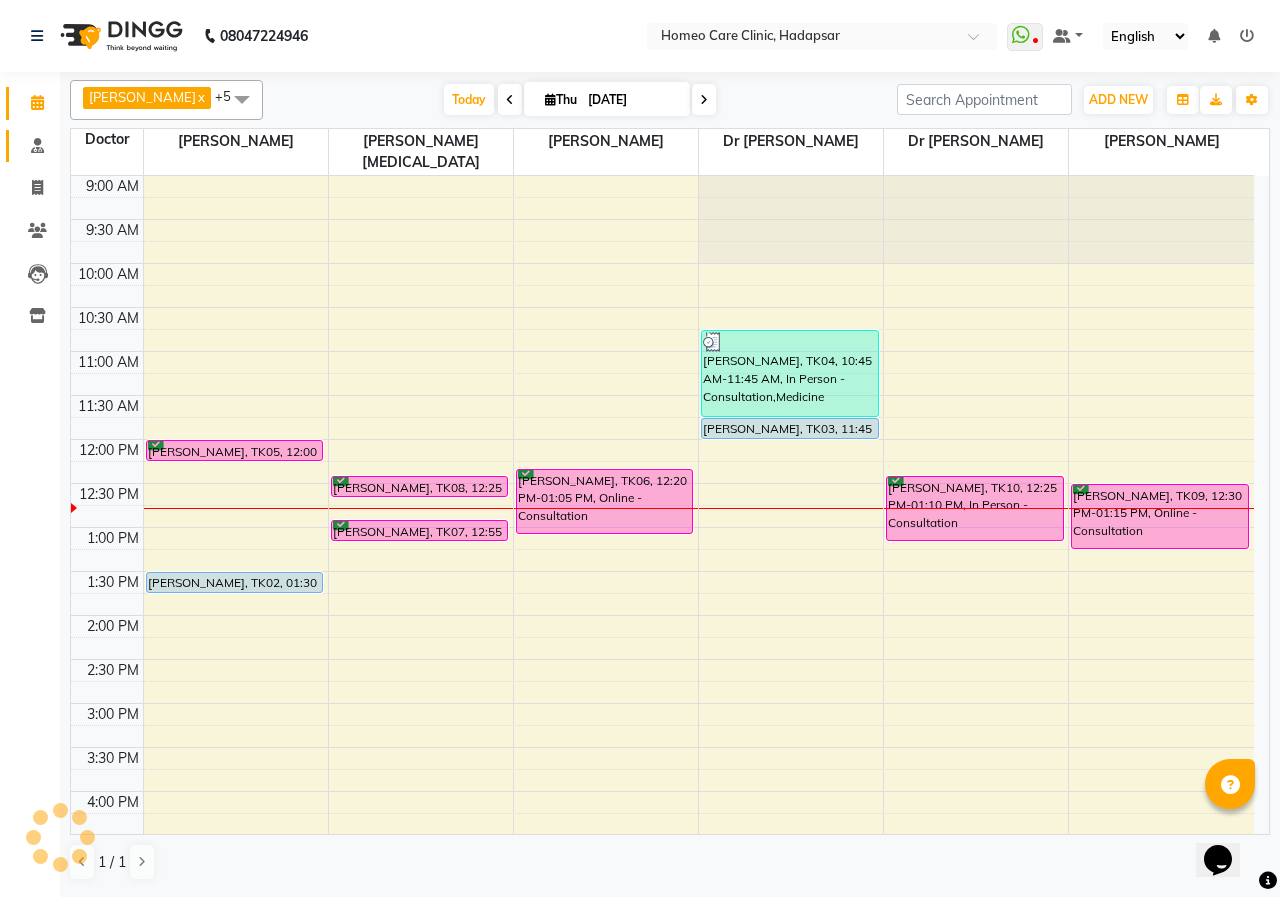 scroll, scrollTop: 0, scrollLeft: 0, axis: both 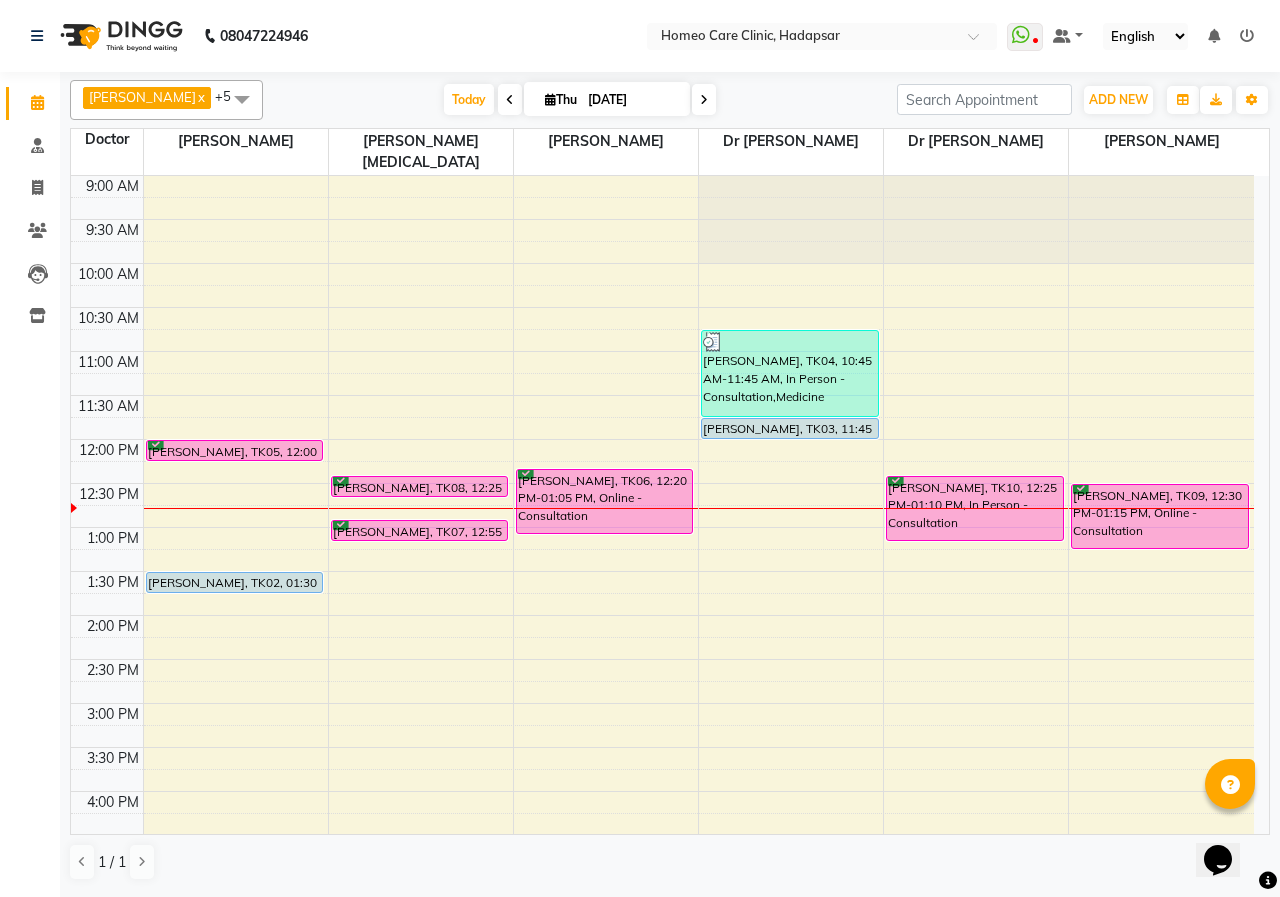 click on "Patients" 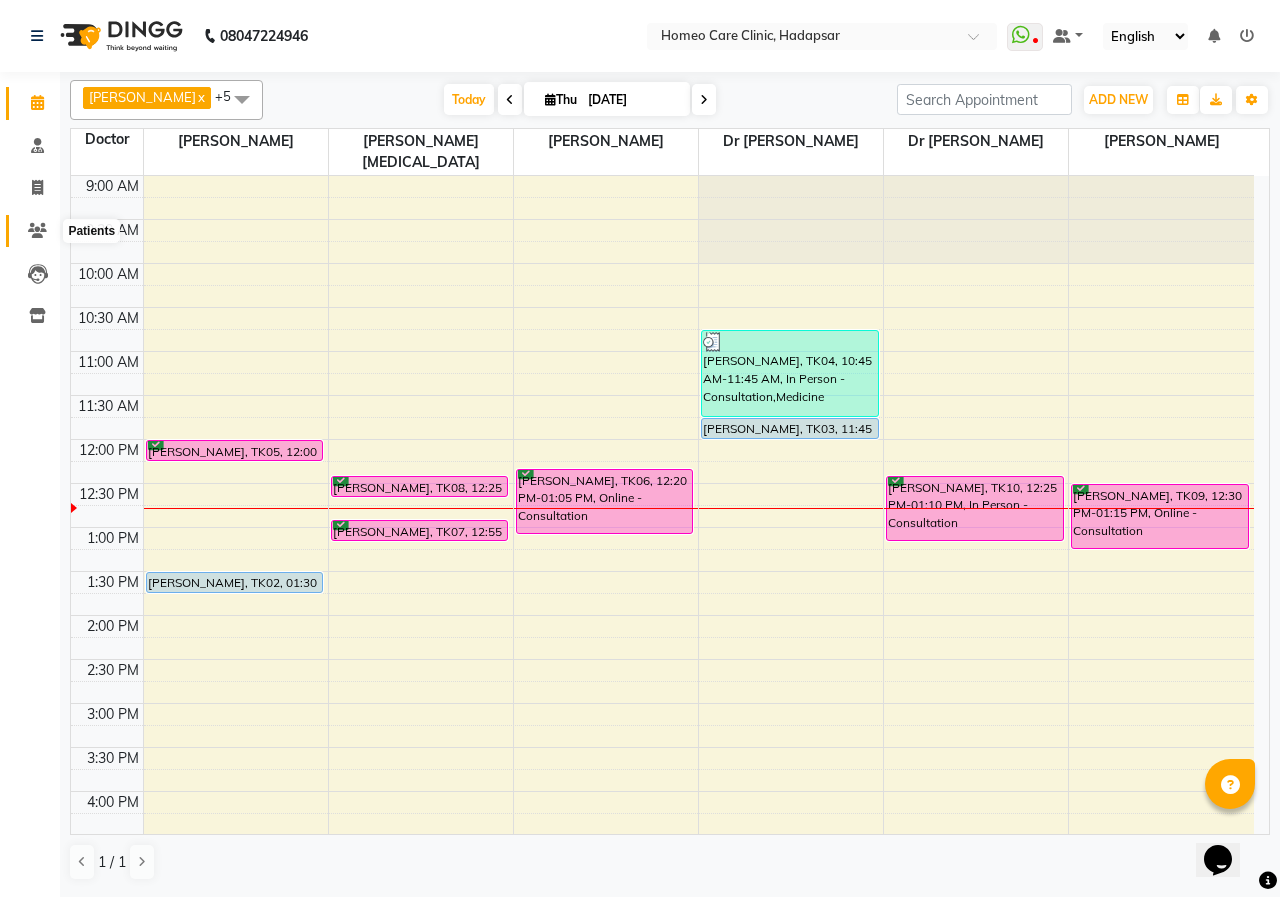 click 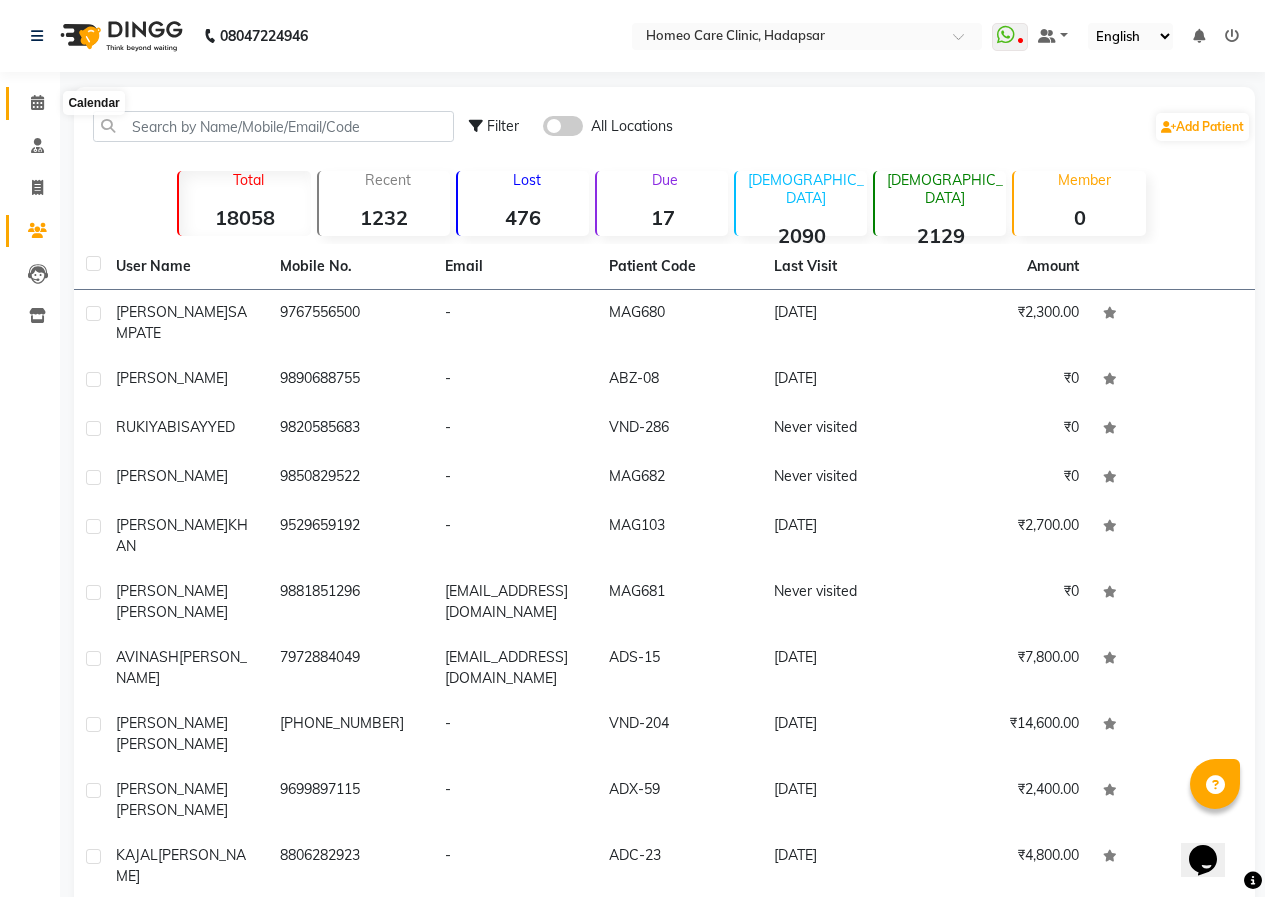 click 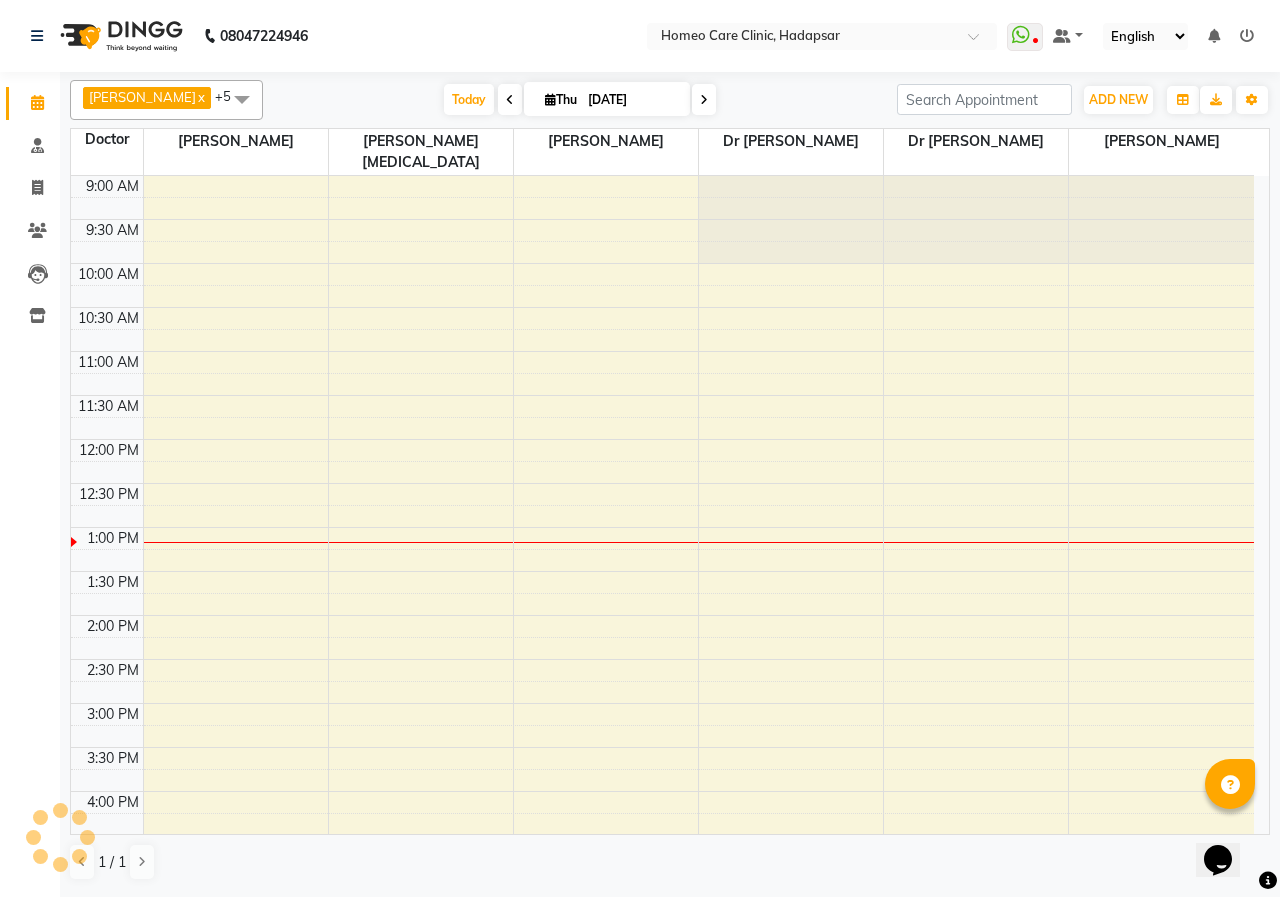 scroll, scrollTop: 0, scrollLeft: 0, axis: both 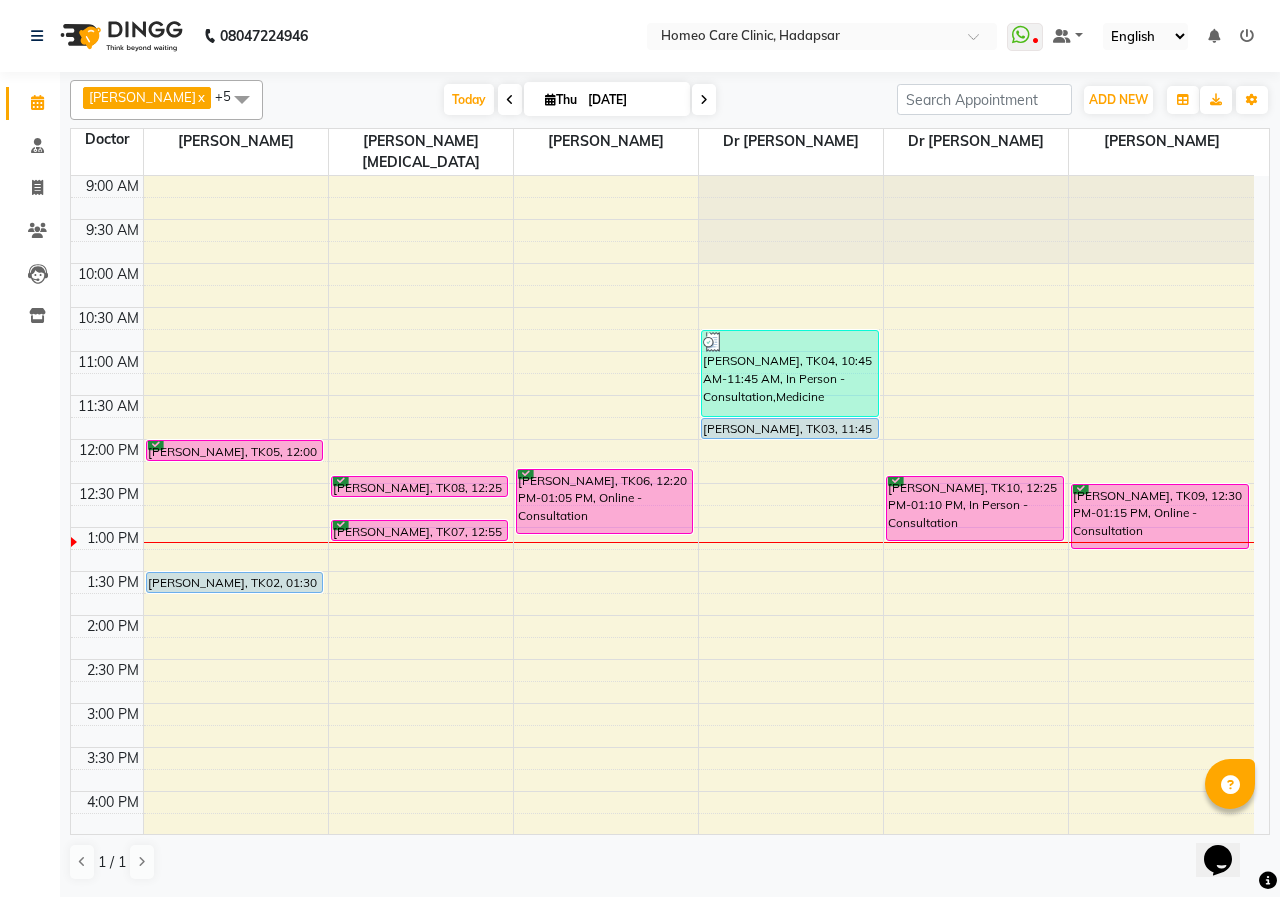 click at bounding box center (510, 99) 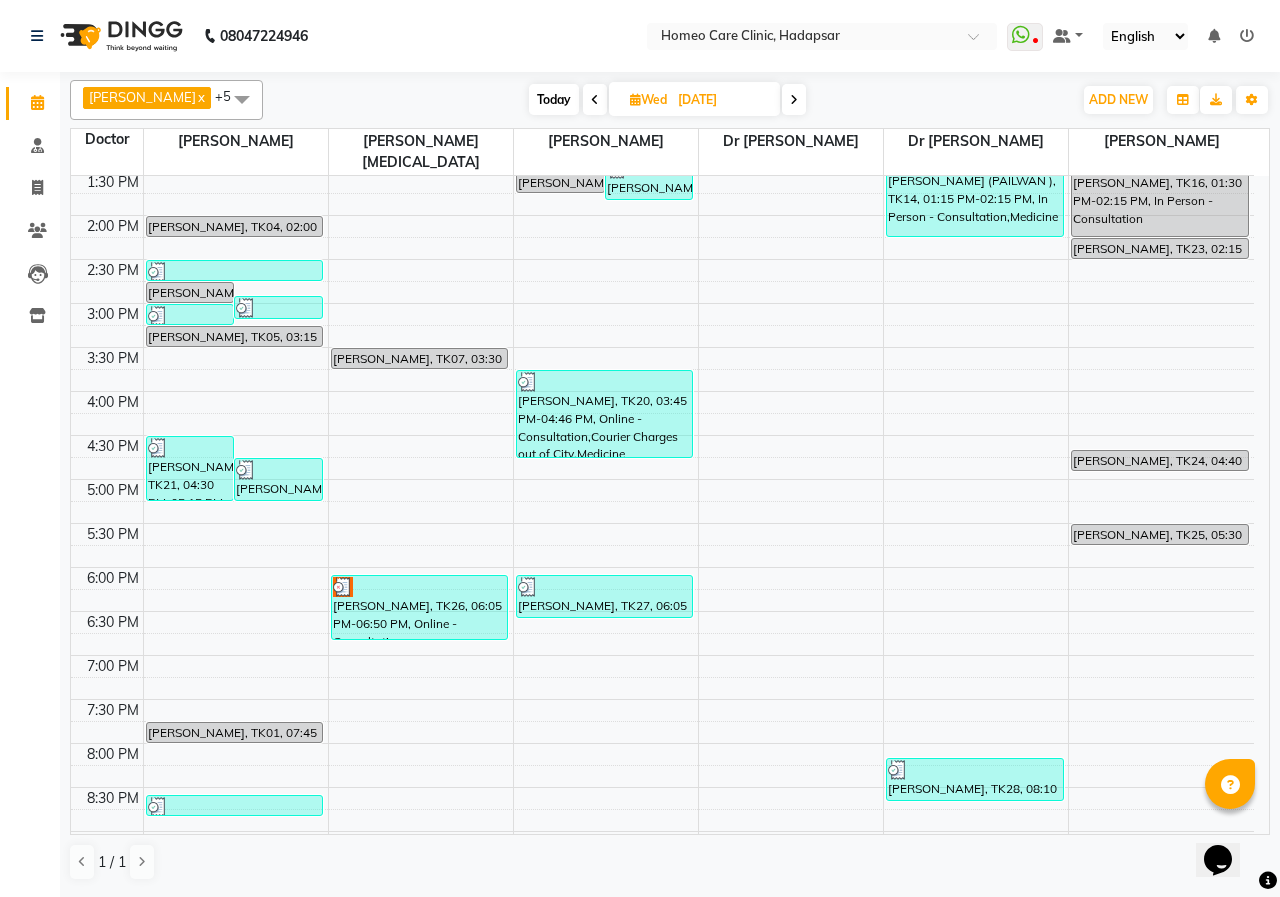 scroll, scrollTop: 552, scrollLeft: 0, axis: vertical 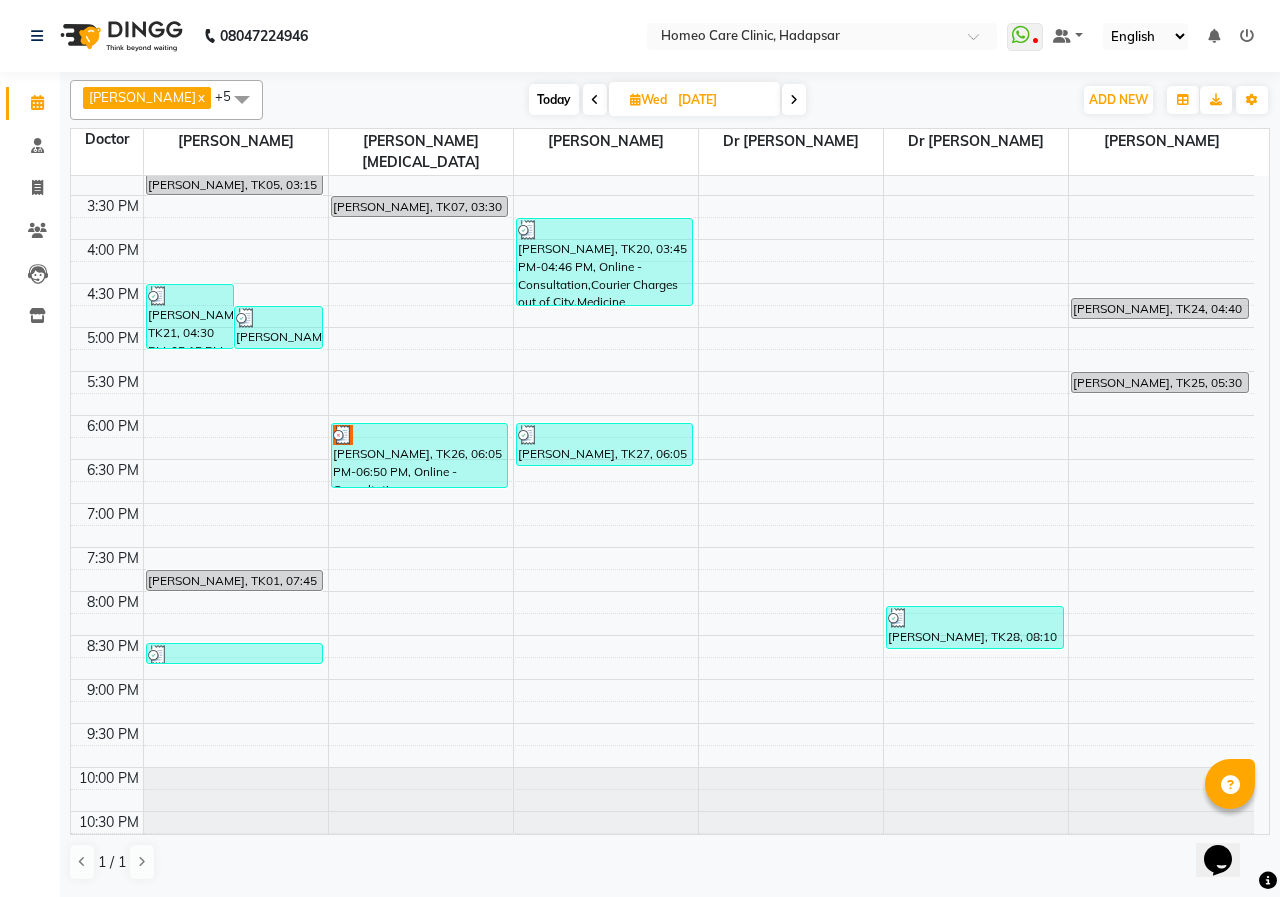 click on "[PERSON_NAME], TK25, 05:30 PM-05:45 PM, Online - Follow Up" at bounding box center [1160, 382] 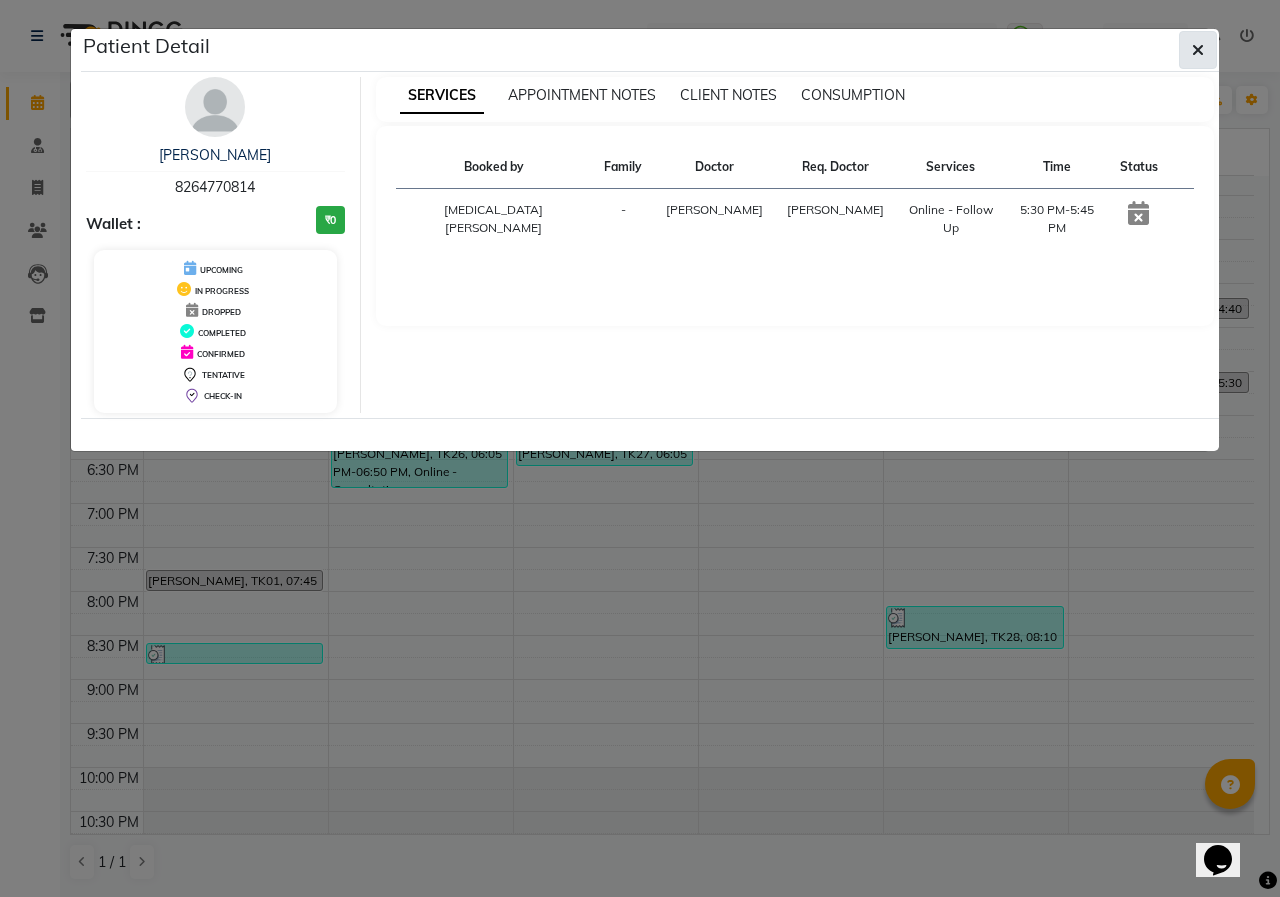 click 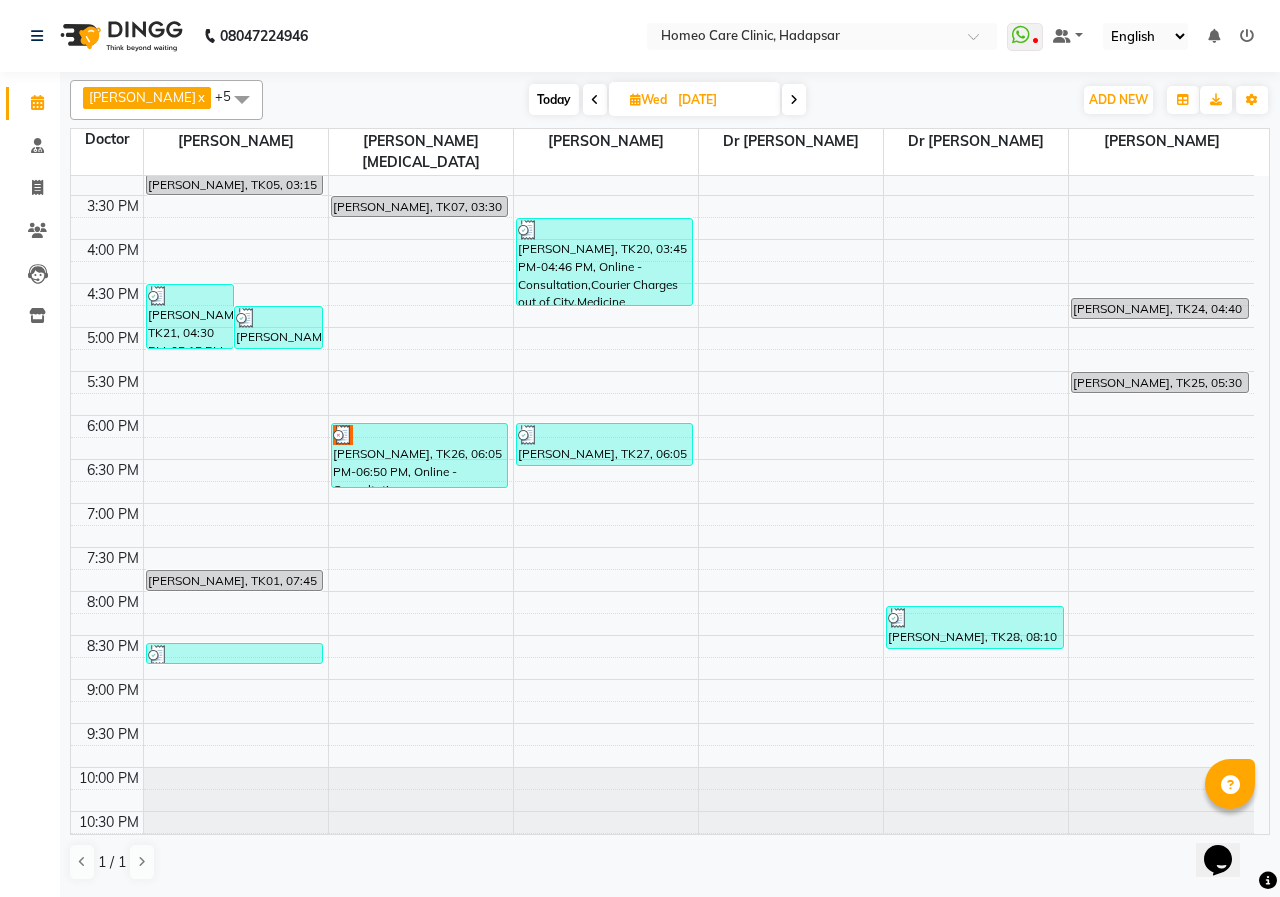 click at bounding box center (794, 99) 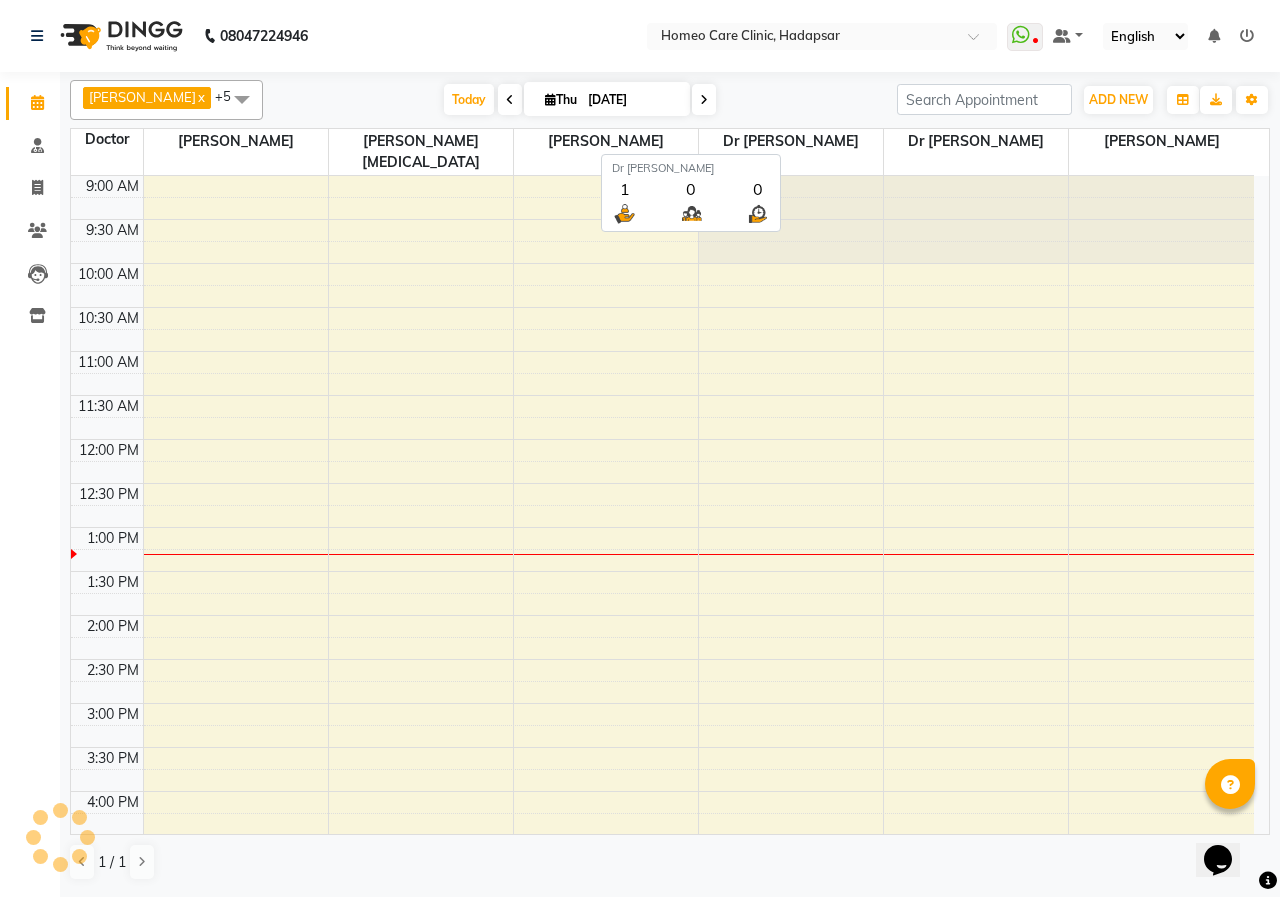 scroll, scrollTop: 353, scrollLeft: 0, axis: vertical 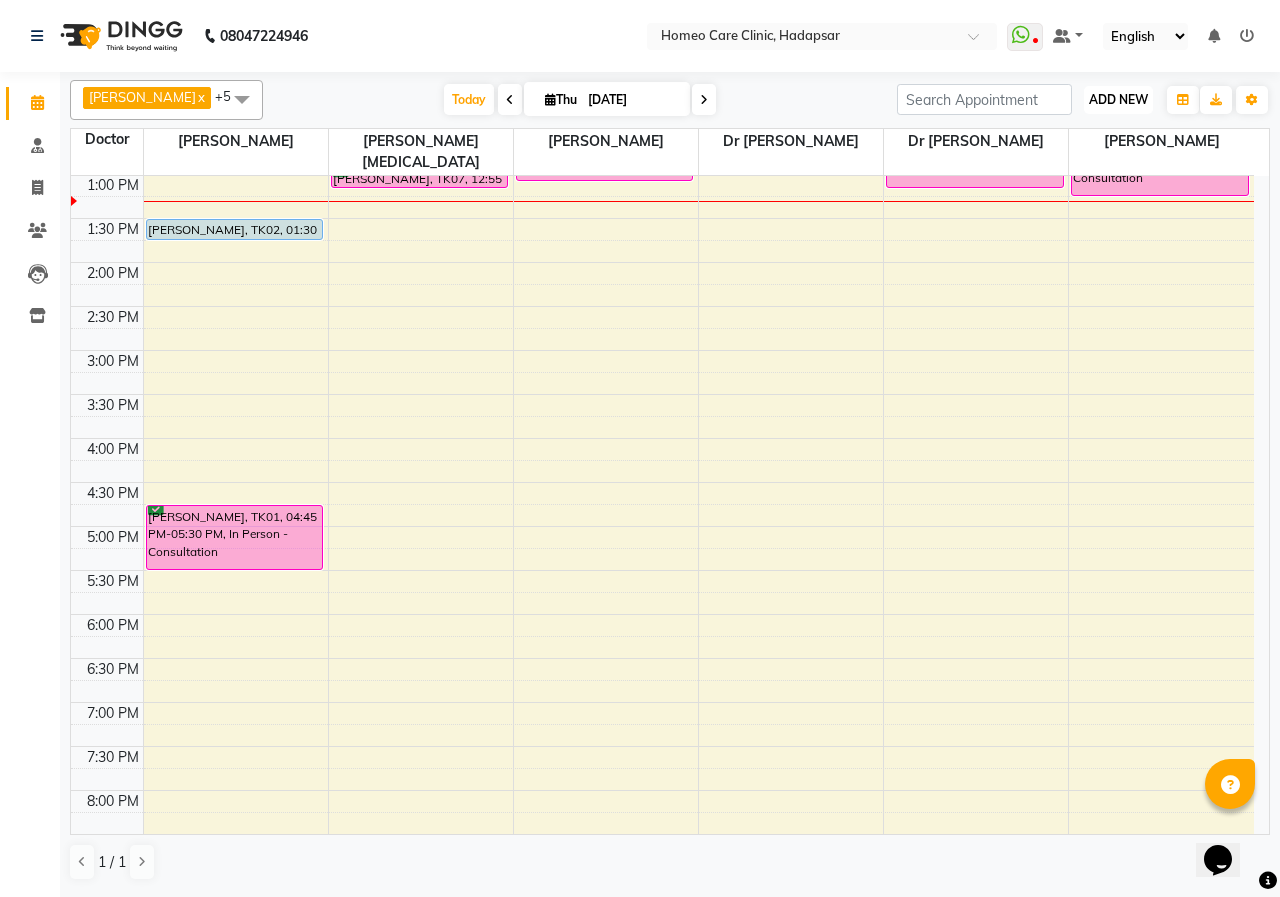 click on "ADD NEW" at bounding box center [1118, 99] 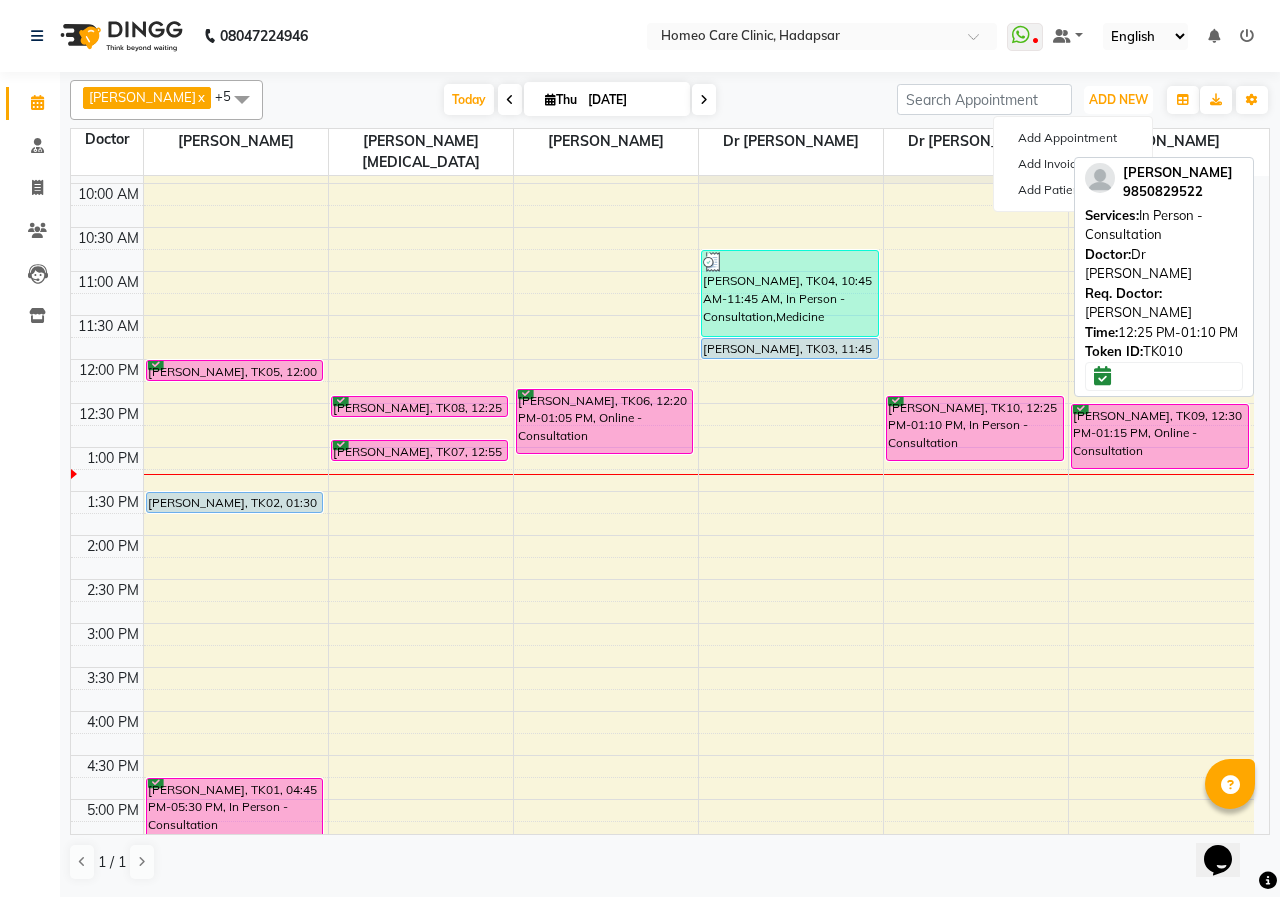 scroll, scrollTop: 53, scrollLeft: 0, axis: vertical 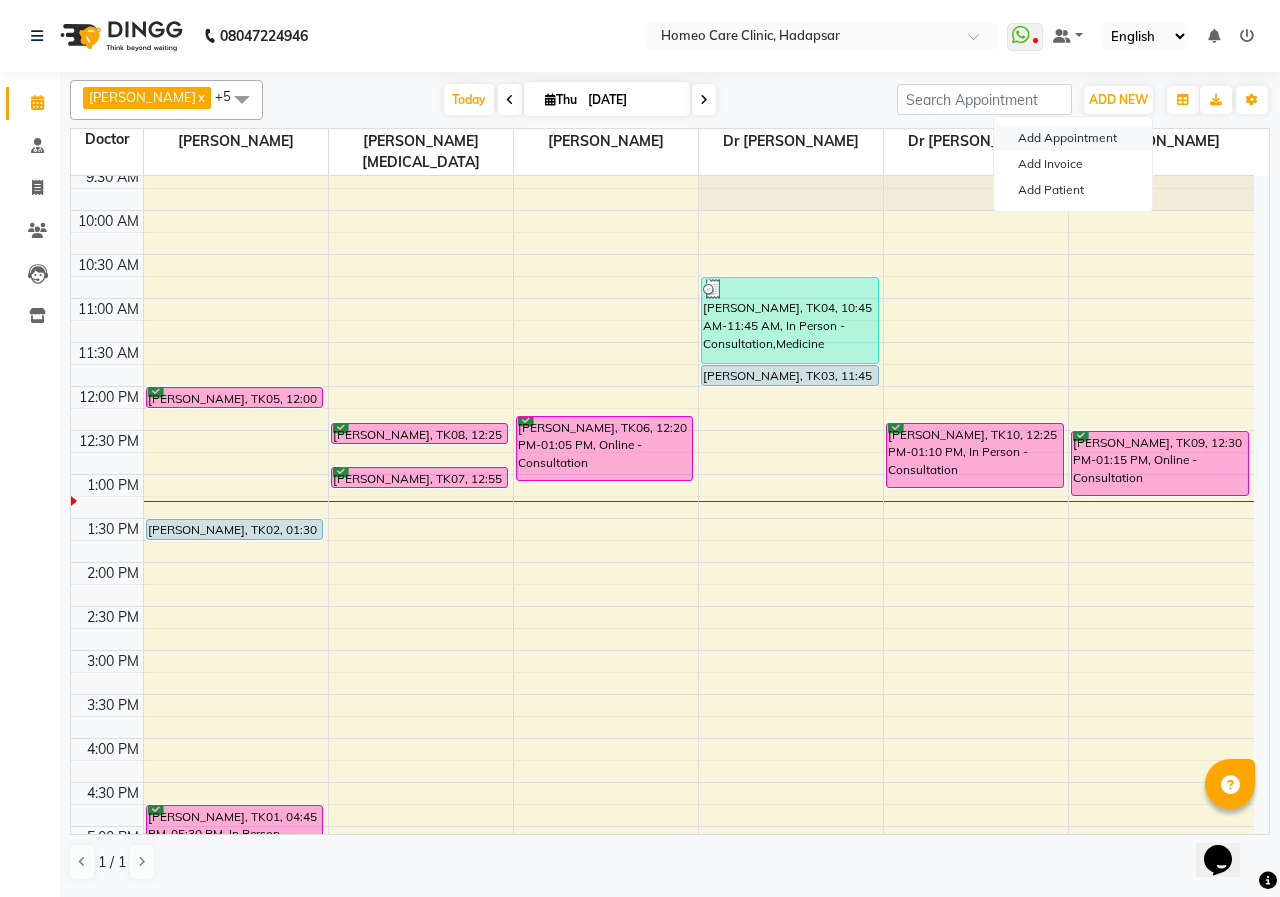 click on "Add Appointment" at bounding box center (1073, 138) 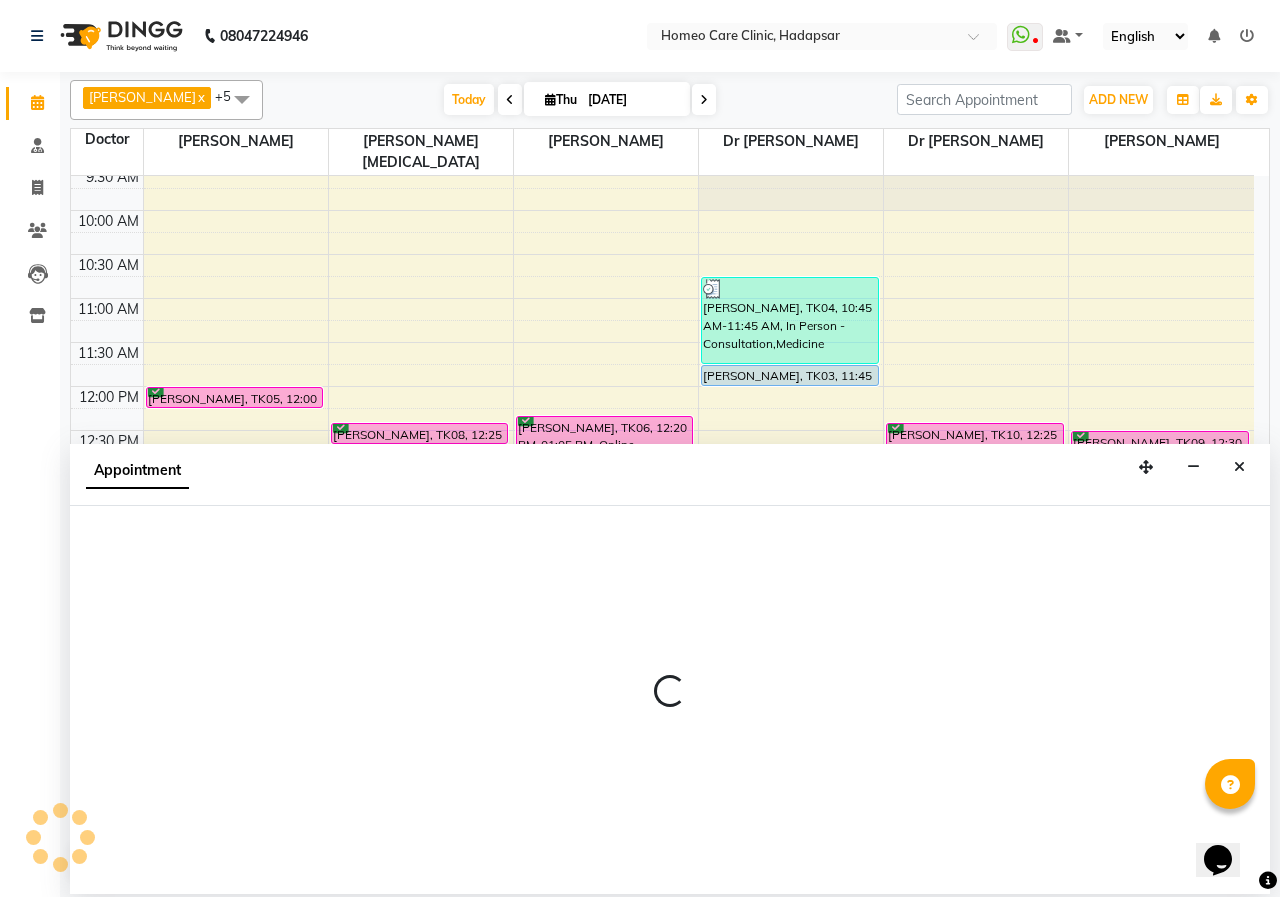 select on "600" 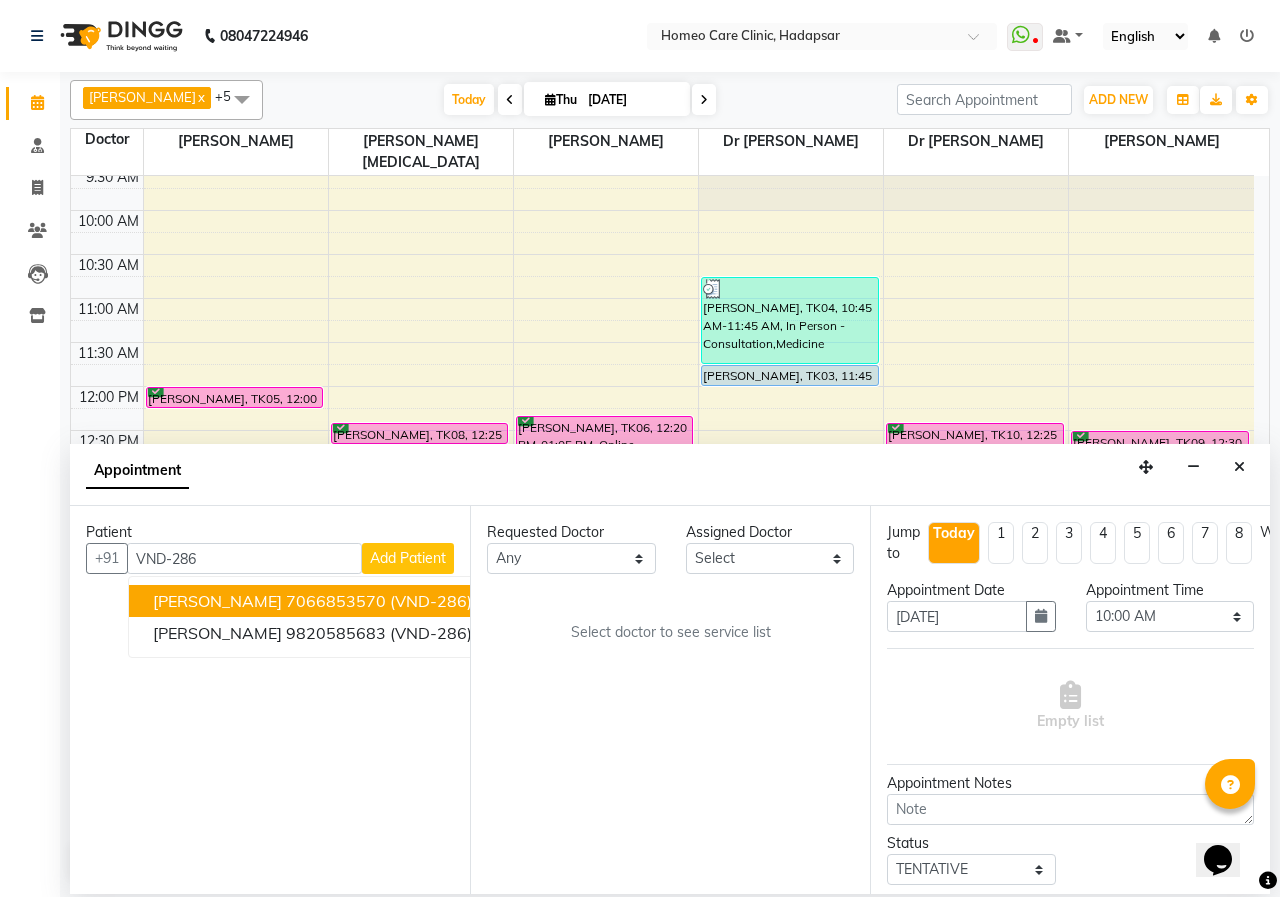 click on "7066853570" at bounding box center (336, 601) 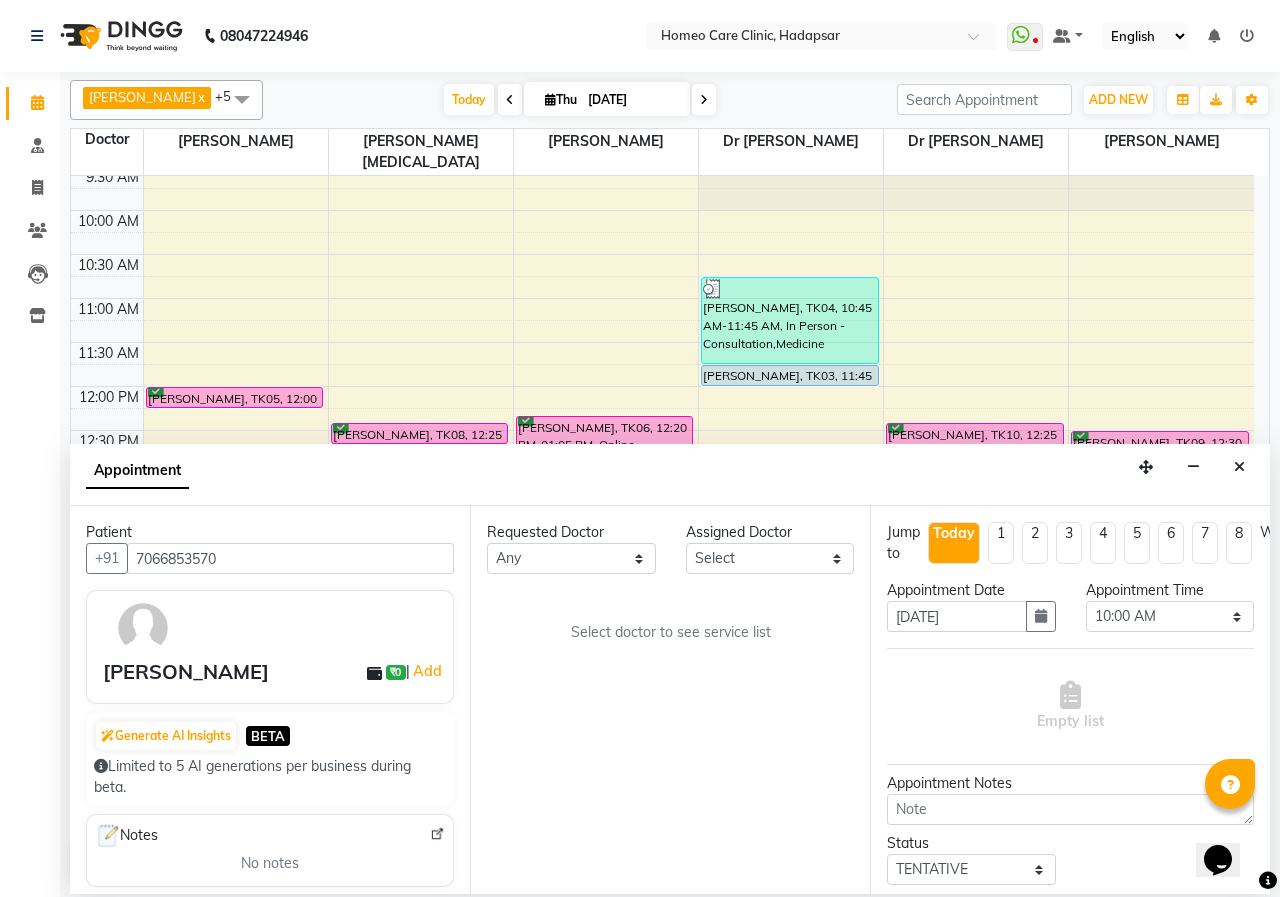 type on "7066853570" 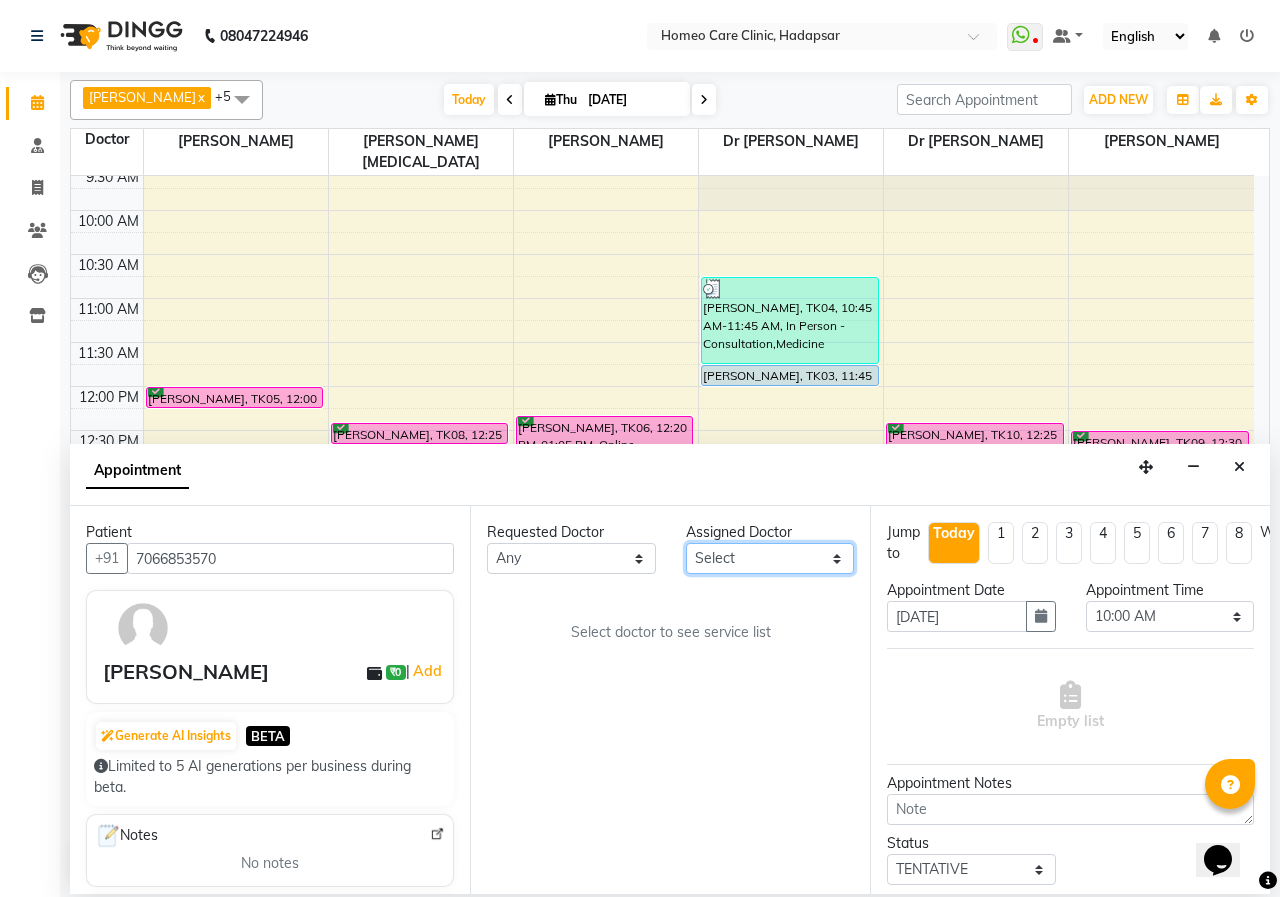 drag, startPoint x: 707, startPoint y: 573, endPoint x: 715, endPoint y: 565, distance: 11.313708 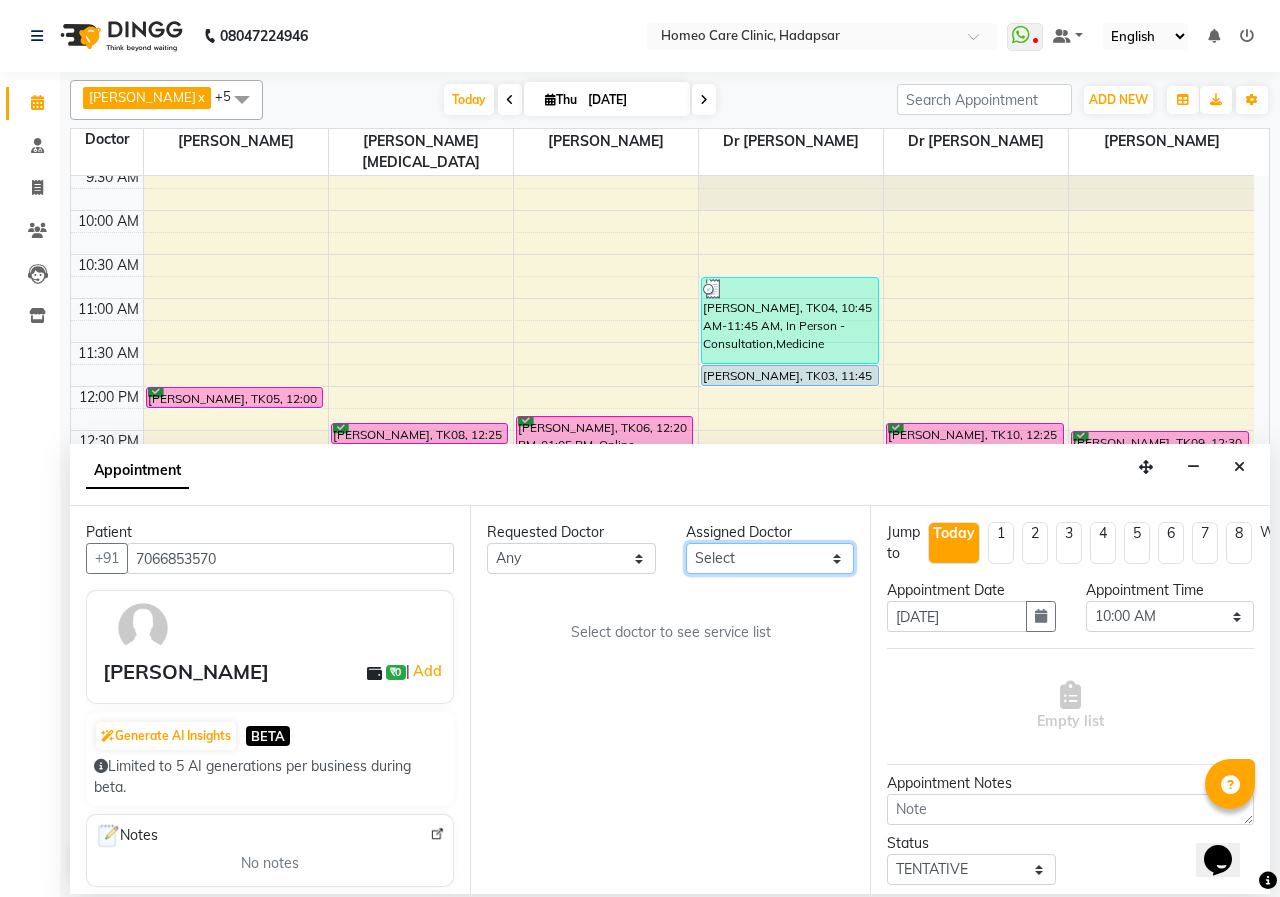 select on "70882" 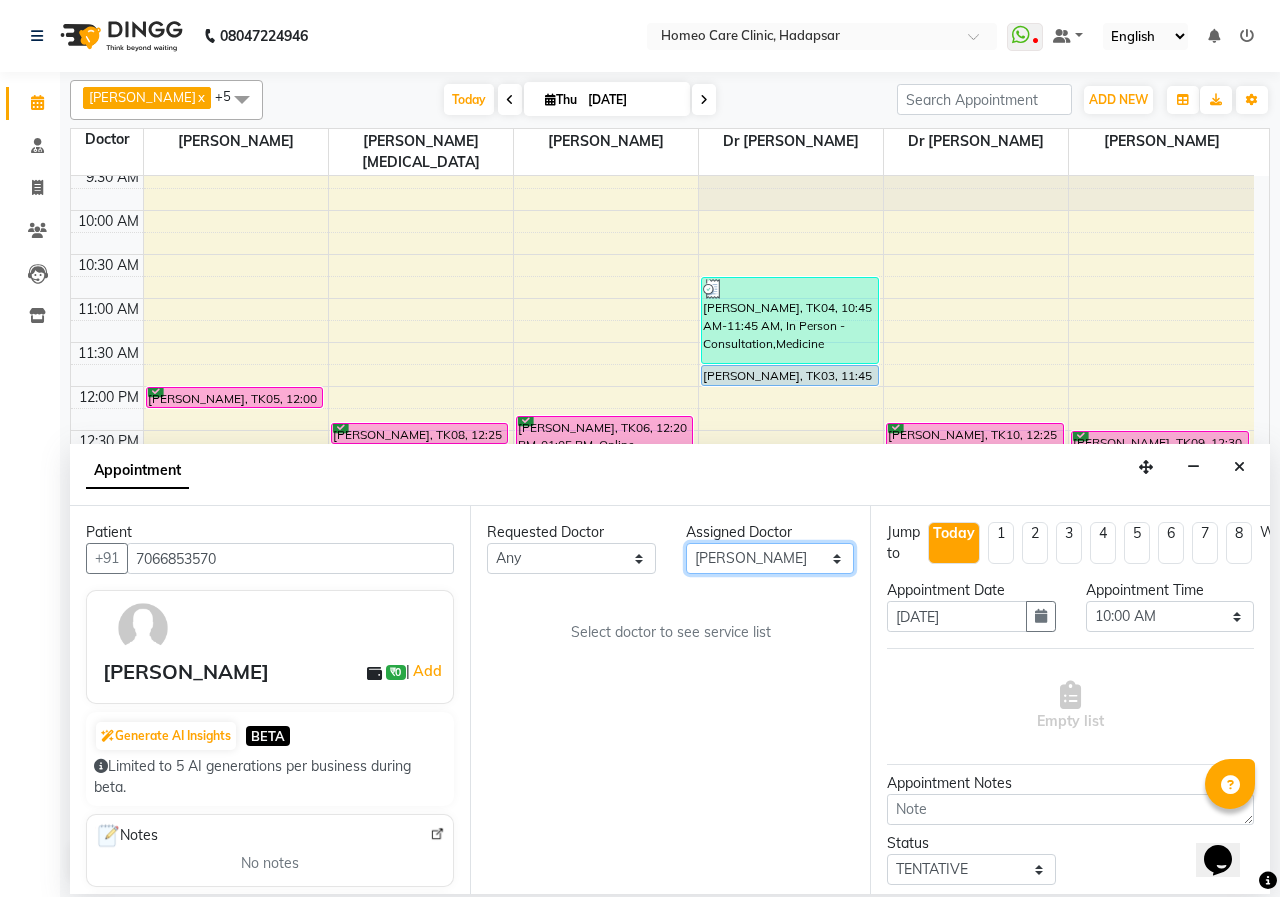 click on "Select Dingg Support [PERSON_NAME] [PERSON_NAME]  [PERSON_NAME] [PERSON_NAME] [PERSON_NAME][MEDICAL_DATA] [PERSON_NAME] Dr [PERSON_NAME] Dr [PERSON_NAME] [PERSON_NAME] [PERSON_NAME] [MEDICAL_DATA][PERSON_NAME]" at bounding box center (770, 558) 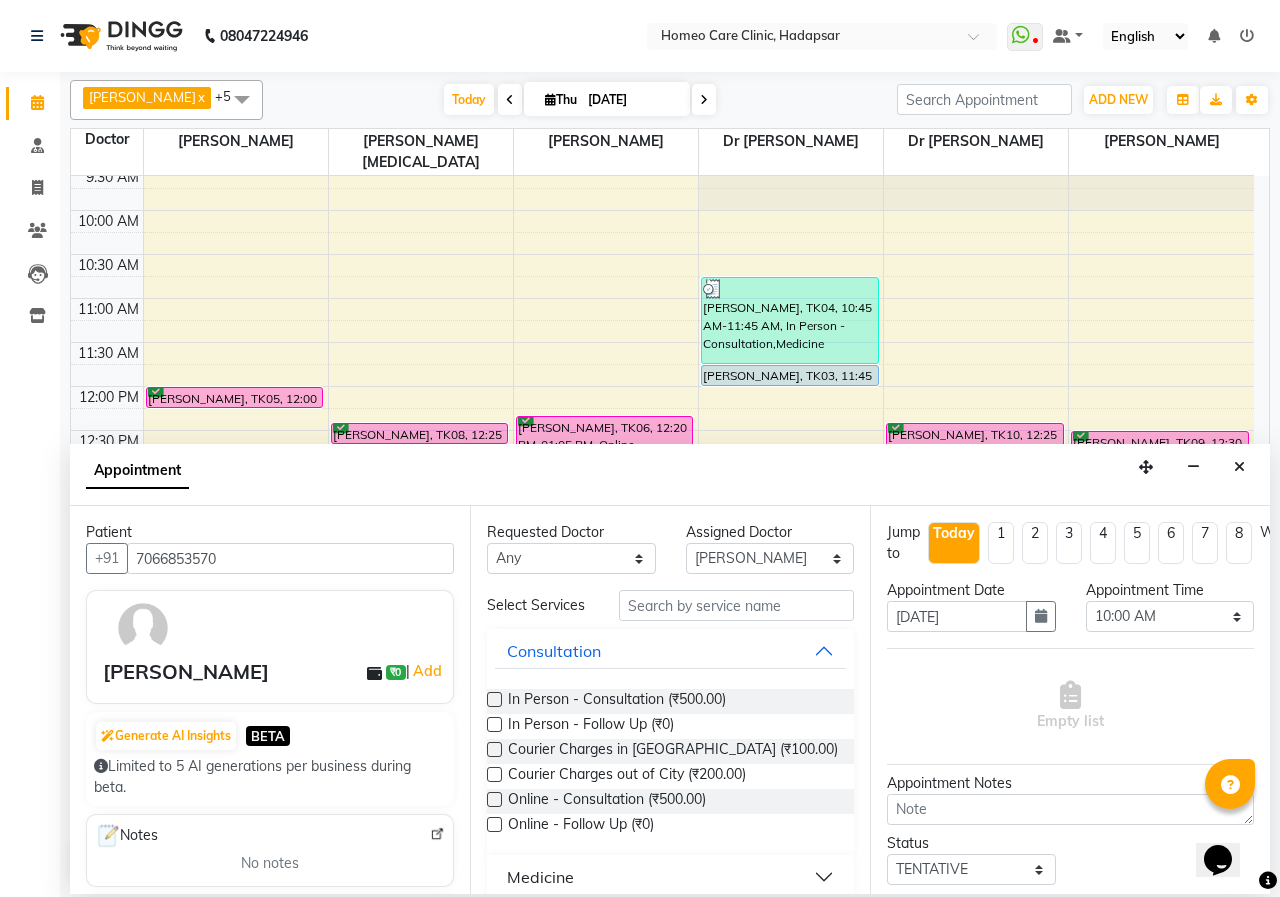 click at bounding box center (494, 699) 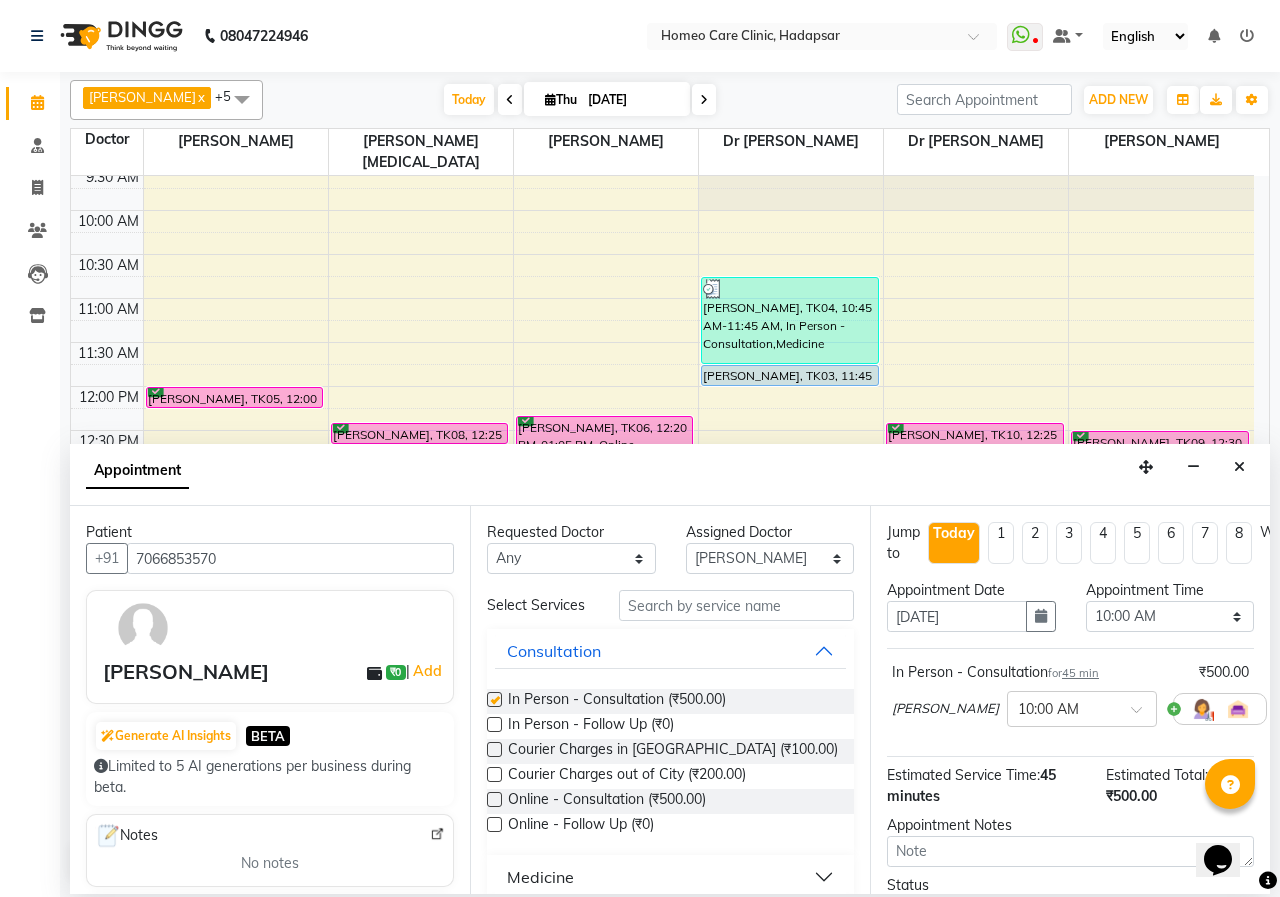 checkbox on "false" 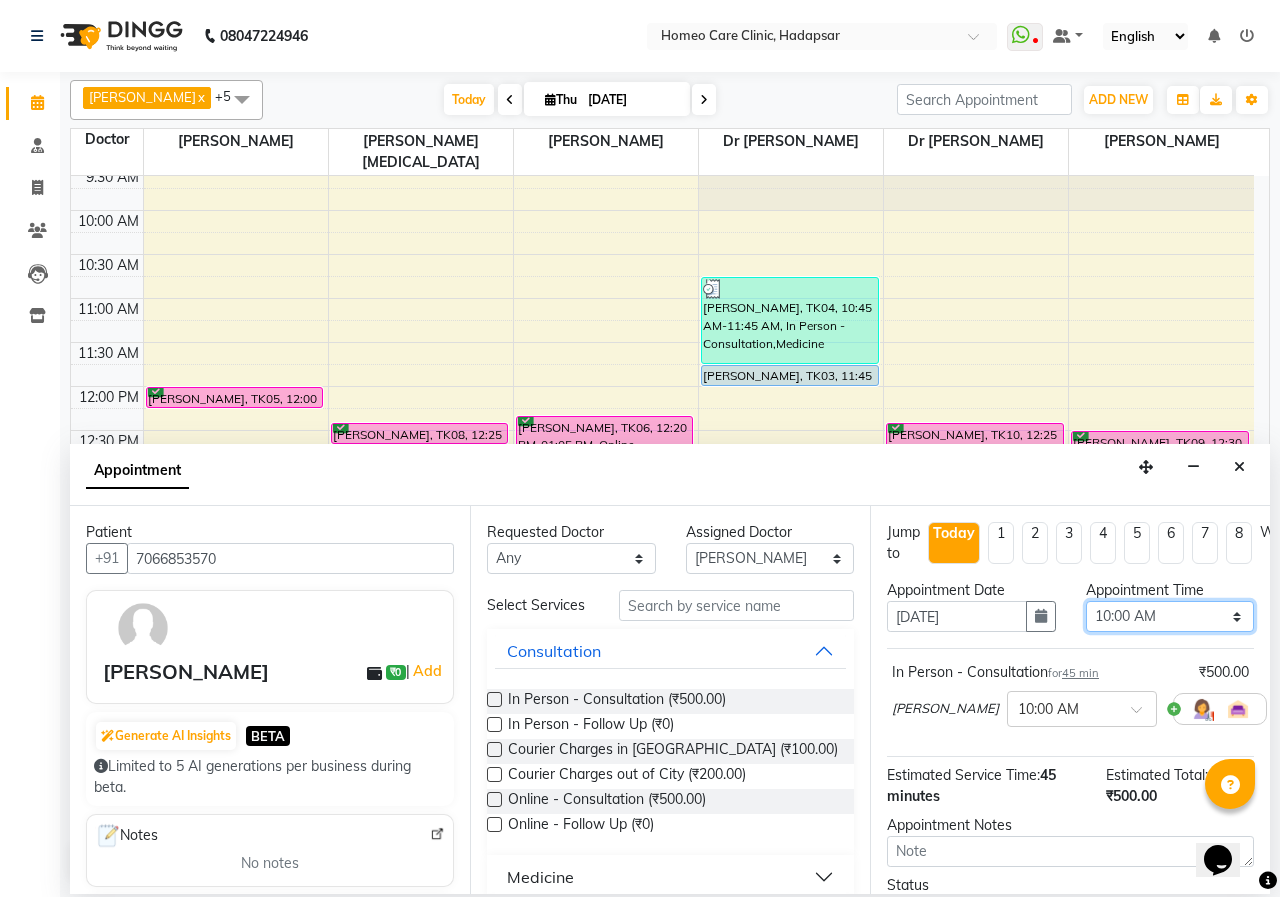 click on "Select 10:00 AM 10:05 AM 10:10 AM 10:15 AM 10:20 AM 10:25 AM 10:30 AM 10:35 AM 10:40 AM 10:45 AM 10:50 AM 10:55 AM 11:00 AM 11:05 AM 11:10 AM 11:15 AM 11:20 AM 11:25 AM 11:30 AM 11:35 AM 11:40 AM 11:45 AM 11:50 AM 11:55 AM 12:00 PM 12:05 PM 12:10 PM 12:15 PM 12:20 PM 12:25 PM 12:30 PM 12:35 PM 12:40 PM 12:45 PM 12:50 PM 12:55 PM 01:00 PM 01:05 PM 01:10 PM 01:15 PM 01:20 PM 01:25 PM 01:30 PM 01:35 PM 01:40 PM 01:45 PM 01:50 PM 01:55 PM 02:00 PM 02:05 PM 02:10 PM 02:15 PM 02:20 PM 02:25 PM 02:30 PM 02:35 PM 02:40 PM 02:45 PM 02:50 PM 02:55 PM 03:00 PM 03:05 PM 03:10 PM 03:15 PM 03:20 PM 03:25 PM 03:30 PM 03:35 PM 03:40 PM 03:45 PM 03:50 PM 03:55 PM 04:00 PM 04:05 PM 04:10 PM 04:15 PM 04:20 PM 04:25 PM 04:30 PM 04:35 PM 04:40 PM 04:45 PM 04:50 PM 04:55 PM 05:00 PM 05:05 PM 05:10 PM 05:15 PM 05:20 PM 05:25 PM 05:30 PM 05:35 PM 05:40 PM 05:45 PM 05:50 PM 05:55 PM 06:00 PM 06:05 PM 06:10 PM 06:15 PM 06:20 PM 06:25 PM 06:30 PM 06:35 PM 06:40 PM 06:45 PM 06:50 PM 06:55 PM 07:00 PM 07:05 PM 07:10 PM 07:15 PM 07:20 PM" at bounding box center (1170, 616) 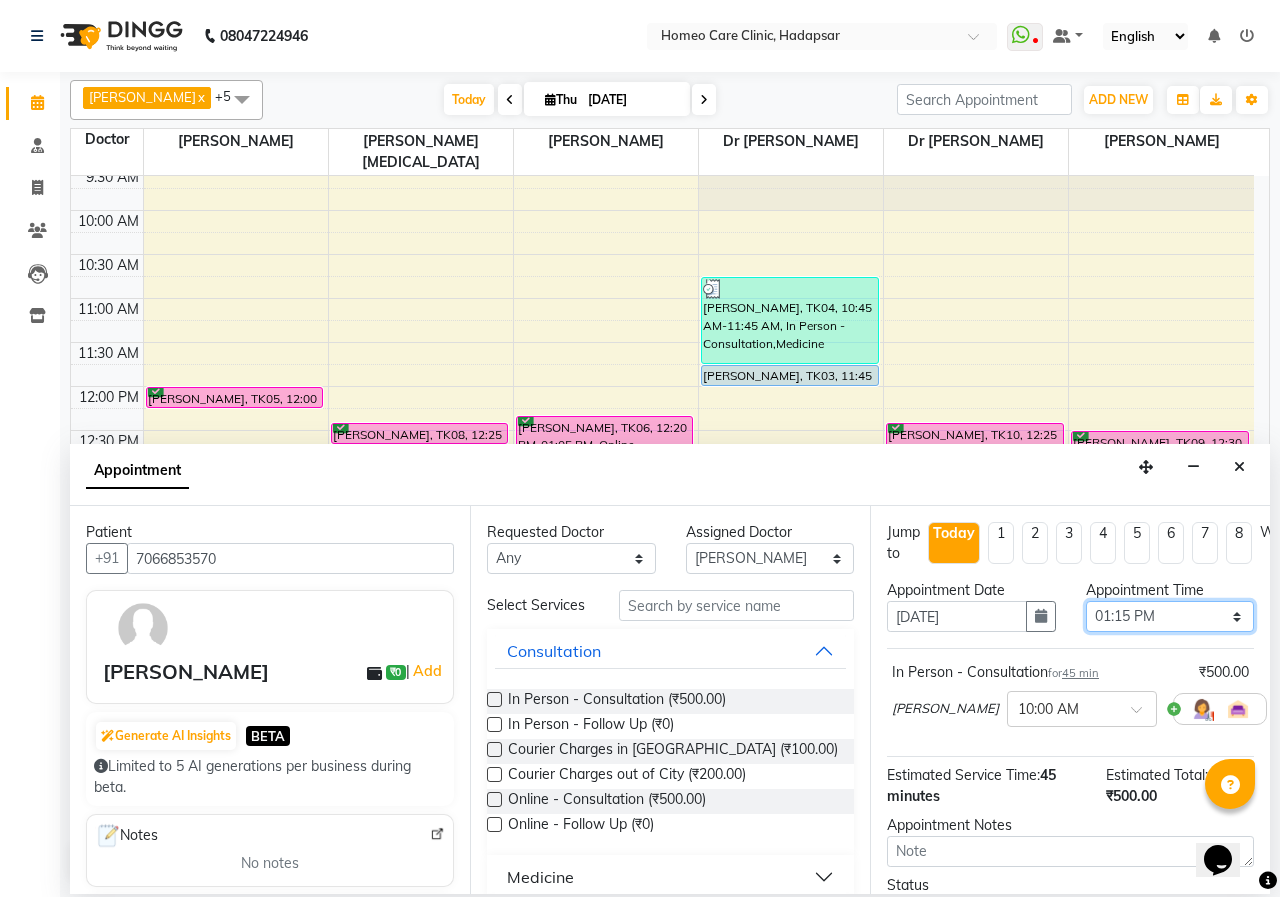 click on "Select 10:00 AM 10:05 AM 10:10 AM 10:15 AM 10:20 AM 10:25 AM 10:30 AM 10:35 AM 10:40 AM 10:45 AM 10:50 AM 10:55 AM 11:00 AM 11:05 AM 11:10 AM 11:15 AM 11:20 AM 11:25 AM 11:30 AM 11:35 AM 11:40 AM 11:45 AM 11:50 AM 11:55 AM 12:00 PM 12:05 PM 12:10 PM 12:15 PM 12:20 PM 12:25 PM 12:30 PM 12:35 PM 12:40 PM 12:45 PM 12:50 PM 12:55 PM 01:00 PM 01:05 PM 01:10 PM 01:15 PM 01:20 PM 01:25 PM 01:30 PM 01:35 PM 01:40 PM 01:45 PM 01:50 PM 01:55 PM 02:00 PM 02:05 PM 02:10 PM 02:15 PM 02:20 PM 02:25 PM 02:30 PM 02:35 PM 02:40 PM 02:45 PM 02:50 PM 02:55 PM 03:00 PM 03:05 PM 03:10 PM 03:15 PM 03:20 PM 03:25 PM 03:30 PM 03:35 PM 03:40 PM 03:45 PM 03:50 PM 03:55 PM 04:00 PM 04:05 PM 04:10 PM 04:15 PM 04:20 PM 04:25 PM 04:30 PM 04:35 PM 04:40 PM 04:45 PM 04:50 PM 04:55 PM 05:00 PM 05:05 PM 05:10 PM 05:15 PM 05:20 PM 05:25 PM 05:30 PM 05:35 PM 05:40 PM 05:45 PM 05:50 PM 05:55 PM 06:00 PM 06:05 PM 06:10 PM 06:15 PM 06:20 PM 06:25 PM 06:30 PM 06:35 PM 06:40 PM 06:45 PM 06:50 PM 06:55 PM 07:00 PM 07:05 PM 07:10 PM 07:15 PM 07:20 PM" at bounding box center (1170, 616) 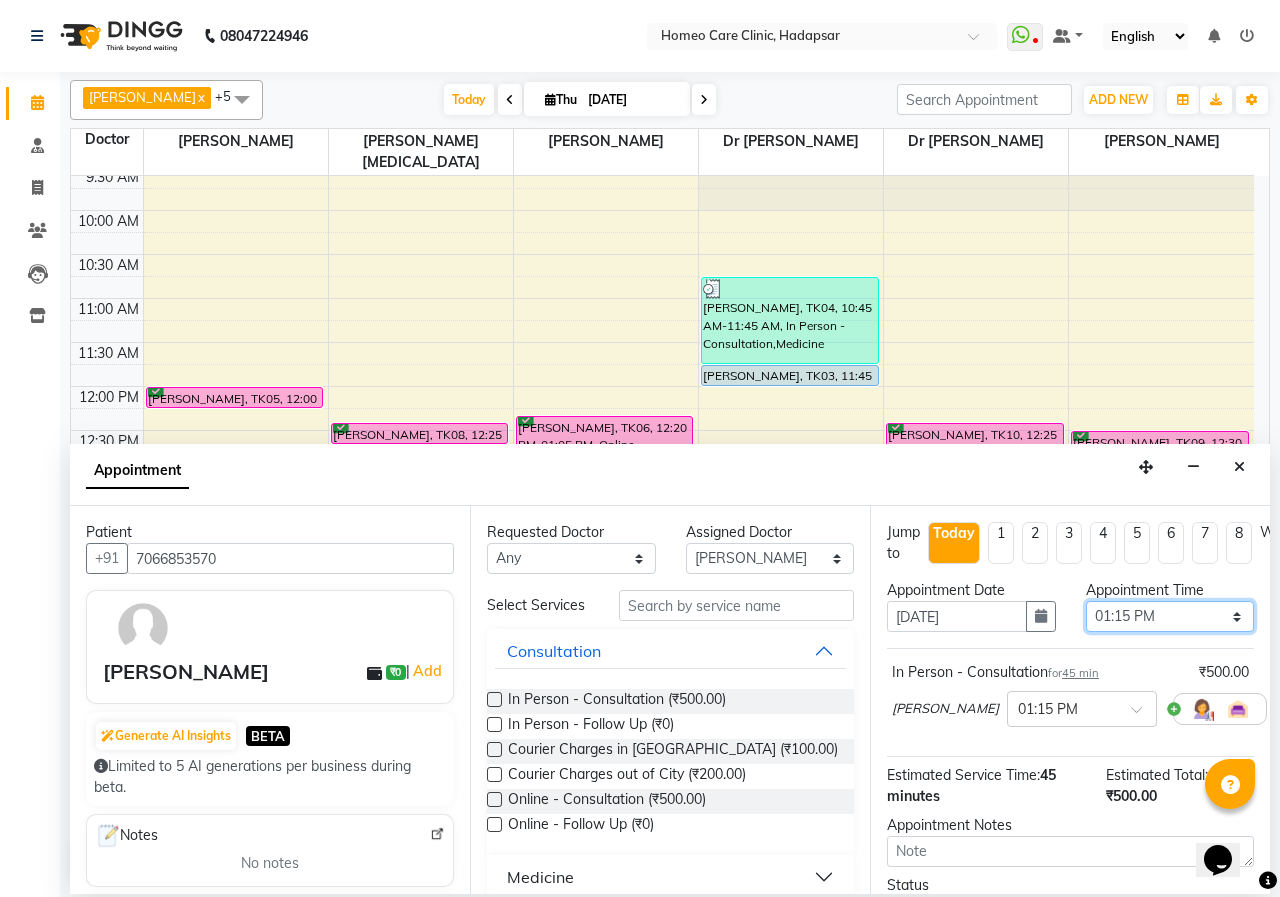 click on "Select 10:00 AM 10:05 AM 10:10 AM 10:15 AM 10:20 AM 10:25 AM 10:30 AM 10:35 AM 10:40 AM 10:45 AM 10:50 AM 10:55 AM 11:00 AM 11:05 AM 11:10 AM 11:15 AM 11:20 AM 11:25 AM 11:30 AM 11:35 AM 11:40 AM 11:45 AM 11:50 AM 11:55 AM 12:00 PM 12:05 PM 12:10 PM 12:15 PM 12:20 PM 12:25 PM 12:30 PM 12:35 PM 12:40 PM 12:45 PM 12:50 PM 12:55 PM 01:00 PM 01:05 PM 01:10 PM 01:15 PM 01:20 PM 01:25 PM 01:30 PM 01:35 PM 01:40 PM 01:45 PM 01:50 PM 01:55 PM 02:00 PM 02:05 PM 02:10 PM 02:15 PM 02:20 PM 02:25 PM 02:30 PM 02:35 PM 02:40 PM 02:45 PM 02:50 PM 02:55 PM 03:00 PM 03:05 PM 03:10 PM 03:15 PM 03:20 PM 03:25 PM 03:30 PM 03:35 PM 03:40 PM 03:45 PM 03:50 PM 03:55 PM 04:00 PM 04:05 PM 04:10 PM 04:15 PM 04:20 PM 04:25 PM 04:30 PM 04:35 PM 04:40 PM 04:45 PM 04:50 PM 04:55 PM 05:00 PM 05:05 PM 05:10 PM 05:15 PM 05:20 PM 05:25 PM 05:30 PM 05:35 PM 05:40 PM 05:45 PM 05:50 PM 05:55 PM 06:00 PM 06:05 PM 06:10 PM 06:15 PM 06:20 PM 06:25 PM 06:30 PM 06:35 PM 06:40 PM 06:45 PM 06:50 PM 06:55 PM 07:00 PM 07:05 PM 07:10 PM 07:15 PM 07:20 PM" at bounding box center (1170, 616) 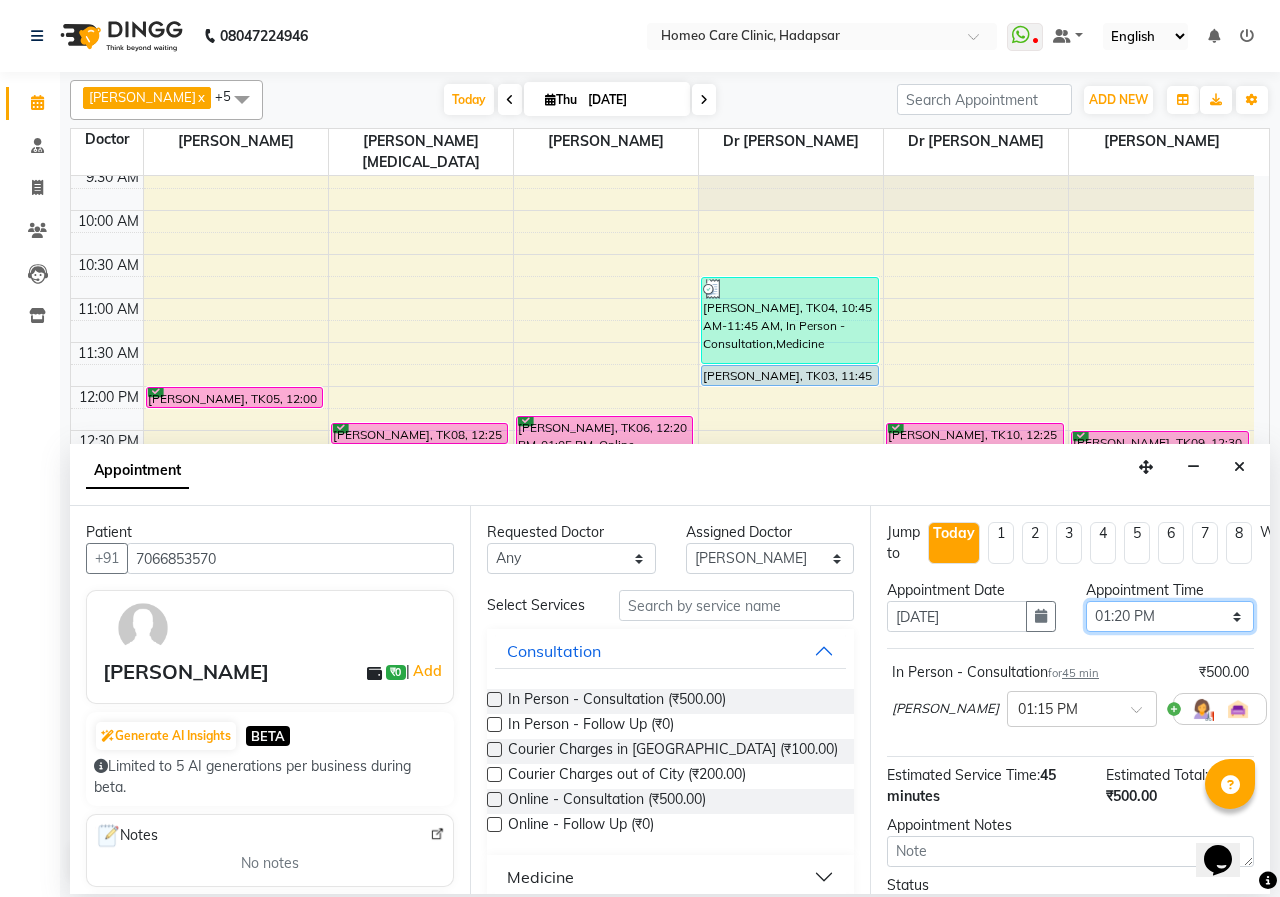 click on "Select 10:00 AM 10:05 AM 10:10 AM 10:15 AM 10:20 AM 10:25 AM 10:30 AM 10:35 AM 10:40 AM 10:45 AM 10:50 AM 10:55 AM 11:00 AM 11:05 AM 11:10 AM 11:15 AM 11:20 AM 11:25 AM 11:30 AM 11:35 AM 11:40 AM 11:45 AM 11:50 AM 11:55 AM 12:00 PM 12:05 PM 12:10 PM 12:15 PM 12:20 PM 12:25 PM 12:30 PM 12:35 PM 12:40 PM 12:45 PM 12:50 PM 12:55 PM 01:00 PM 01:05 PM 01:10 PM 01:15 PM 01:20 PM 01:25 PM 01:30 PM 01:35 PM 01:40 PM 01:45 PM 01:50 PM 01:55 PM 02:00 PM 02:05 PM 02:10 PM 02:15 PM 02:20 PM 02:25 PM 02:30 PM 02:35 PM 02:40 PM 02:45 PM 02:50 PM 02:55 PM 03:00 PM 03:05 PM 03:10 PM 03:15 PM 03:20 PM 03:25 PM 03:30 PM 03:35 PM 03:40 PM 03:45 PM 03:50 PM 03:55 PM 04:00 PM 04:05 PM 04:10 PM 04:15 PM 04:20 PM 04:25 PM 04:30 PM 04:35 PM 04:40 PM 04:45 PM 04:50 PM 04:55 PM 05:00 PM 05:05 PM 05:10 PM 05:15 PM 05:20 PM 05:25 PM 05:30 PM 05:35 PM 05:40 PM 05:45 PM 05:50 PM 05:55 PM 06:00 PM 06:05 PM 06:10 PM 06:15 PM 06:20 PM 06:25 PM 06:30 PM 06:35 PM 06:40 PM 06:45 PM 06:50 PM 06:55 PM 07:00 PM 07:05 PM 07:10 PM 07:15 PM 07:20 PM" at bounding box center [1170, 616] 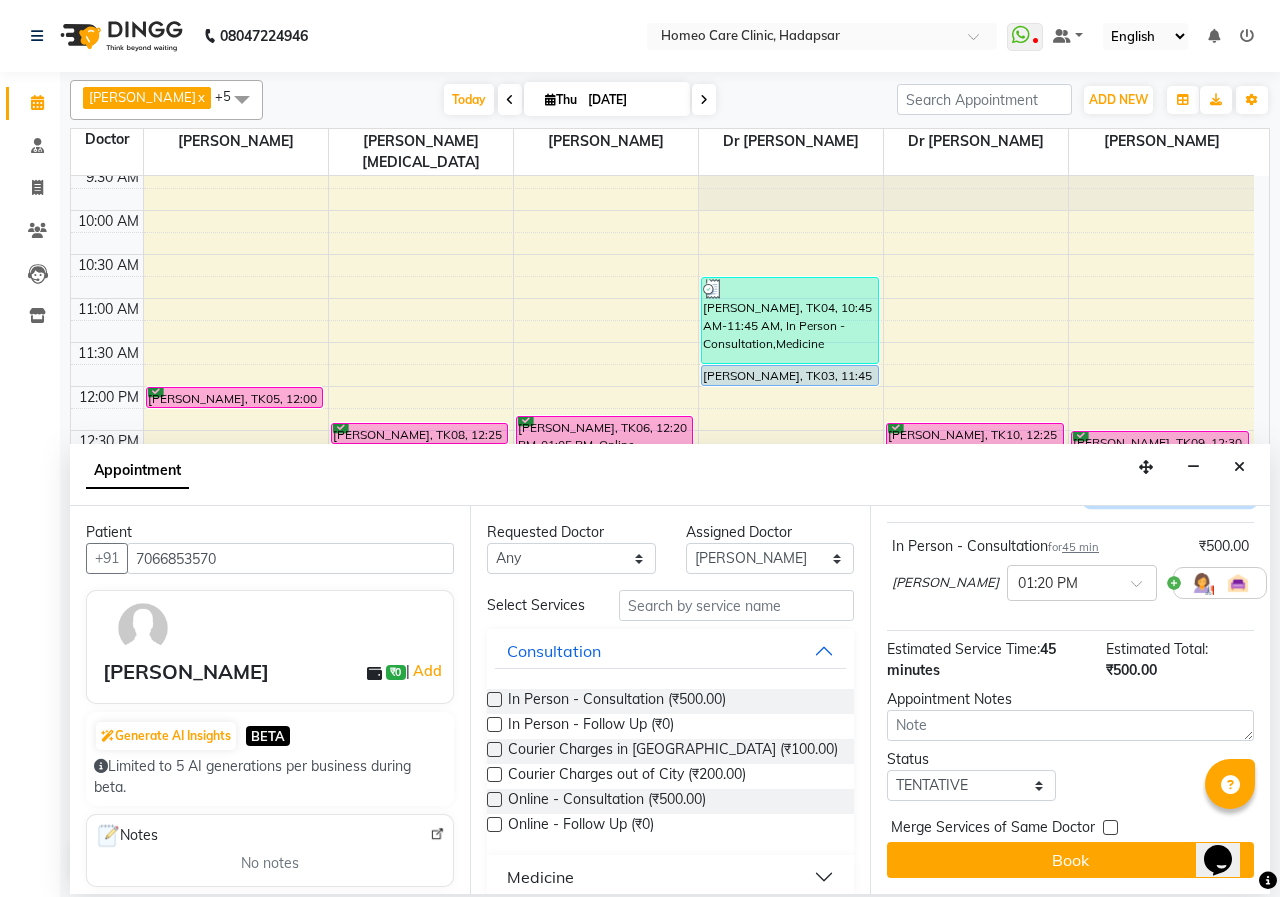 scroll, scrollTop: 144, scrollLeft: 0, axis: vertical 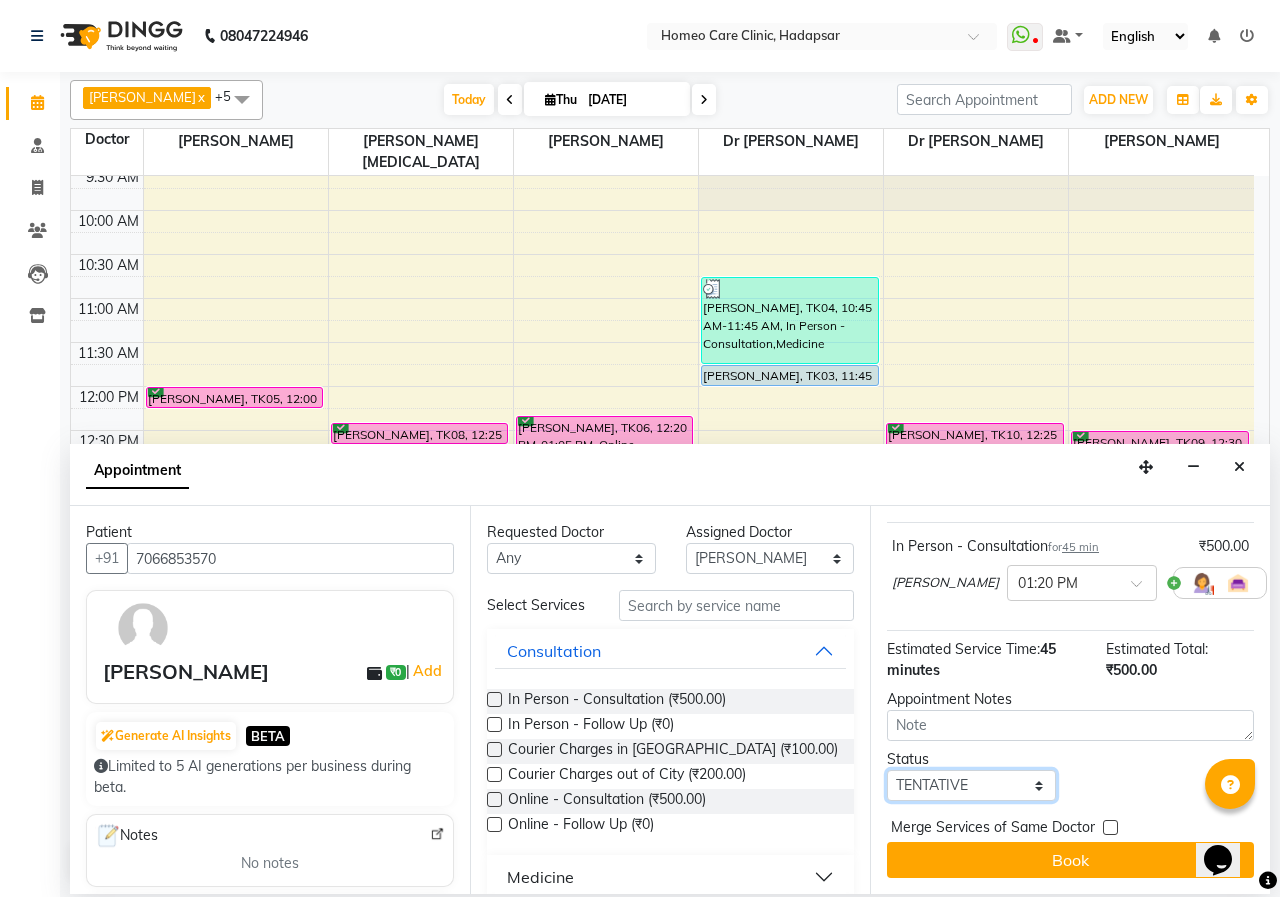 click on "Select TENTATIVE CONFIRM CHECK-IN UPCOMING" at bounding box center [971, 785] 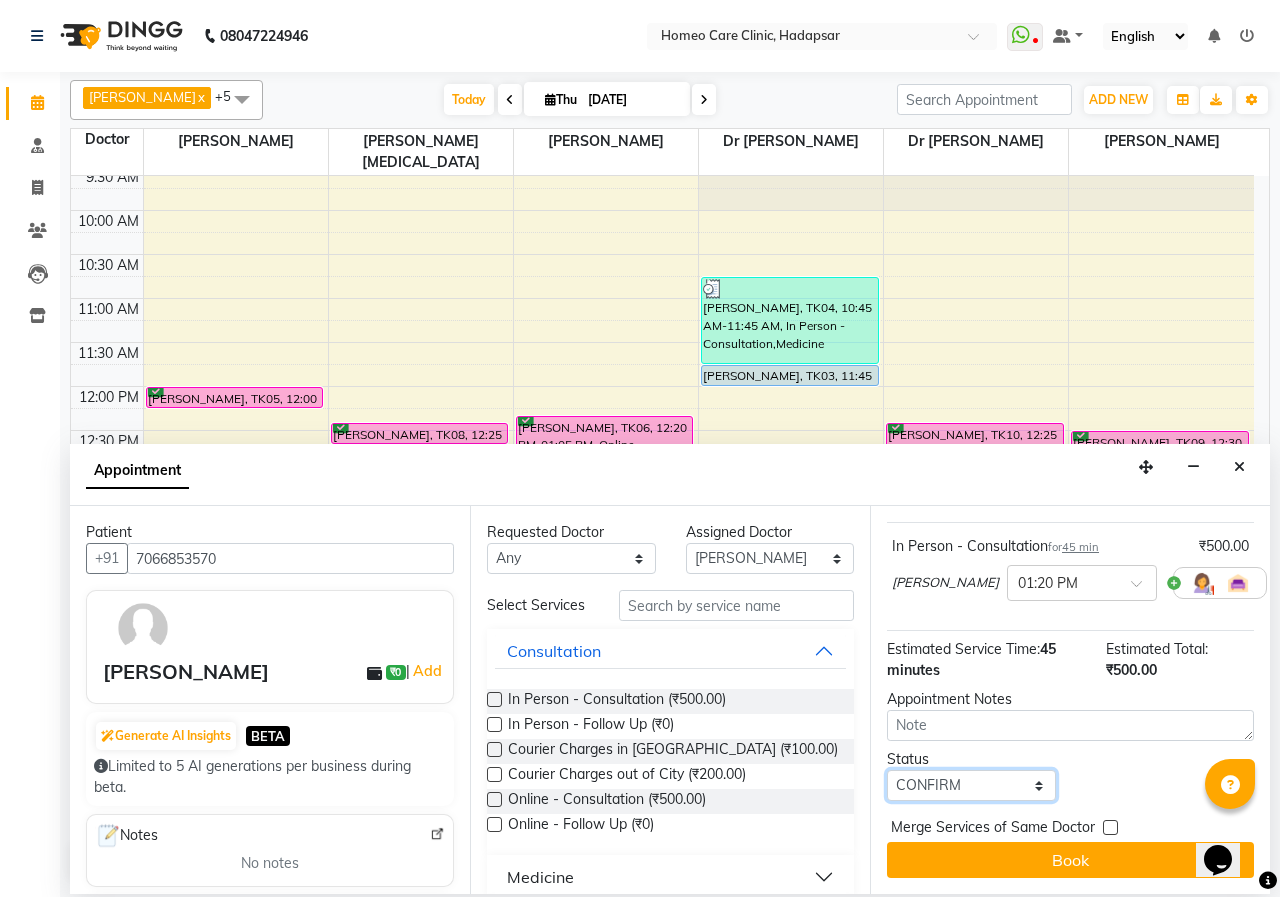 click on "Select TENTATIVE CONFIRM CHECK-IN UPCOMING" at bounding box center (971, 785) 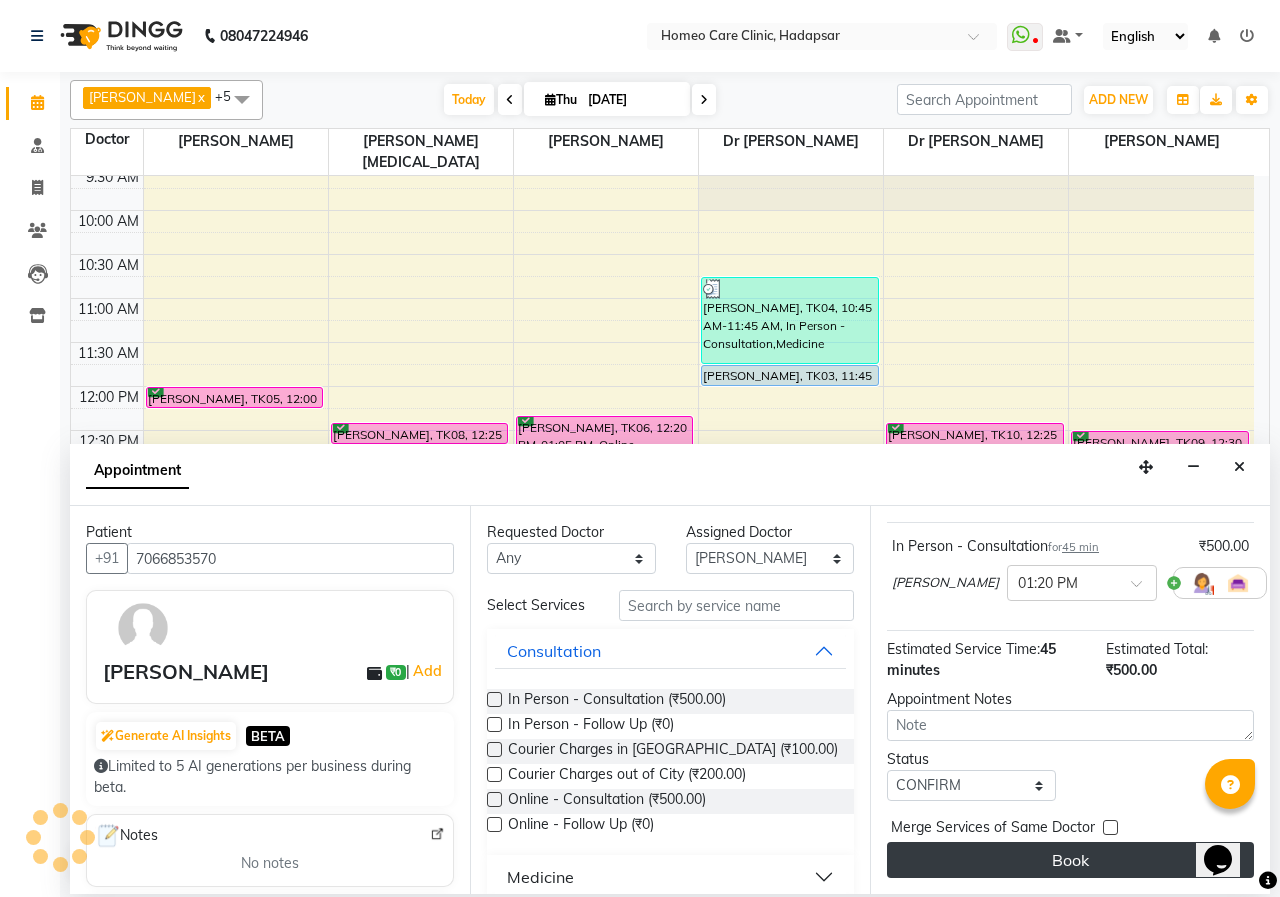 click on "Book" at bounding box center (1070, 860) 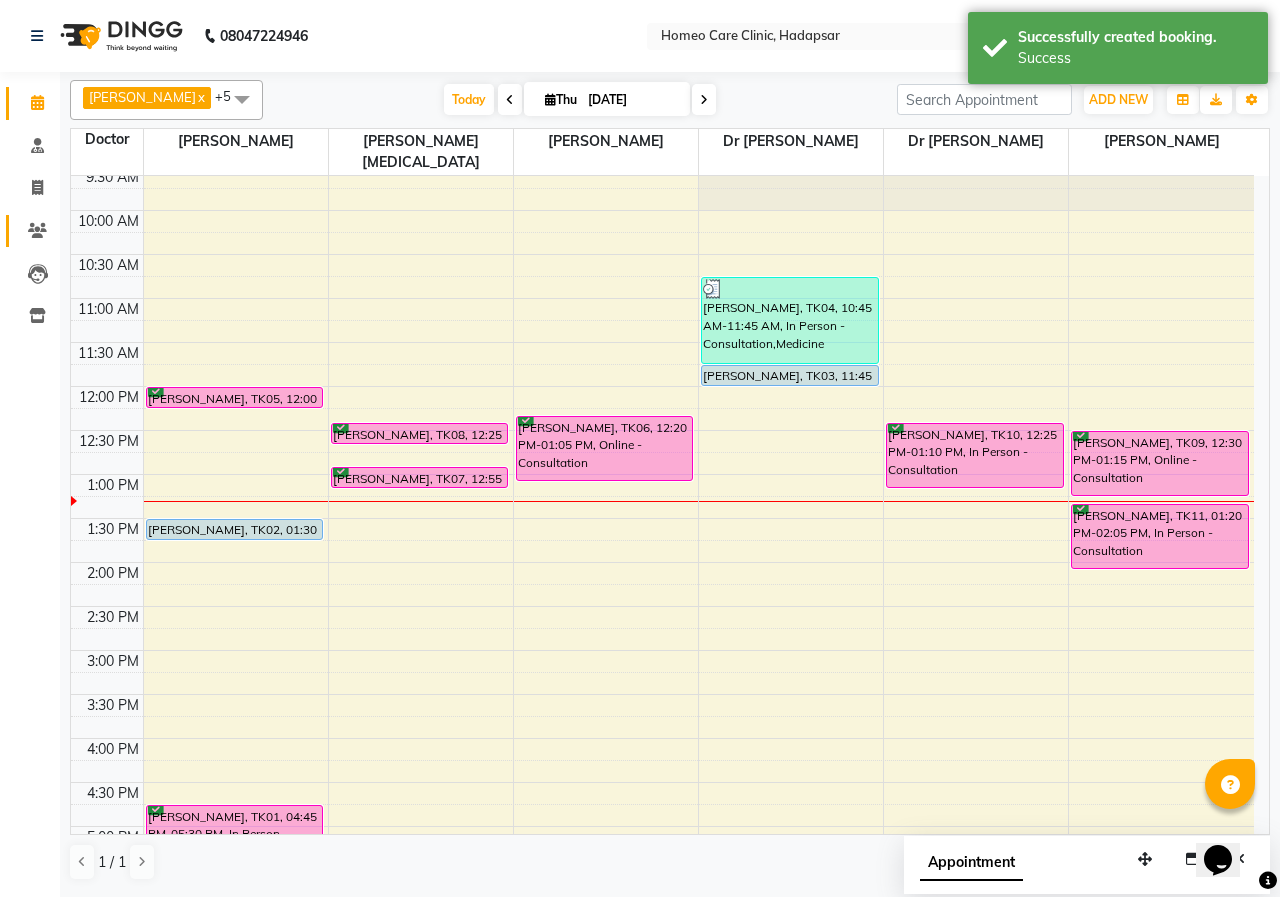 click 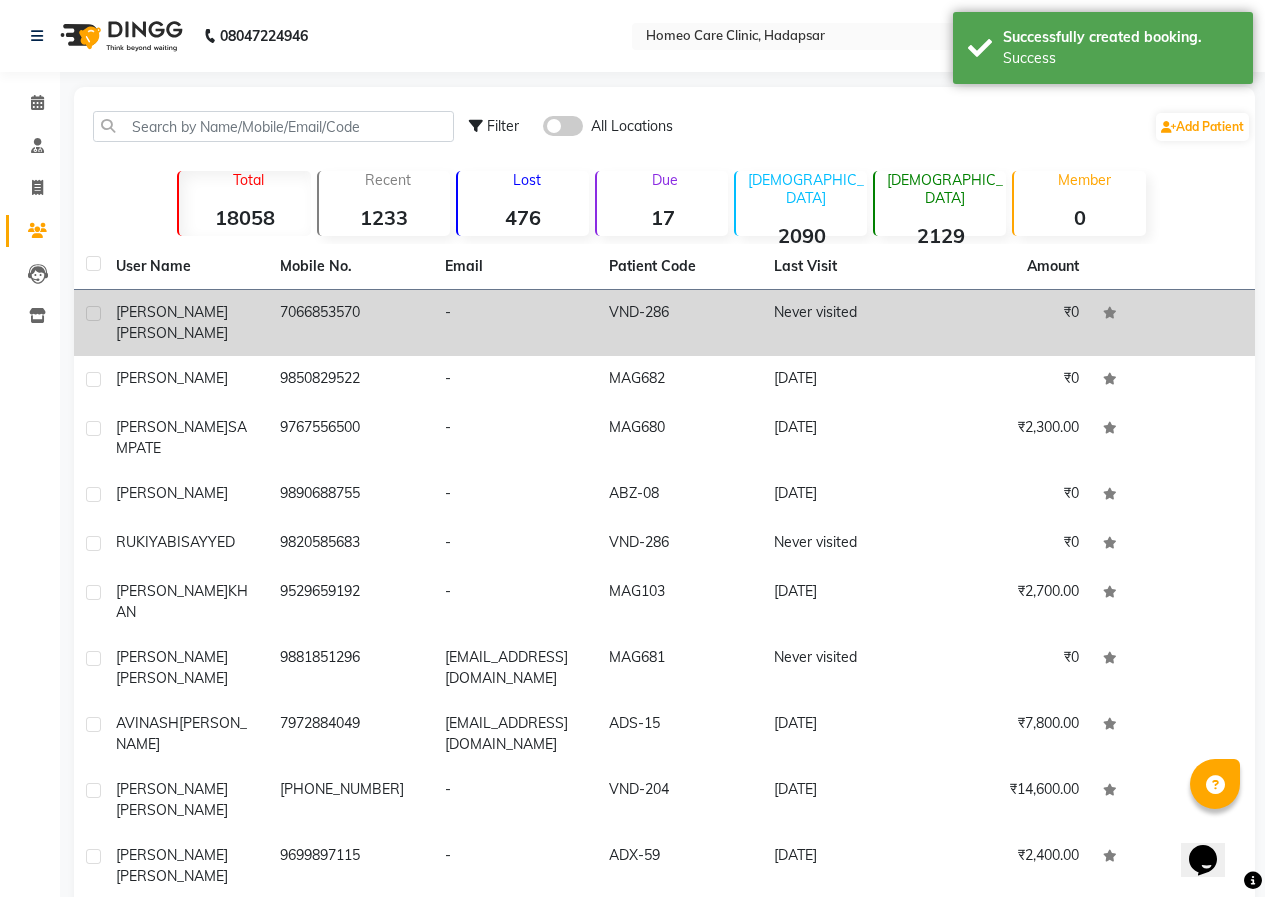 click on "7066853570" 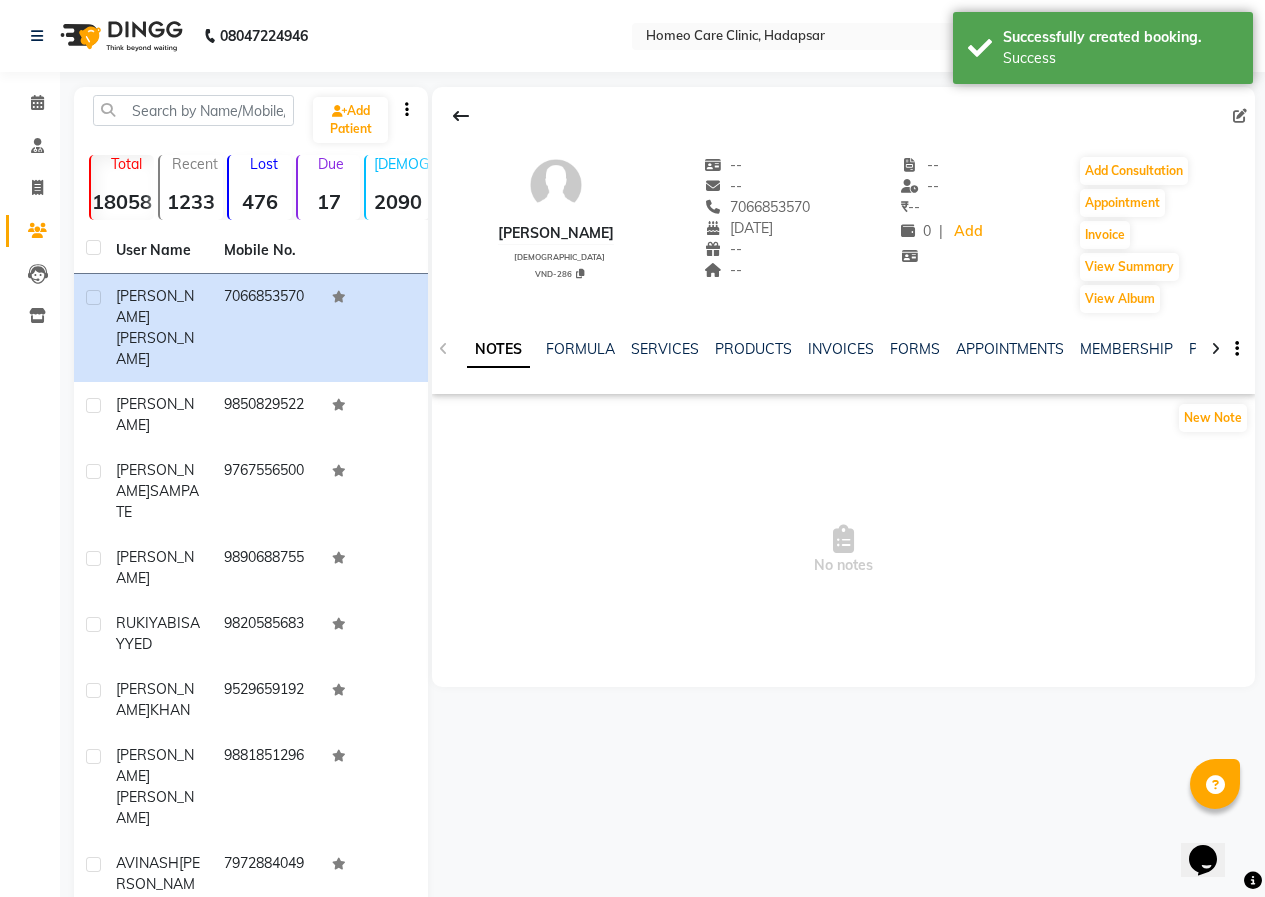 click 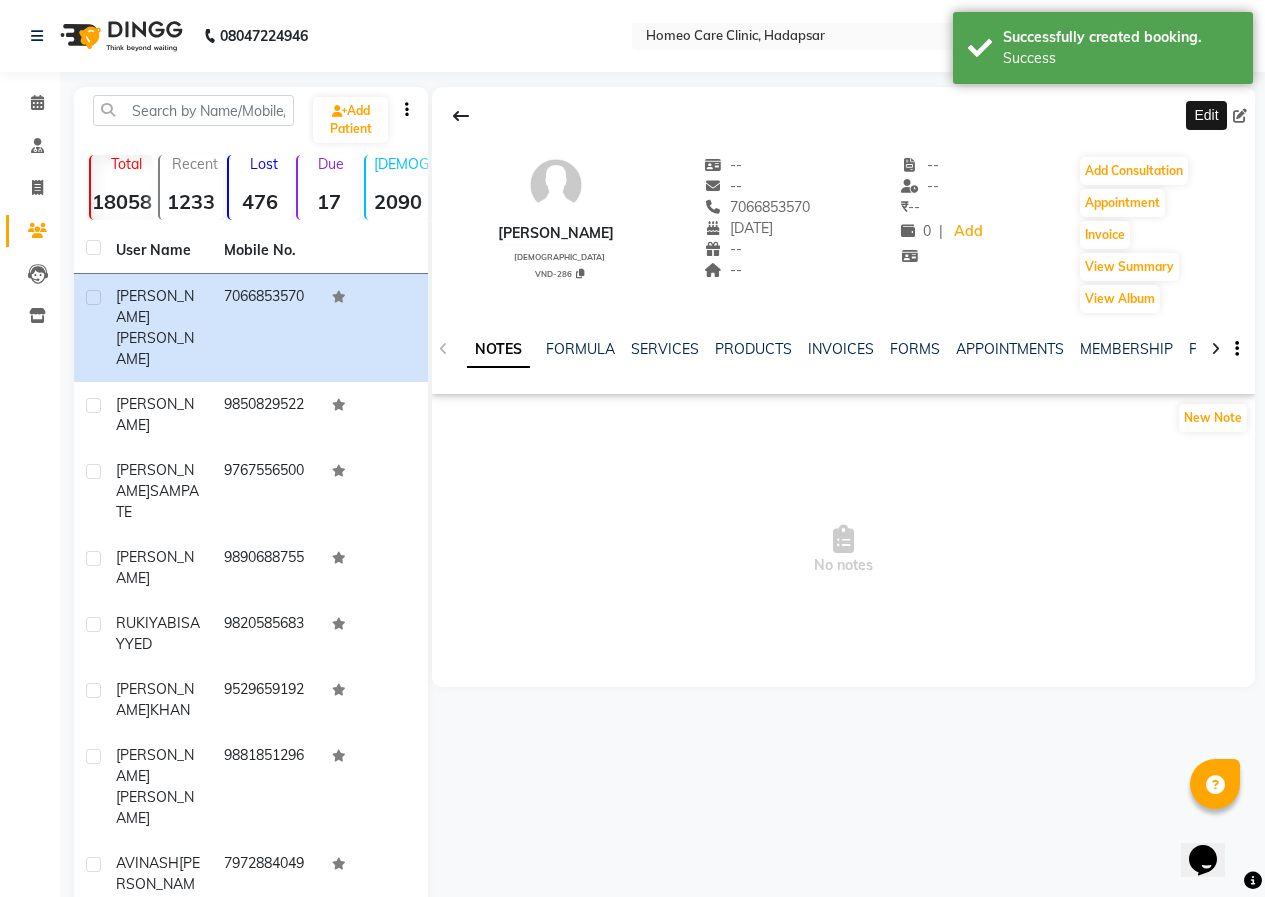 click 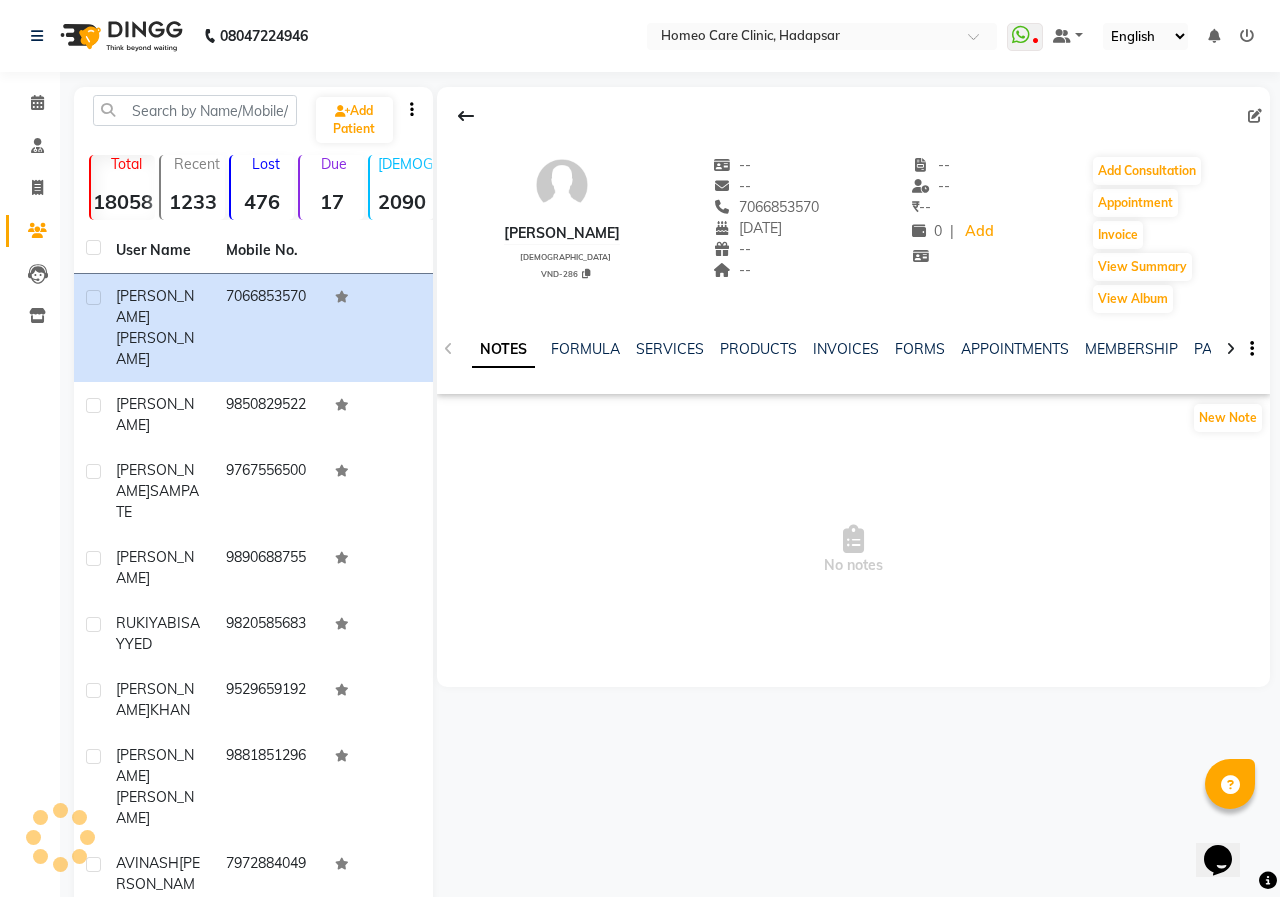 select on "09" 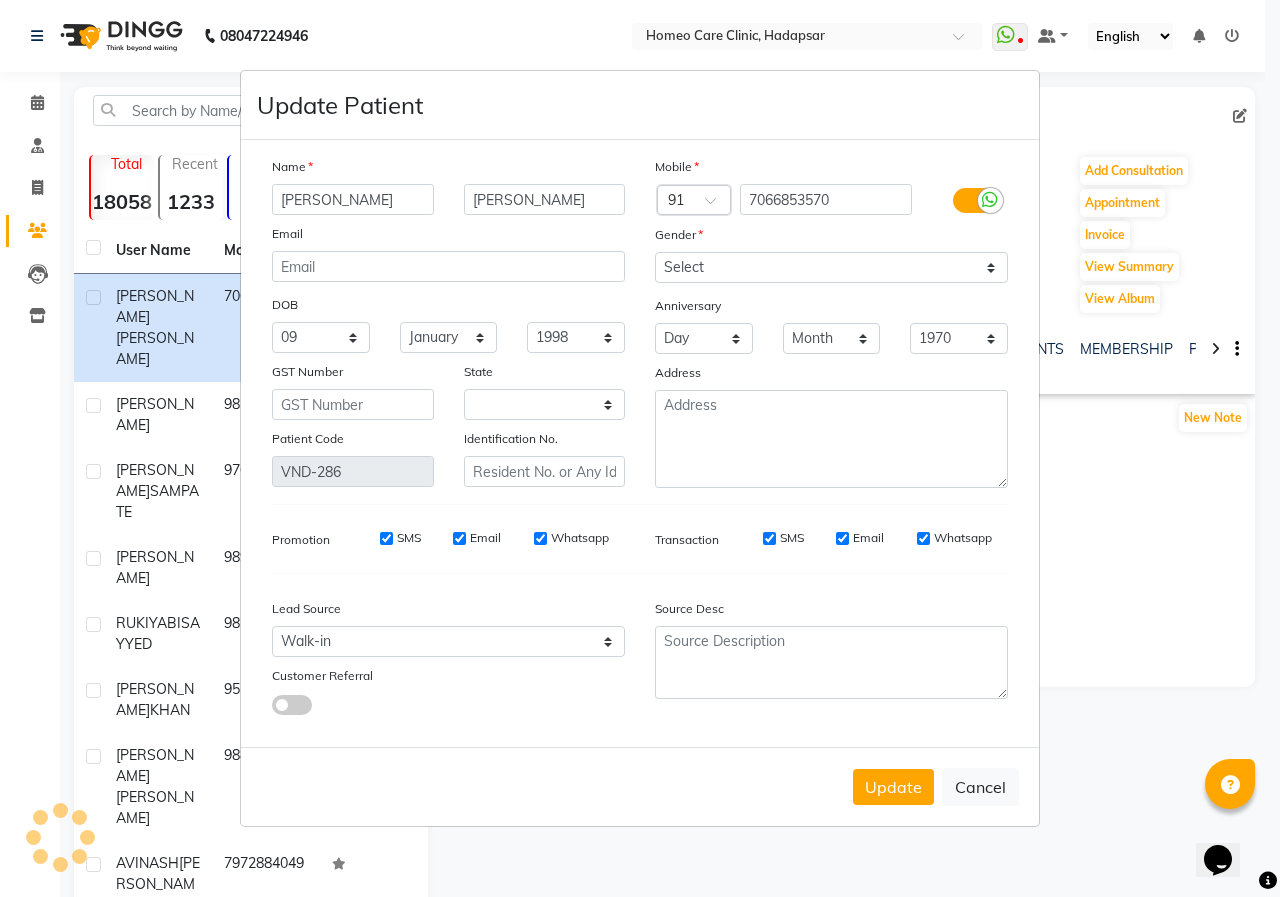 select on "22" 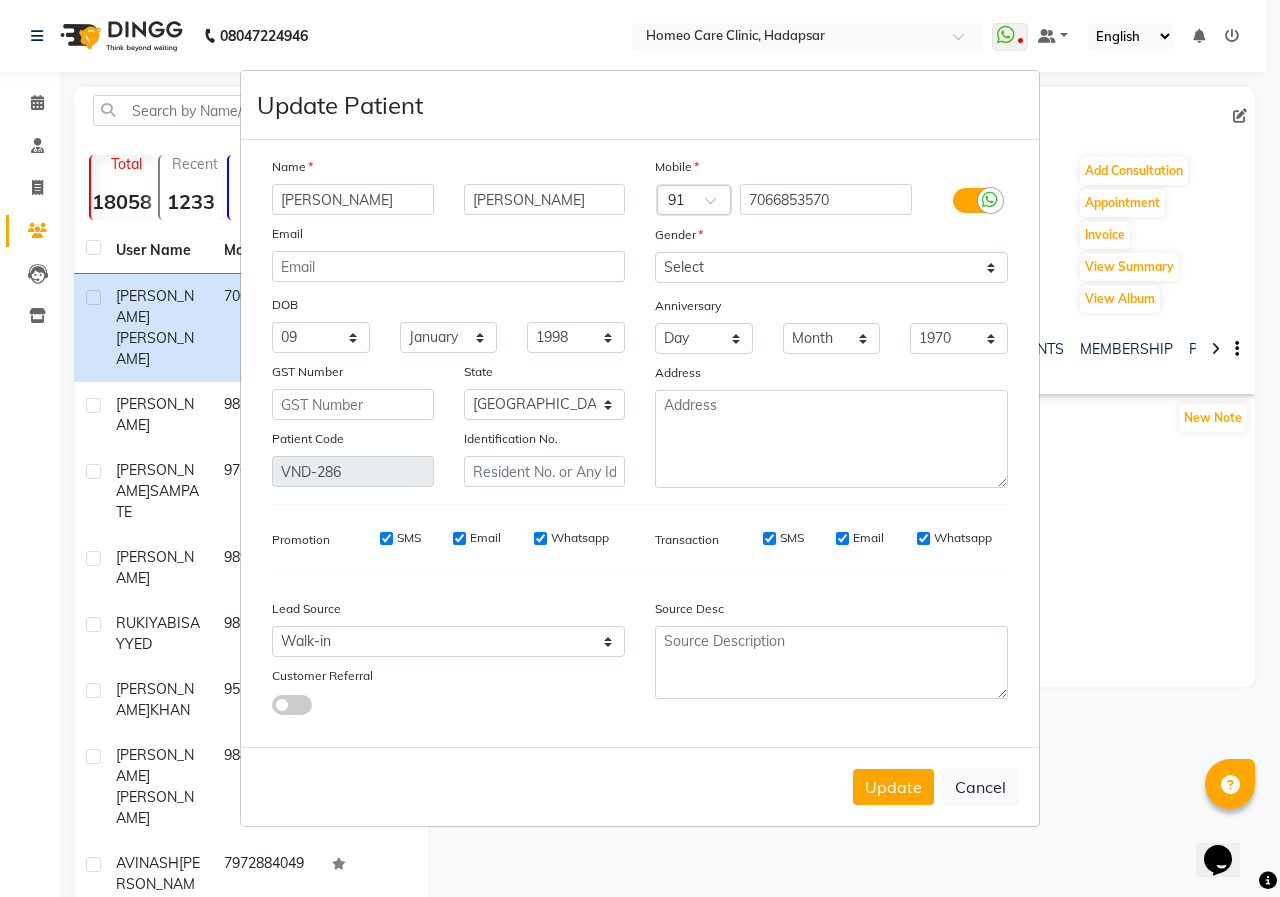 click on "Name [PERSON_NAME] Email DOB Day 01 02 03 04 05 06 07 08 09 10 11 12 13 14 15 16 17 18 19 20 21 22 23 24 25 26 27 28 29 30 31 Month January February March April May June July August September October November [DATE] 1941 1942 1943 1944 1945 1946 1947 1948 1949 1950 1951 1952 1953 1954 1955 1956 1957 1958 1959 1960 1961 1962 1963 1964 1965 1966 1967 1968 1969 1970 1971 1972 1973 1974 1975 1976 1977 1978 1979 1980 1981 1982 1983 1984 1985 1986 1987 1988 1989 1990 1991 1992 1993 1994 1995 1996 1997 1998 1999 2000 2001 2002 2003 2004 2005 2006 2007 2008 2009 2010 2011 2012 2013 2014 2015 2016 2017 2018 2019 2020 2021 2022 2023 2024 GST Number State Select [GEOGRAPHIC_DATA] and [GEOGRAPHIC_DATA] [GEOGRAPHIC_DATA] [GEOGRAPHIC_DATA] [GEOGRAPHIC_DATA] [GEOGRAPHIC_DATA] [GEOGRAPHIC_DATA] [GEOGRAPHIC_DATA] [GEOGRAPHIC_DATA] [GEOGRAPHIC_DATA] [GEOGRAPHIC_DATA] [GEOGRAPHIC_DATA] [GEOGRAPHIC_DATA] [GEOGRAPHIC_DATA] [GEOGRAPHIC_DATA] [GEOGRAPHIC_DATA] [GEOGRAPHIC_DATA] [GEOGRAPHIC_DATA] [GEOGRAPHIC_DATA] [GEOGRAPHIC_DATA] [GEOGRAPHIC_DATA] [GEOGRAPHIC_DATA] [GEOGRAPHIC_DATA] [GEOGRAPHIC_DATA] [GEOGRAPHIC_DATA] [GEOGRAPHIC_DATA] [GEOGRAPHIC_DATA] [GEOGRAPHIC_DATA] [GEOGRAPHIC_DATA] [GEOGRAPHIC_DATA] [GEOGRAPHIC_DATA] [GEOGRAPHIC_DATA] [GEOGRAPHIC_DATA]" at bounding box center [640, 443] 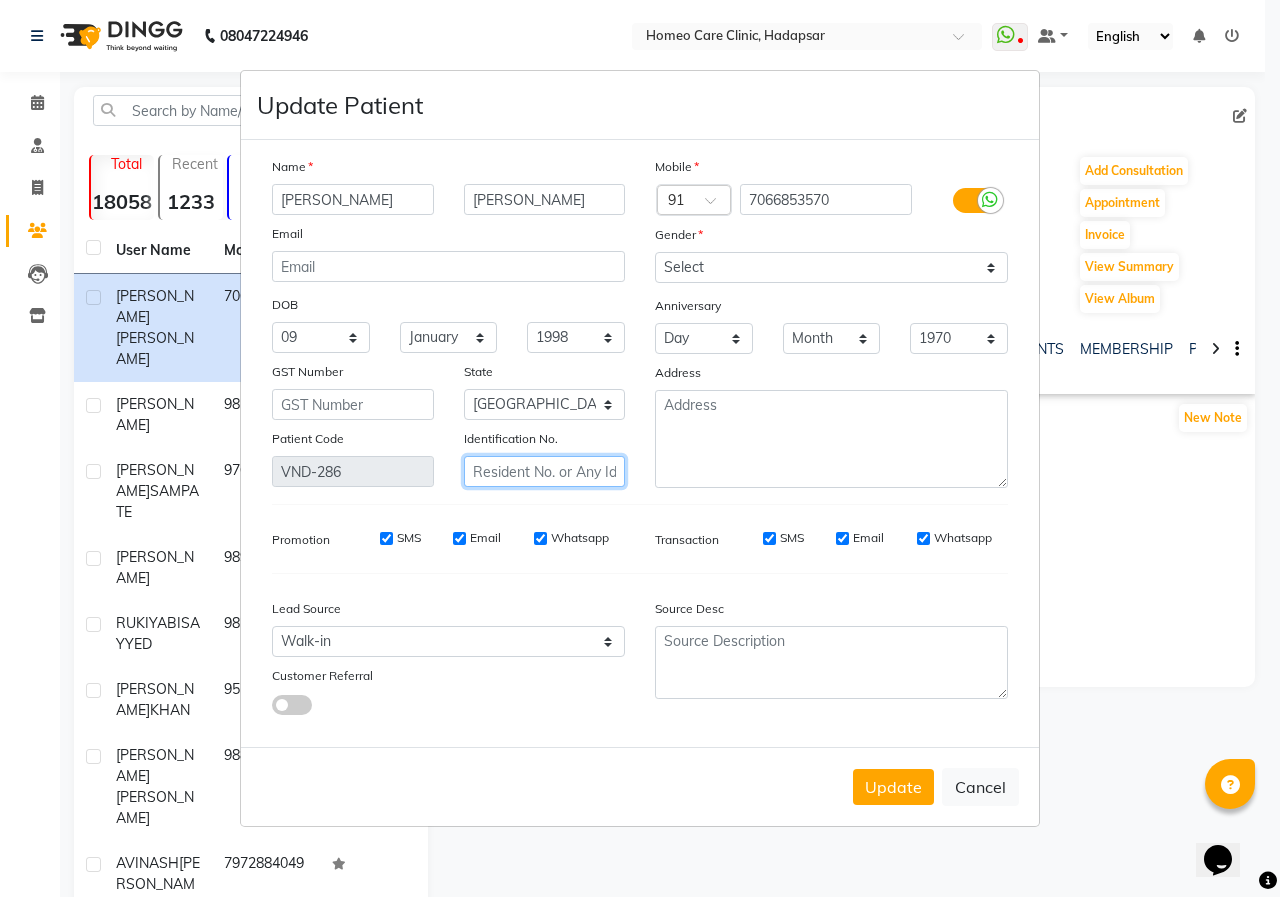 click at bounding box center [545, 471] 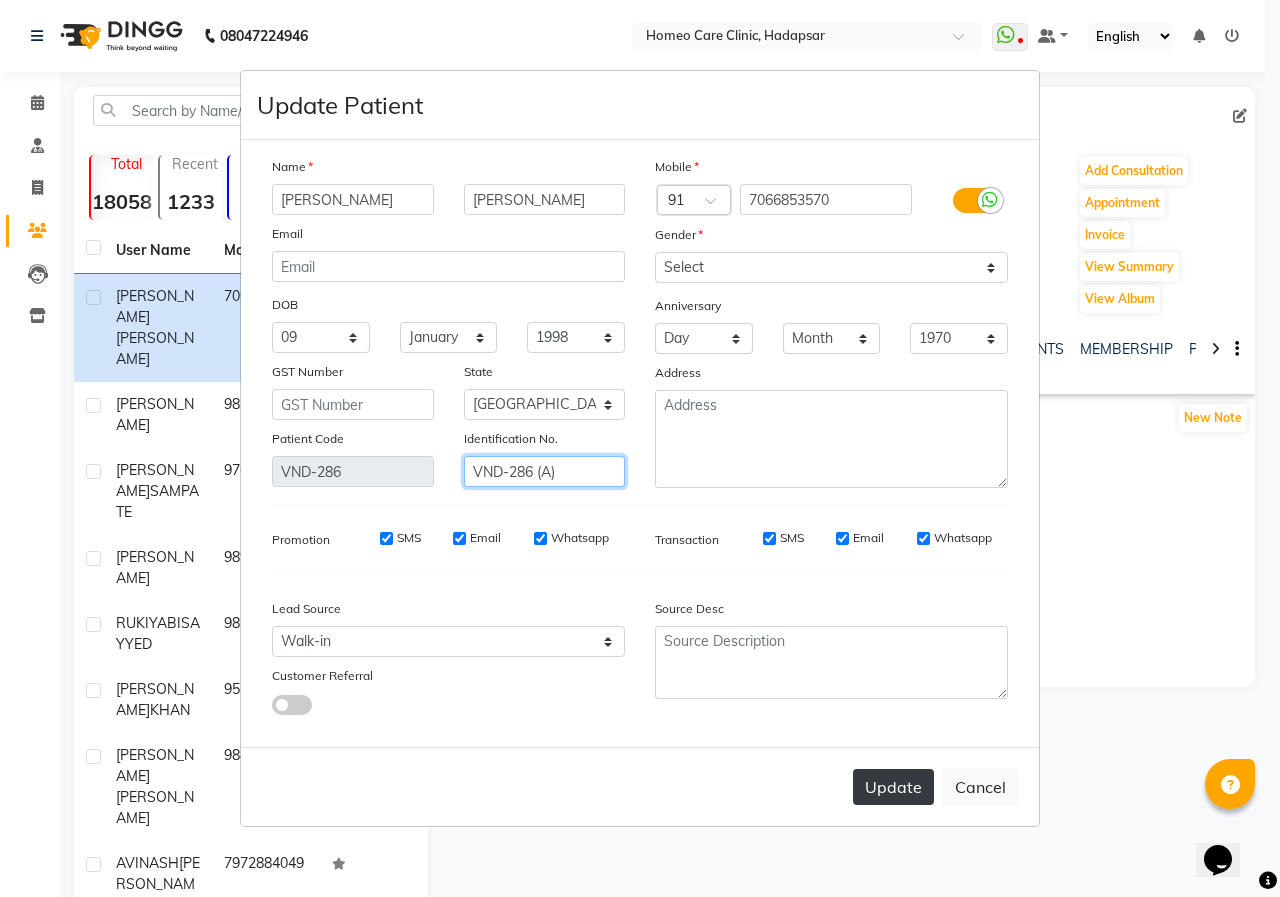 type on "VND-286 (A)" 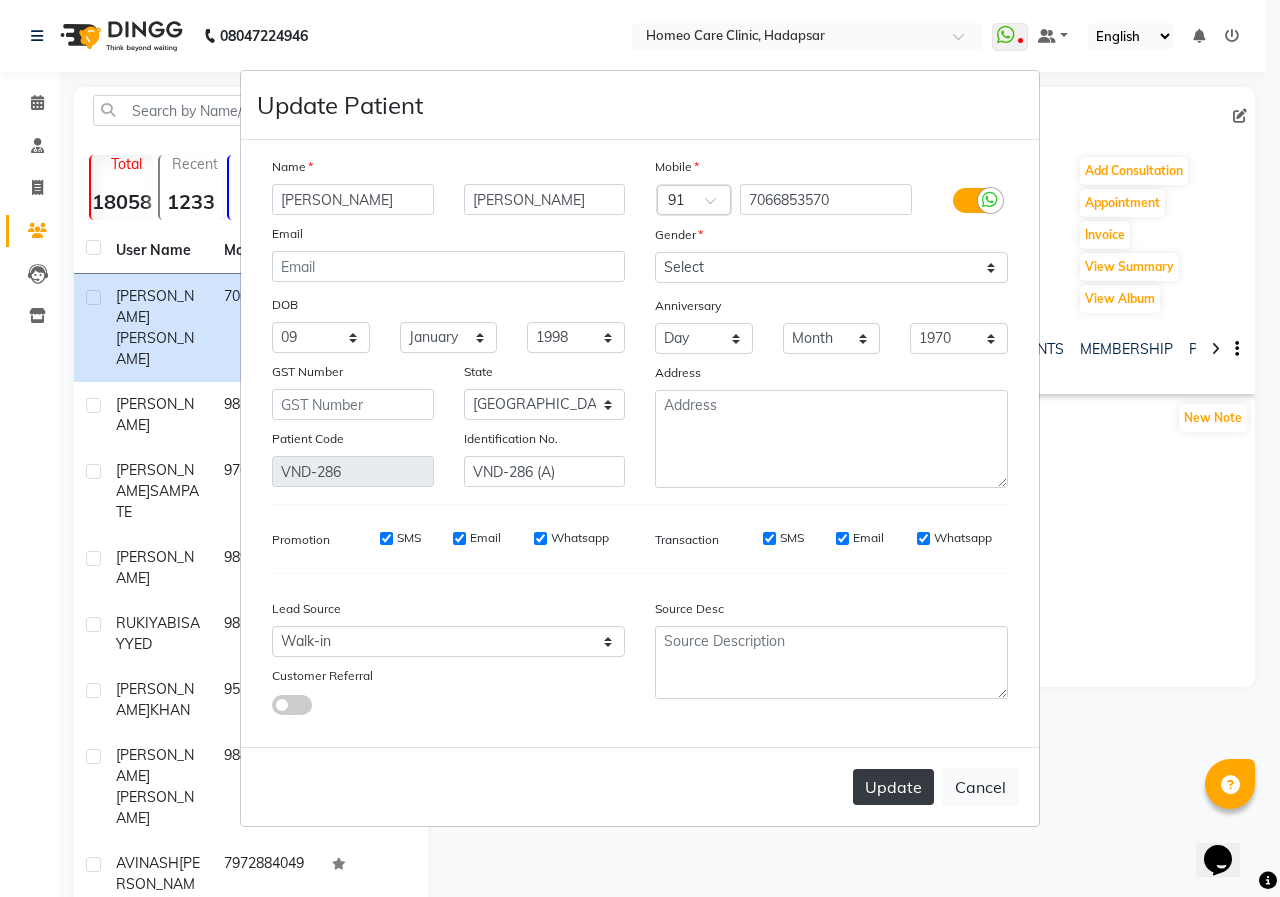 click on "Update" at bounding box center [893, 787] 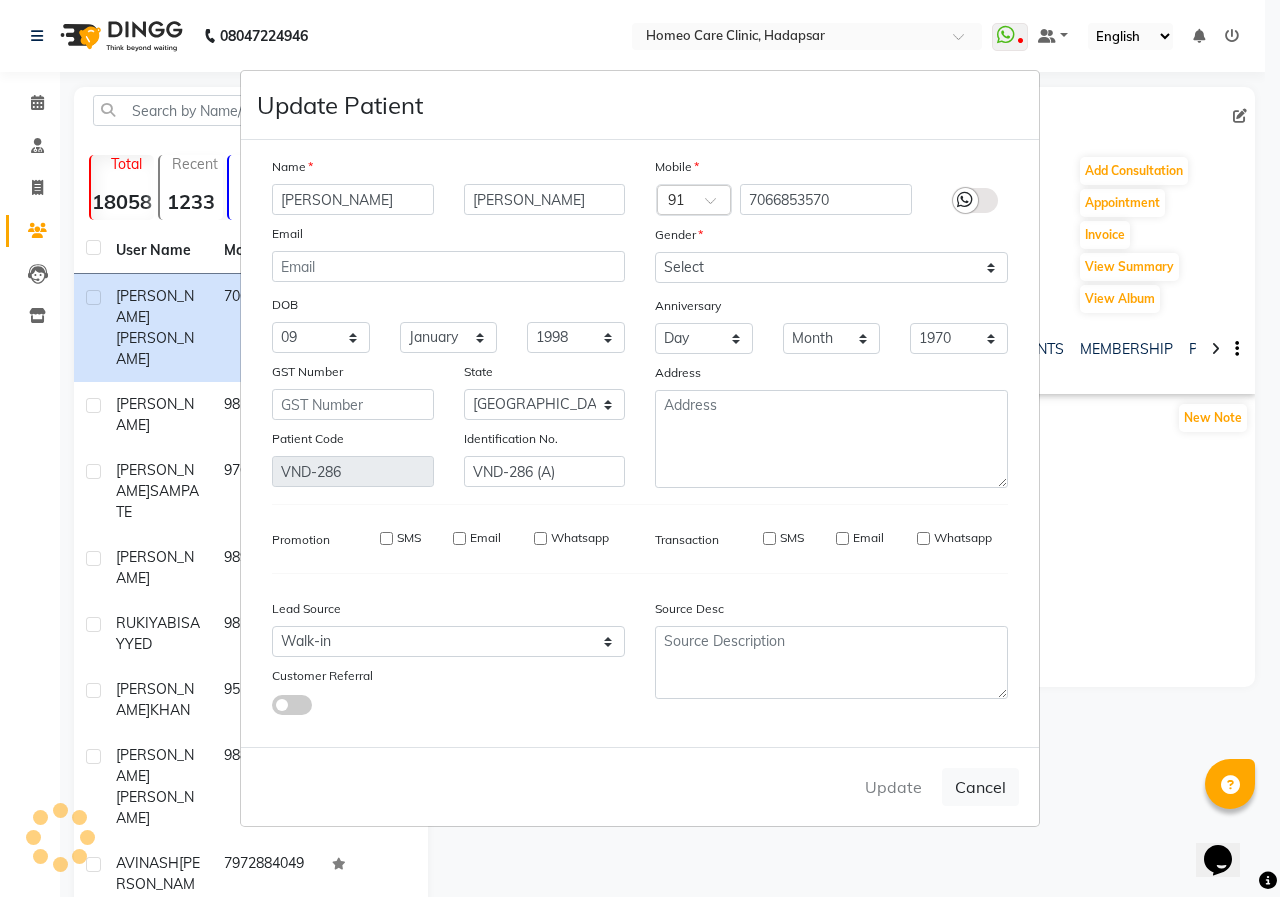 type 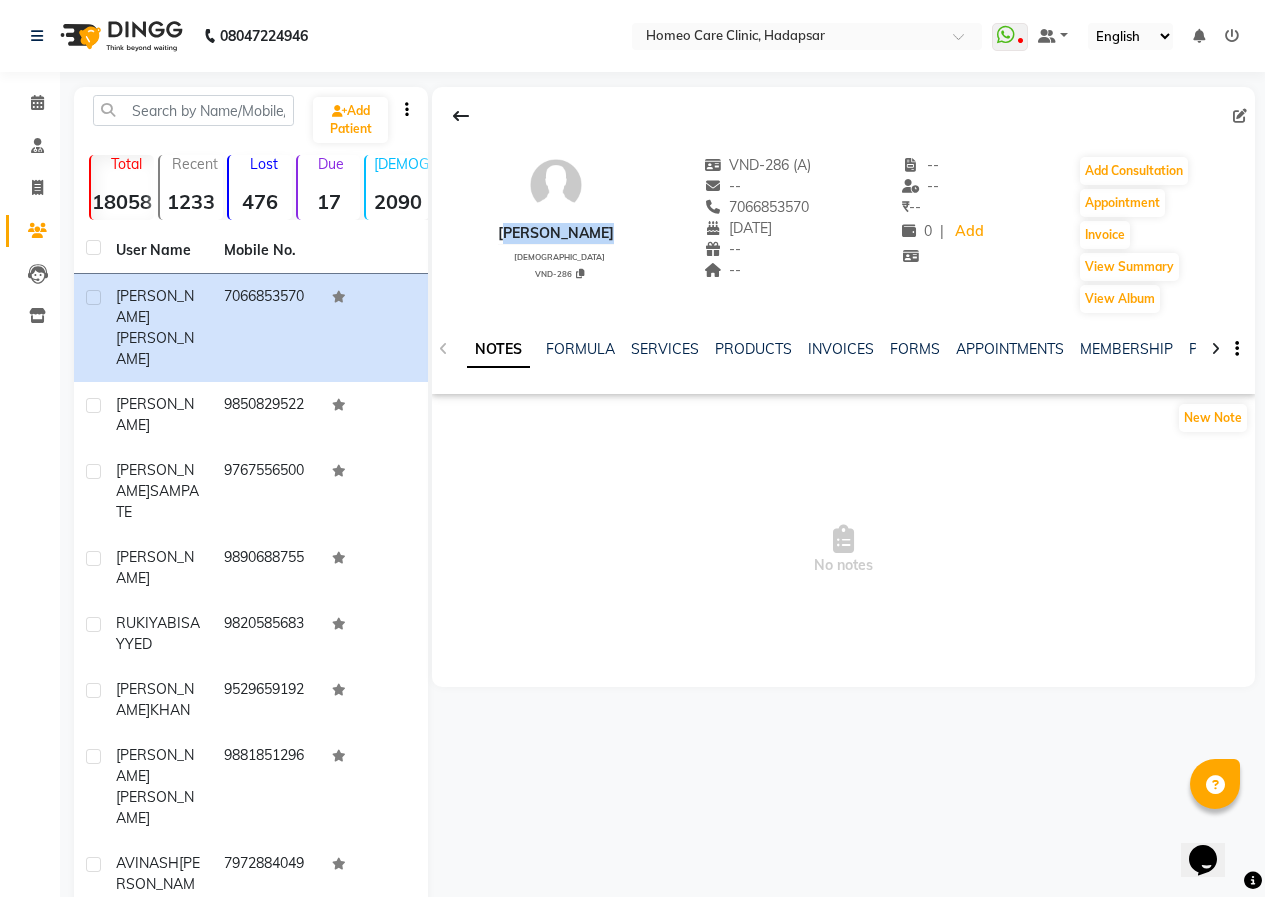 drag, startPoint x: 498, startPoint y: 229, endPoint x: 617, endPoint y: 218, distance: 119.507324 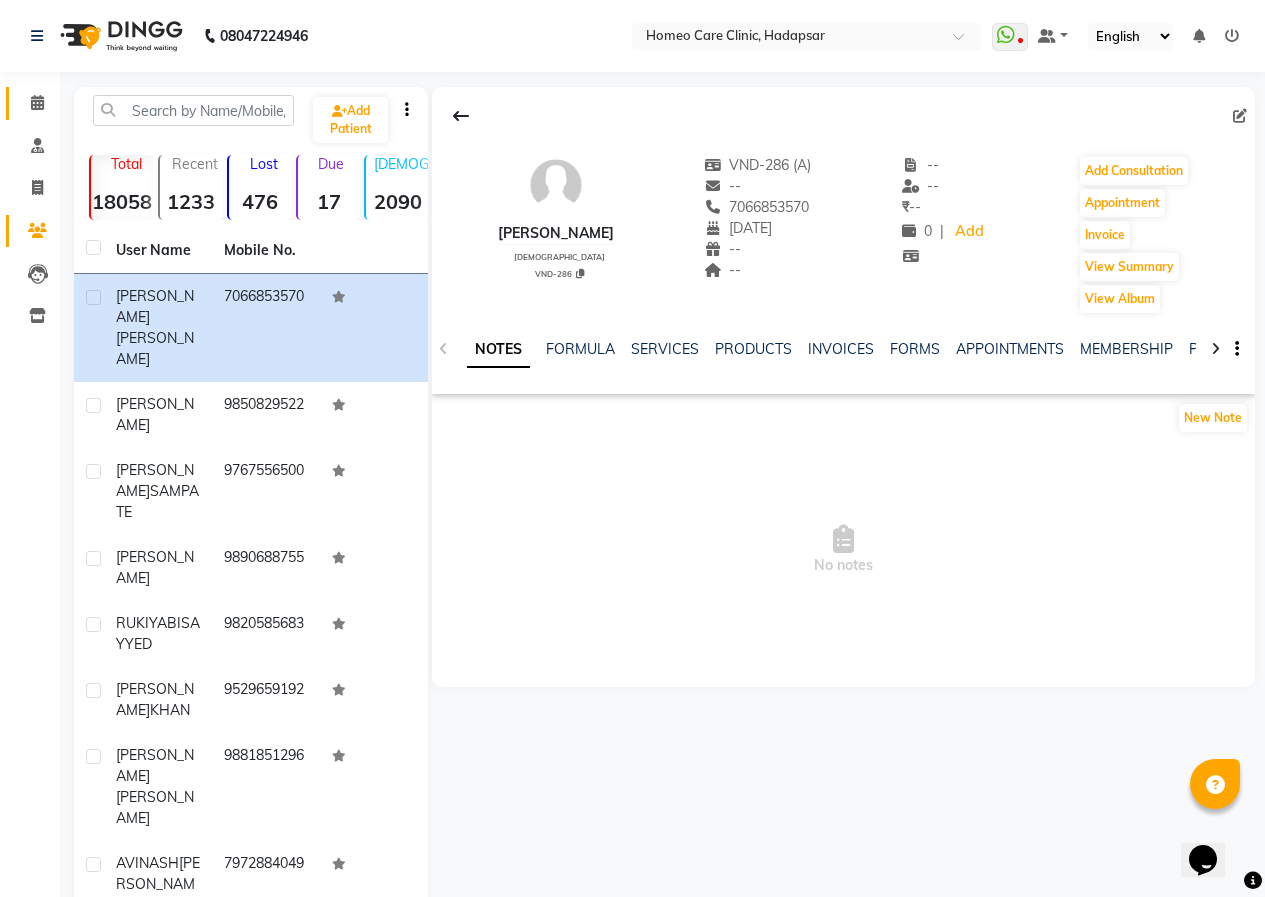 drag, startPoint x: 38, startPoint y: 120, endPoint x: 39, endPoint y: 106, distance: 14.035668 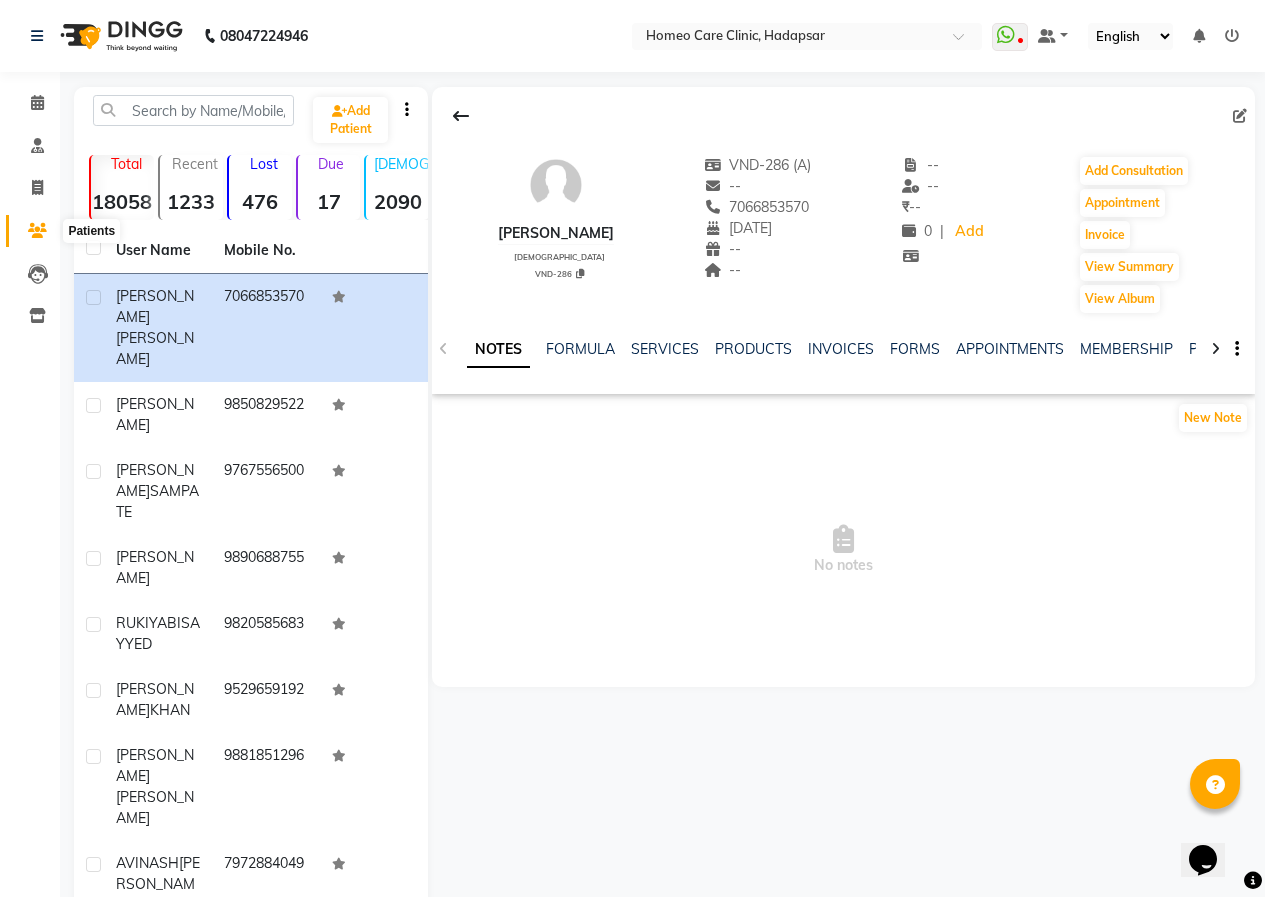 click 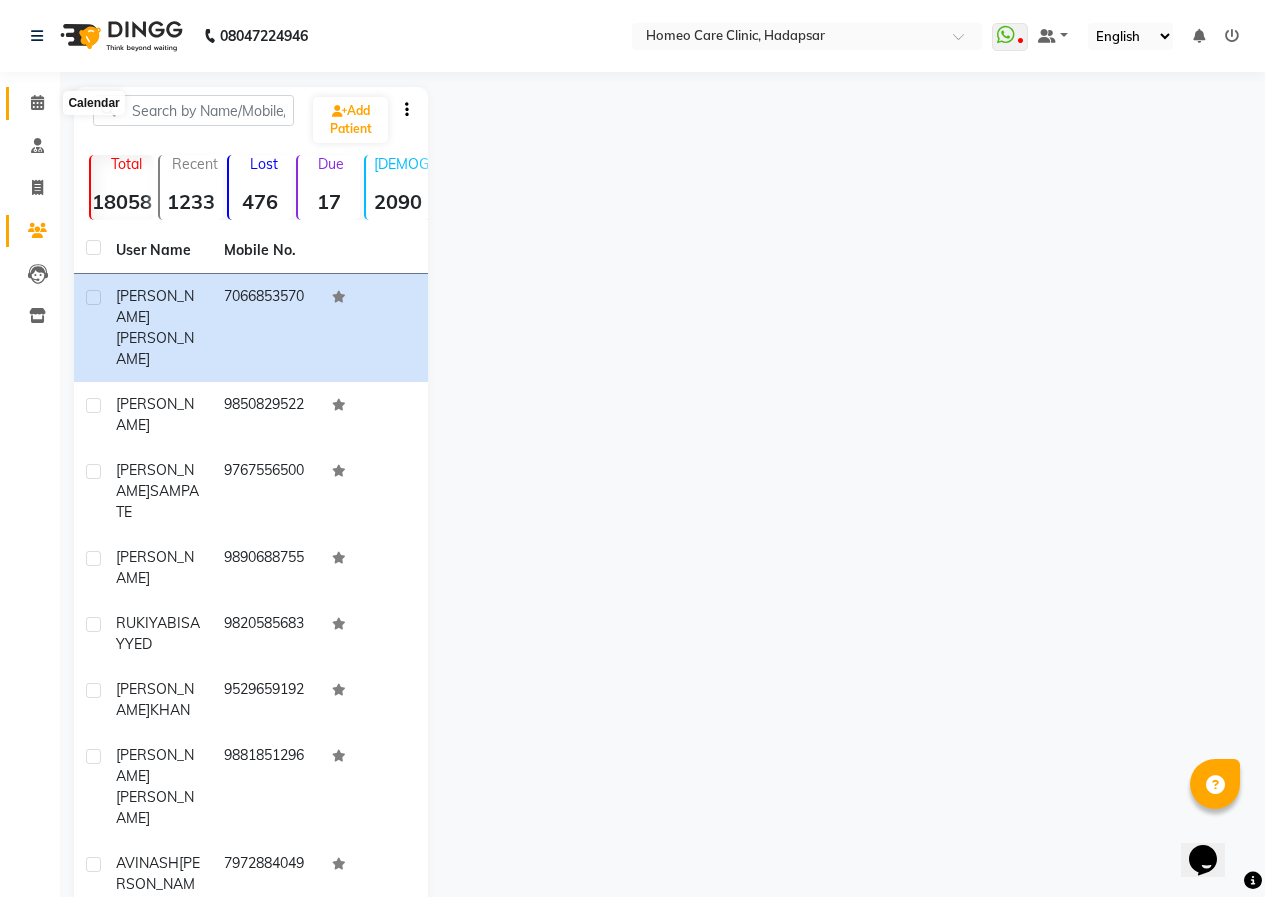 click 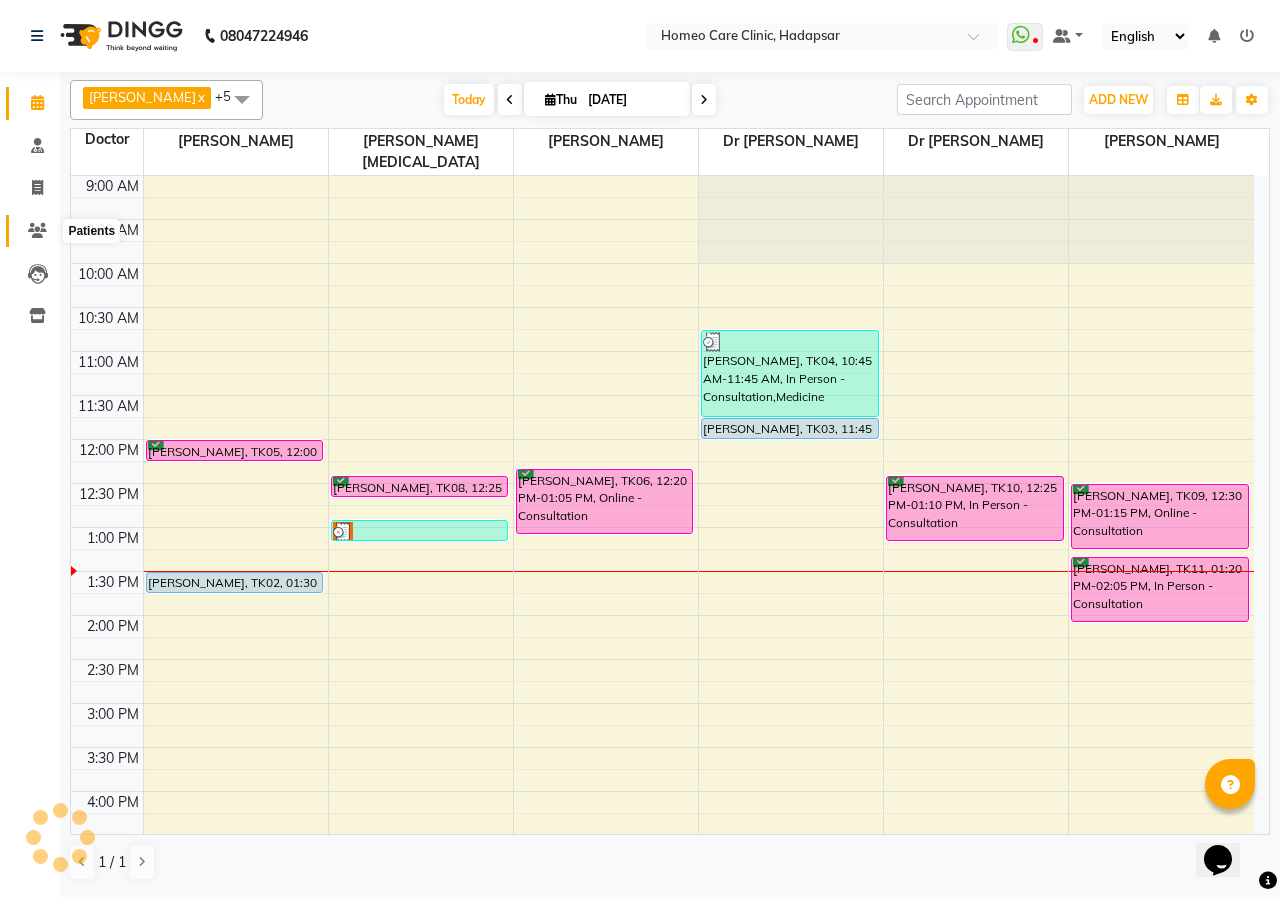 scroll, scrollTop: 0, scrollLeft: 0, axis: both 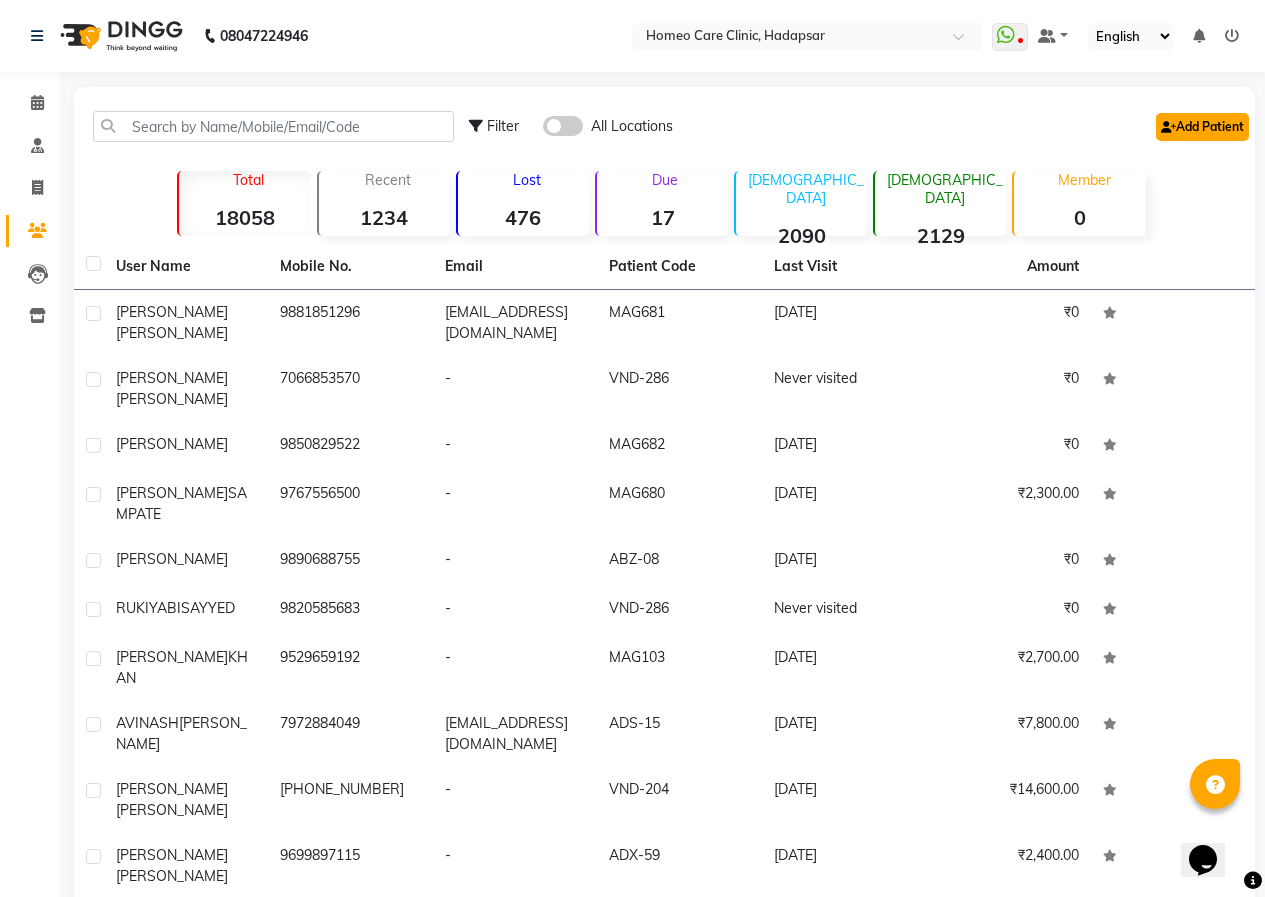 click on "Add Patient" 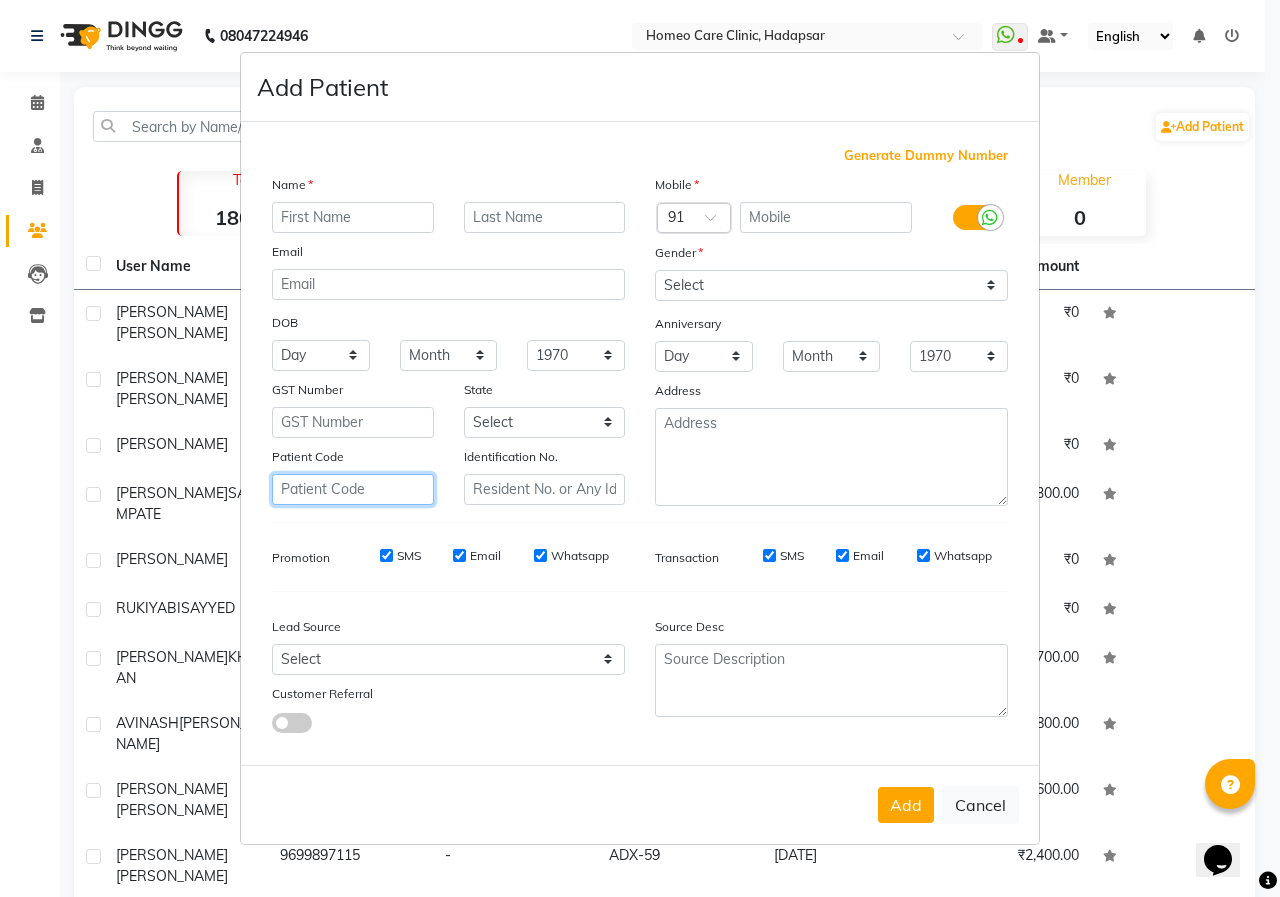 click at bounding box center (353, 489) 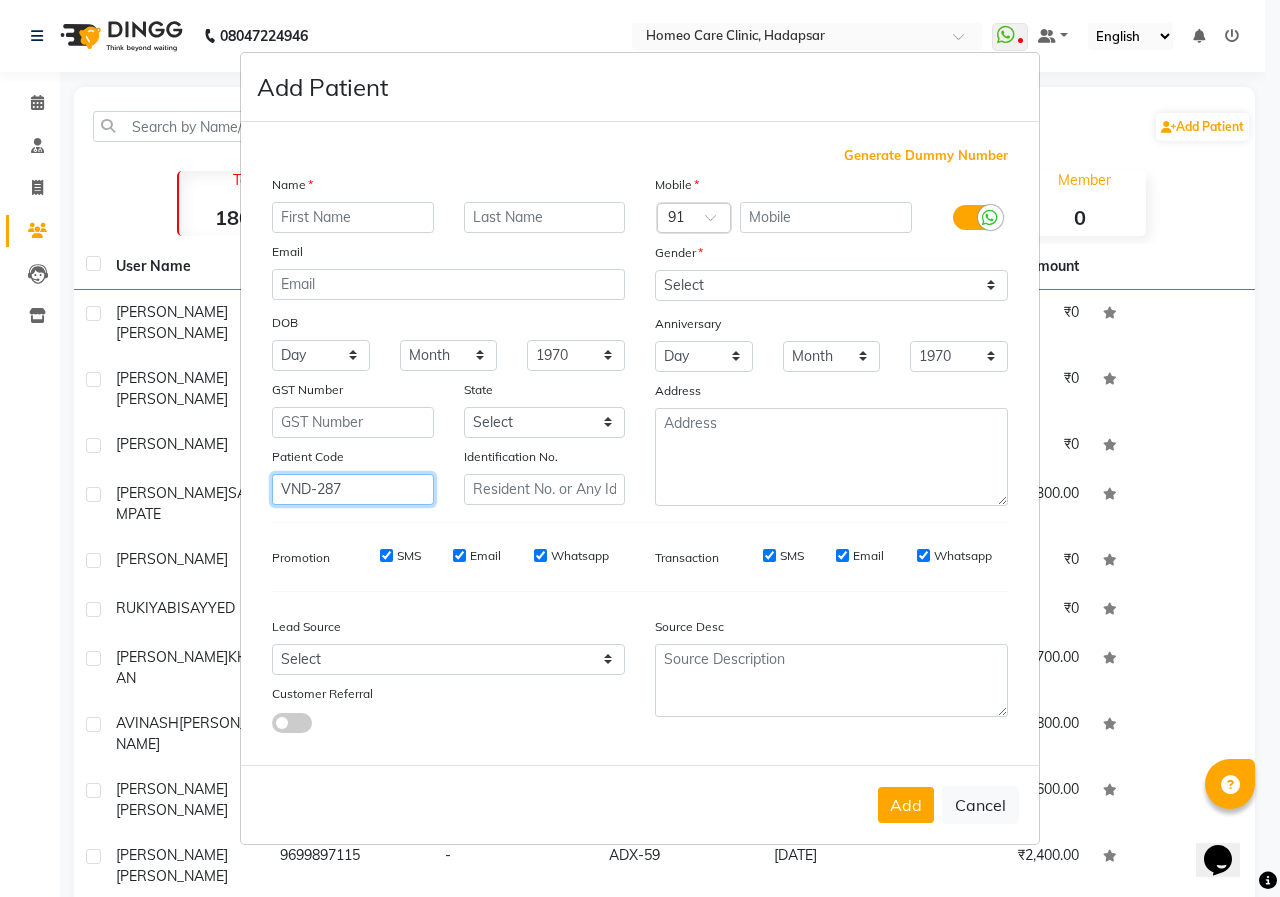 drag, startPoint x: 370, startPoint y: 487, endPoint x: 196, endPoint y: 499, distance: 174.4133 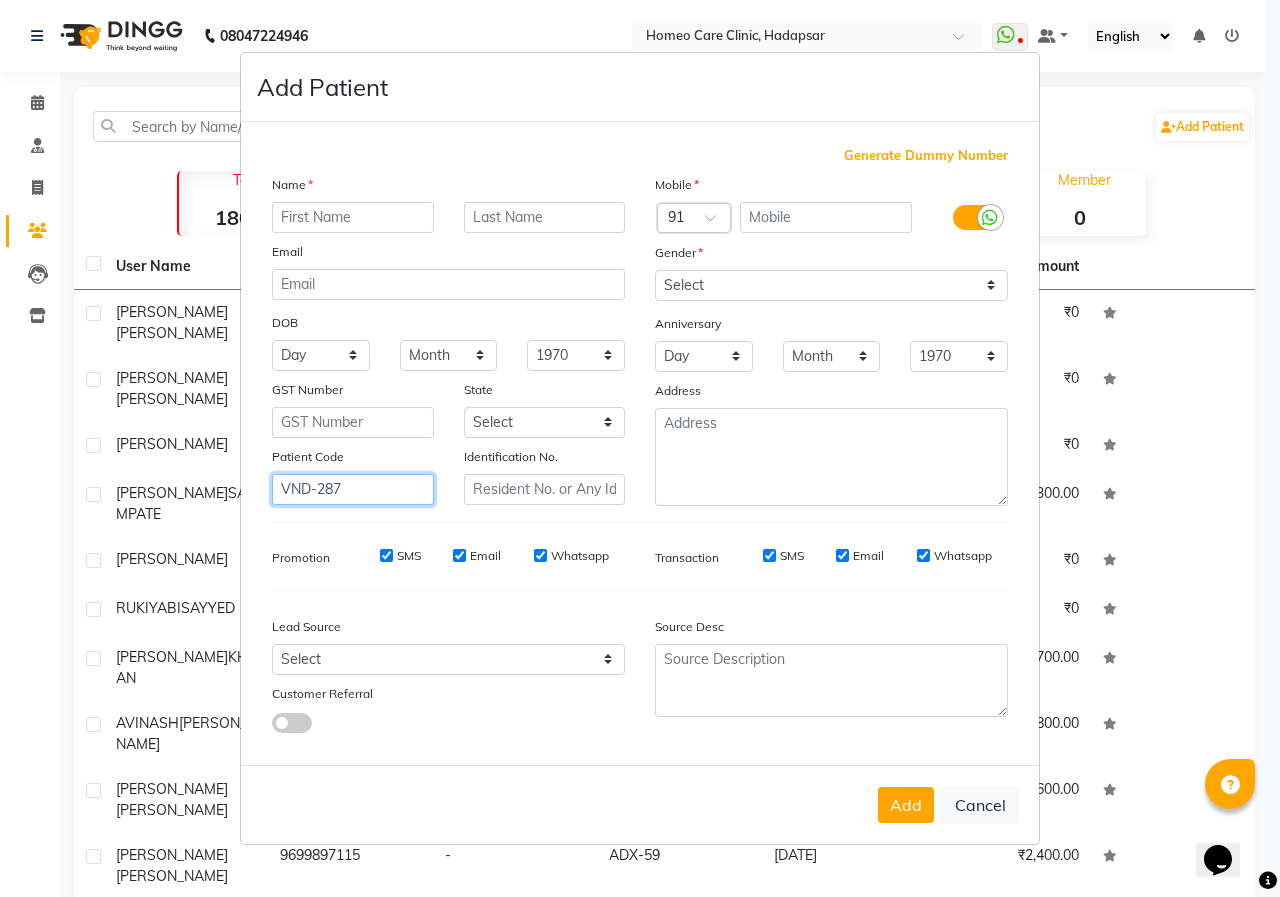 type on "VND-287" 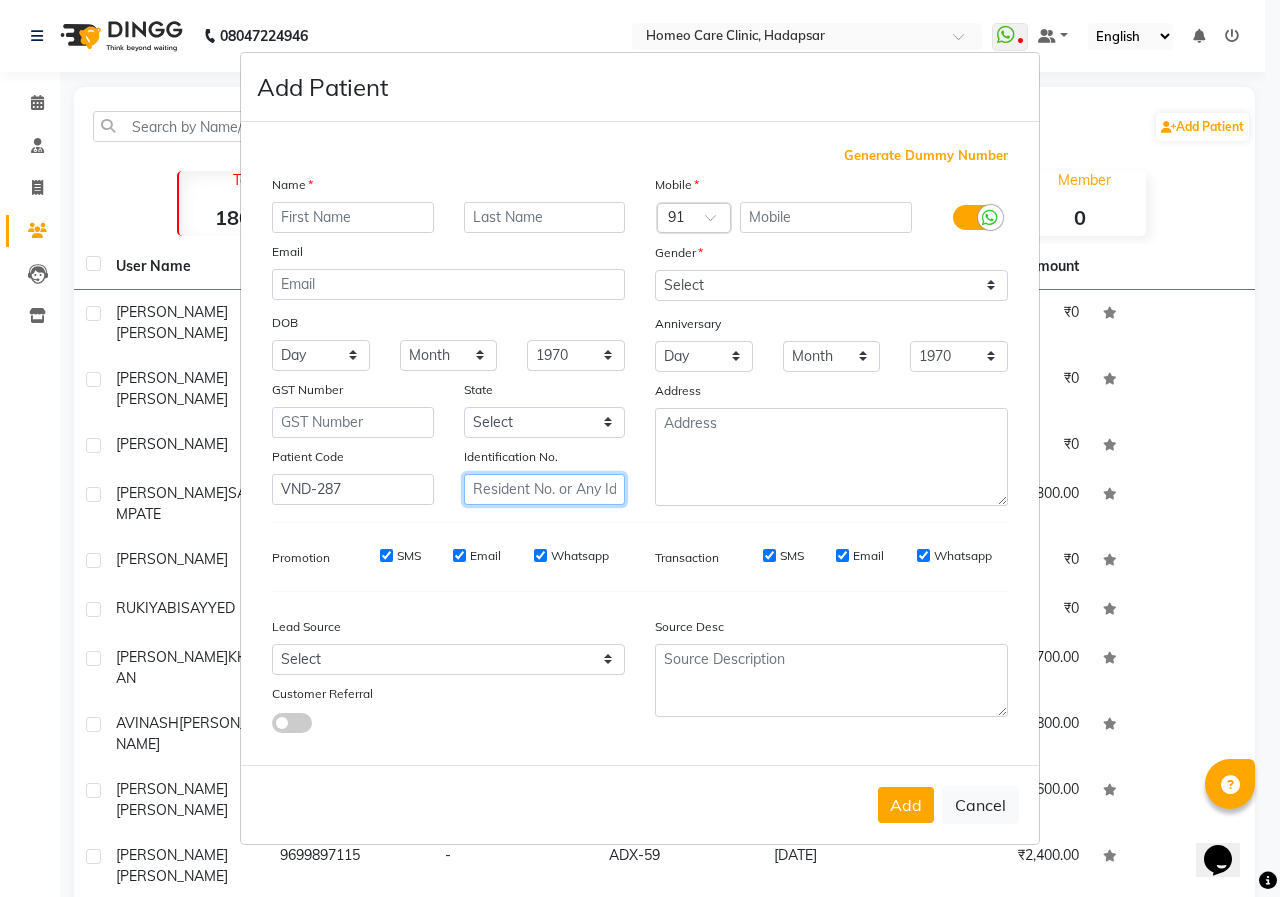 click at bounding box center (545, 489) 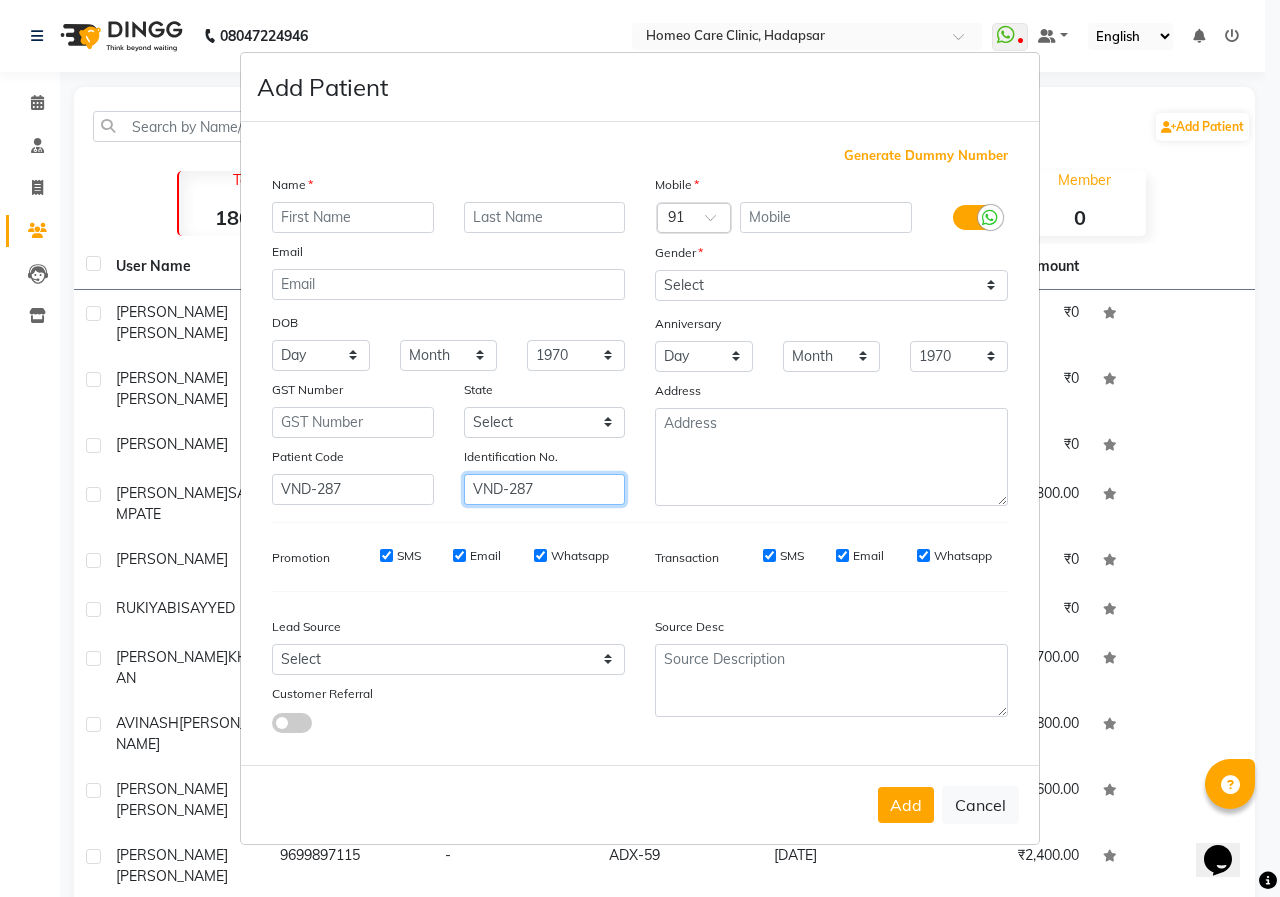 type on "VND-287" 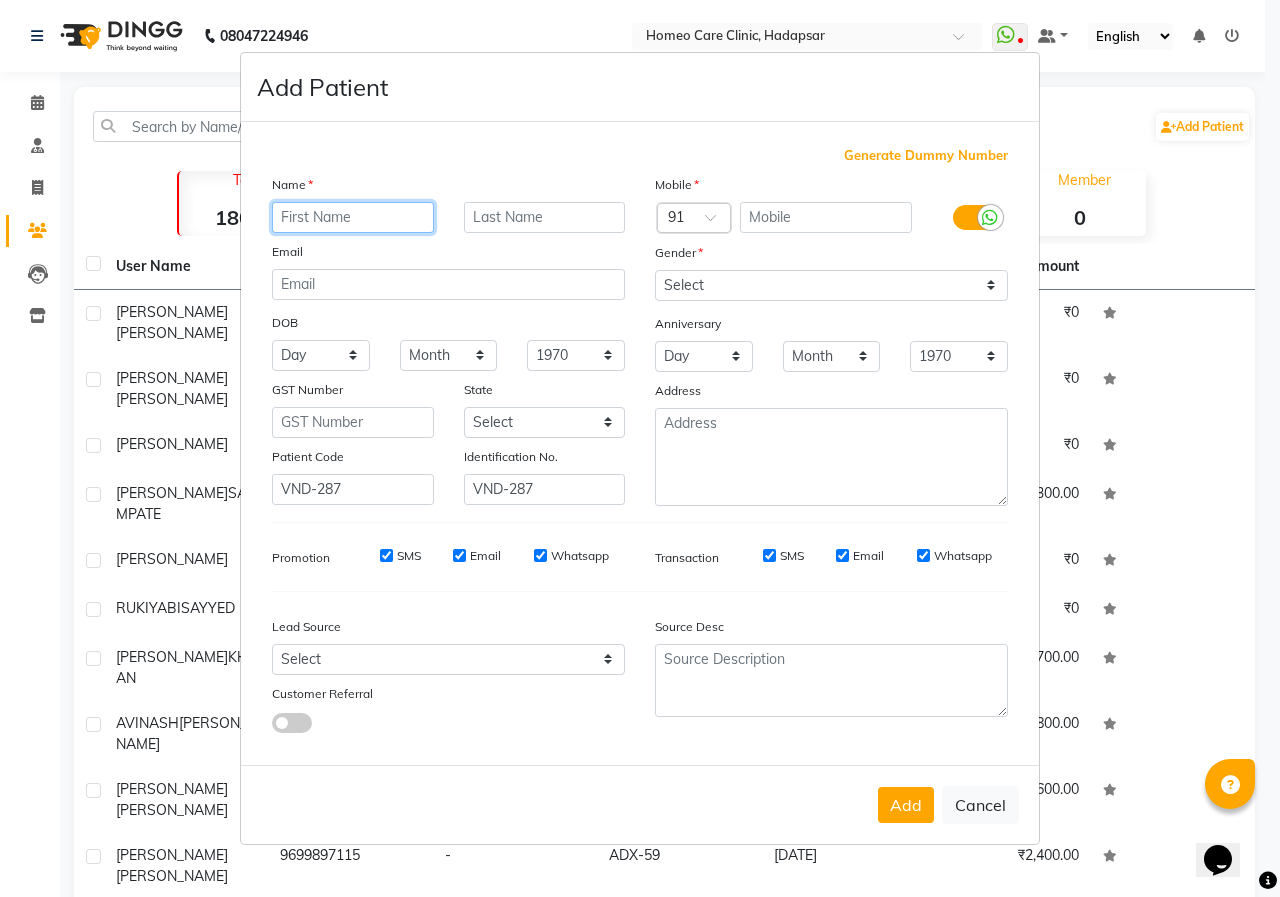 click at bounding box center [353, 217] 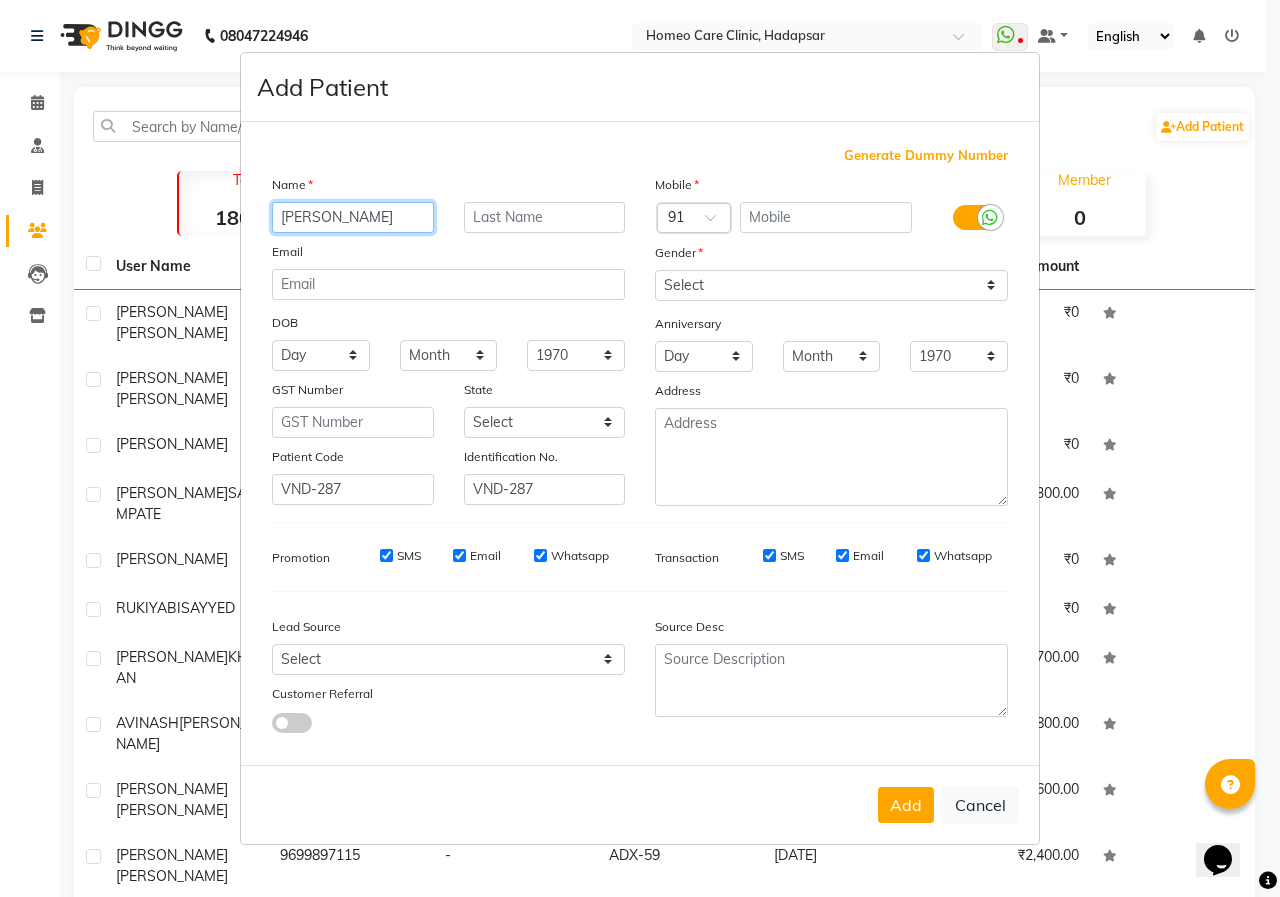 type on "[PERSON_NAME]" 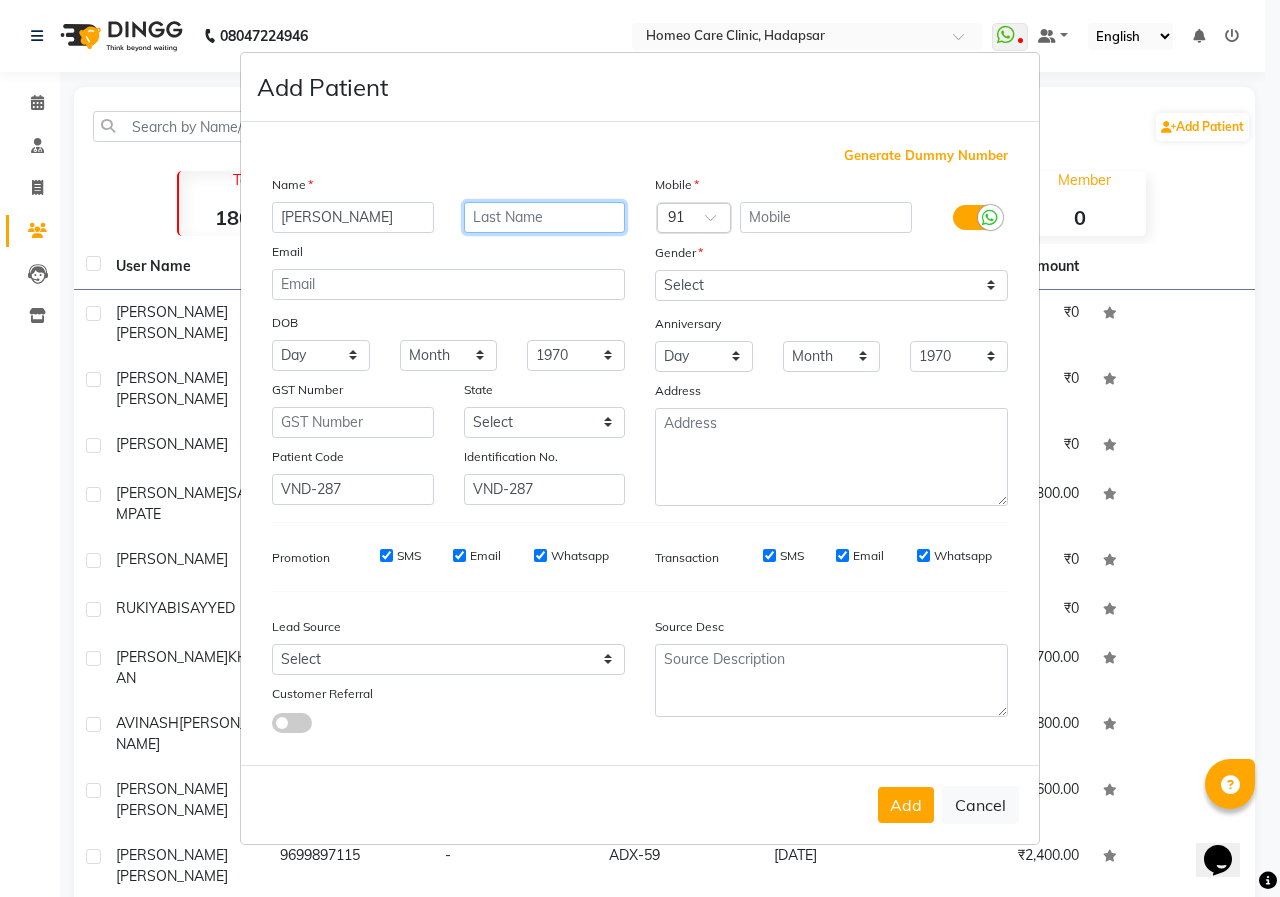 click at bounding box center (545, 217) 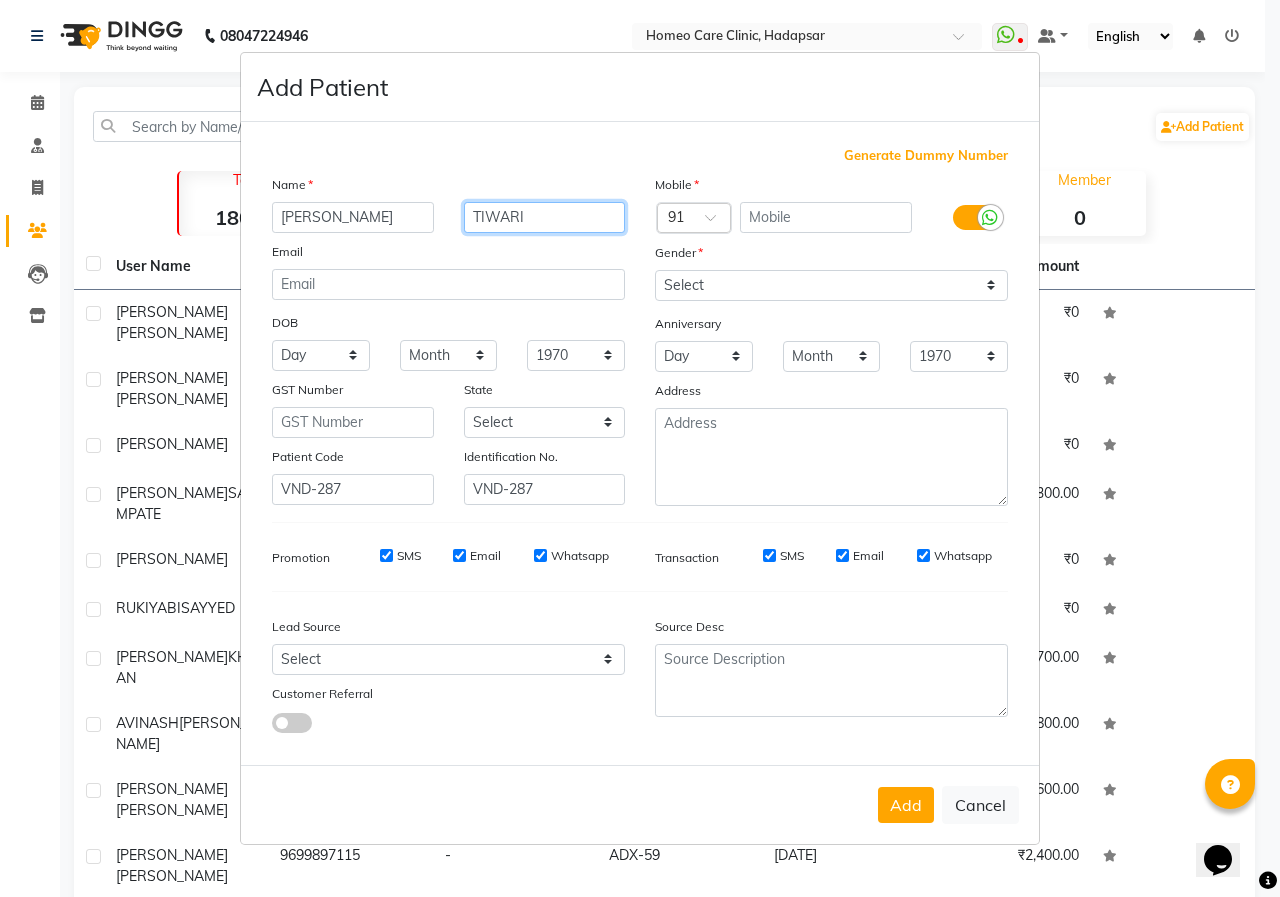 type on "TIWARI" 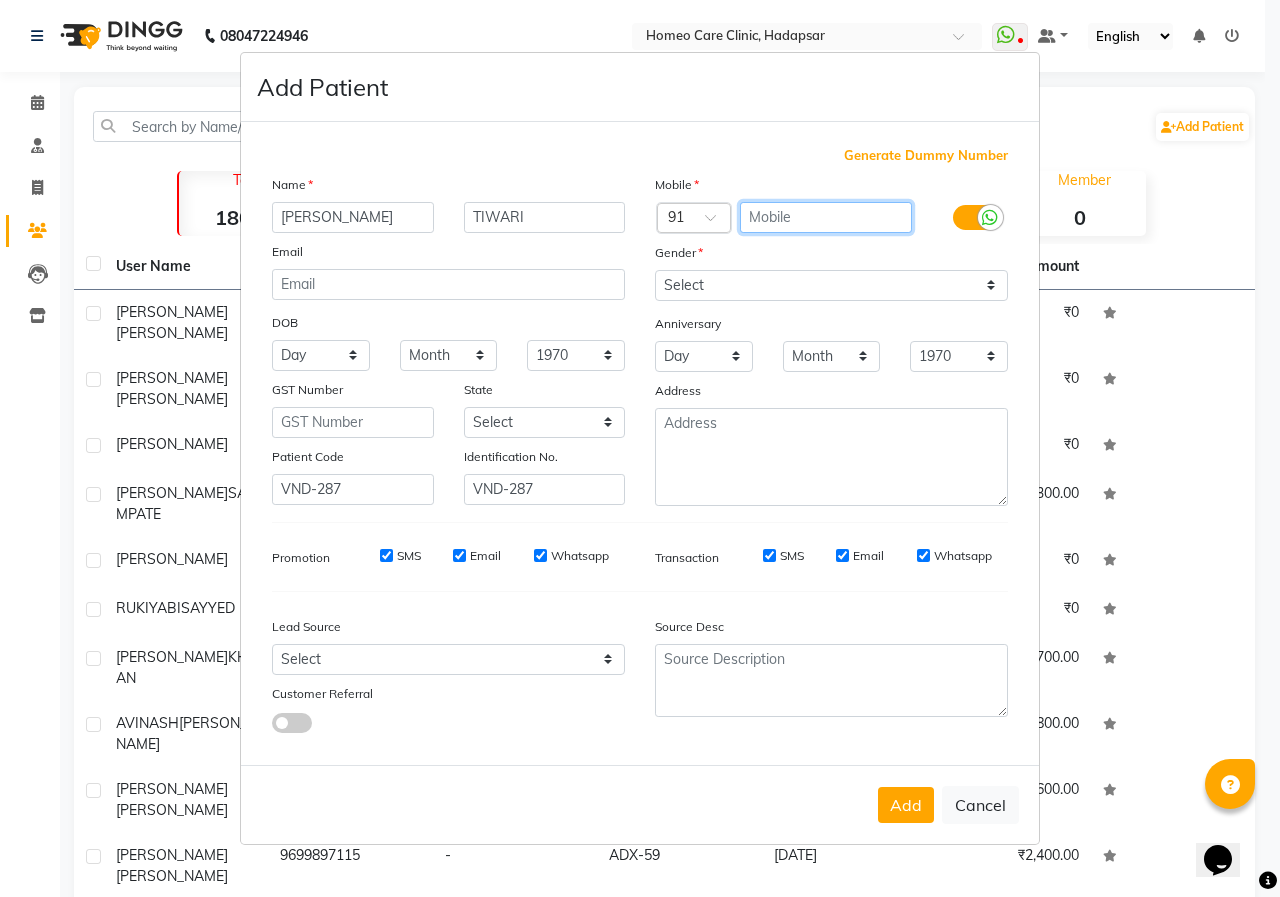 click at bounding box center (826, 217) 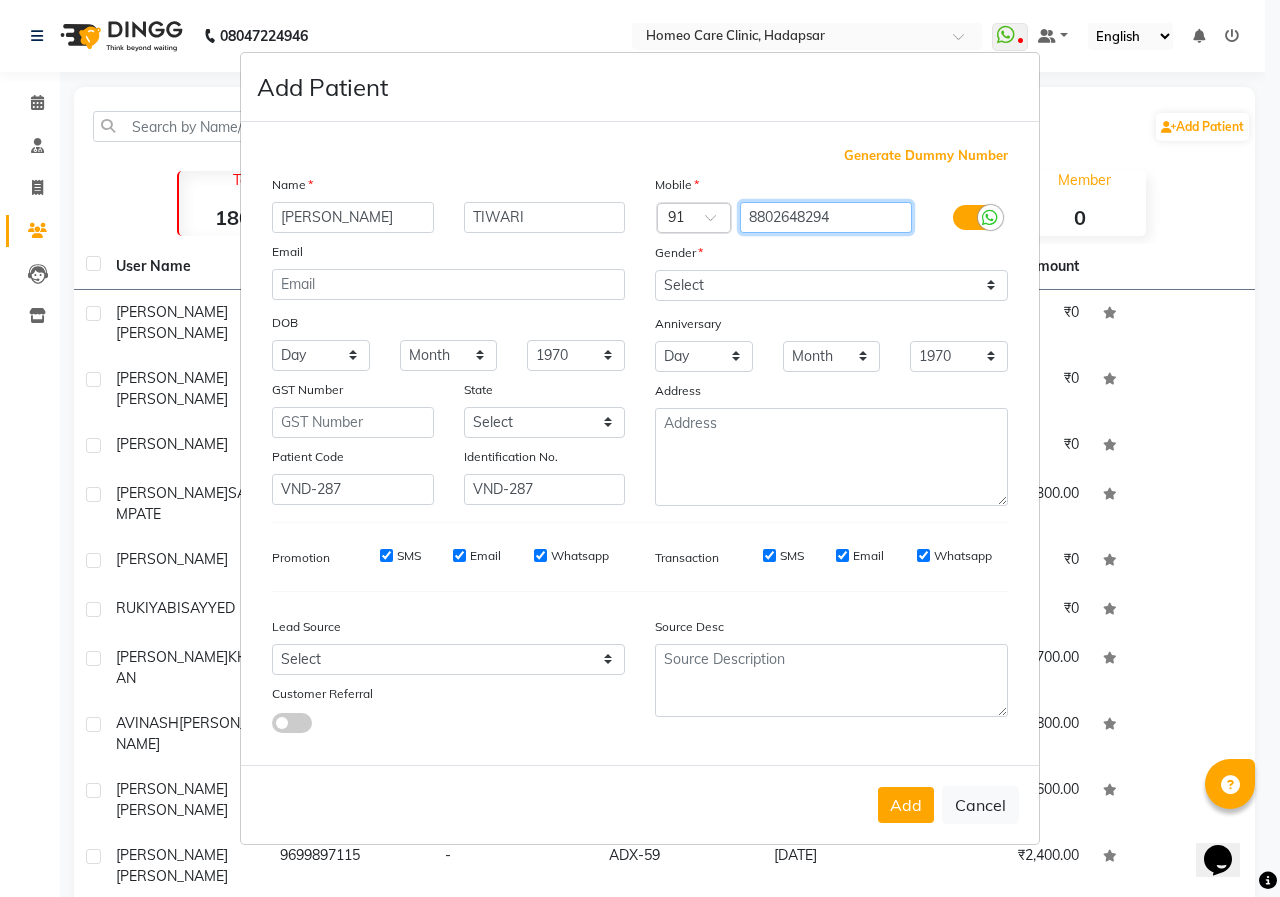 type on "8802648294" 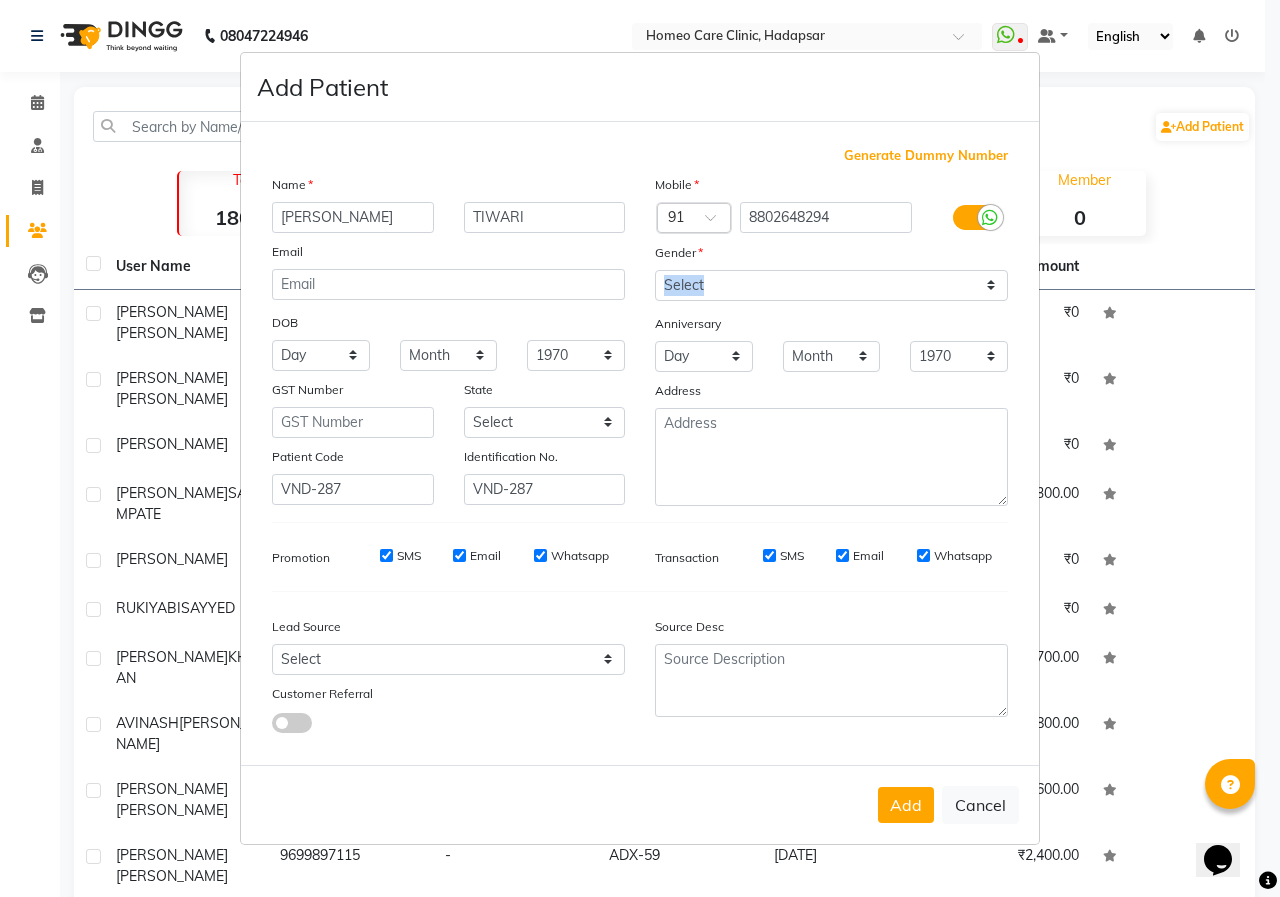 click on "Mobile Country Code × 91 8802648294 Gender Select [DEMOGRAPHIC_DATA] [DEMOGRAPHIC_DATA] Other Prefer Not To Say Anniversary Day 01 02 03 04 05 06 07 08 09 10 11 12 13 14 15 16 17 18 19 20 21 22 23 24 25 26 27 28 29 30 31 Month January February March April May June July August September October November [DATE] 1971 1972 1973 1974 1975 1976 1977 1978 1979 1980 1981 1982 1983 1984 1985 1986 1987 1988 1989 1990 1991 1992 1993 1994 1995 1996 1997 1998 1999 2000 2001 2002 2003 2004 2005 2006 2007 2008 2009 2010 2011 2012 2013 2014 2015 2016 2017 2018 2019 2020 2021 2022 2023 2024 2025 Address" at bounding box center (831, 340) 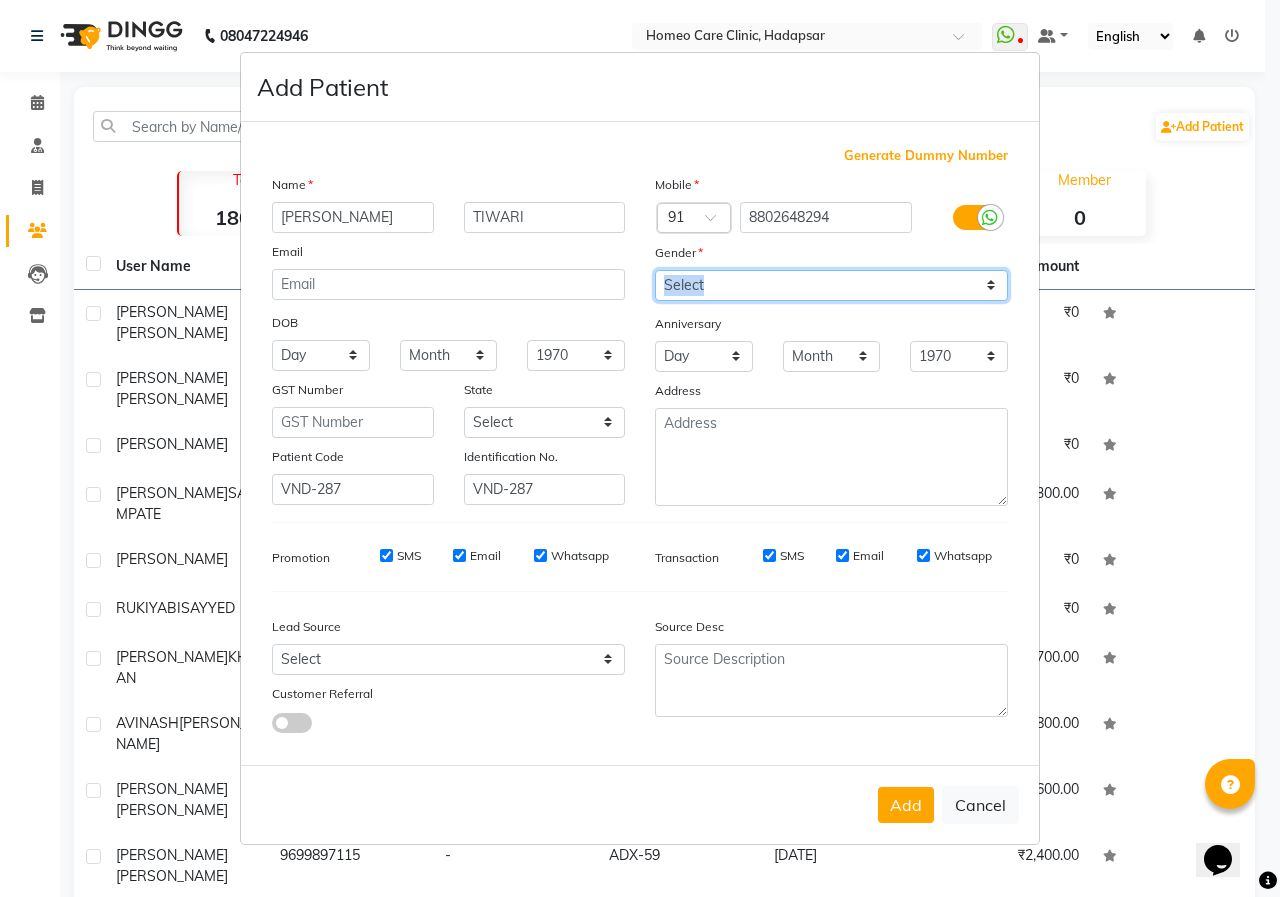 click on "Select [DEMOGRAPHIC_DATA] [DEMOGRAPHIC_DATA] Other Prefer Not To Say" at bounding box center (831, 285) 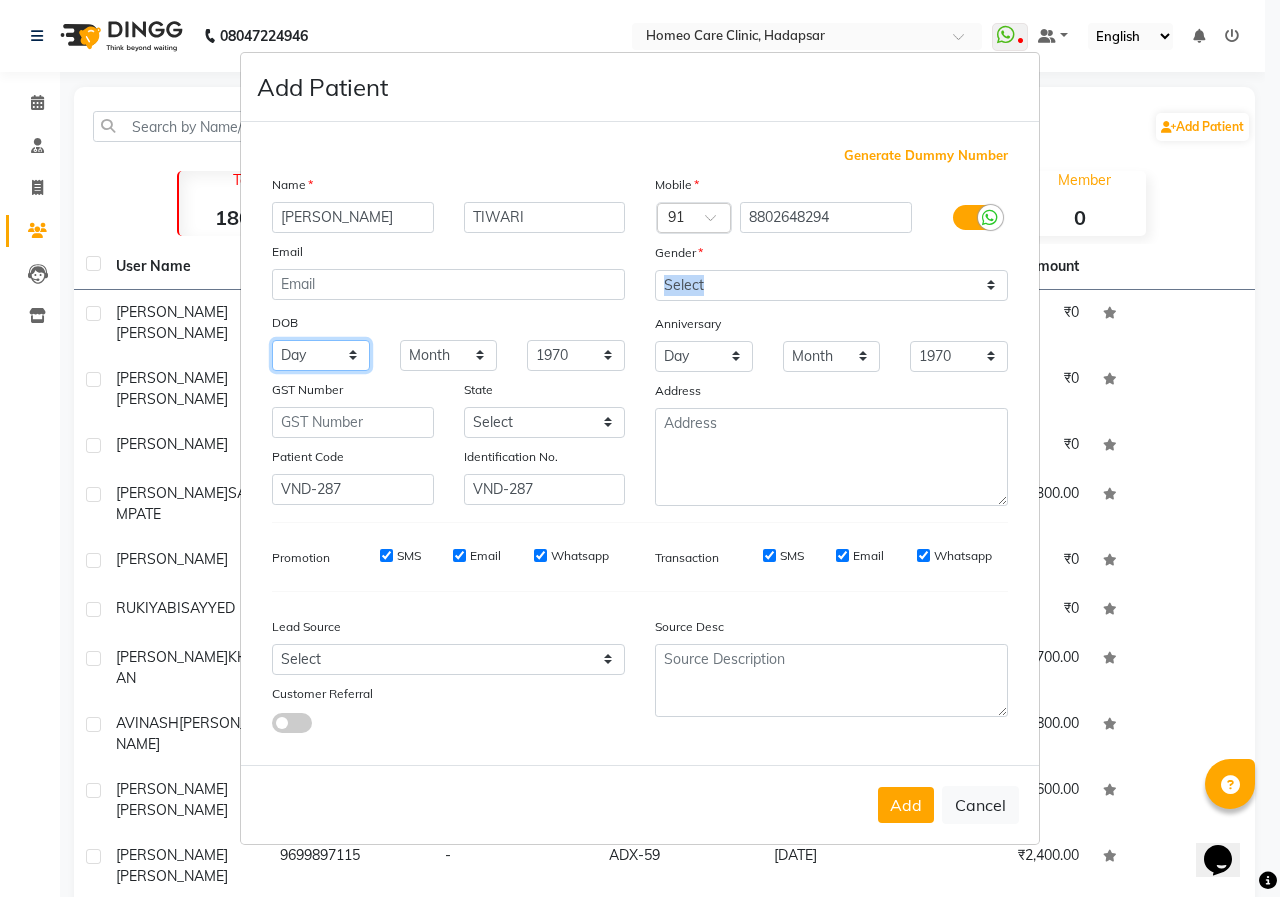 click on "Day 01 02 03 04 05 06 07 08 09 10 11 12 13 14 15 16 17 18 19 20 21 22 23 24 25 26 27 28 29 30 31" at bounding box center (321, 355) 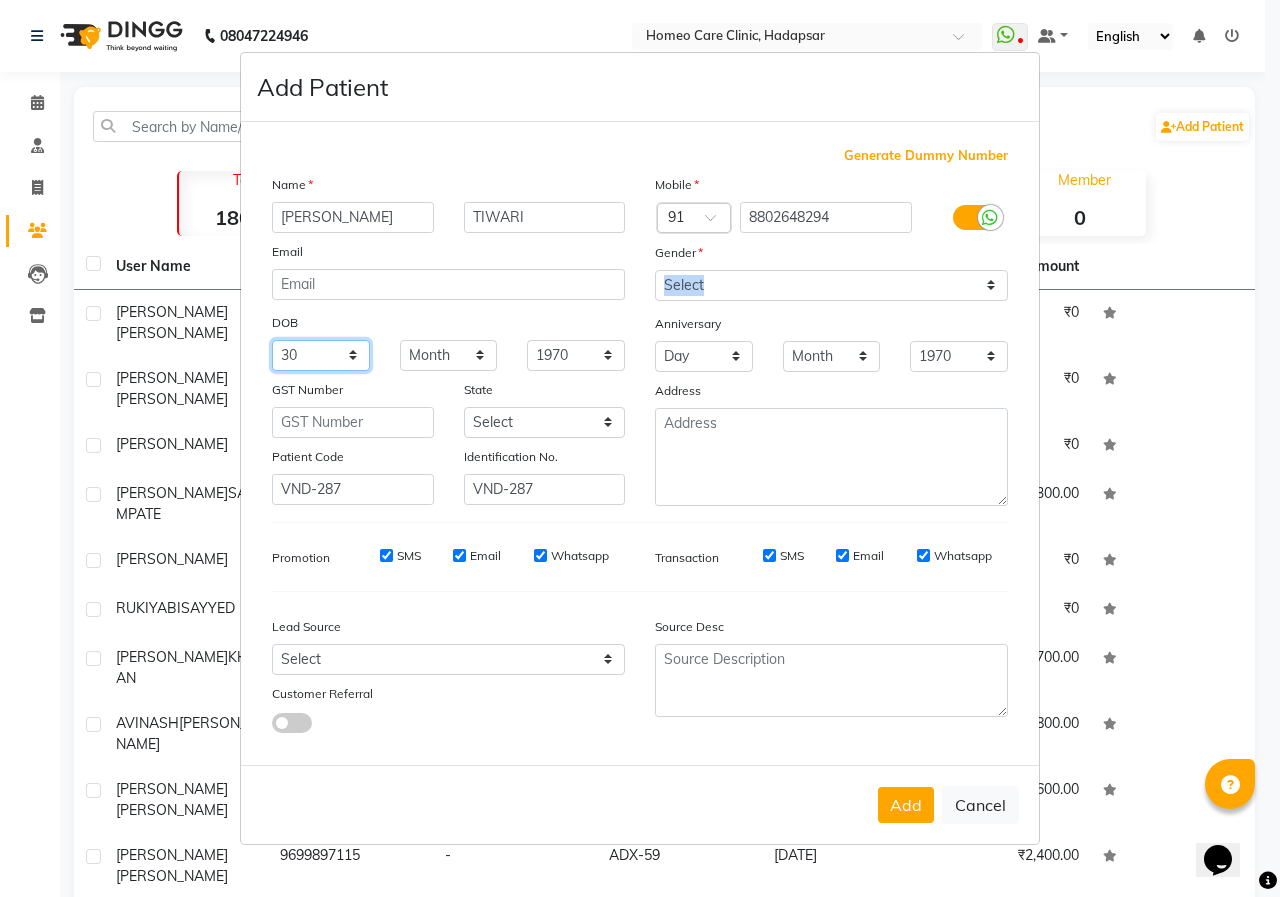 click on "Day 01 02 03 04 05 06 07 08 09 10 11 12 13 14 15 16 17 18 19 20 21 22 23 24 25 26 27 28 29 30 31" at bounding box center [321, 355] 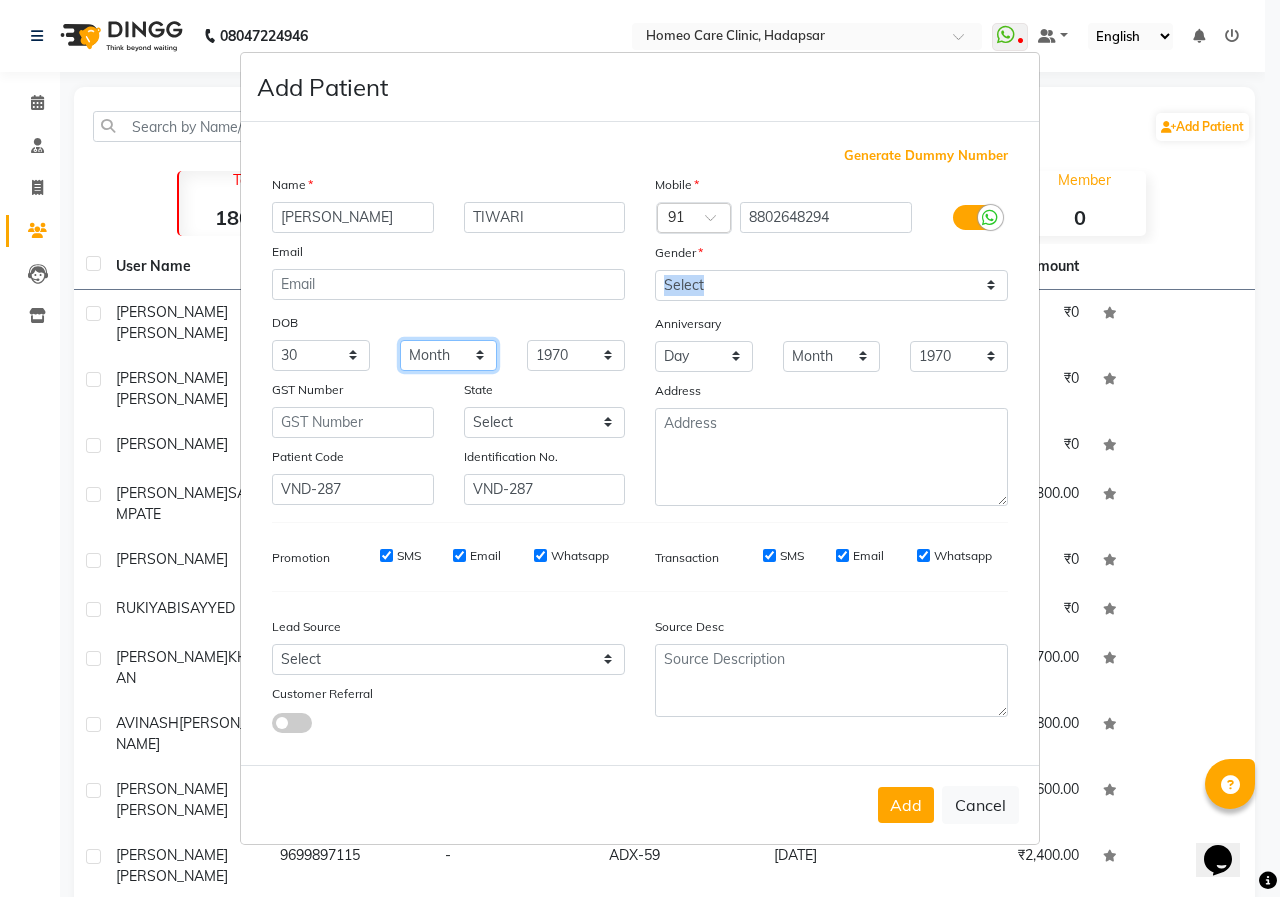click on "Month January February March April May June July August September October November December" at bounding box center [449, 355] 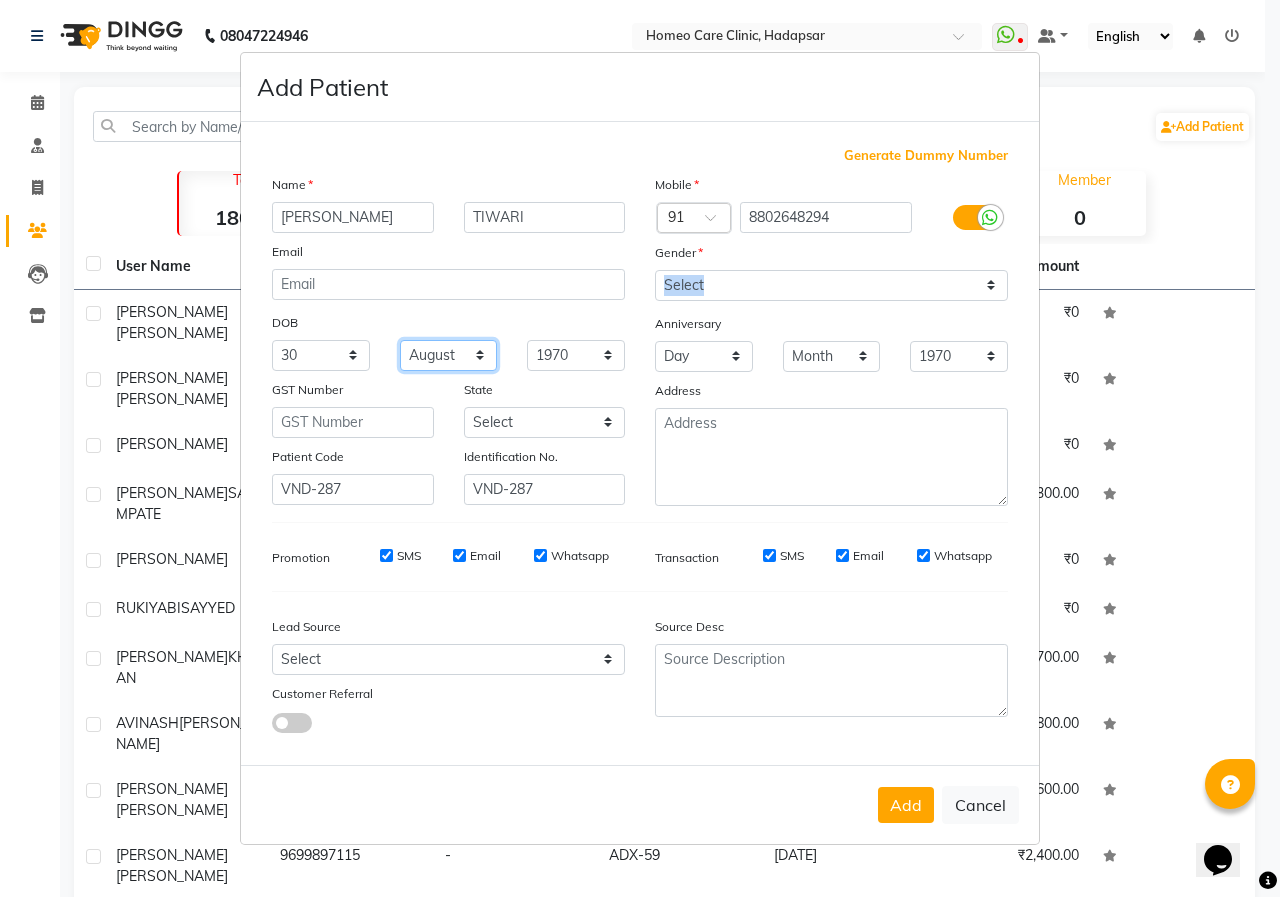 click on "Month January February March April May June July August September October November December" at bounding box center (449, 355) 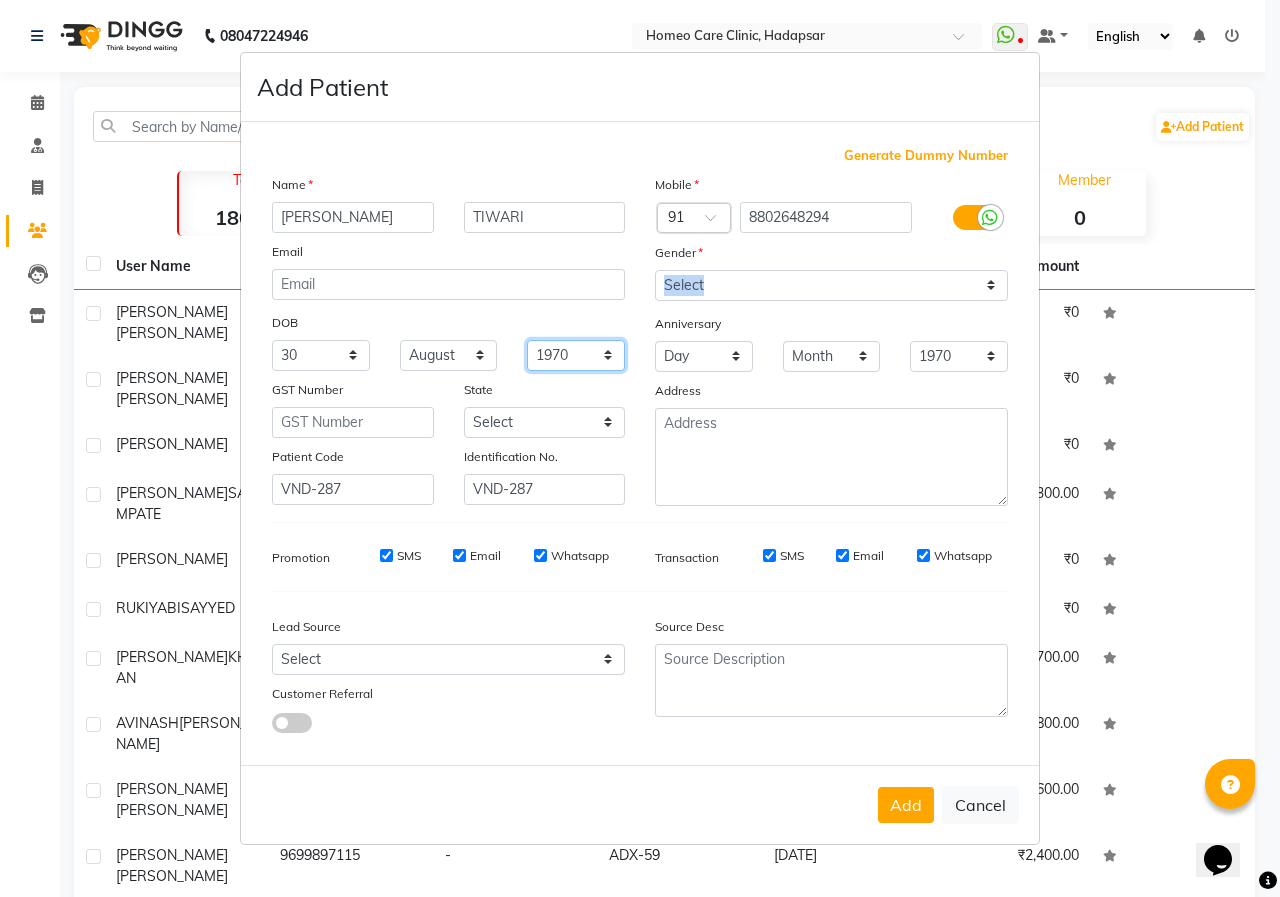 click on "1940 1941 1942 1943 1944 1945 1946 1947 1948 1949 1950 1951 1952 1953 1954 1955 1956 1957 1958 1959 1960 1961 1962 1963 1964 1965 1966 1967 1968 1969 1970 1971 1972 1973 1974 1975 1976 1977 1978 1979 1980 1981 1982 1983 1984 1985 1986 1987 1988 1989 1990 1991 1992 1993 1994 1995 1996 1997 1998 1999 2000 2001 2002 2003 2004 2005 2006 2007 2008 2009 2010 2011 2012 2013 2014 2015 2016 2017 2018 2019 2020 2021 2022 2023 2024" at bounding box center [576, 355] 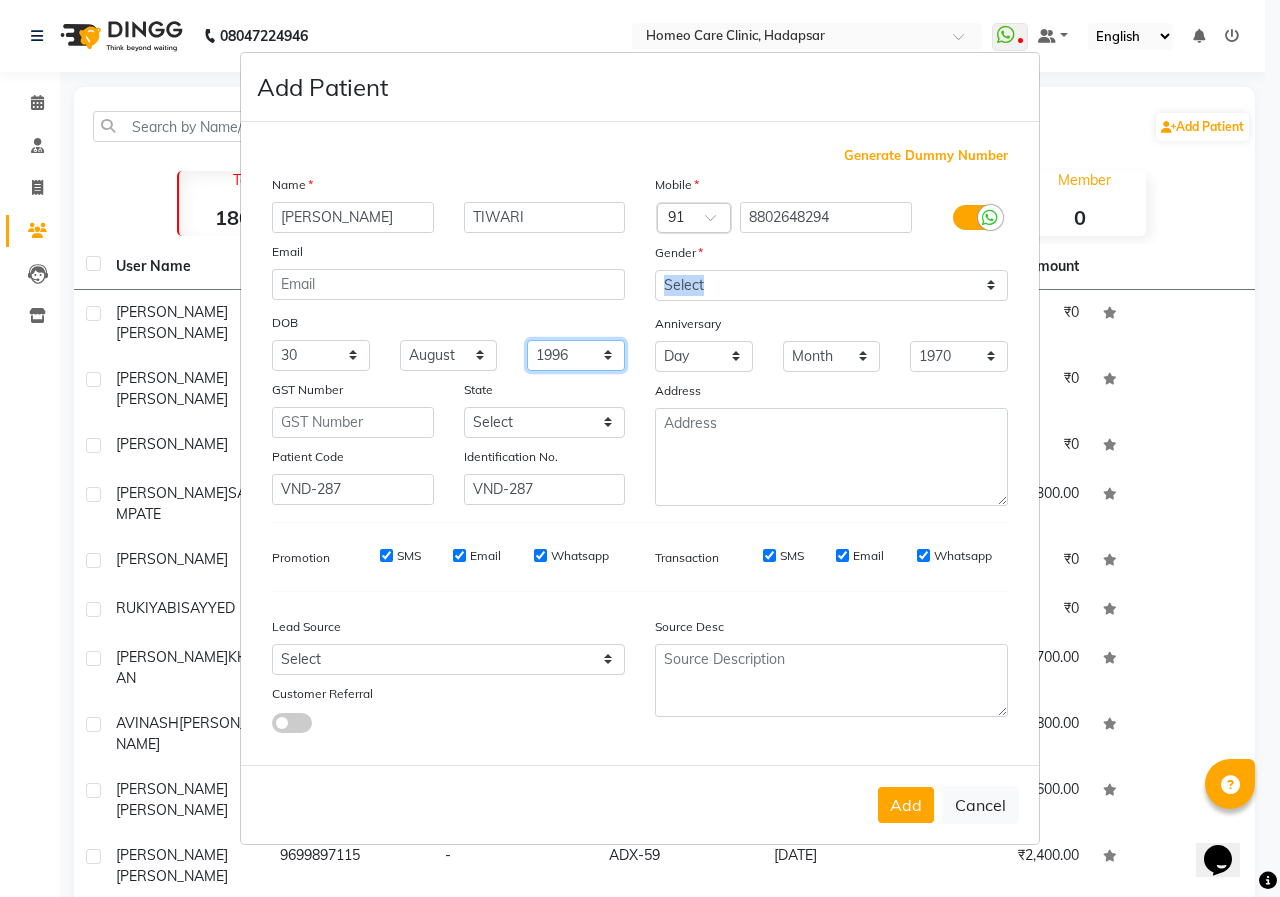 click on "1940 1941 1942 1943 1944 1945 1946 1947 1948 1949 1950 1951 1952 1953 1954 1955 1956 1957 1958 1959 1960 1961 1962 1963 1964 1965 1966 1967 1968 1969 1970 1971 1972 1973 1974 1975 1976 1977 1978 1979 1980 1981 1982 1983 1984 1985 1986 1987 1988 1989 1990 1991 1992 1993 1994 1995 1996 1997 1998 1999 2000 2001 2002 2003 2004 2005 2006 2007 2008 2009 2010 2011 2012 2013 2014 2015 2016 2017 2018 2019 2020 2021 2022 2023 2024" at bounding box center (576, 355) 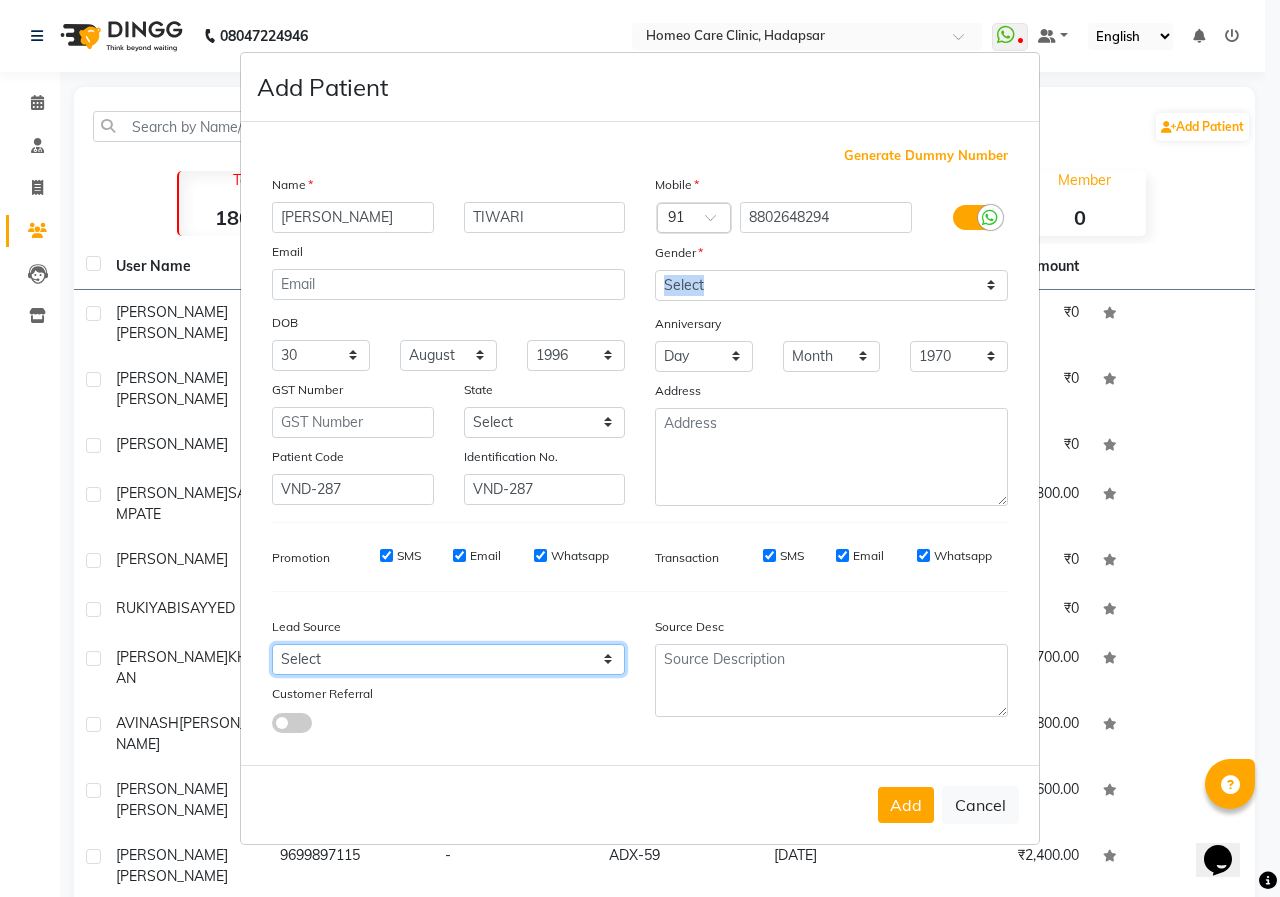 click on "Select Walk-in Referral Internet Friend Word of Mouth Advertisement Facebook JustDial Google Other Meta By Doctor Website" at bounding box center [448, 659] 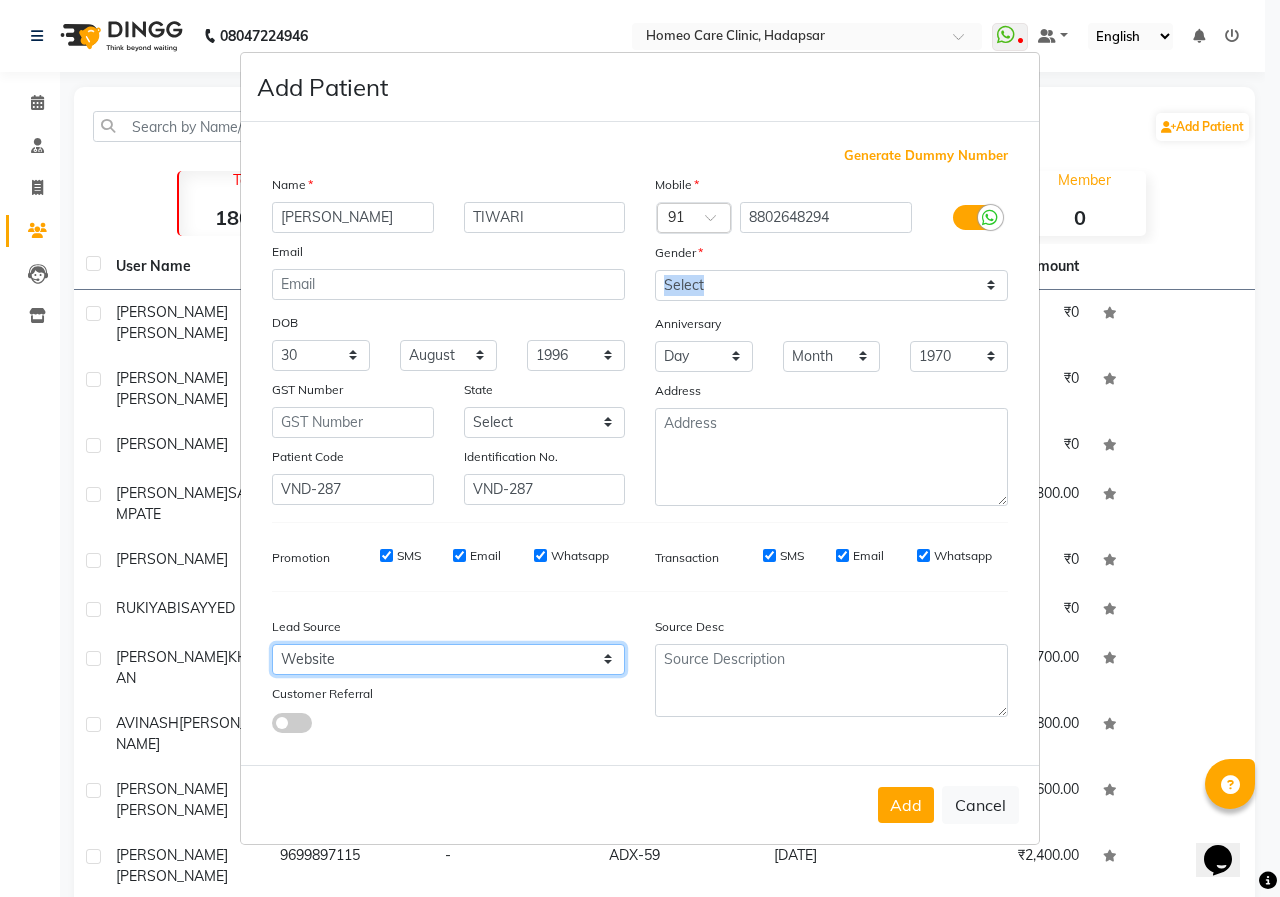 click on "Select Walk-in Referral Internet Friend Word of Mouth Advertisement Facebook JustDial Google Other Meta By Doctor Website" at bounding box center (448, 659) 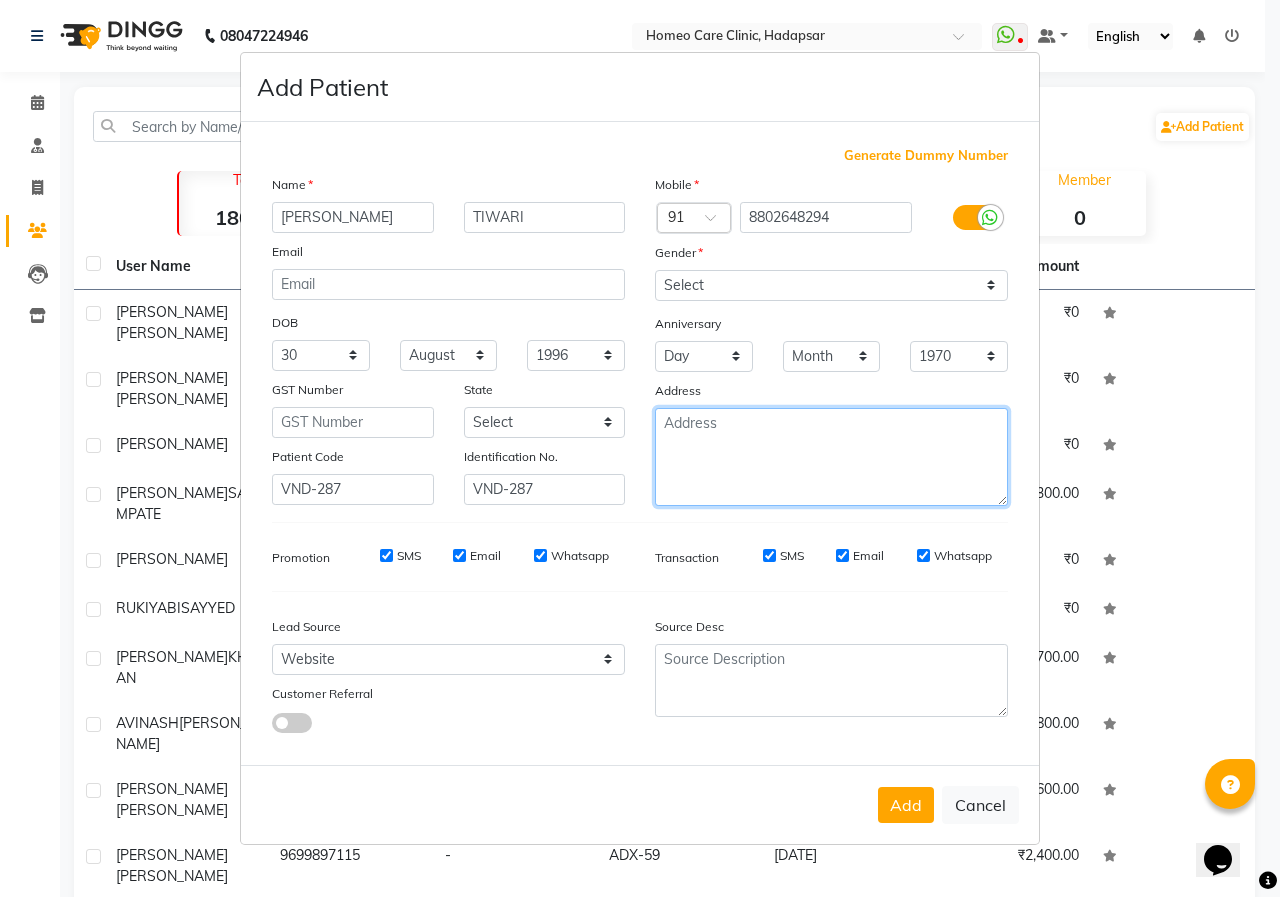 click at bounding box center [831, 457] 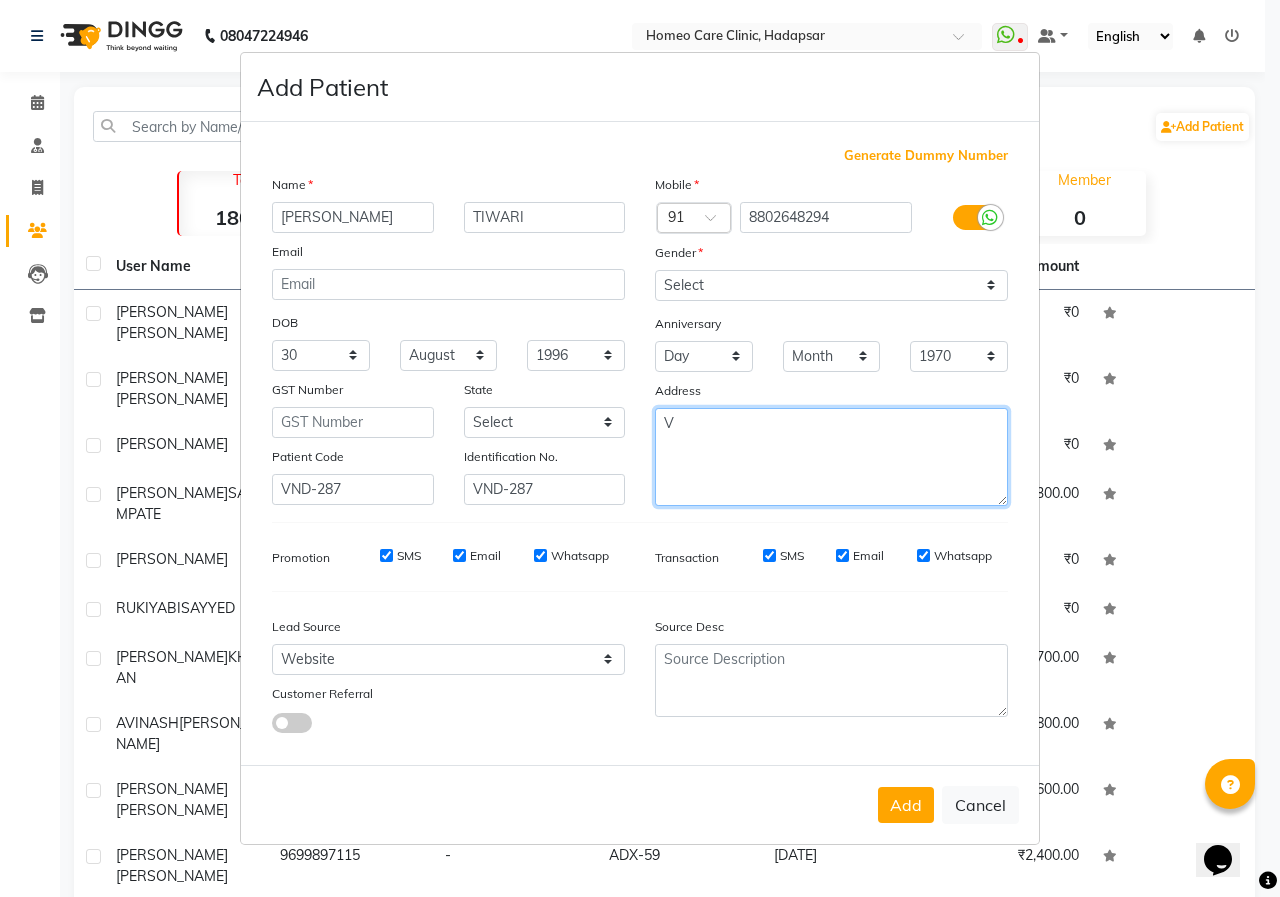 drag, startPoint x: 777, startPoint y: 426, endPoint x: 551, endPoint y: 413, distance: 226.37358 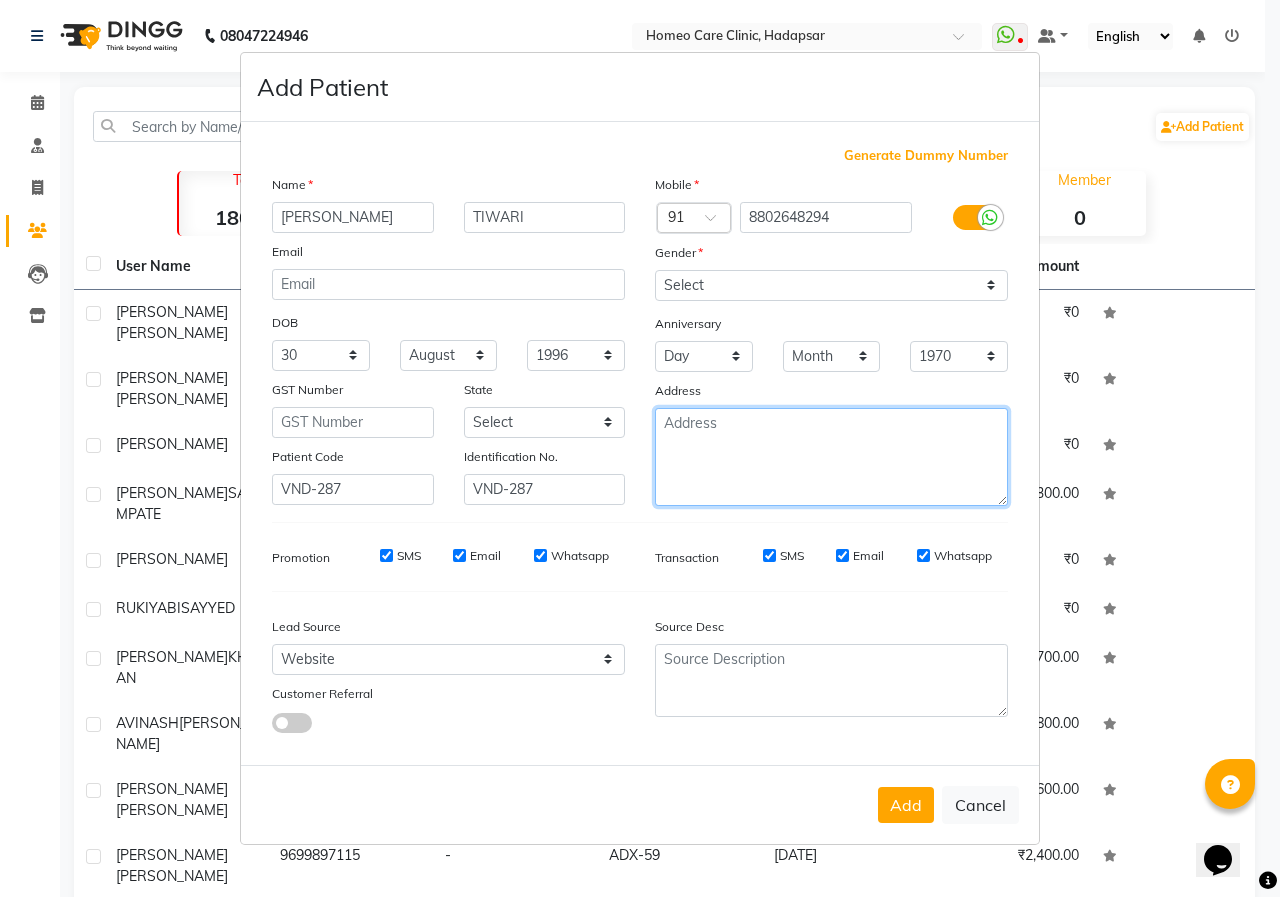 paste on "[GEOGRAPHIC_DATA]" 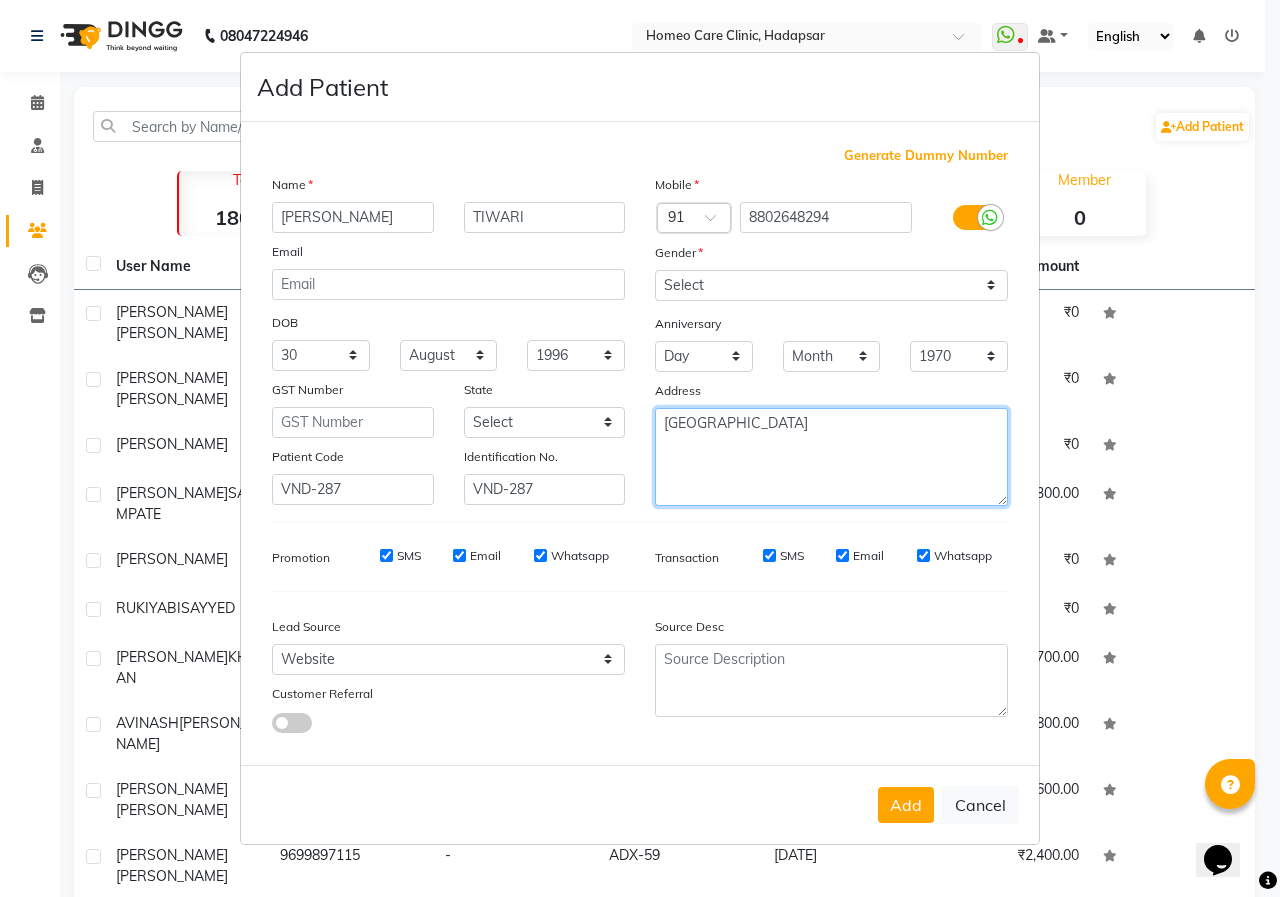 type on "[GEOGRAPHIC_DATA]" 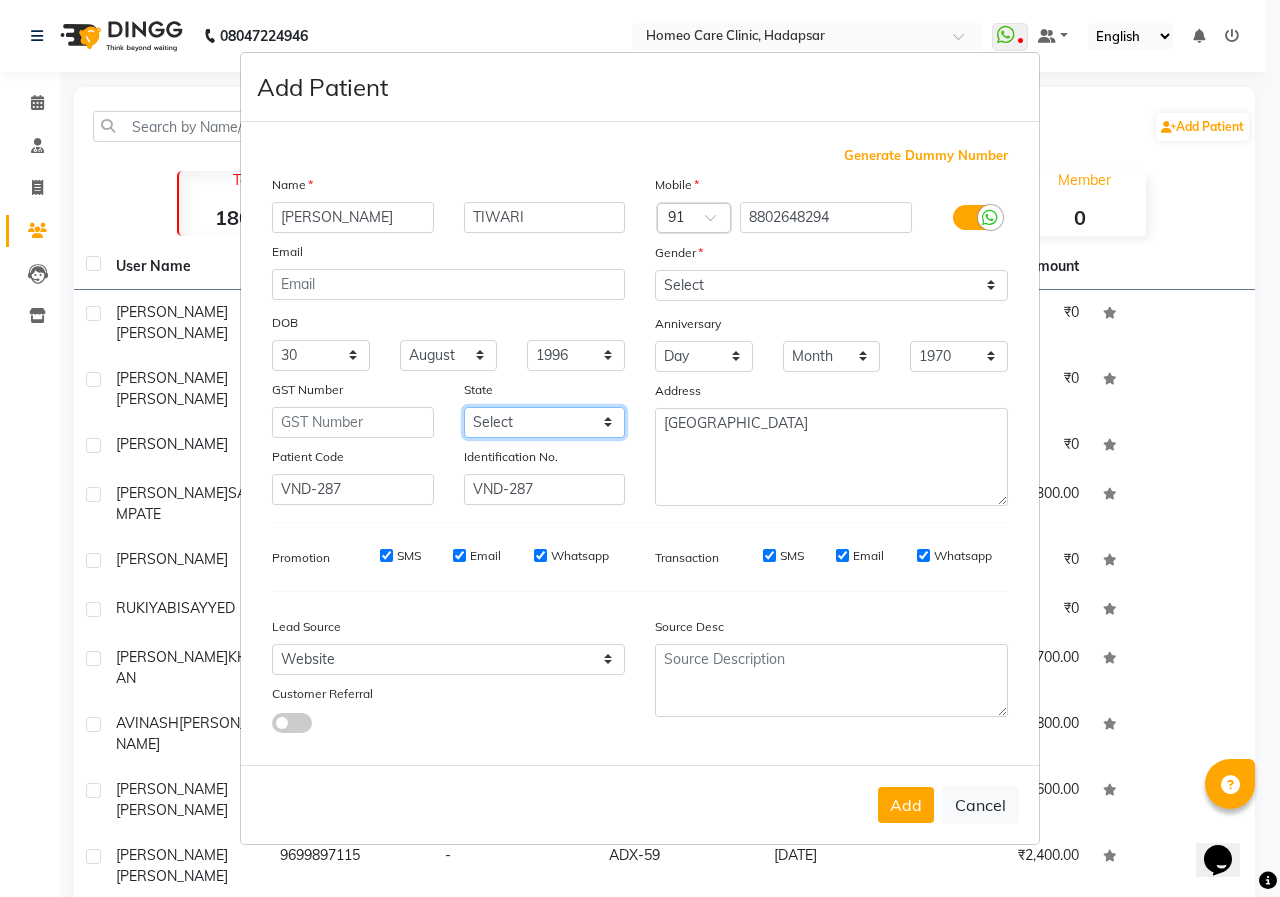 click on "Select [GEOGRAPHIC_DATA] [GEOGRAPHIC_DATA] [GEOGRAPHIC_DATA] [GEOGRAPHIC_DATA] [GEOGRAPHIC_DATA] [GEOGRAPHIC_DATA] [GEOGRAPHIC_DATA] [GEOGRAPHIC_DATA] and [GEOGRAPHIC_DATA] [GEOGRAPHIC_DATA] [GEOGRAPHIC_DATA] [GEOGRAPHIC_DATA] [GEOGRAPHIC_DATA] [GEOGRAPHIC_DATA] [GEOGRAPHIC_DATA] [GEOGRAPHIC_DATA] [GEOGRAPHIC_DATA] [GEOGRAPHIC_DATA] [GEOGRAPHIC_DATA] [GEOGRAPHIC_DATA] [GEOGRAPHIC_DATA] [GEOGRAPHIC_DATA] [GEOGRAPHIC_DATA] [GEOGRAPHIC_DATA] [GEOGRAPHIC_DATA] [GEOGRAPHIC_DATA] [GEOGRAPHIC_DATA] [GEOGRAPHIC_DATA] [GEOGRAPHIC_DATA] [GEOGRAPHIC_DATA] [GEOGRAPHIC_DATA] [GEOGRAPHIC_DATA] [GEOGRAPHIC_DATA] [GEOGRAPHIC_DATA] [GEOGRAPHIC_DATA] [GEOGRAPHIC_DATA] [GEOGRAPHIC_DATA] [GEOGRAPHIC_DATA] Other Territory Centre Jurisdiction" at bounding box center [545, 422] 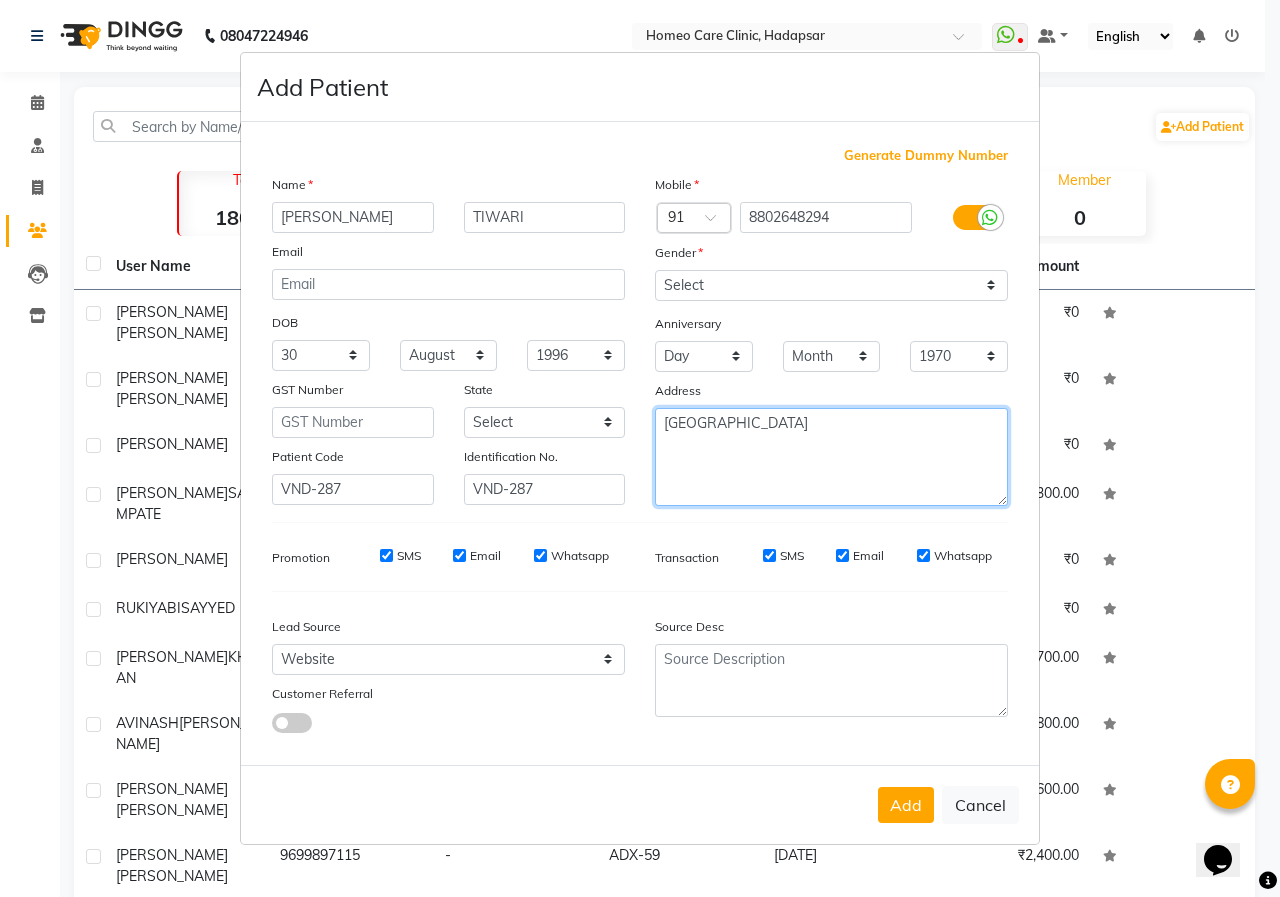 click on "[GEOGRAPHIC_DATA]" at bounding box center [831, 457] 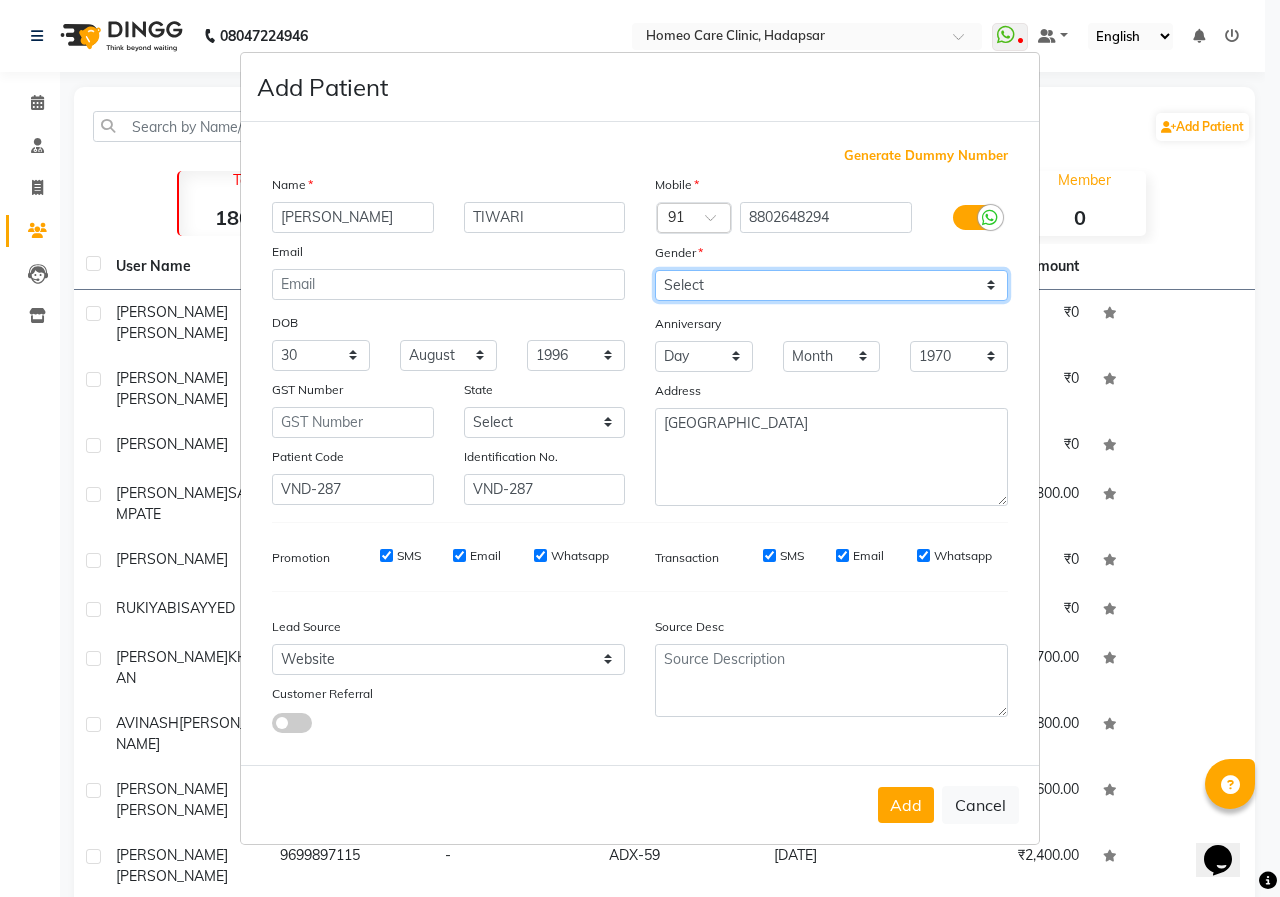 click on "Select [DEMOGRAPHIC_DATA] [DEMOGRAPHIC_DATA] Other Prefer Not To Say" at bounding box center (831, 285) 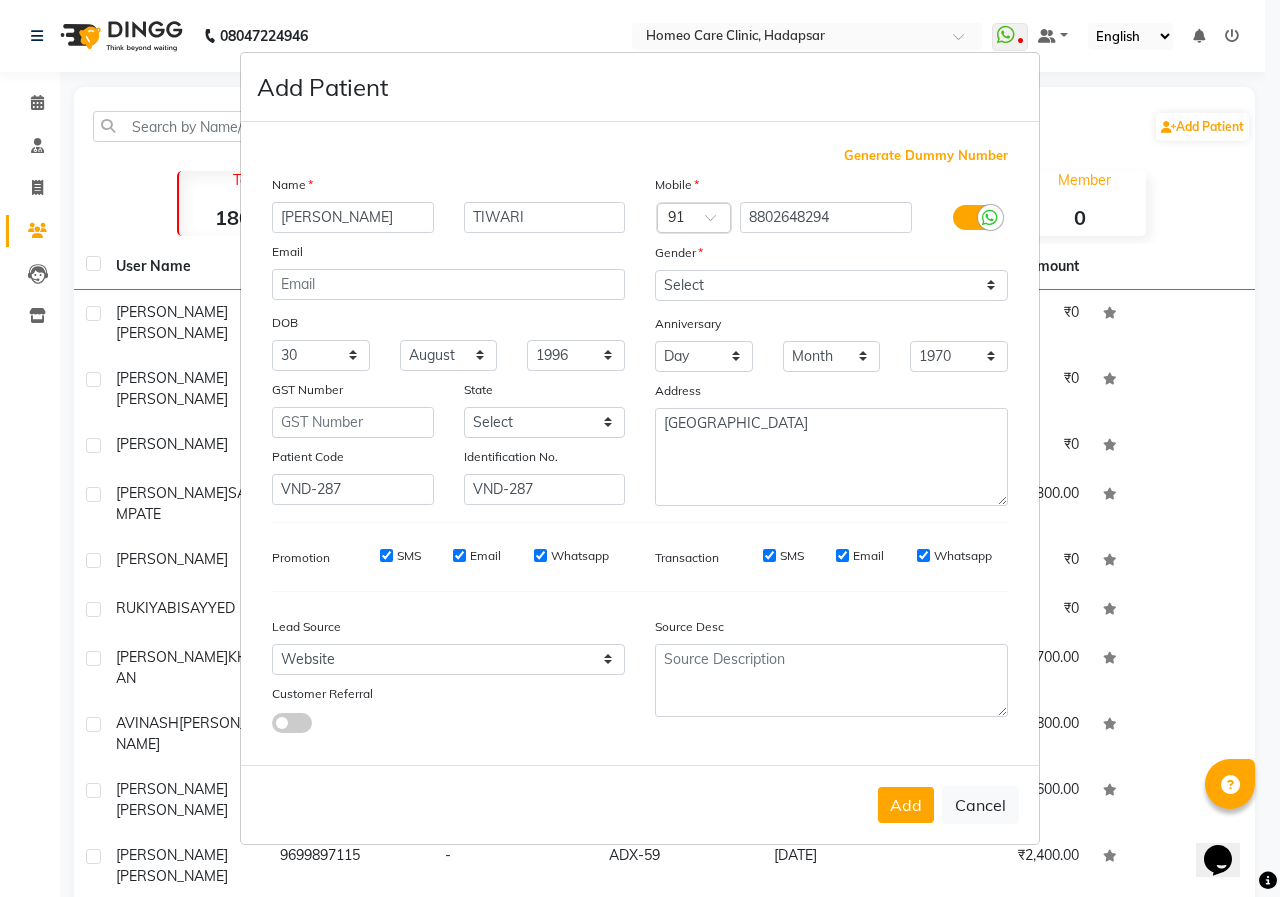 click on "DOB" at bounding box center (448, 324) 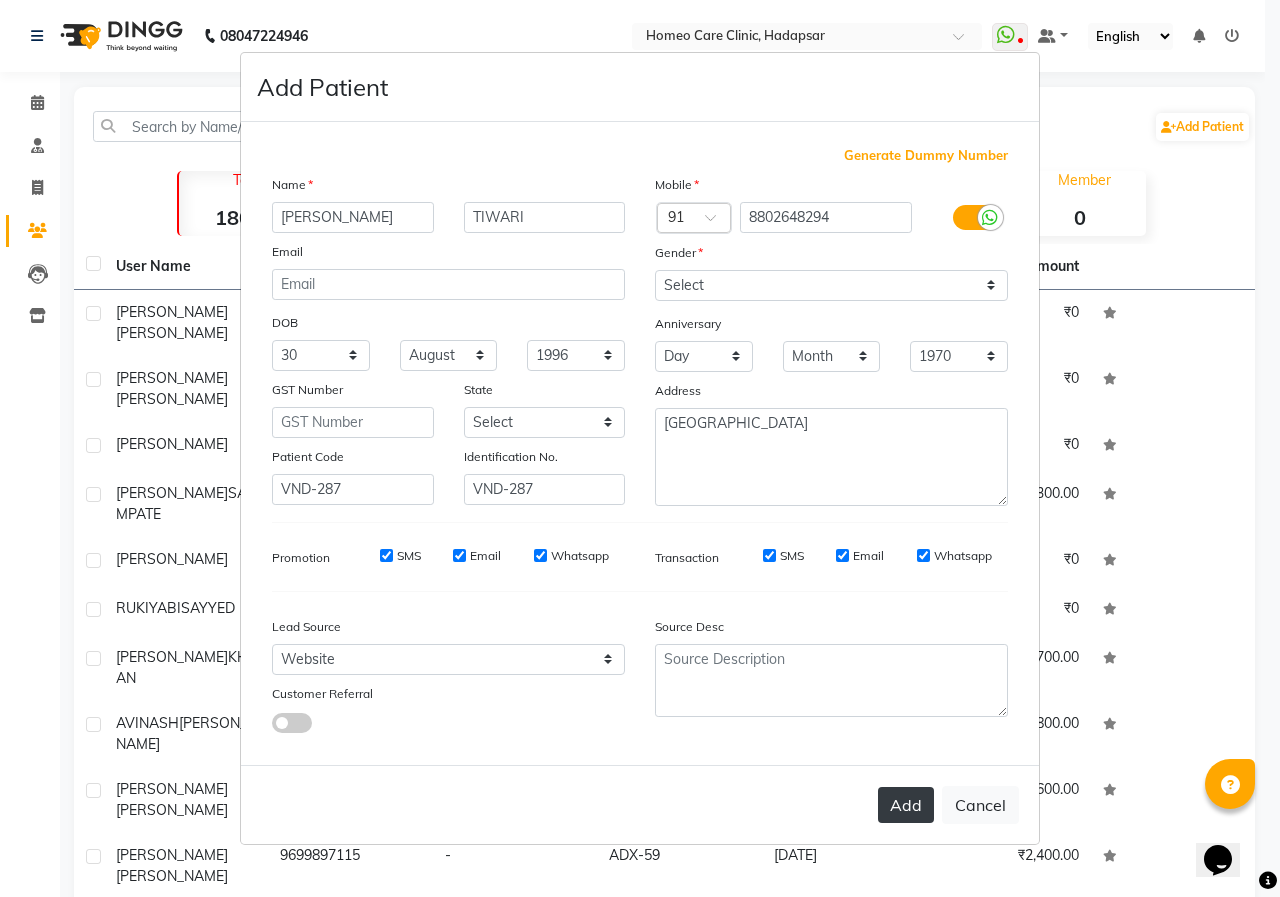 click on "Add" at bounding box center [906, 805] 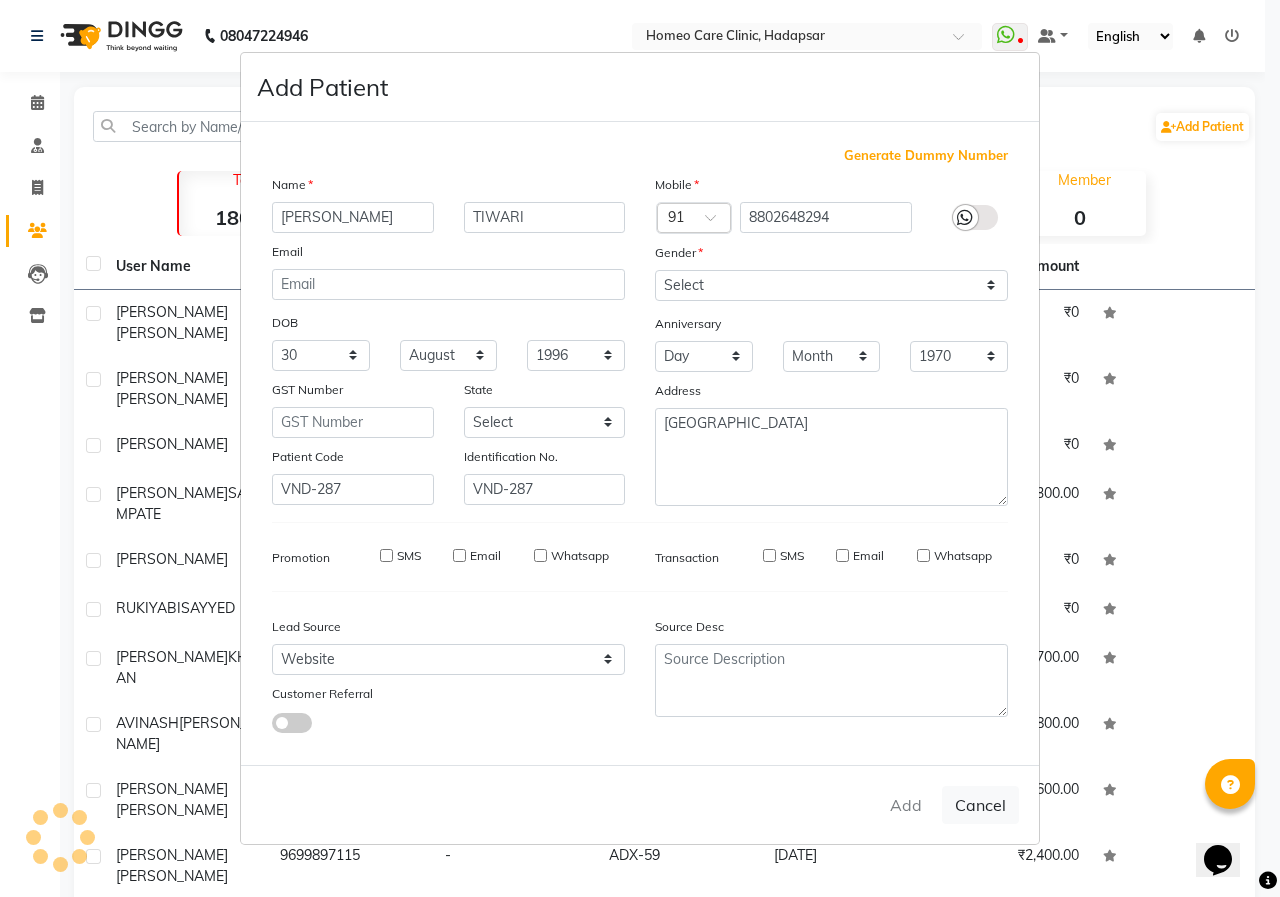 type 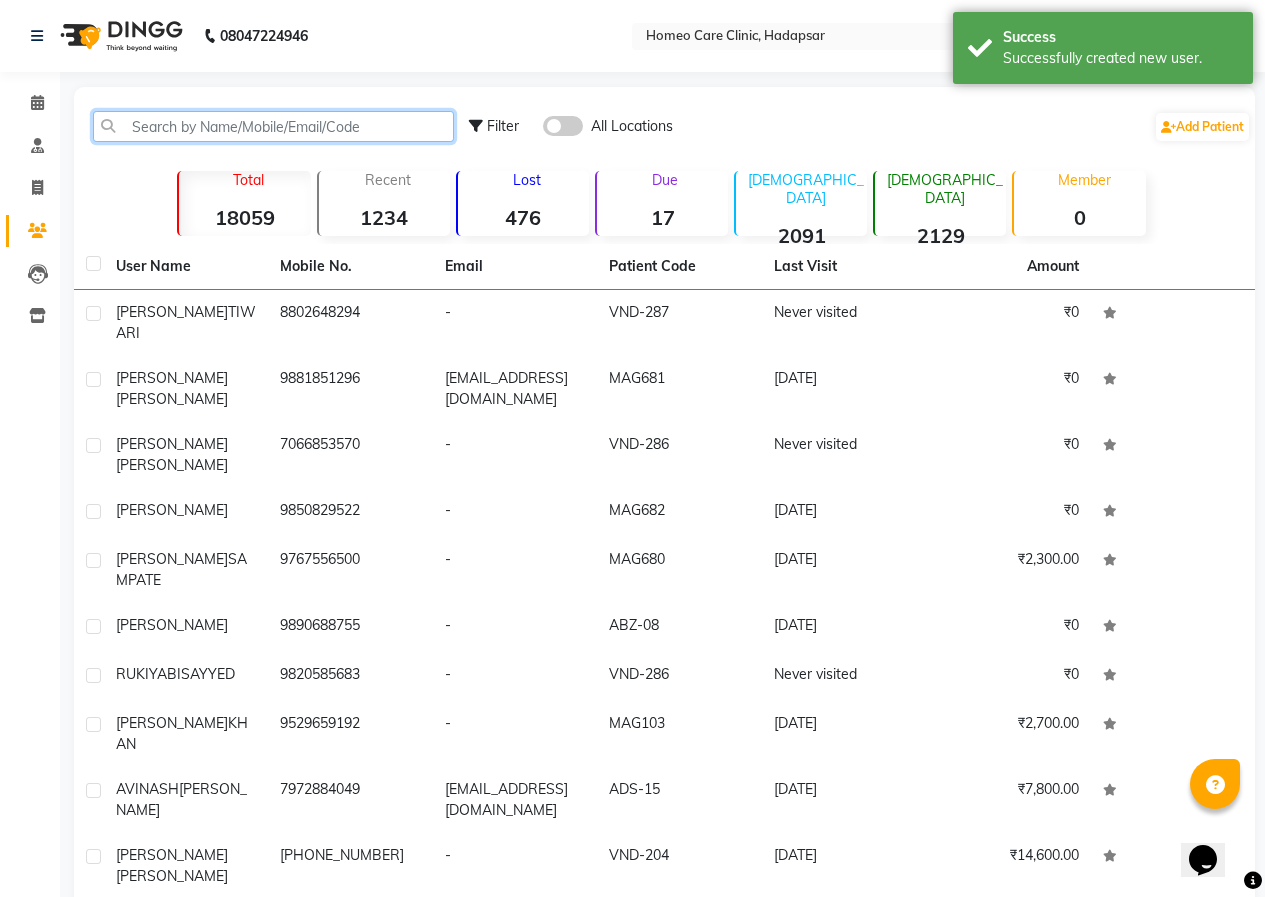 click 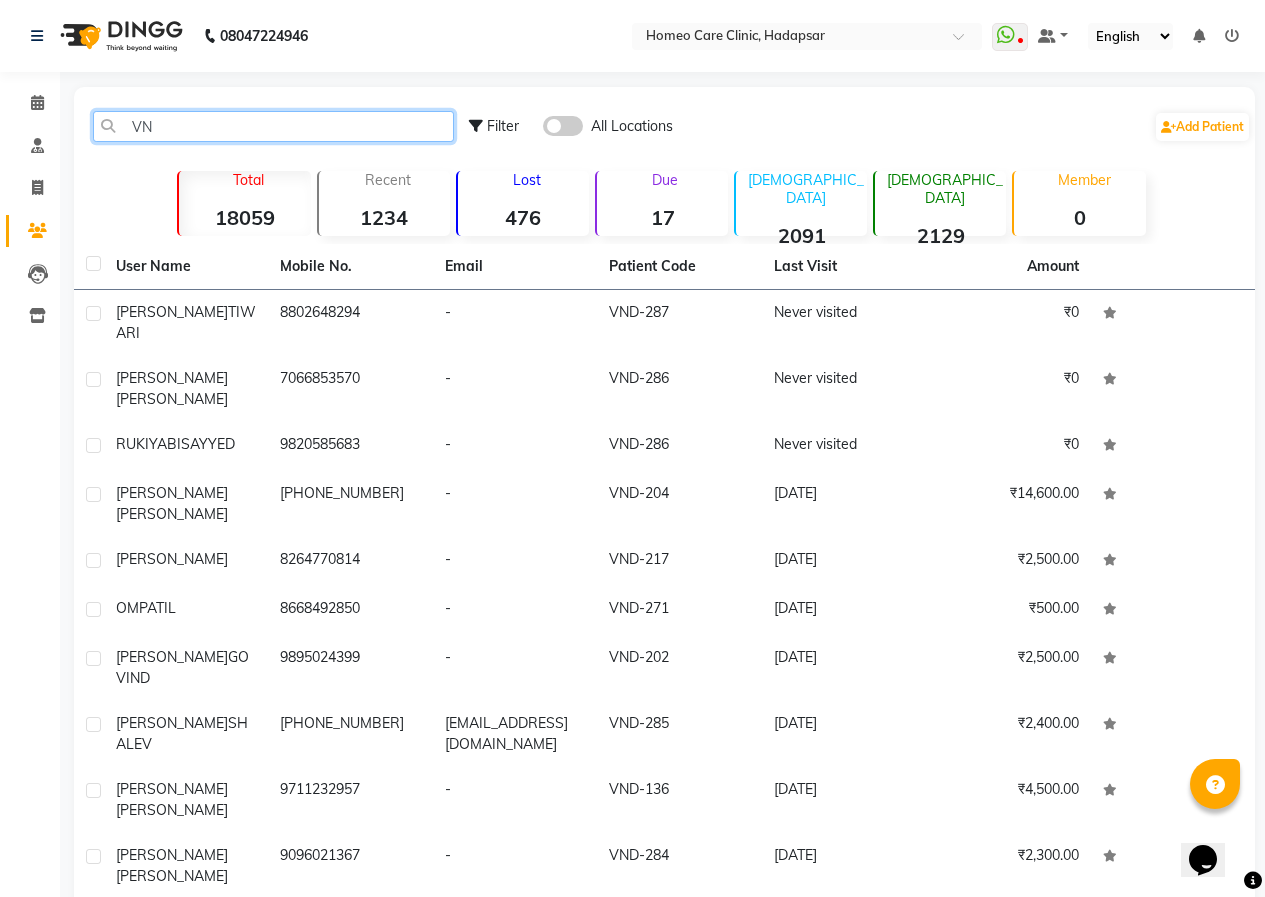 type on "V" 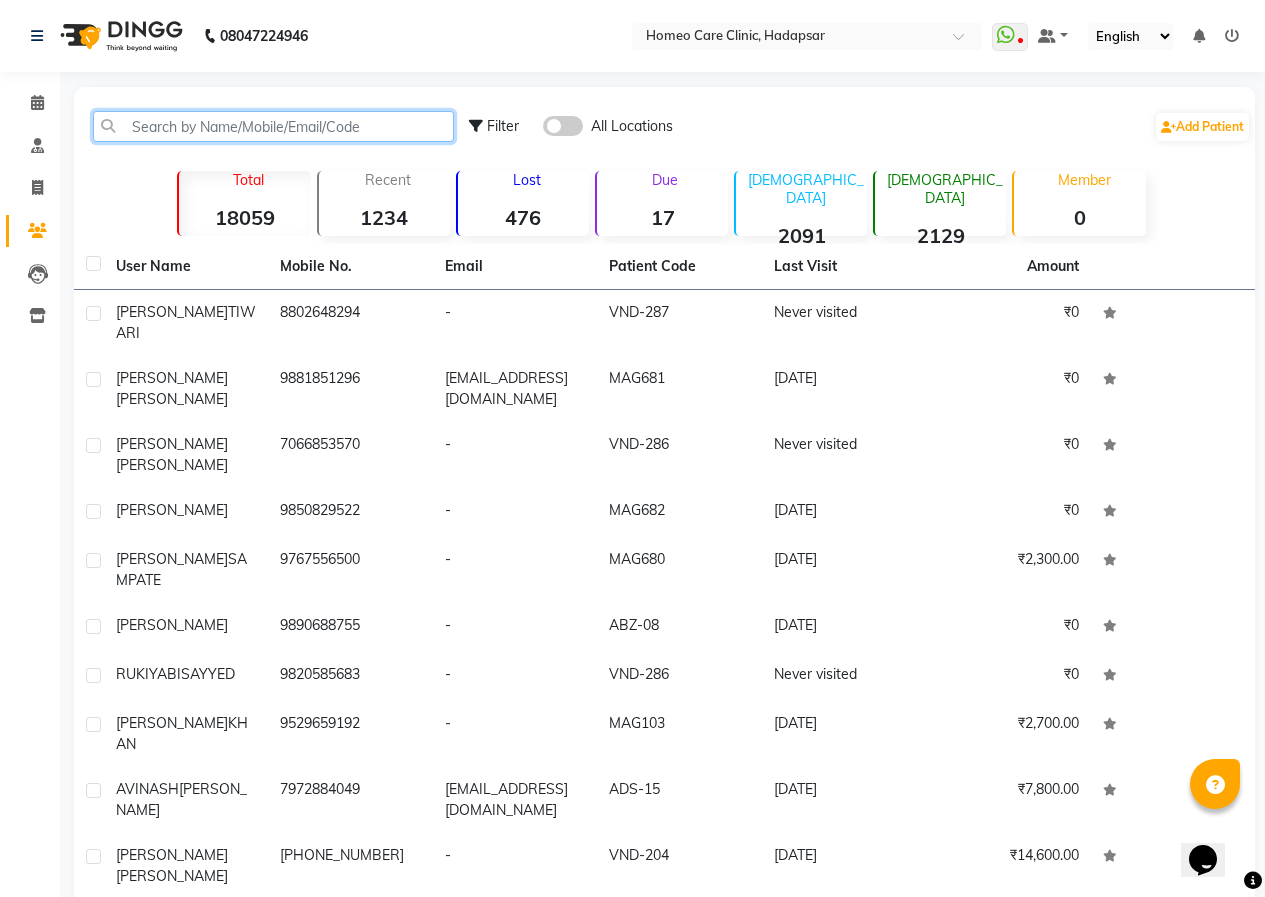 paste on "VND-217" 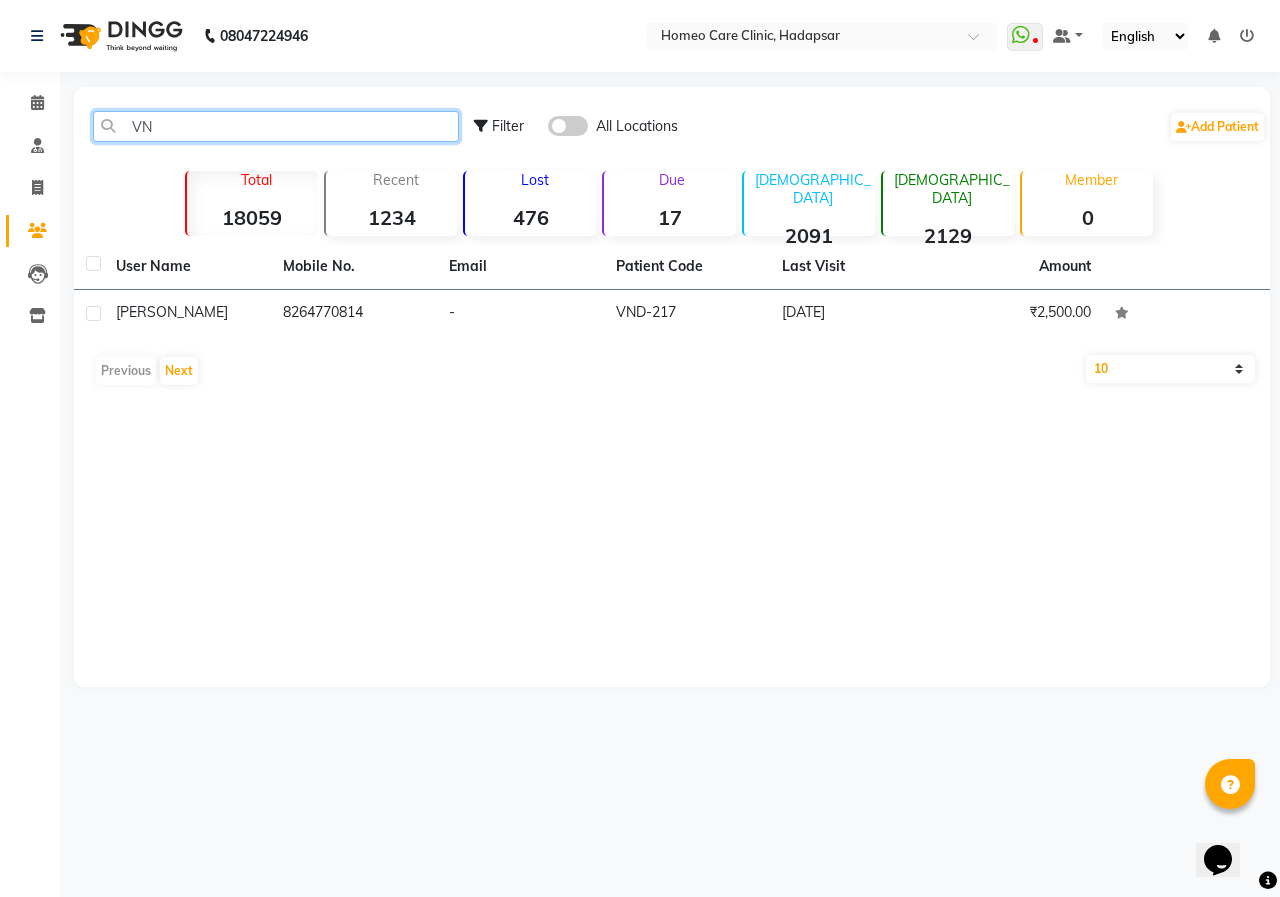 type on "V" 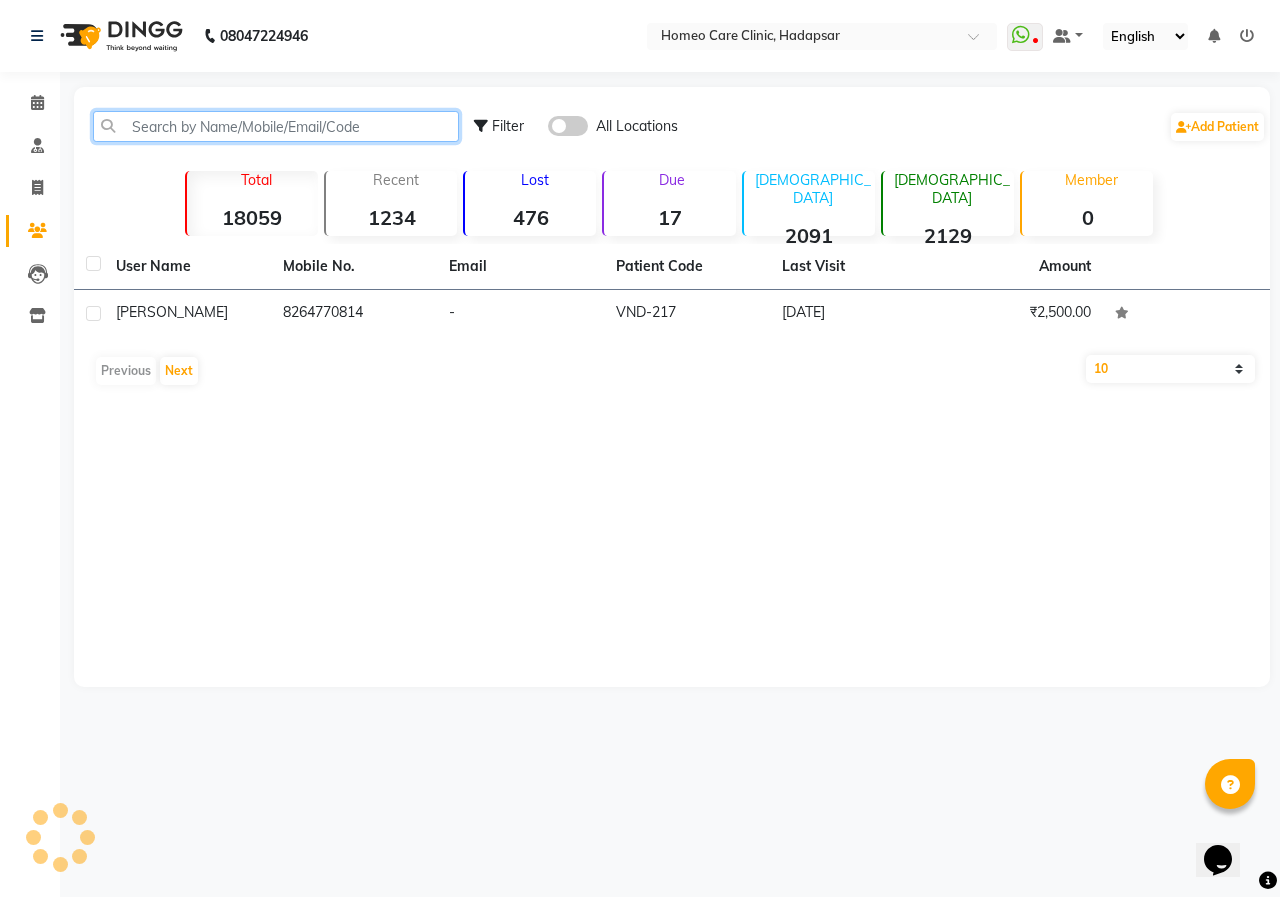paste on "VND-271" 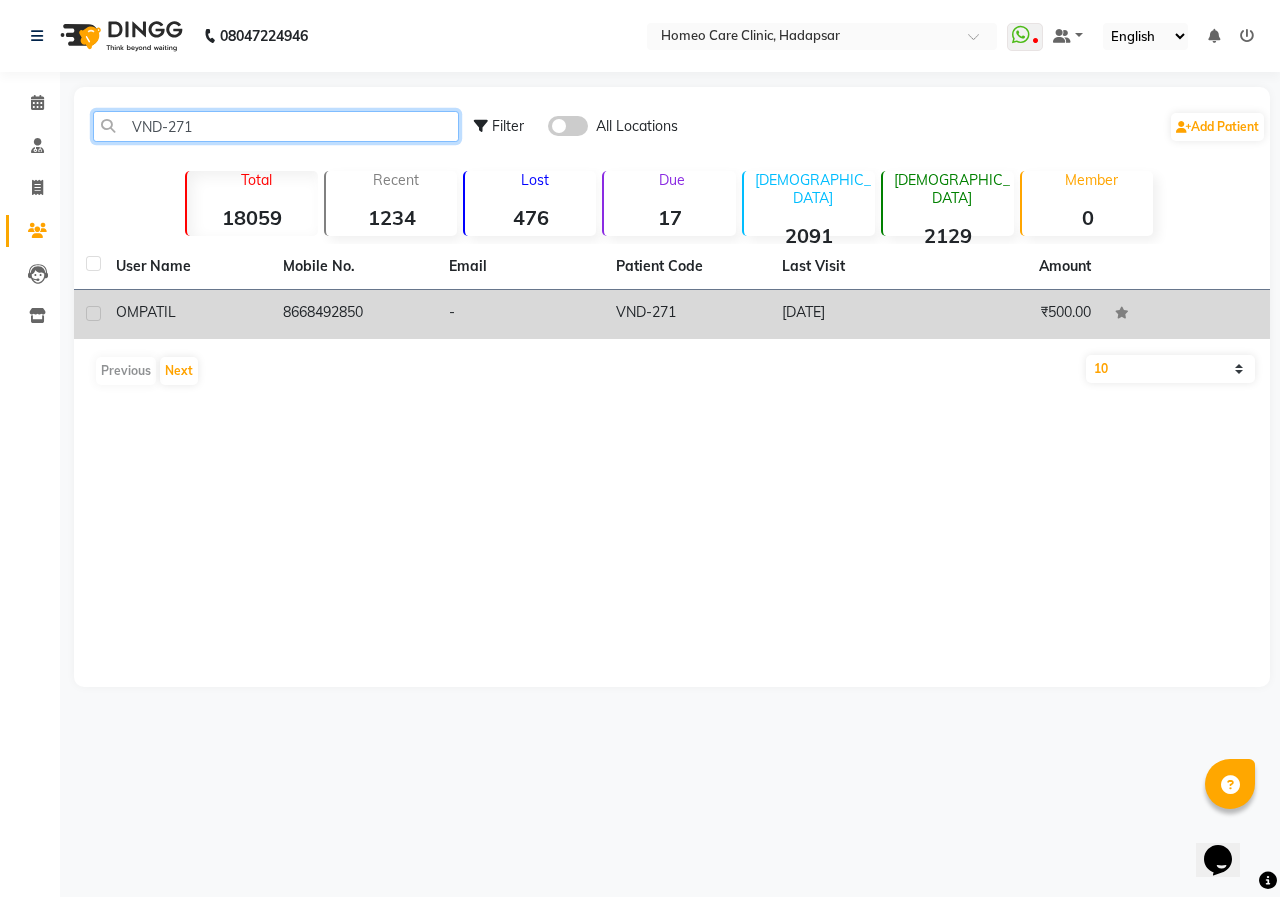 type on "VND-271" 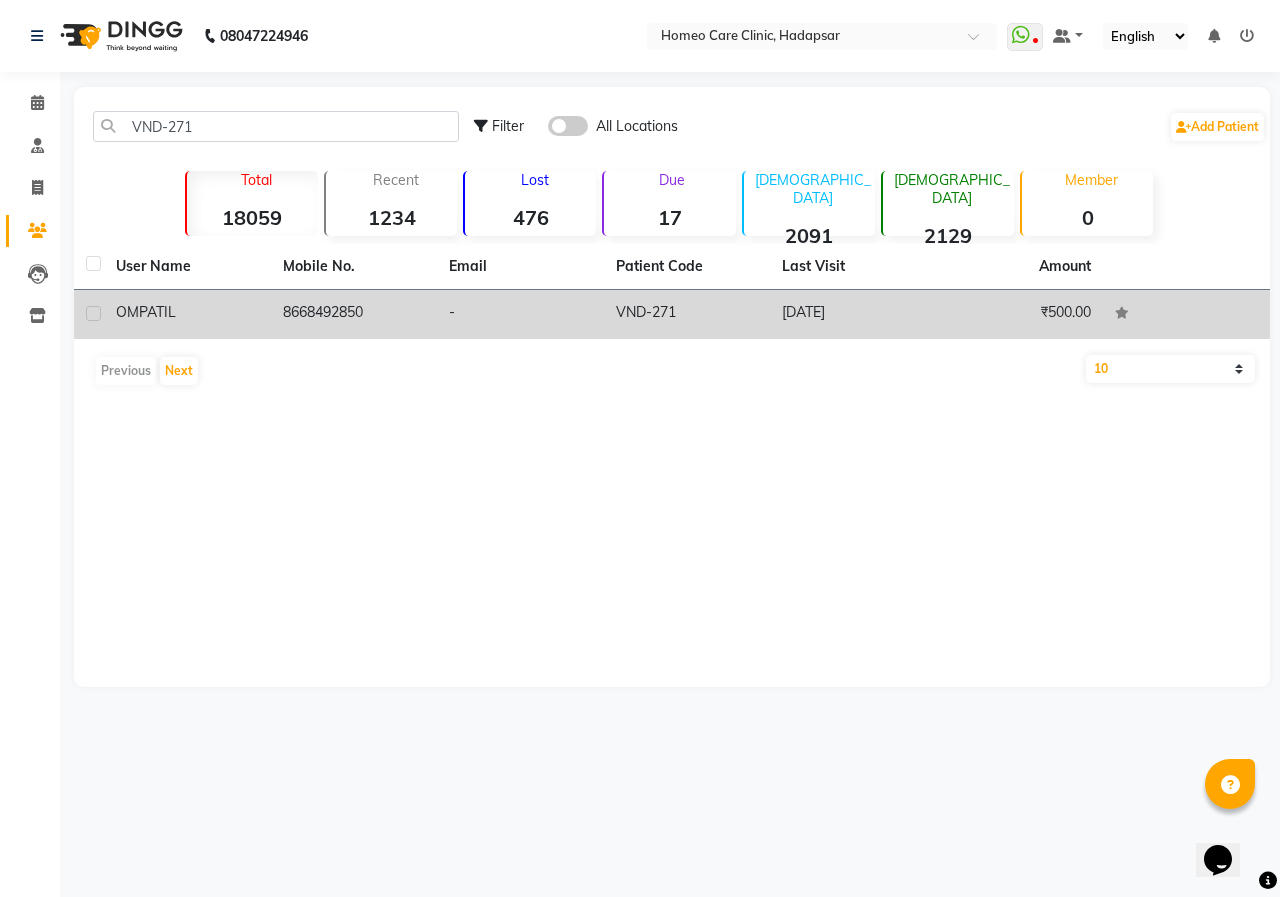 click on "-" 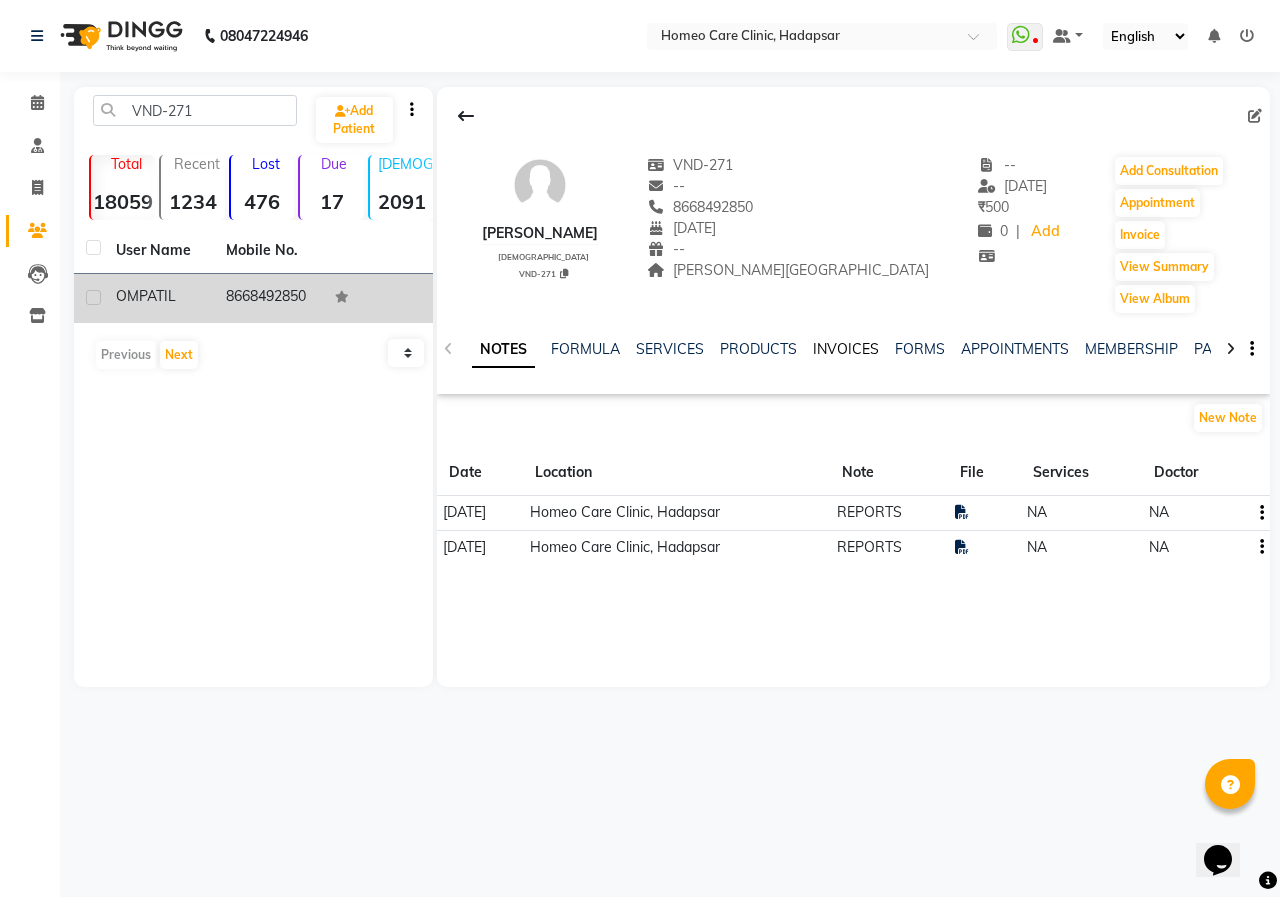 click on "INVOICES" 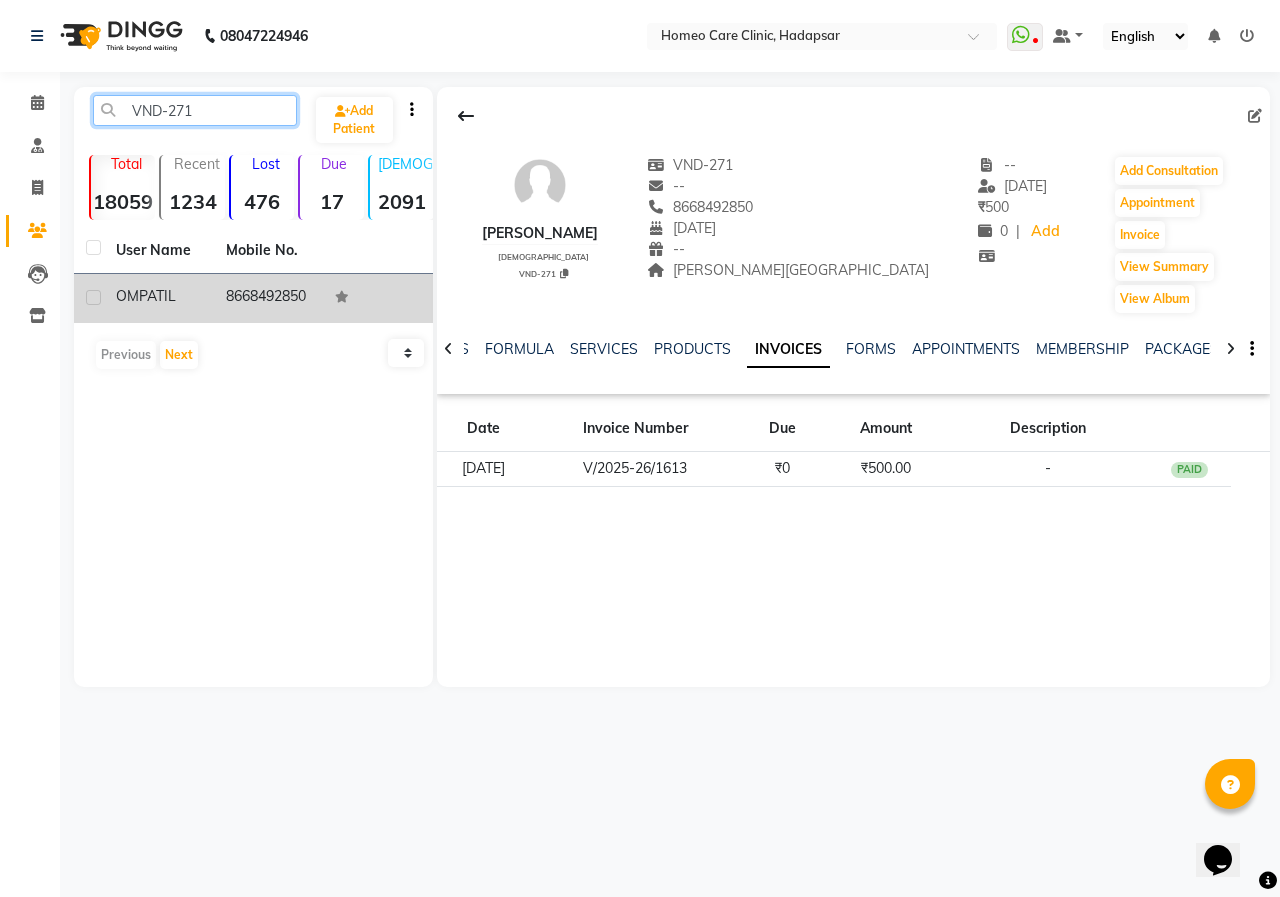 drag, startPoint x: 239, startPoint y: 119, endPoint x: 0, endPoint y: 14, distance: 261.04788 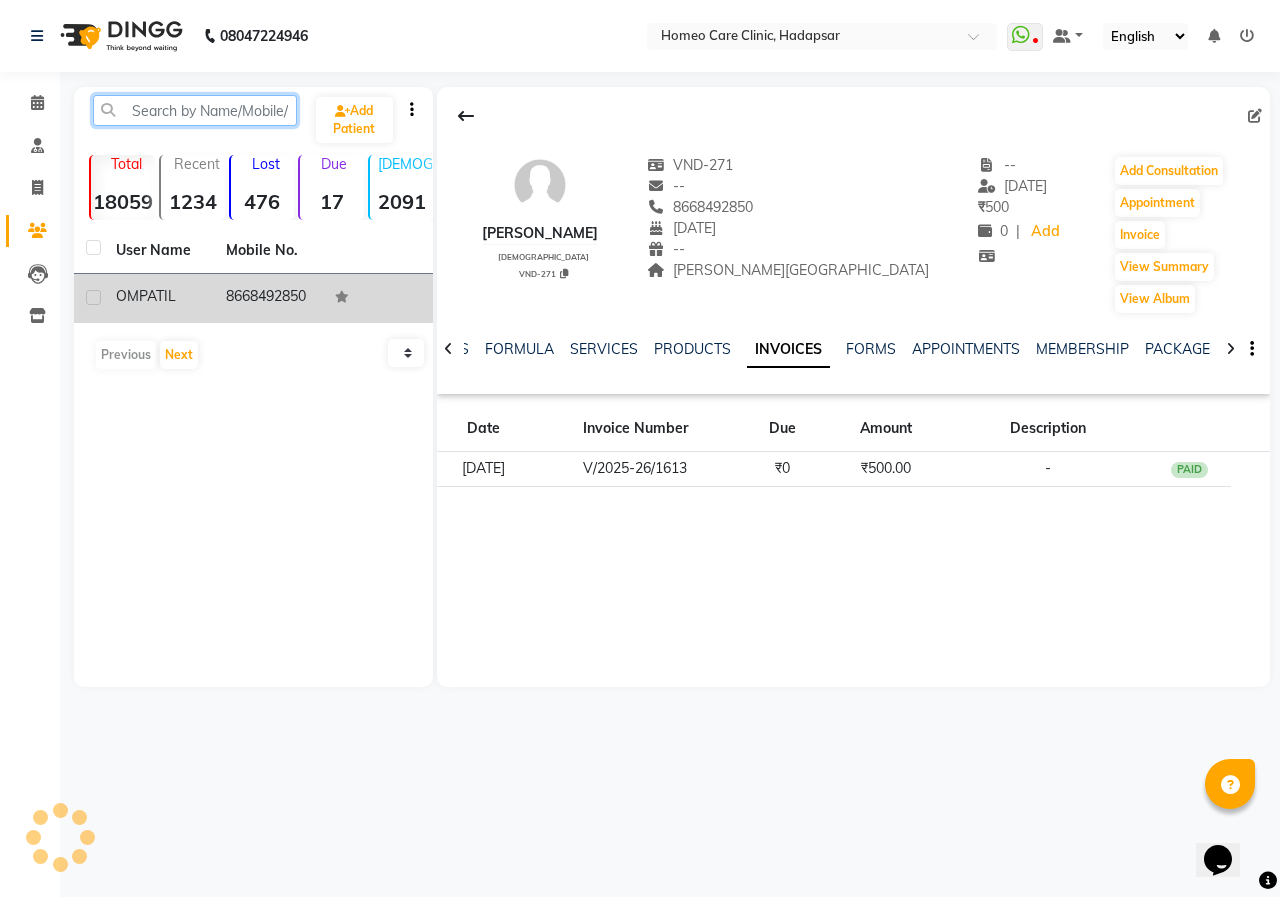 paste on "ACC-70" 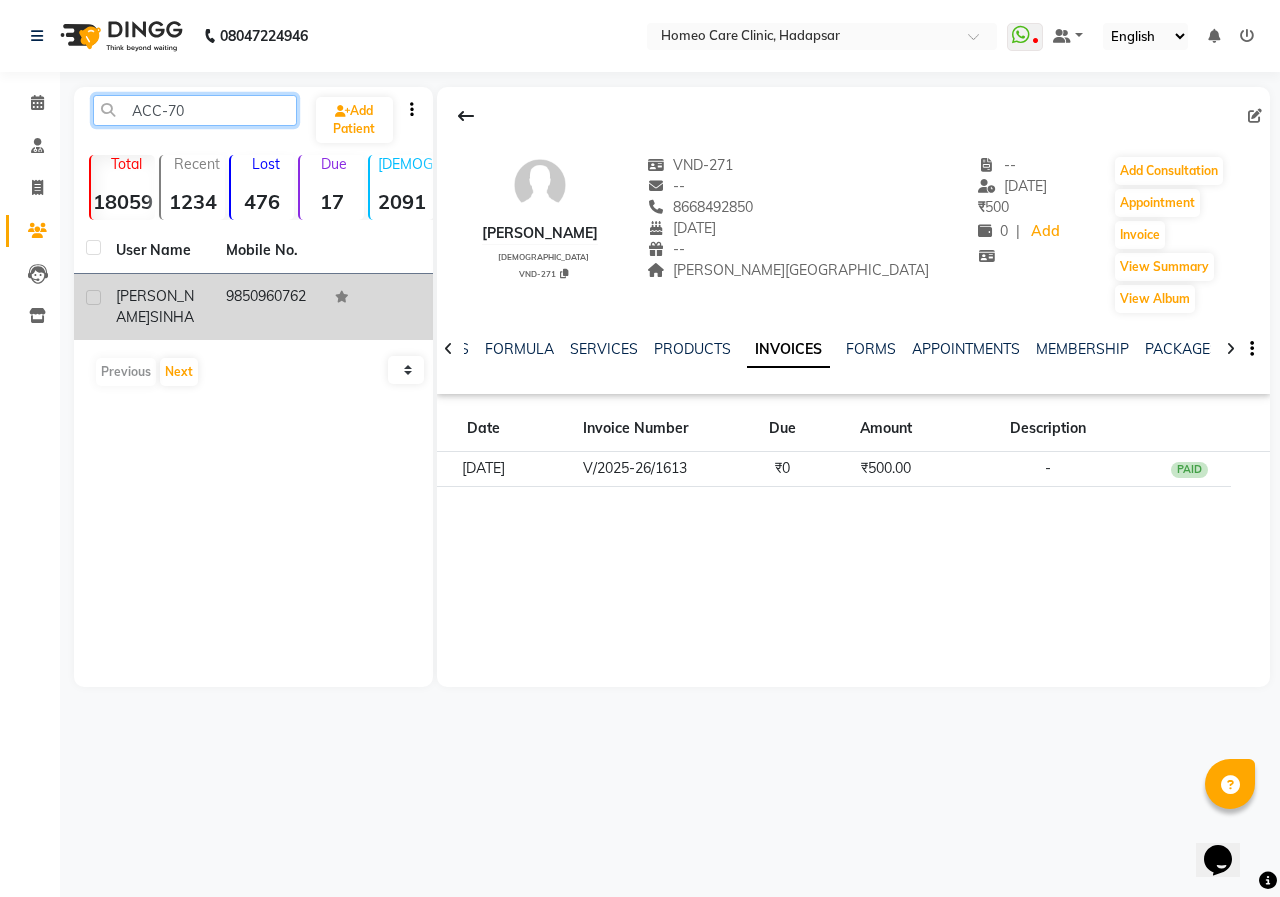 type on "ACC-70" 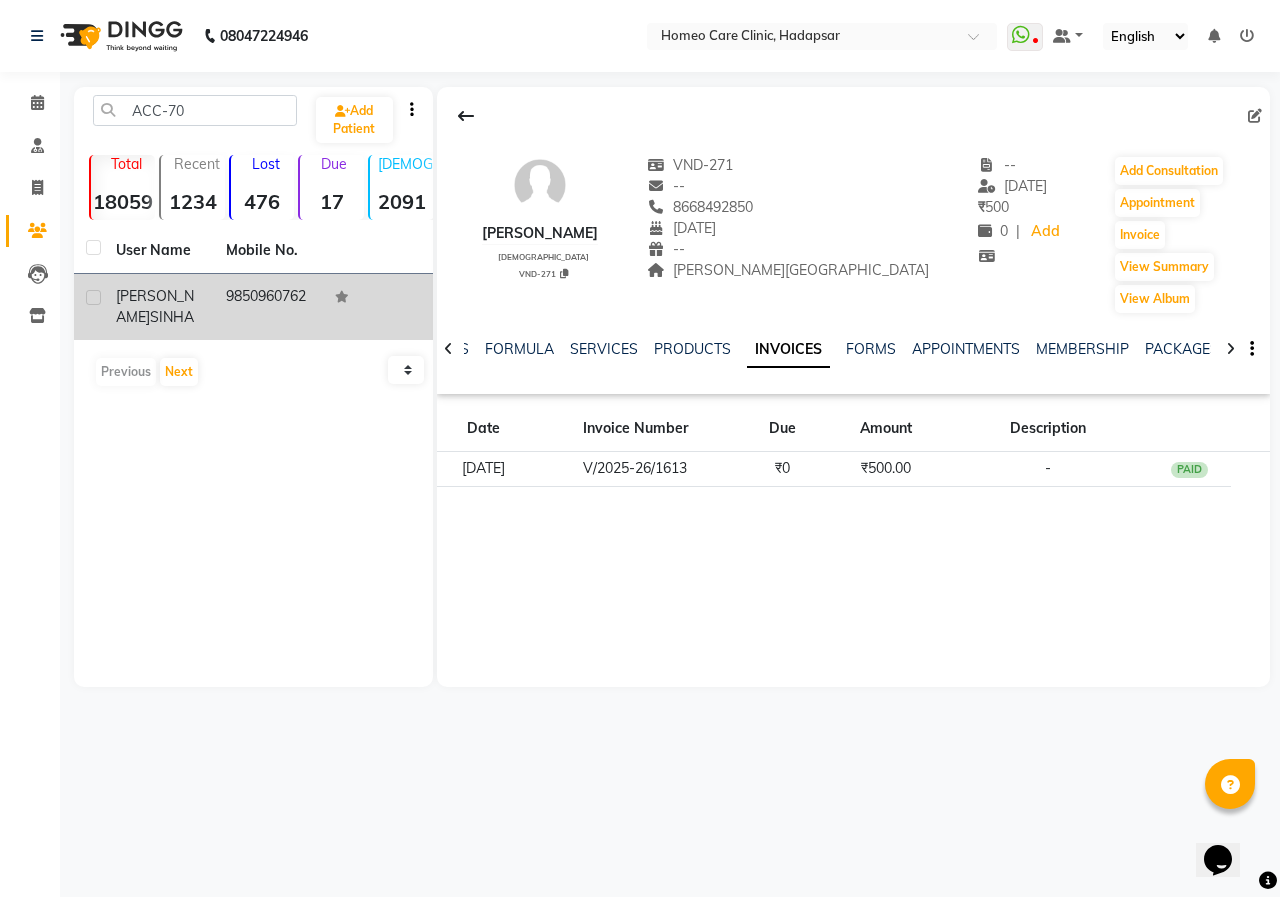click on "9850960762" 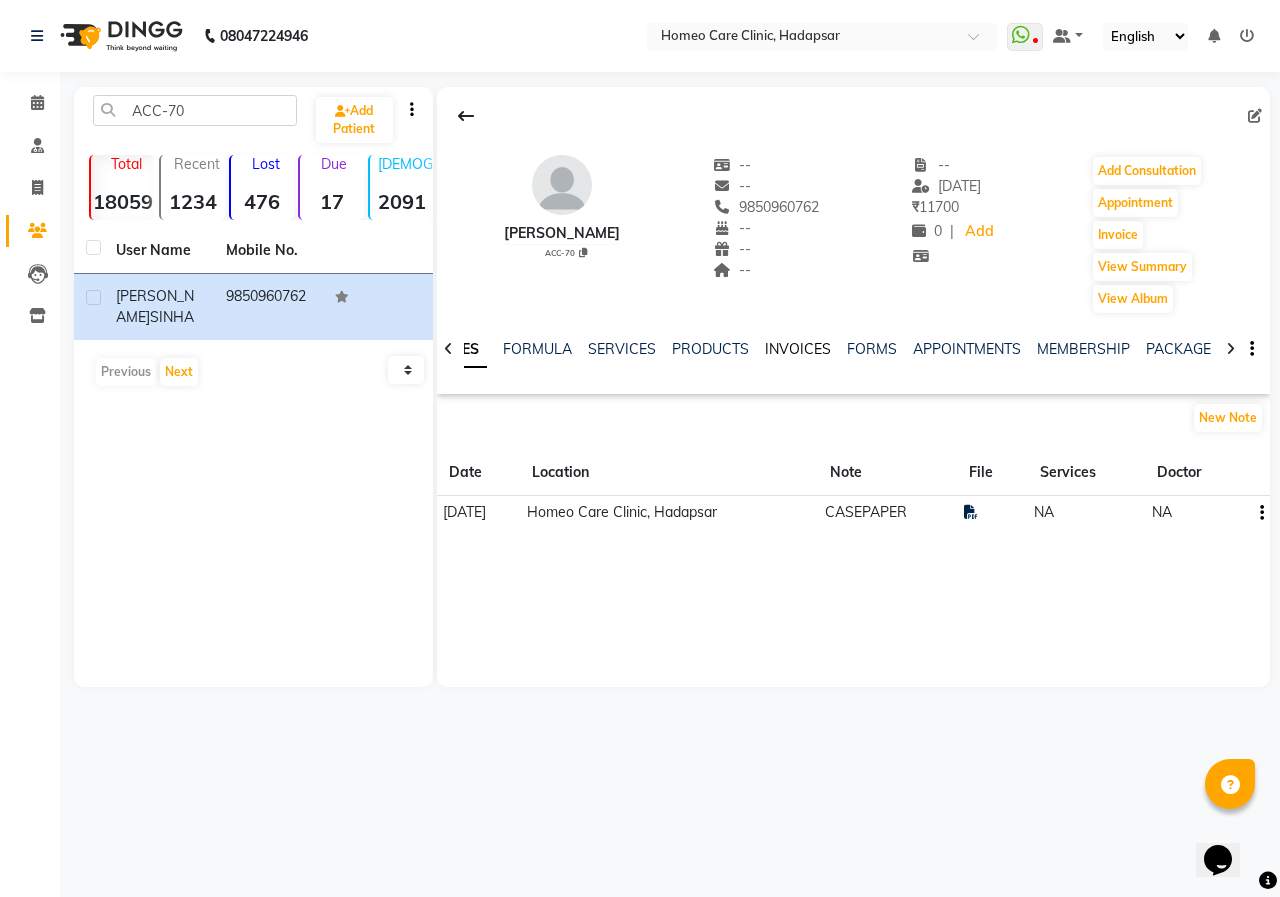 click on "INVOICES" 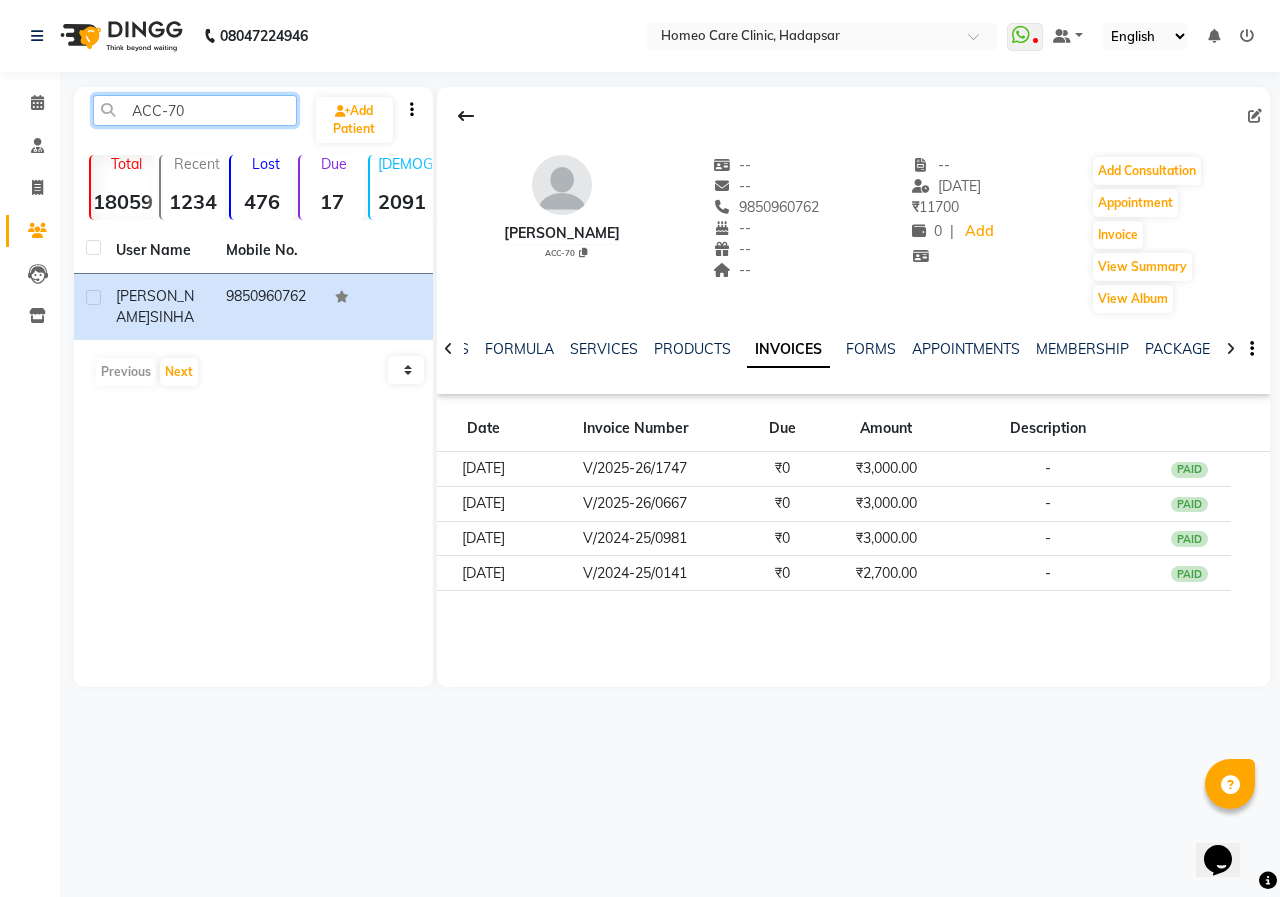 drag, startPoint x: 211, startPoint y: 120, endPoint x: 0, endPoint y: -87, distance: 295.58417 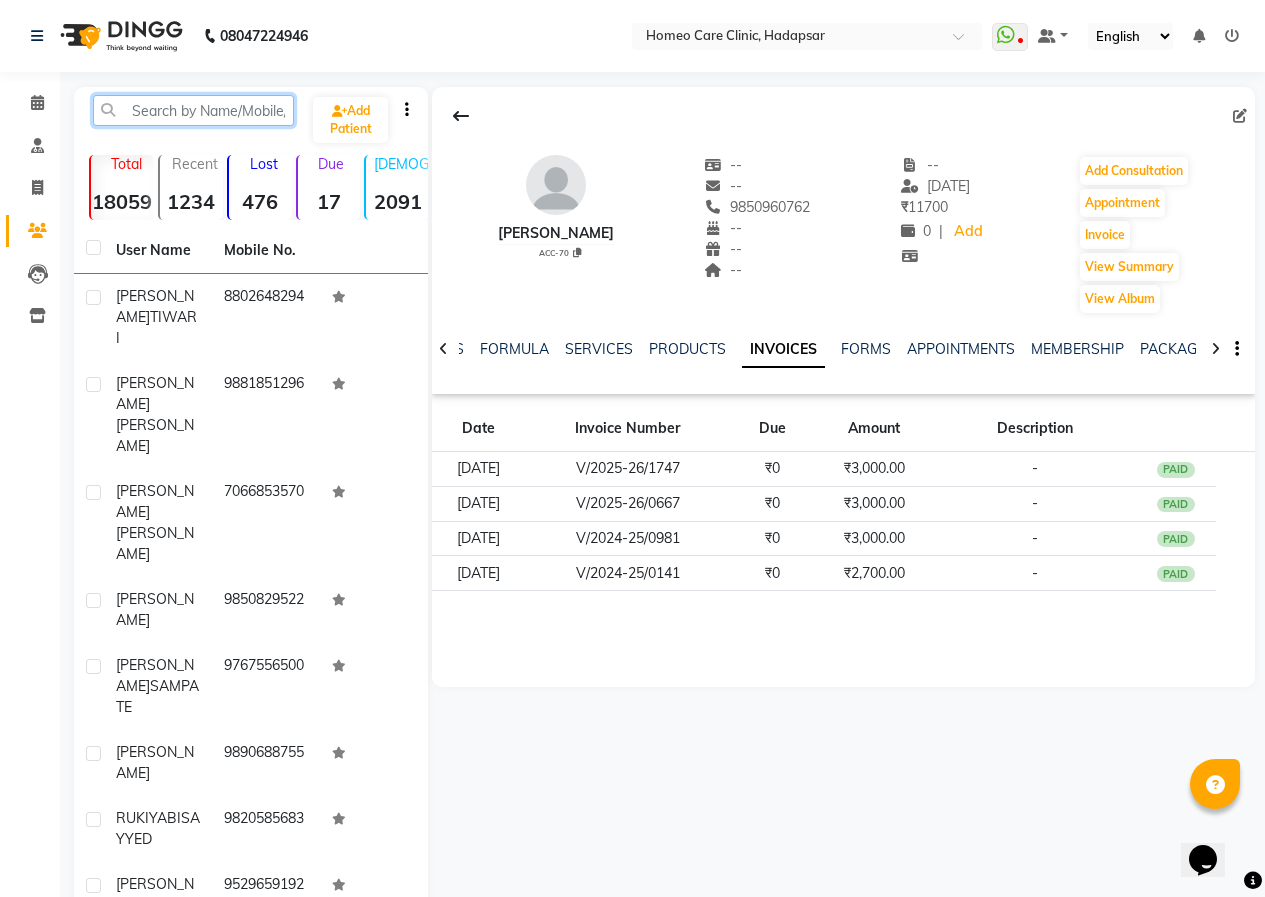click 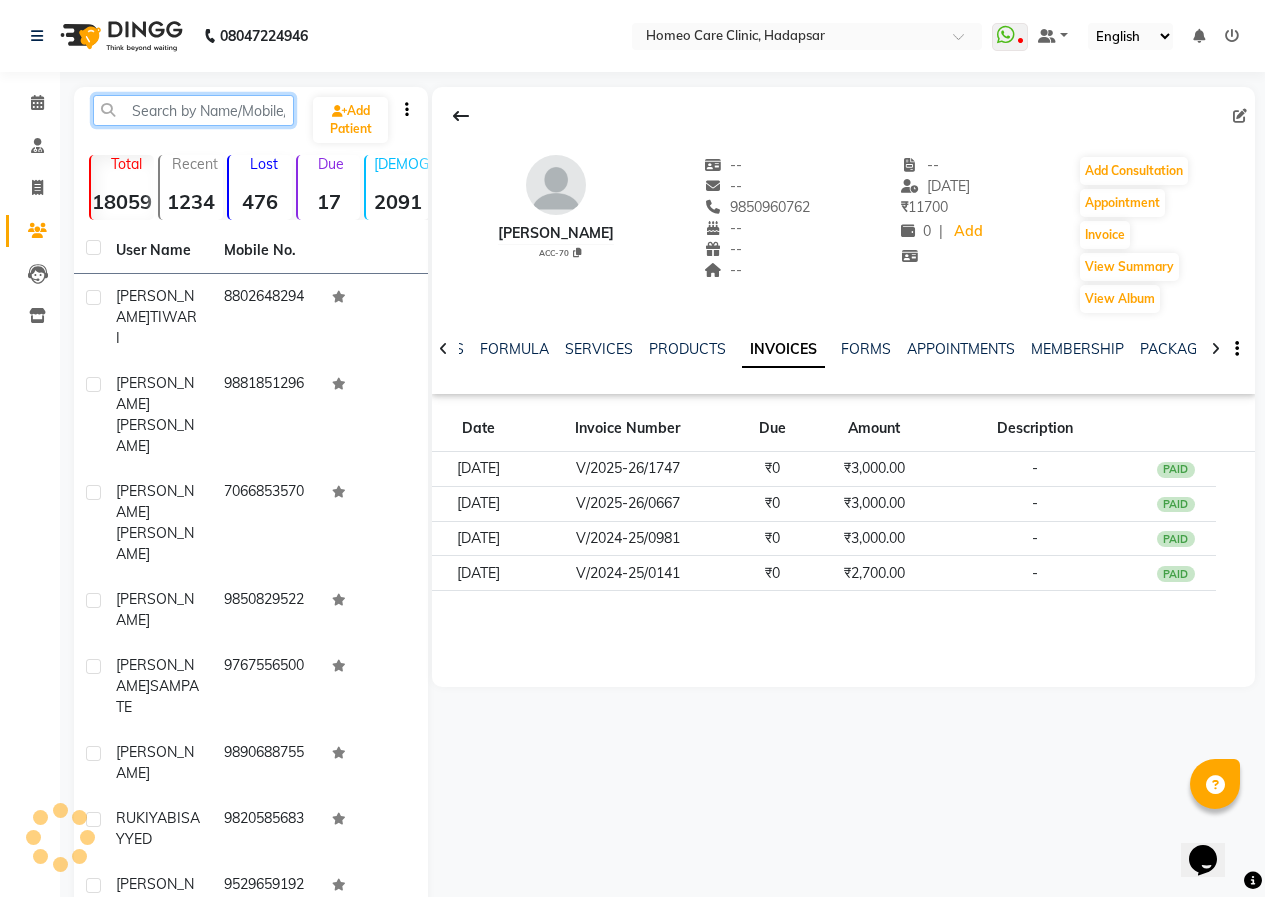 paste on "ACC-69" 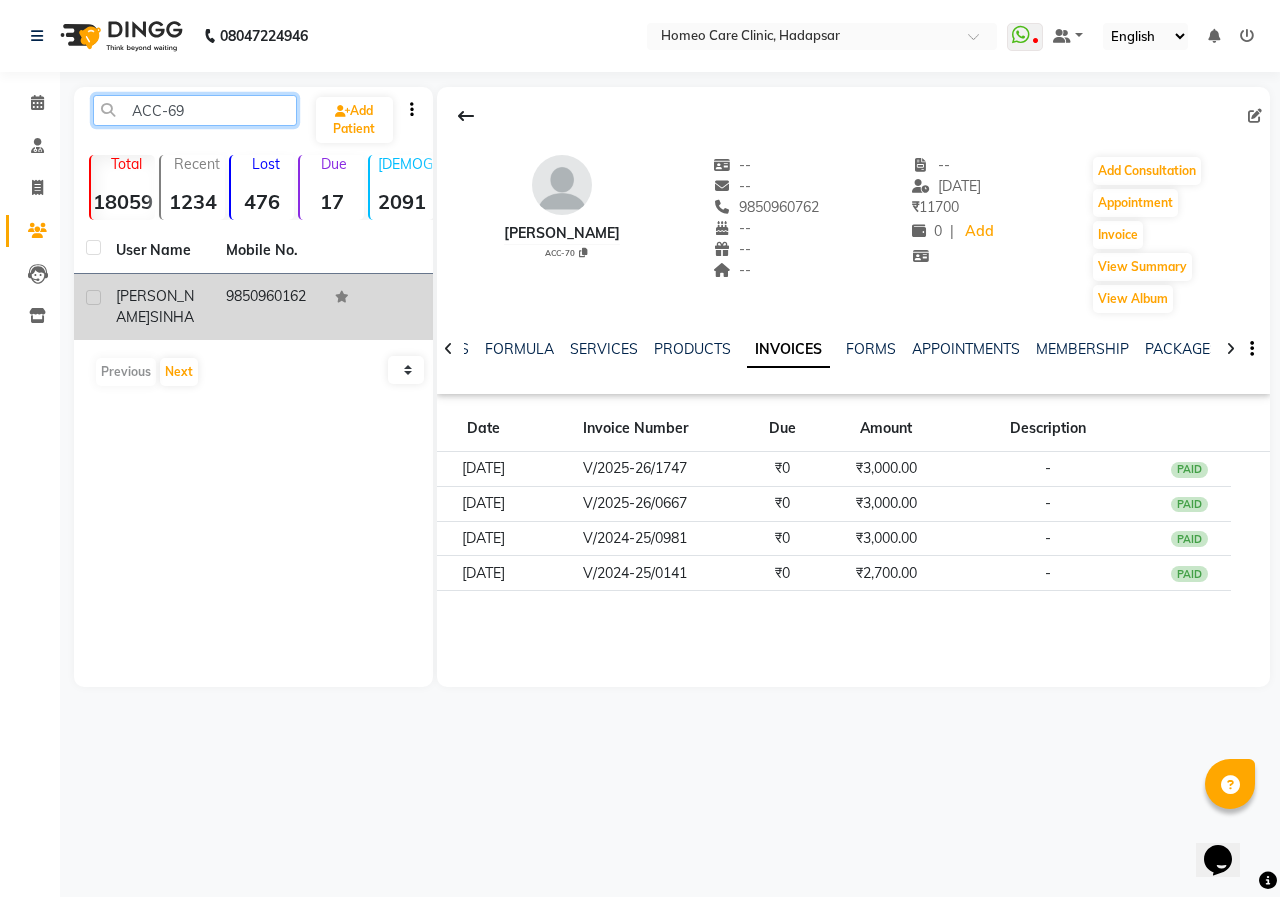 type on "ACC-69" 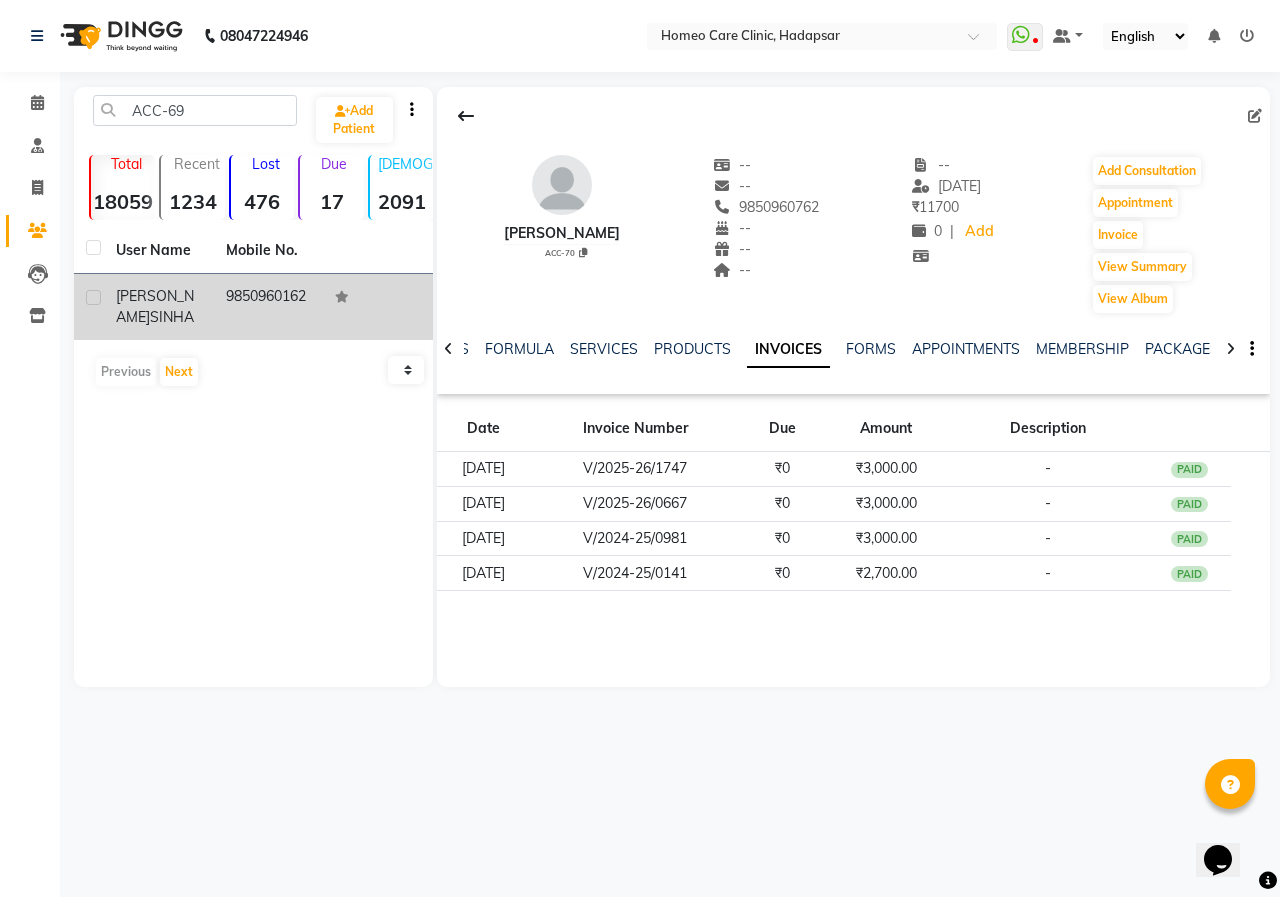 click on "9850960162" 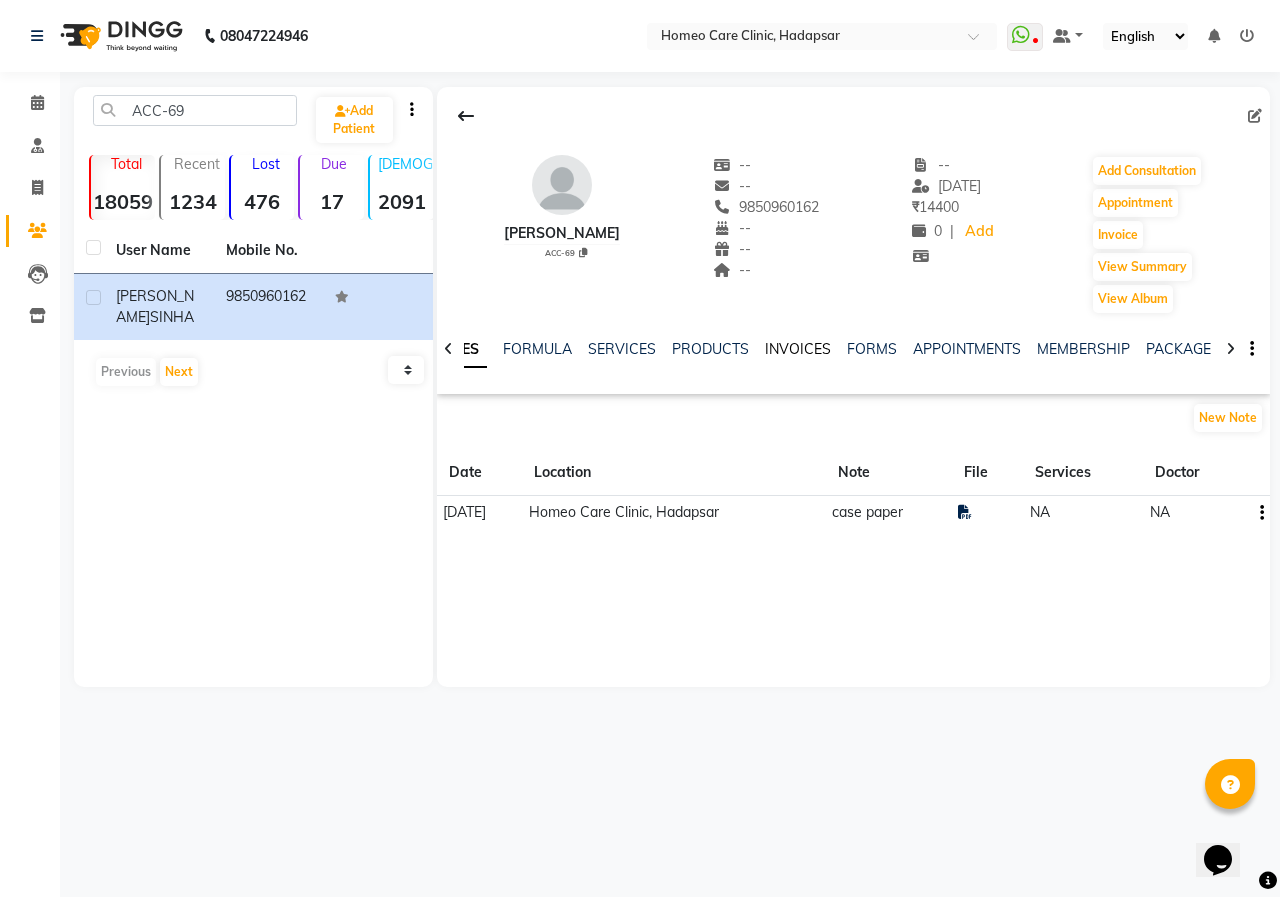 click on "INVOICES" 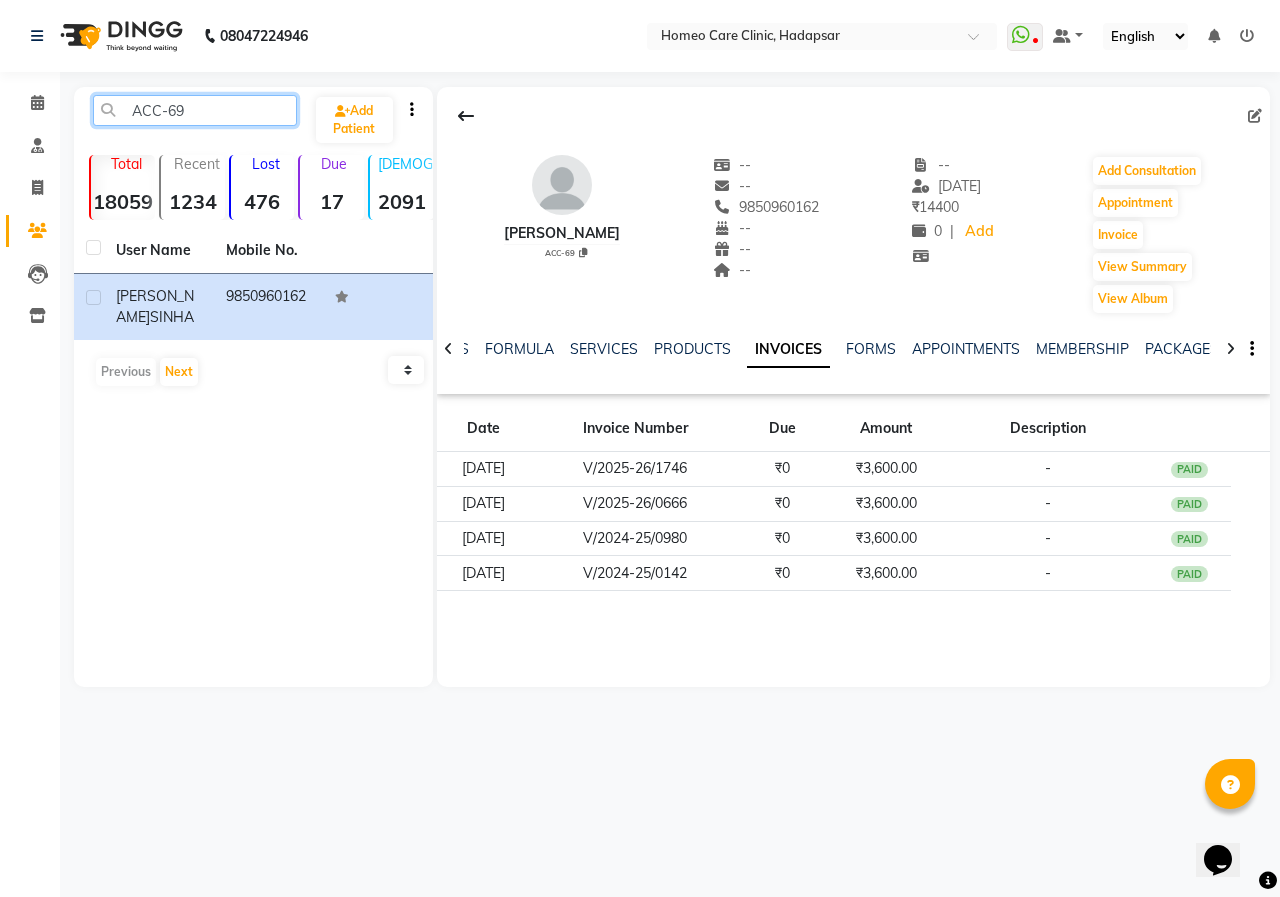 drag, startPoint x: 250, startPoint y: 110, endPoint x: 0, endPoint y: 21, distance: 265.36957 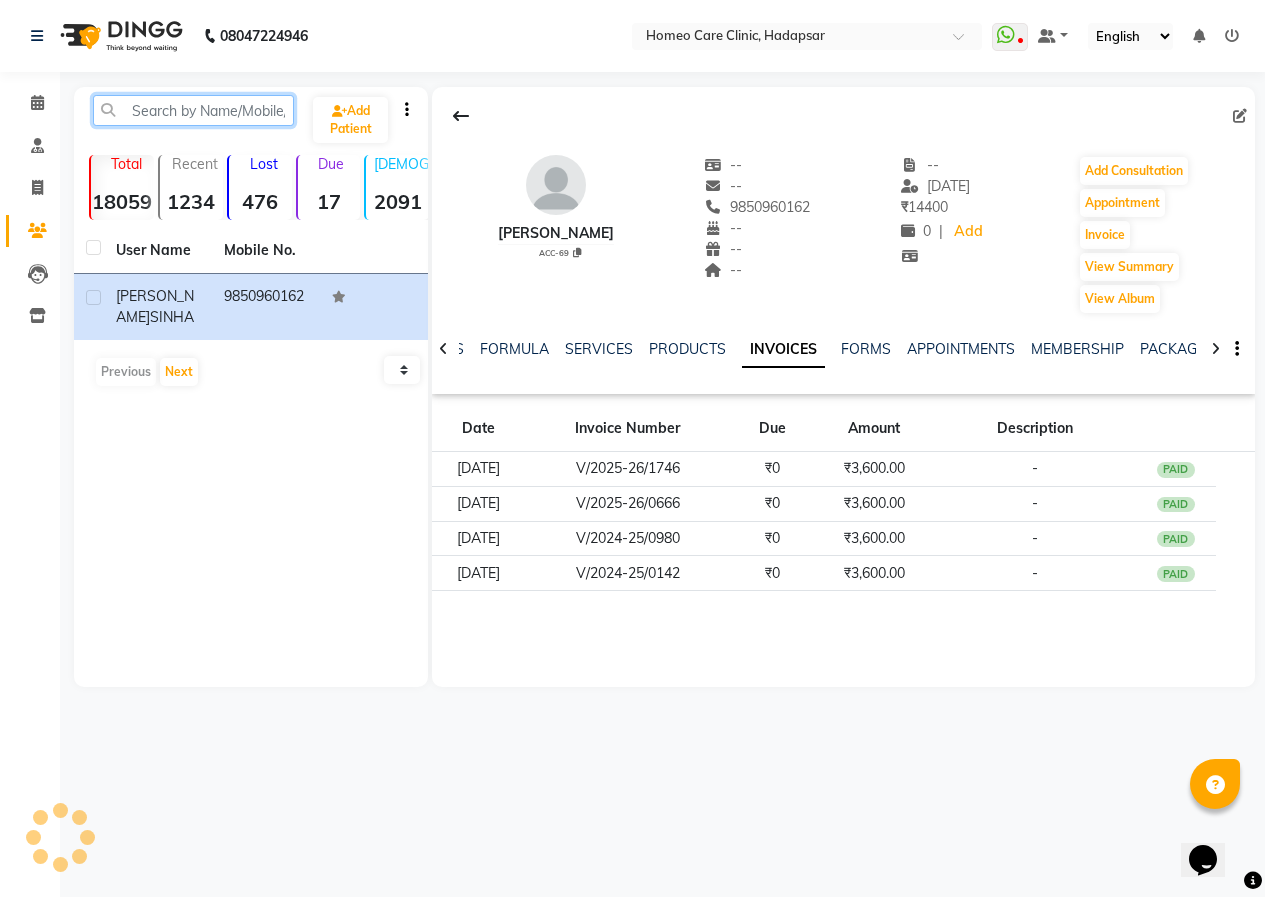 paste on "VND-285" 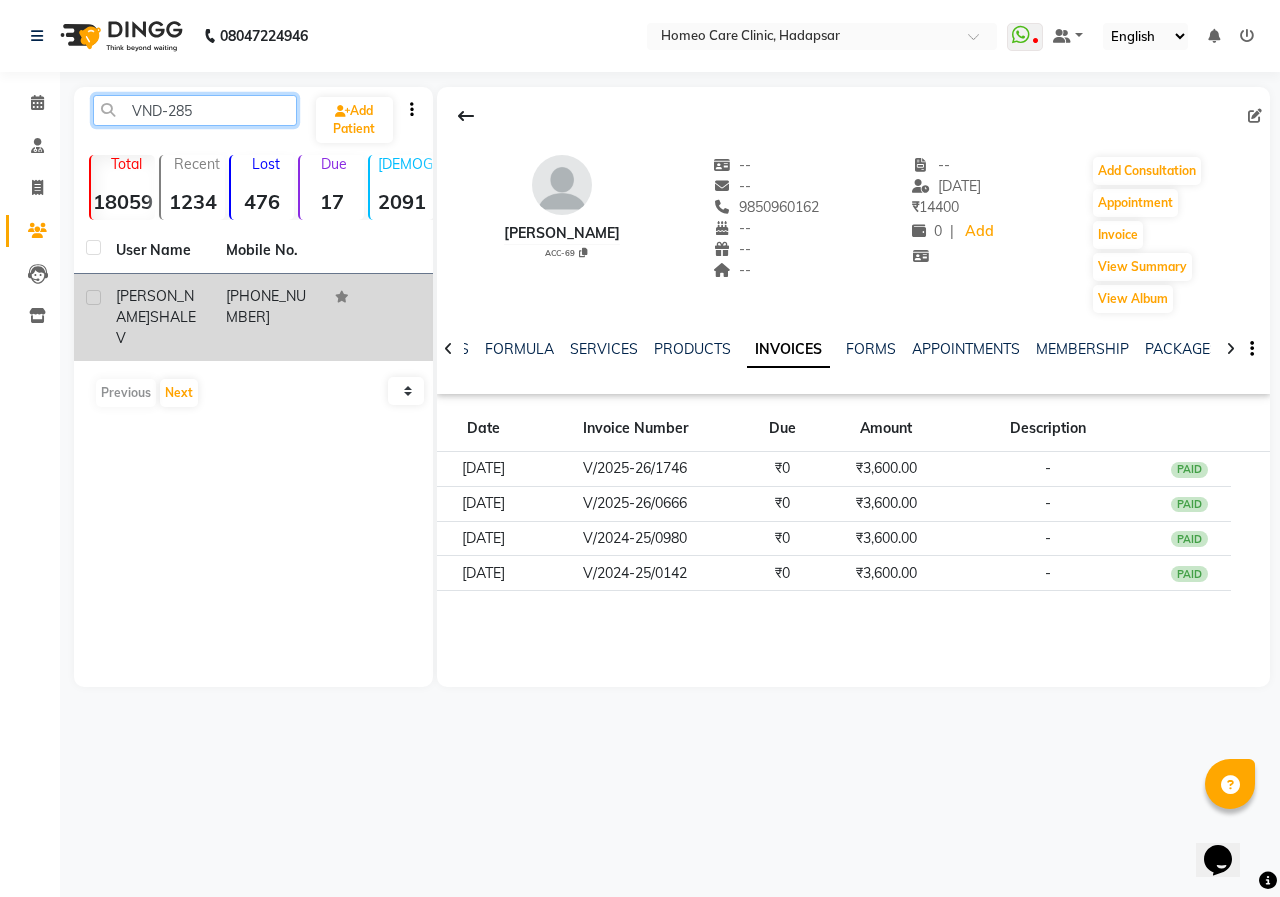 type on "VND-285" 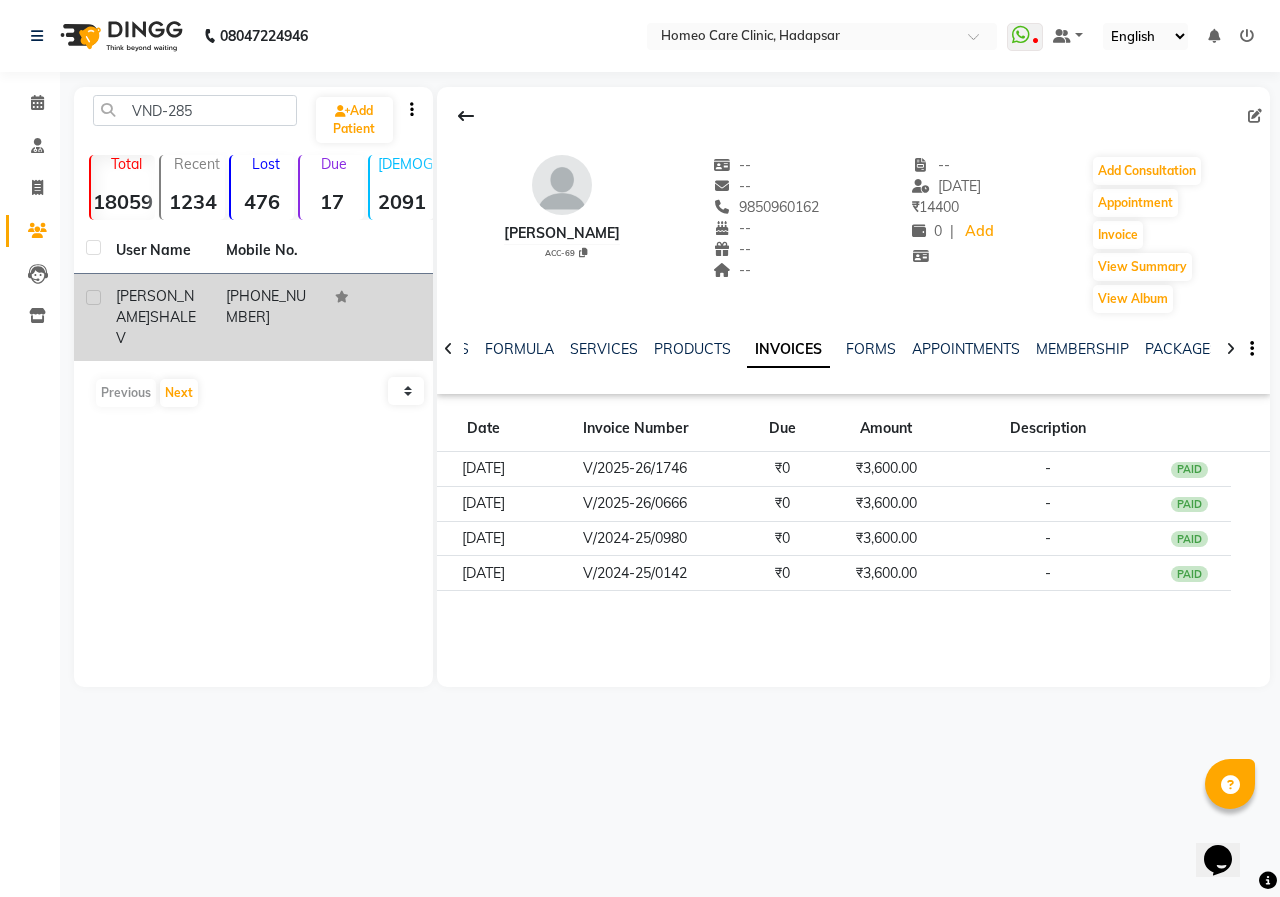 click on "[PHONE_NUMBER]" 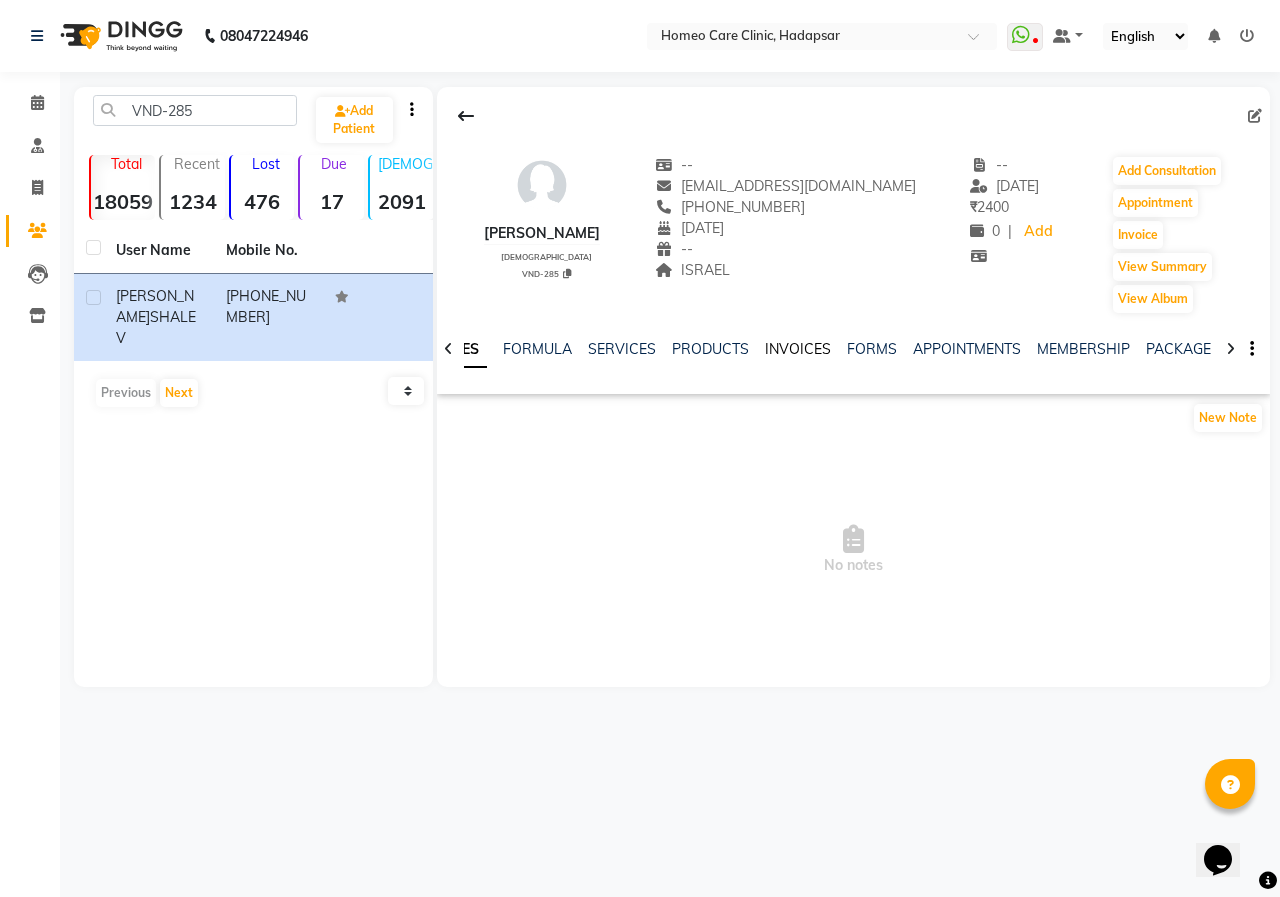 click on "INVOICES" 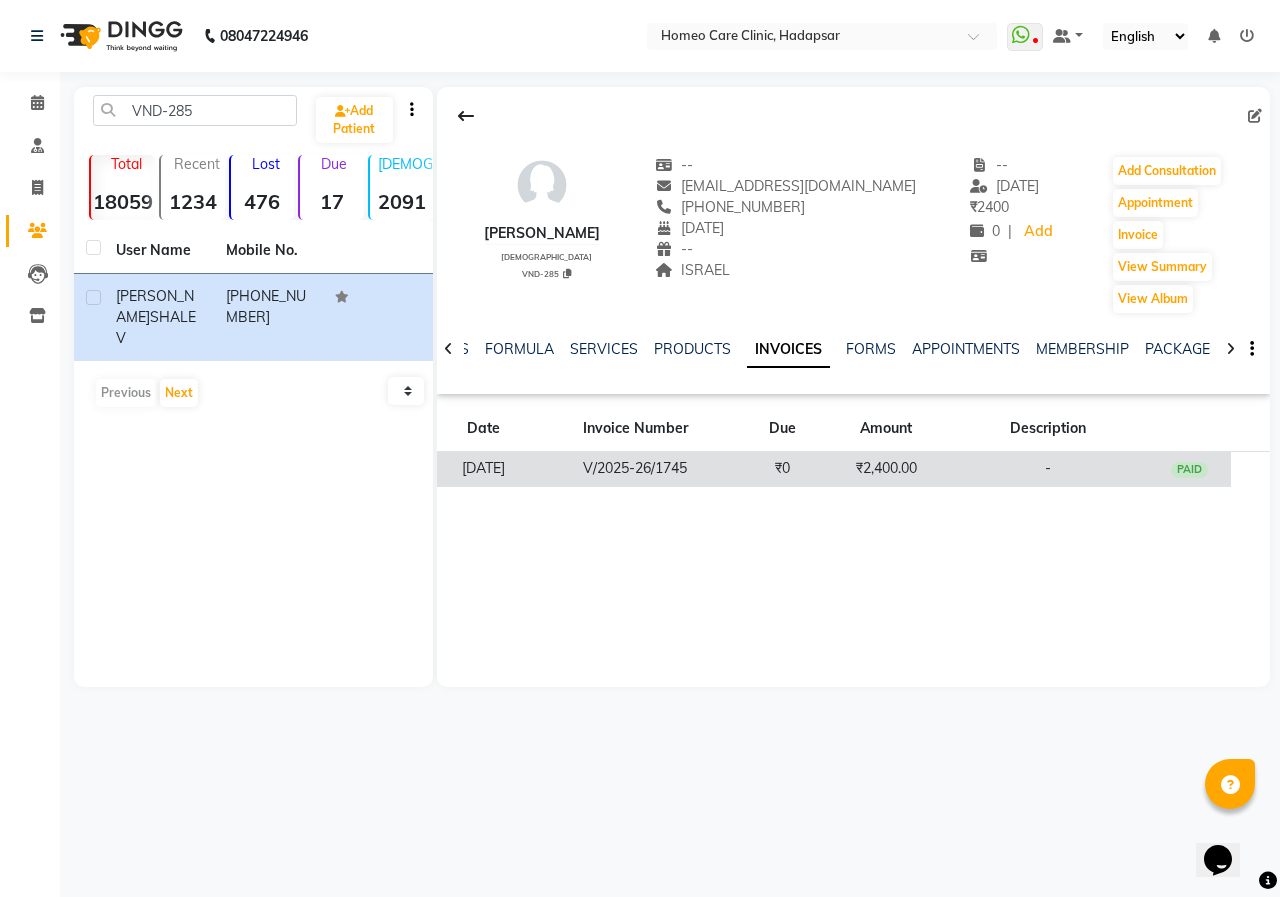 click on "V/2025-26/1745" 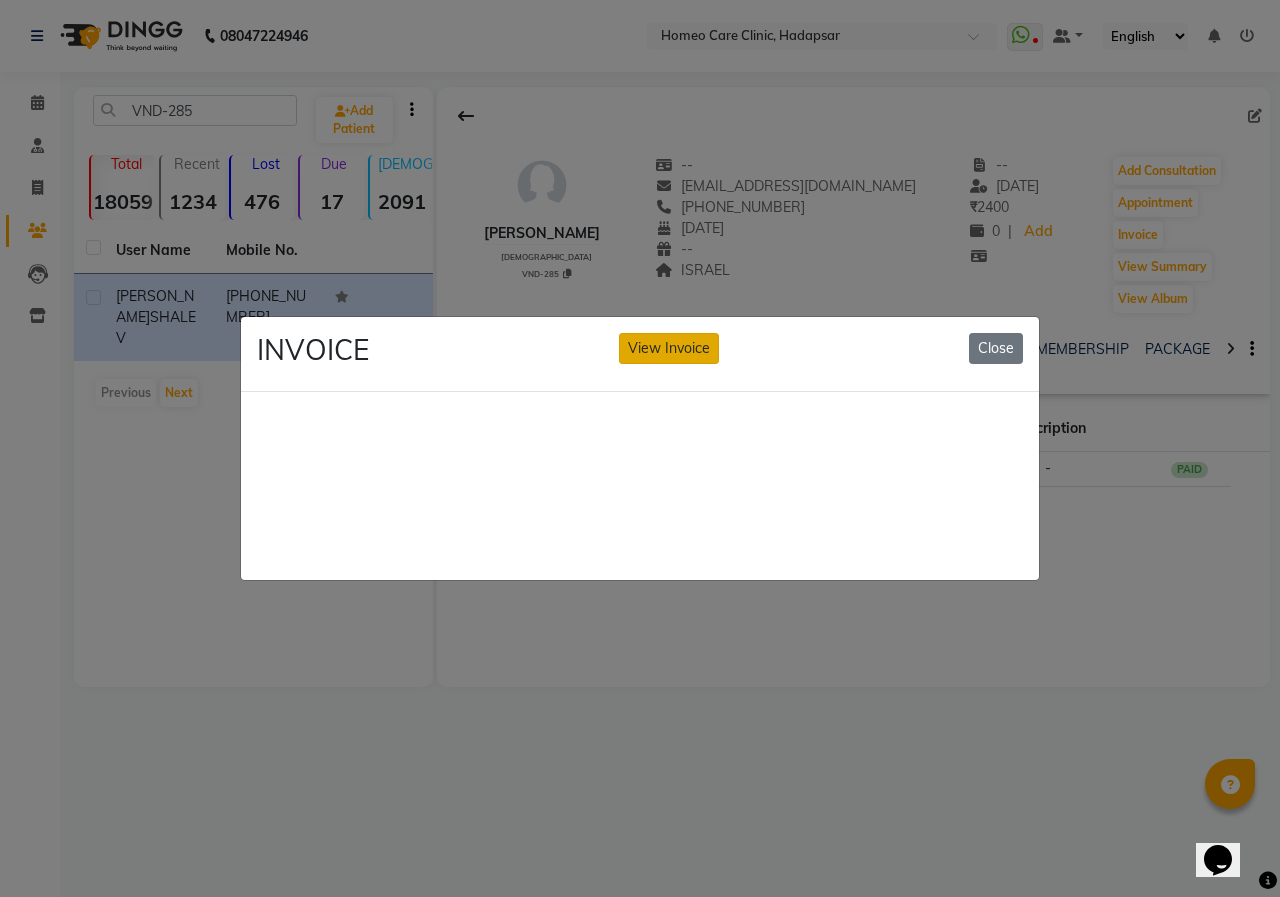 click on "View Invoice" 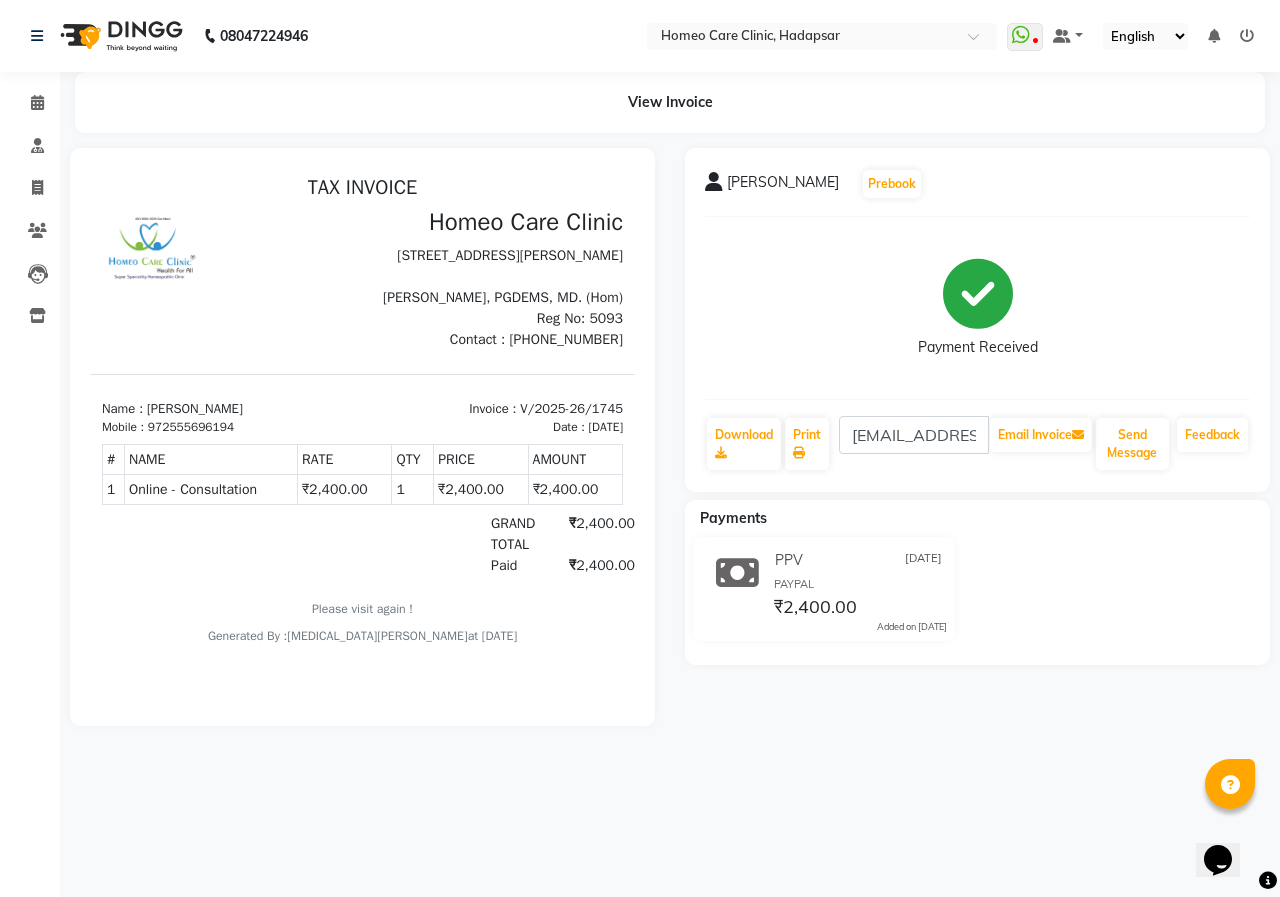 scroll, scrollTop: 0, scrollLeft: 0, axis: both 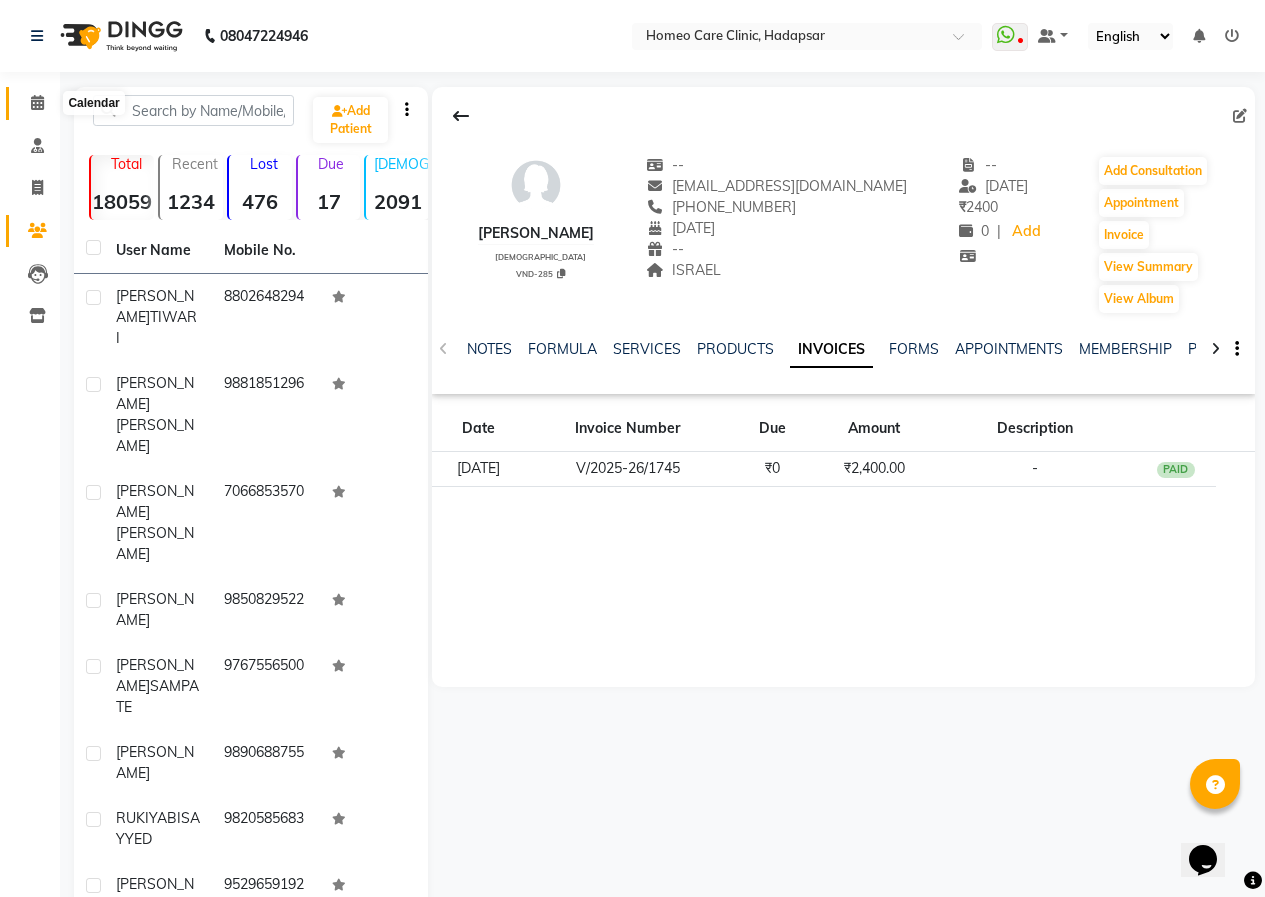 click 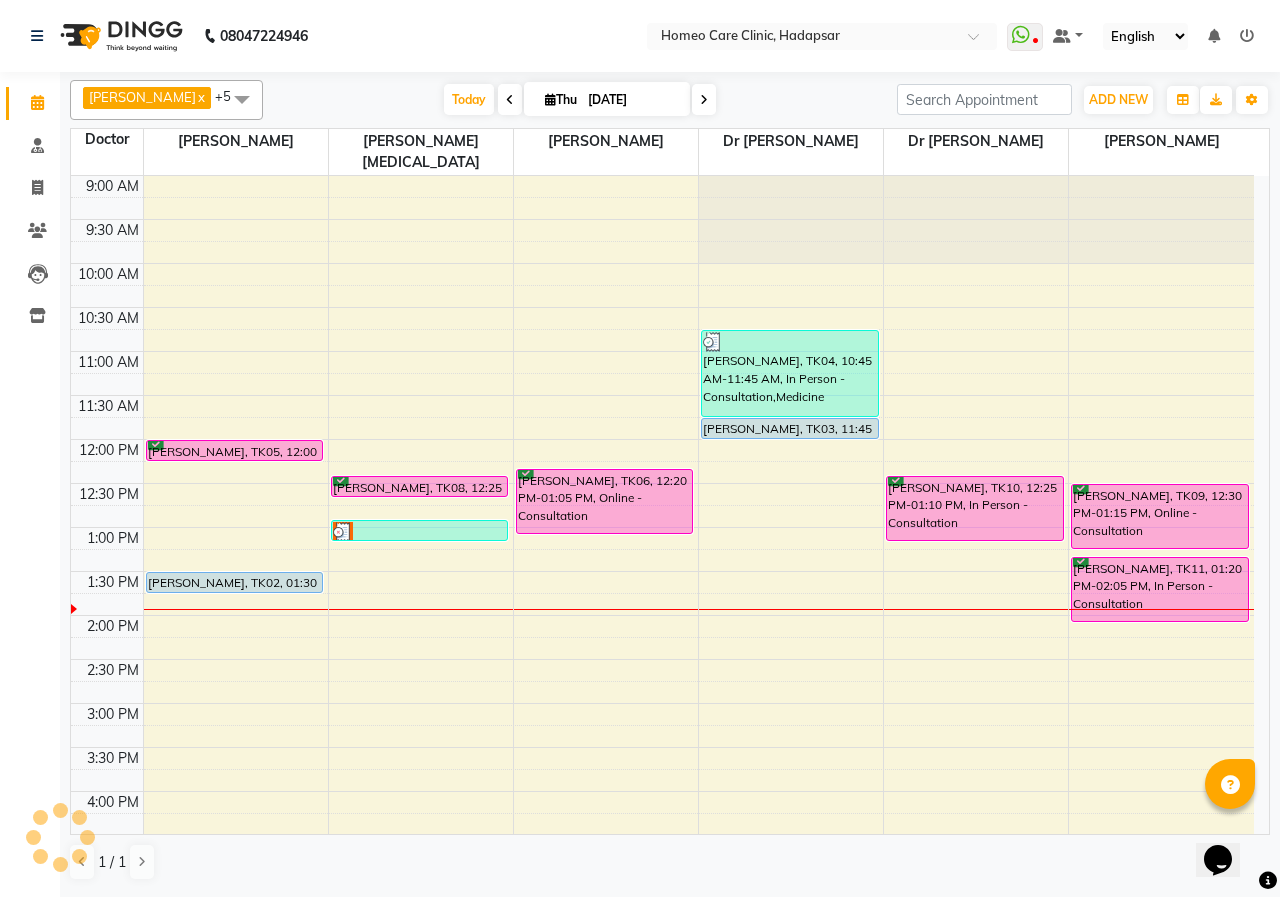 scroll, scrollTop: 0, scrollLeft: 0, axis: both 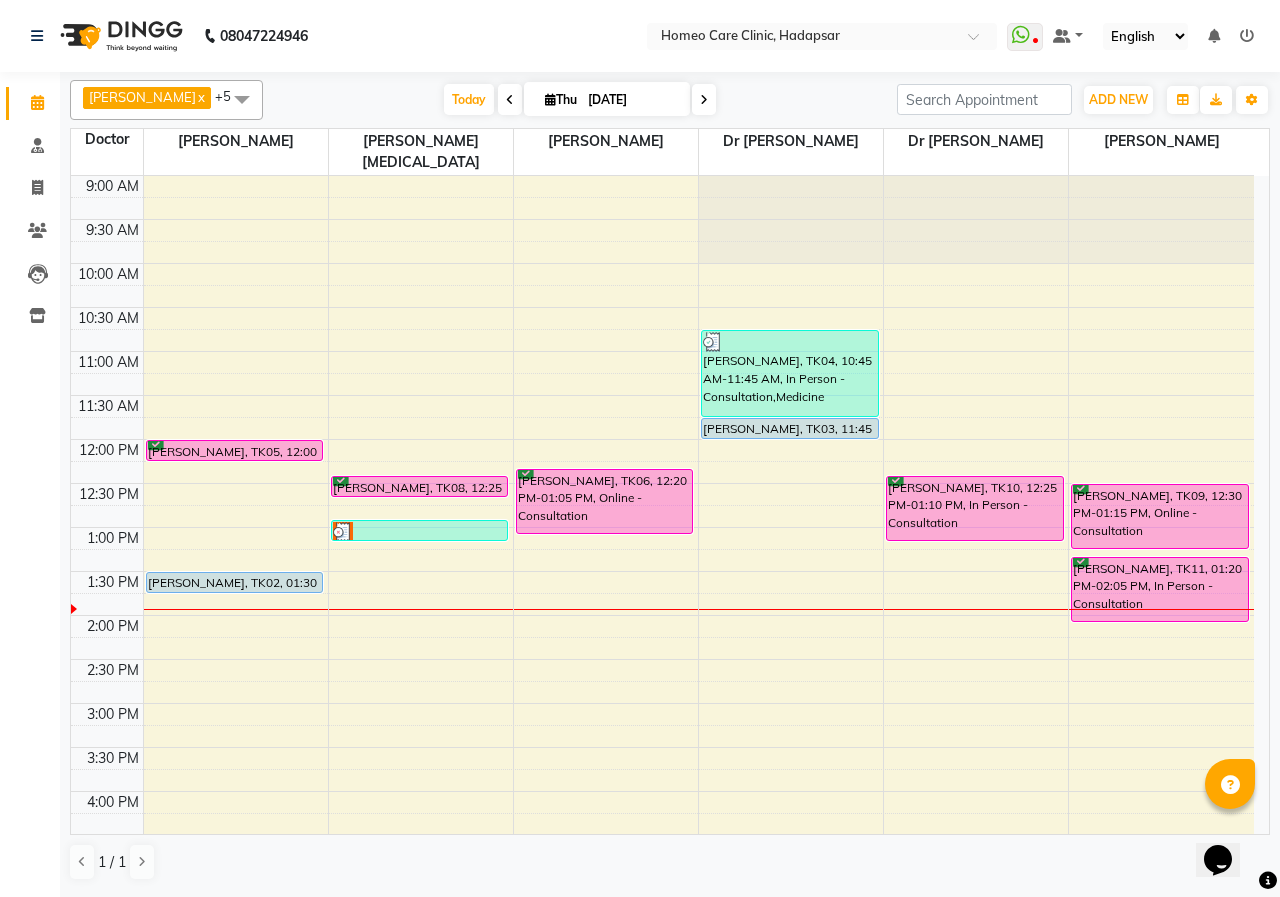click on "9:00 AM 9:30 AM 10:00 AM 10:30 AM 11:00 AM 11:30 AM 12:00 PM 12:30 PM 1:00 PM 1:30 PM 2:00 PM 2:30 PM 3:00 PM 3:30 PM 4:00 PM 4:30 PM 5:00 PM 5:30 PM 6:00 PM 6:30 PM 7:00 PM 7:30 PM 8:00 PM 8:30 PM 9:00 PM 9:30 PM 10:00 PM 10:30 PM     [PERSON_NAME], TK05, 12:00 PM-12:15 PM, In Person - Follow Up    [PERSON_NAME], TK02, 01:30 PM-01:45 PM, Online - Follow Up     [GEOGRAPHIC_DATA], 04:45 PM-05:30 PM, In Person - Consultation     [PERSON_NAME], TK08, 12:25 PM-12:40 PM, Online - Follow Up     [PERSON_NAME], TK07, 12:55 PM-01:10 PM, In Person - Follow Up     [PERSON_NAME], TK06, 12:20 PM-01:05 PM, Online - Consultation     [PERSON_NAME], TK04, 10:45 AM-11:45 AM, In Person - Consultation,Medicine    [PERSON_NAME], TK03, 11:45 AM-12:00 PM, In Person - Follow Up     [PERSON_NAME], TK10, 12:25 PM-01:10 PM, In Person - Consultation     RUKIYABI SAYYED, TK09, 12:30 PM-01:15 PM, Online - Consultation     [PERSON_NAME], TK11, 01:20 PM-02:05 PM, In Person - Consultation" at bounding box center [662, 791] 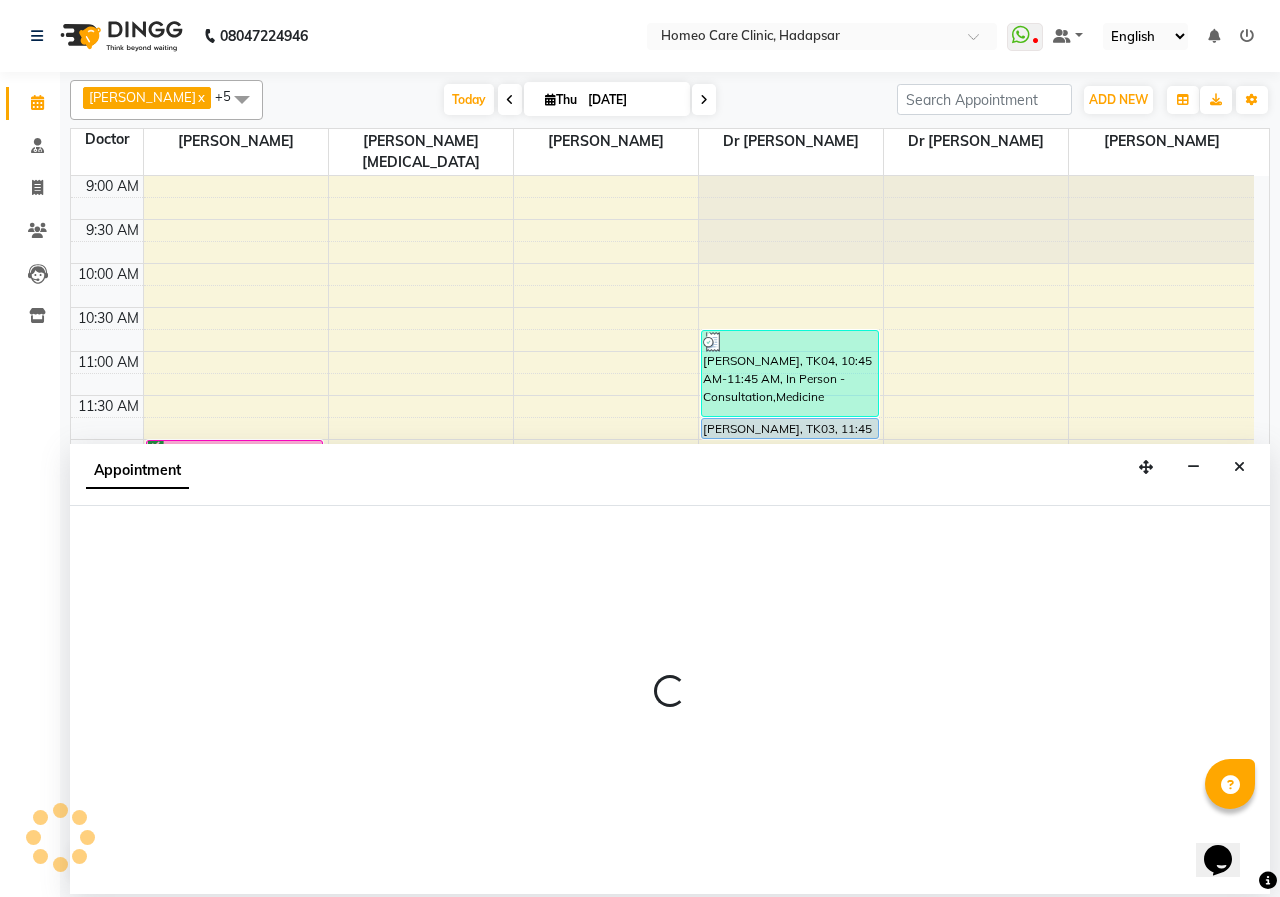 select on "65966" 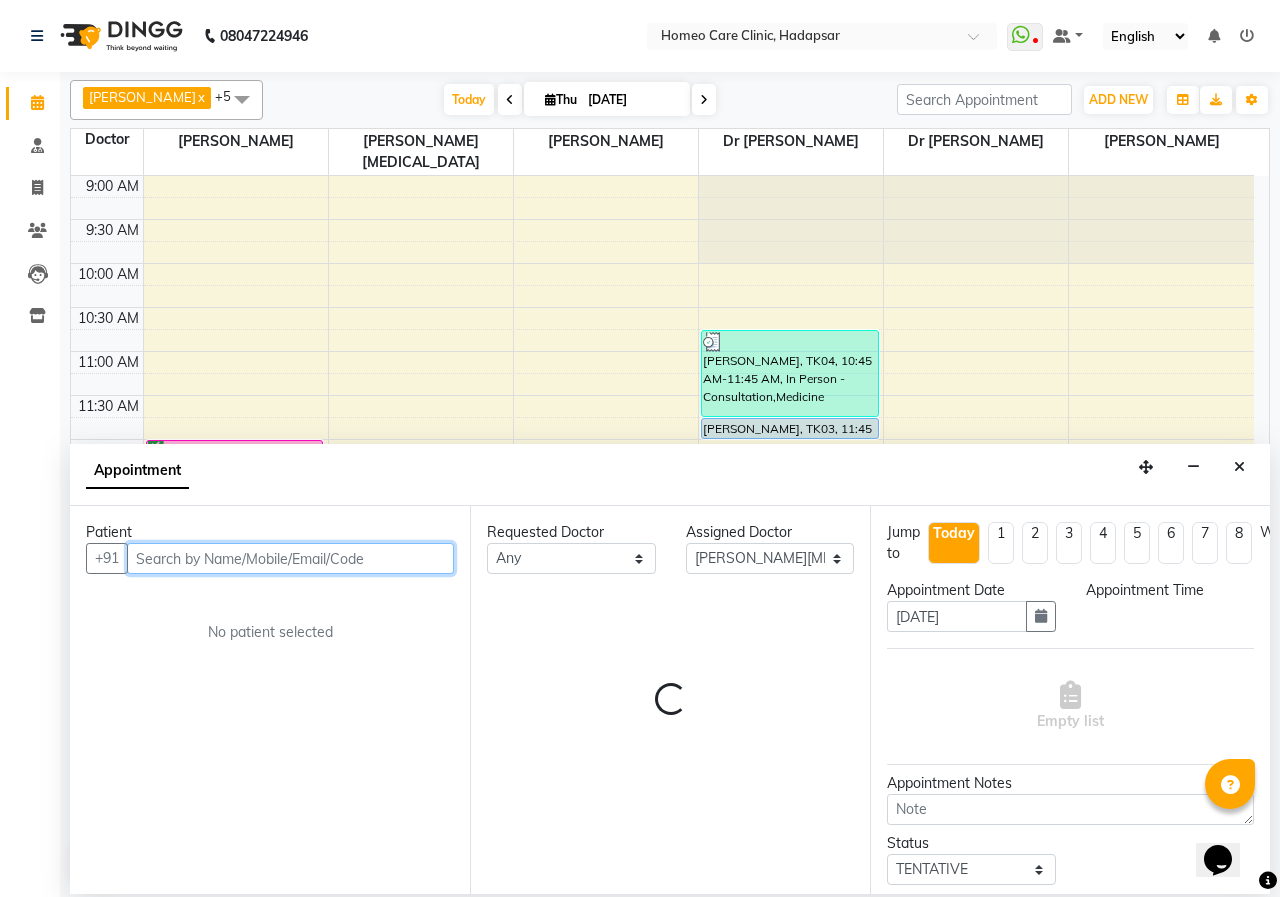 select on "840" 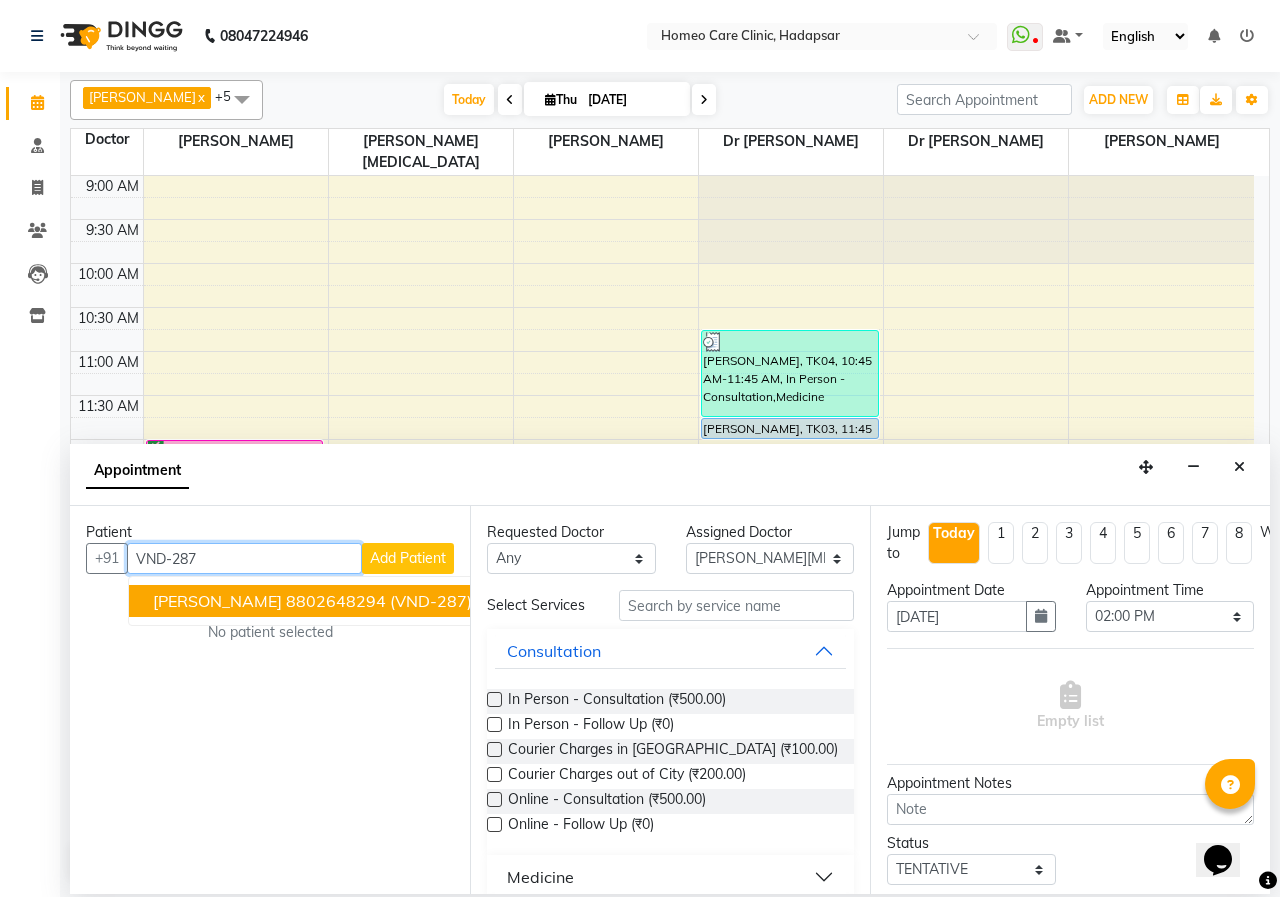 click on "8802648294" at bounding box center [336, 601] 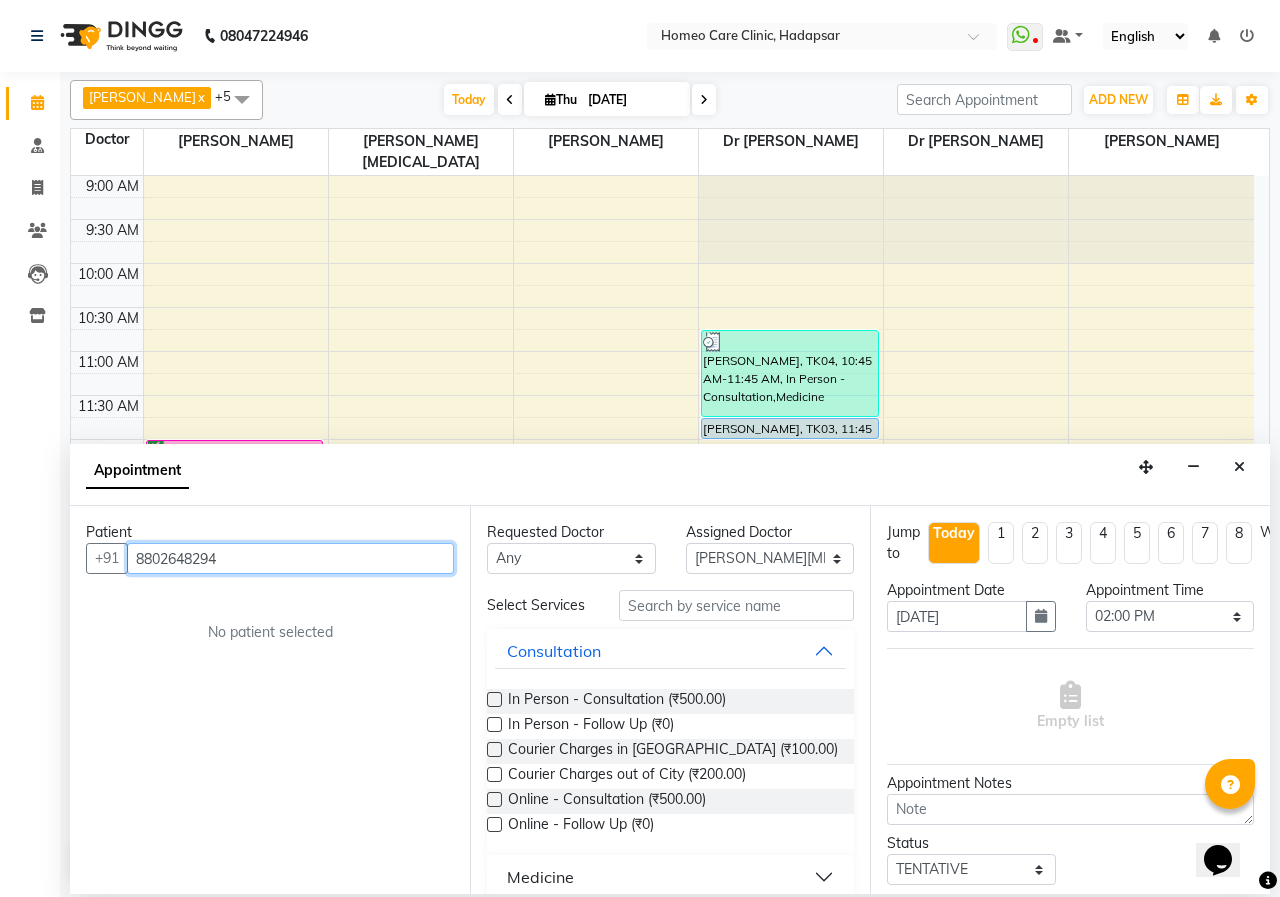 type on "8802648294" 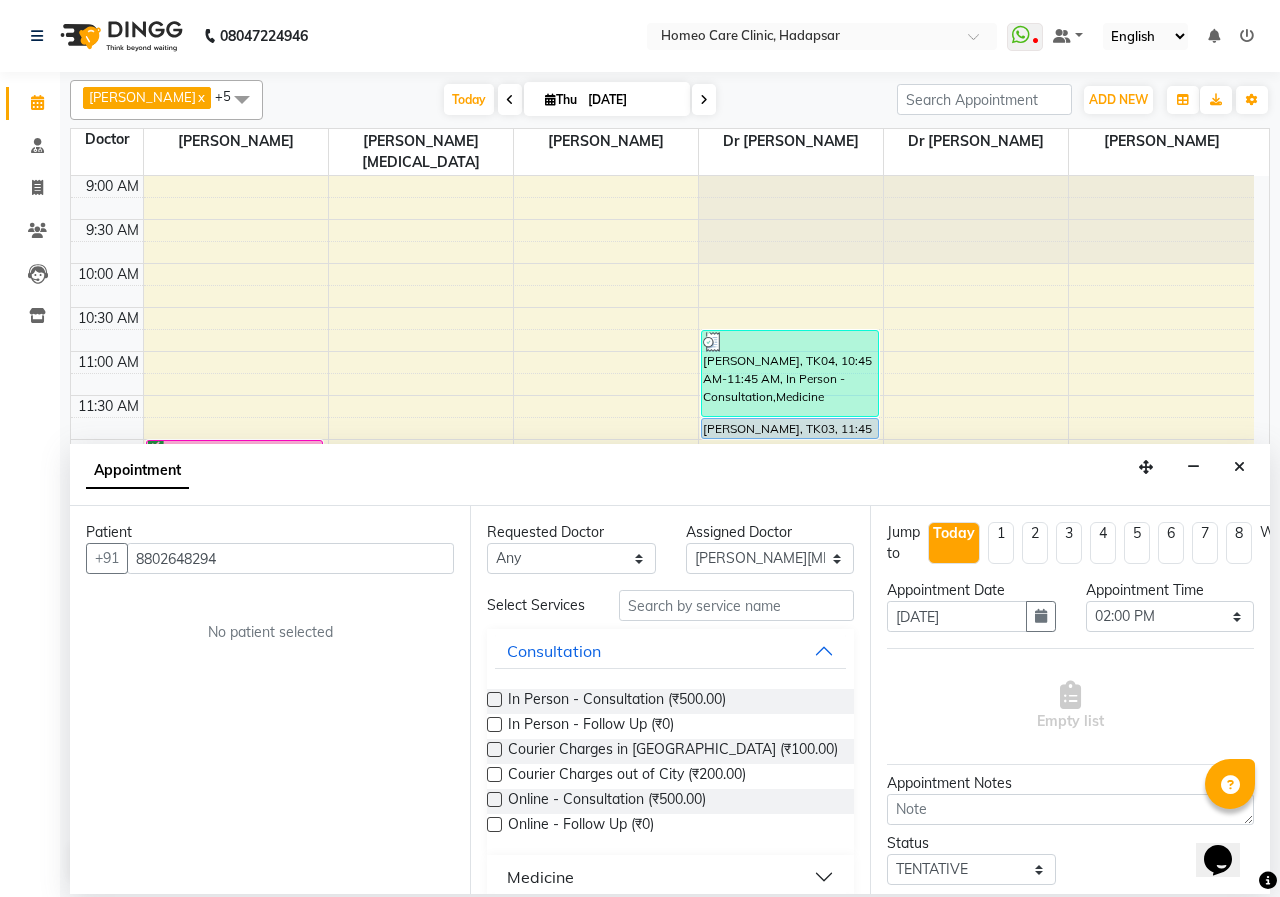 click at bounding box center [494, 799] 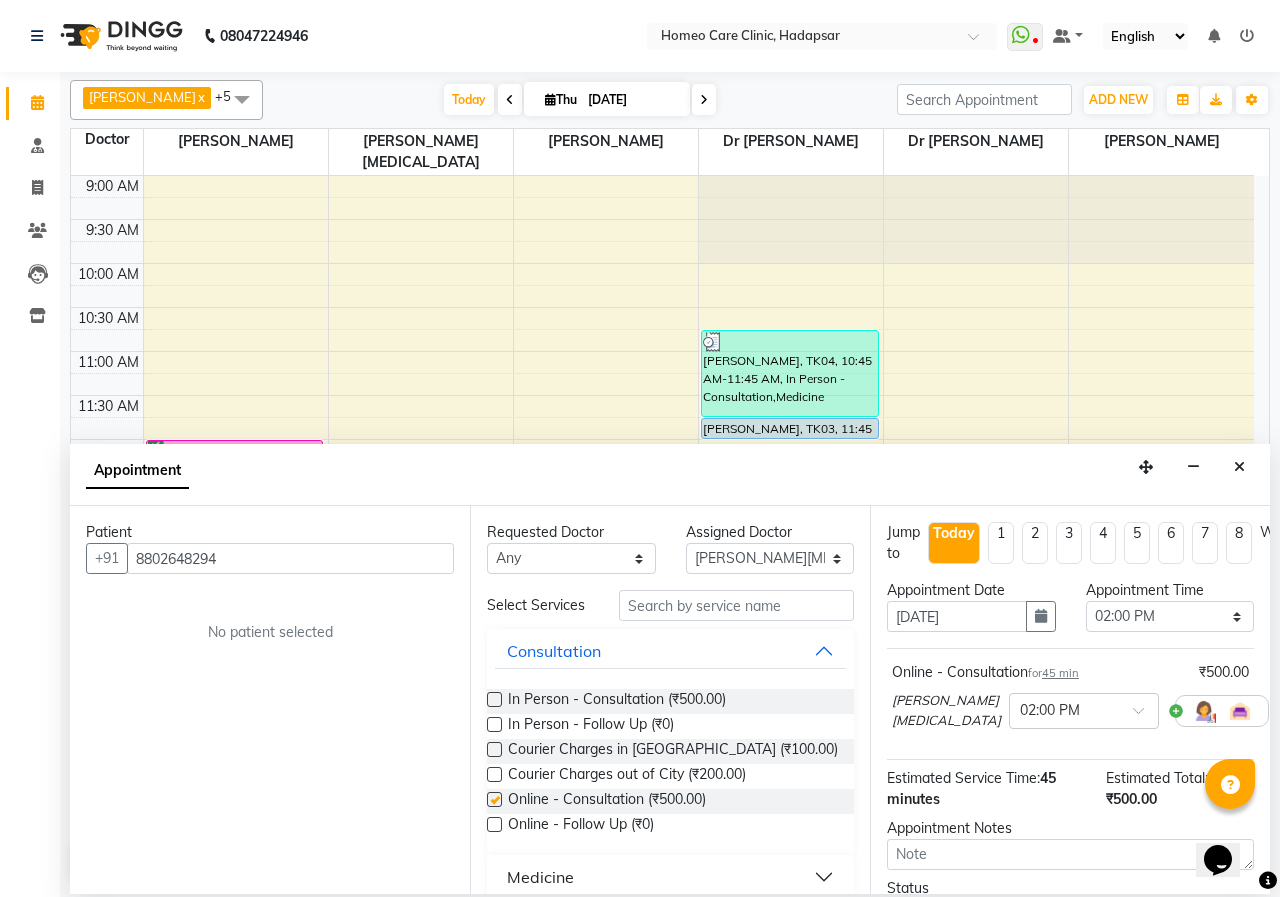 checkbox on "false" 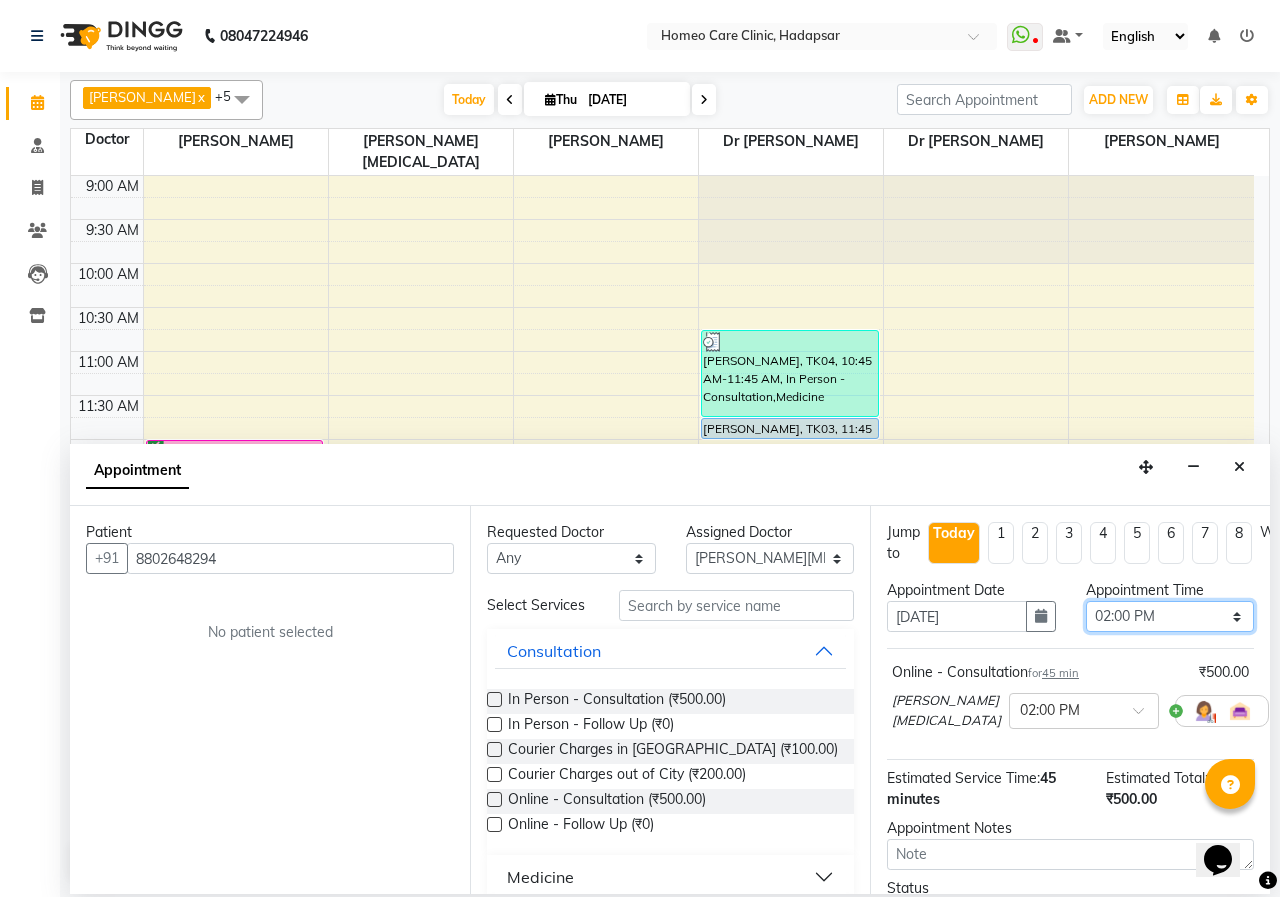 click on "Select 10:00 AM 10:05 AM 10:10 AM 10:15 AM 10:20 AM 10:25 AM 10:30 AM 10:35 AM 10:40 AM 10:45 AM 10:50 AM 10:55 AM 11:00 AM 11:05 AM 11:10 AM 11:15 AM 11:20 AM 11:25 AM 11:30 AM 11:35 AM 11:40 AM 11:45 AM 11:50 AM 11:55 AM 12:00 PM 12:05 PM 12:10 PM 12:15 PM 12:20 PM 12:25 PM 12:30 PM 12:35 PM 12:40 PM 12:45 PM 12:50 PM 12:55 PM 01:00 PM 01:05 PM 01:10 PM 01:15 PM 01:20 PM 01:25 PM 01:30 PM 01:35 PM 01:40 PM 01:45 PM 01:50 PM 01:55 PM 02:00 PM 02:05 PM 02:10 PM 02:15 PM 02:20 PM 02:25 PM 02:30 PM 02:35 PM 02:40 PM 02:45 PM 02:50 PM 02:55 PM 03:00 PM 03:05 PM 03:10 PM 03:15 PM 03:20 PM 03:25 PM 03:30 PM 03:35 PM 03:40 PM 03:45 PM 03:50 PM 03:55 PM 04:00 PM 04:05 PM 04:10 PM 04:15 PM 04:20 PM 04:25 PM 04:30 PM 04:35 PM 04:40 PM 04:45 PM 04:50 PM 04:55 PM 05:00 PM 05:05 PM 05:10 PM 05:15 PM 05:20 PM 05:25 PM 05:30 PM 05:35 PM 05:40 PM 05:45 PM 05:50 PM 05:55 PM 06:00 PM 06:05 PM 06:10 PM 06:15 PM 06:20 PM 06:25 PM 06:30 PM 06:35 PM 06:40 PM 06:45 PM 06:50 PM 06:55 PM 07:00 PM 07:05 PM 07:10 PM 07:15 PM 07:20 PM" at bounding box center (1170, 616) 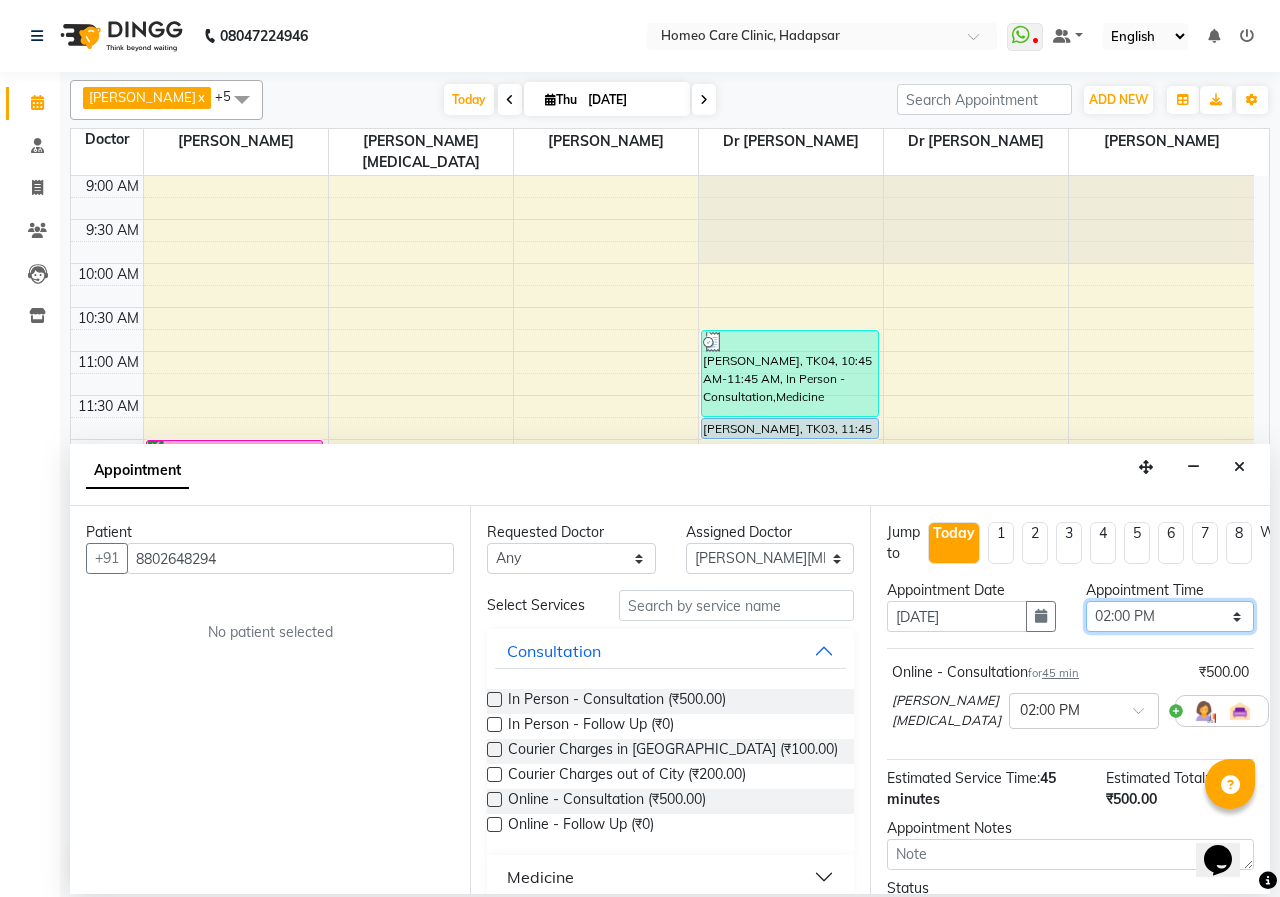 click on "Select 10:00 AM 10:05 AM 10:10 AM 10:15 AM 10:20 AM 10:25 AM 10:30 AM 10:35 AM 10:40 AM 10:45 AM 10:50 AM 10:55 AM 11:00 AM 11:05 AM 11:10 AM 11:15 AM 11:20 AM 11:25 AM 11:30 AM 11:35 AM 11:40 AM 11:45 AM 11:50 AM 11:55 AM 12:00 PM 12:05 PM 12:10 PM 12:15 PM 12:20 PM 12:25 PM 12:30 PM 12:35 PM 12:40 PM 12:45 PM 12:50 PM 12:55 PM 01:00 PM 01:05 PM 01:10 PM 01:15 PM 01:20 PM 01:25 PM 01:30 PM 01:35 PM 01:40 PM 01:45 PM 01:50 PM 01:55 PM 02:00 PM 02:05 PM 02:10 PM 02:15 PM 02:20 PM 02:25 PM 02:30 PM 02:35 PM 02:40 PM 02:45 PM 02:50 PM 02:55 PM 03:00 PM 03:05 PM 03:10 PM 03:15 PM 03:20 PM 03:25 PM 03:30 PM 03:35 PM 03:40 PM 03:45 PM 03:50 PM 03:55 PM 04:00 PM 04:05 PM 04:10 PM 04:15 PM 04:20 PM 04:25 PM 04:30 PM 04:35 PM 04:40 PM 04:45 PM 04:50 PM 04:55 PM 05:00 PM 05:05 PM 05:10 PM 05:15 PM 05:20 PM 05:25 PM 05:30 PM 05:35 PM 05:40 PM 05:45 PM 05:50 PM 05:55 PM 06:00 PM 06:05 PM 06:10 PM 06:15 PM 06:20 PM 06:25 PM 06:30 PM 06:35 PM 06:40 PM 06:45 PM 06:50 PM 06:55 PM 07:00 PM 07:05 PM 07:10 PM 07:15 PM 07:20 PM" at bounding box center (1170, 616) 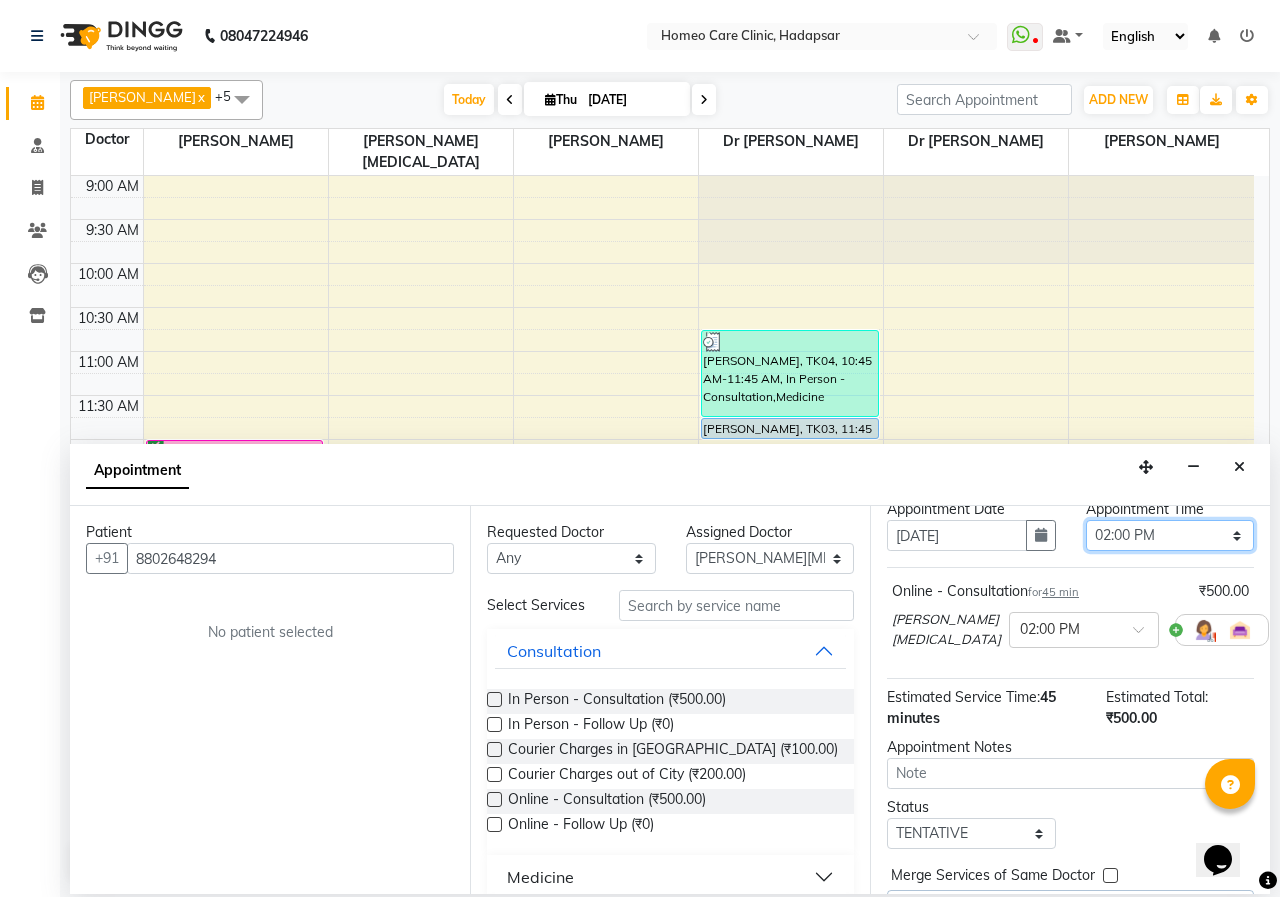 scroll, scrollTop: 46, scrollLeft: 0, axis: vertical 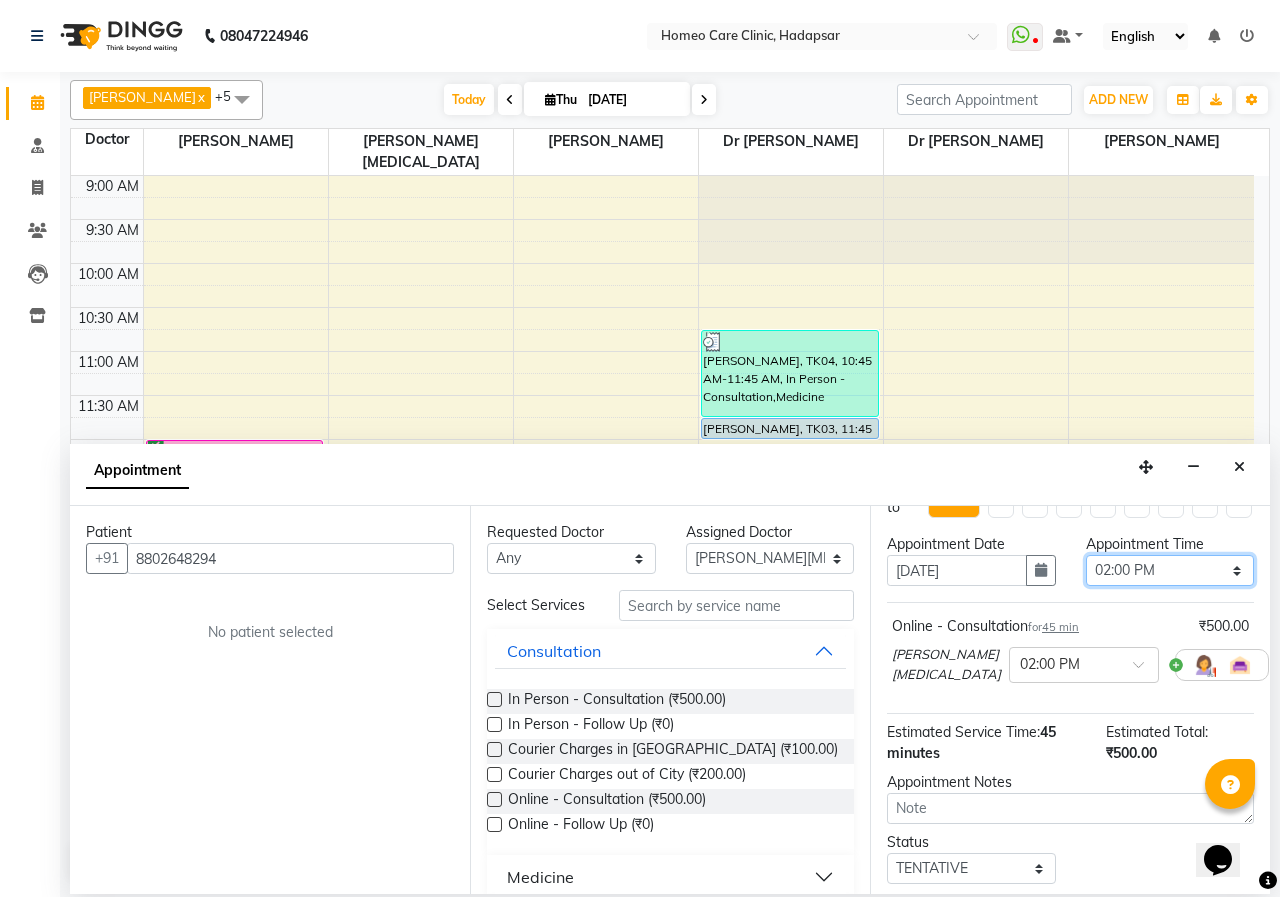 click on "Select 10:00 AM 10:05 AM 10:10 AM 10:15 AM 10:20 AM 10:25 AM 10:30 AM 10:35 AM 10:40 AM 10:45 AM 10:50 AM 10:55 AM 11:00 AM 11:05 AM 11:10 AM 11:15 AM 11:20 AM 11:25 AM 11:30 AM 11:35 AM 11:40 AM 11:45 AM 11:50 AM 11:55 AM 12:00 PM 12:05 PM 12:10 PM 12:15 PM 12:20 PM 12:25 PM 12:30 PM 12:35 PM 12:40 PM 12:45 PM 12:50 PM 12:55 PM 01:00 PM 01:05 PM 01:10 PM 01:15 PM 01:20 PM 01:25 PM 01:30 PM 01:35 PM 01:40 PM 01:45 PM 01:50 PM 01:55 PM 02:00 PM 02:05 PM 02:10 PM 02:15 PM 02:20 PM 02:25 PM 02:30 PM 02:35 PM 02:40 PM 02:45 PM 02:50 PM 02:55 PM 03:00 PM 03:05 PM 03:10 PM 03:15 PM 03:20 PM 03:25 PM 03:30 PM 03:35 PM 03:40 PM 03:45 PM 03:50 PM 03:55 PM 04:00 PM 04:05 PM 04:10 PM 04:15 PM 04:20 PM 04:25 PM 04:30 PM 04:35 PM 04:40 PM 04:45 PM 04:50 PM 04:55 PM 05:00 PM 05:05 PM 05:10 PM 05:15 PM 05:20 PM 05:25 PM 05:30 PM 05:35 PM 05:40 PM 05:45 PM 05:50 PM 05:55 PM 06:00 PM 06:05 PM 06:10 PM 06:15 PM 06:20 PM 06:25 PM 06:30 PM 06:35 PM 06:40 PM 06:45 PM 06:50 PM 06:55 PM 07:00 PM 07:05 PM 07:10 PM 07:15 PM 07:20 PM" at bounding box center [1170, 570] 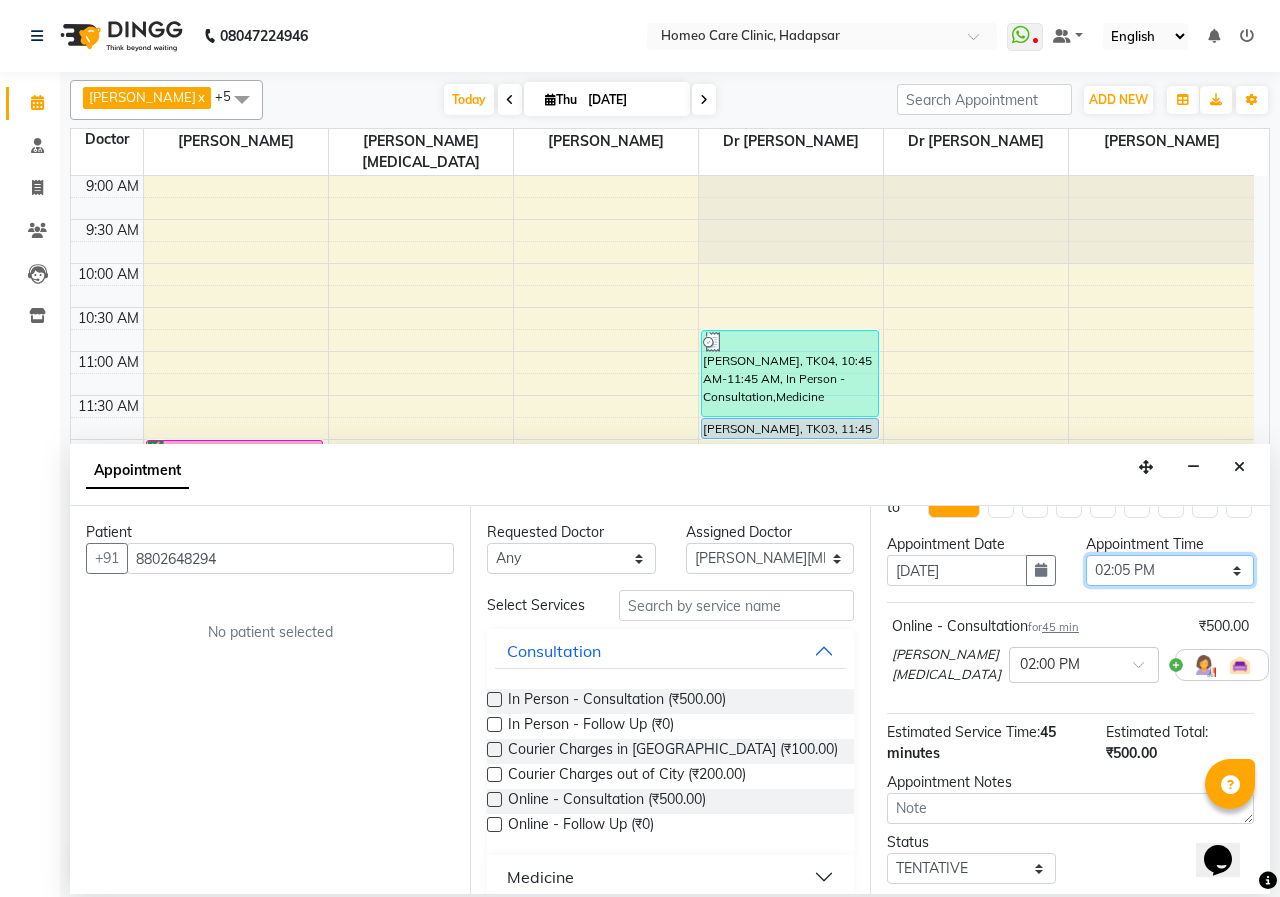 click on "Select 10:00 AM 10:05 AM 10:10 AM 10:15 AM 10:20 AM 10:25 AM 10:30 AM 10:35 AM 10:40 AM 10:45 AM 10:50 AM 10:55 AM 11:00 AM 11:05 AM 11:10 AM 11:15 AM 11:20 AM 11:25 AM 11:30 AM 11:35 AM 11:40 AM 11:45 AM 11:50 AM 11:55 AM 12:00 PM 12:05 PM 12:10 PM 12:15 PM 12:20 PM 12:25 PM 12:30 PM 12:35 PM 12:40 PM 12:45 PM 12:50 PM 12:55 PM 01:00 PM 01:05 PM 01:10 PM 01:15 PM 01:20 PM 01:25 PM 01:30 PM 01:35 PM 01:40 PM 01:45 PM 01:50 PM 01:55 PM 02:00 PM 02:05 PM 02:10 PM 02:15 PM 02:20 PM 02:25 PM 02:30 PM 02:35 PM 02:40 PM 02:45 PM 02:50 PM 02:55 PM 03:00 PM 03:05 PM 03:10 PM 03:15 PM 03:20 PM 03:25 PM 03:30 PM 03:35 PM 03:40 PM 03:45 PM 03:50 PM 03:55 PM 04:00 PM 04:05 PM 04:10 PM 04:15 PM 04:20 PM 04:25 PM 04:30 PM 04:35 PM 04:40 PM 04:45 PM 04:50 PM 04:55 PM 05:00 PM 05:05 PM 05:10 PM 05:15 PM 05:20 PM 05:25 PM 05:30 PM 05:35 PM 05:40 PM 05:45 PM 05:50 PM 05:55 PM 06:00 PM 06:05 PM 06:10 PM 06:15 PM 06:20 PM 06:25 PM 06:30 PM 06:35 PM 06:40 PM 06:45 PM 06:50 PM 06:55 PM 07:00 PM 07:05 PM 07:10 PM 07:15 PM 07:20 PM" at bounding box center [1170, 570] 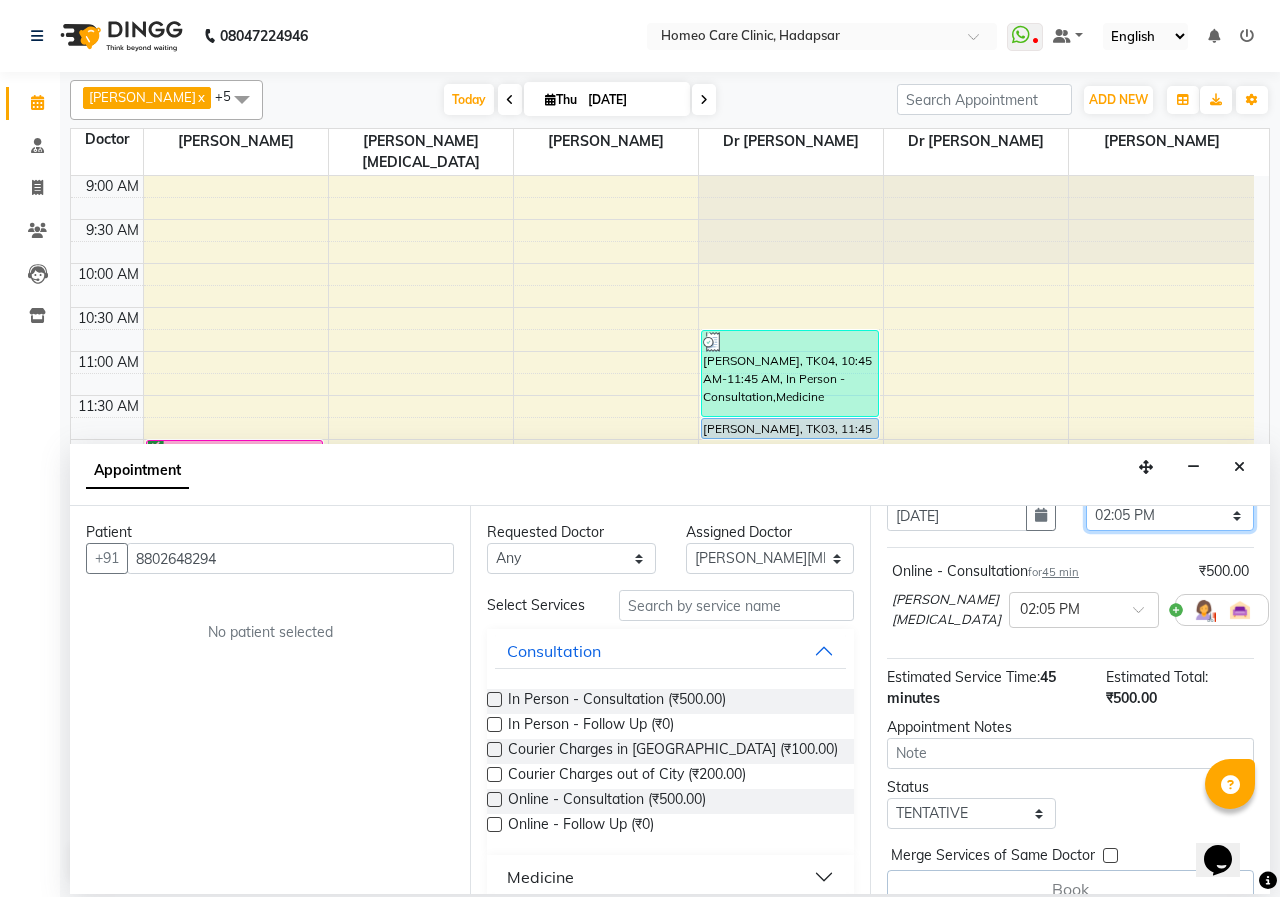 scroll, scrollTop: 146, scrollLeft: 0, axis: vertical 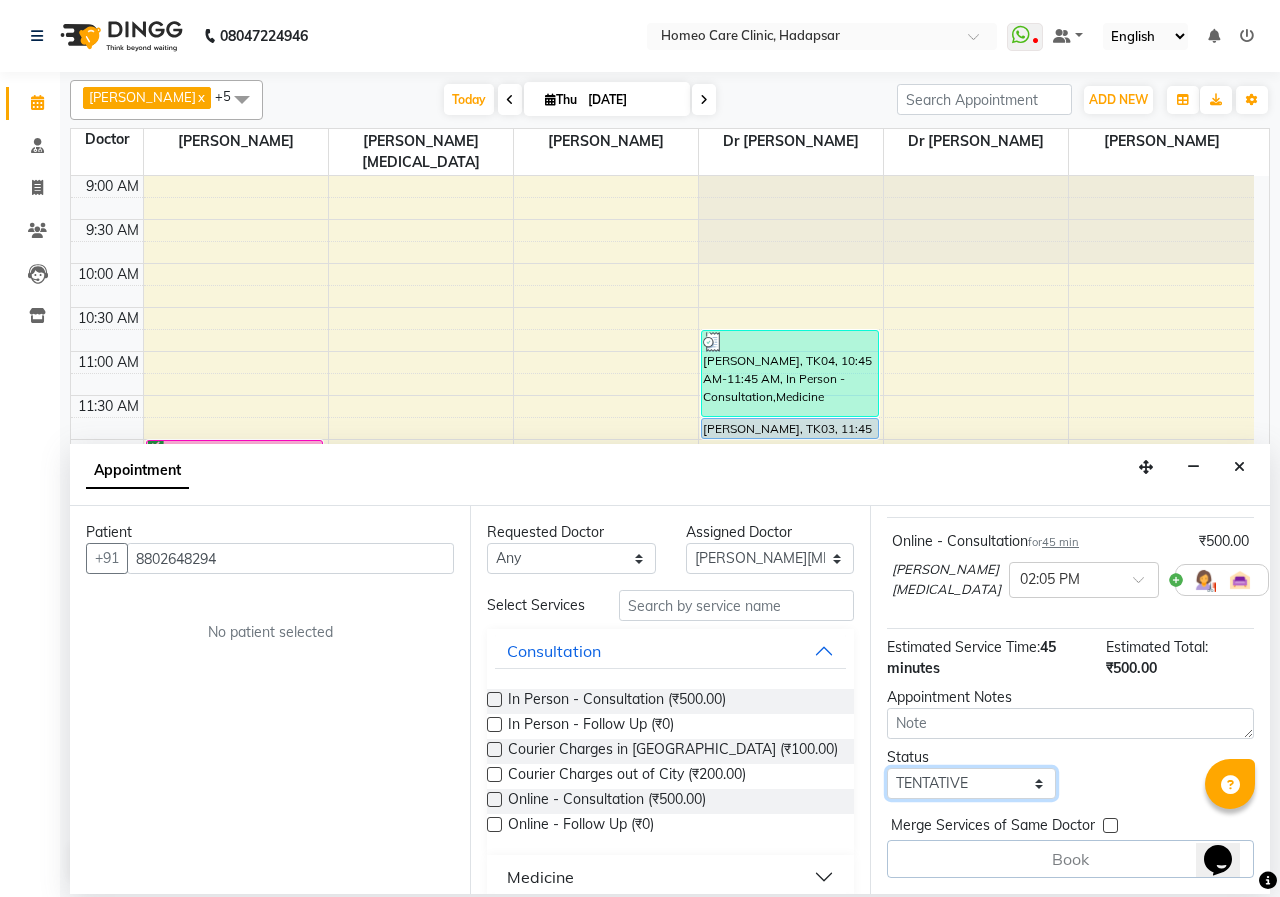 click on "Select TENTATIVE CONFIRM CHECK-IN UPCOMING" at bounding box center [971, 783] 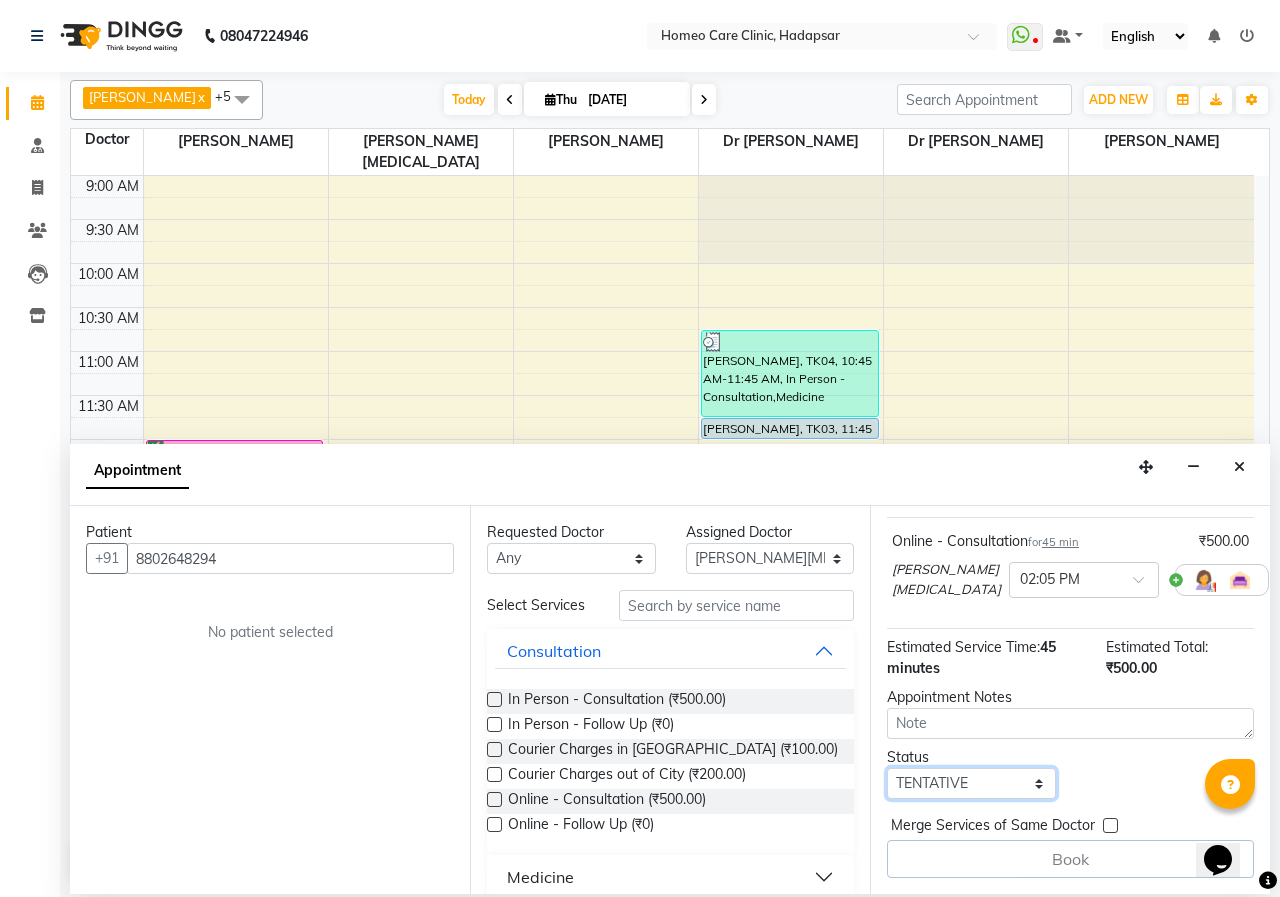 select on "confirm booking" 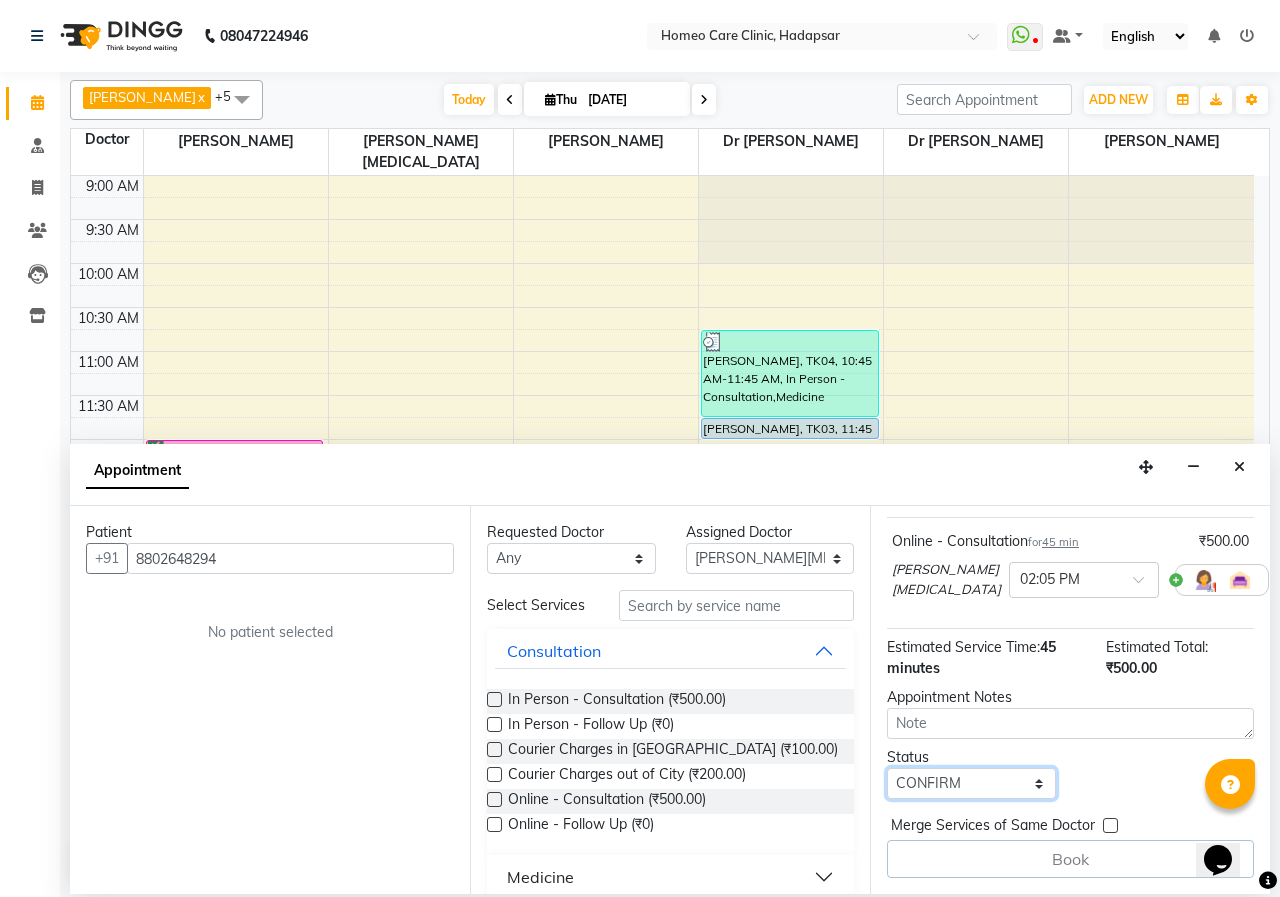 click on "Select TENTATIVE CONFIRM CHECK-IN UPCOMING" at bounding box center (971, 783) 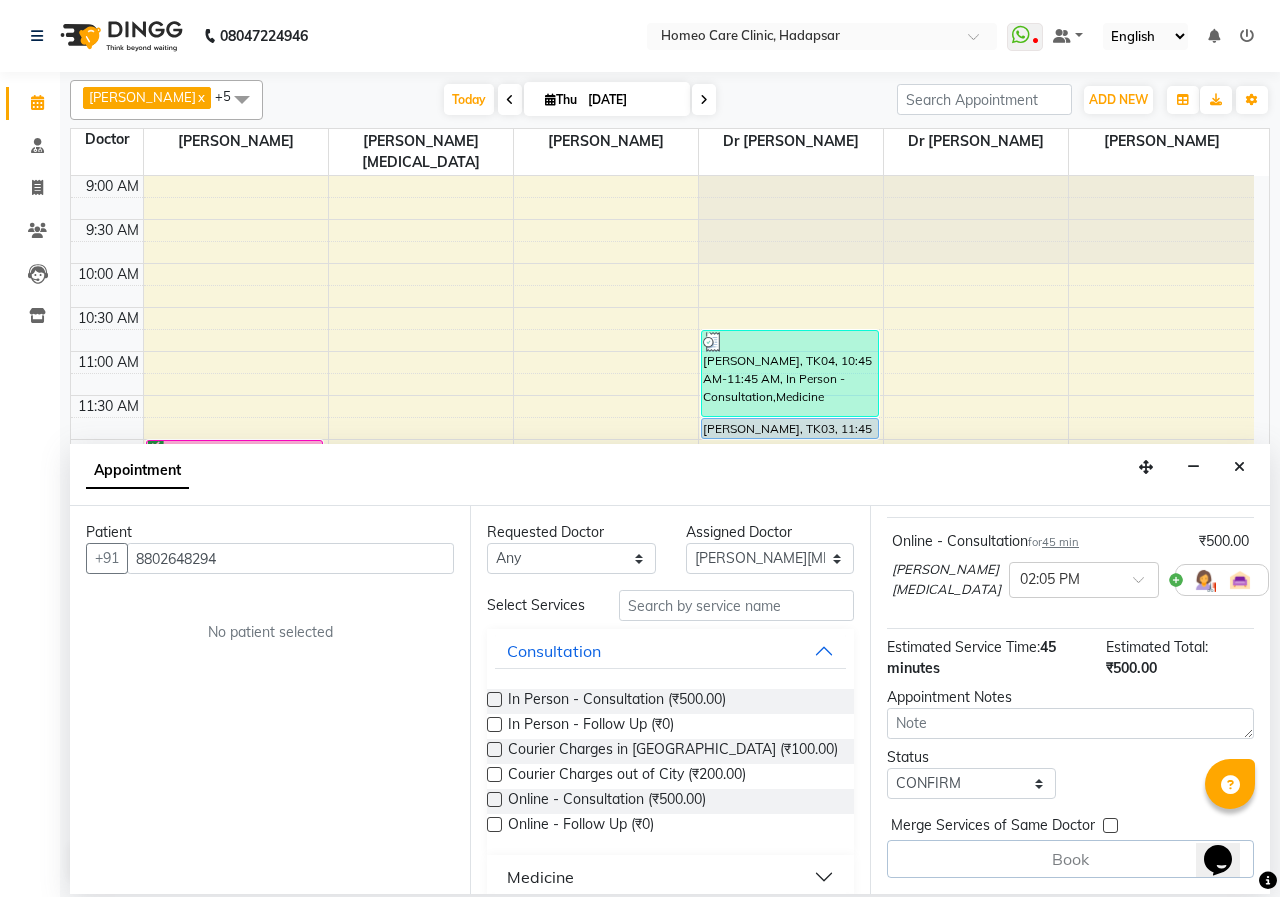 click on "Patient [PHONE_NUMBER]  No patient selected" at bounding box center (270, 700) 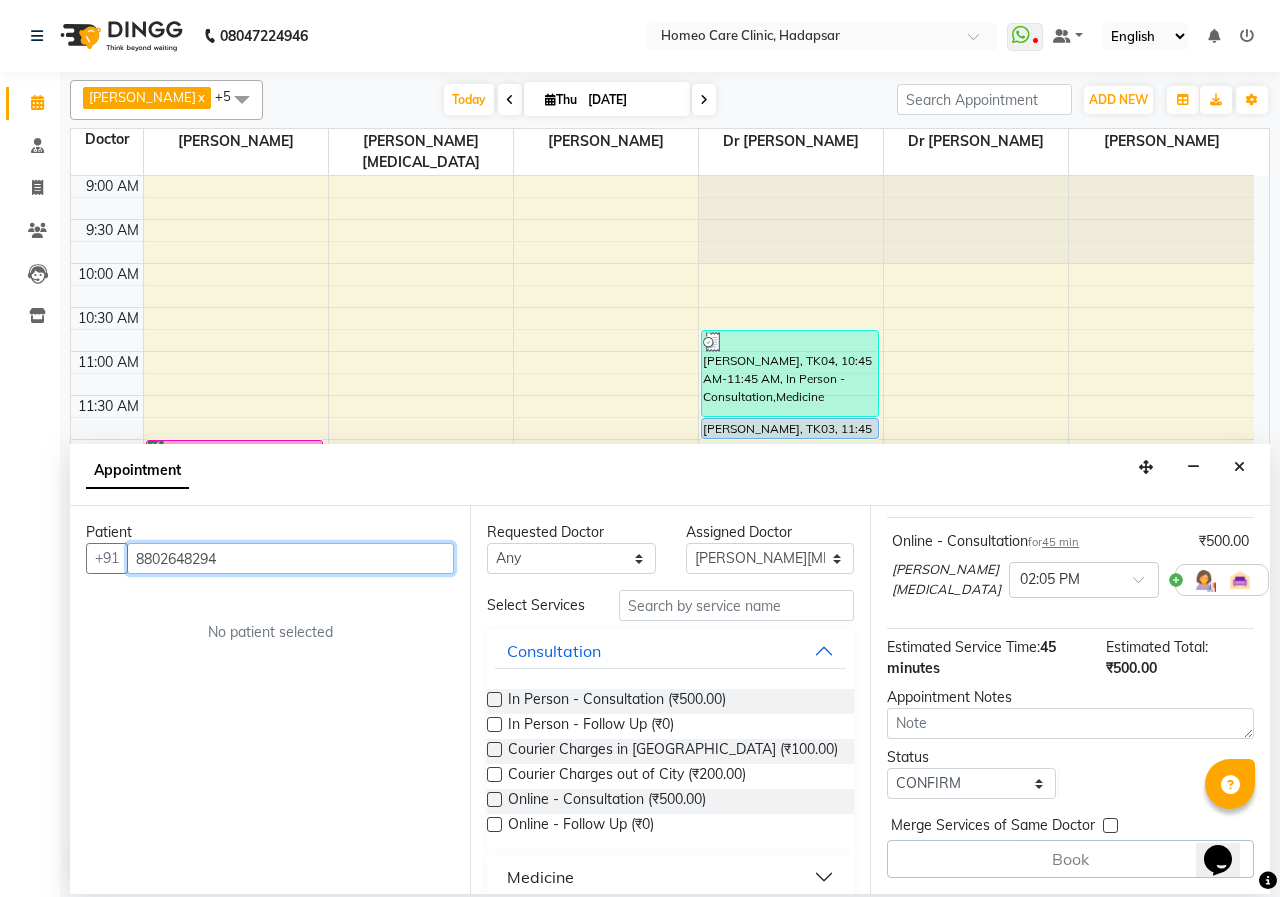 drag, startPoint x: 282, startPoint y: 561, endPoint x: 0, endPoint y: 480, distance: 293.40247 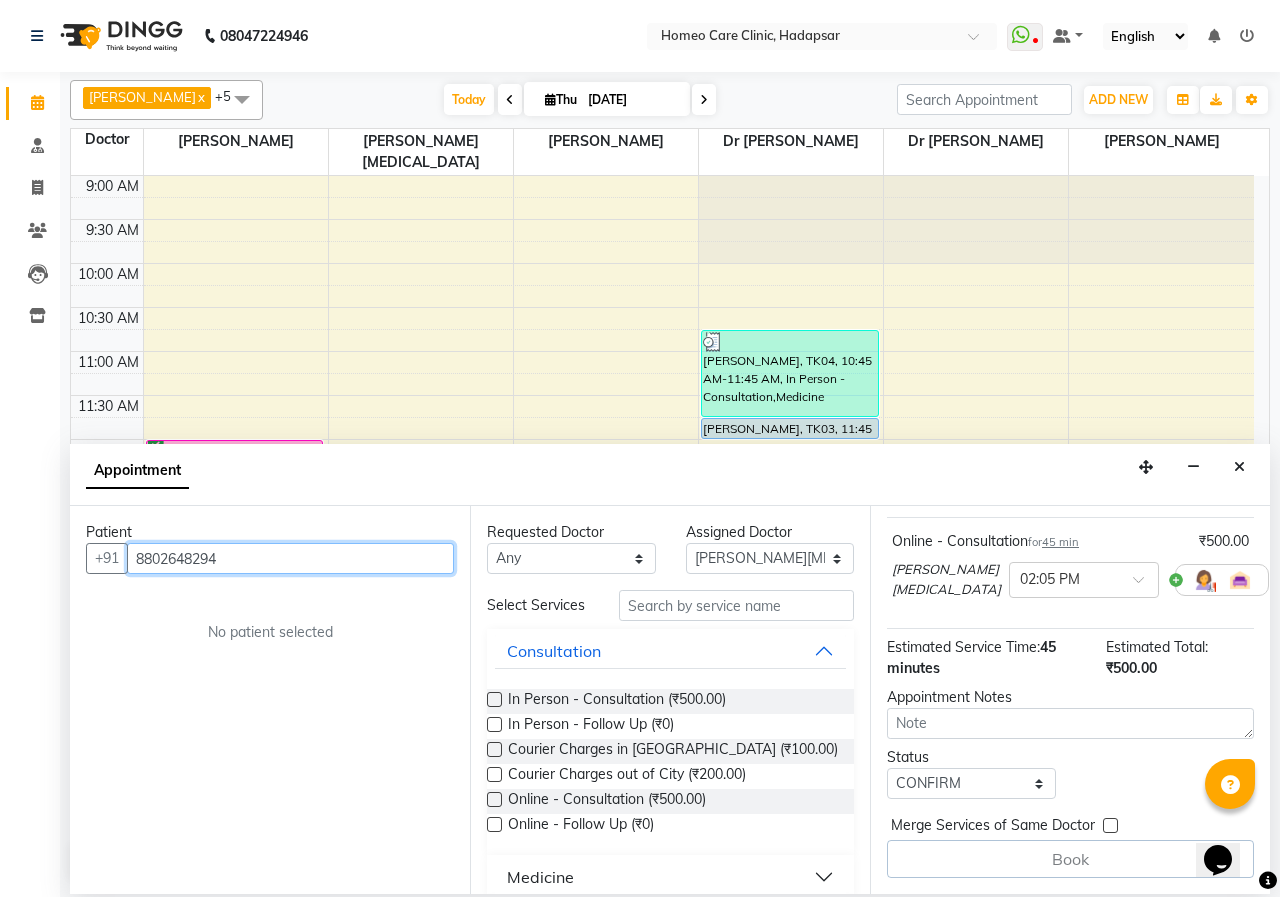 type 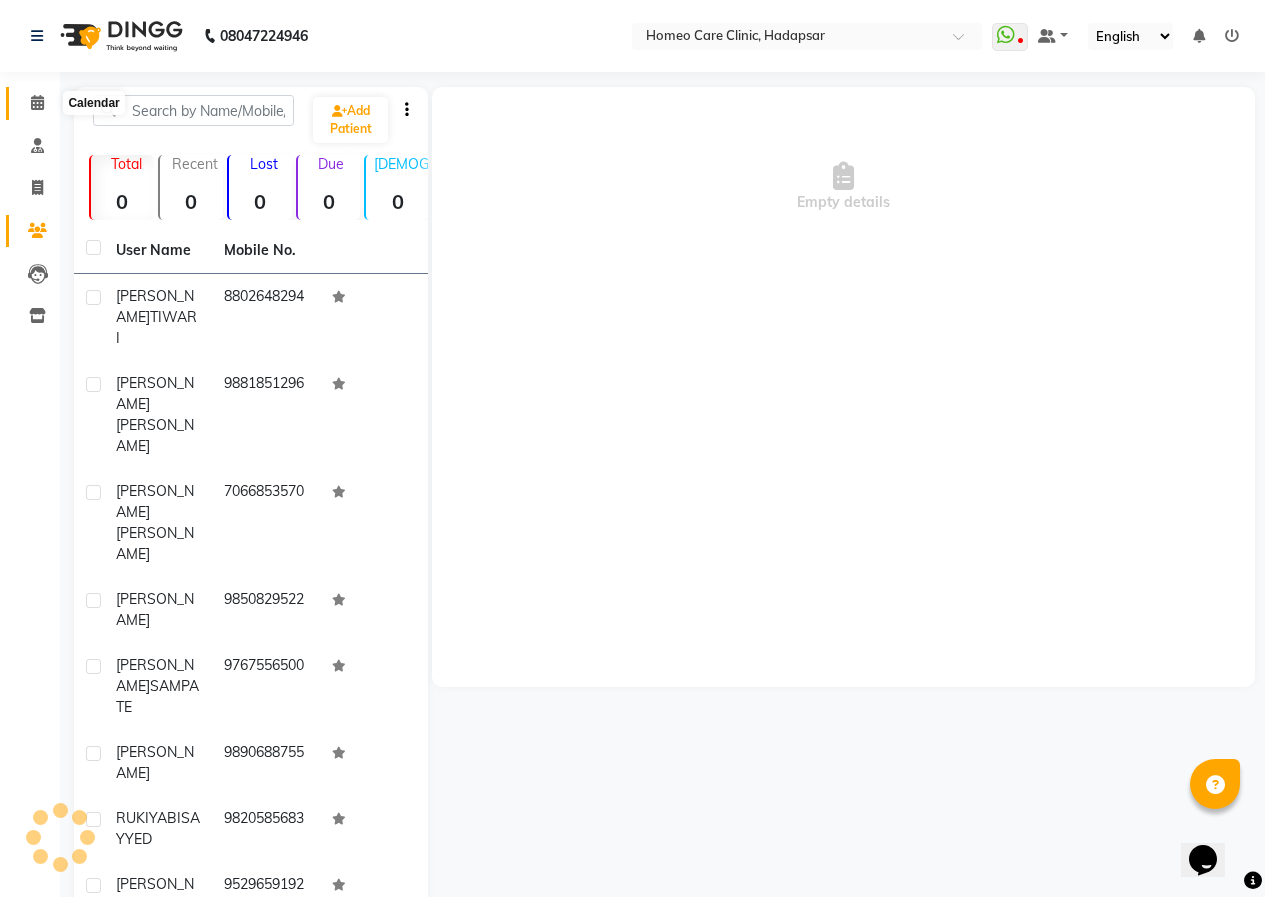 click 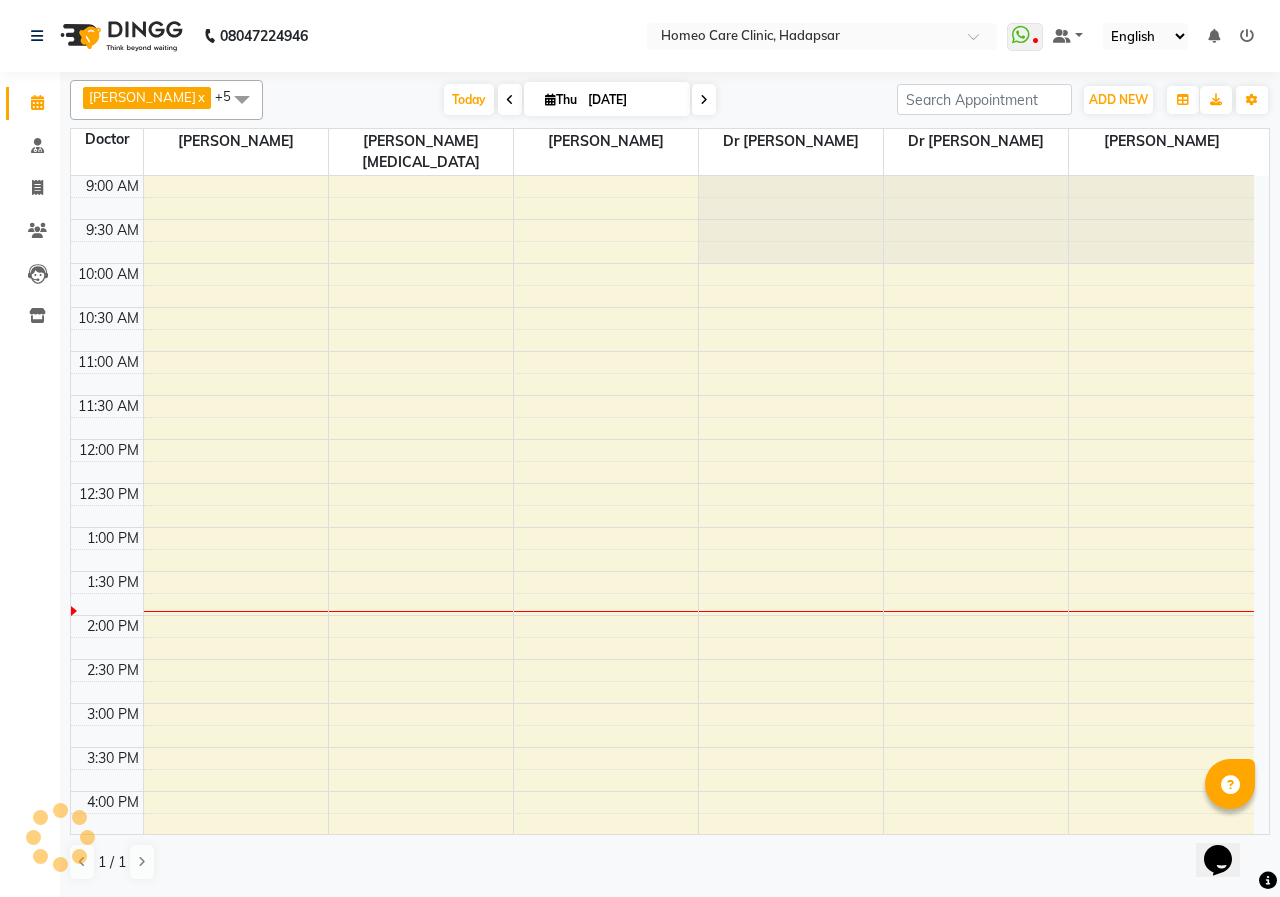 scroll, scrollTop: 0, scrollLeft: 0, axis: both 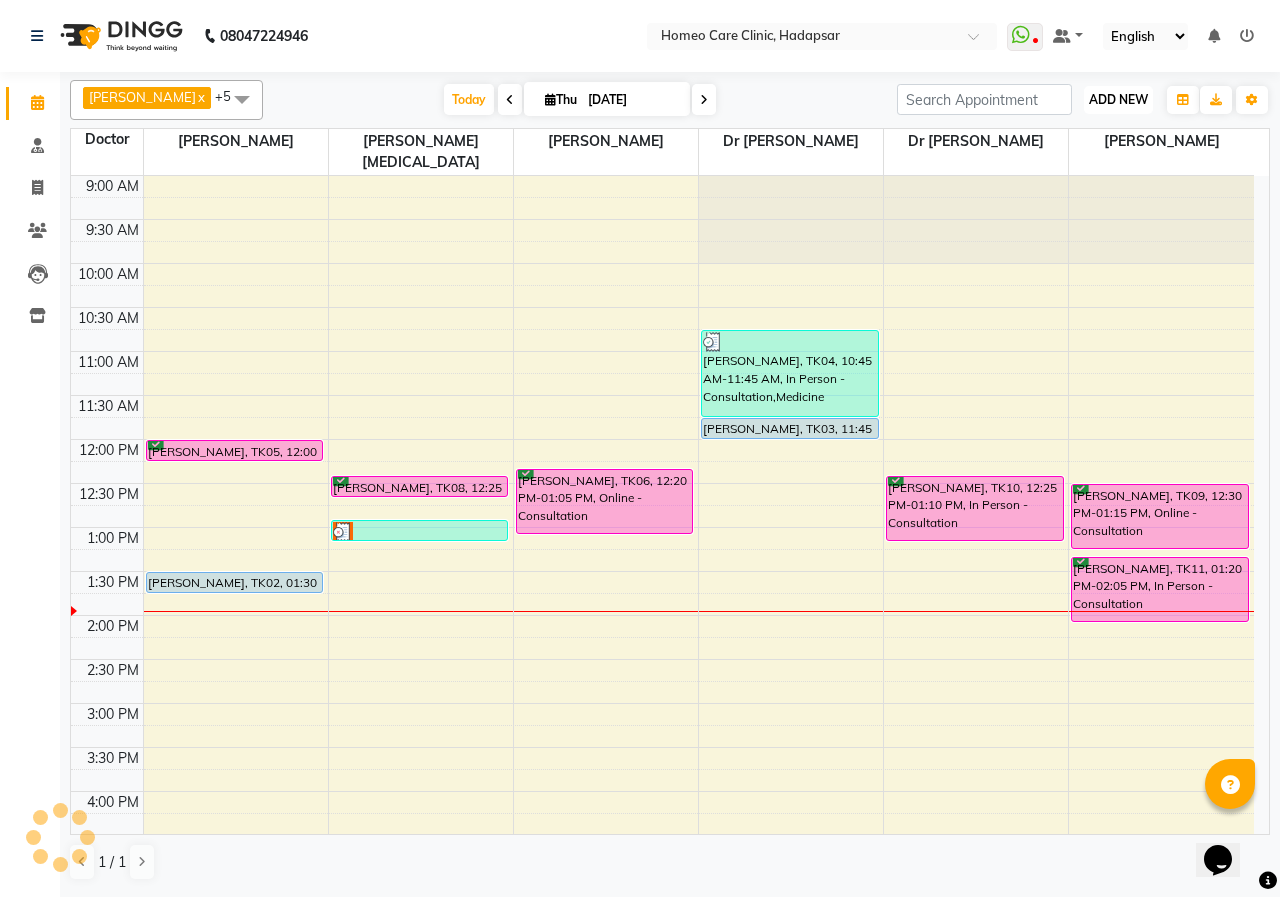 click on "ADD NEW" at bounding box center (1118, 99) 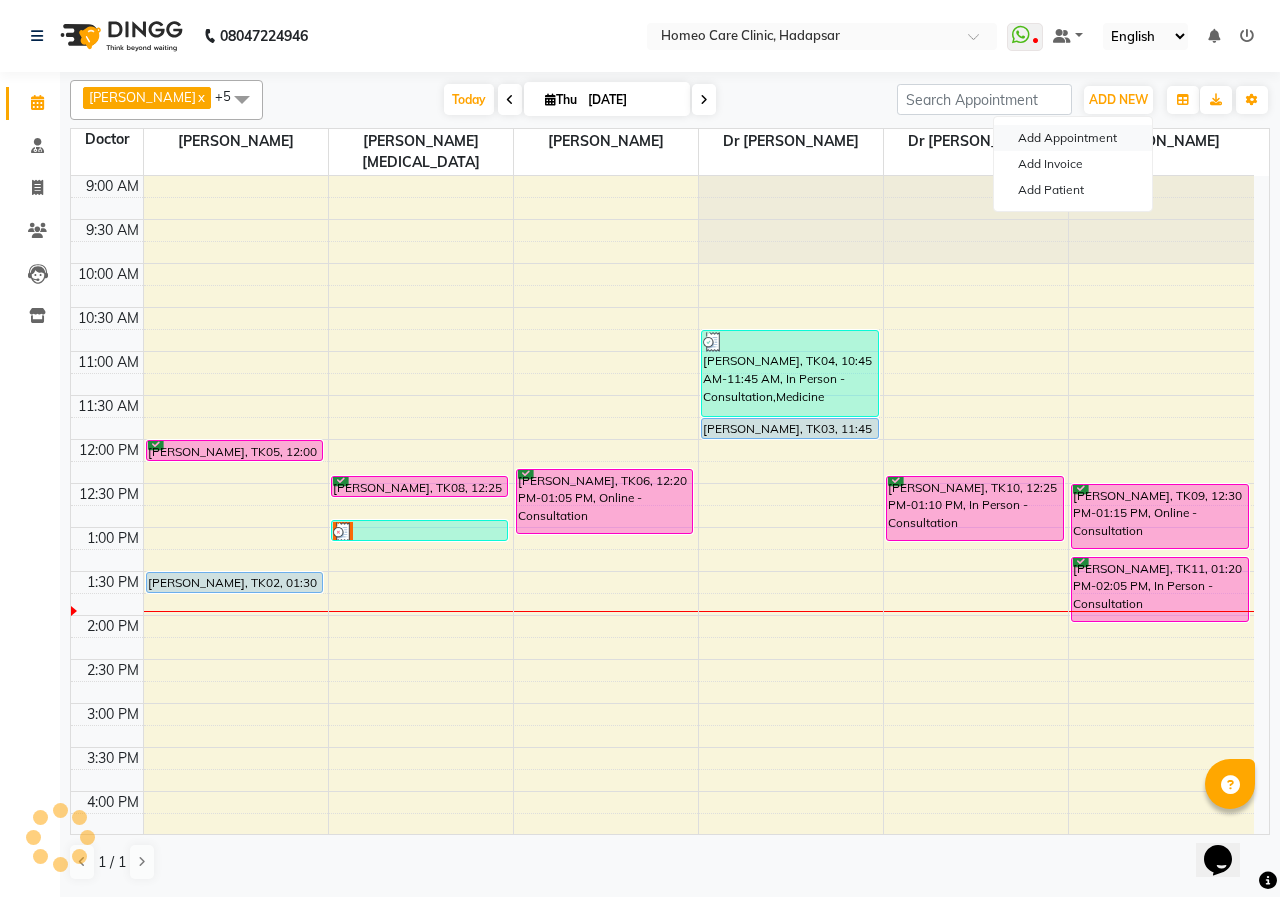 click on "Add Appointment" at bounding box center (1073, 138) 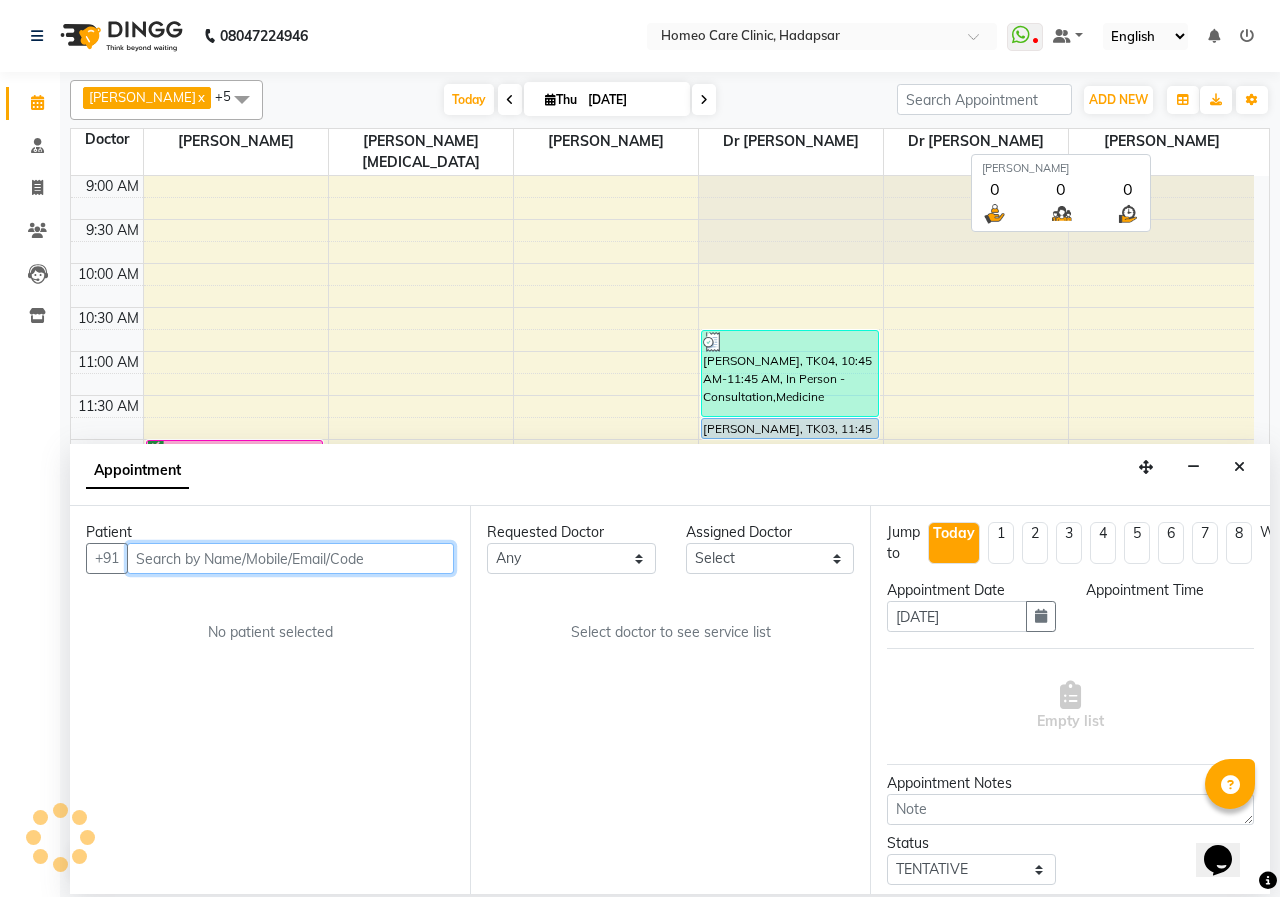select on "600" 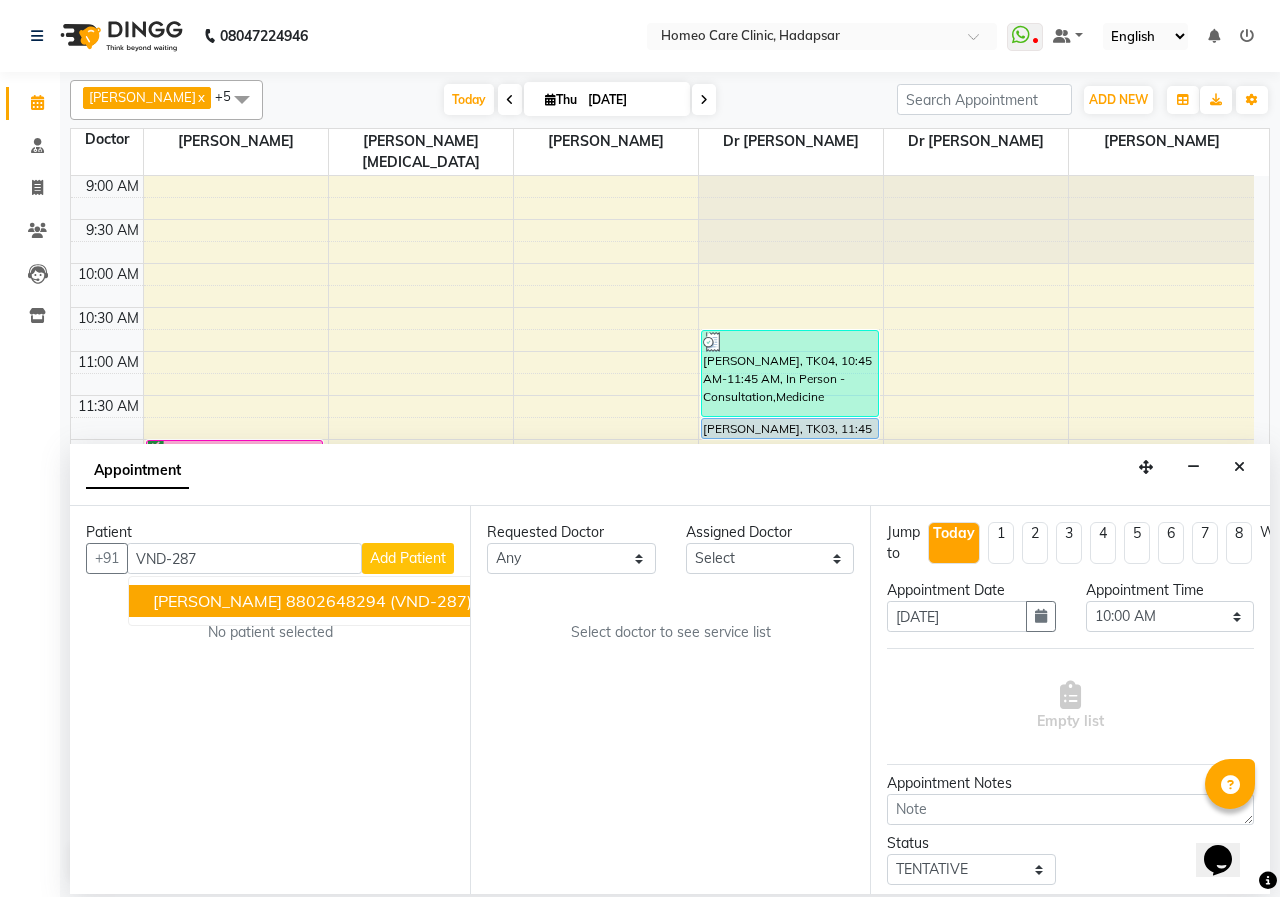 click on "Patient +91 VND-287 [PERSON_NAME]  8802648294 (VND-287) Add Patient  No patient selected" at bounding box center (270, 700) 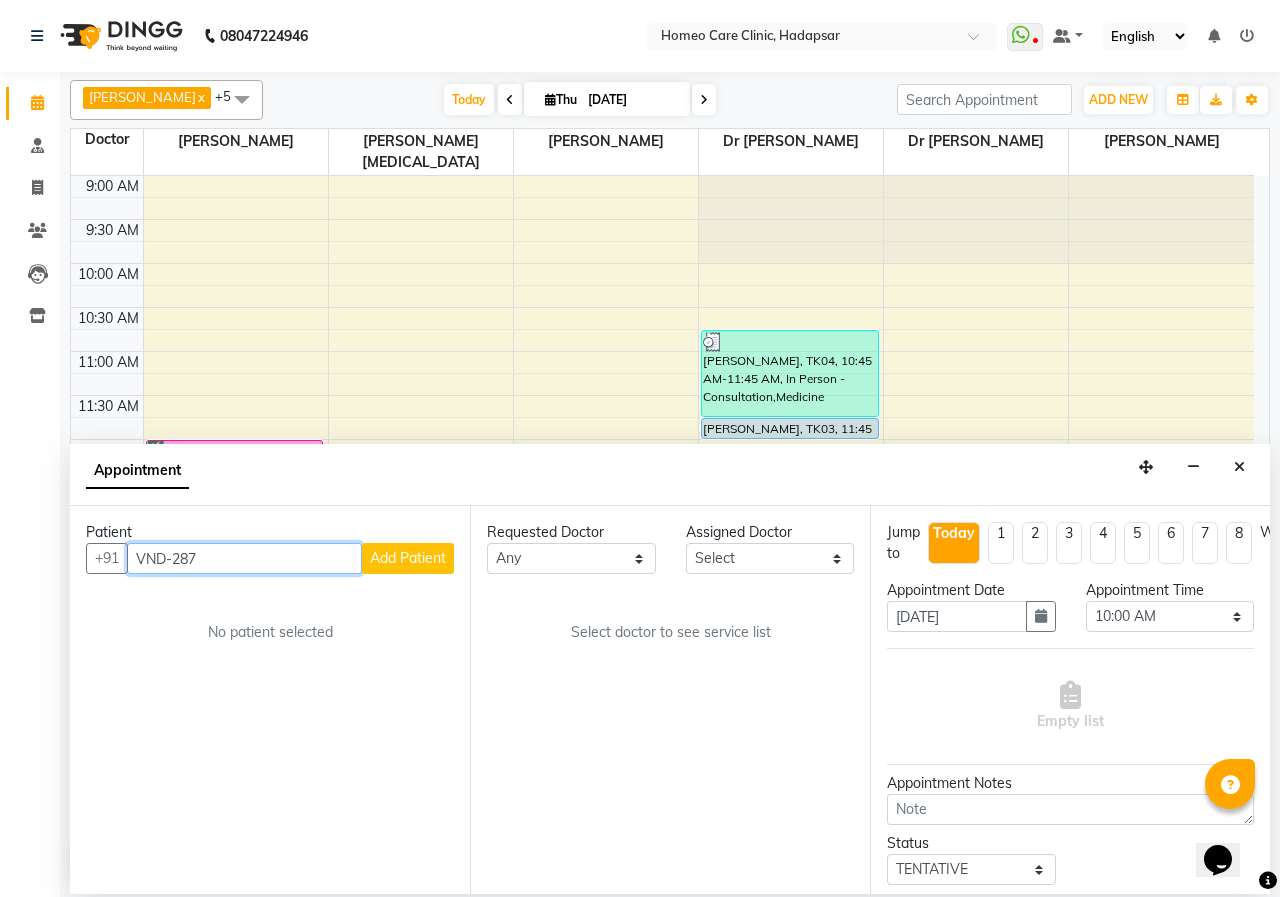 click on "VND-287" at bounding box center (244, 558) 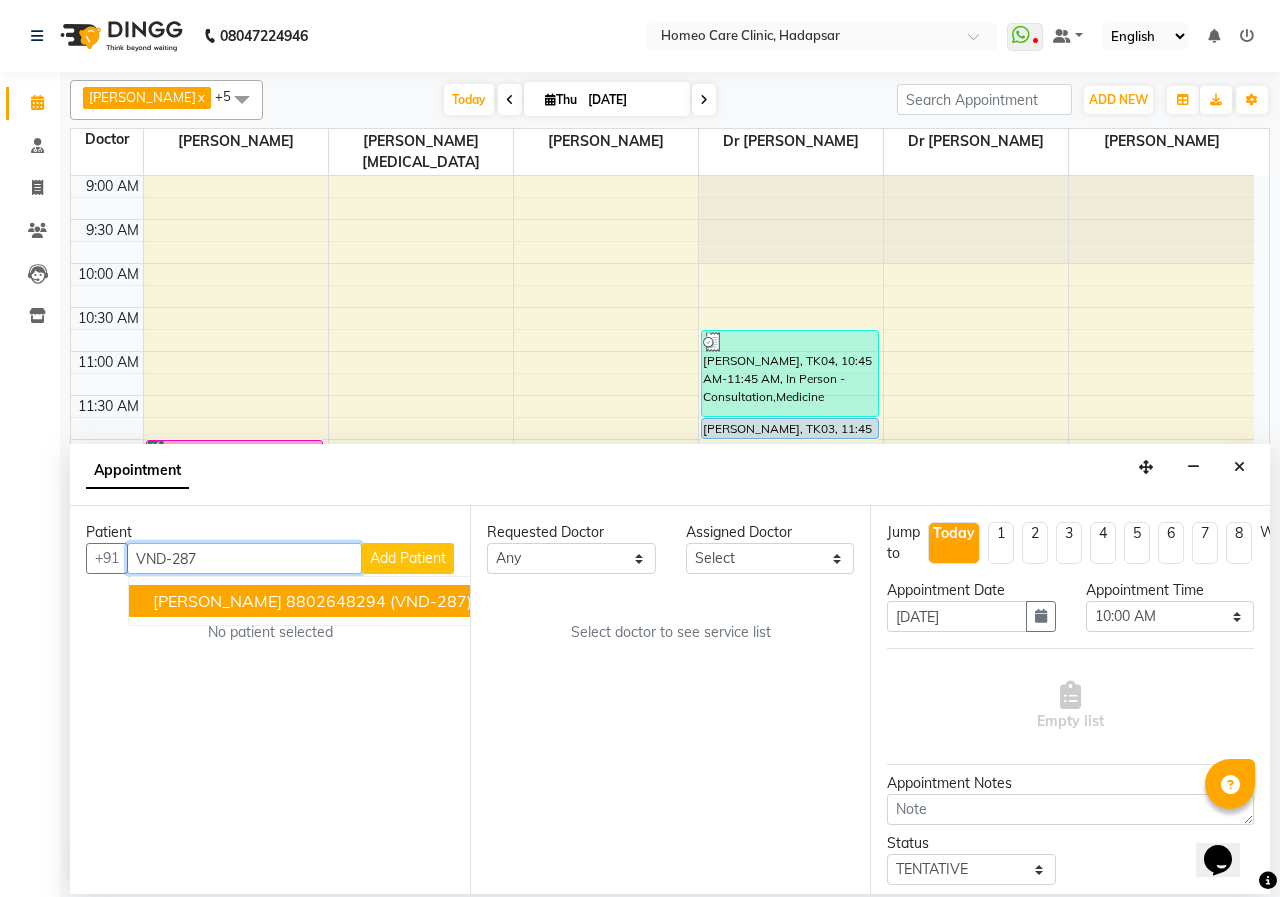 click on "[PERSON_NAME]  8802648294 (VND-287)" at bounding box center (314, 601) 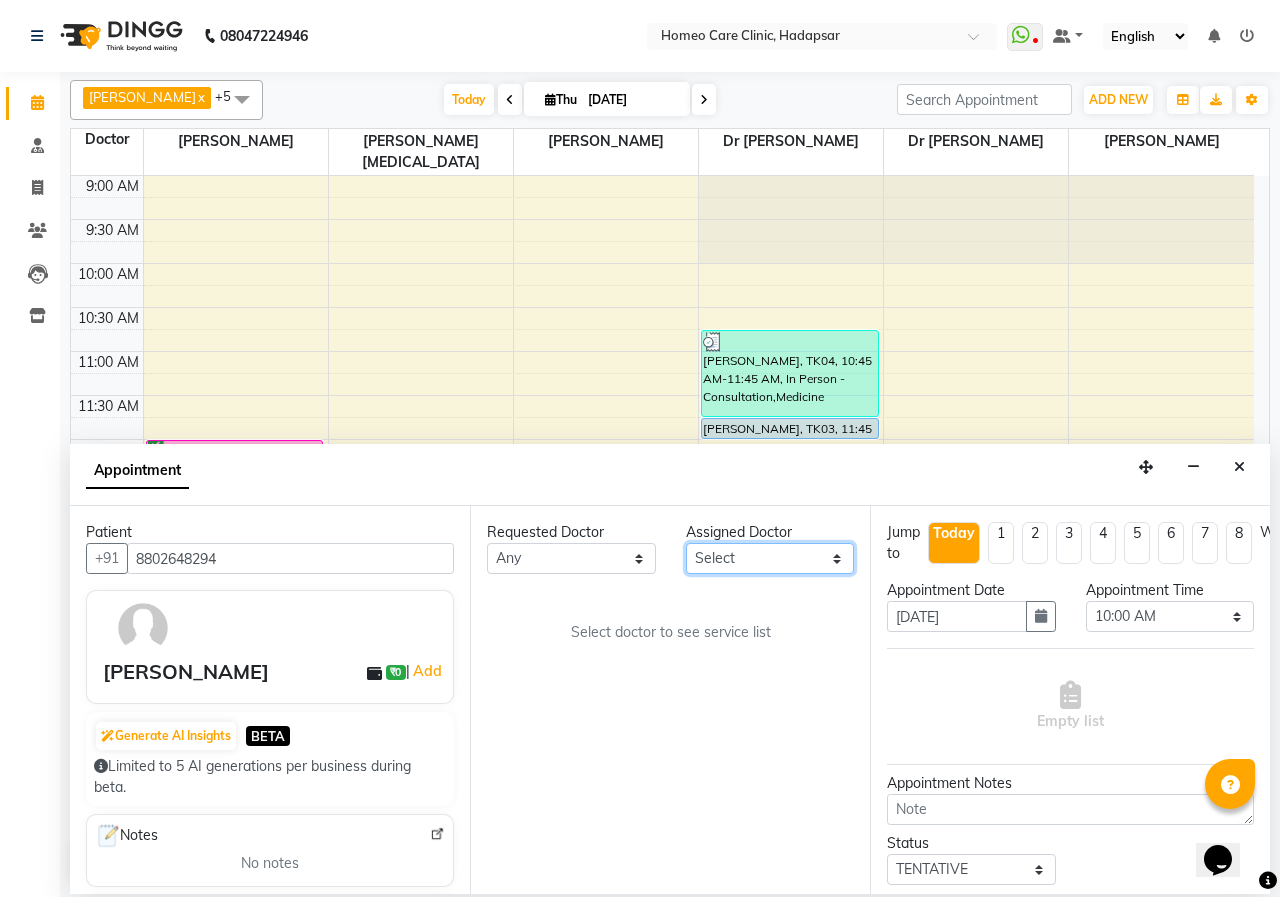 click on "Select Dingg Support [PERSON_NAME] [PERSON_NAME]  [PERSON_NAME] [PERSON_NAME] [PERSON_NAME][MEDICAL_DATA] [PERSON_NAME] Dr [PERSON_NAME] Dr [PERSON_NAME] [PERSON_NAME] [PERSON_NAME] [MEDICAL_DATA][PERSON_NAME]" at bounding box center [770, 558] 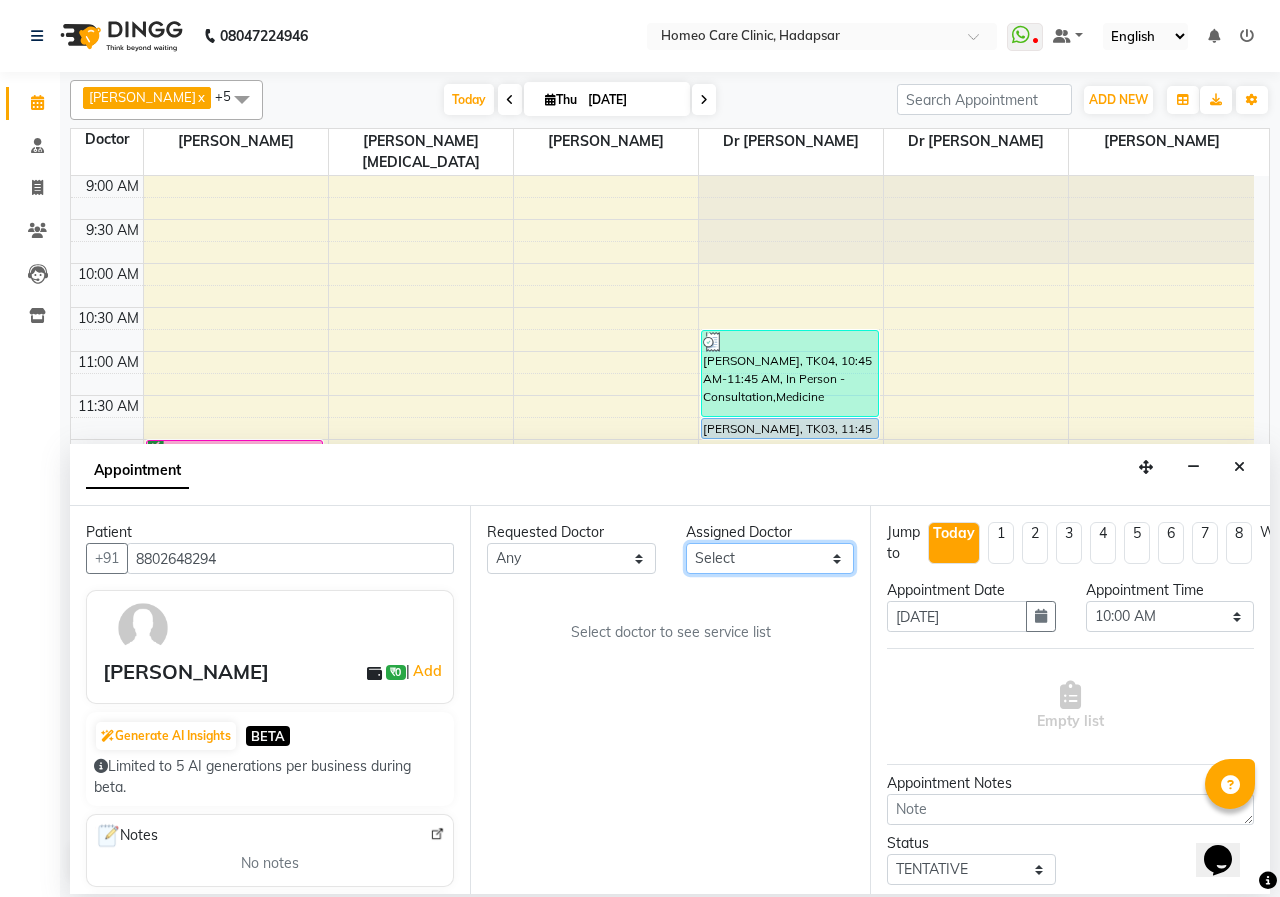 select on "65966" 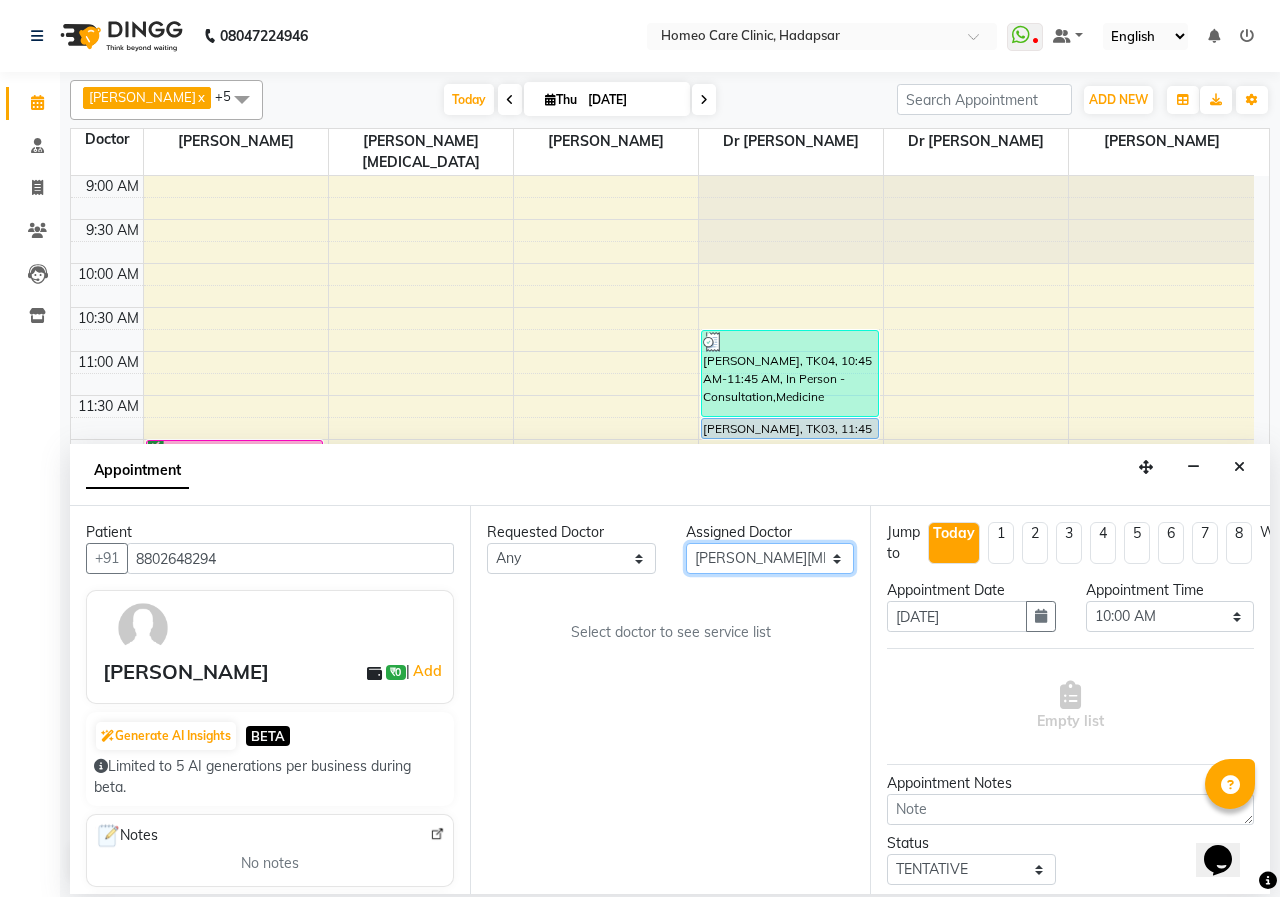 click on "Select Dingg Support [PERSON_NAME] [PERSON_NAME]  [PERSON_NAME] [PERSON_NAME] [PERSON_NAME][MEDICAL_DATA] [PERSON_NAME] Dr [PERSON_NAME] Dr [PERSON_NAME] [PERSON_NAME] [PERSON_NAME] [MEDICAL_DATA][PERSON_NAME]" at bounding box center [770, 558] 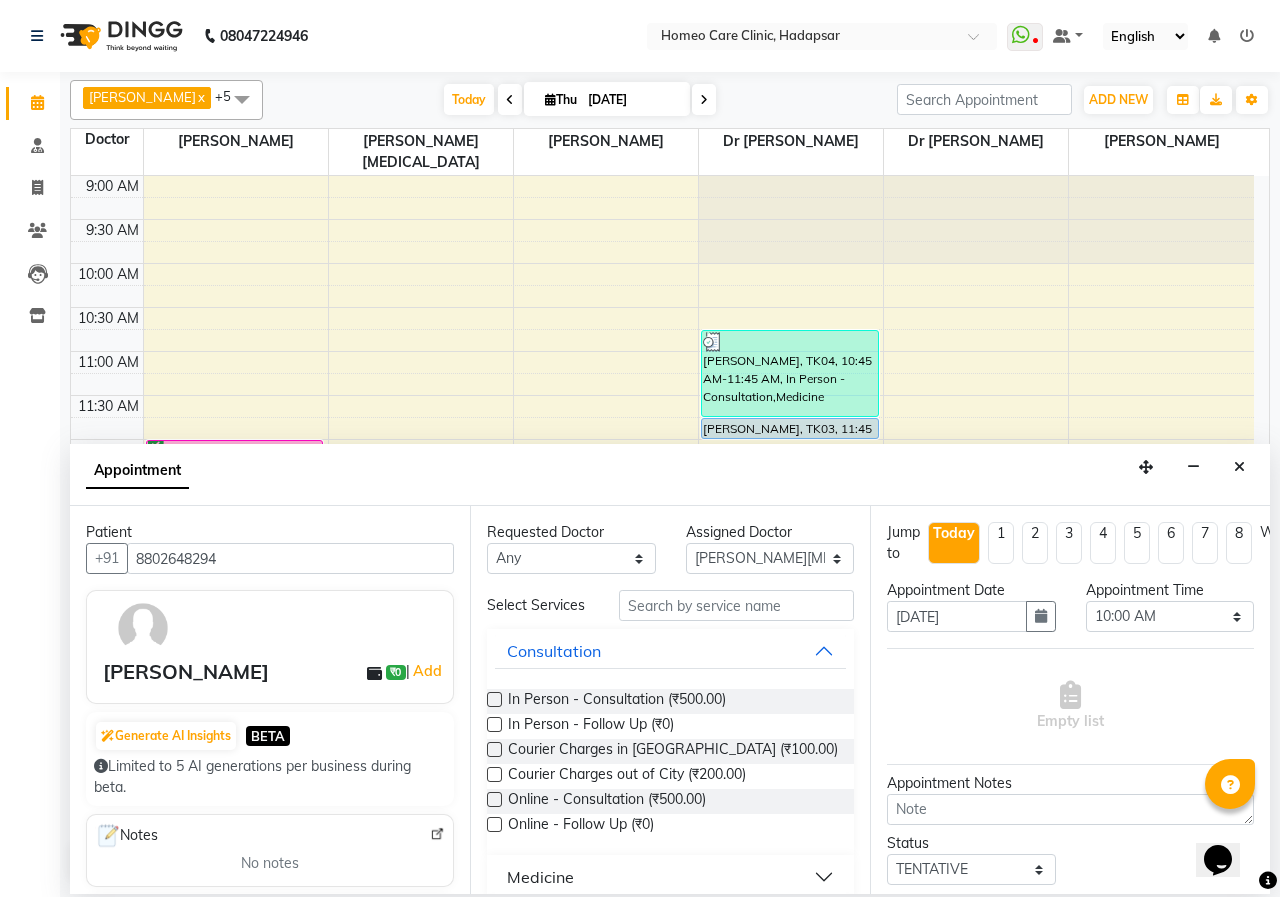 click at bounding box center (494, 799) 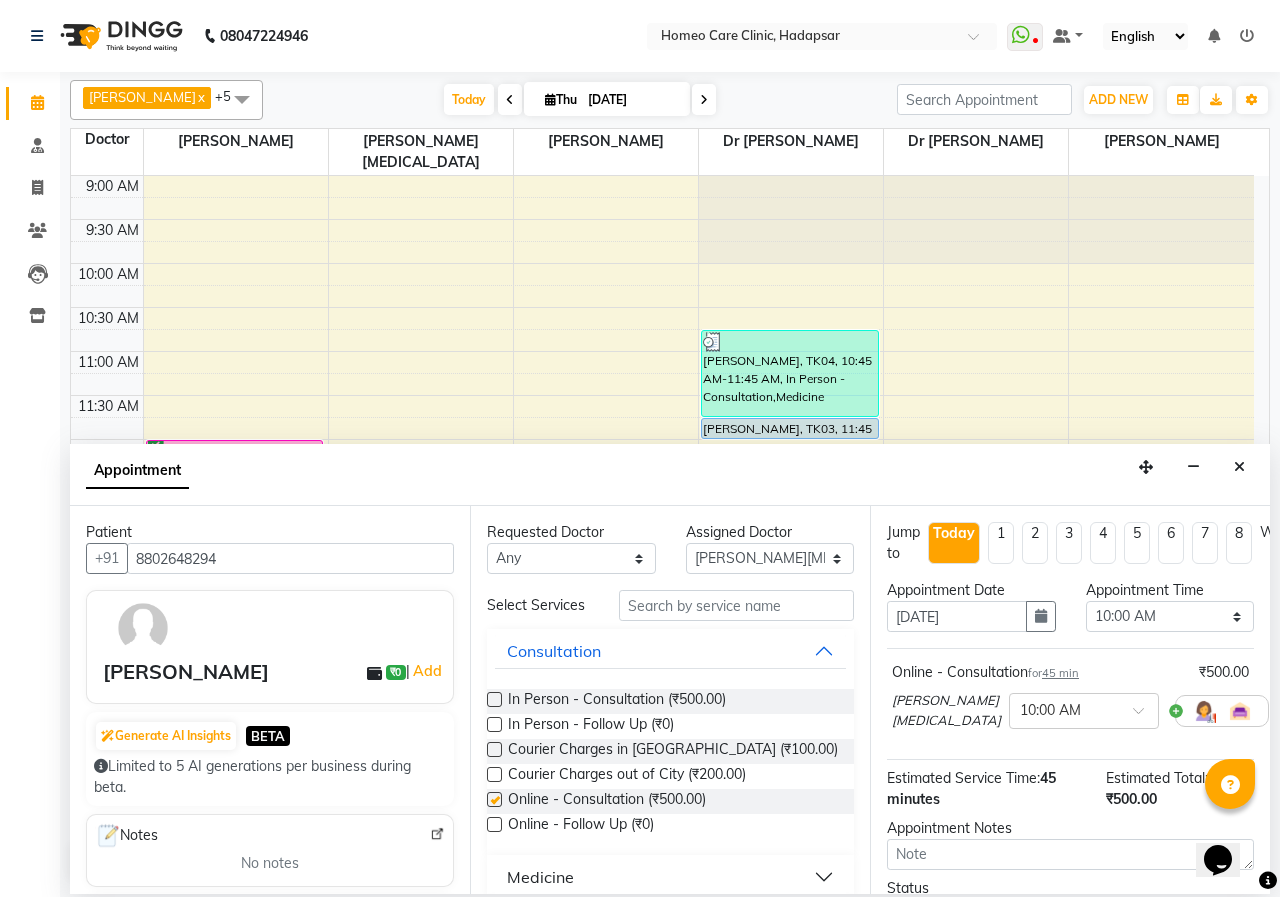 checkbox on "false" 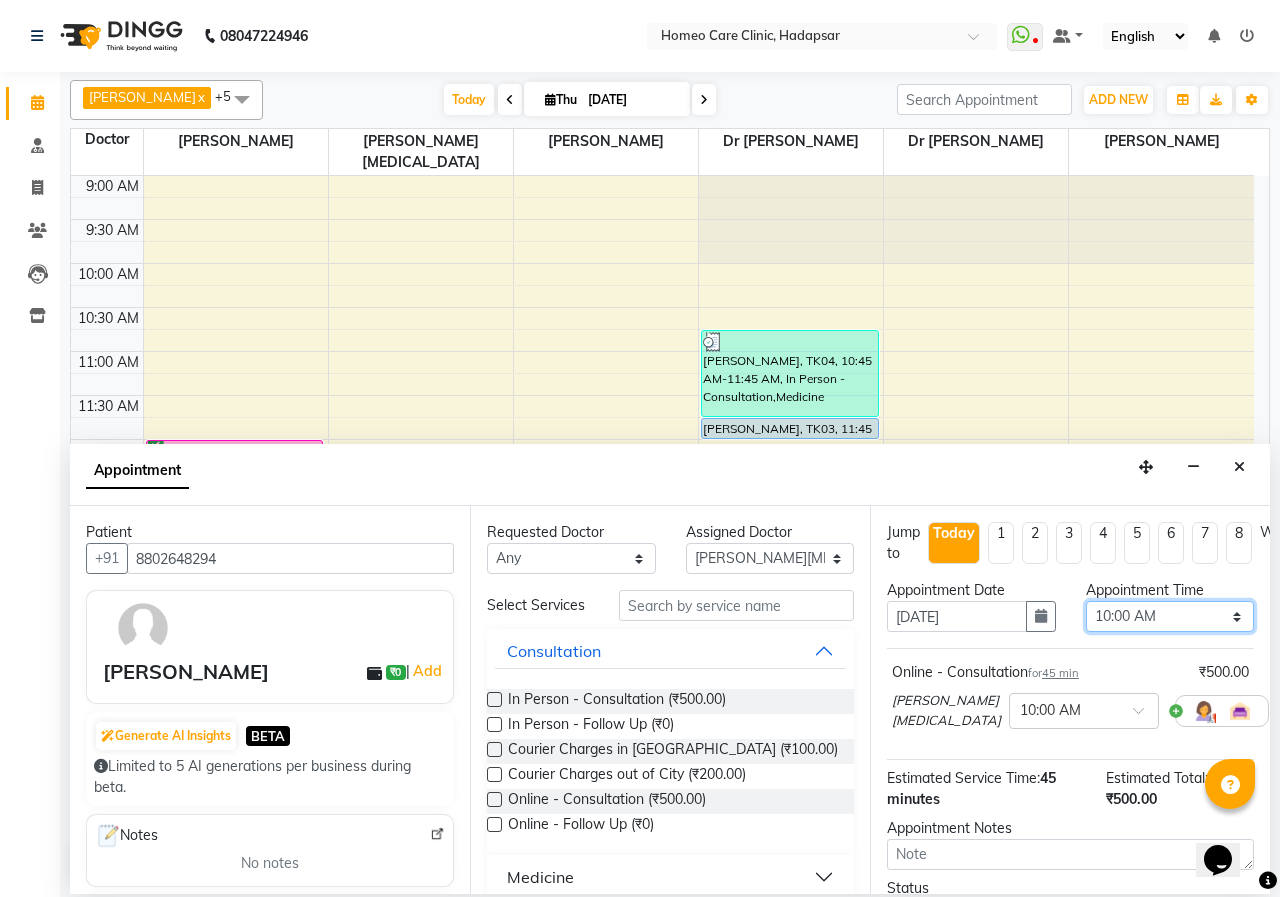 click on "Select 10:00 AM 10:05 AM 10:10 AM 10:15 AM 10:20 AM 10:25 AM 10:30 AM 10:35 AM 10:40 AM 10:45 AM 10:50 AM 10:55 AM 11:00 AM 11:05 AM 11:10 AM 11:15 AM 11:20 AM 11:25 AM 11:30 AM 11:35 AM 11:40 AM 11:45 AM 11:50 AM 11:55 AM 12:00 PM 12:05 PM 12:10 PM 12:15 PM 12:20 PM 12:25 PM 12:30 PM 12:35 PM 12:40 PM 12:45 PM 12:50 PM 12:55 PM 01:00 PM 01:05 PM 01:10 PM 01:15 PM 01:20 PM 01:25 PM 01:30 PM 01:35 PM 01:40 PM 01:45 PM 01:50 PM 01:55 PM 02:00 PM 02:05 PM 02:10 PM 02:15 PM 02:20 PM 02:25 PM 02:30 PM 02:35 PM 02:40 PM 02:45 PM 02:50 PM 02:55 PM 03:00 PM 03:05 PM 03:10 PM 03:15 PM 03:20 PM 03:25 PM 03:30 PM 03:35 PM 03:40 PM 03:45 PM 03:50 PM 03:55 PM 04:00 PM 04:05 PM 04:10 PM 04:15 PM 04:20 PM 04:25 PM 04:30 PM 04:35 PM 04:40 PM 04:45 PM 04:50 PM 04:55 PM 05:00 PM 05:05 PM 05:10 PM 05:15 PM 05:20 PM 05:25 PM 05:30 PM 05:35 PM 05:40 PM 05:45 PM 05:50 PM 05:55 PM 06:00 PM 06:05 PM 06:10 PM 06:15 PM 06:20 PM 06:25 PM 06:30 PM 06:35 PM 06:40 PM 06:45 PM 06:50 PM 06:55 PM 07:00 PM 07:05 PM 07:10 PM 07:15 PM 07:20 PM" at bounding box center [1170, 616] 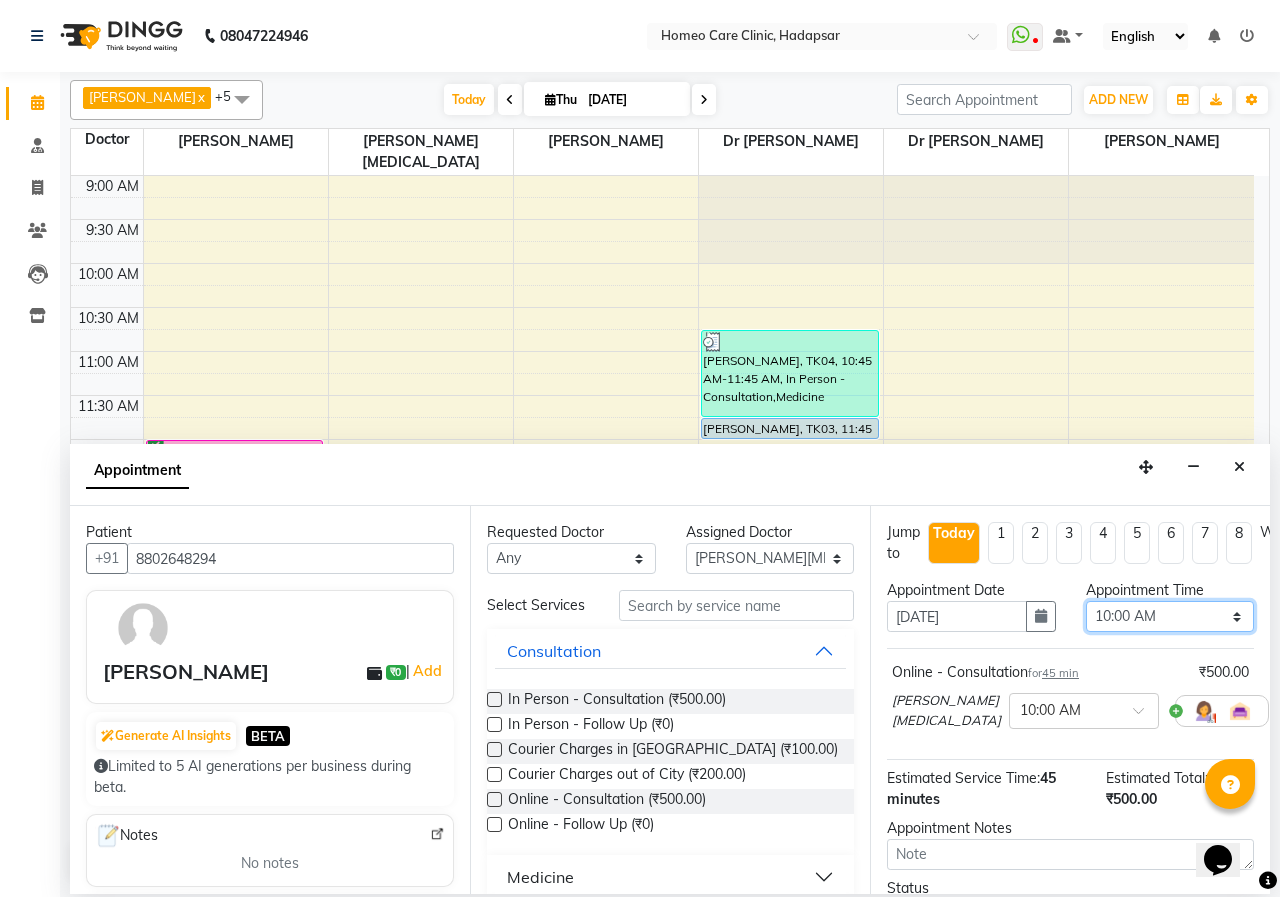 select on "845" 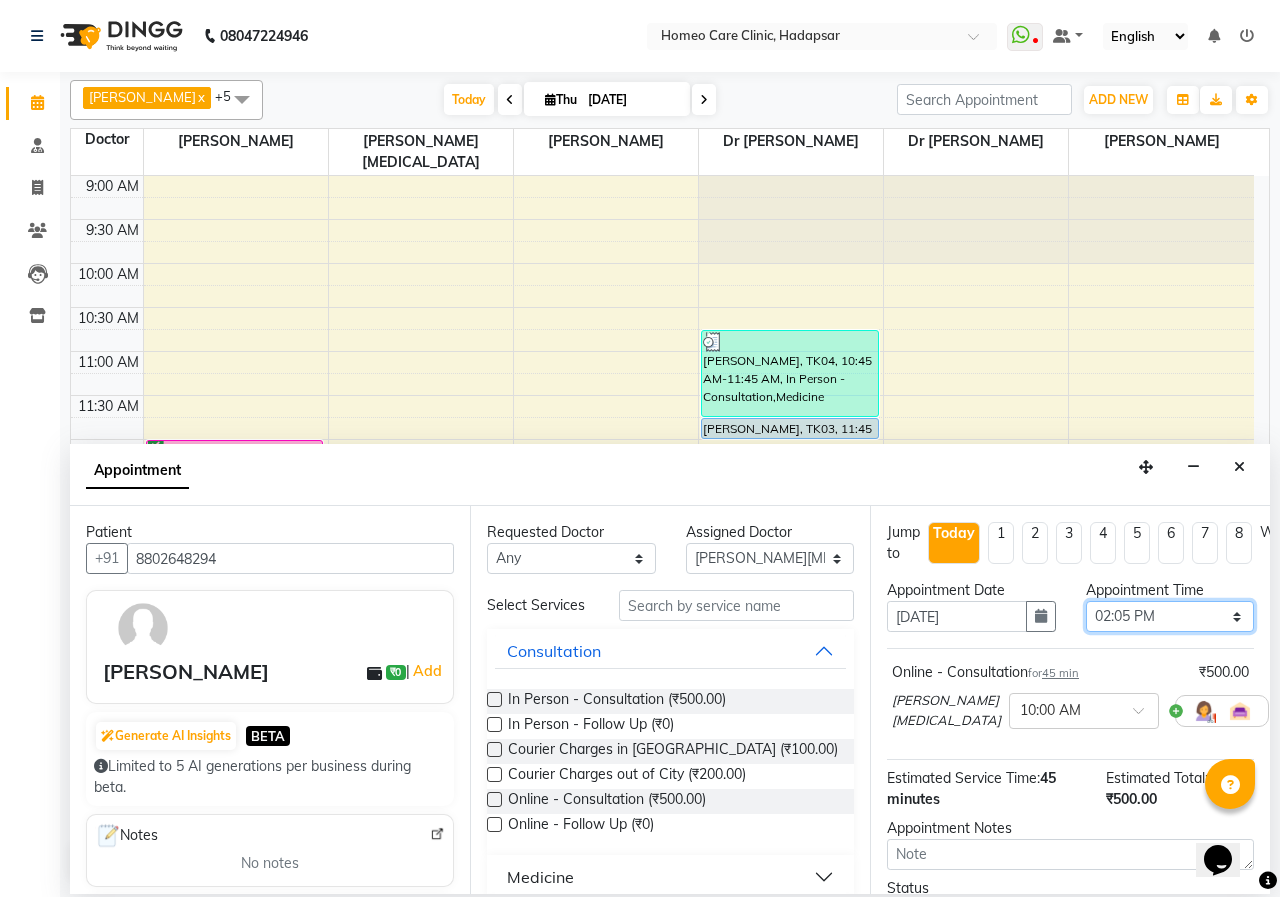 click on "Select 10:00 AM 10:05 AM 10:10 AM 10:15 AM 10:20 AM 10:25 AM 10:30 AM 10:35 AM 10:40 AM 10:45 AM 10:50 AM 10:55 AM 11:00 AM 11:05 AM 11:10 AM 11:15 AM 11:20 AM 11:25 AM 11:30 AM 11:35 AM 11:40 AM 11:45 AM 11:50 AM 11:55 AM 12:00 PM 12:05 PM 12:10 PM 12:15 PM 12:20 PM 12:25 PM 12:30 PM 12:35 PM 12:40 PM 12:45 PM 12:50 PM 12:55 PM 01:00 PM 01:05 PM 01:10 PM 01:15 PM 01:20 PM 01:25 PM 01:30 PM 01:35 PM 01:40 PM 01:45 PM 01:50 PM 01:55 PM 02:00 PM 02:05 PM 02:10 PM 02:15 PM 02:20 PM 02:25 PM 02:30 PM 02:35 PM 02:40 PM 02:45 PM 02:50 PM 02:55 PM 03:00 PM 03:05 PM 03:10 PM 03:15 PM 03:20 PM 03:25 PM 03:30 PM 03:35 PM 03:40 PM 03:45 PM 03:50 PM 03:55 PM 04:00 PM 04:05 PM 04:10 PM 04:15 PM 04:20 PM 04:25 PM 04:30 PM 04:35 PM 04:40 PM 04:45 PM 04:50 PM 04:55 PM 05:00 PM 05:05 PM 05:10 PM 05:15 PM 05:20 PM 05:25 PM 05:30 PM 05:35 PM 05:40 PM 05:45 PM 05:50 PM 05:55 PM 06:00 PM 06:05 PM 06:10 PM 06:15 PM 06:20 PM 06:25 PM 06:30 PM 06:35 PM 06:40 PM 06:45 PM 06:50 PM 06:55 PM 07:00 PM 07:05 PM 07:10 PM 07:15 PM 07:20 PM" at bounding box center (1170, 616) 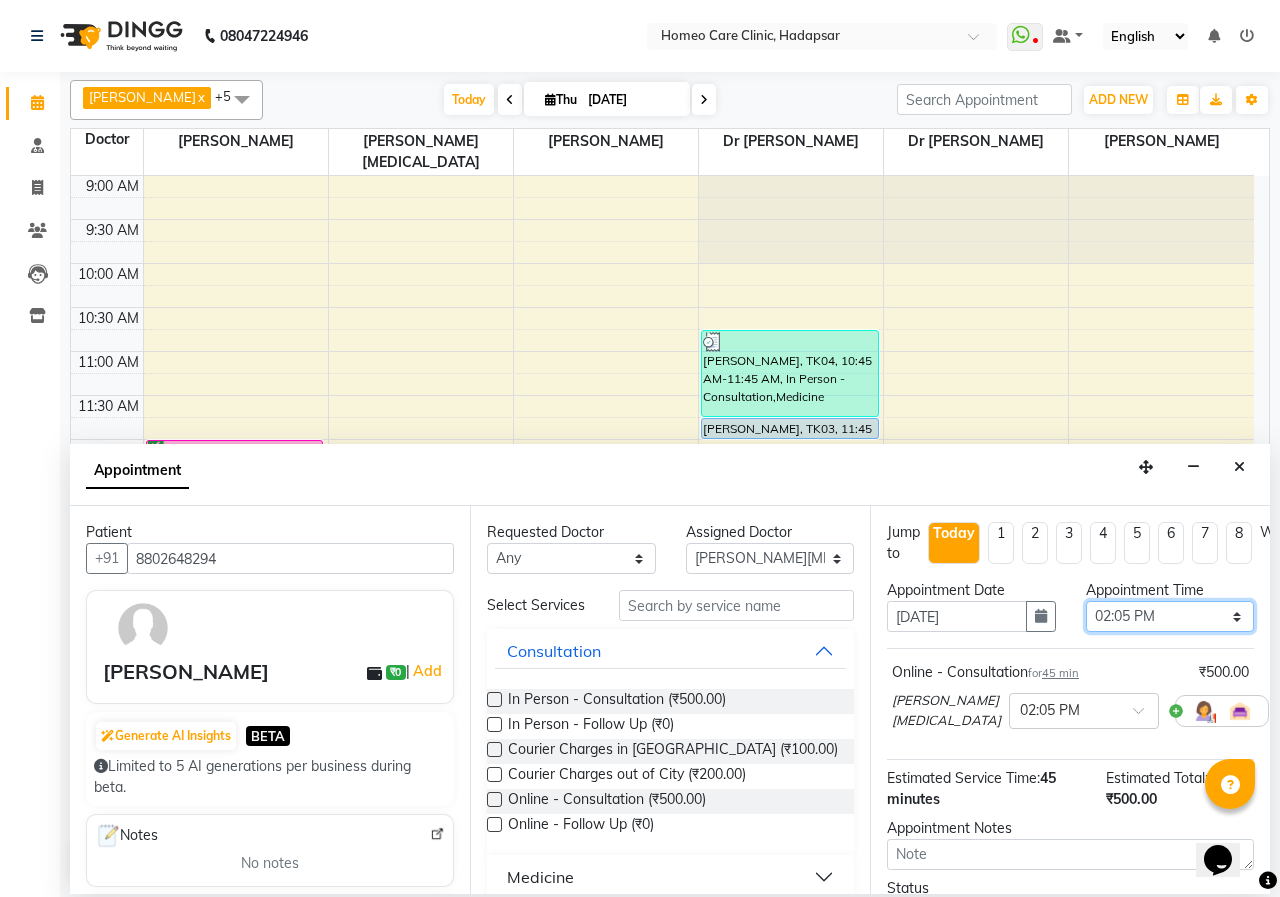 scroll, scrollTop: 100, scrollLeft: 0, axis: vertical 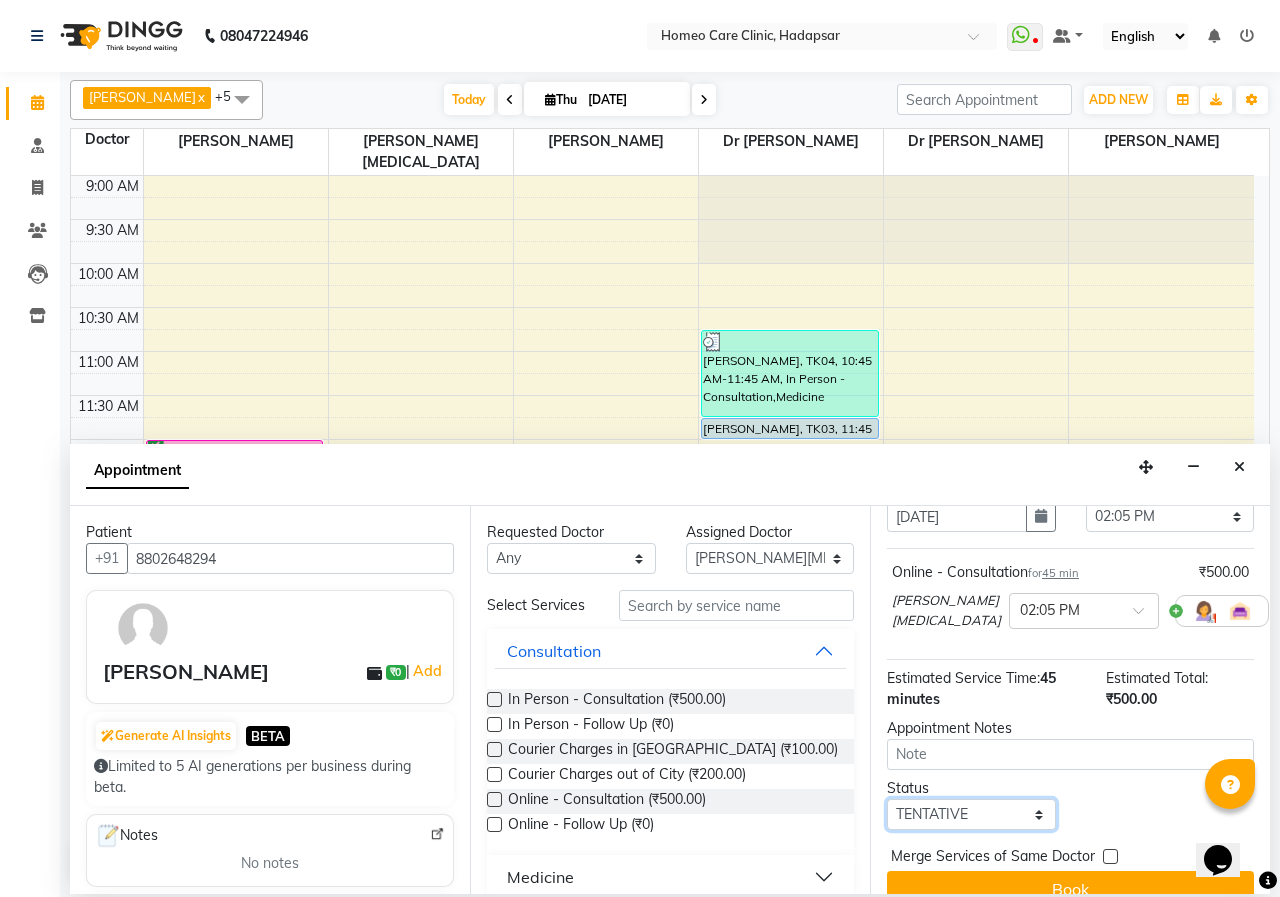 click on "Select TENTATIVE CONFIRM CHECK-IN UPCOMING" at bounding box center (971, 814) 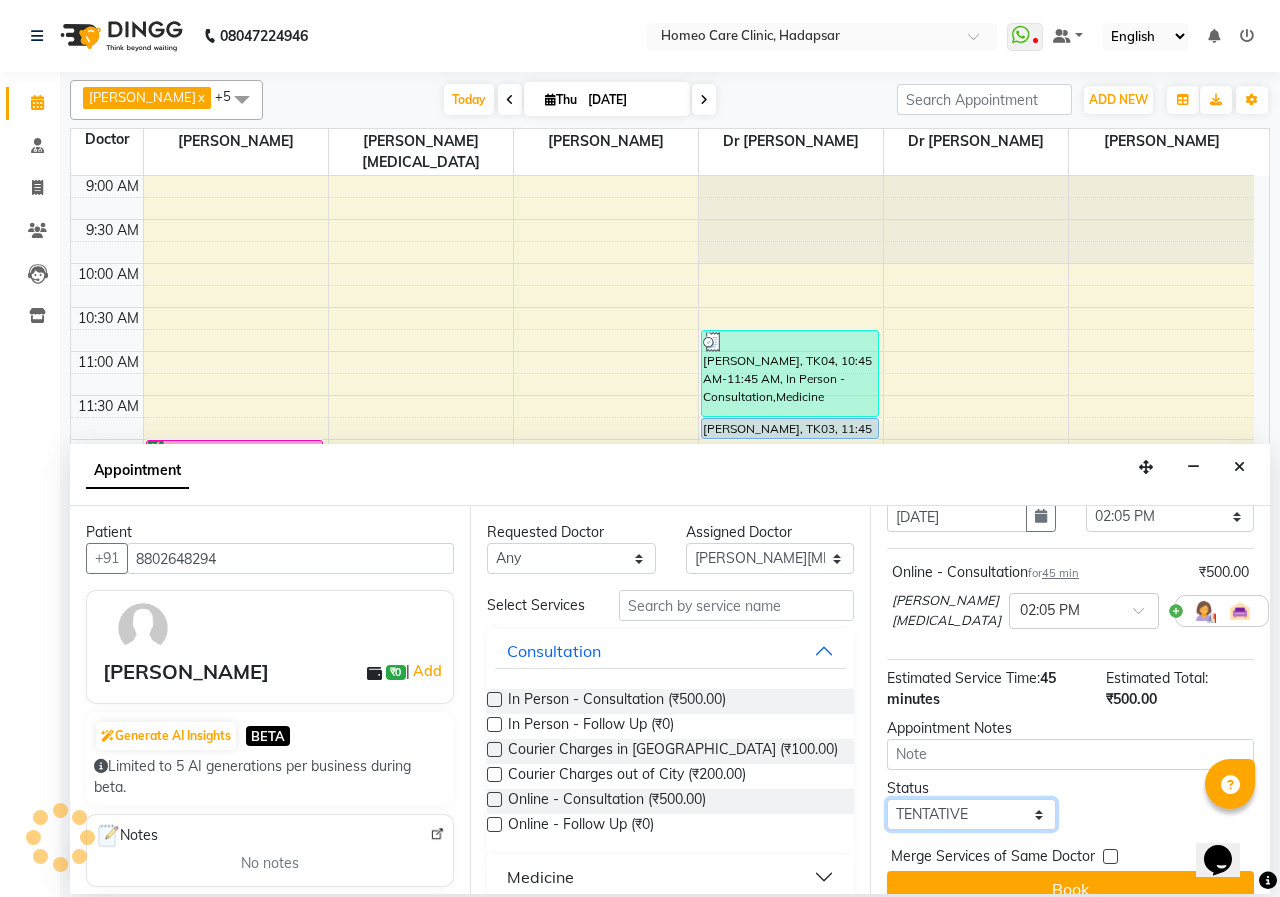 select on "confirm booking" 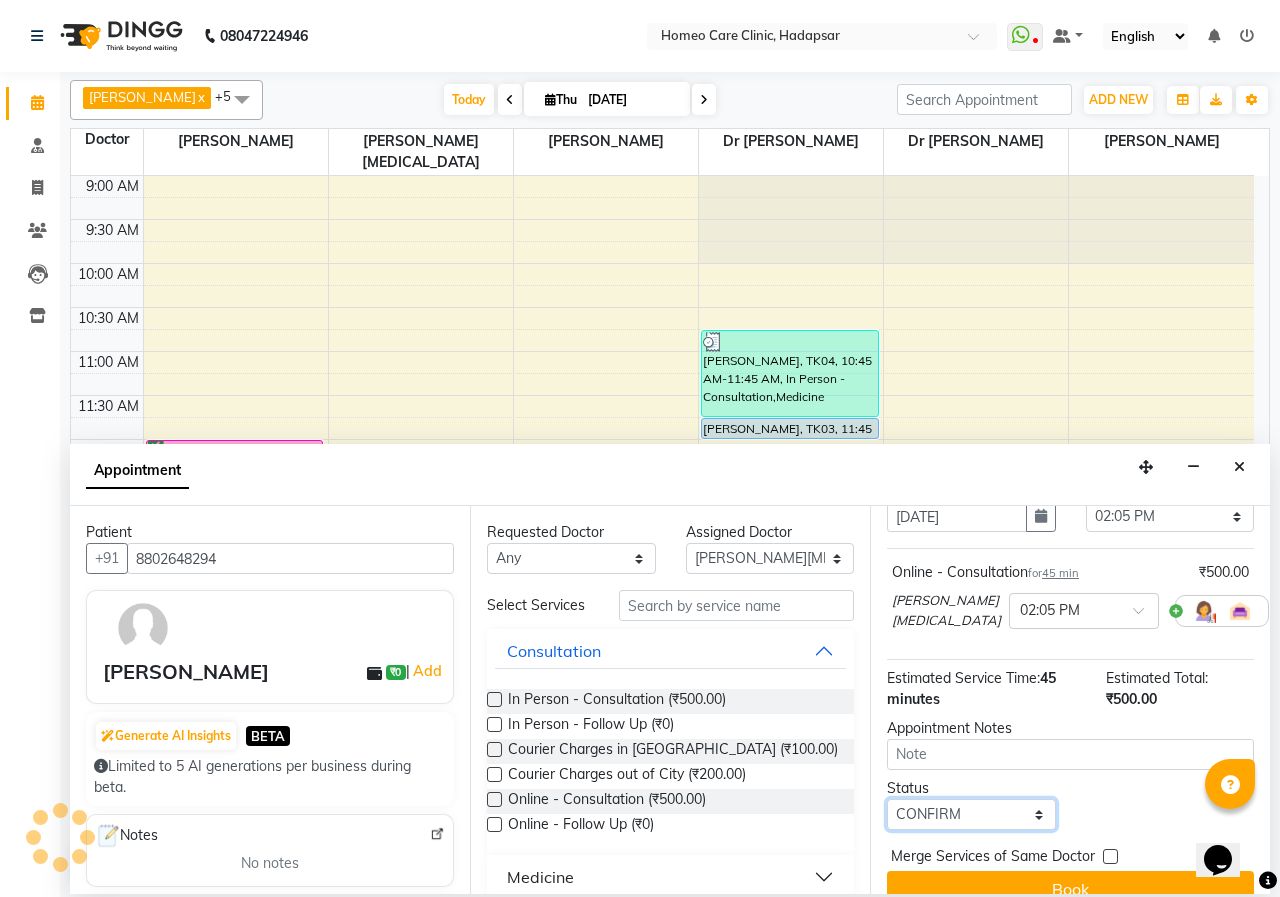 click on "Select TENTATIVE CONFIRM CHECK-IN UPCOMING" at bounding box center (971, 814) 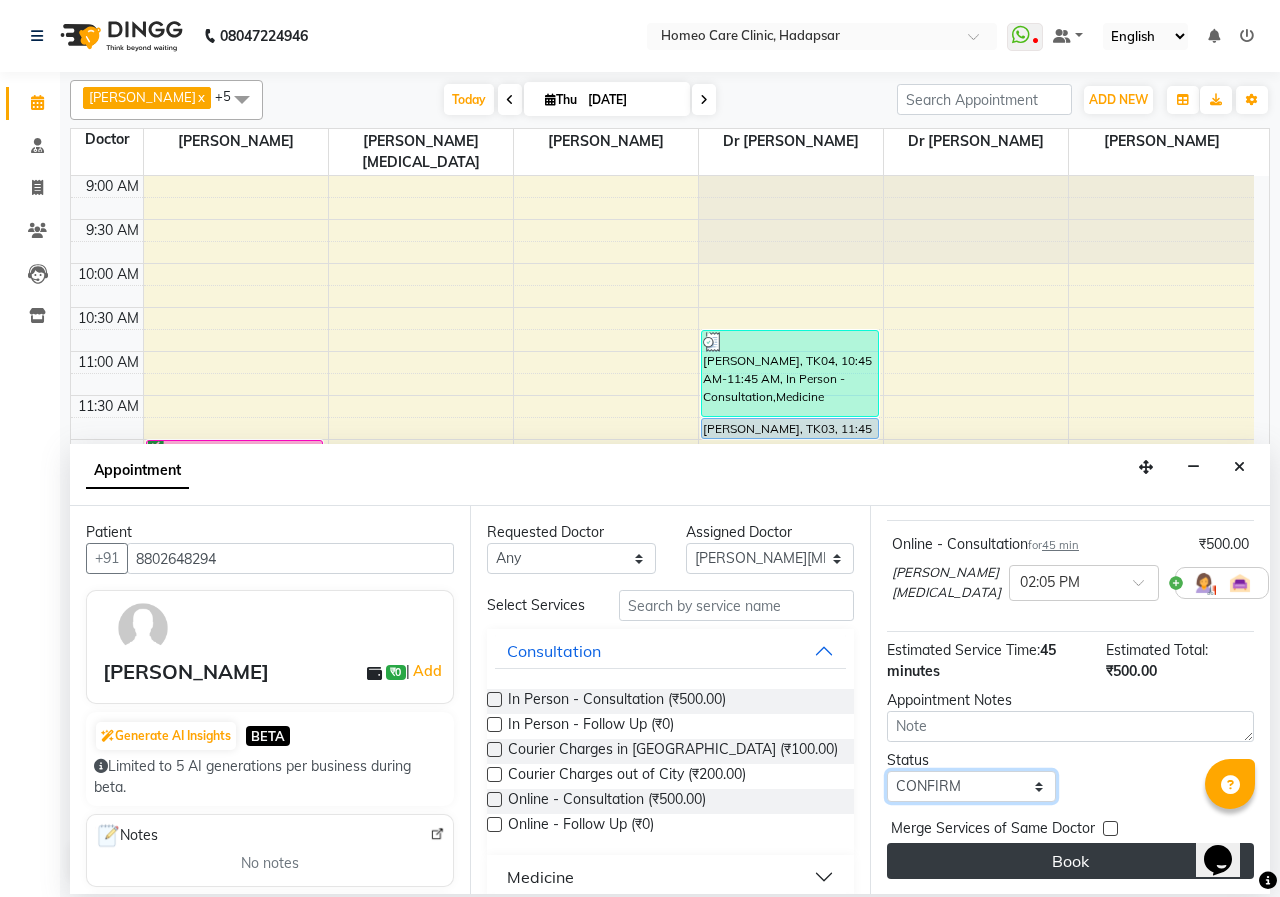 scroll, scrollTop: 144, scrollLeft: 0, axis: vertical 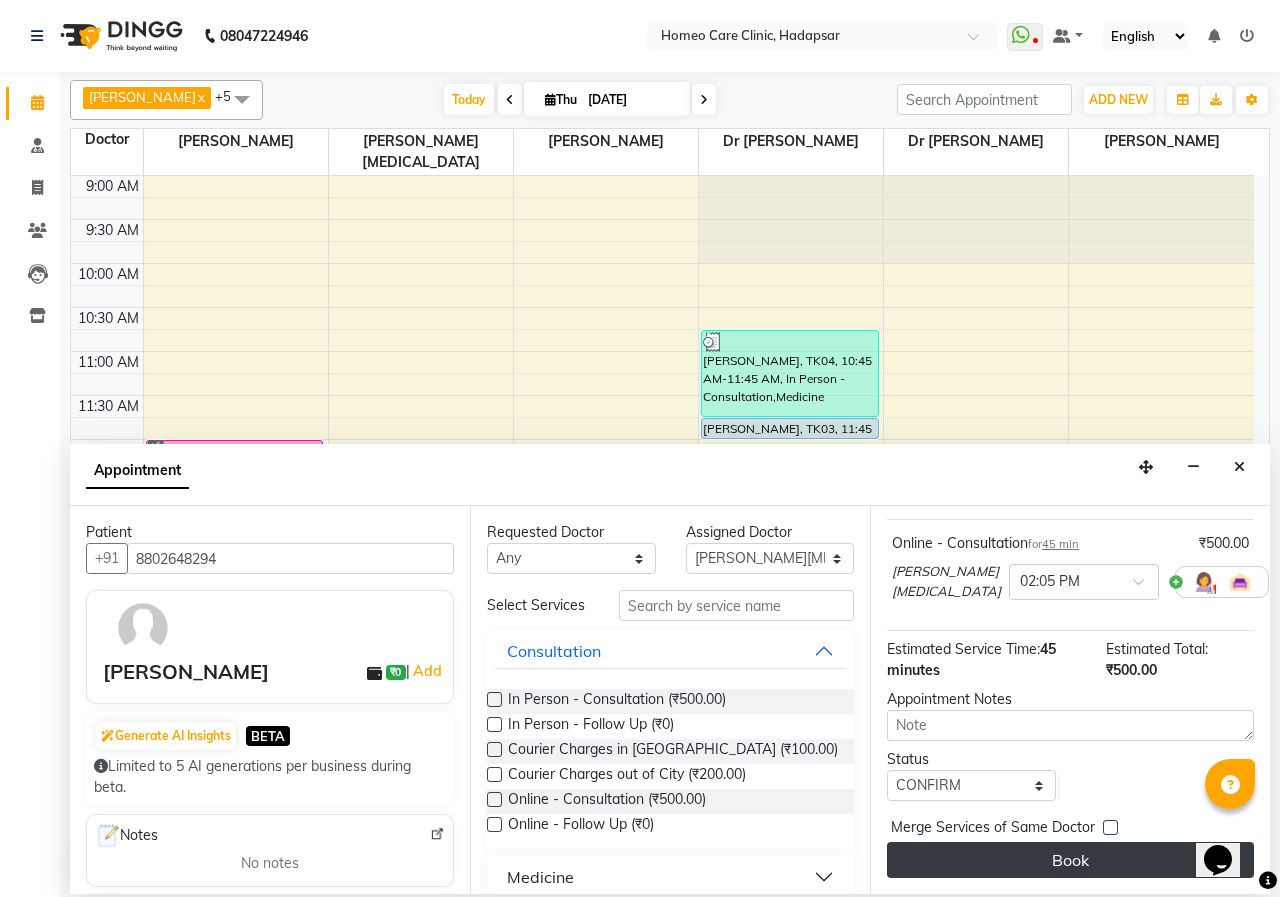 click on "Book" at bounding box center (1070, 860) 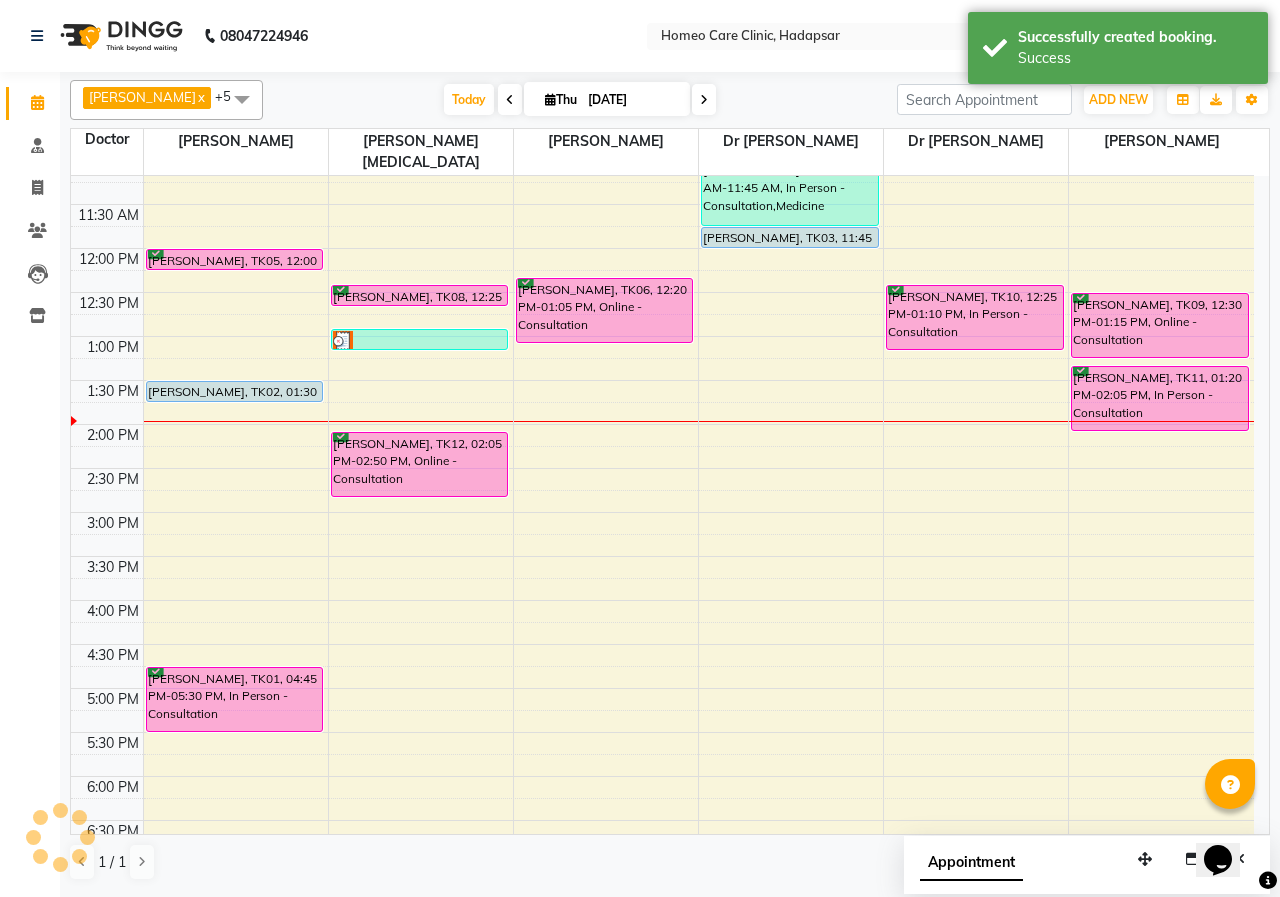 scroll, scrollTop: 200, scrollLeft: 0, axis: vertical 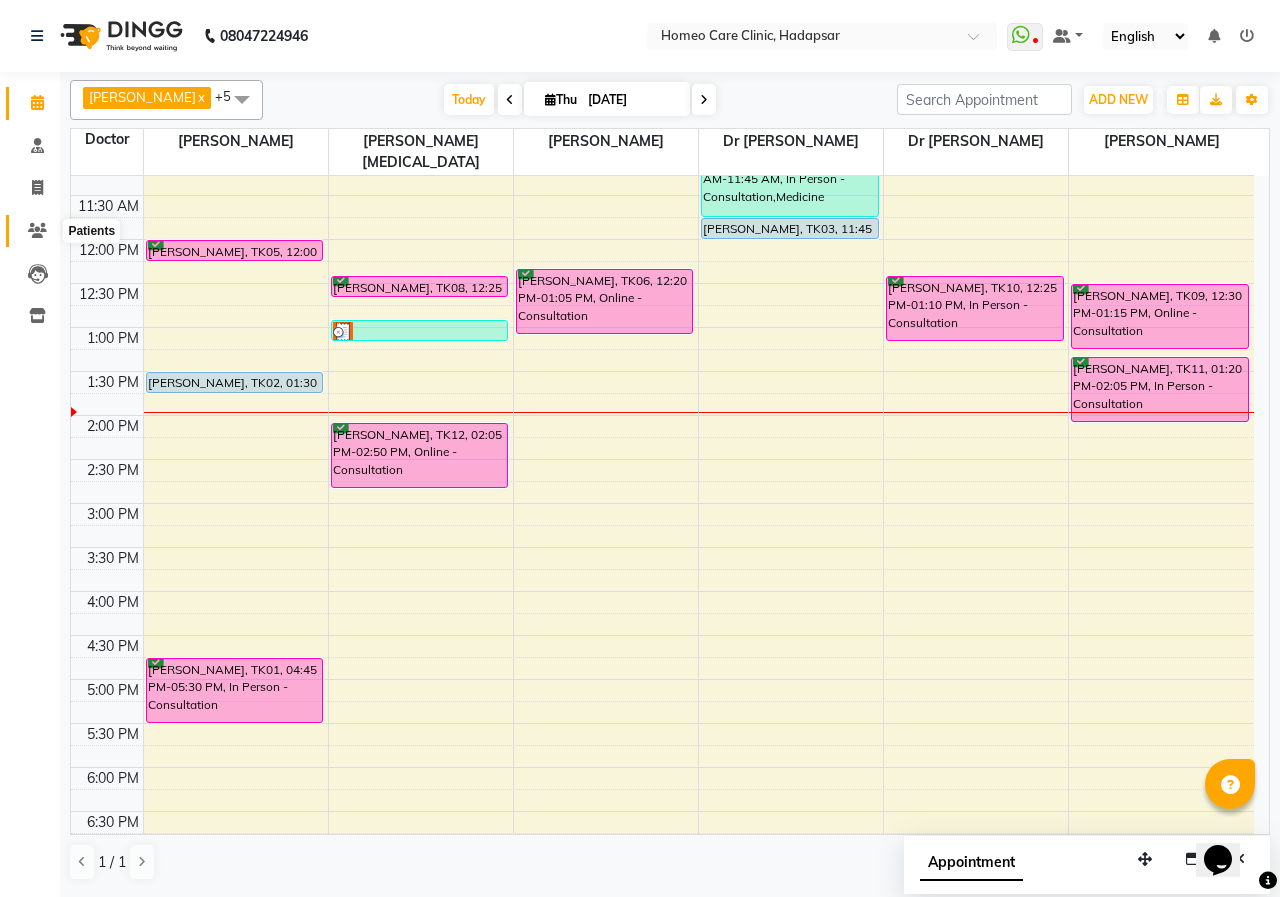 click 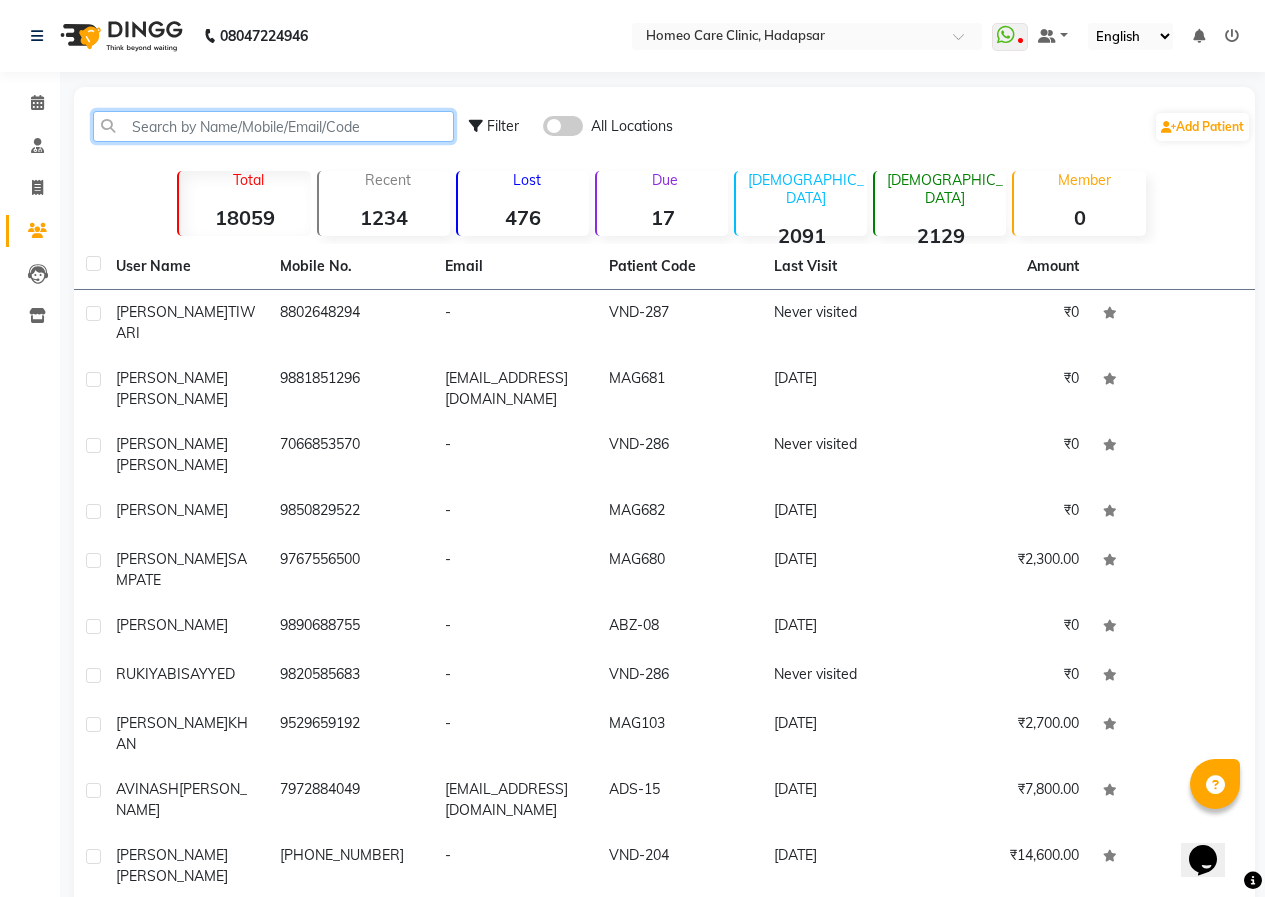 click 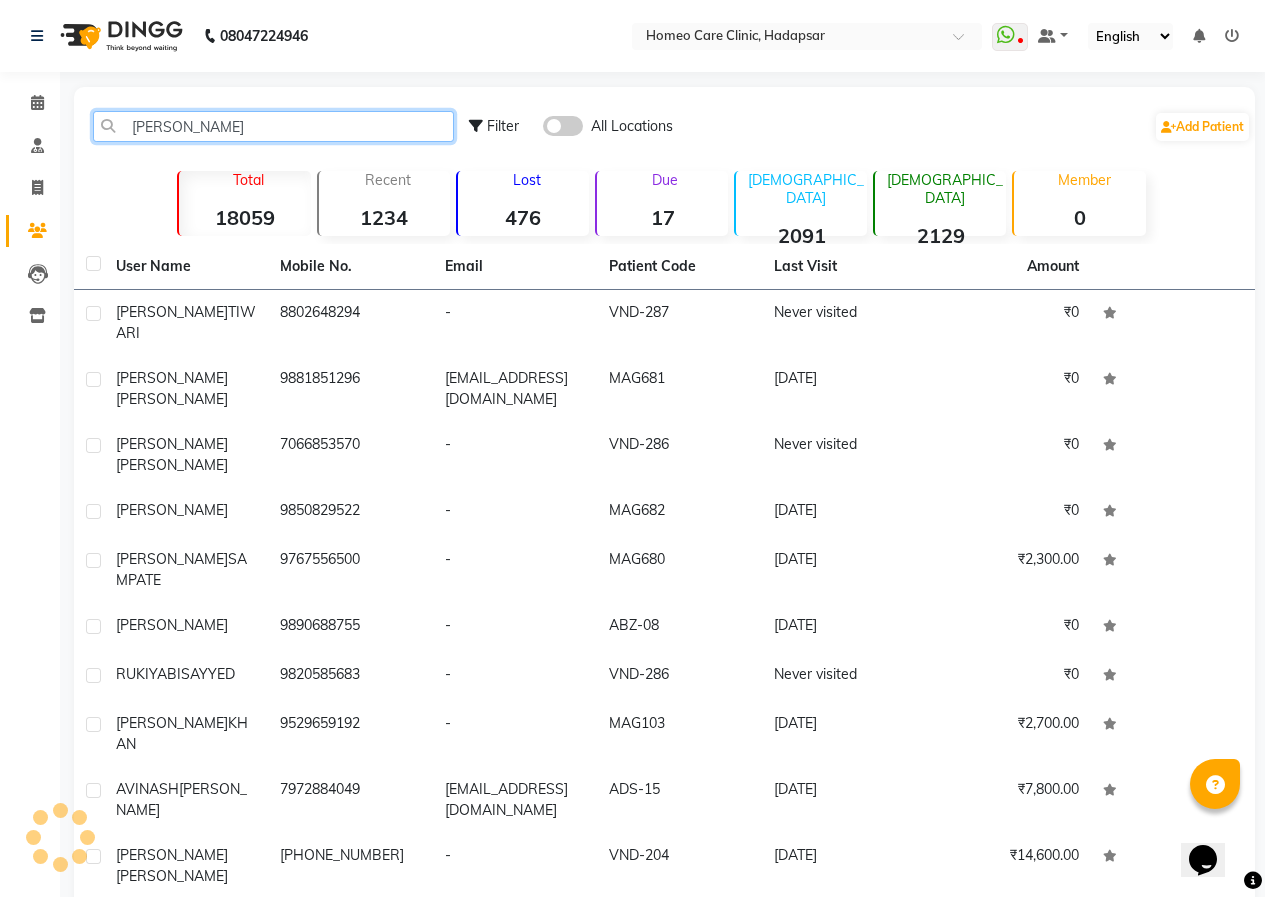 click on "[PERSON_NAME]" 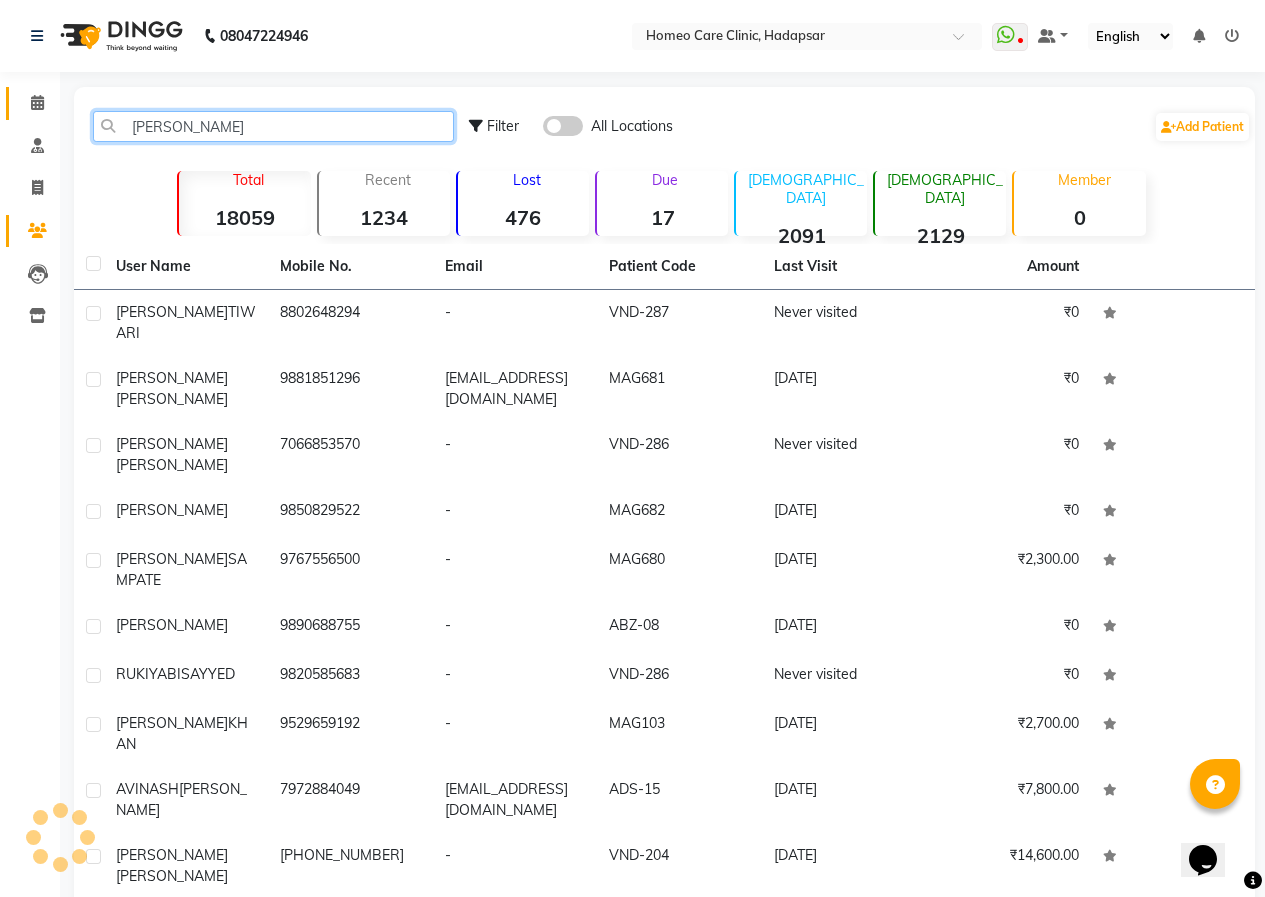 type on "[PERSON_NAME]" 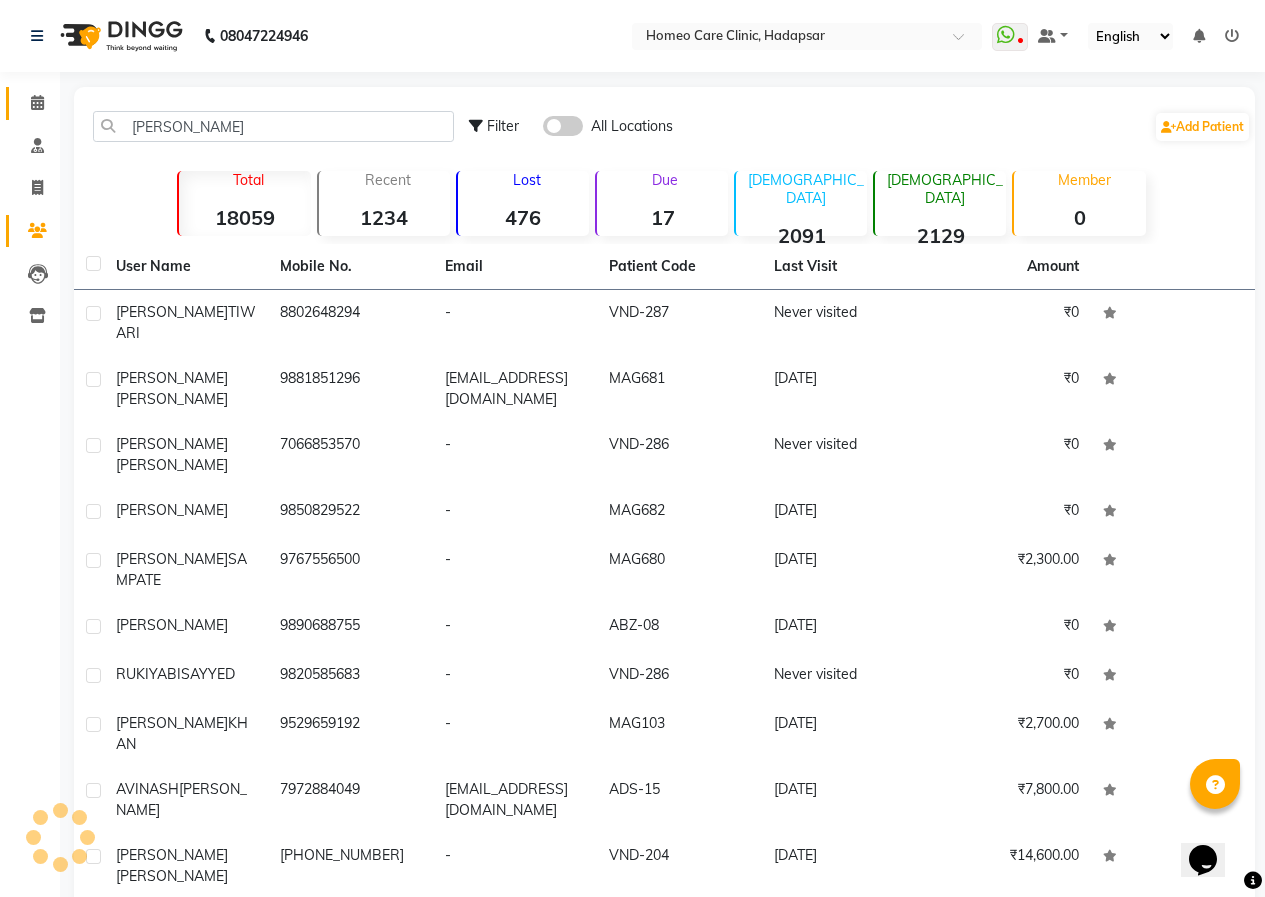 click 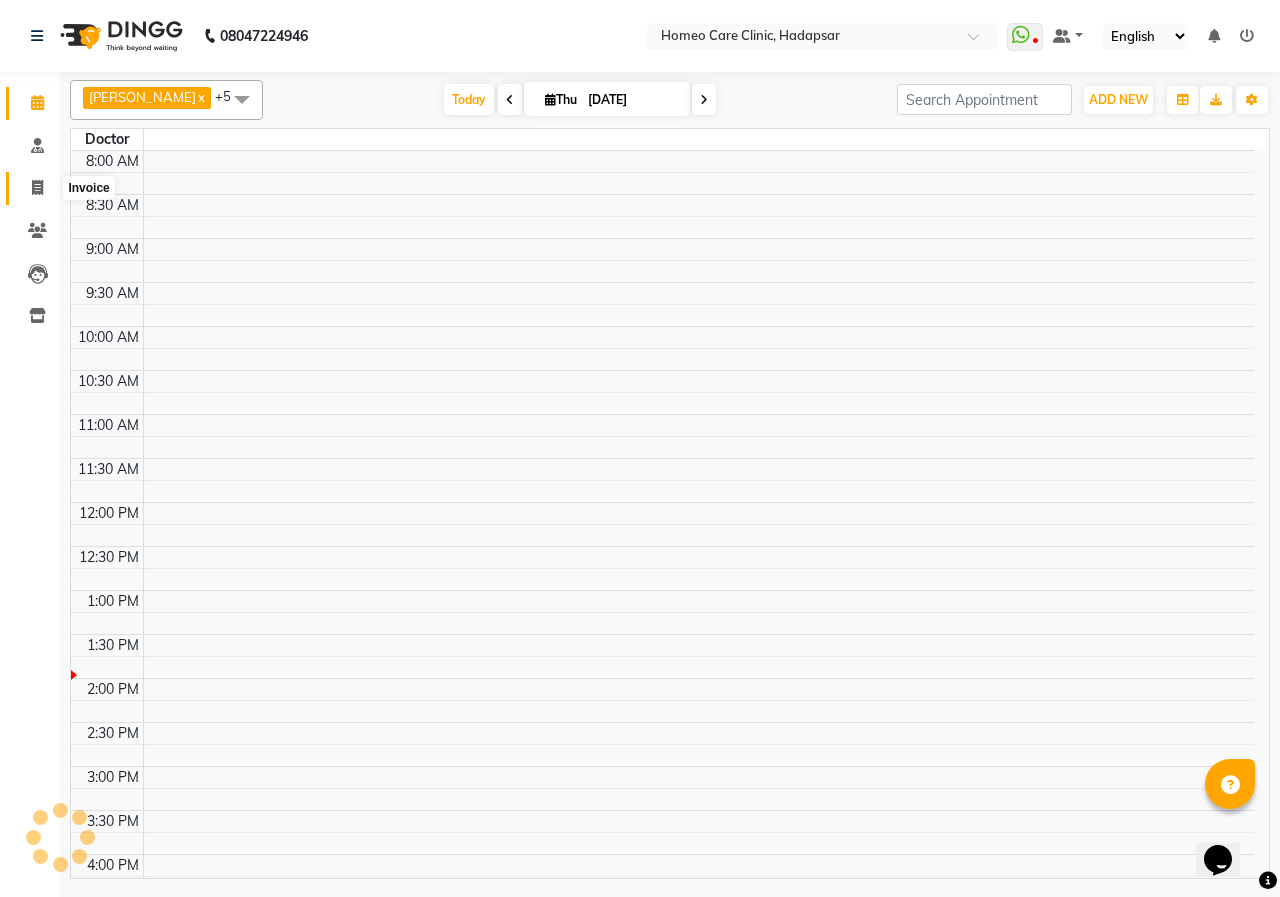 click 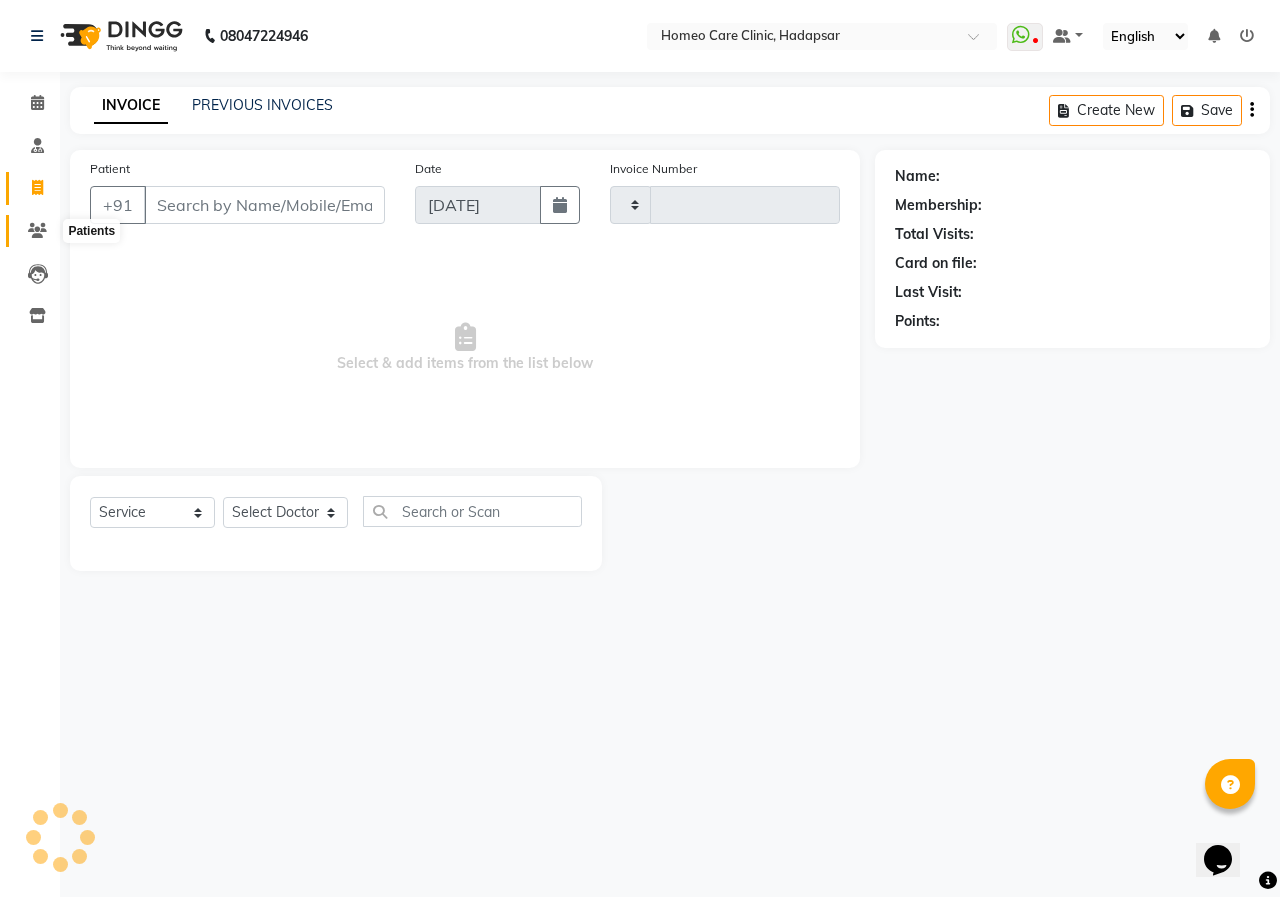 click 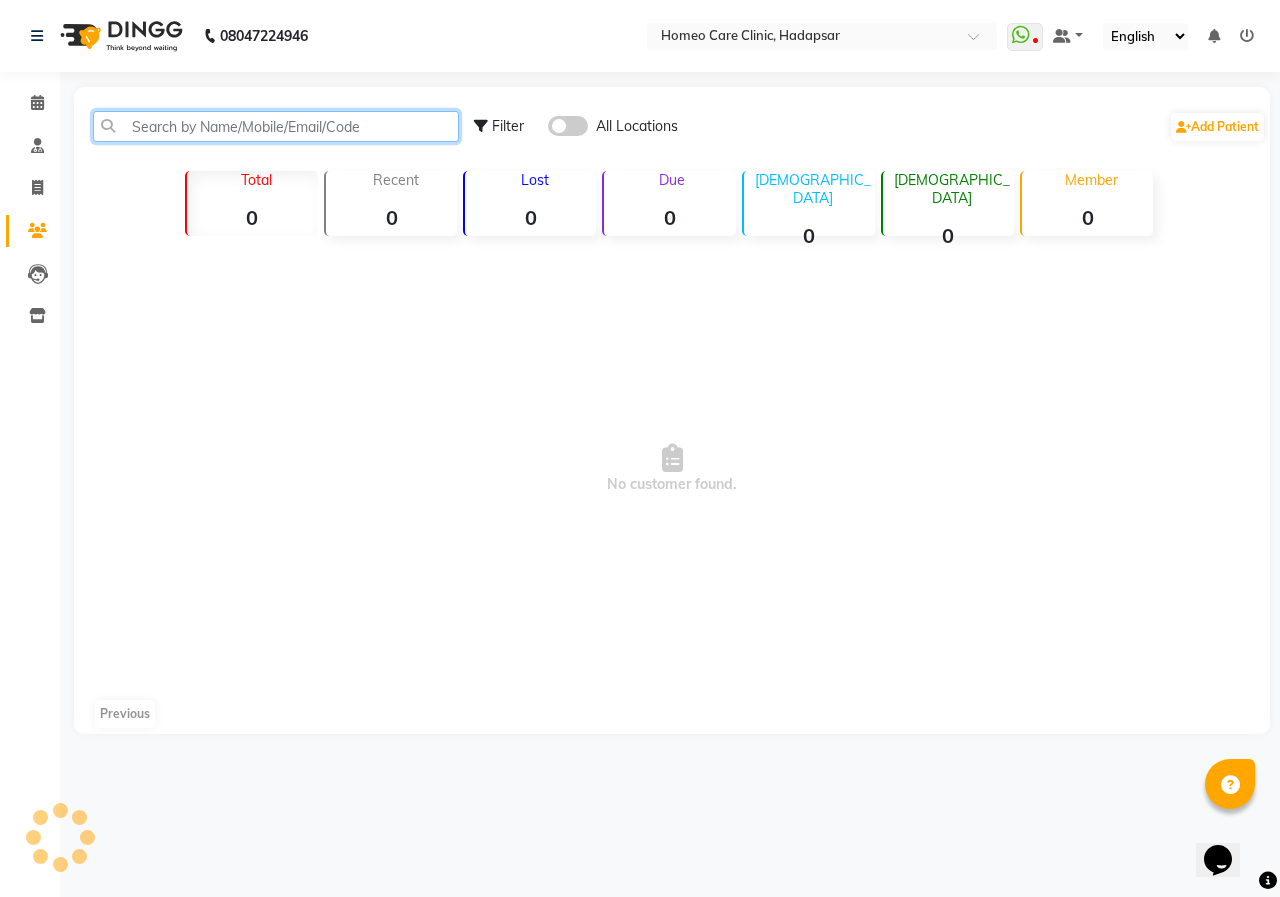 click 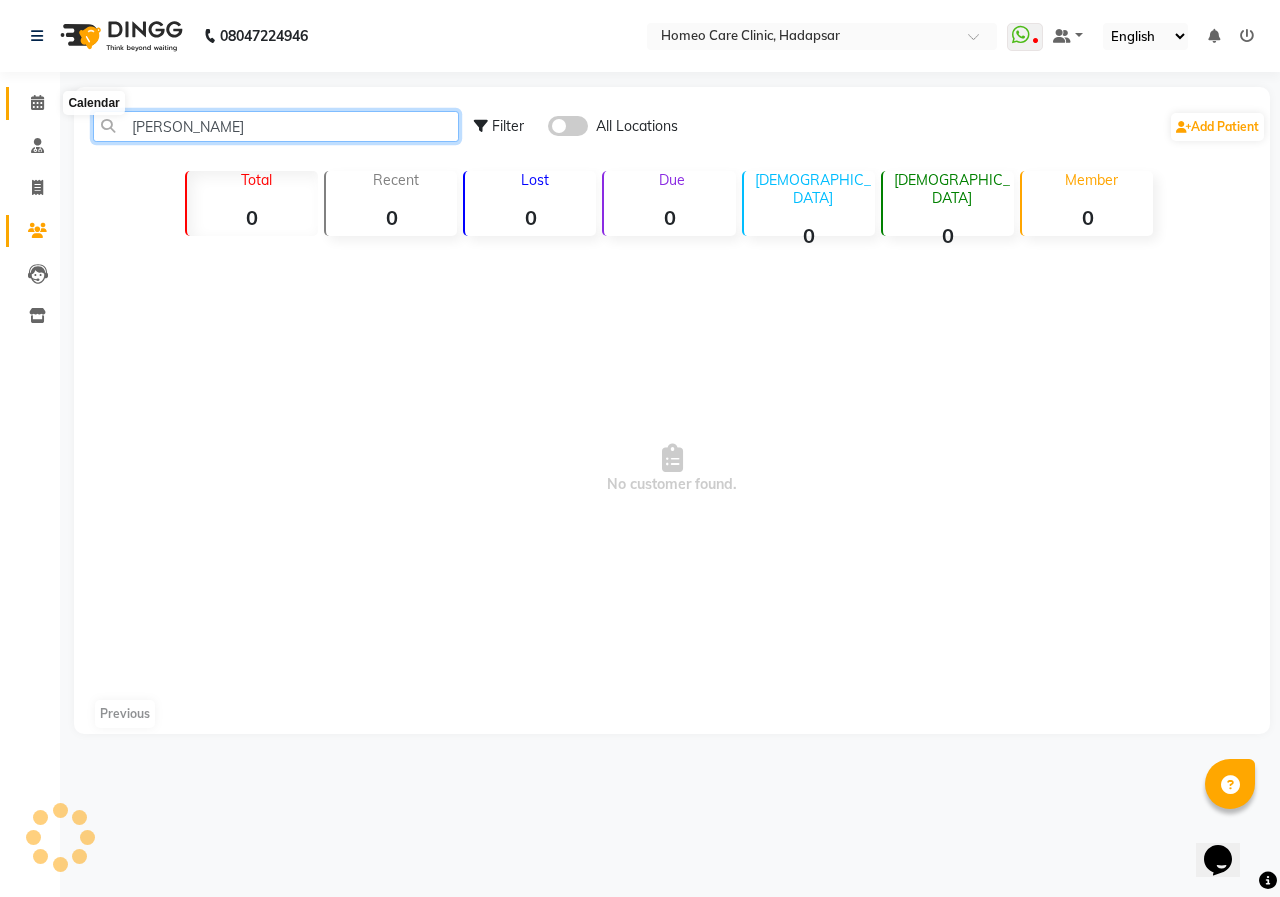 type on "[PERSON_NAME]" 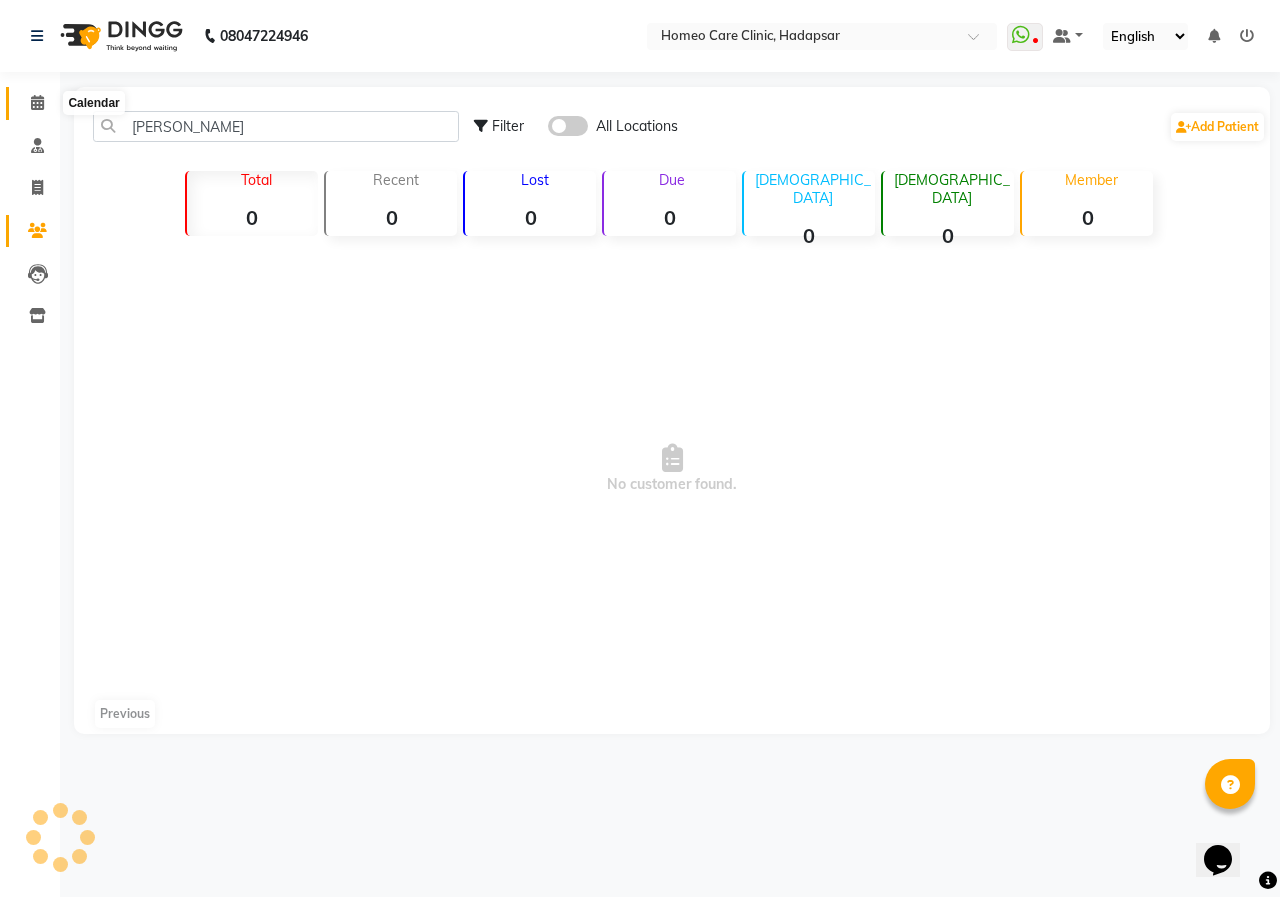 click 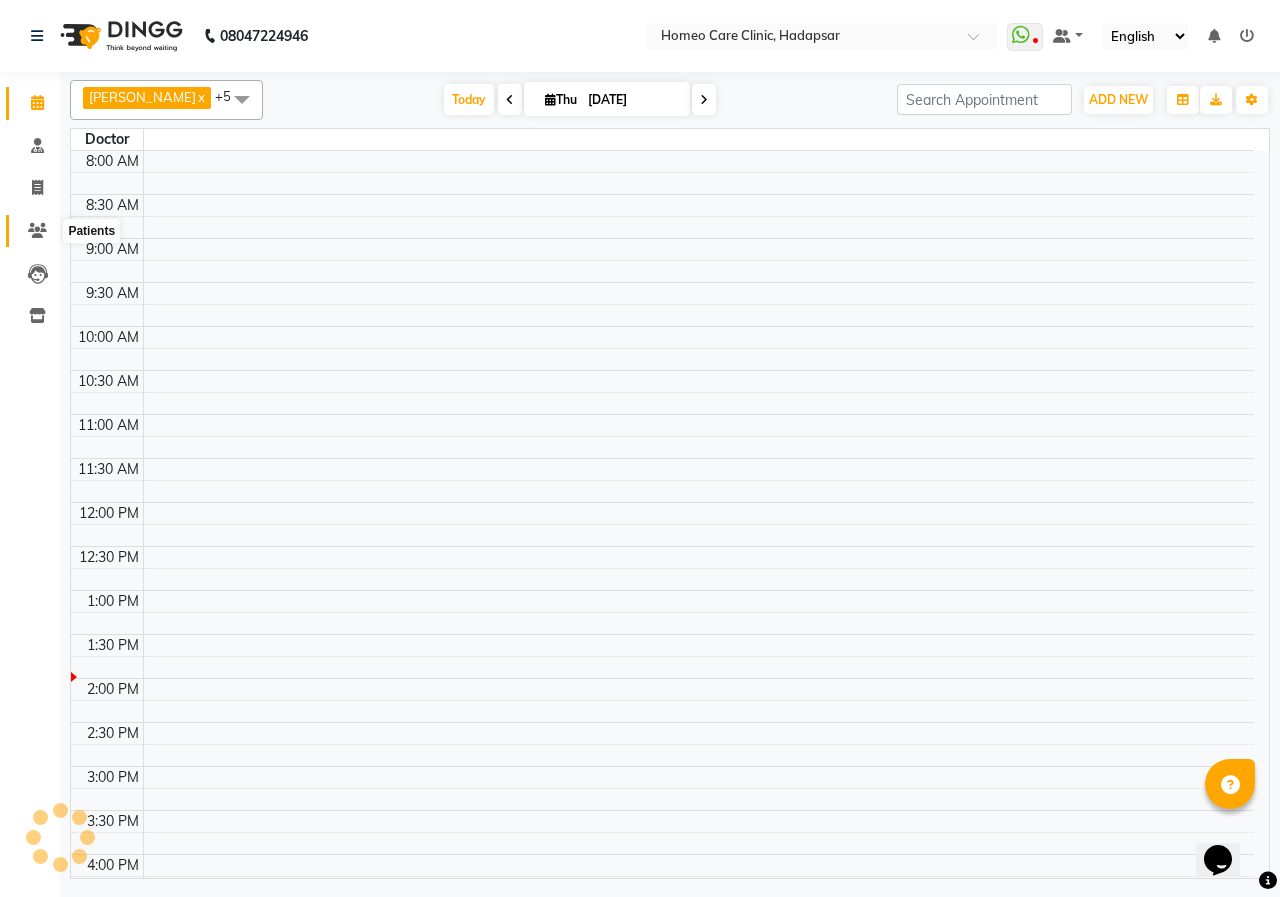 click 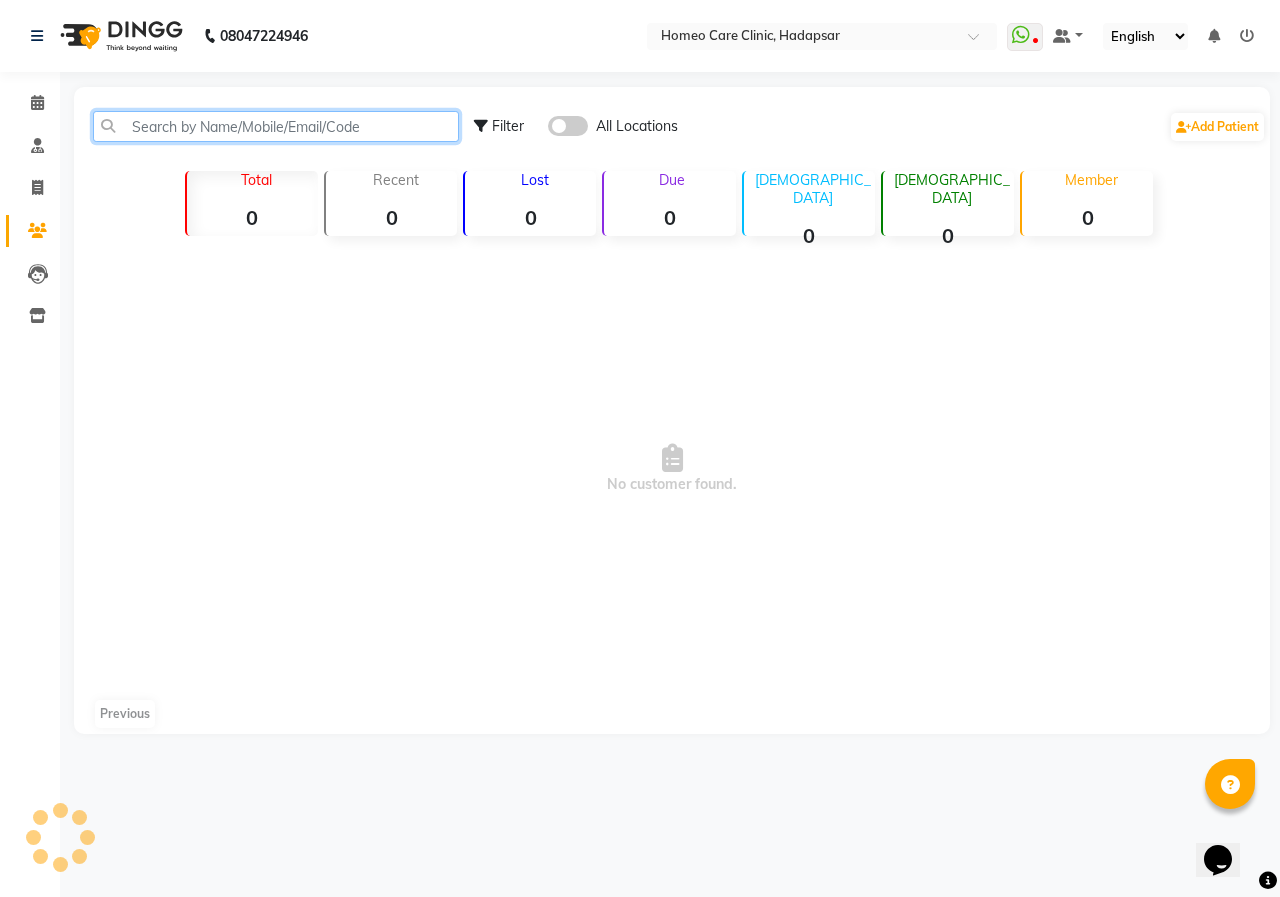 click 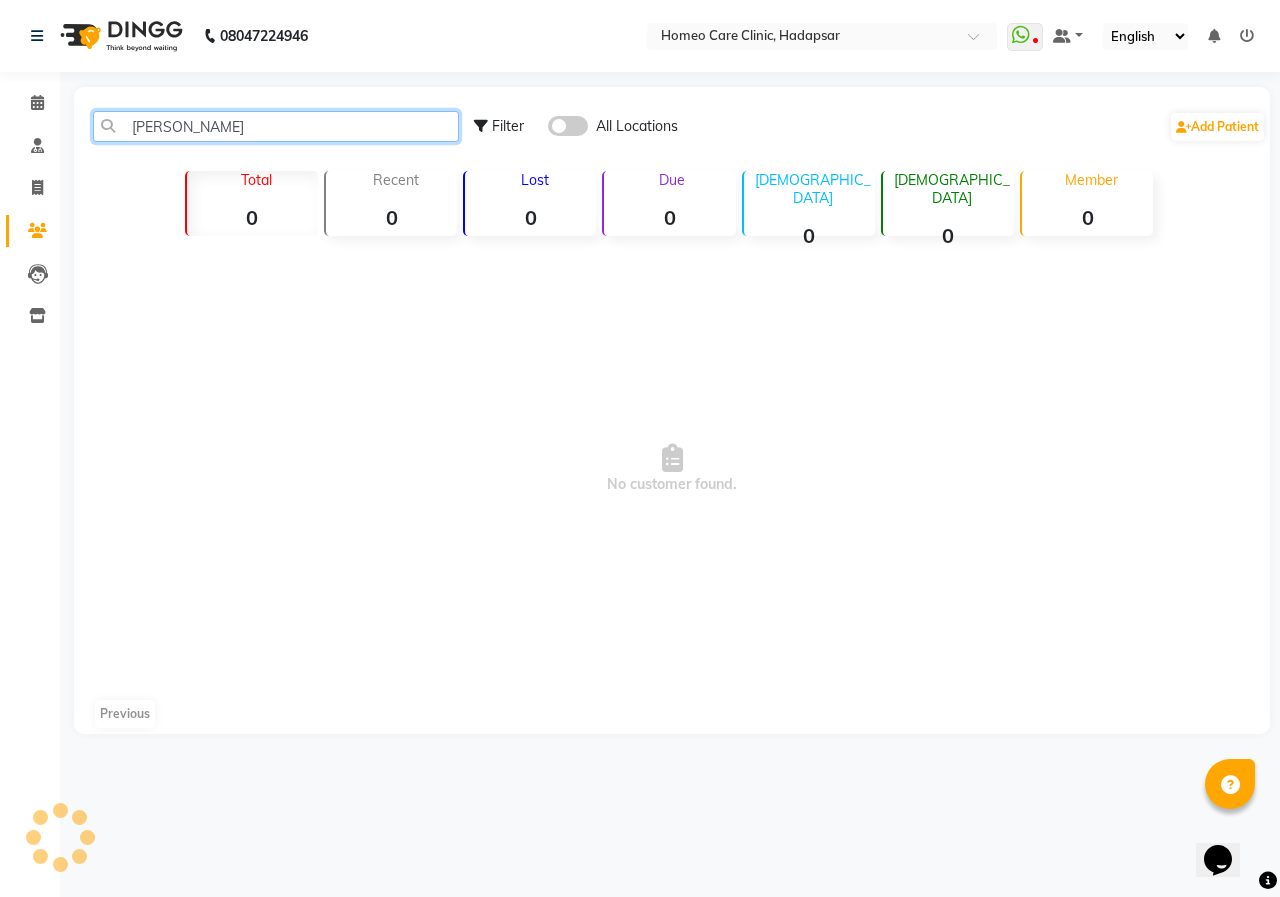 type on "[PERSON_NAME]" 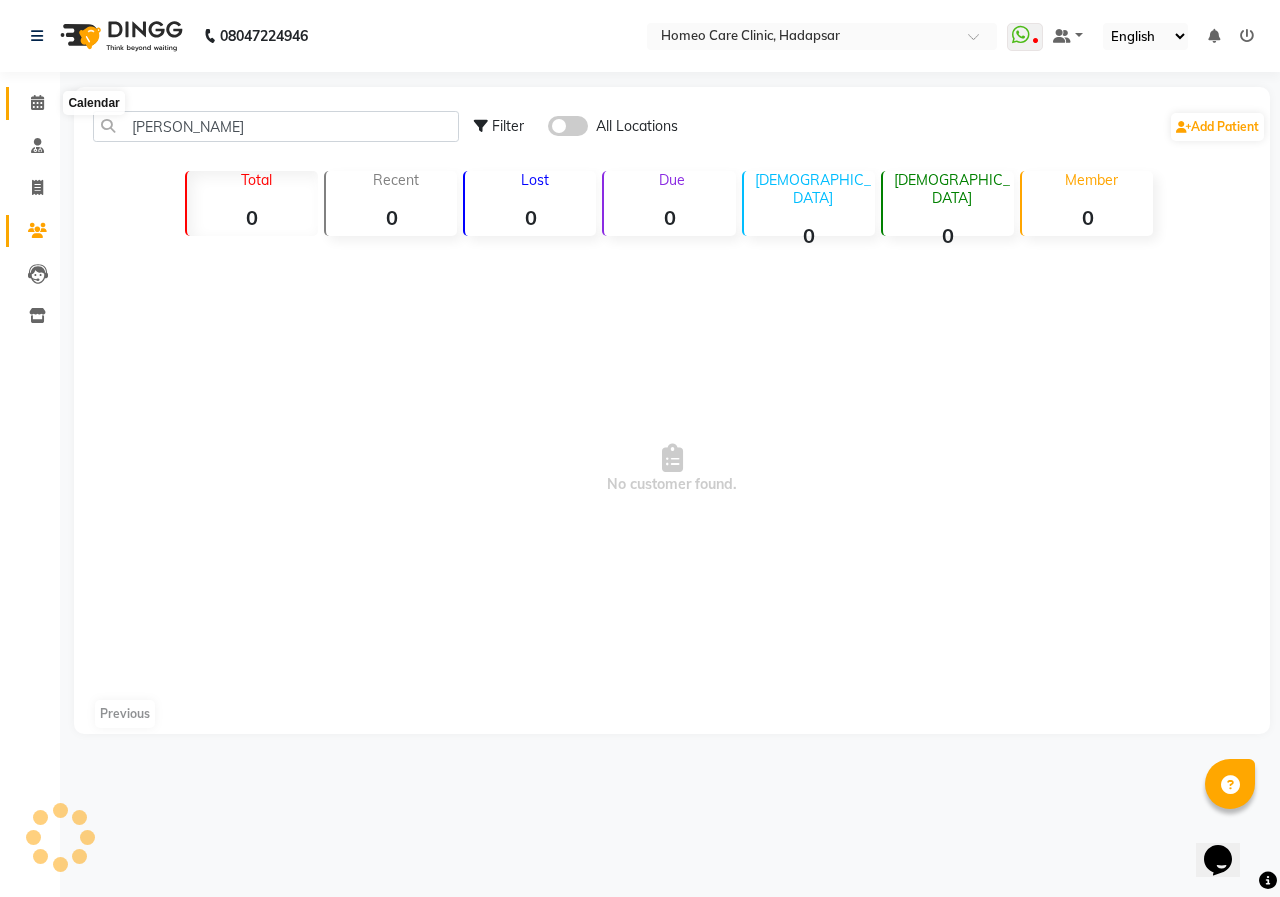 click 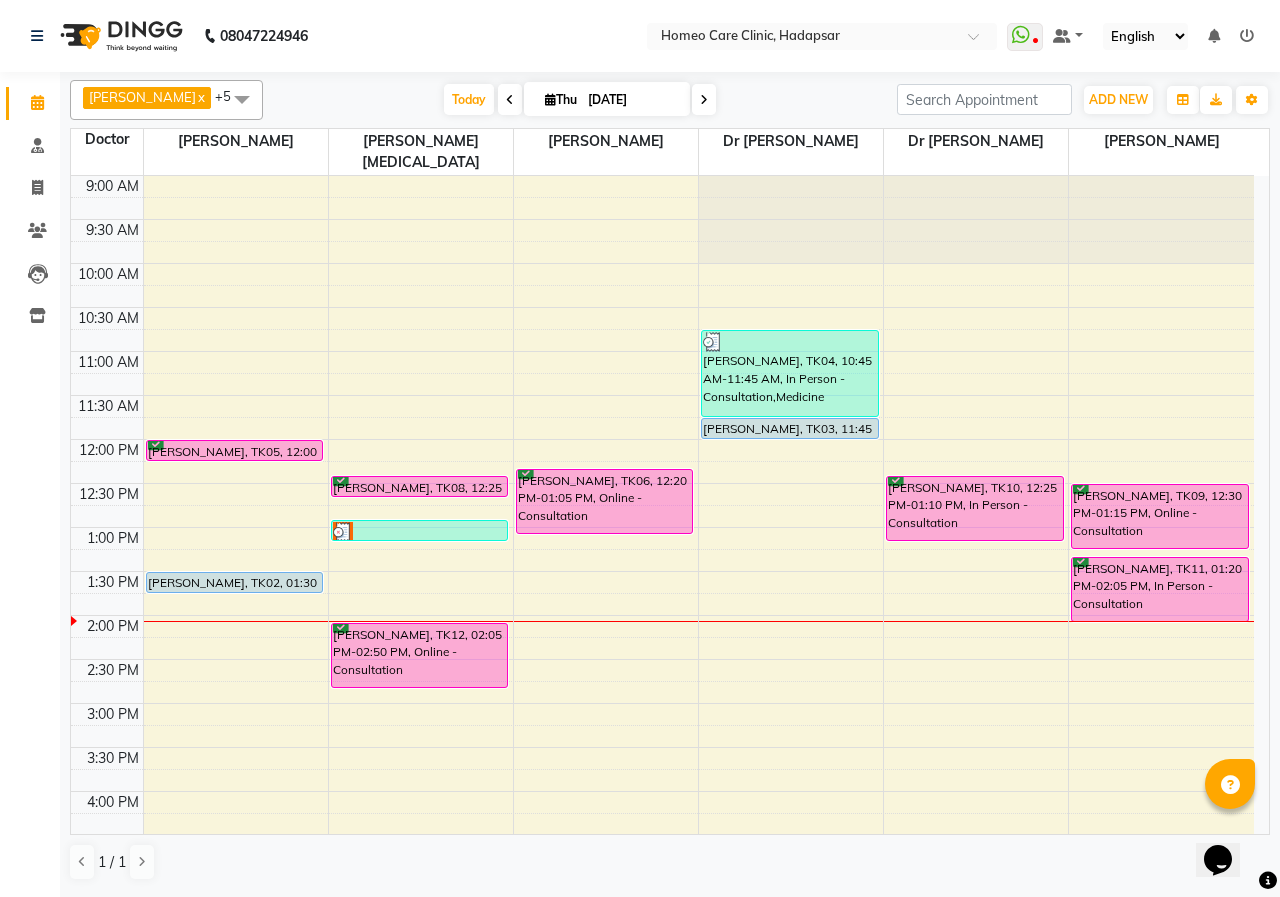 scroll, scrollTop: 0, scrollLeft: 0, axis: both 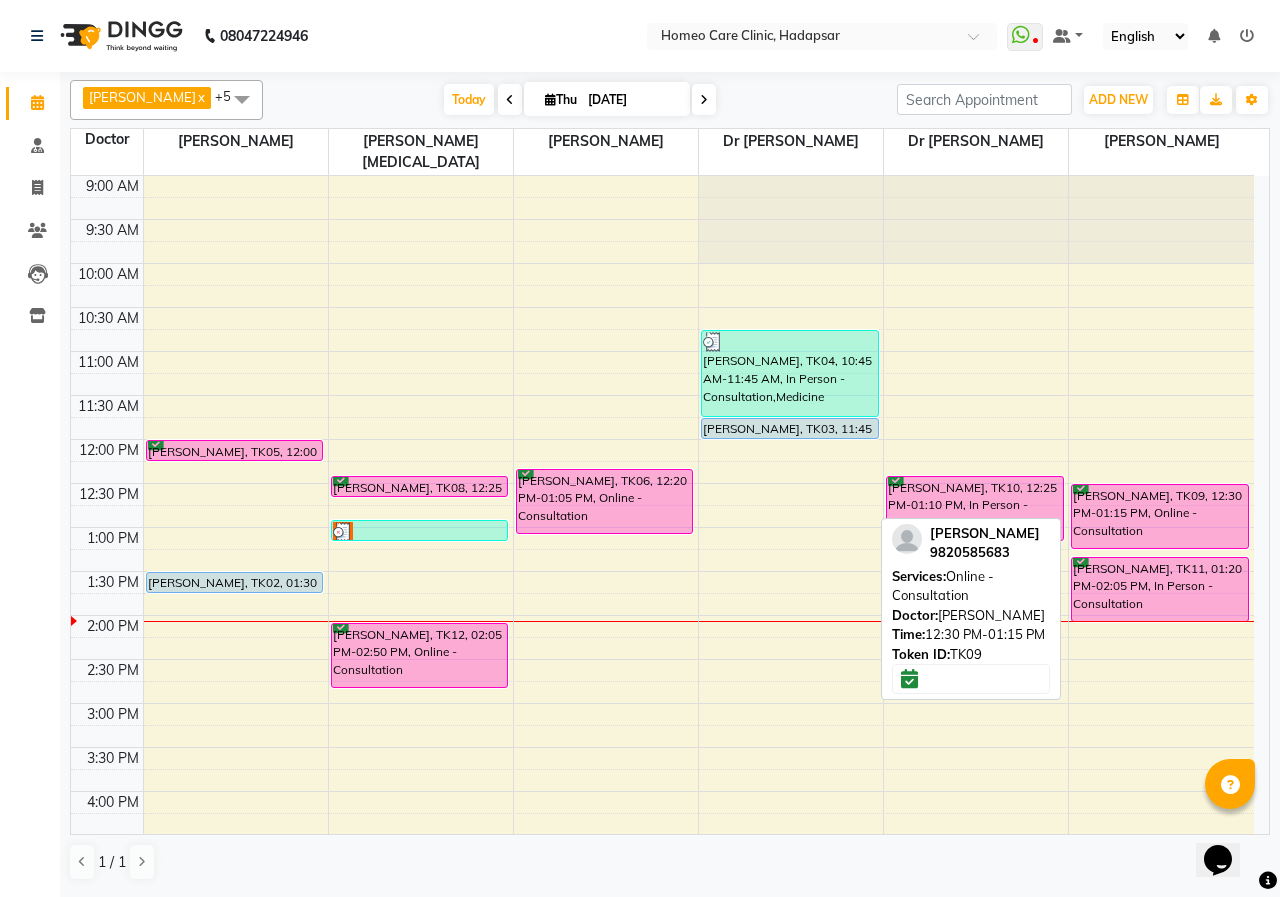 click on "[PERSON_NAME], TK09, 12:30 PM-01:15 PM, Online - Consultation" at bounding box center [1160, 516] 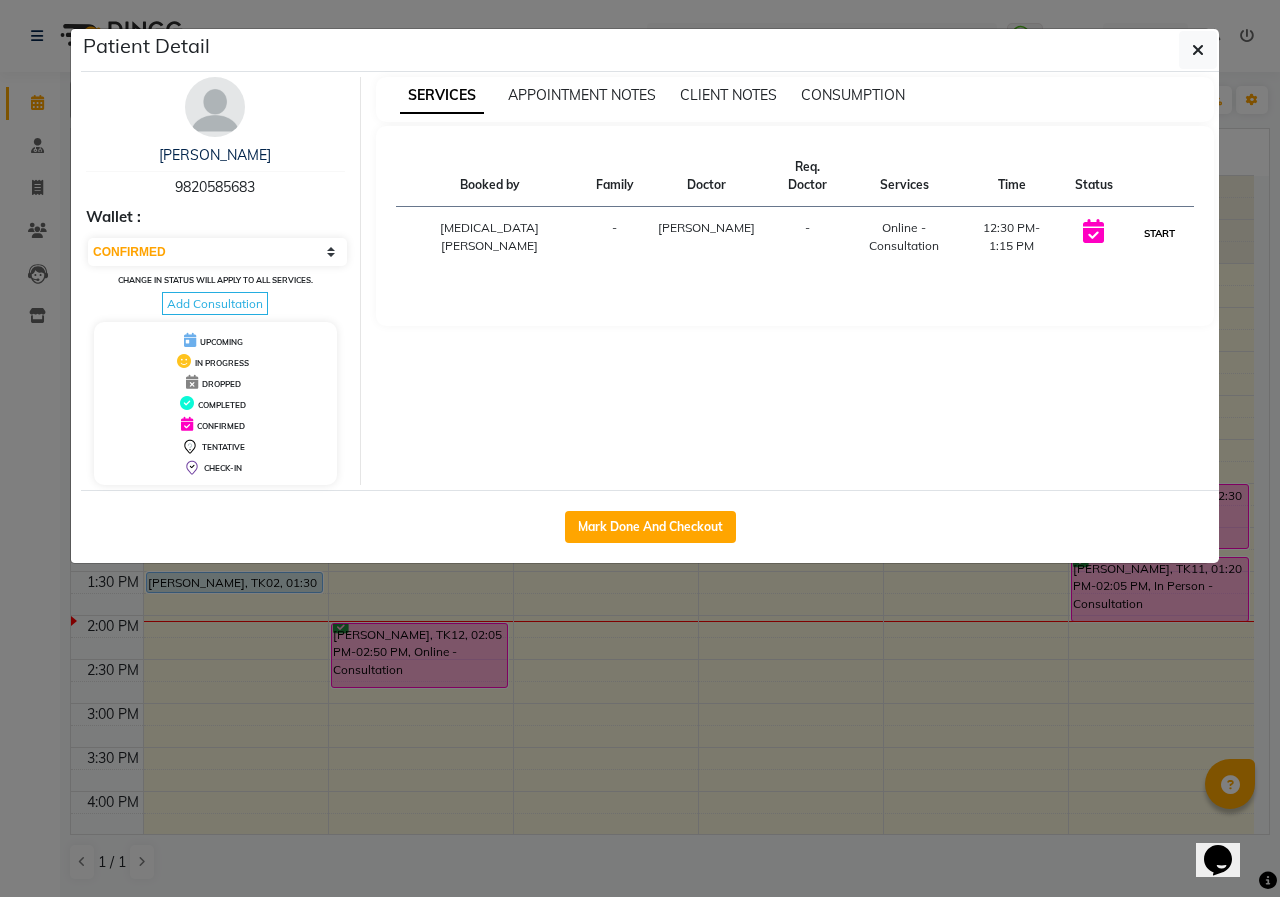 click on "START" at bounding box center (1159, 233) 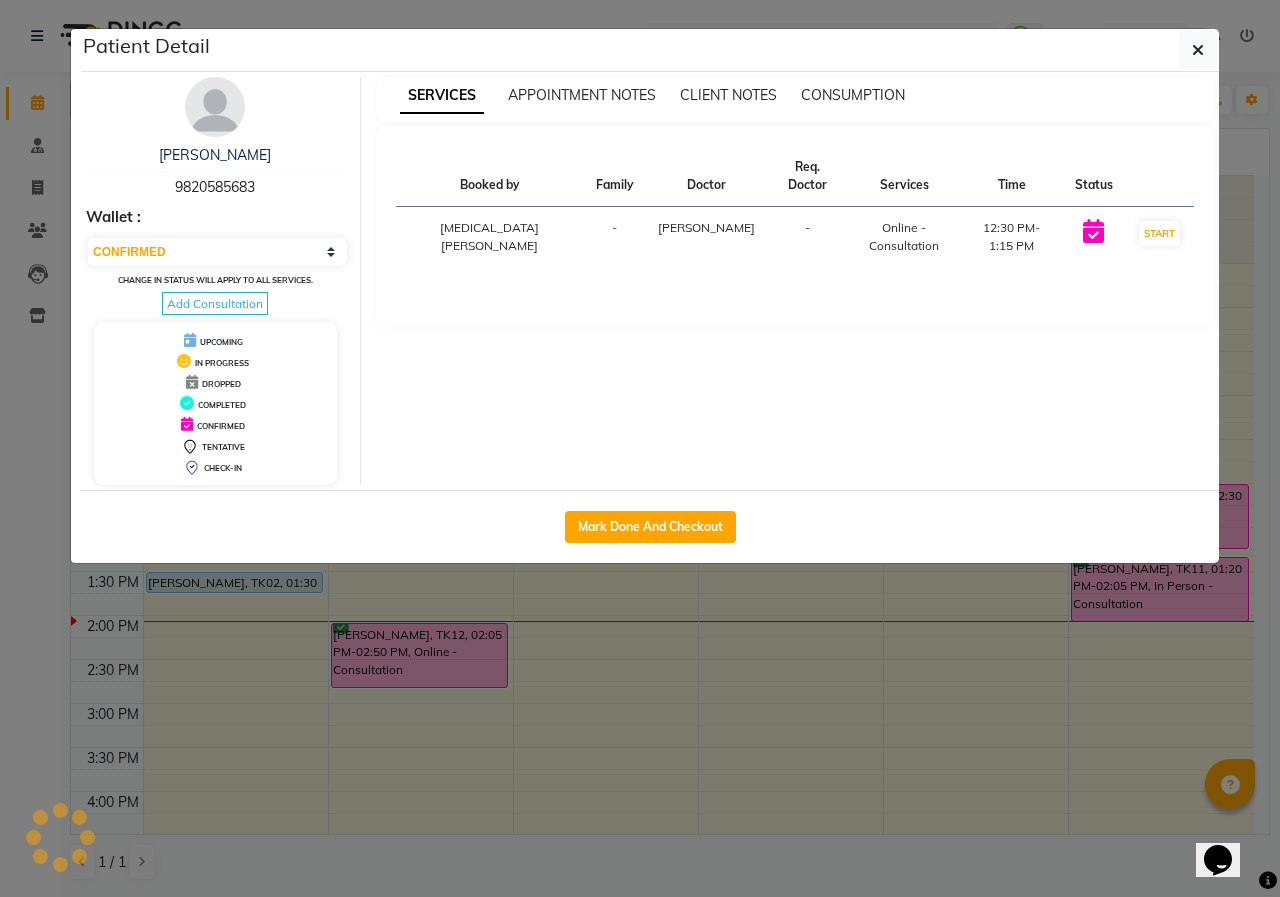 select on "1" 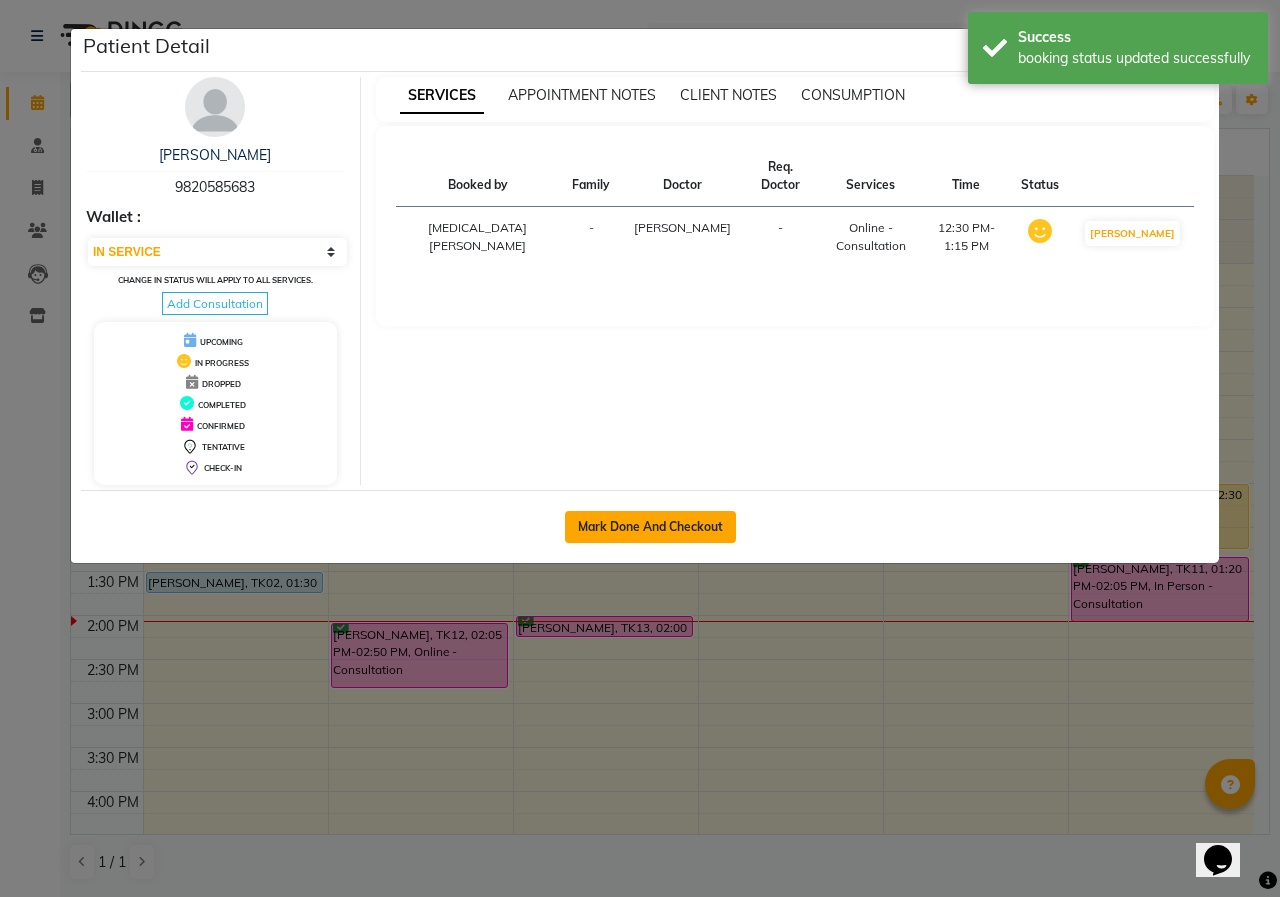 click on "Mark Done And Checkout" 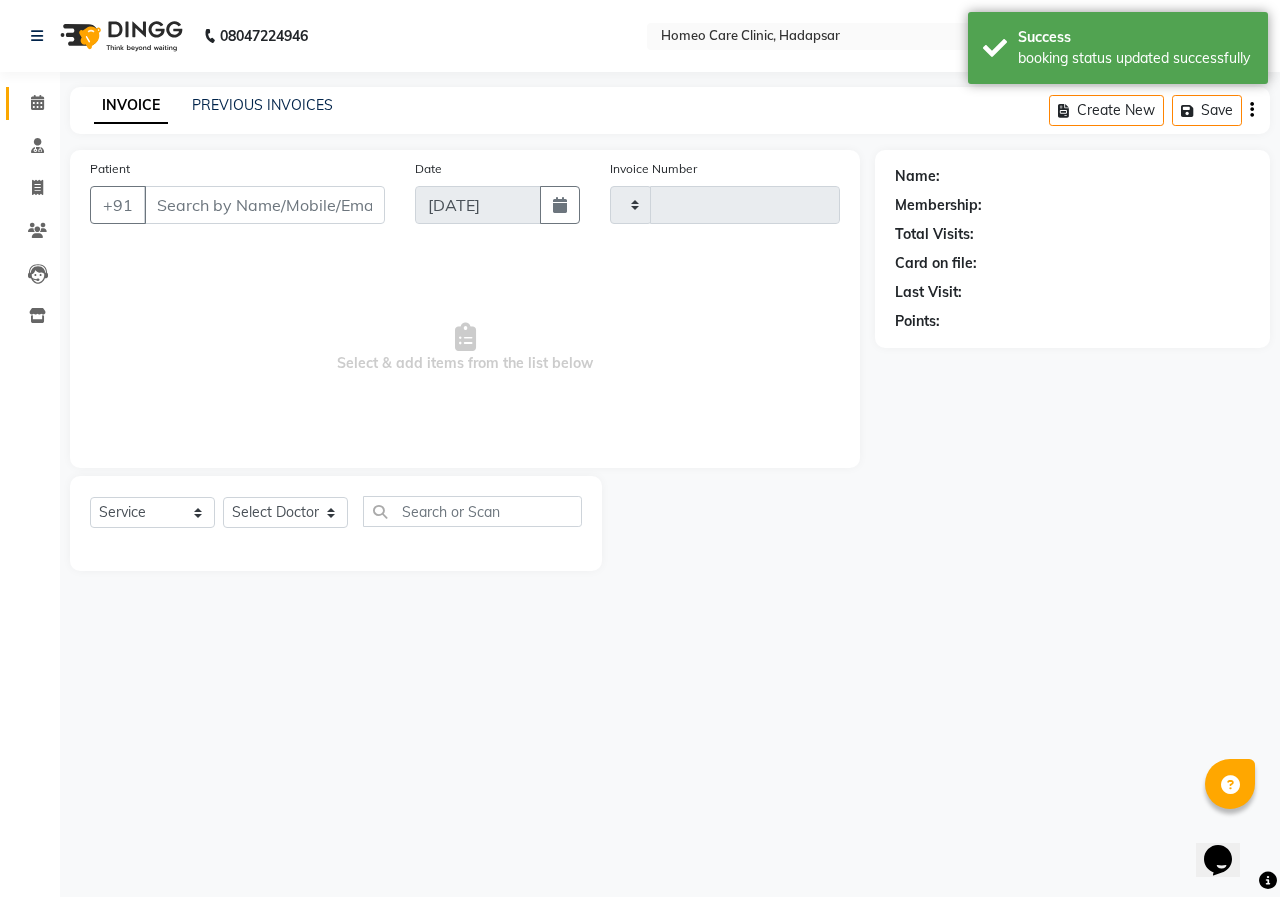 type on "1753" 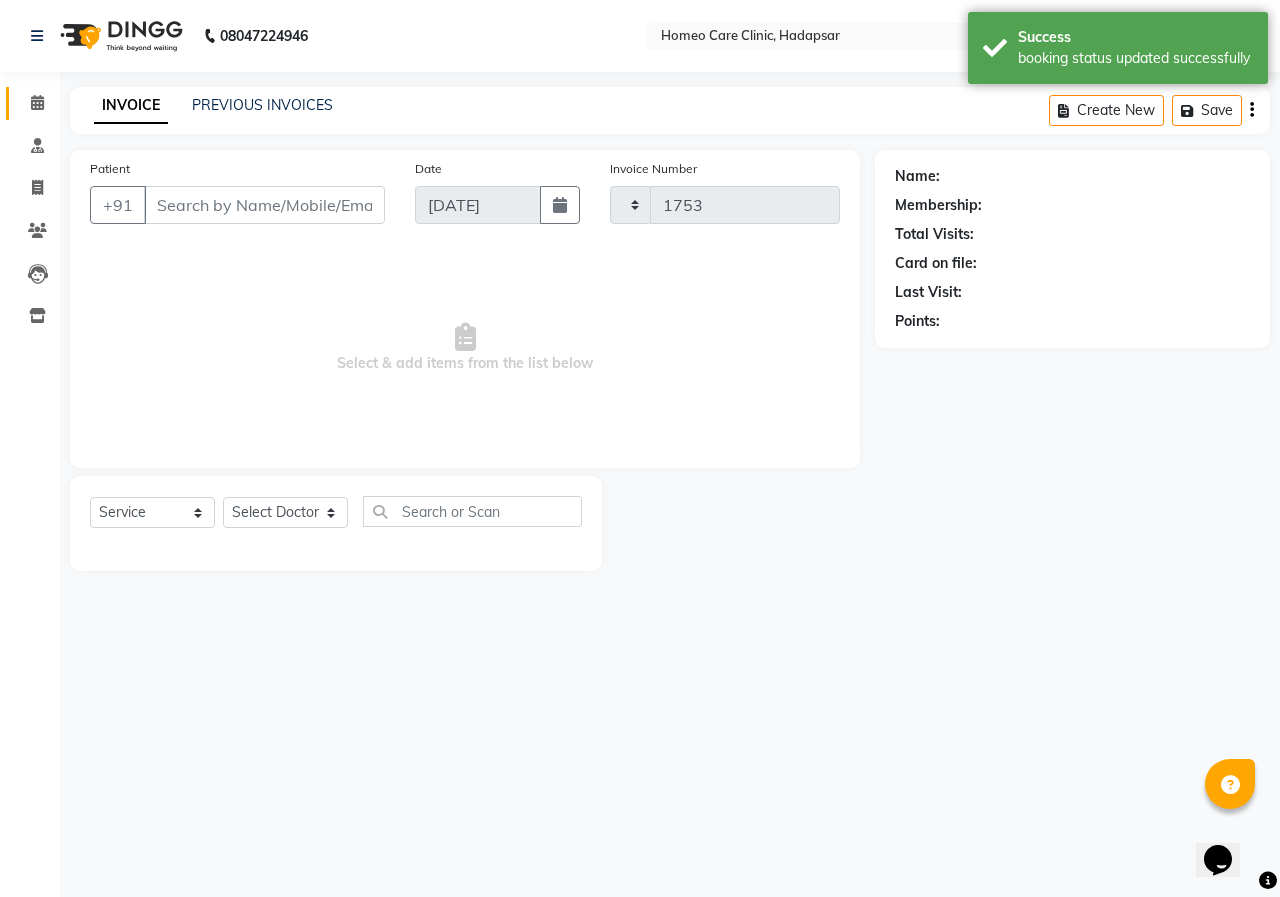 select on "3" 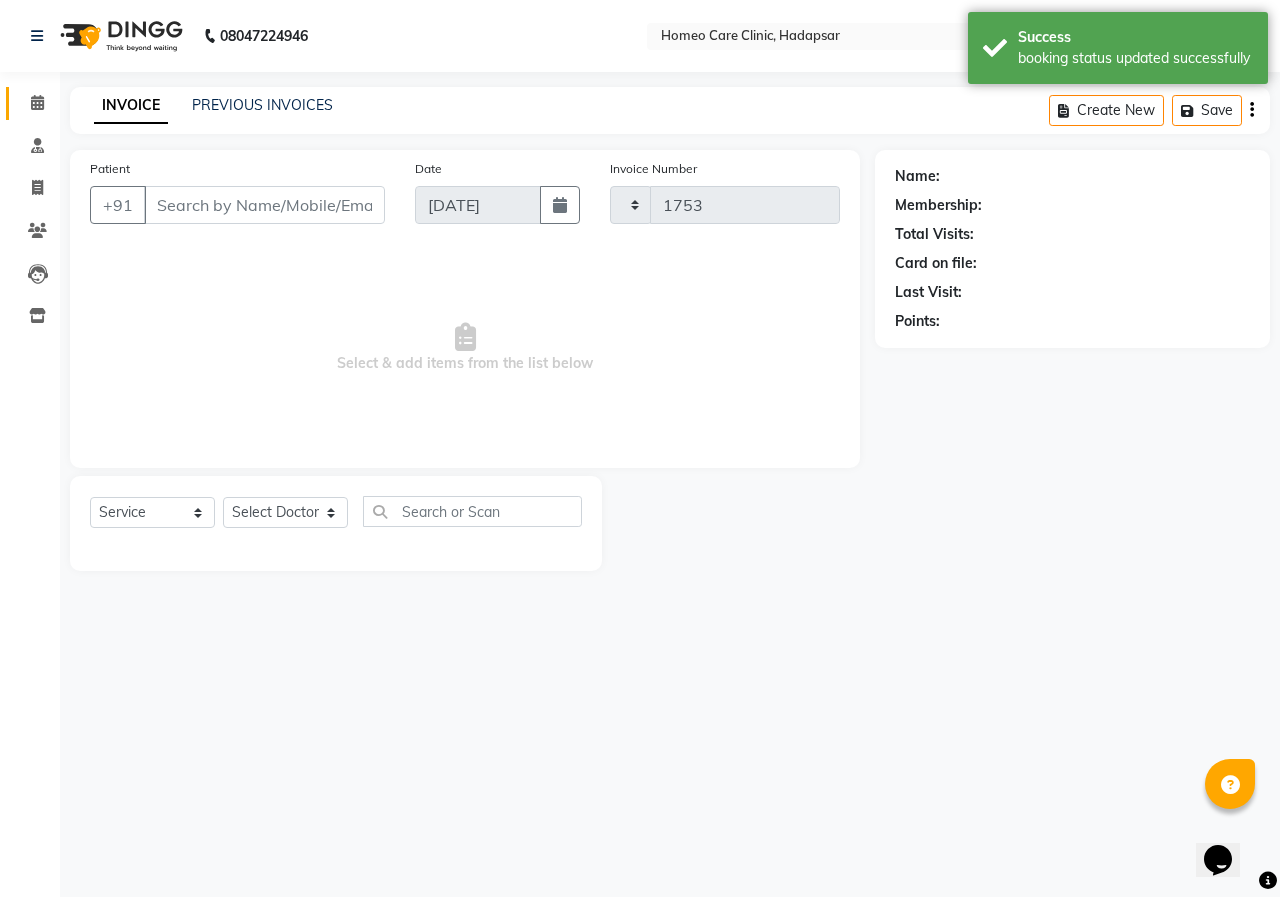 select on "7485" 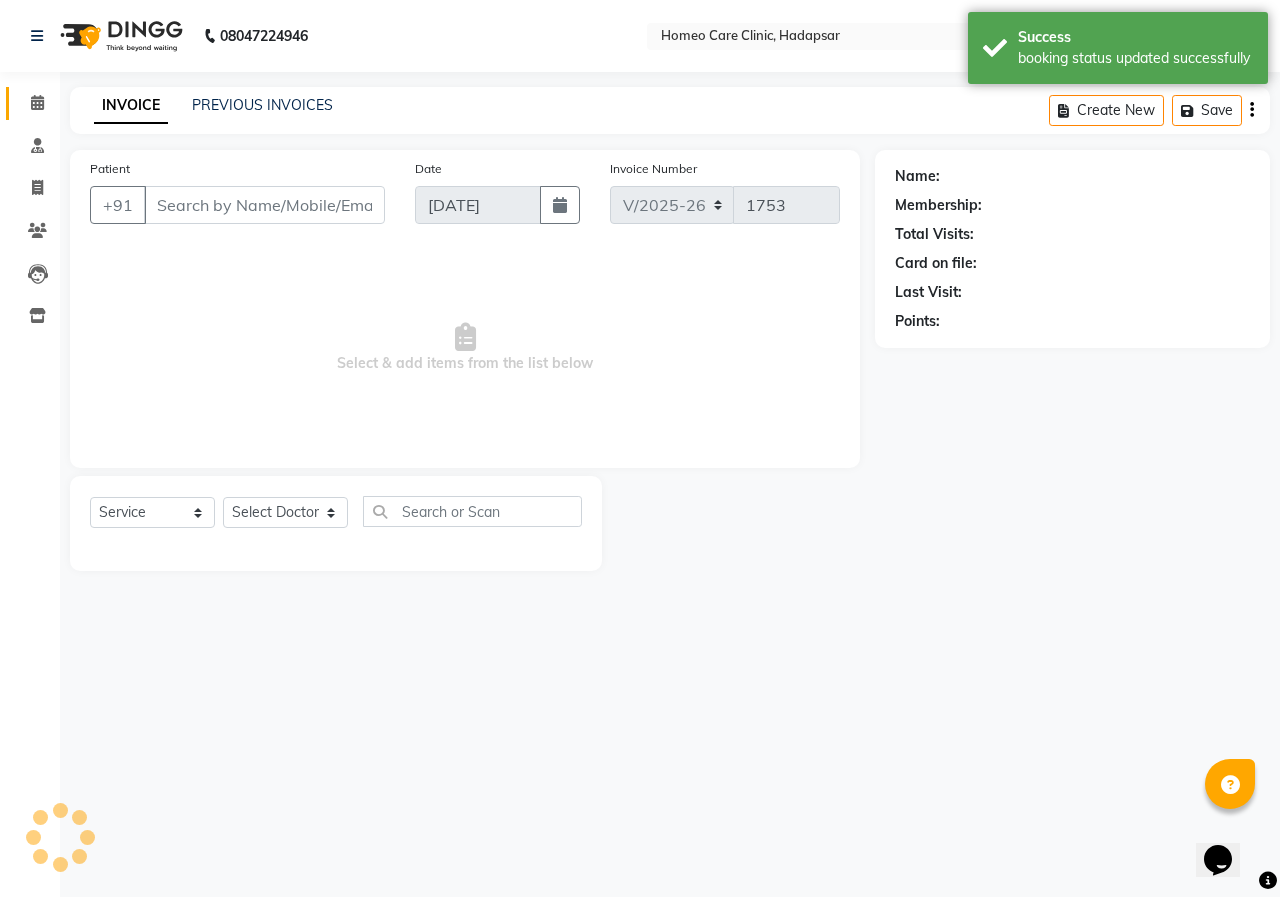 type on "9820585683" 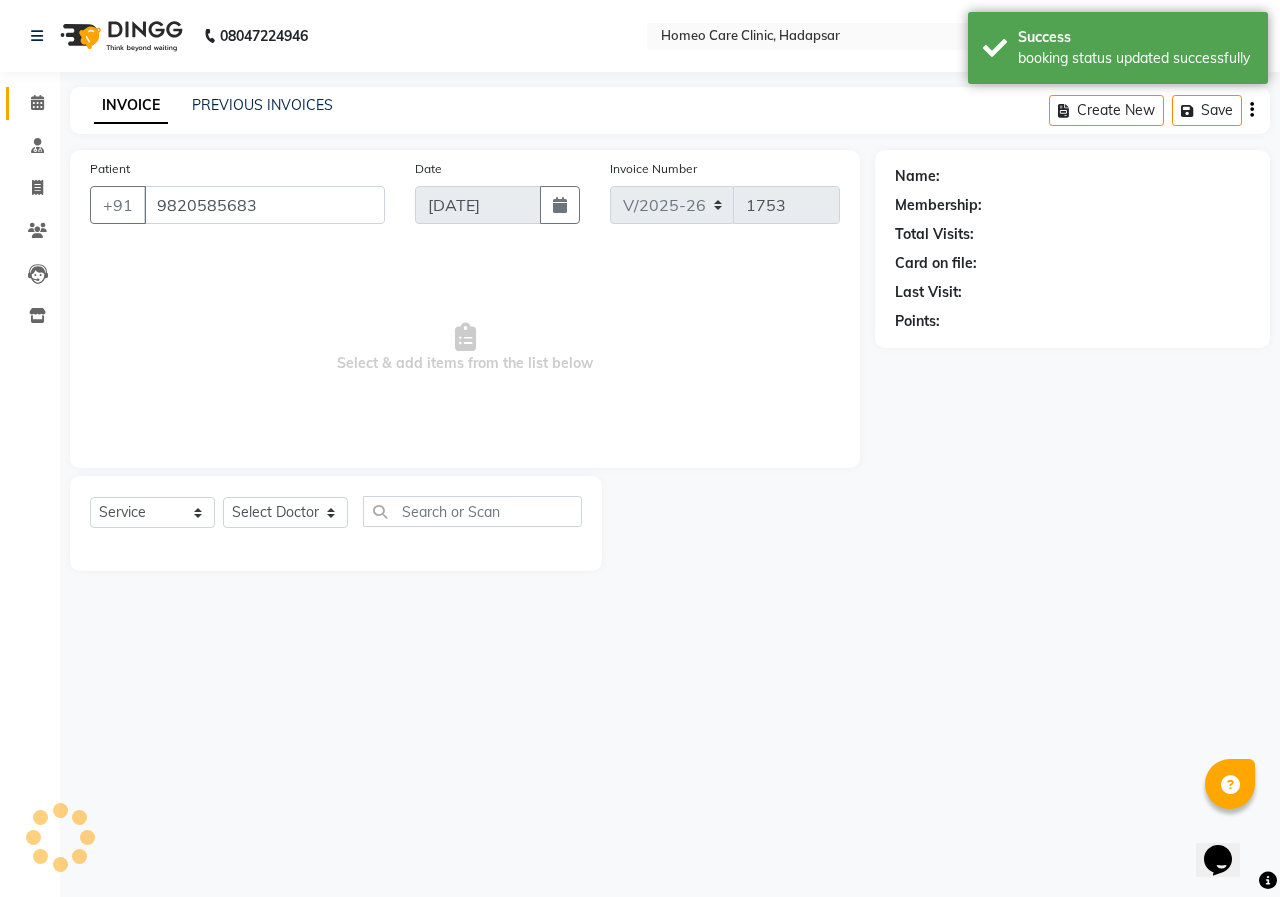 select on "70882" 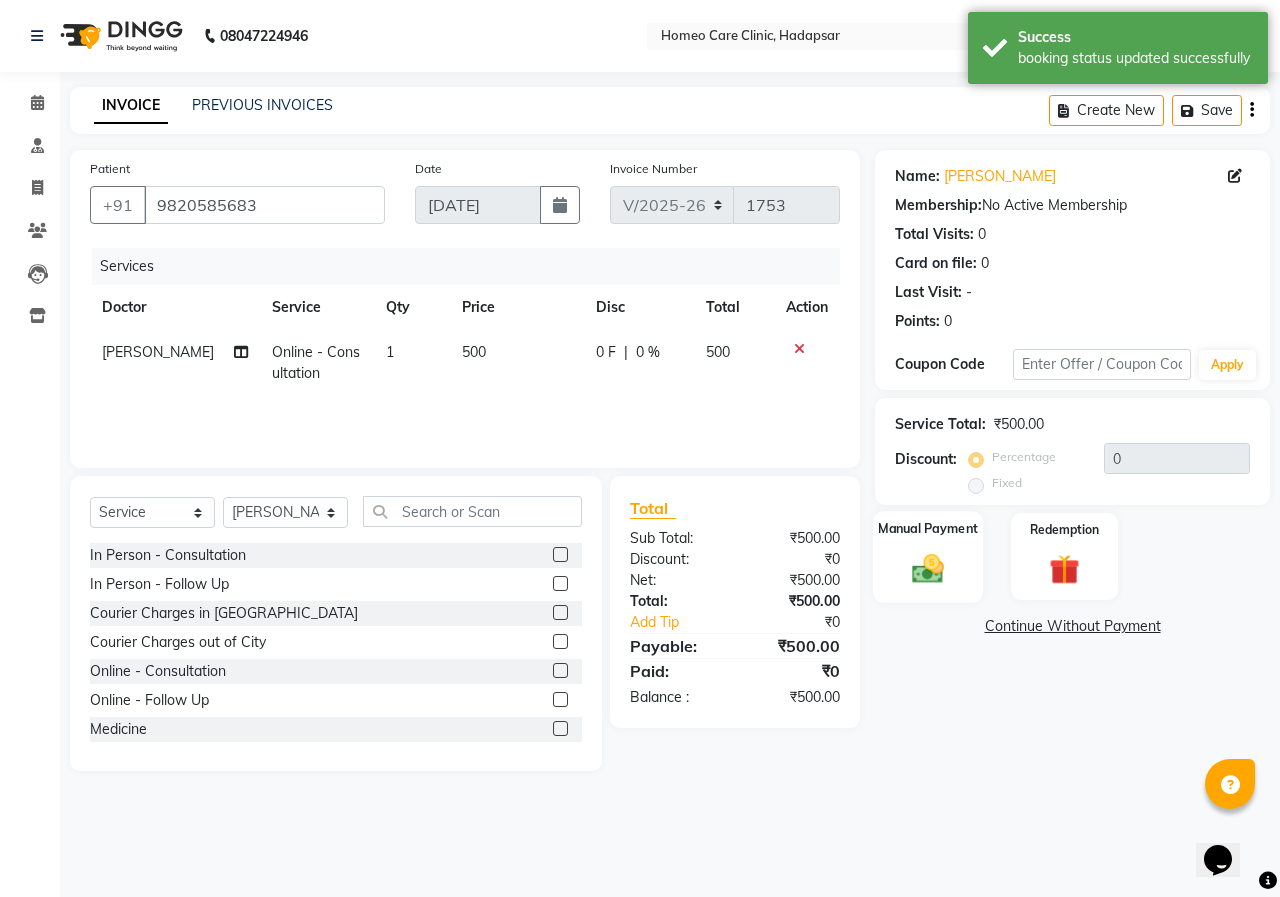 click 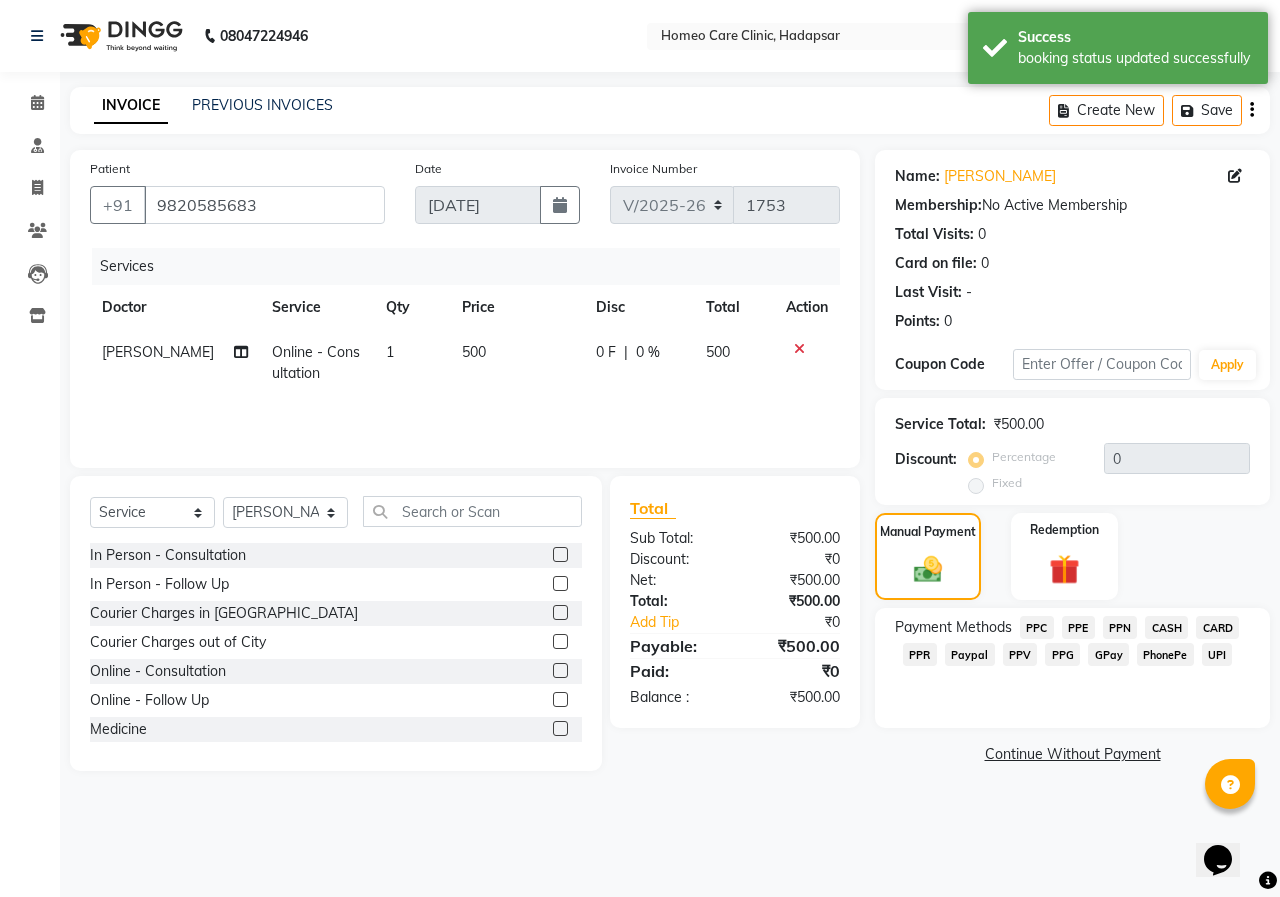 click on "PPV" 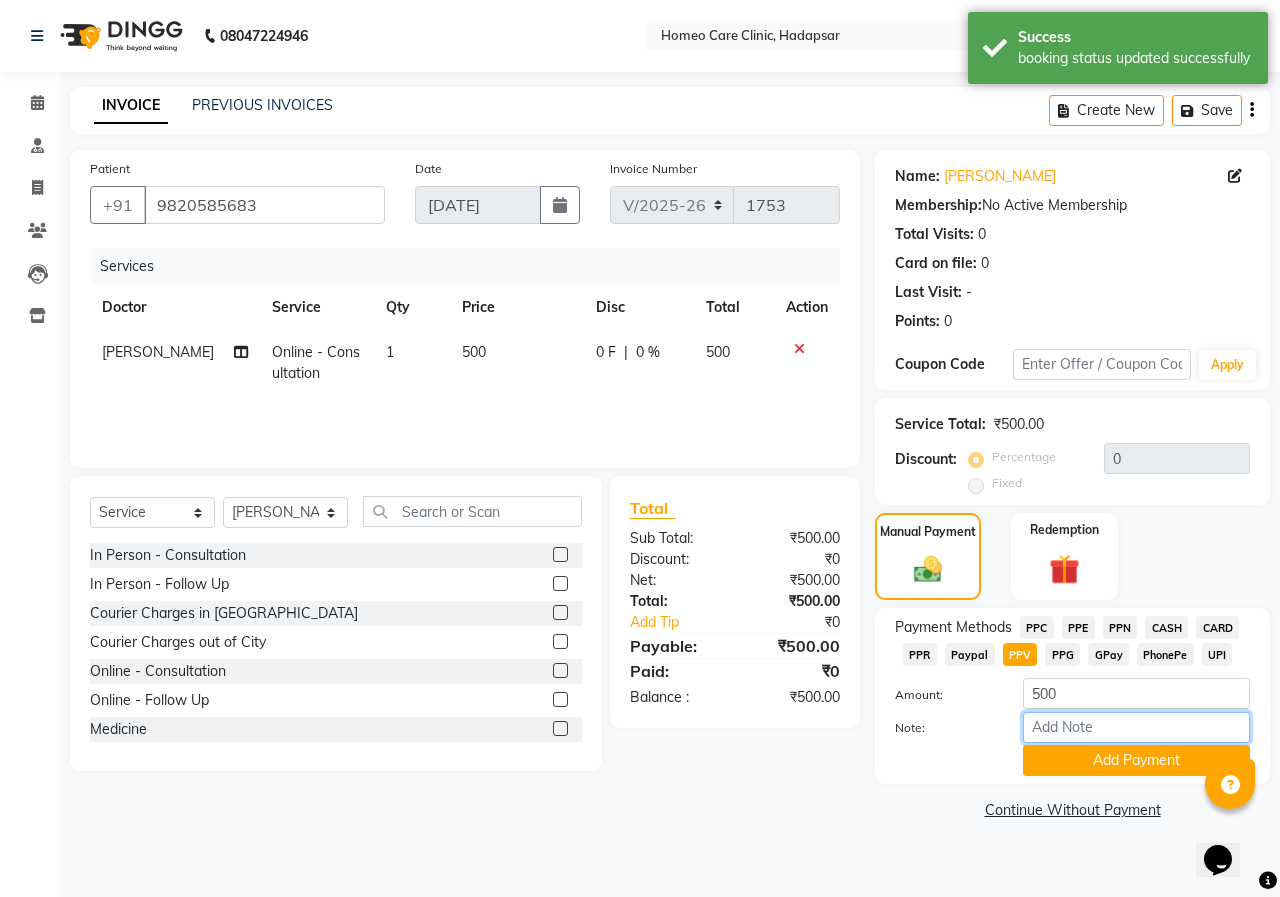 click on "Note:" at bounding box center (1136, 727) 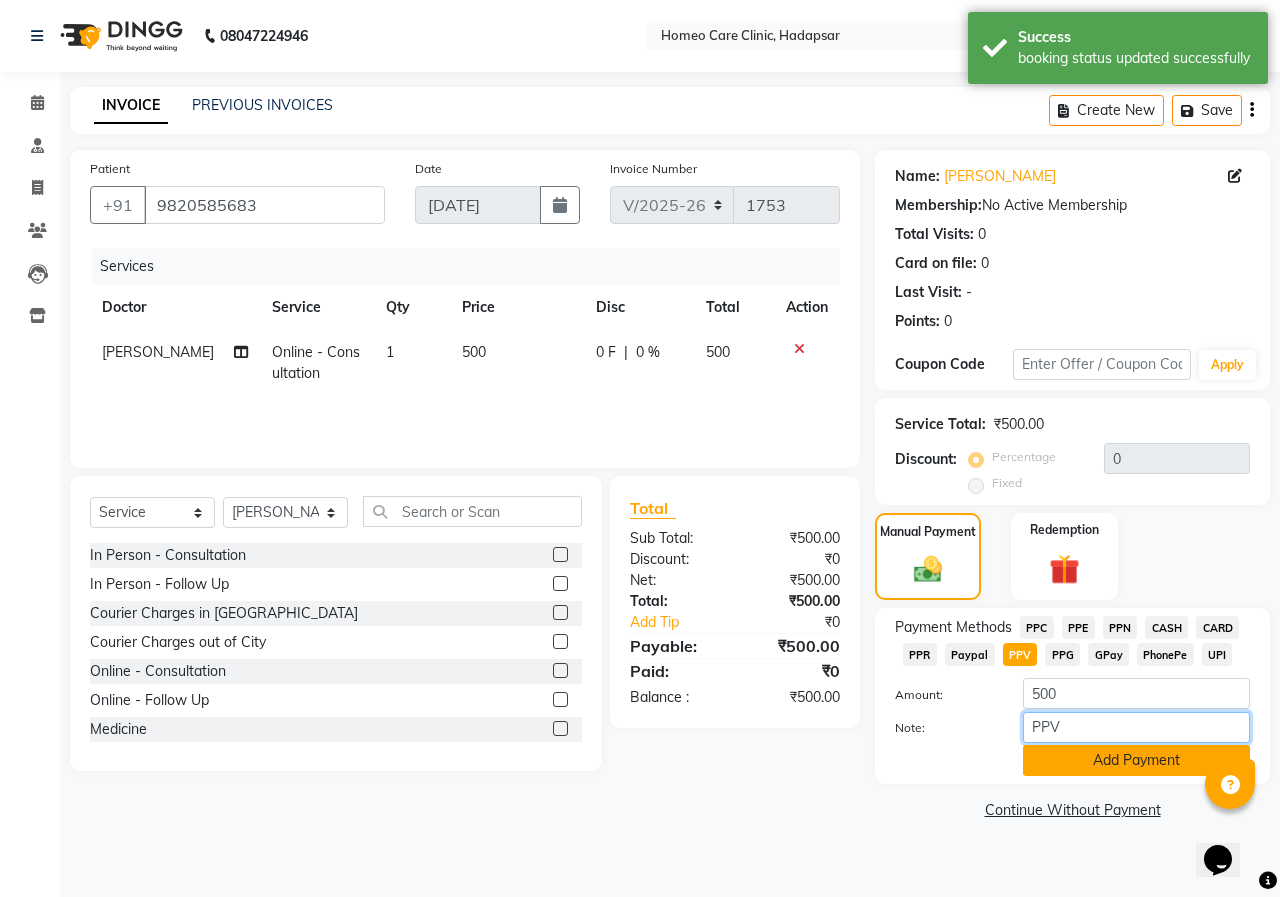 type on "PPV" 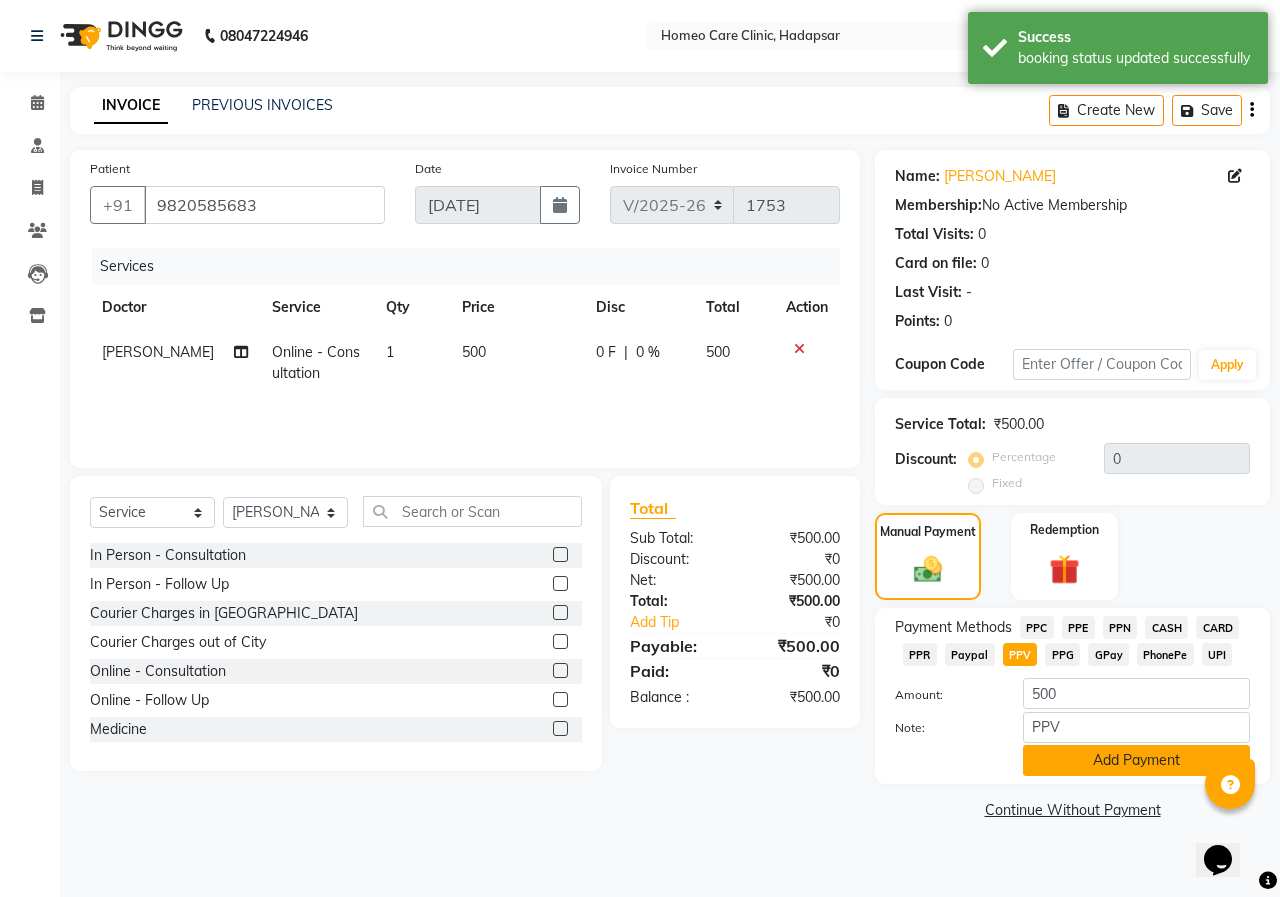 click on "Add Payment" 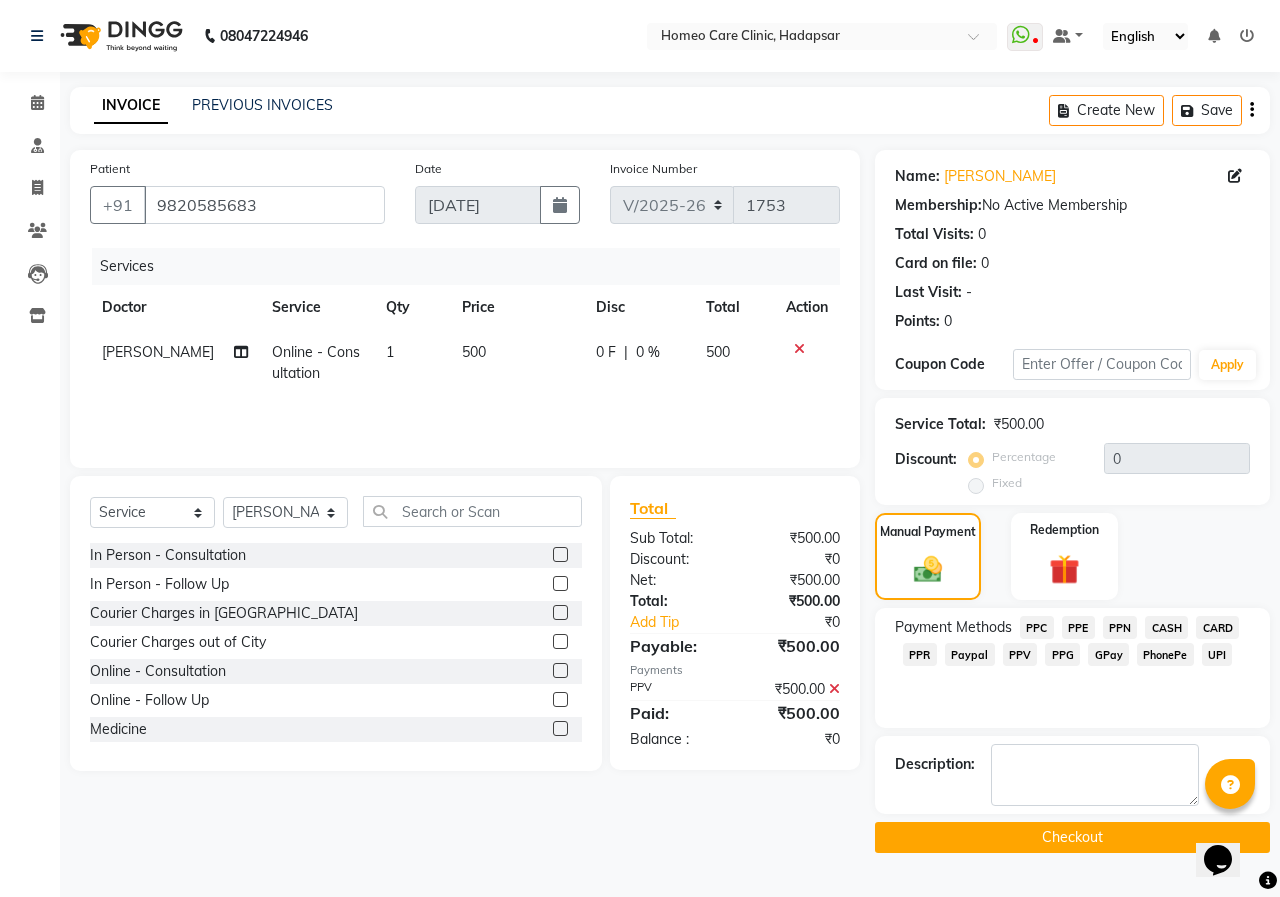 click on "Checkout" 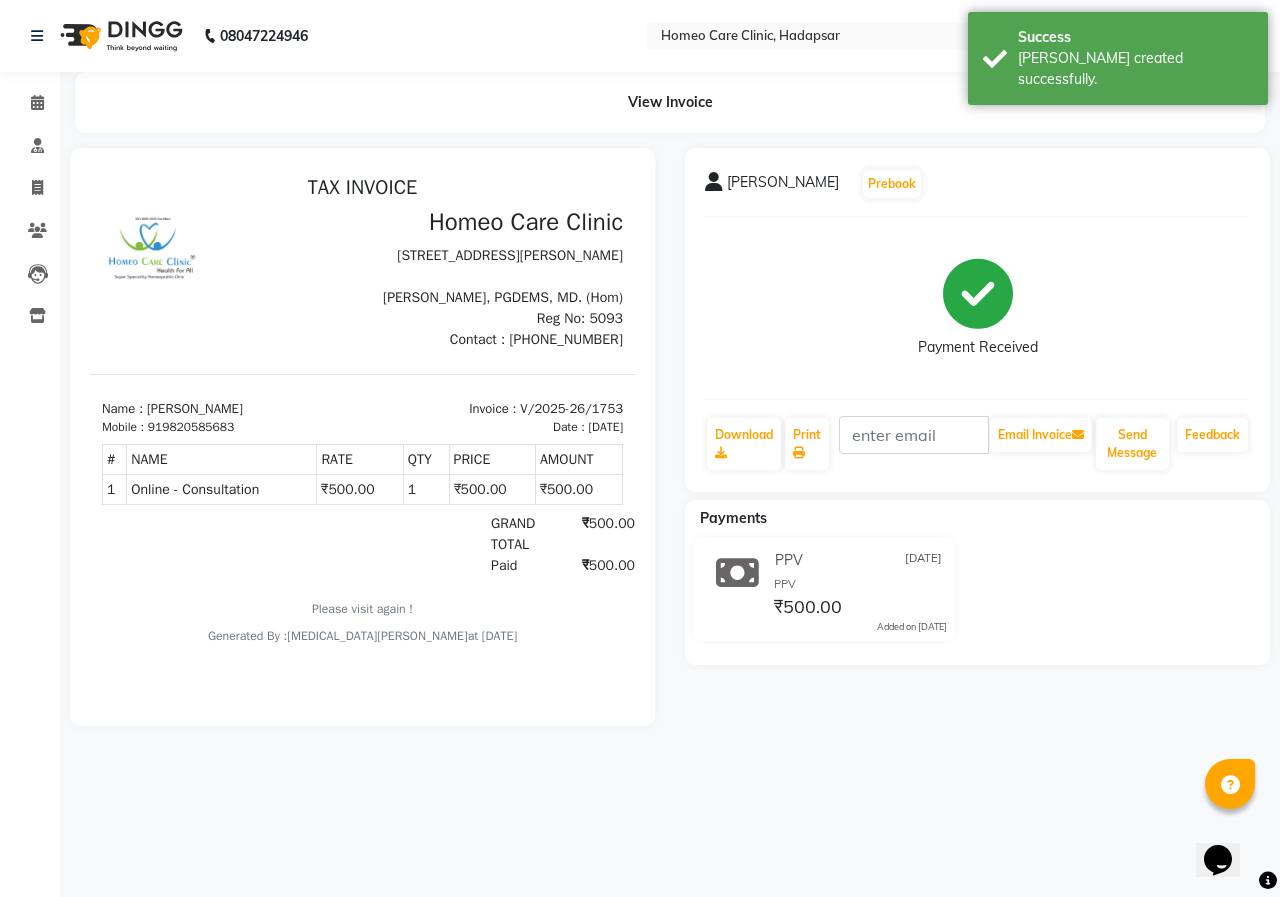 scroll, scrollTop: 0, scrollLeft: 0, axis: both 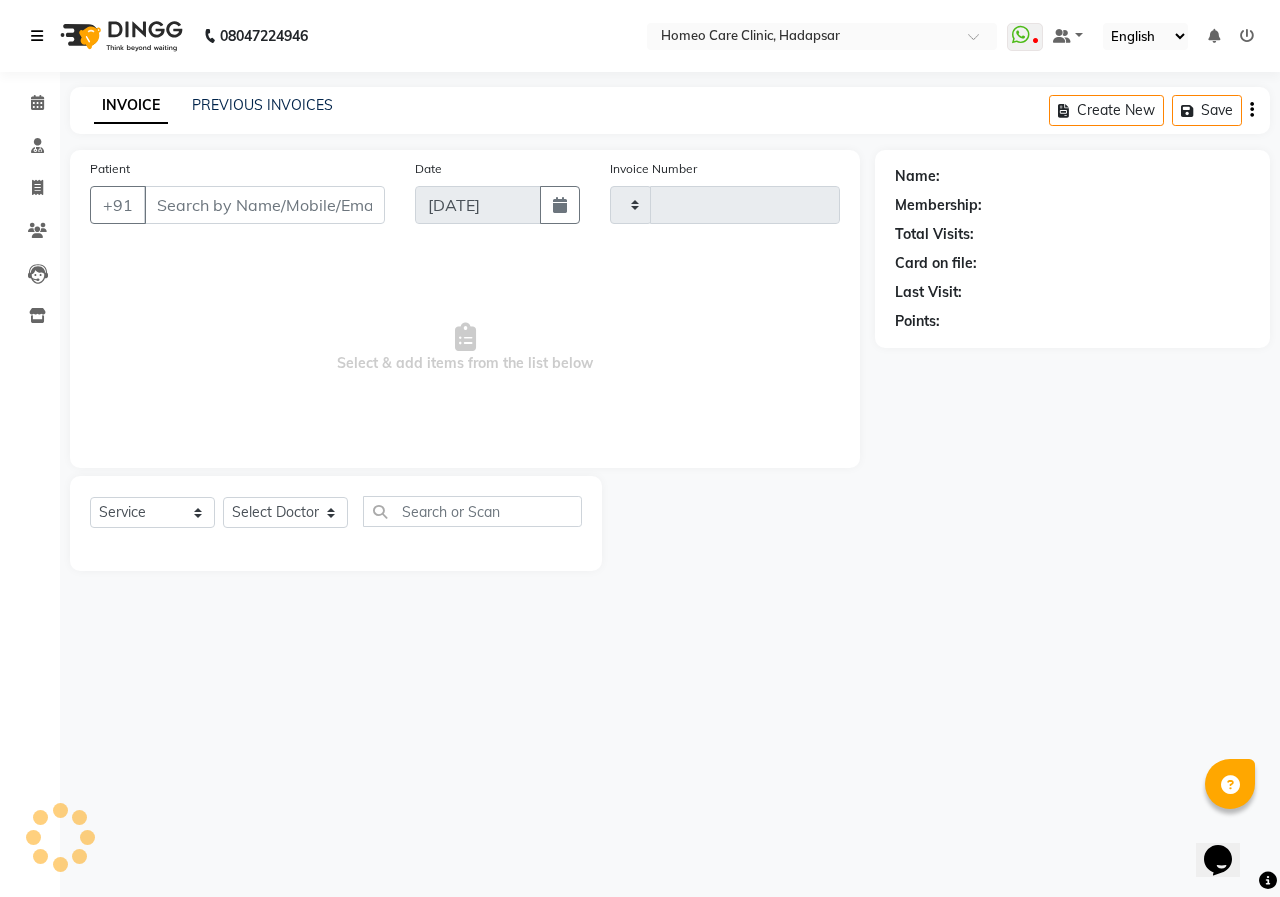 type on "1754" 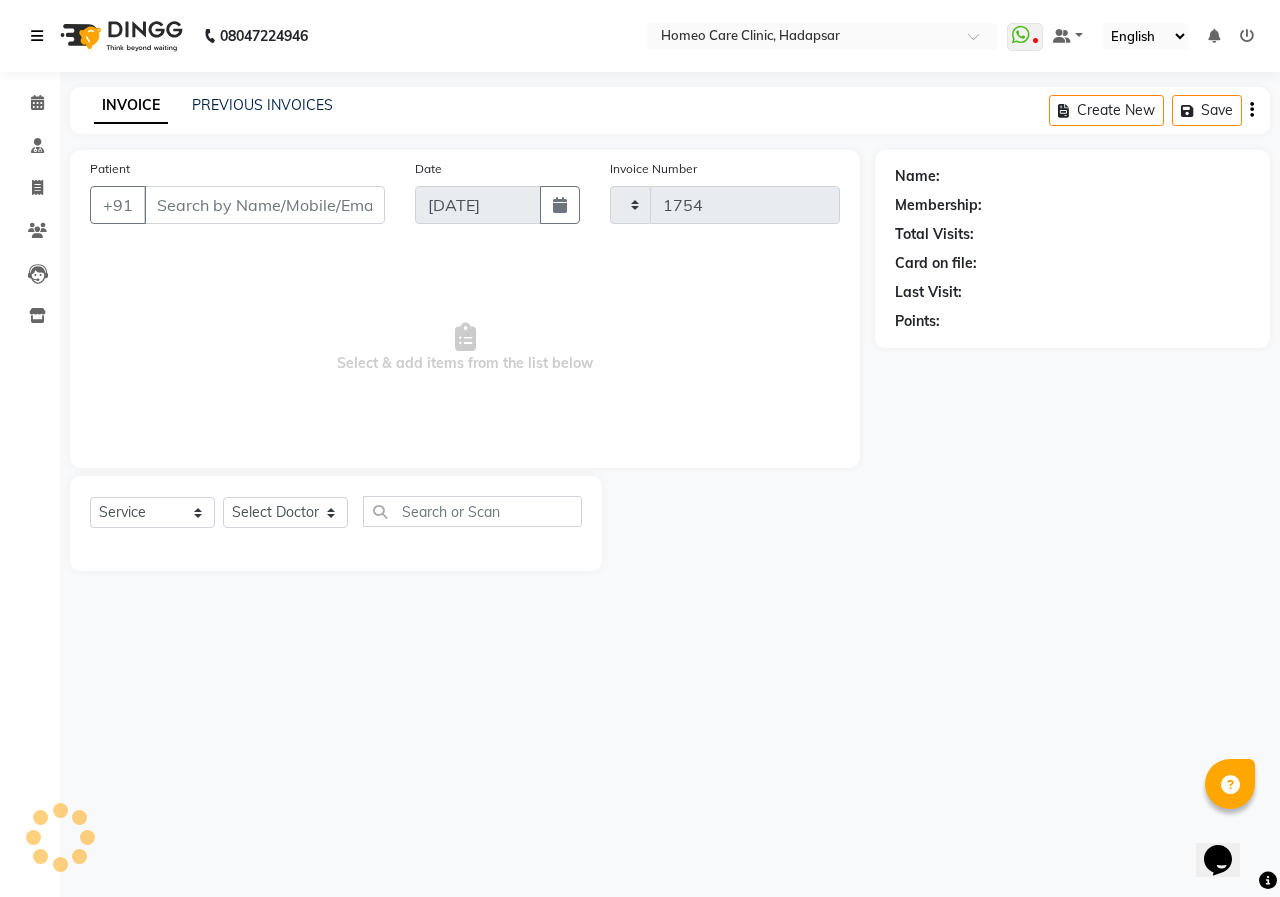 select on "7485" 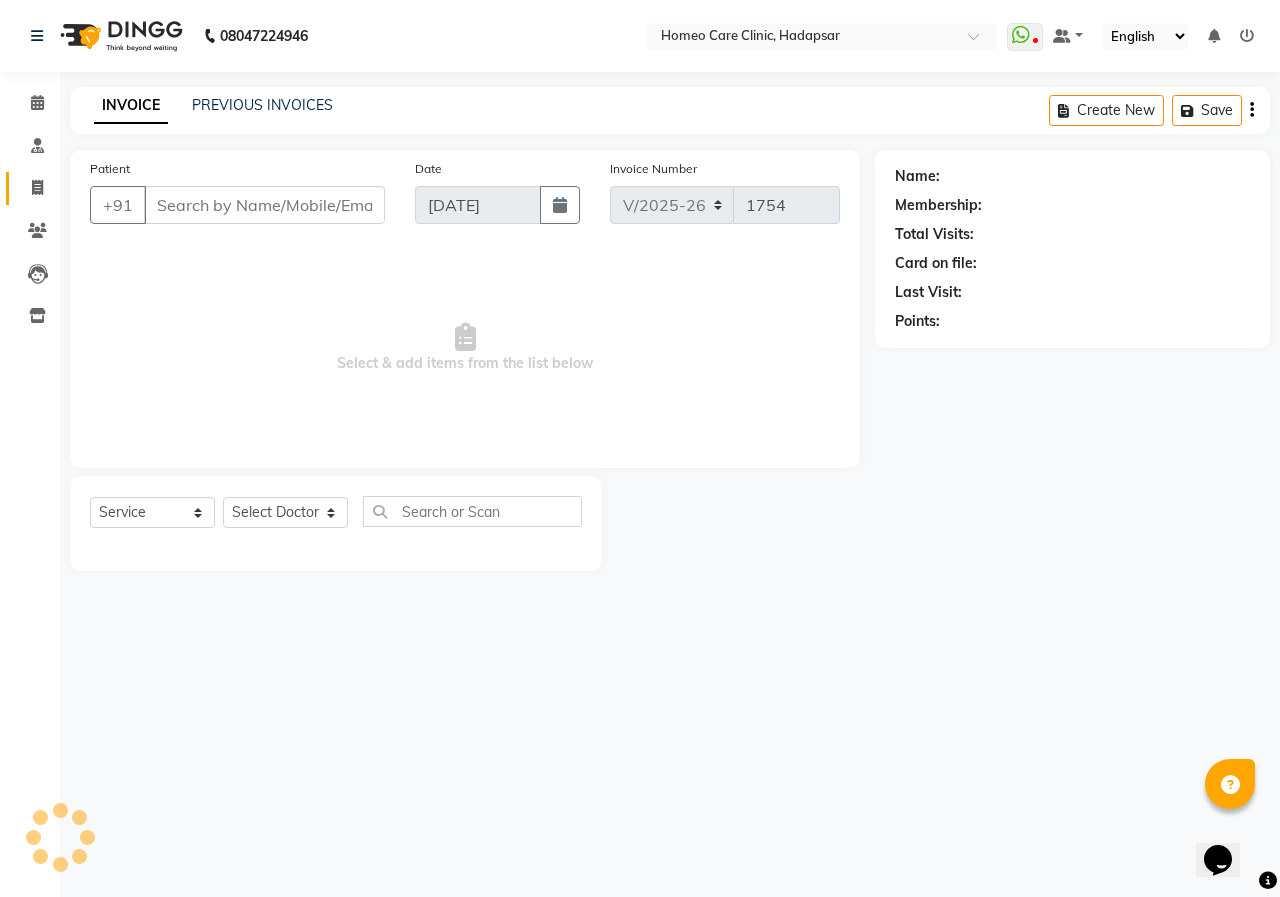 type on "9820585683" 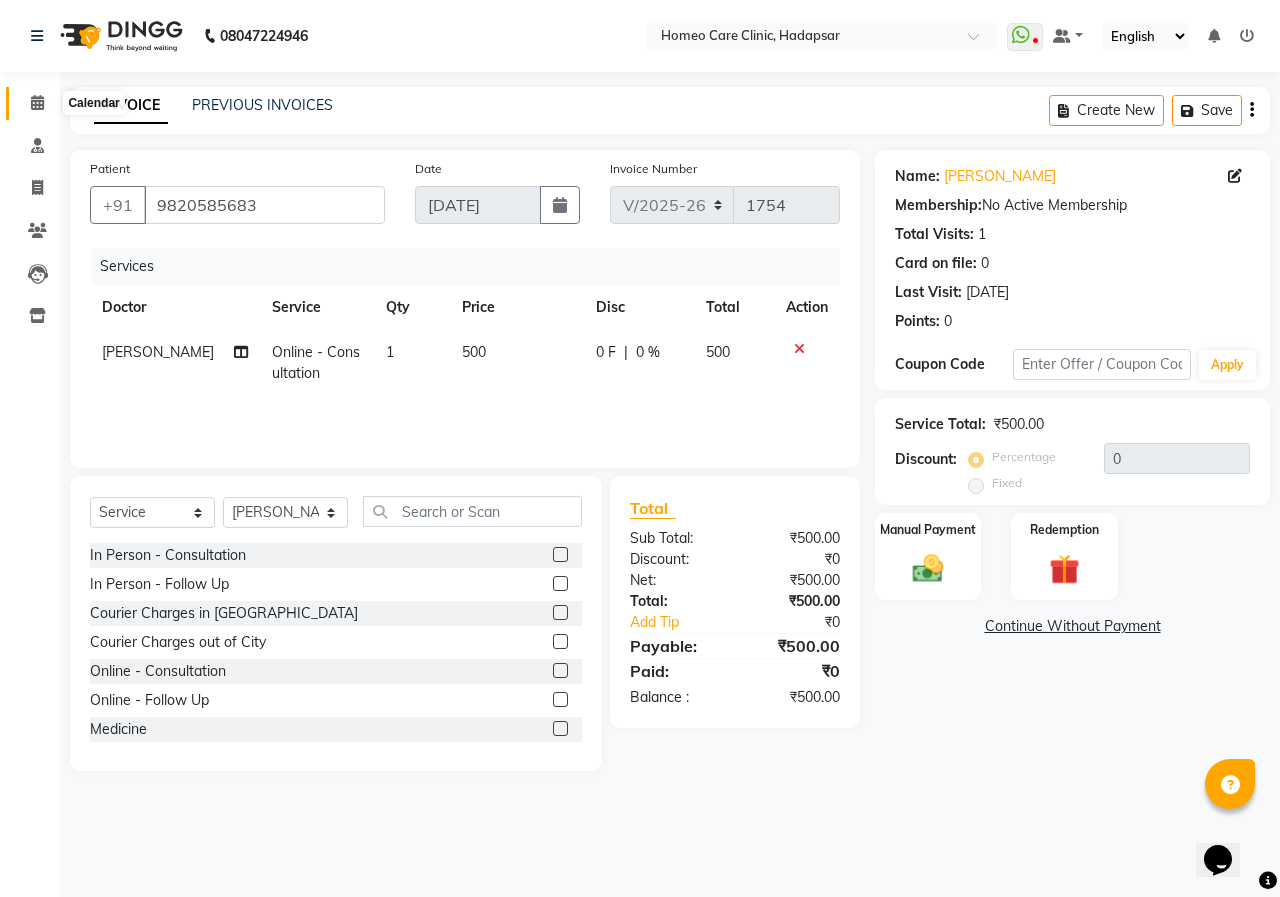 click 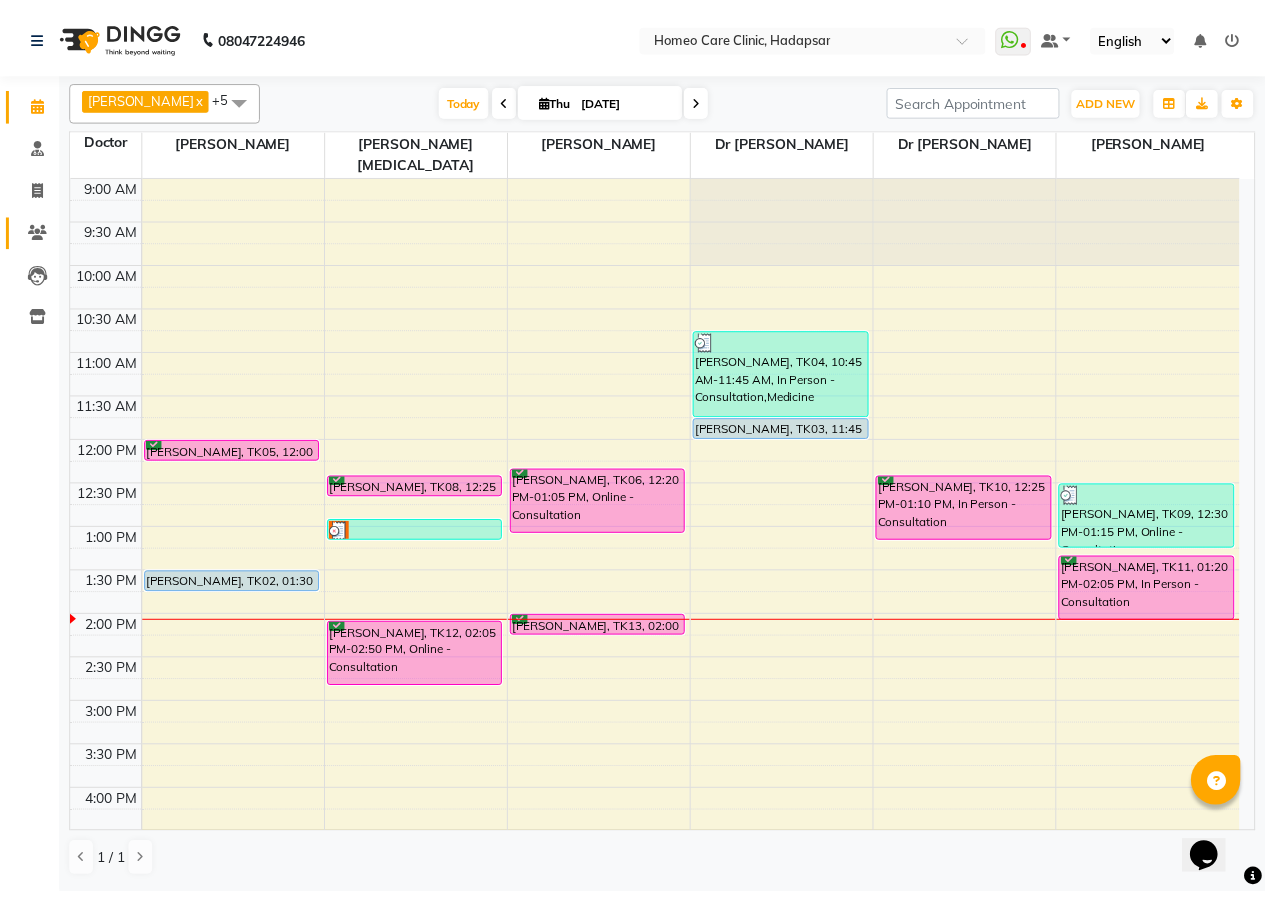 scroll, scrollTop: 0, scrollLeft: 0, axis: both 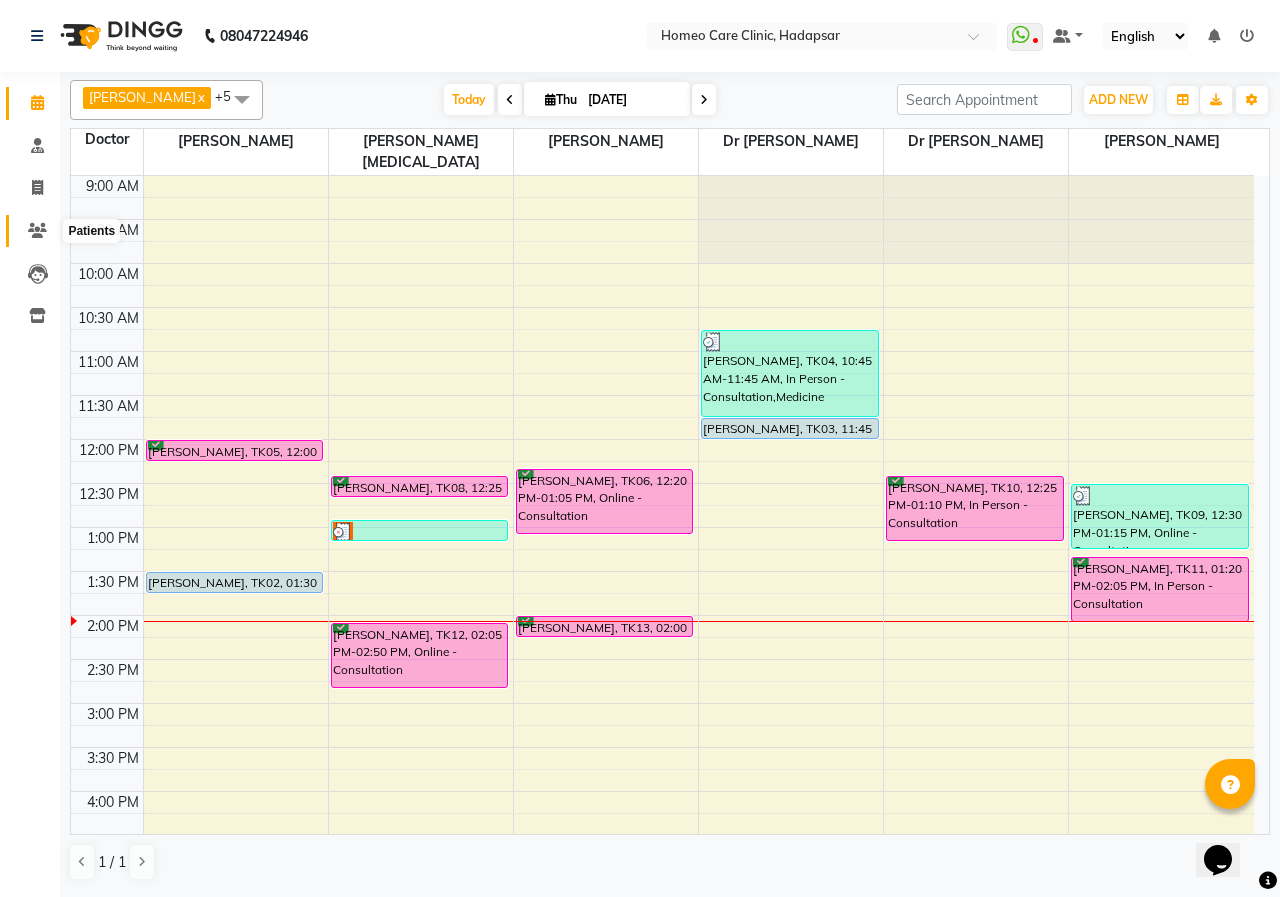 click 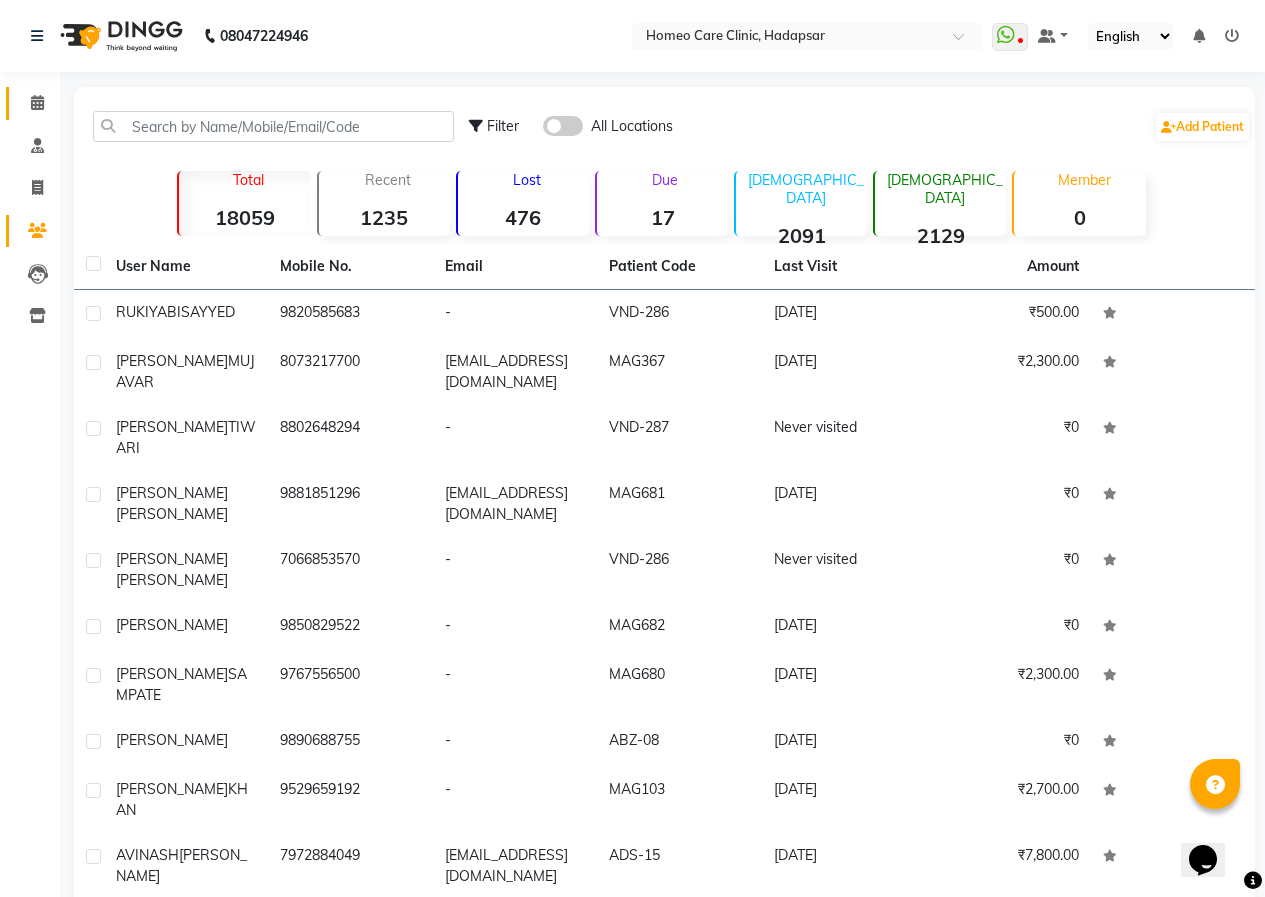 drag, startPoint x: 39, startPoint y: 102, endPoint x: 45, endPoint y: 218, distance: 116.15507 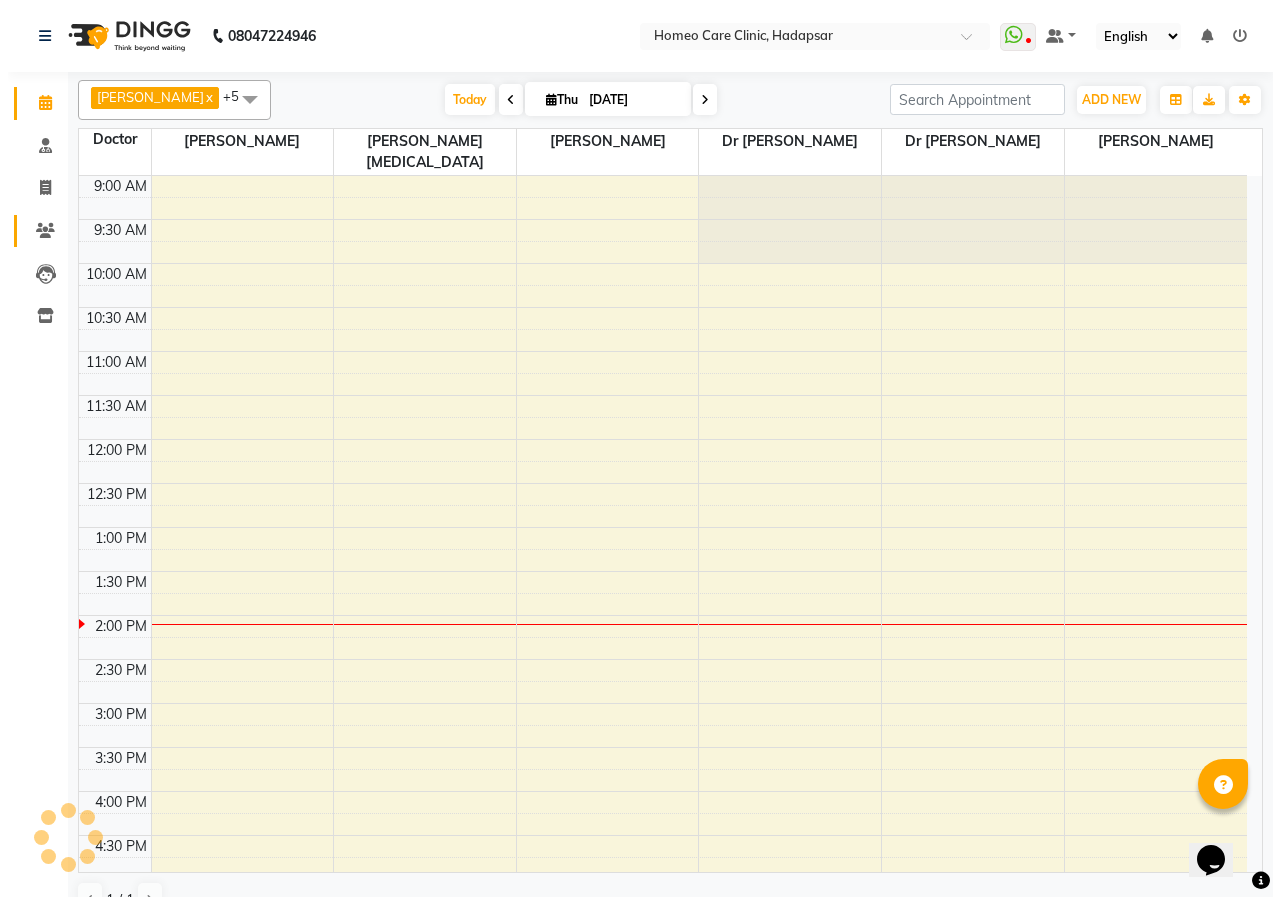 scroll, scrollTop: 441, scrollLeft: 0, axis: vertical 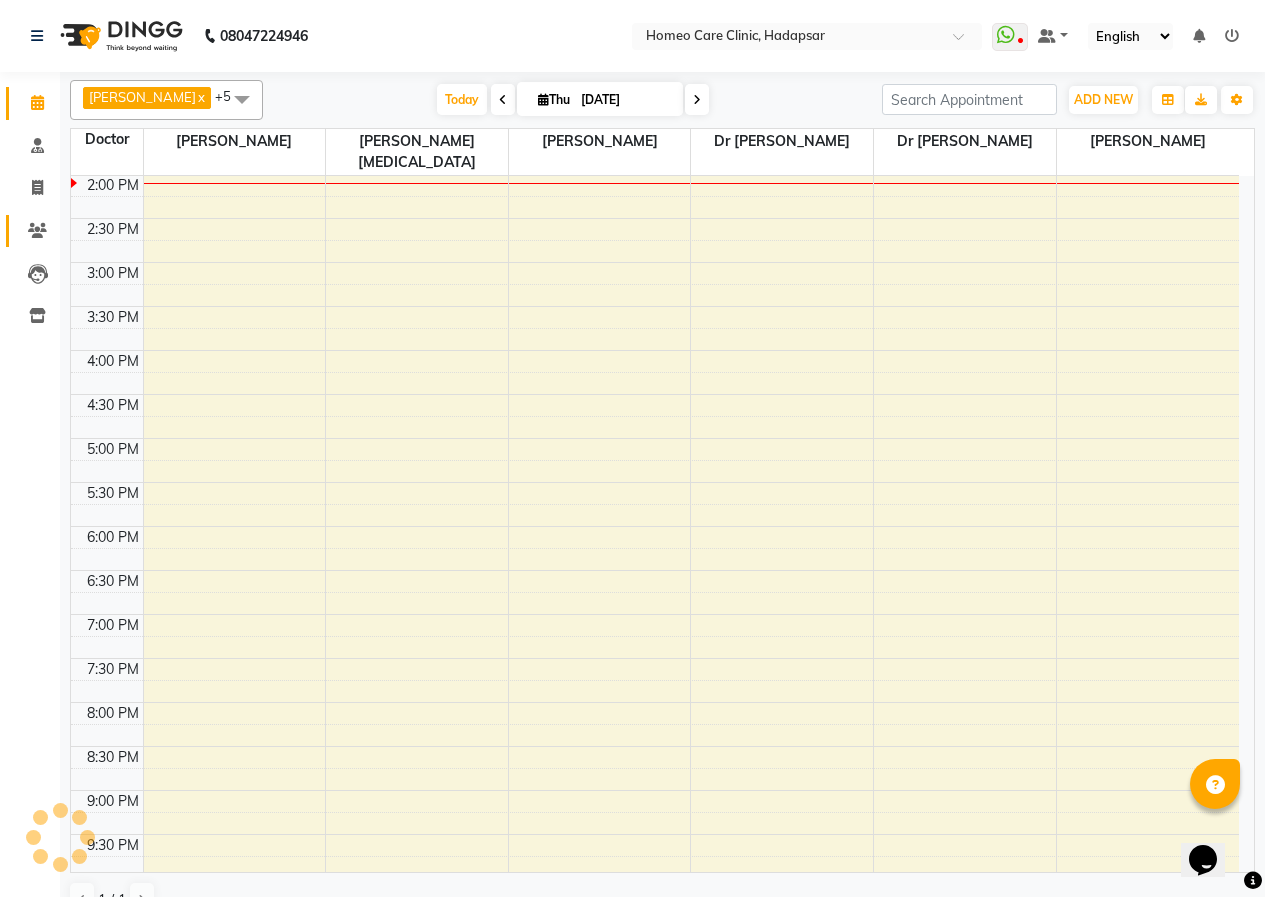click on "Patients" 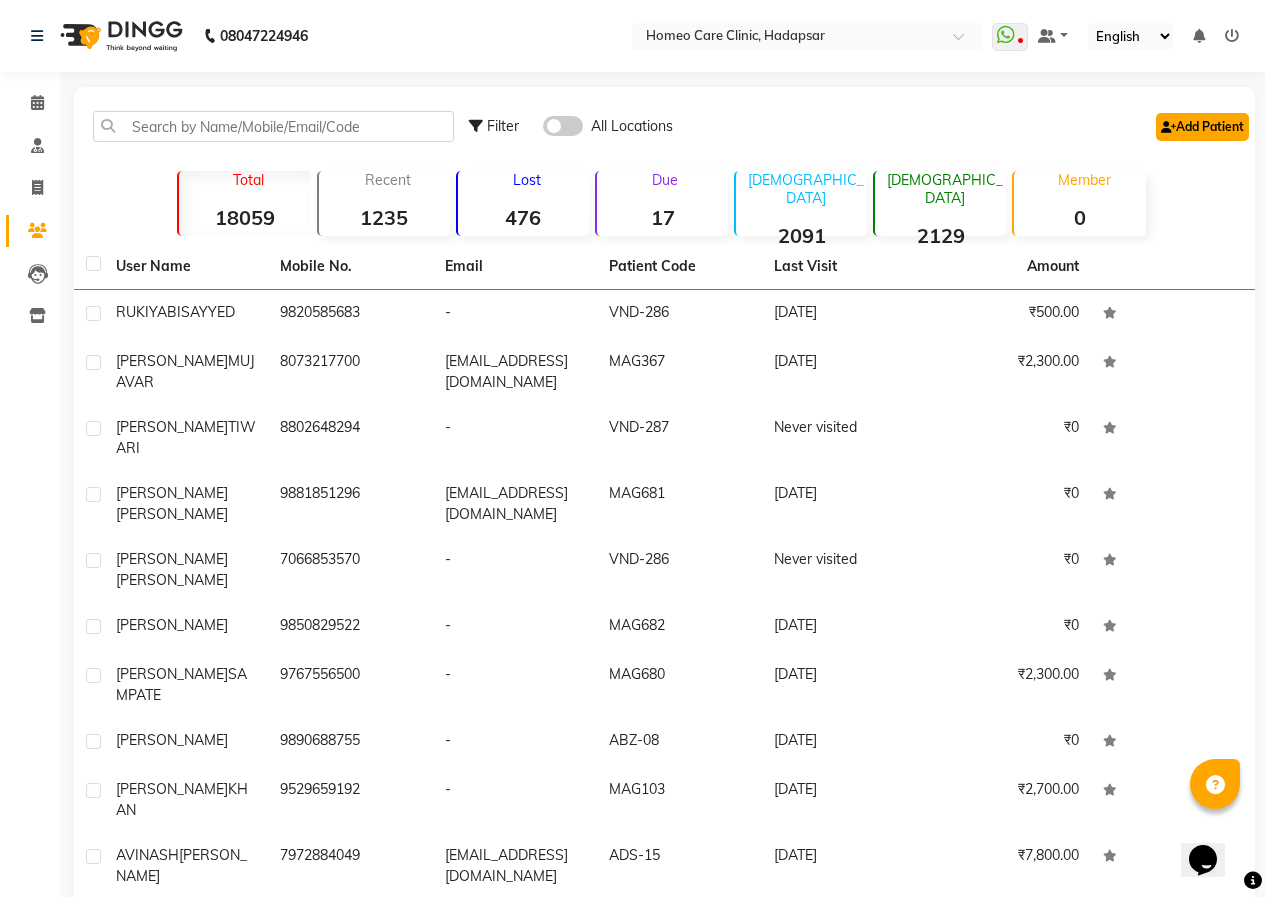 click on "Add Patient" 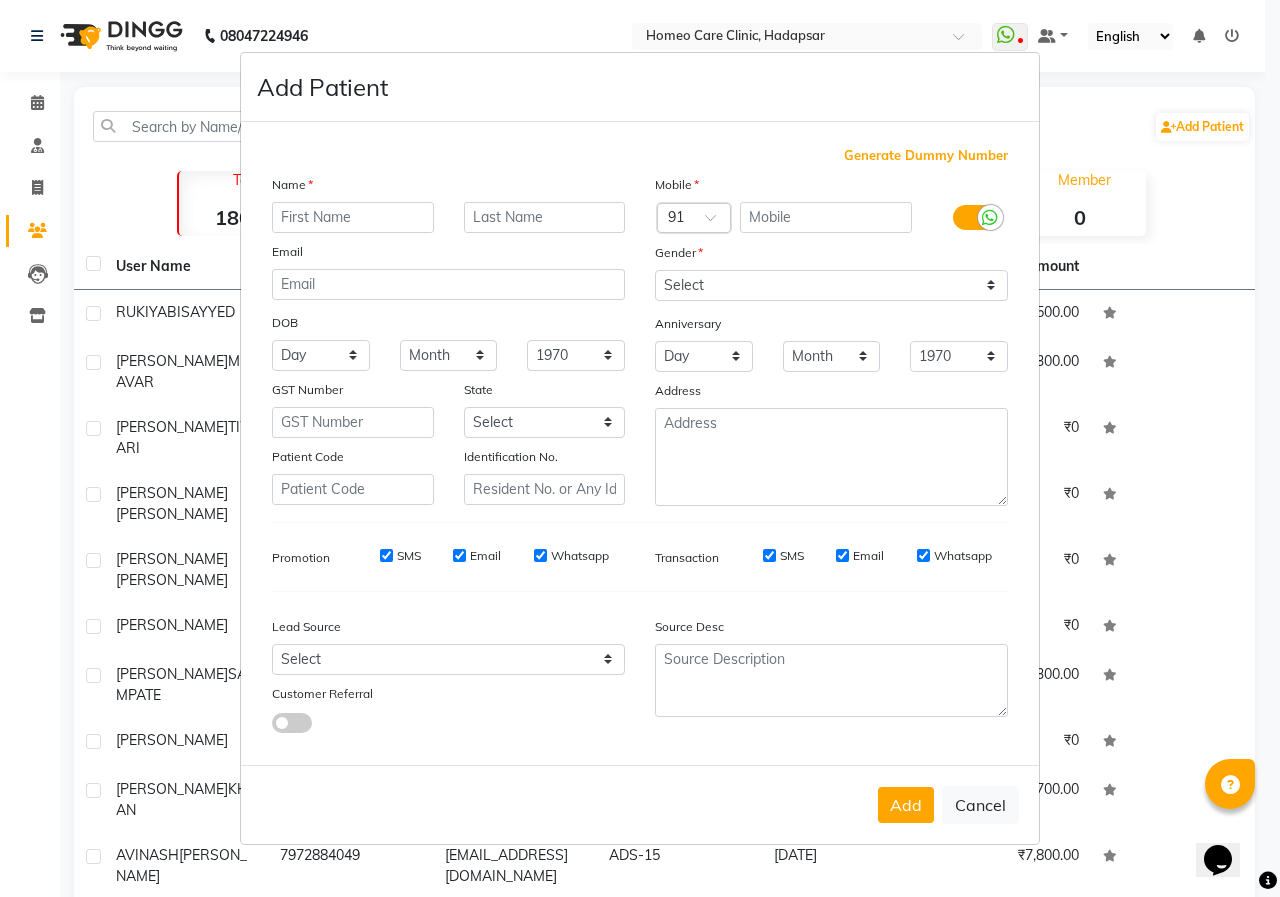 click at bounding box center [353, 217] 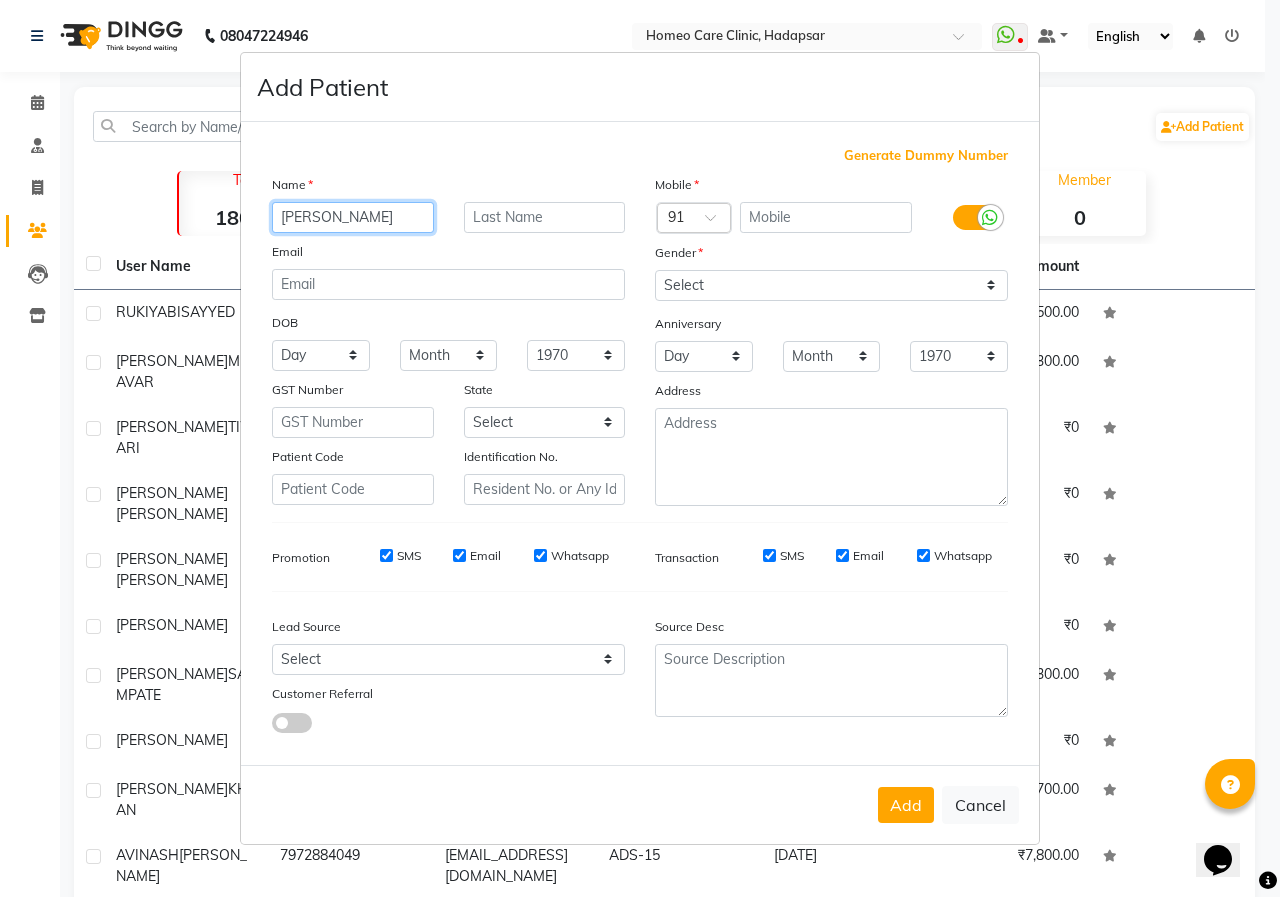 type on "[PERSON_NAME]" 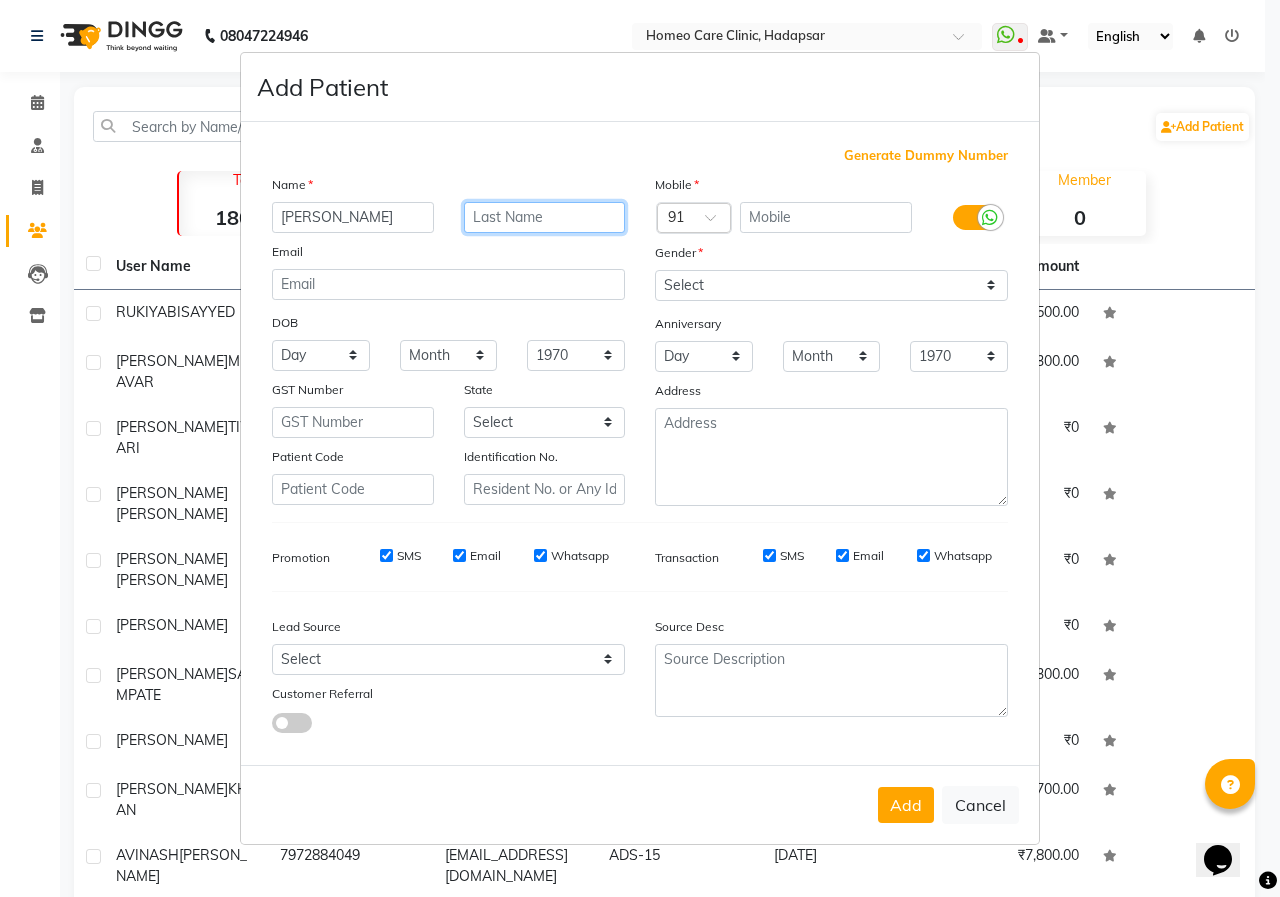 click at bounding box center [545, 217] 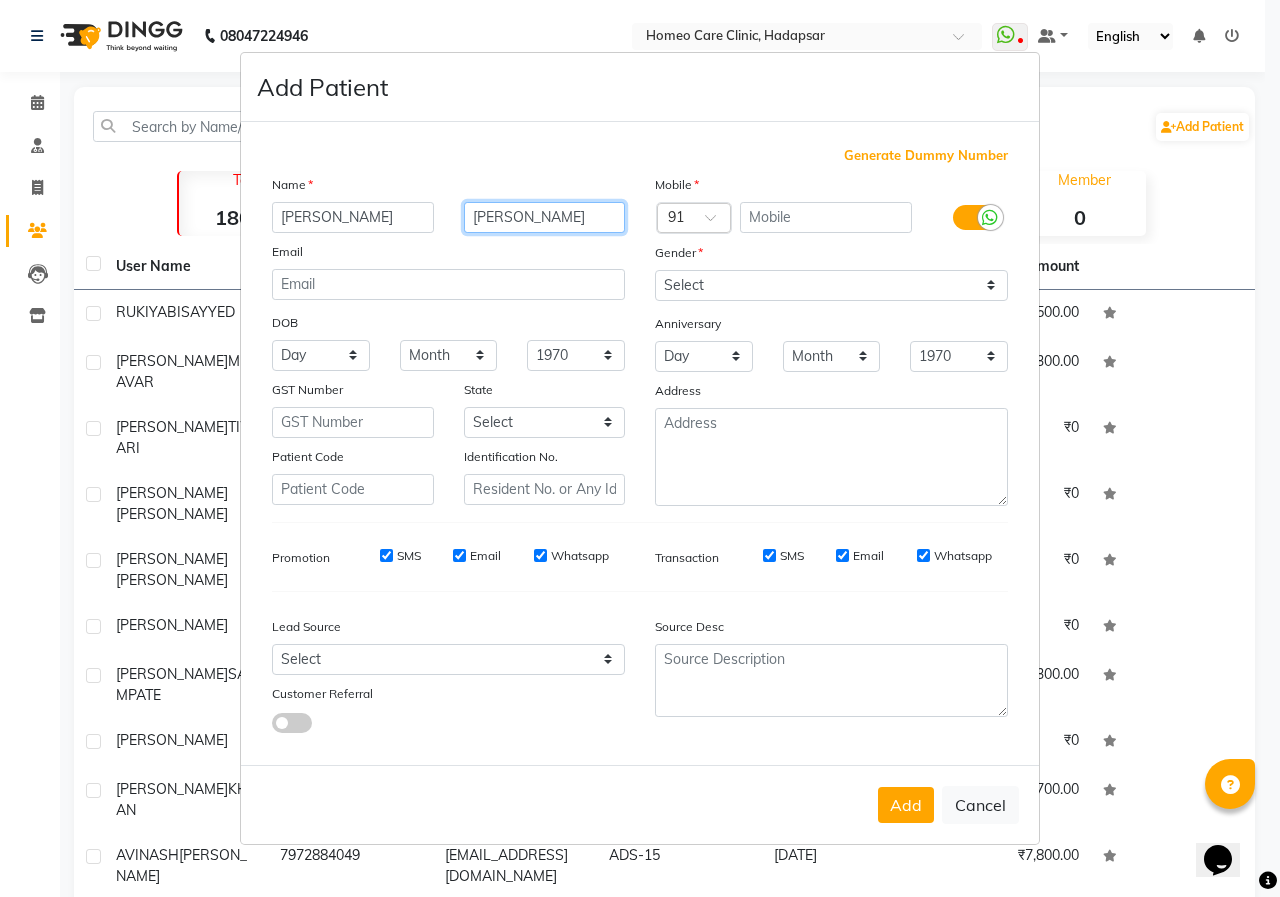 type on "[PERSON_NAME]" 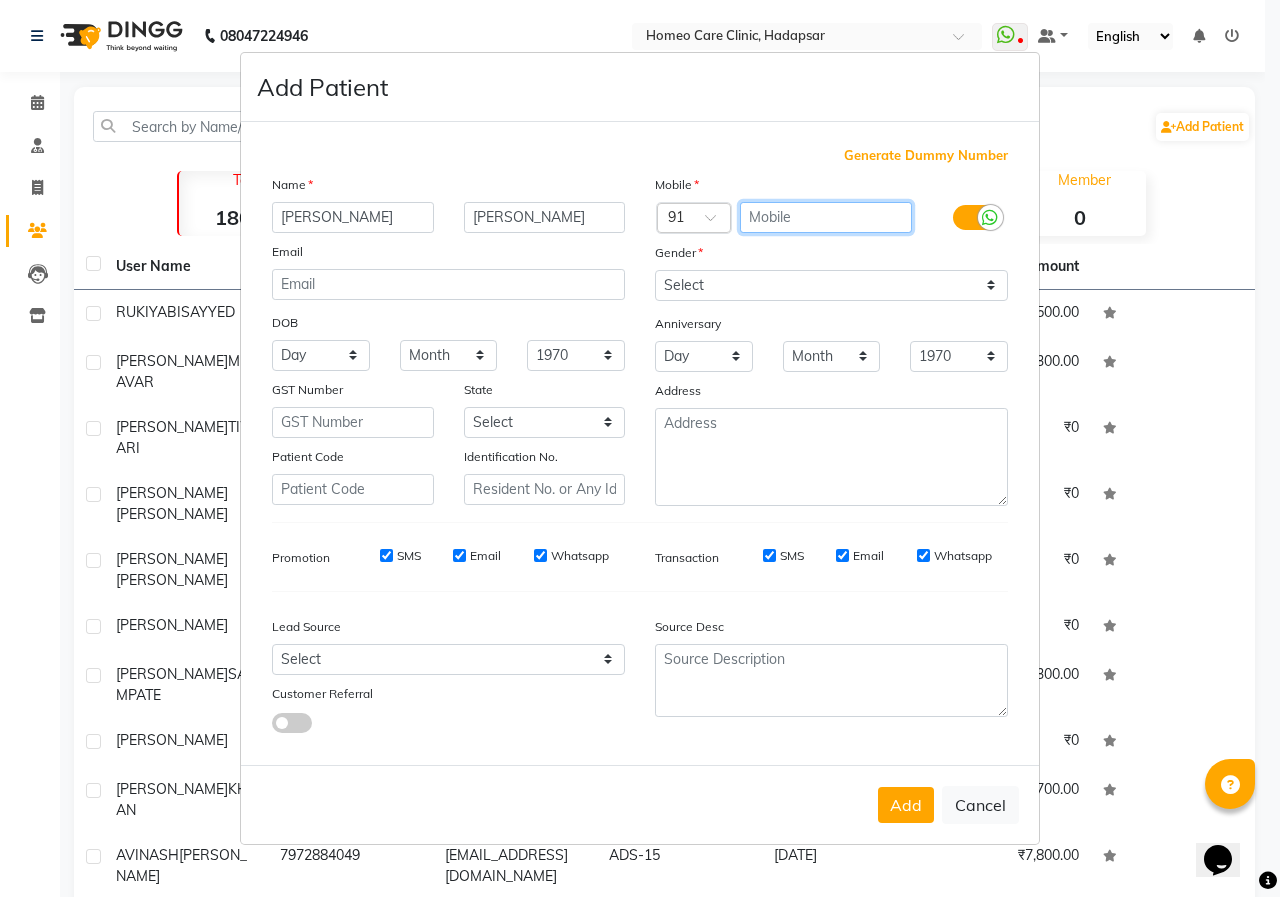 click at bounding box center [826, 217] 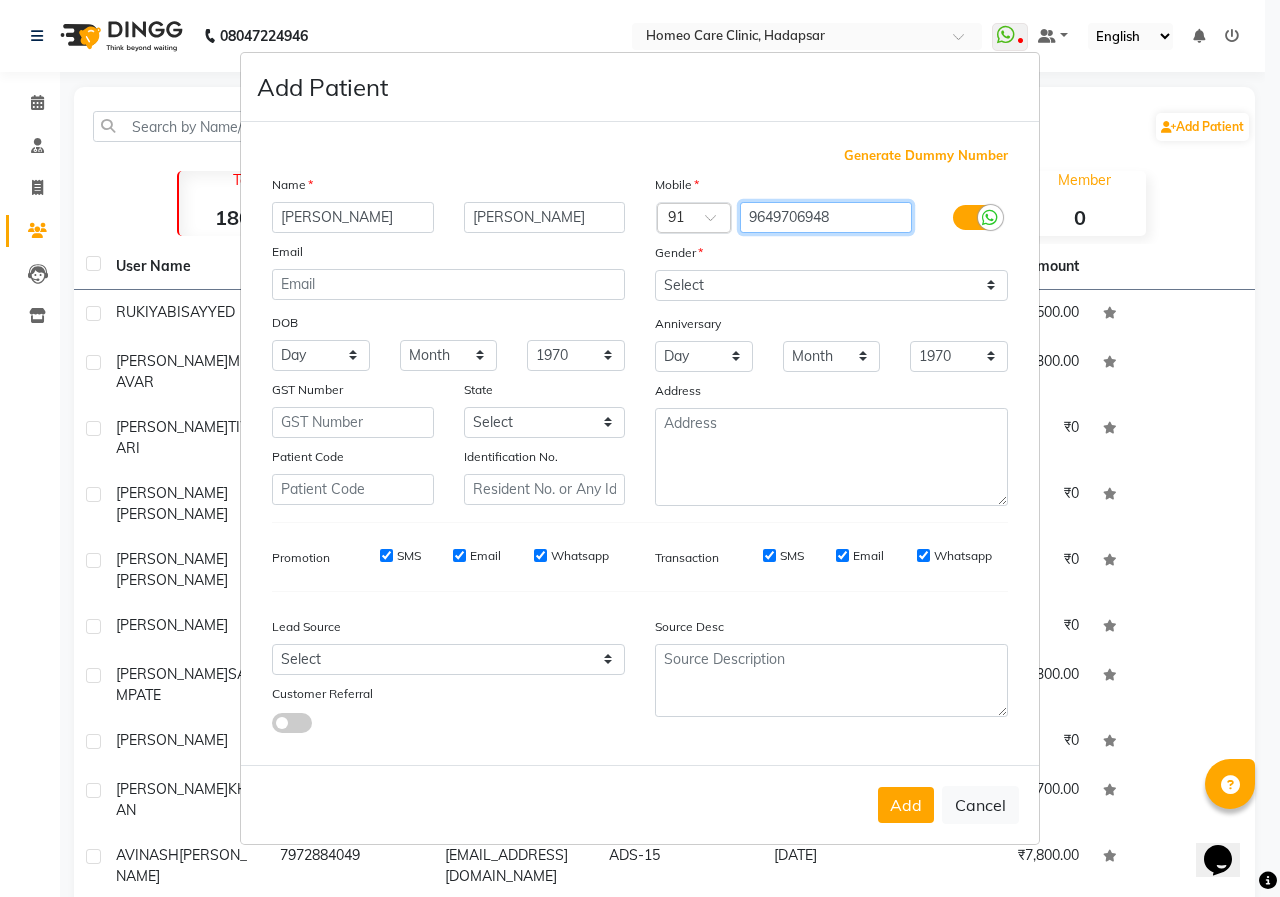 type on "9649706948" 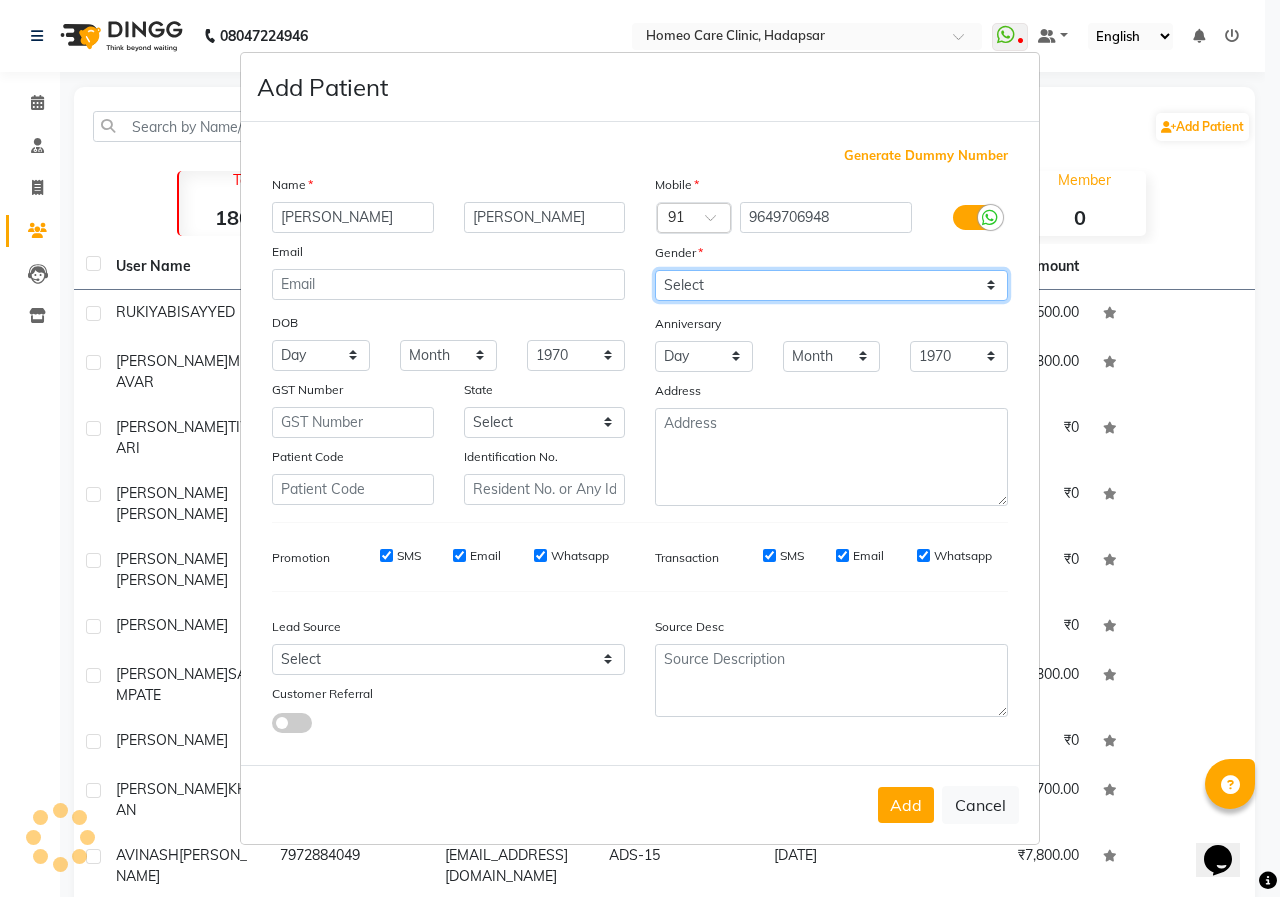 click on "Select [DEMOGRAPHIC_DATA] [DEMOGRAPHIC_DATA] Other Prefer Not To Say" at bounding box center [831, 285] 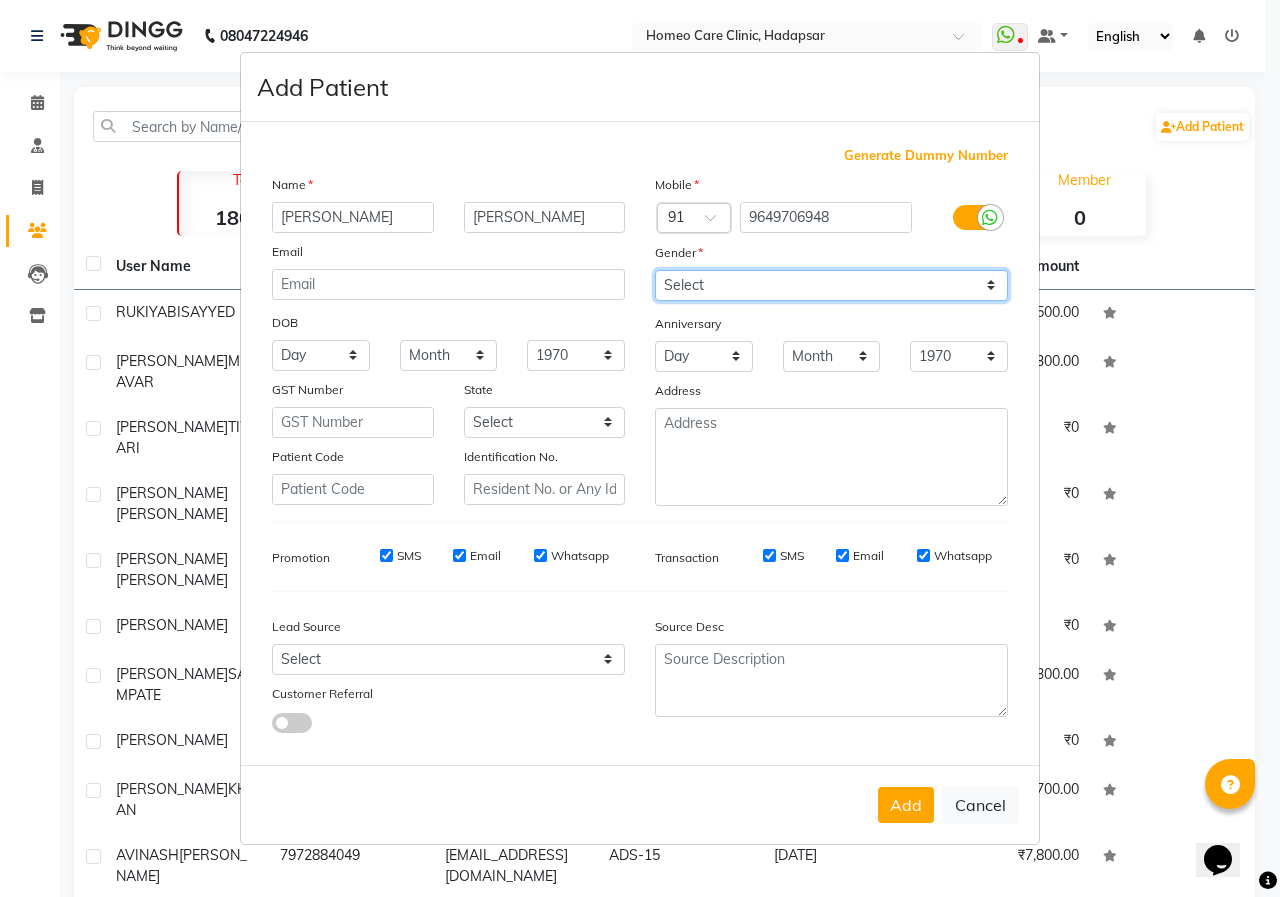 click on "Select [DEMOGRAPHIC_DATA] [DEMOGRAPHIC_DATA] Other Prefer Not To Say" at bounding box center [831, 285] 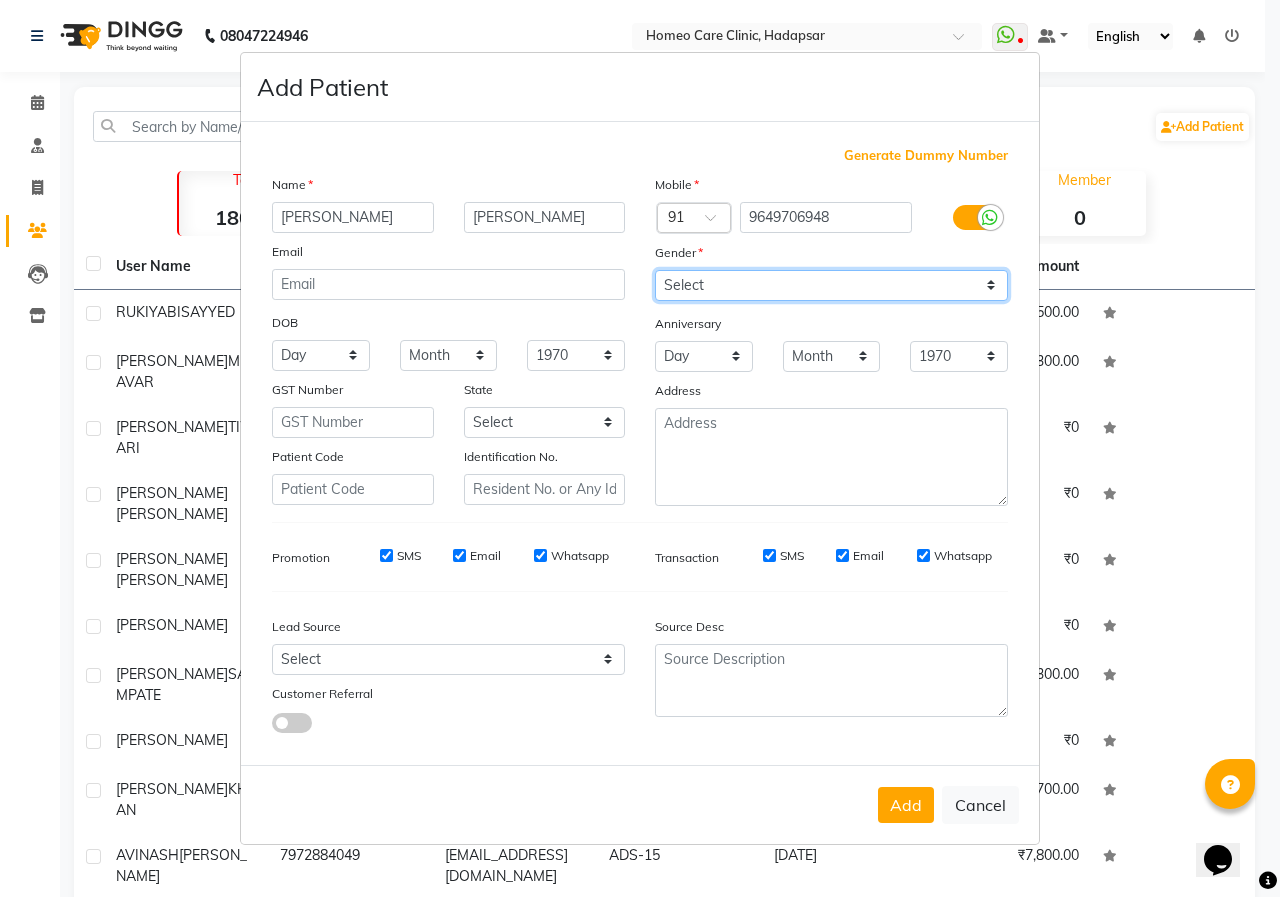 click on "Select [DEMOGRAPHIC_DATA] [DEMOGRAPHIC_DATA] Other Prefer Not To Say" at bounding box center [831, 285] 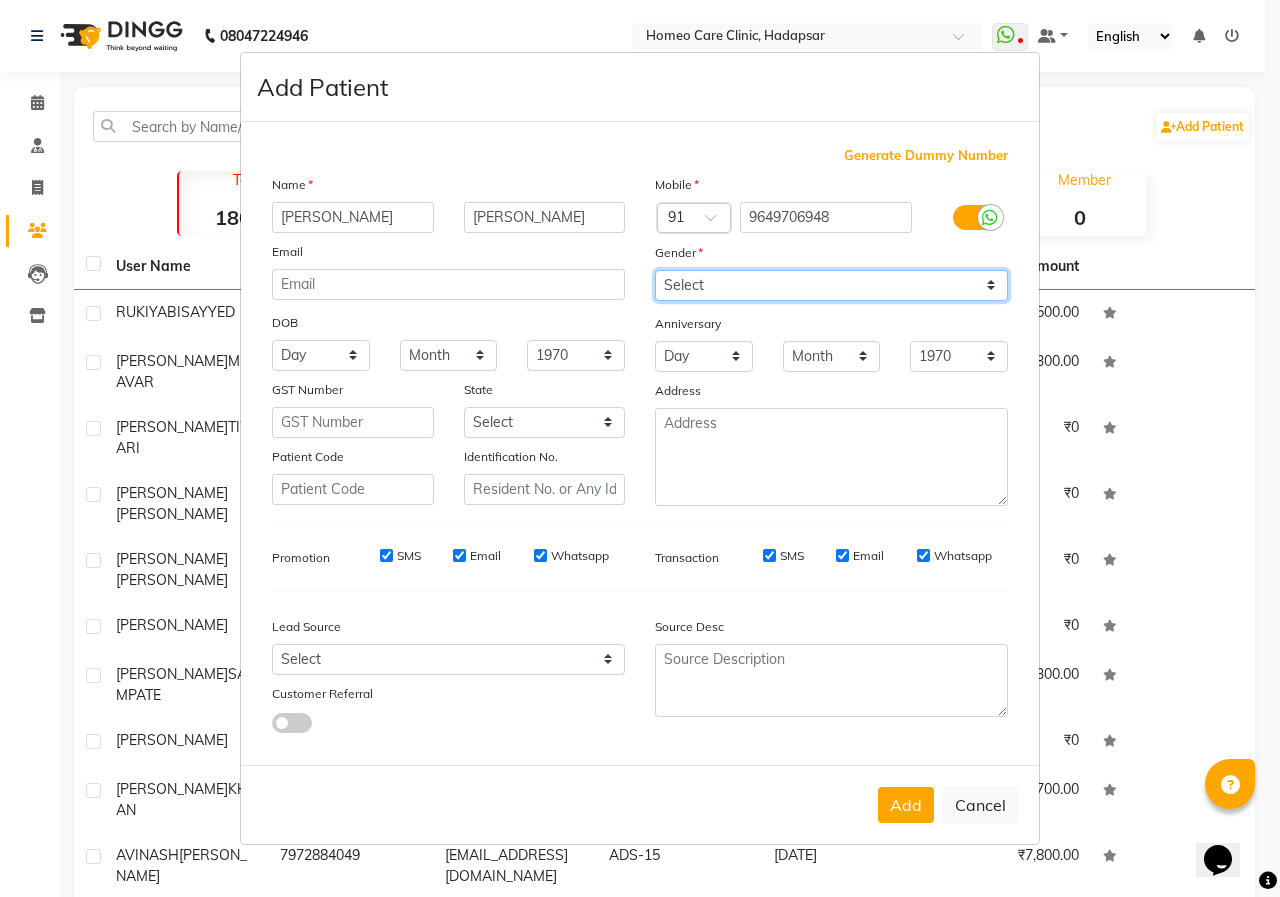select on "[DEMOGRAPHIC_DATA]" 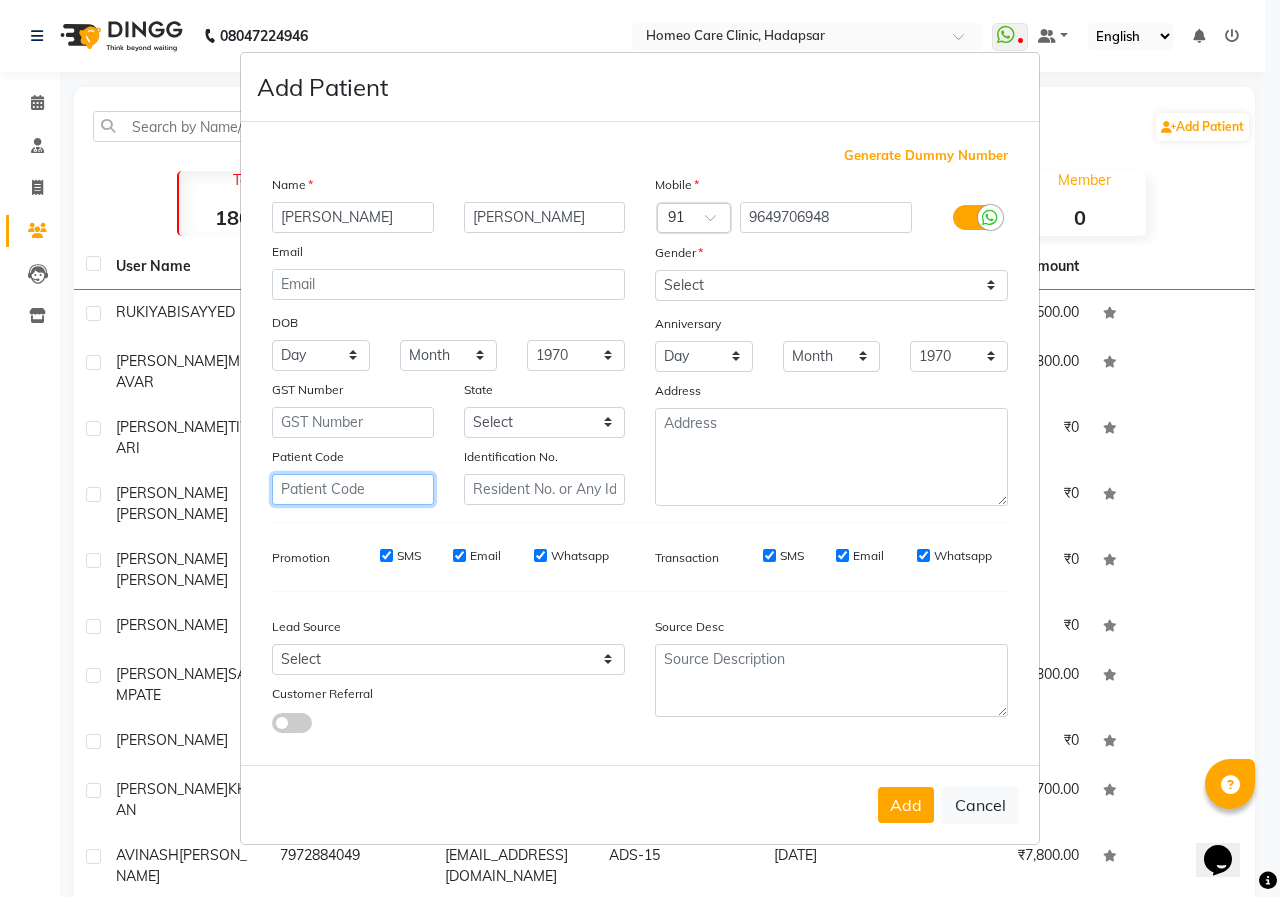 click at bounding box center (353, 489) 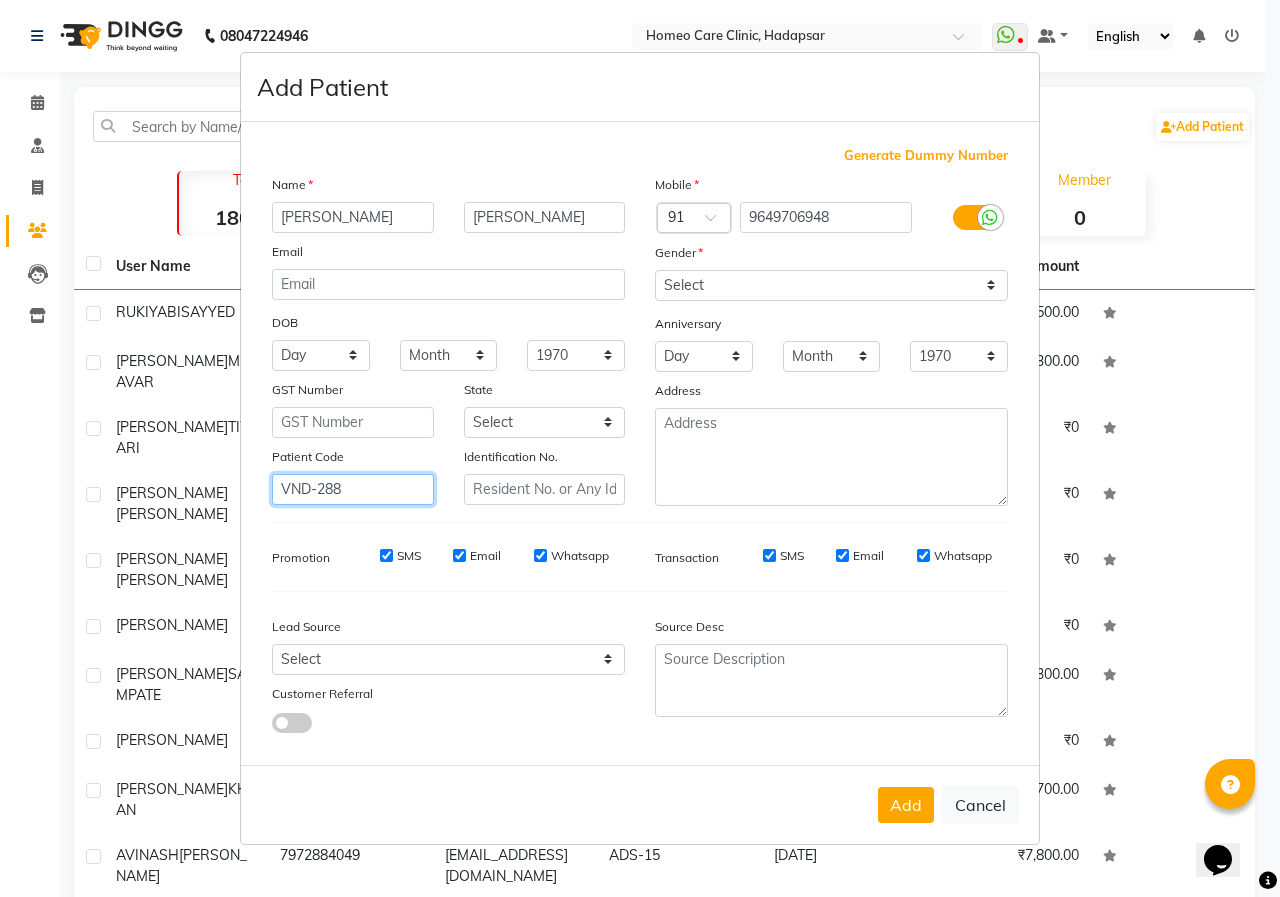 drag, startPoint x: 379, startPoint y: 497, endPoint x: 78, endPoint y: 521, distance: 301.9553 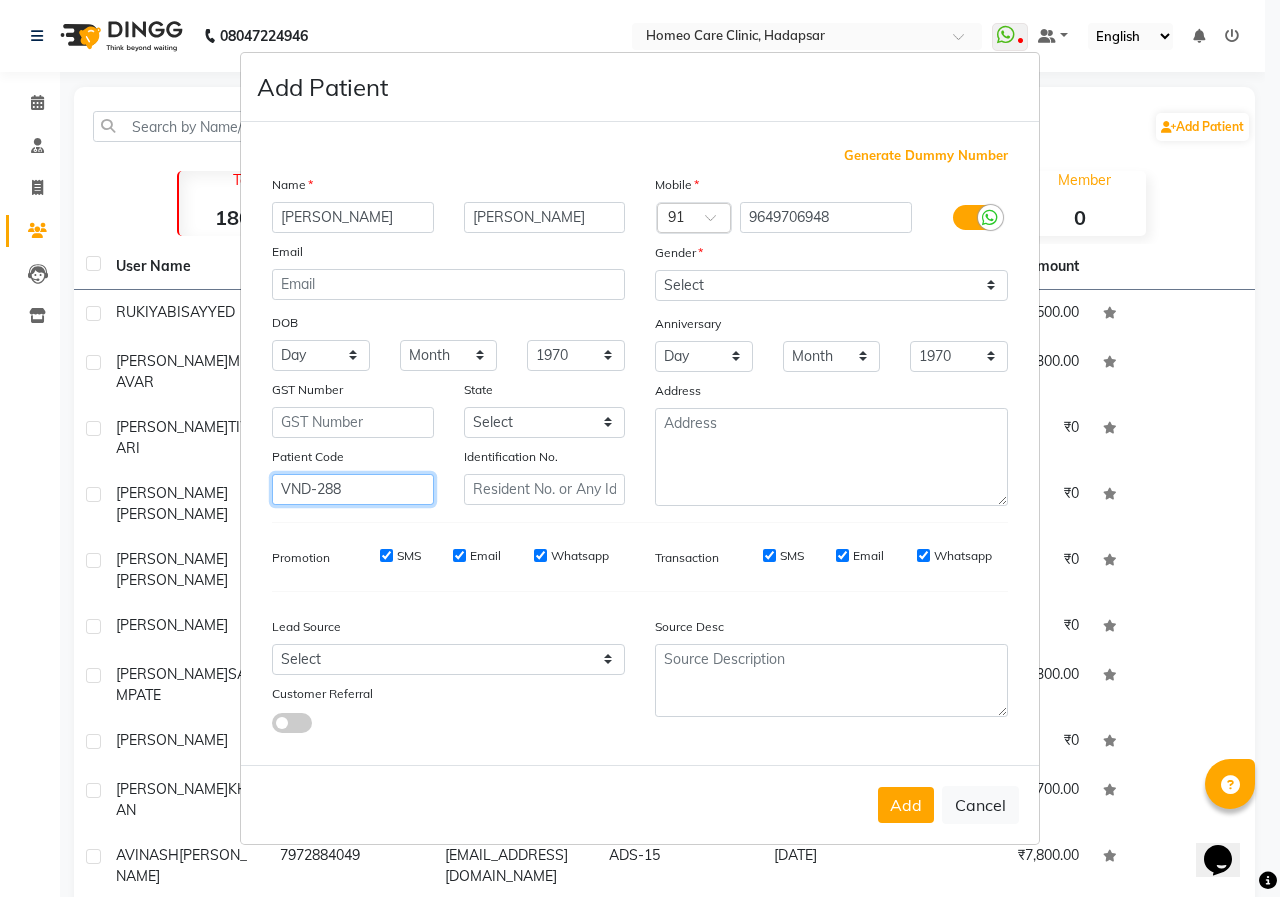 type on "VND-288" 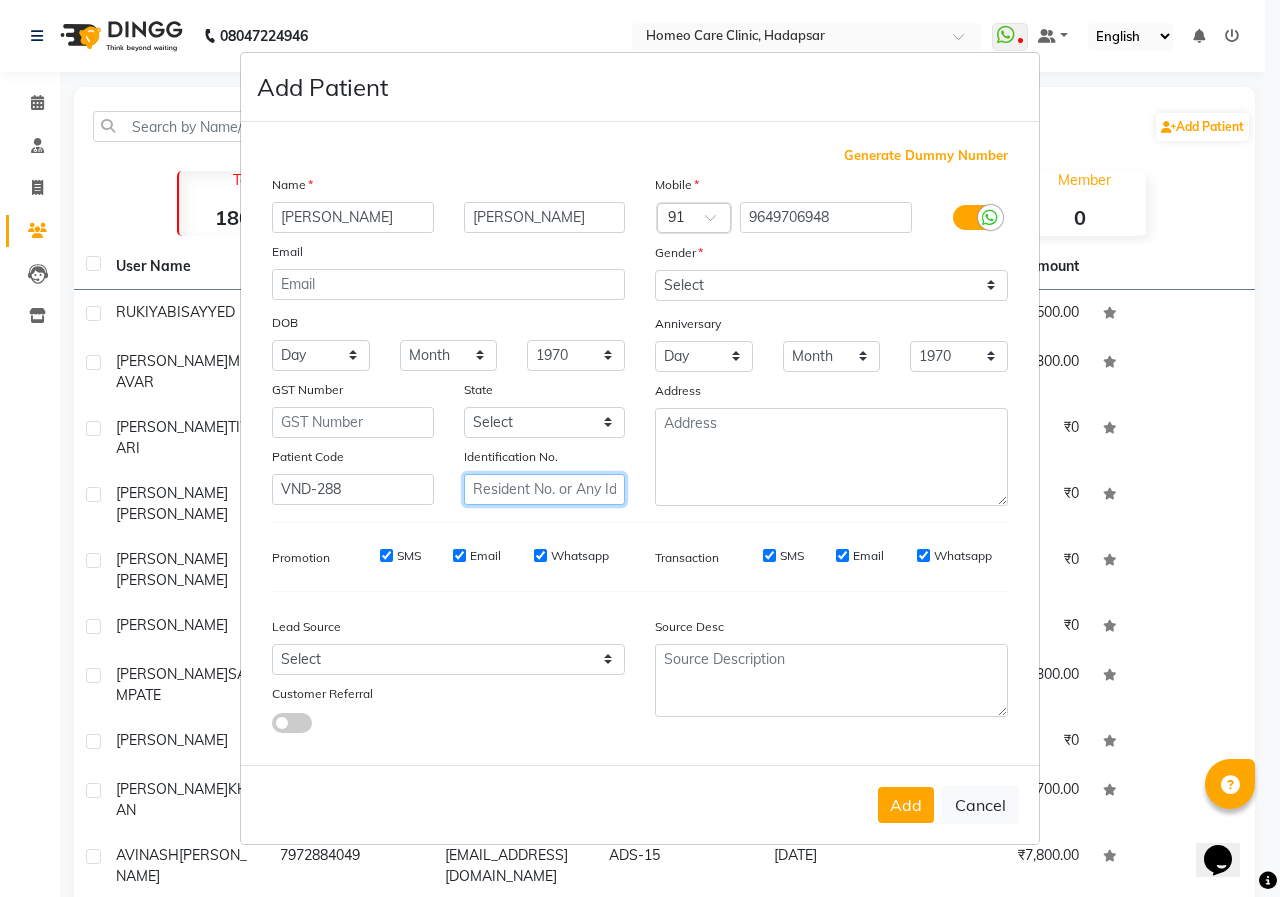 click at bounding box center (545, 489) 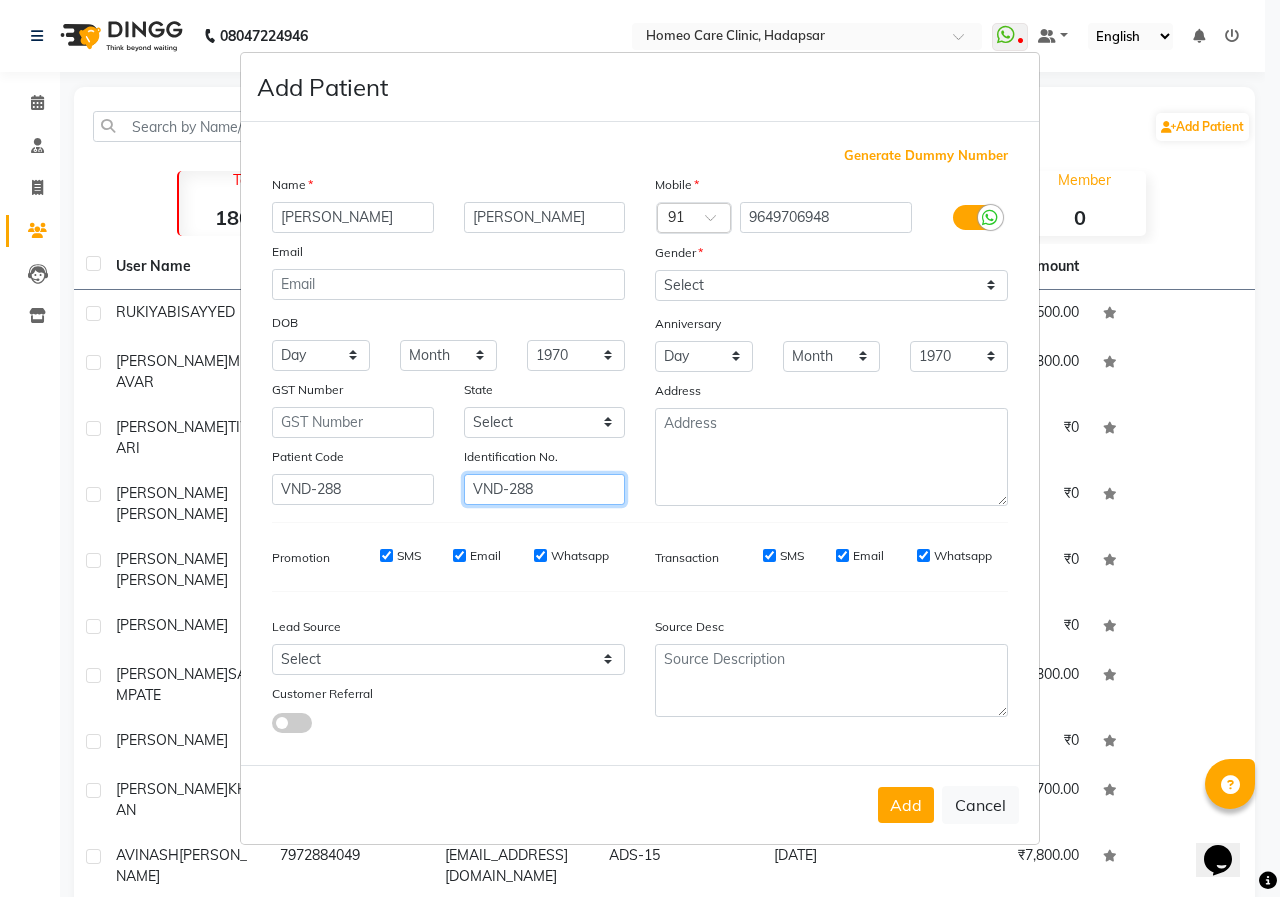 type on "VND-288" 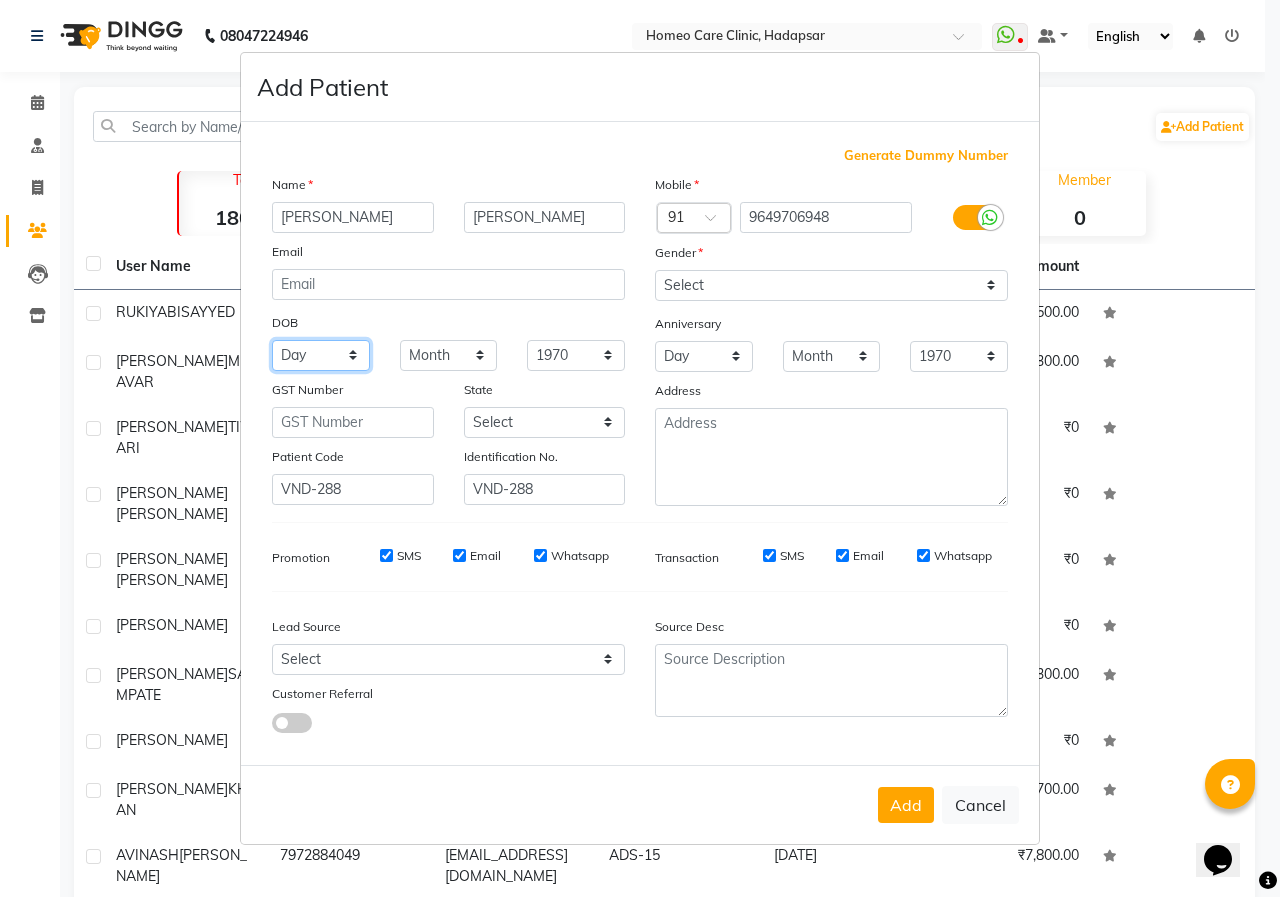 click on "Day 01 02 03 04 05 06 07 08 09 10 11 12 13 14 15 16 17 18 19 20 21 22 23 24 25 26 27 28 29 30 31" at bounding box center (321, 355) 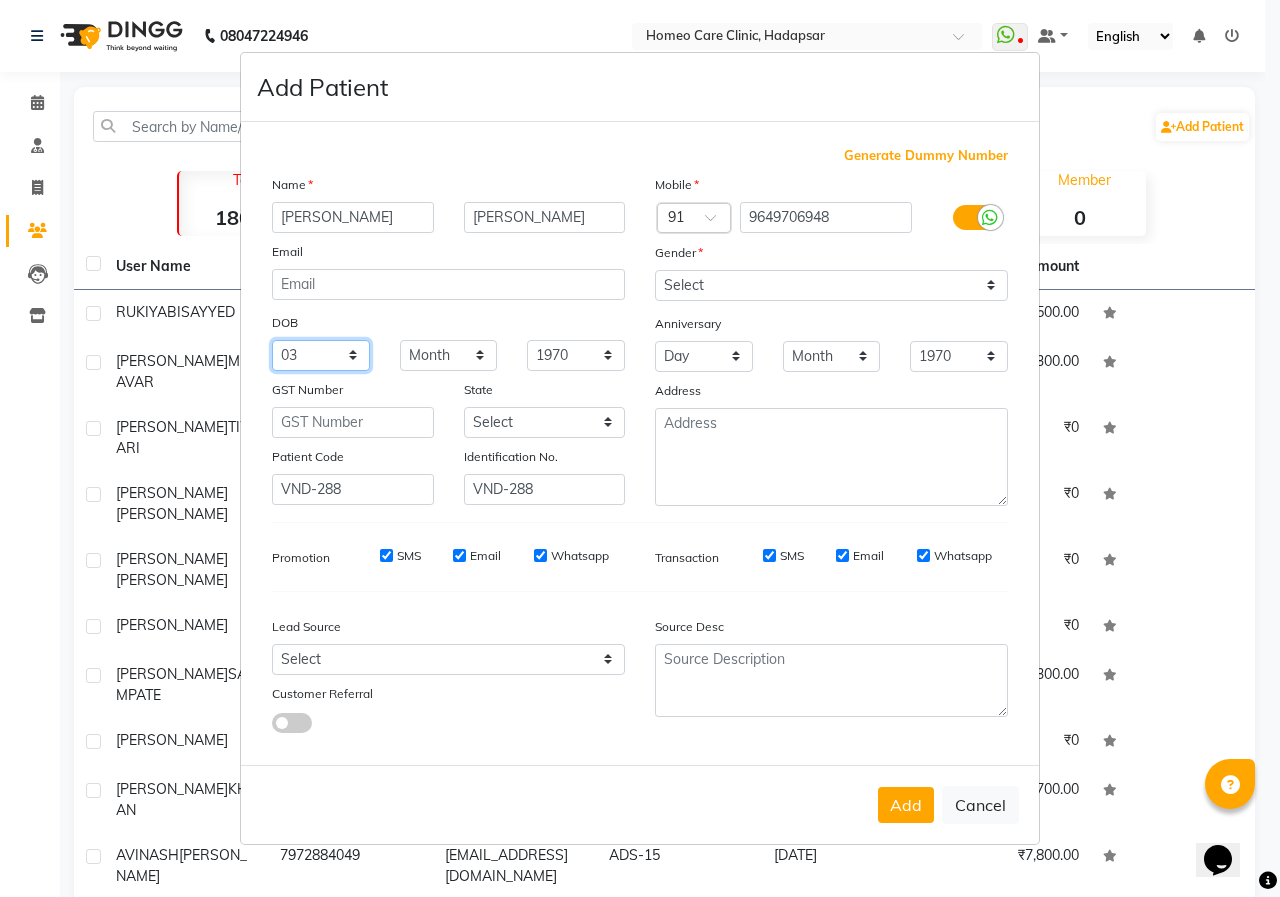 click on "Day 01 02 03 04 05 06 07 08 09 10 11 12 13 14 15 16 17 18 19 20 21 22 23 24 25 26 27 28 29 30 31" at bounding box center (321, 355) 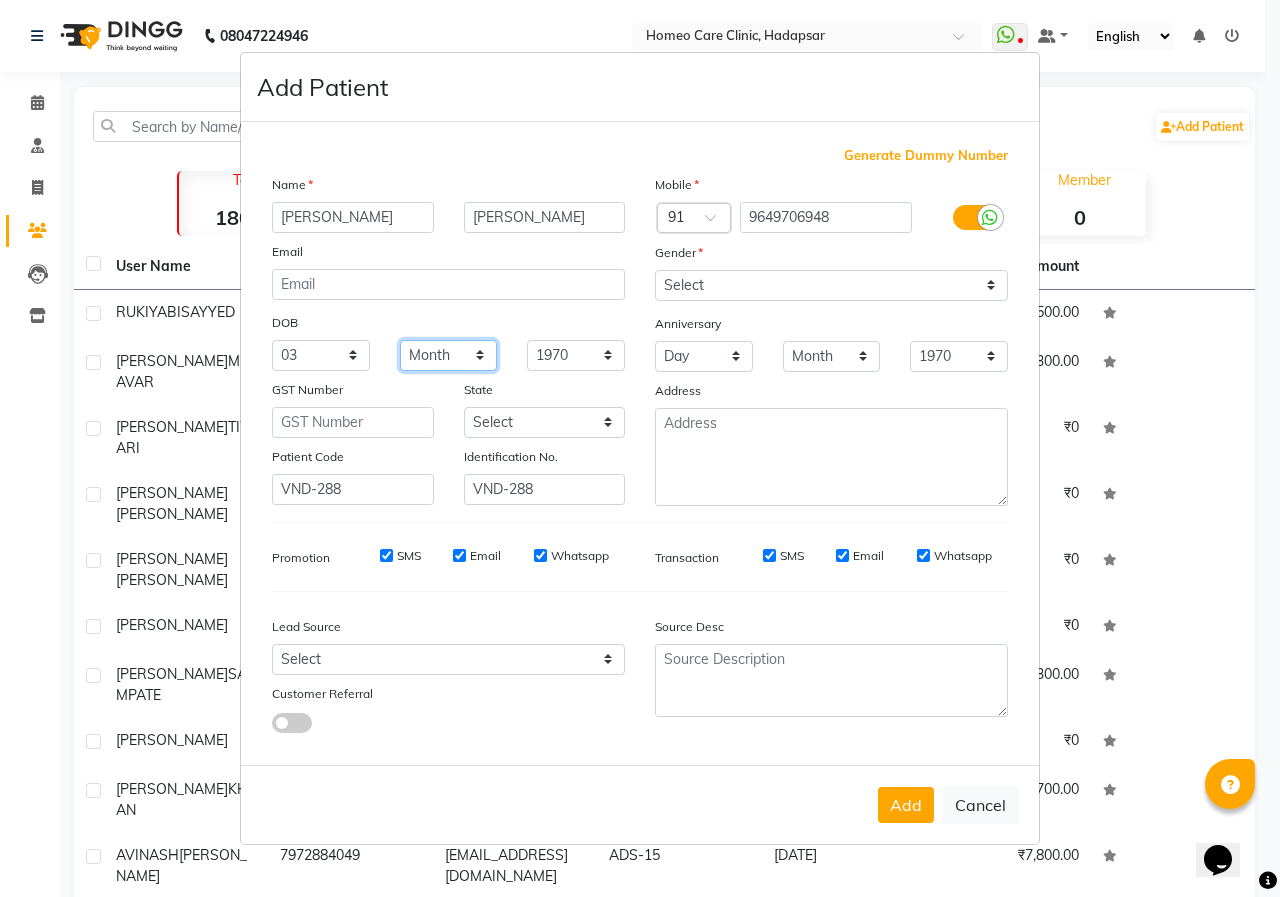 click on "Month January February March April May June July August September October November December" at bounding box center (449, 355) 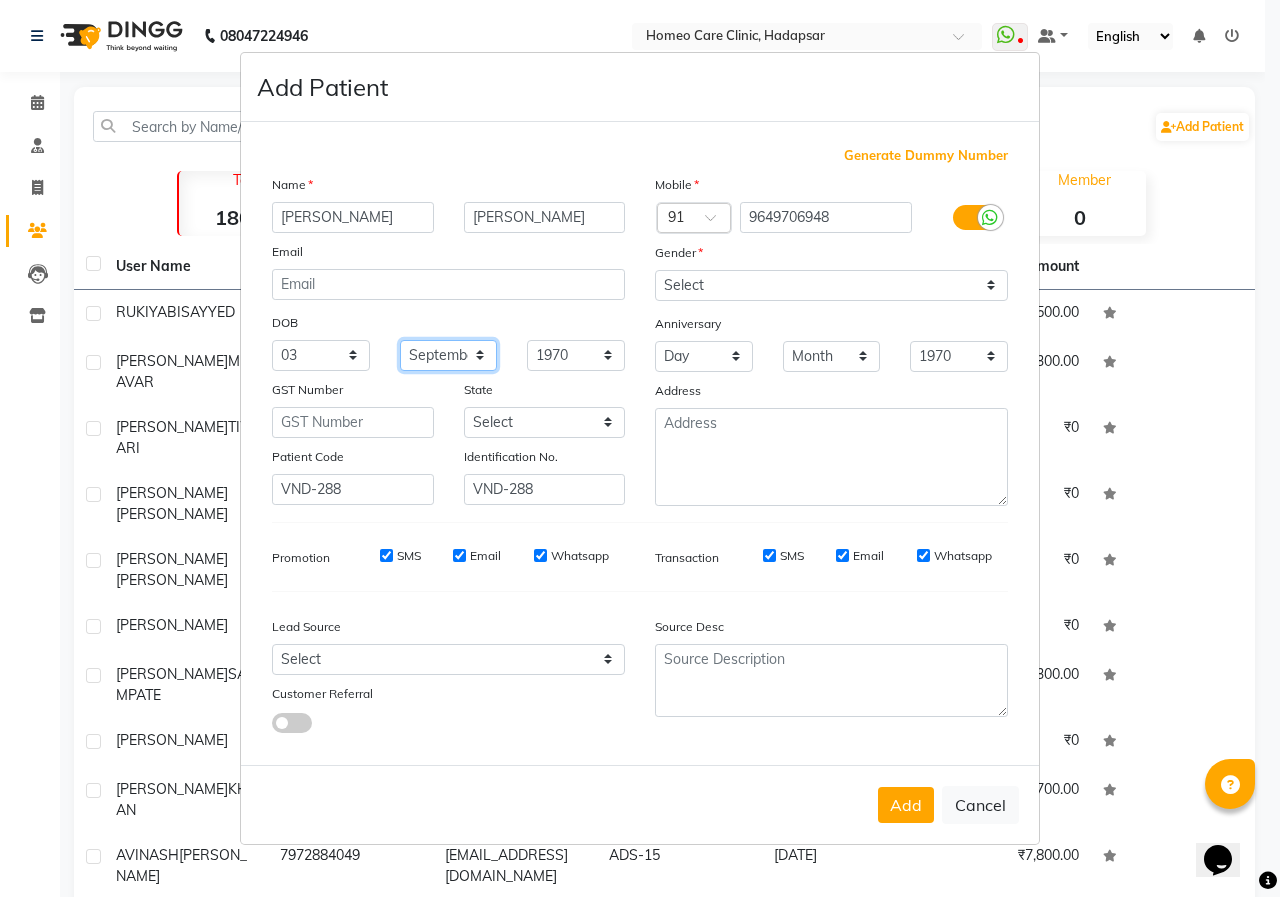 click on "Month January February March April May June July August September October November December" at bounding box center [449, 355] 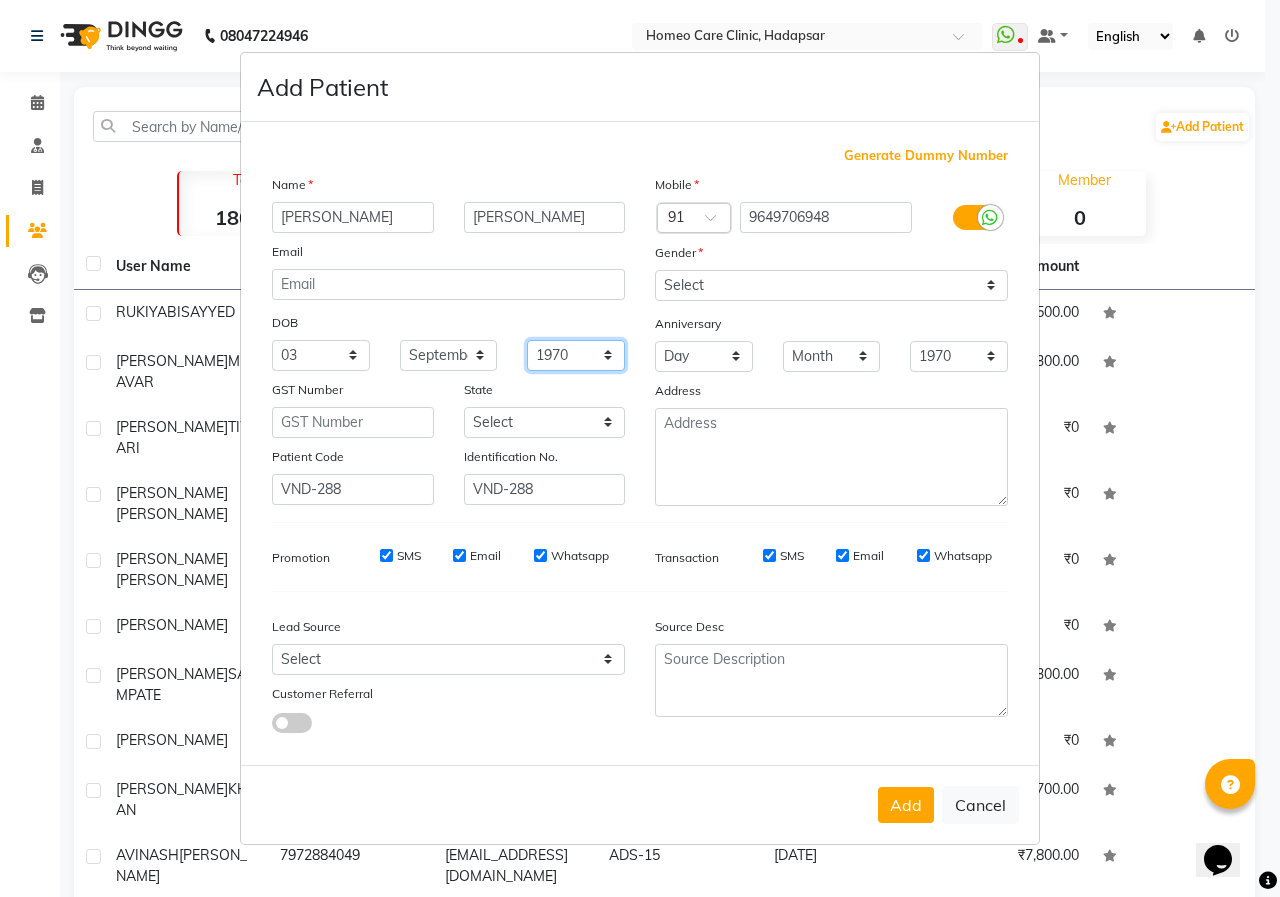 click on "1940 1941 1942 1943 1944 1945 1946 1947 1948 1949 1950 1951 1952 1953 1954 1955 1956 1957 1958 1959 1960 1961 1962 1963 1964 1965 1966 1967 1968 1969 1970 1971 1972 1973 1974 1975 1976 1977 1978 1979 1980 1981 1982 1983 1984 1985 1986 1987 1988 1989 1990 1991 1992 1993 1994 1995 1996 1997 1998 1999 2000 2001 2002 2003 2004 2005 2006 2007 2008 2009 2010 2011 2012 2013 2014 2015 2016 2017 2018 2019 2020 2021 2022 2023 2024" at bounding box center (576, 355) 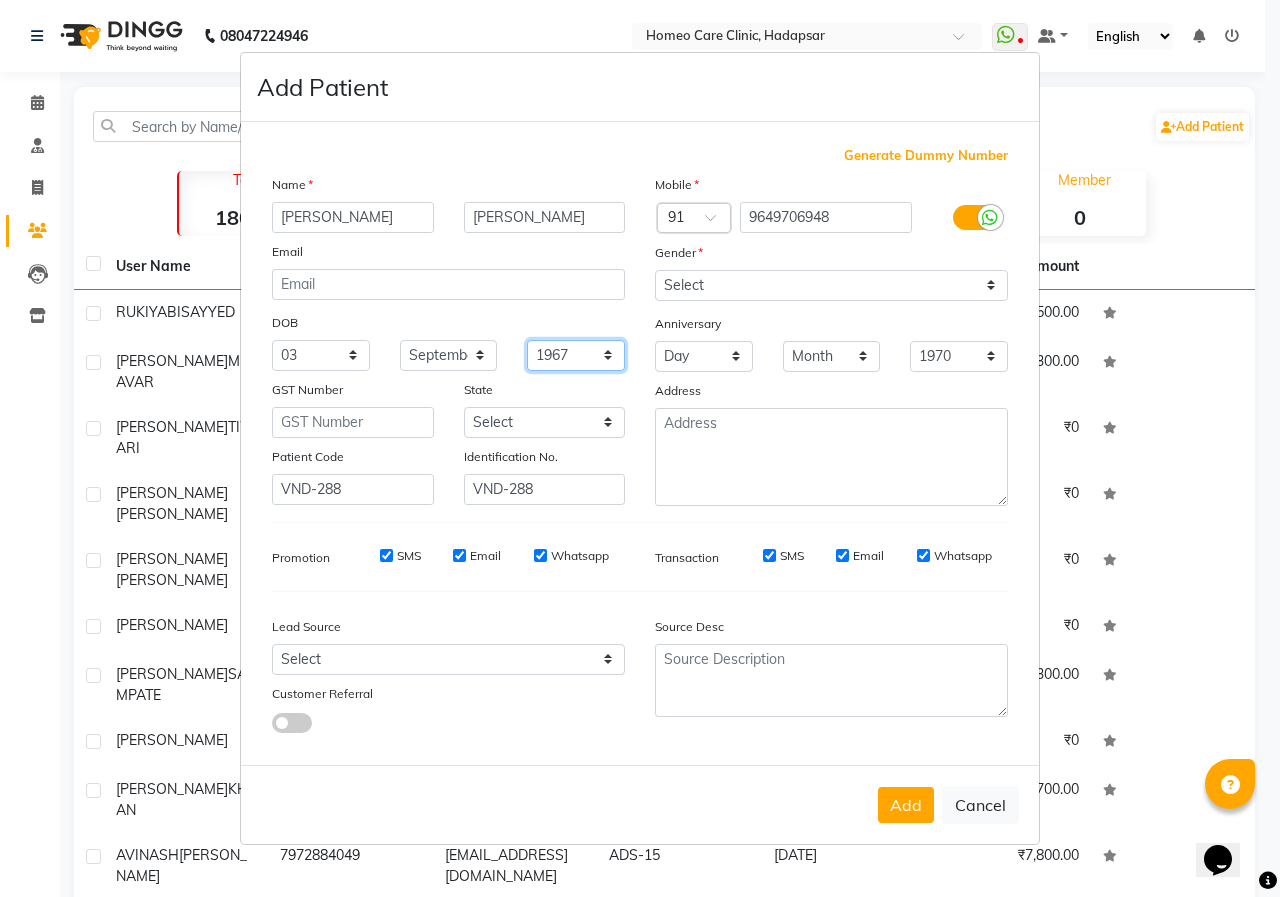 click on "1940 1941 1942 1943 1944 1945 1946 1947 1948 1949 1950 1951 1952 1953 1954 1955 1956 1957 1958 1959 1960 1961 1962 1963 1964 1965 1966 1967 1968 1969 1970 1971 1972 1973 1974 1975 1976 1977 1978 1979 1980 1981 1982 1983 1984 1985 1986 1987 1988 1989 1990 1991 1992 1993 1994 1995 1996 1997 1998 1999 2000 2001 2002 2003 2004 2005 2006 2007 2008 2009 2010 2011 2012 2013 2014 2015 2016 2017 2018 2019 2020 2021 2022 2023 2024" at bounding box center (576, 355) 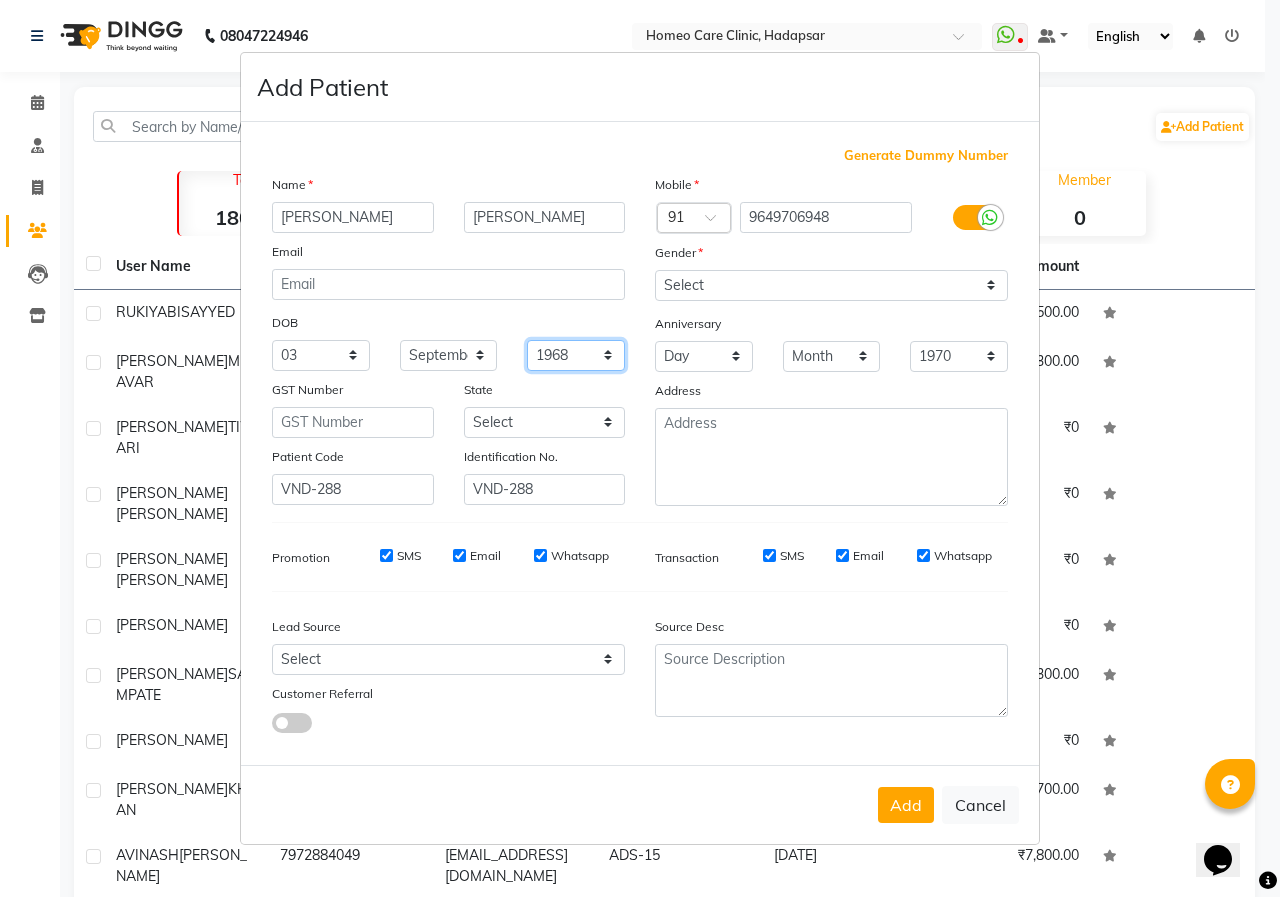 click on "1940 1941 1942 1943 1944 1945 1946 1947 1948 1949 1950 1951 1952 1953 1954 1955 1956 1957 1958 1959 1960 1961 1962 1963 1964 1965 1966 1967 1968 1969 1970 1971 1972 1973 1974 1975 1976 1977 1978 1979 1980 1981 1982 1983 1984 1985 1986 1987 1988 1989 1990 1991 1992 1993 1994 1995 1996 1997 1998 1999 2000 2001 2002 2003 2004 2005 2006 2007 2008 2009 2010 2011 2012 2013 2014 2015 2016 2017 2018 2019 2020 2021 2022 2023 2024" at bounding box center [576, 355] 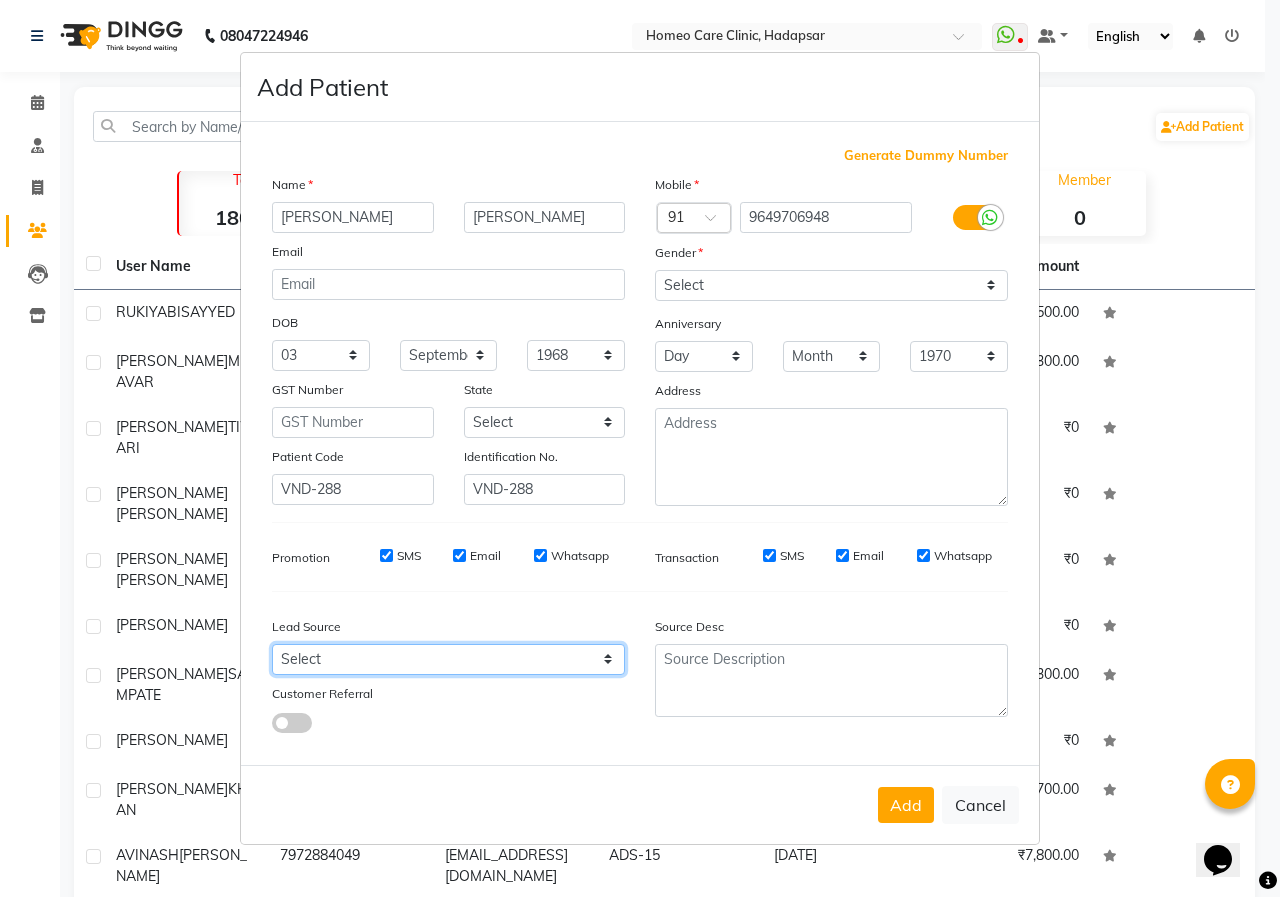 click on "Select Walk-in Referral Internet Friend Word of Mouth Advertisement Facebook JustDial Google Other Meta By Doctor Website" at bounding box center (448, 659) 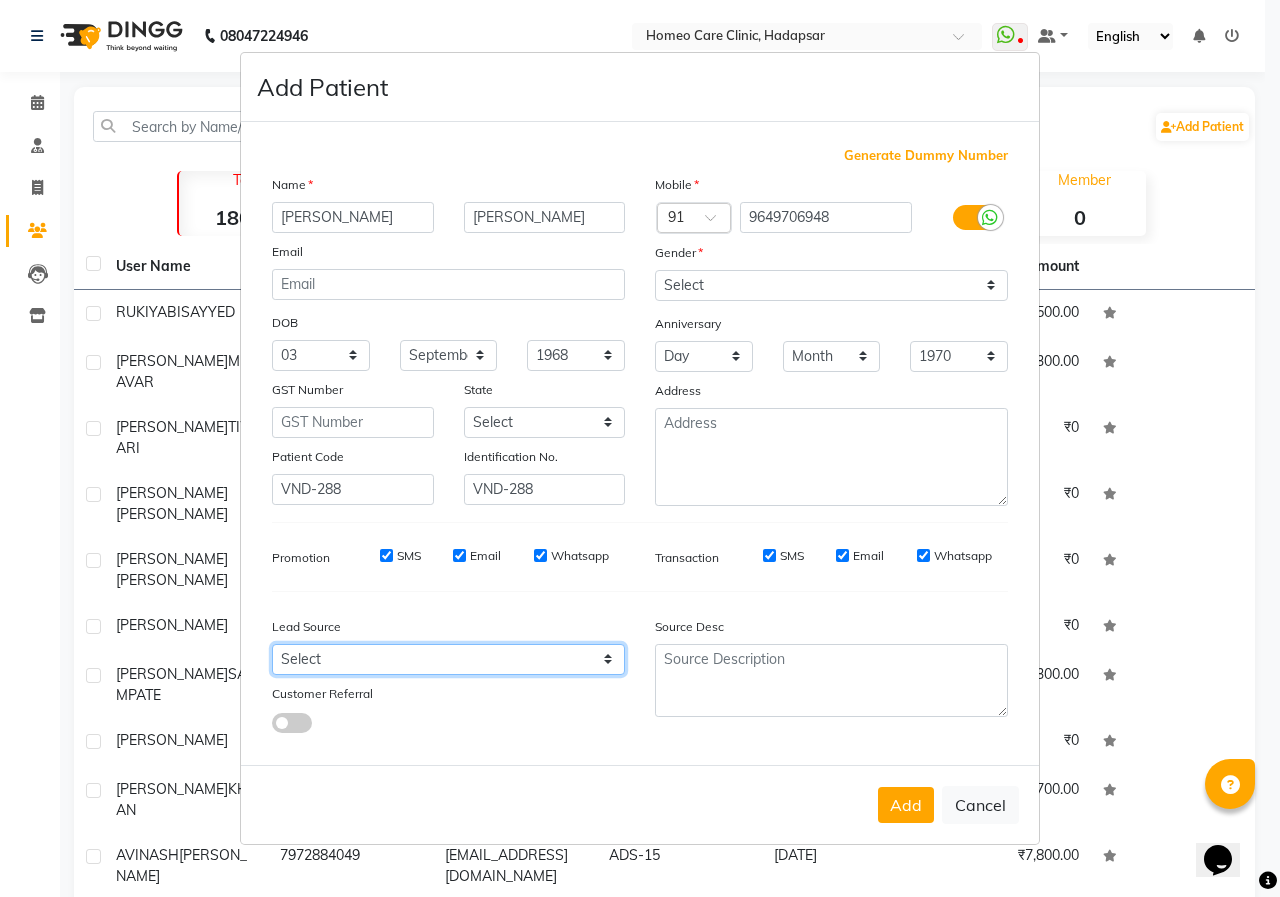 select on "51698" 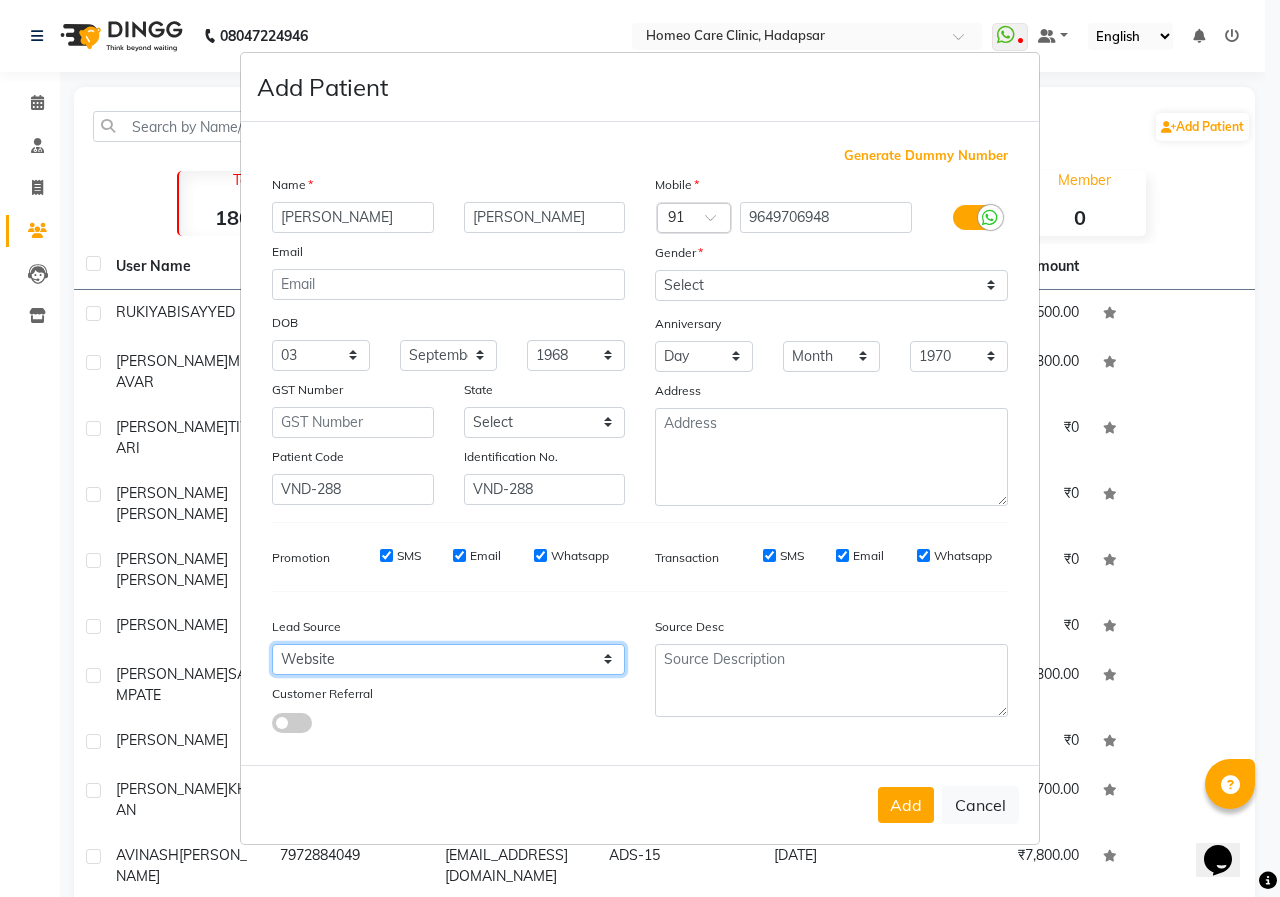 click on "Select Walk-in Referral Internet Friend Word of Mouth Advertisement Facebook JustDial Google Other Meta By Doctor Website" at bounding box center (448, 659) 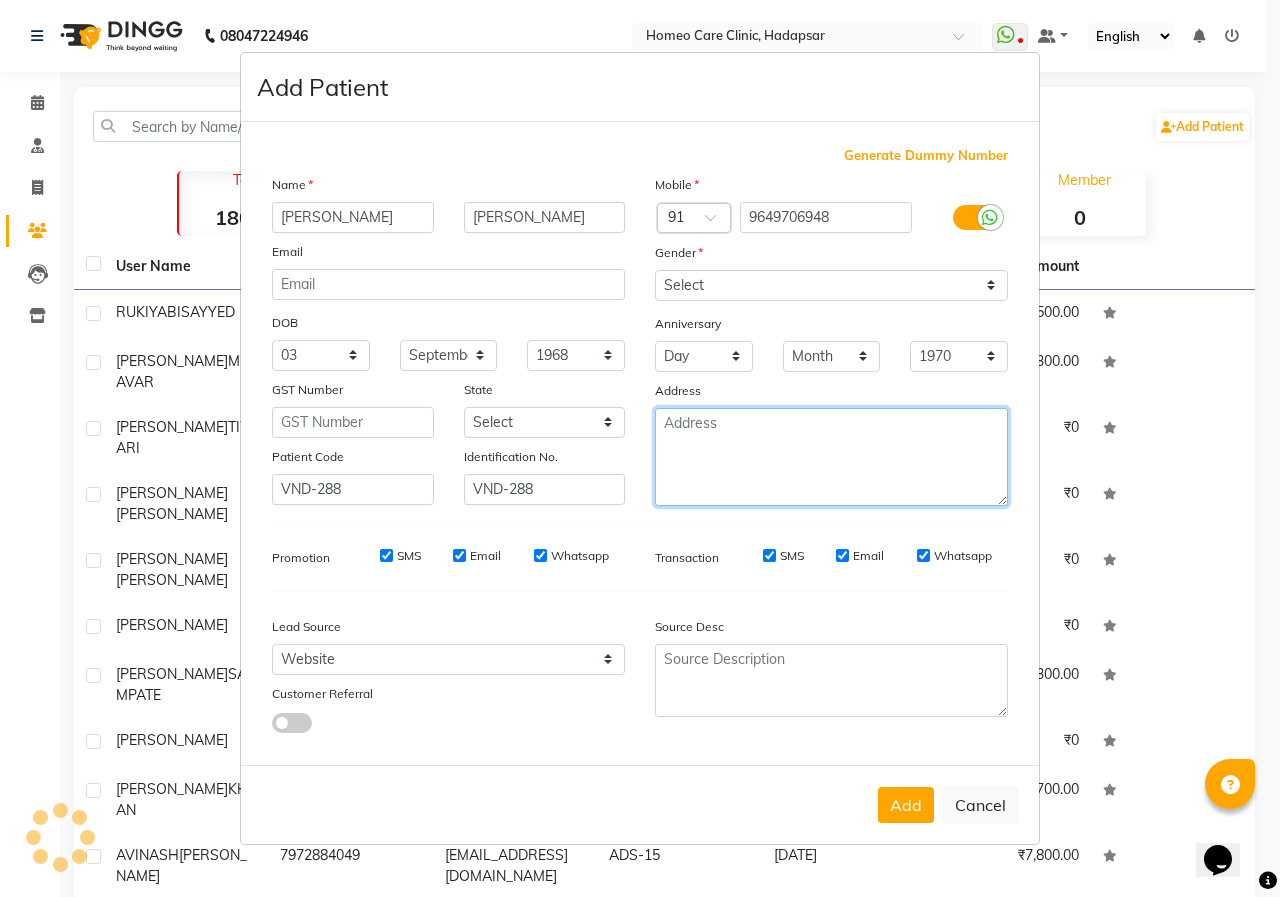 click at bounding box center (831, 457) 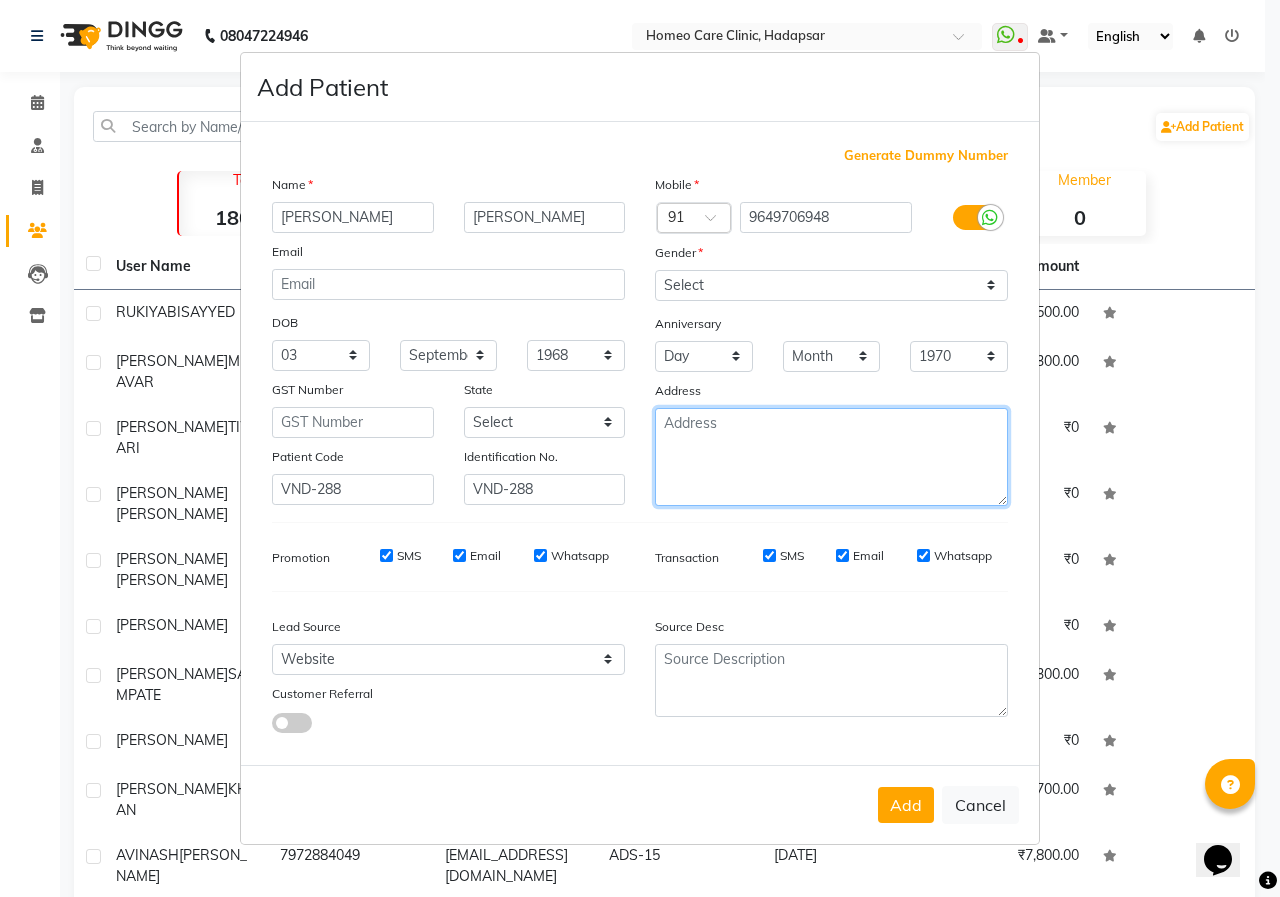 paste on "vi malasar  teh. Ratangarh dist. Churu  Rajasthan  pin. 331504" 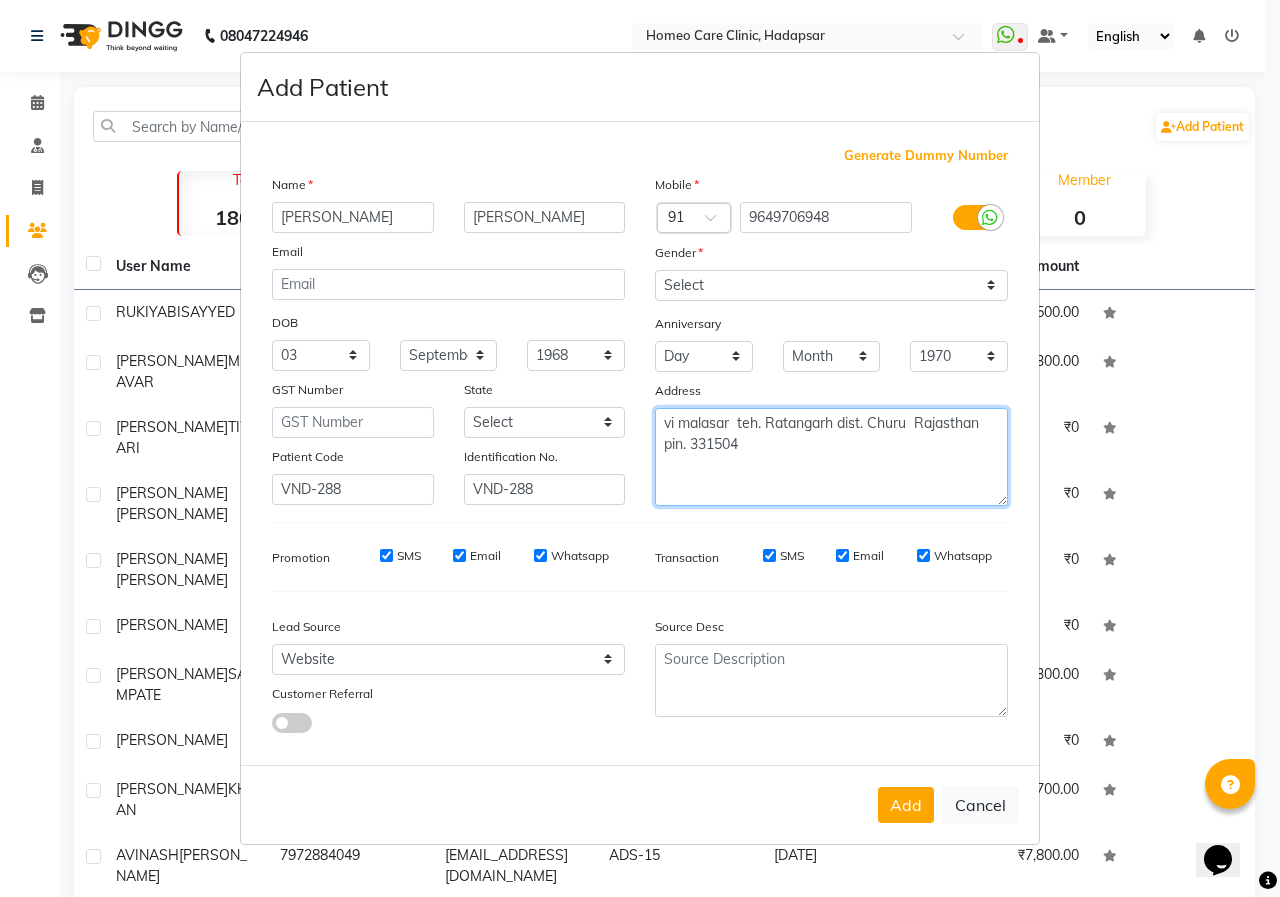 click on "vi malasar  teh. Ratangarh dist. Churu  Rajasthan  pin. 331504" at bounding box center [831, 457] 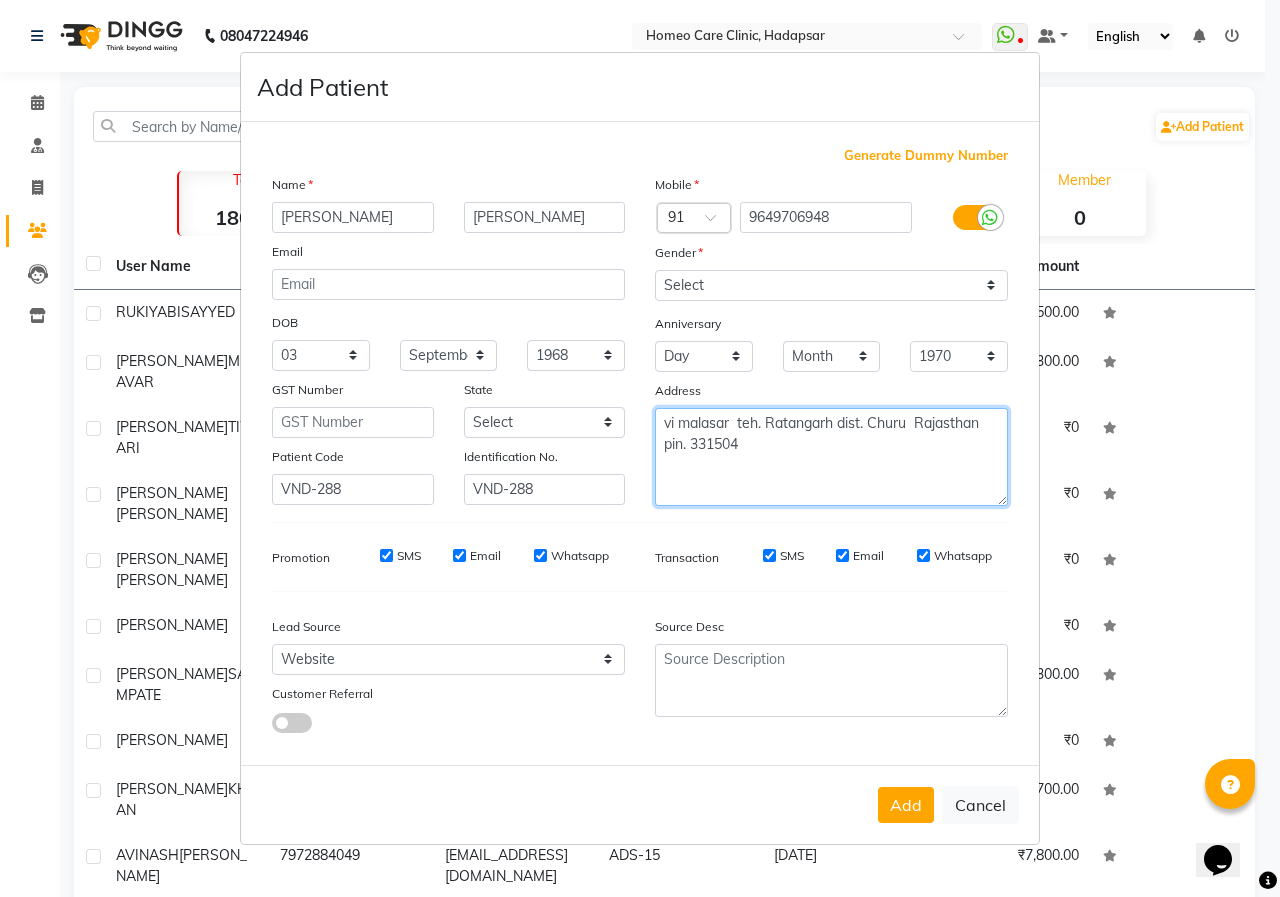 type 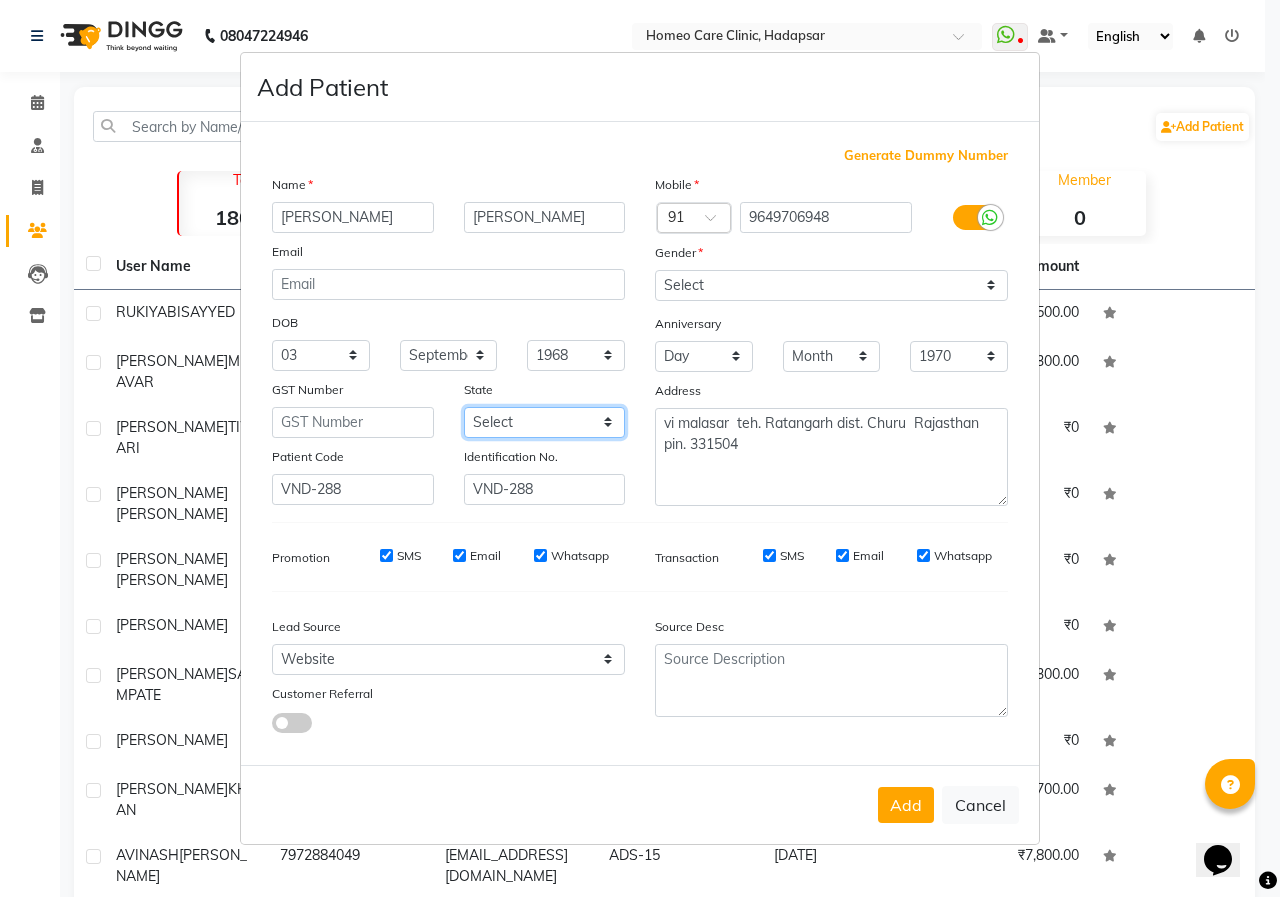 click on "Select [GEOGRAPHIC_DATA] [GEOGRAPHIC_DATA] [GEOGRAPHIC_DATA] [GEOGRAPHIC_DATA] [GEOGRAPHIC_DATA] [GEOGRAPHIC_DATA] [GEOGRAPHIC_DATA] [GEOGRAPHIC_DATA] and [GEOGRAPHIC_DATA] [GEOGRAPHIC_DATA] [GEOGRAPHIC_DATA] [GEOGRAPHIC_DATA] [GEOGRAPHIC_DATA] [GEOGRAPHIC_DATA] [GEOGRAPHIC_DATA] [GEOGRAPHIC_DATA] [GEOGRAPHIC_DATA] [GEOGRAPHIC_DATA] [GEOGRAPHIC_DATA] [GEOGRAPHIC_DATA] [GEOGRAPHIC_DATA] [GEOGRAPHIC_DATA] [GEOGRAPHIC_DATA] [GEOGRAPHIC_DATA] [GEOGRAPHIC_DATA] [GEOGRAPHIC_DATA] [GEOGRAPHIC_DATA] [GEOGRAPHIC_DATA] [GEOGRAPHIC_DATA] [GEOGRAPHIC_DATA] [GEOGRAPHIC_DATA] [GEOGRAPHIC_DATA] [GEOGRAPHIC_DATA] [GEOGRAPHIC_DATA] [GEOGRAPHIC_DATA] [GEOGRAPHIC_DATA] [GEOGRAPHIC_DATA] [GEOGRAPHIC_DATA] Other Territory Centre Jurisdiction" at bounding box center (545, 422) 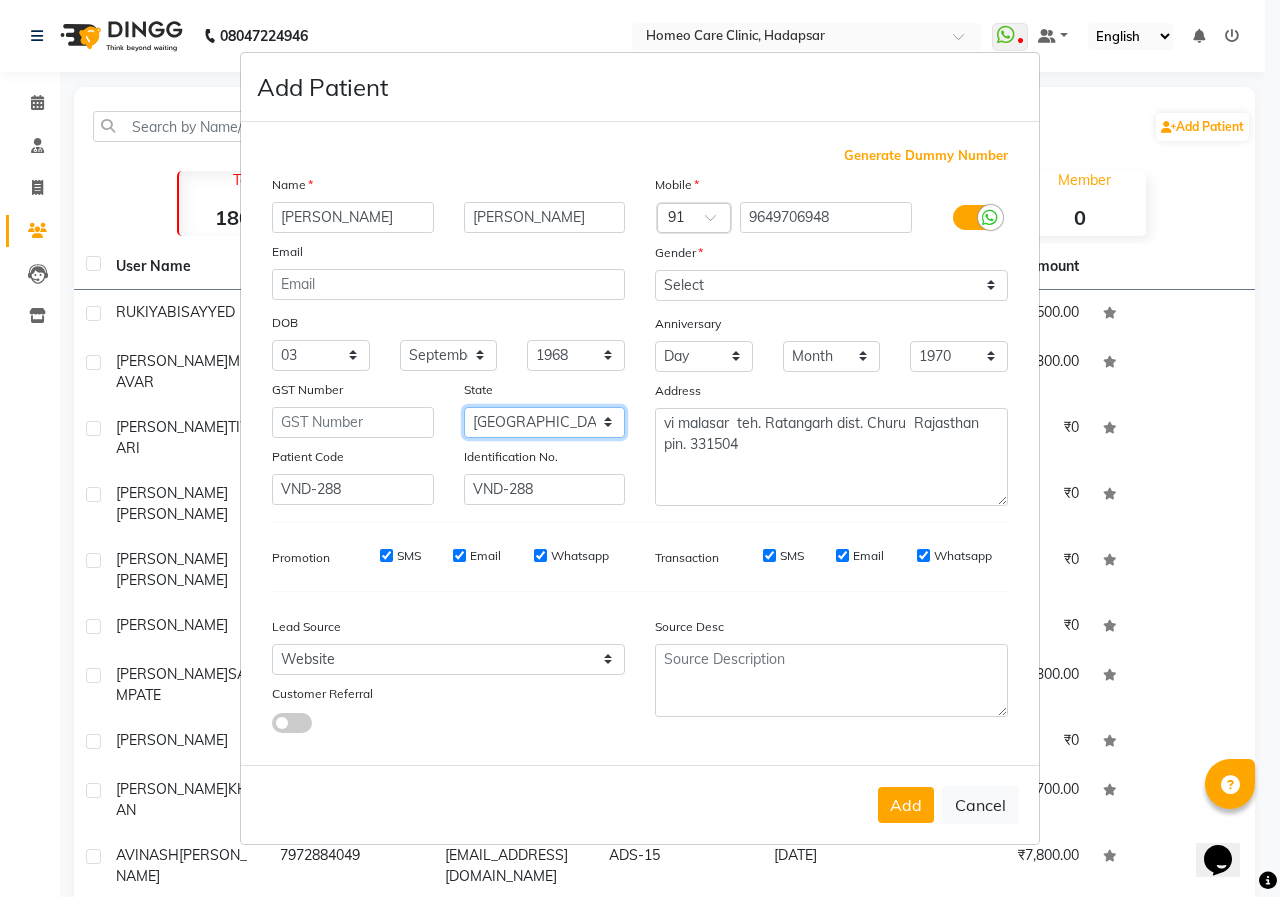 click on "Select [GEOGRAPHIC_DATA] [GEOGRAPHIC_DATA] [GEOGRAPHIC_DATA] [GEOGRAPHIC_DATA] [GEOGRAPHIC_DATA] [GEOGRAPHIC_DATA] [GEOGRAPHIC_DATA] [GEOGRAPHIC_DATA] and [GEOGRAPHIC_DATA] [GEOGRAPHIC_DATA] [GEOGRAPHIC_DATA] [GEOGRAPHIC_DATA] [GEOGRAPHIC_DATA] [GEOGRAPHIC_DATA] [GEOGRAPHIC_DATA] [GEOGRAPHIC_DATA] [GEOGRAPHIC_DATA] [GEOGRAPHIC_DATA] [GEOGRAPHIC_DATA] [GEOGRAPHIC_DATA] [GEOGRAPHIC_DATA] [GEOGRAPHIC_DATA] [GEOGRAPHIC_DATA] [GEOGRAPHIC_DATA] [GEOGRAPHIC_DATA] [GEOGRAPHIC_DATA] [GEOGRAPHIC_DATA] [GEOGRAPHIC_DATA] [GEOGRAPHIC_DATA] [GEOGRAPHIC_DATA] [GEOGRAPHIC_DATA] [GEOGRAPHIC_DATA] [GEOGRAPHIC_DATA] [GEOGRAPHIC_DATA] [GEOGRAPHIC_DATA] [GEOGRAPHIC_DATA] [GEOGRAPHIC_DATA] [GEOGRAPHIC_DATA] Other Territory Centre Jurisdiction" at bounding box center (545, 422) 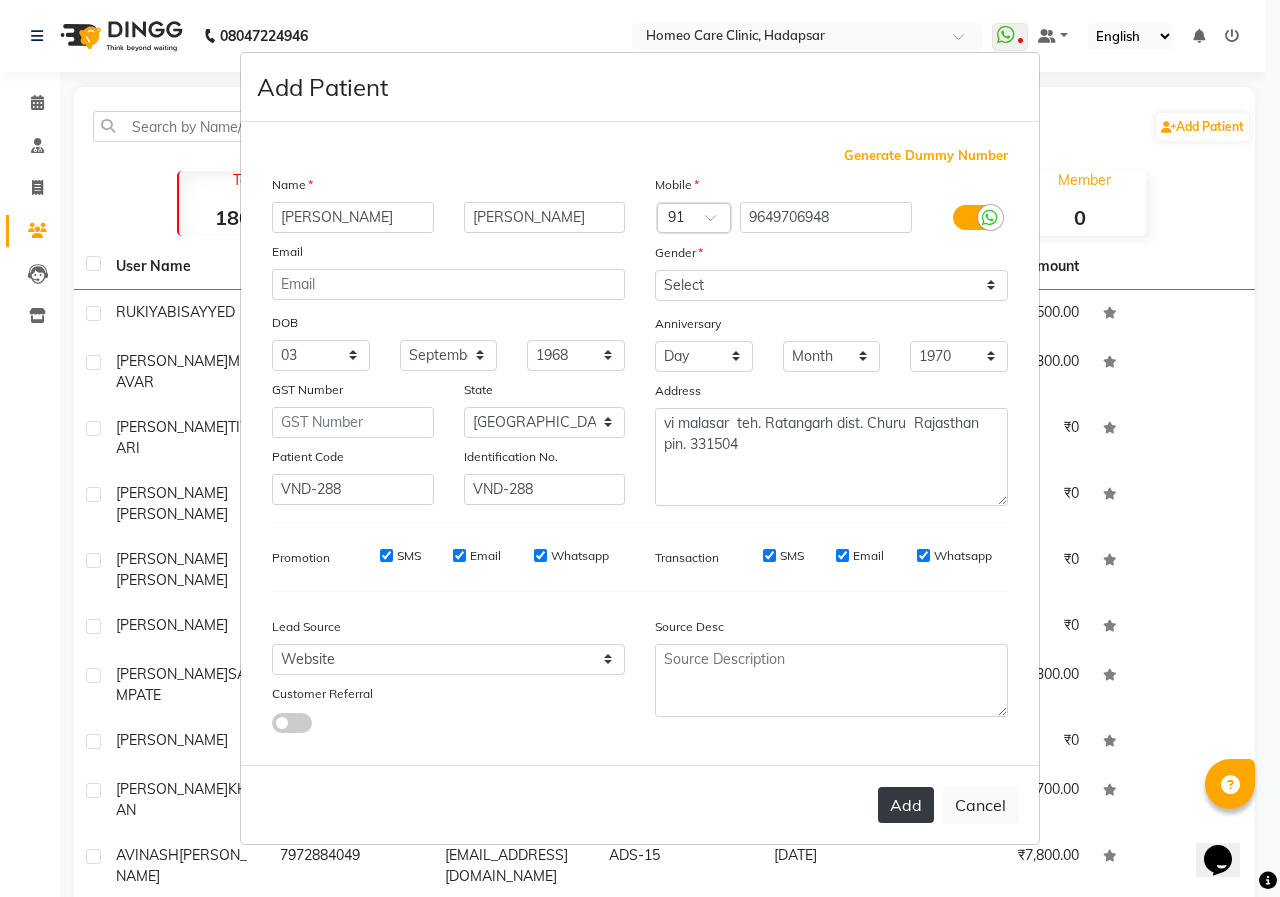click on "Add" at bounding box center (906, 805) 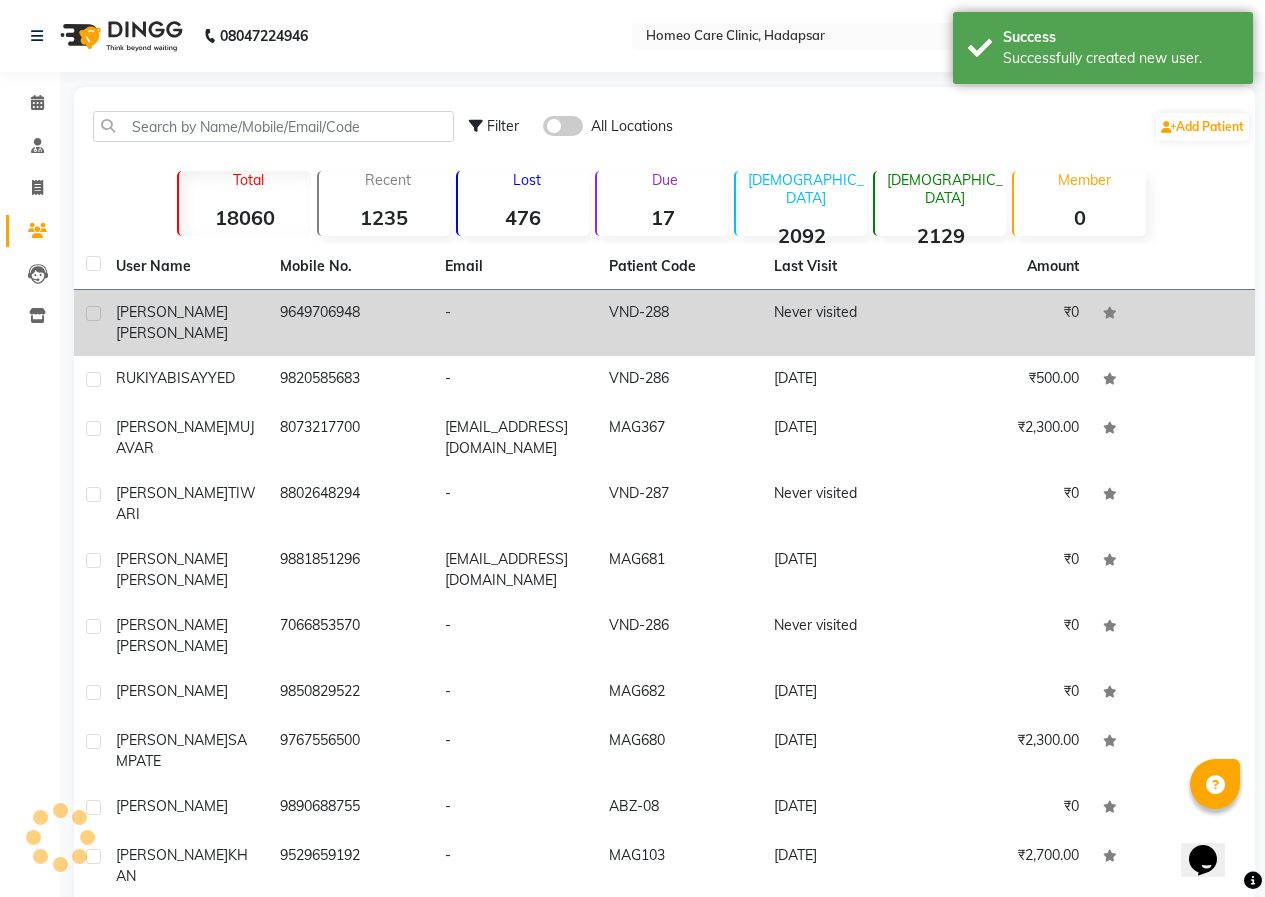 click on "-" 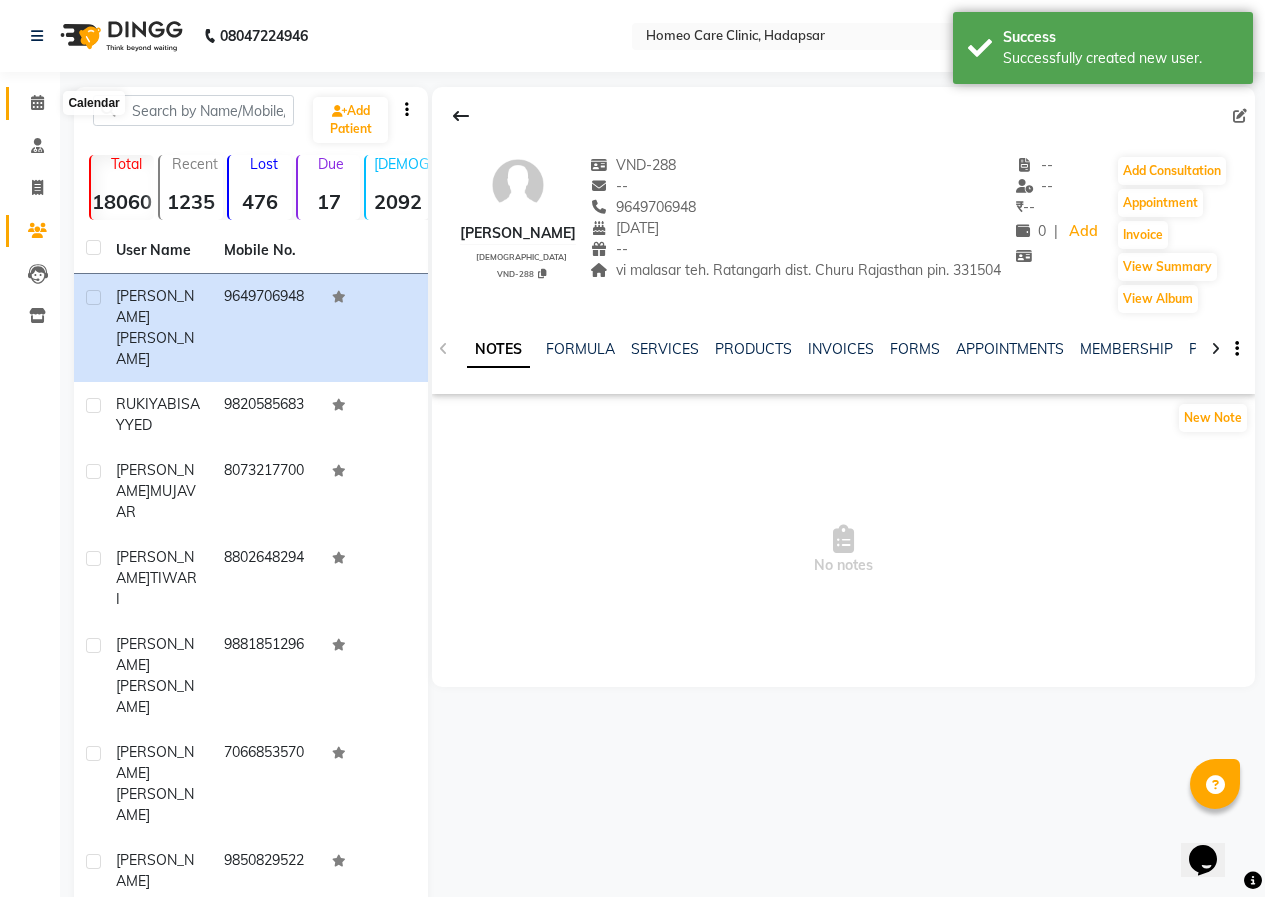 click 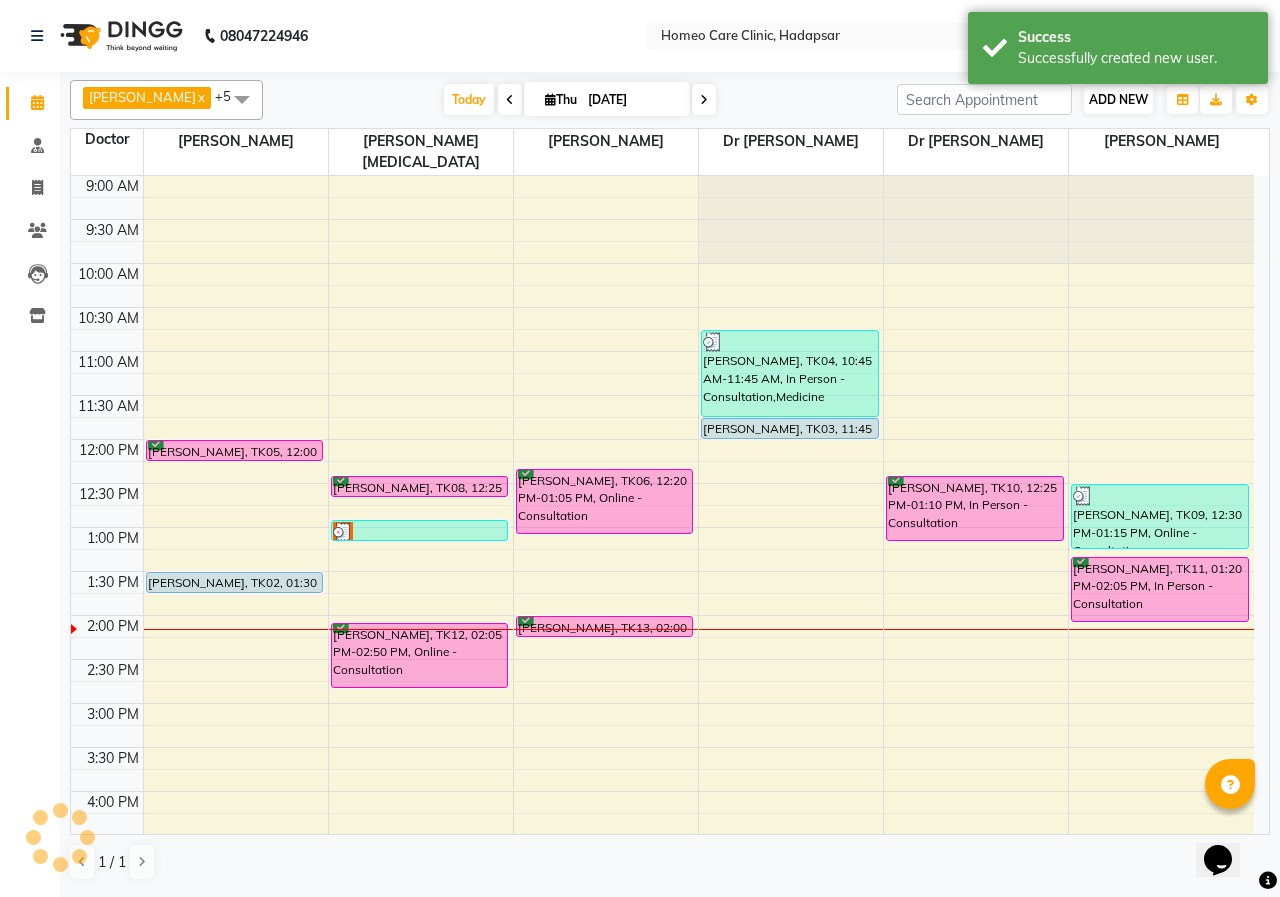 scroll, scrollTop: 0, scrollLeft: 0, axis: both 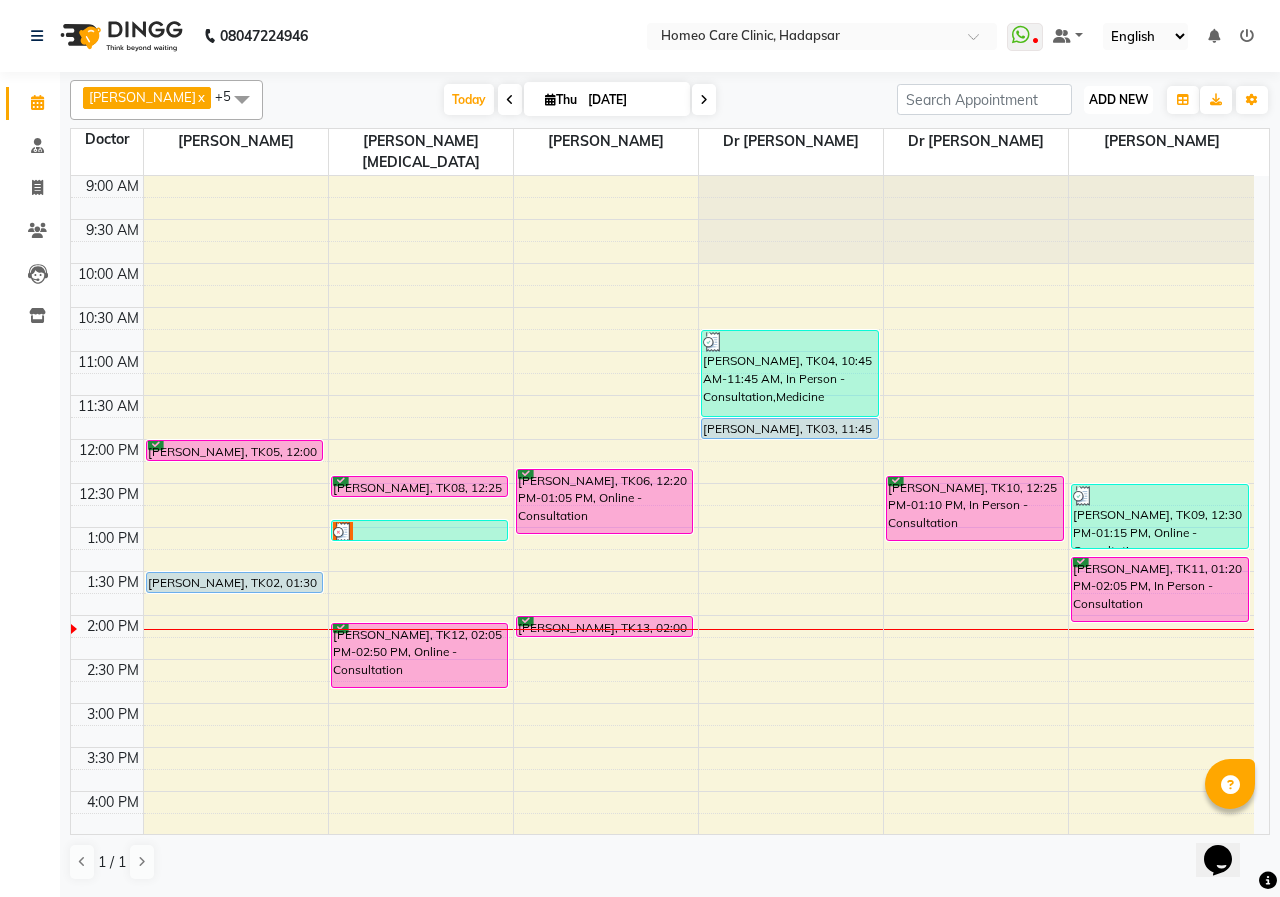 click on "ADD NEW" at bounding box center [1118, 99] 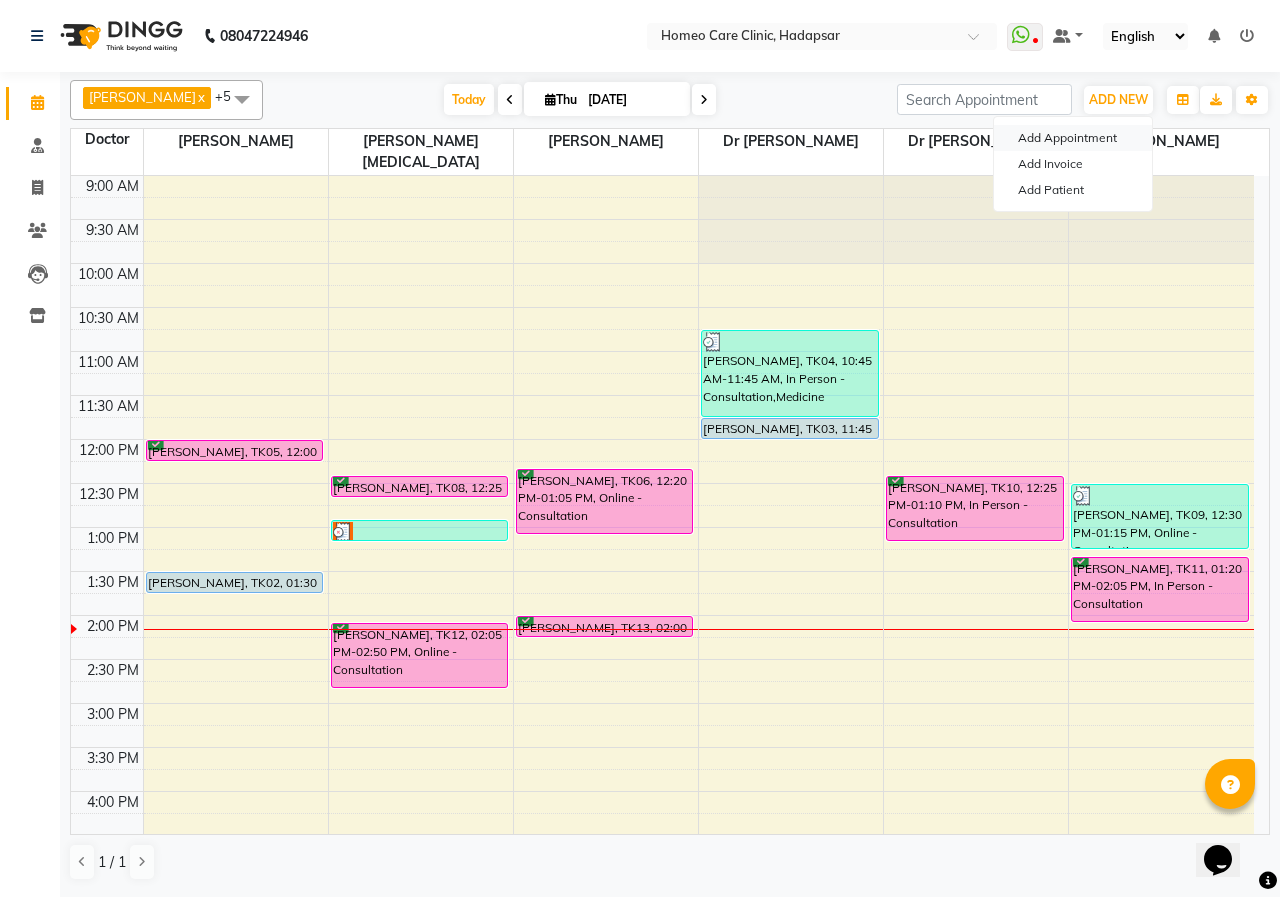 click on "Add Appointment" at bounding box center [1073, 138] 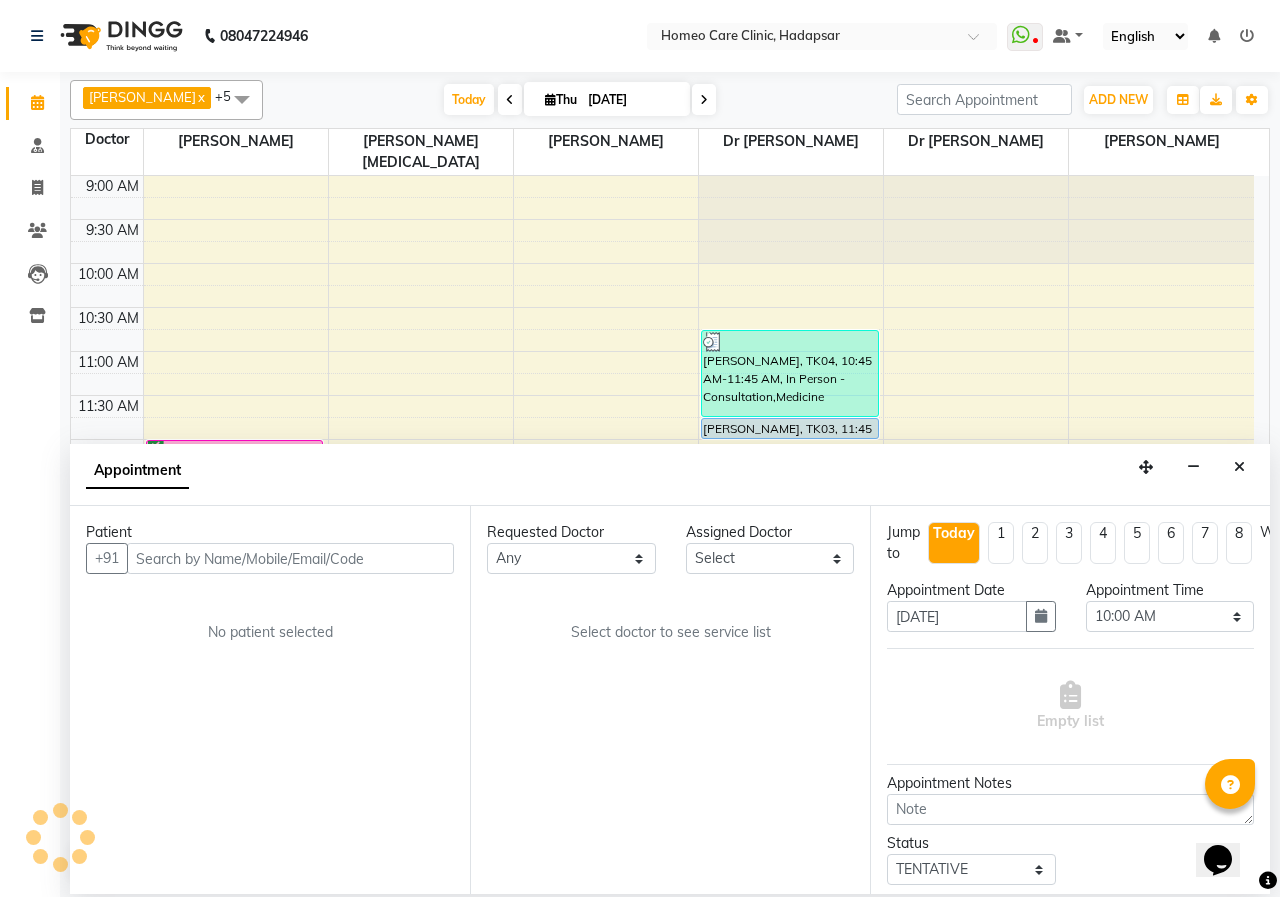 click at bounding box center (290, 558) 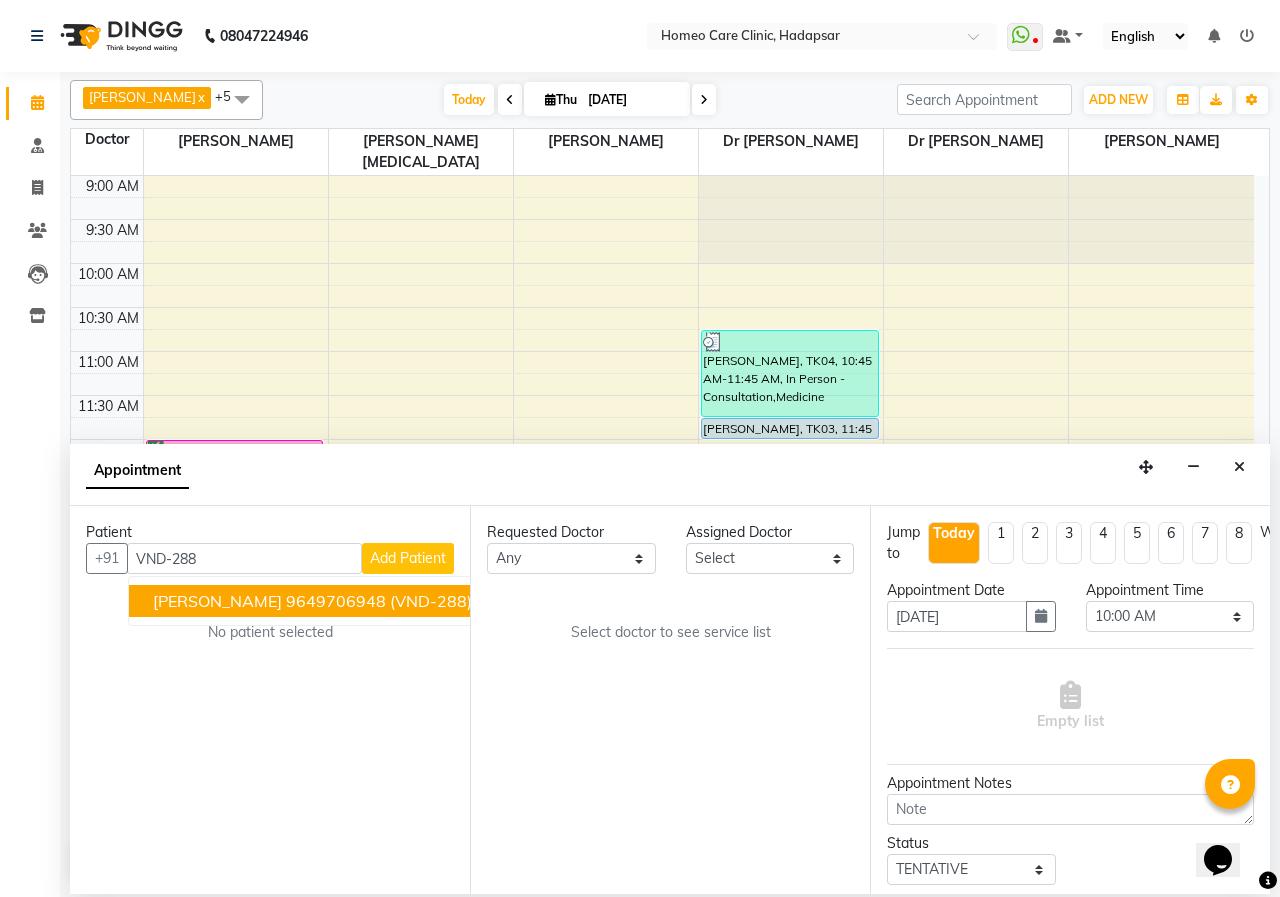 click on "[PERSON_NAME]" at bounding box center (217, 601) 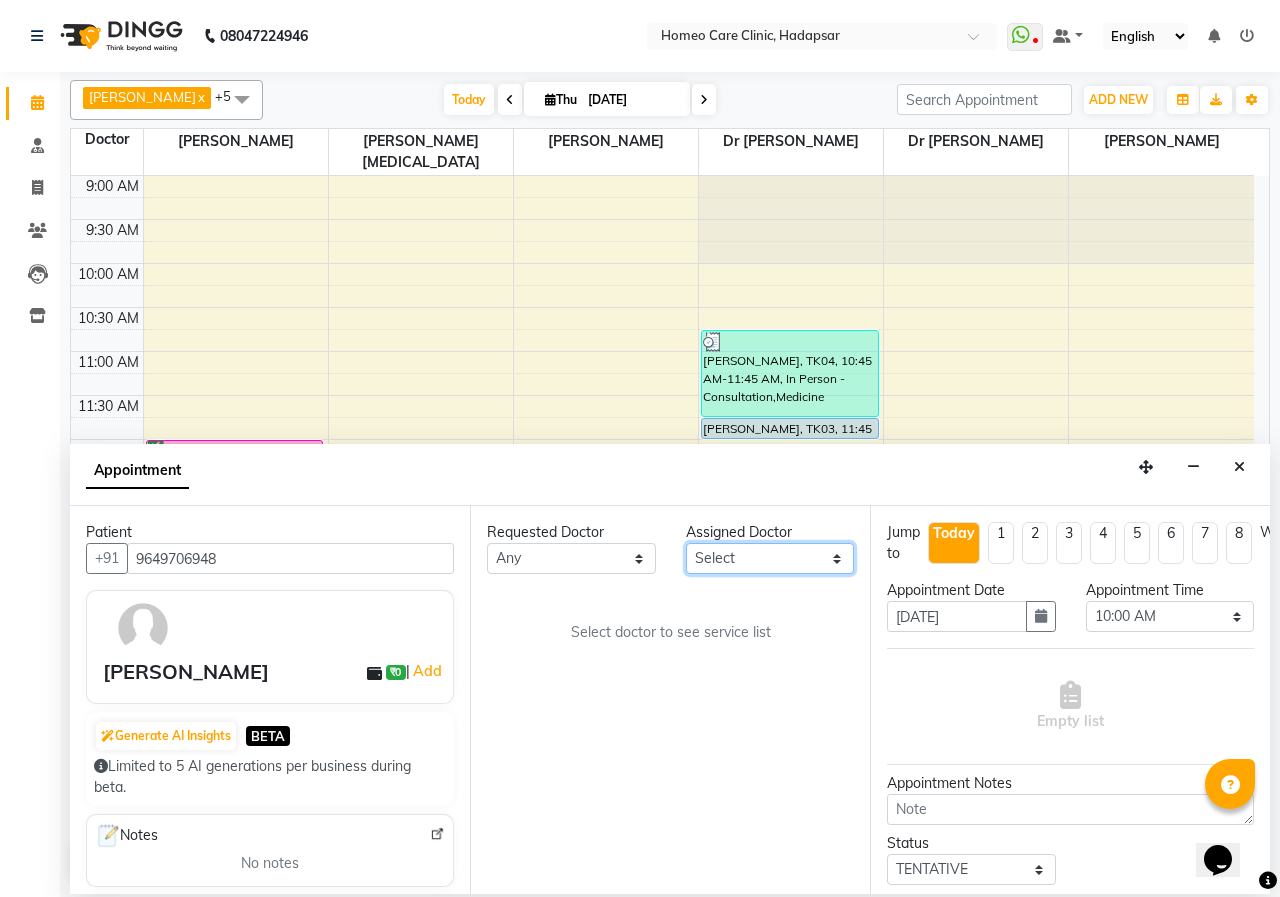 drag, startPoint x: 757, startPoint y: 569, endPoint x: 746, endPoint y: 552, distance: 20.248457 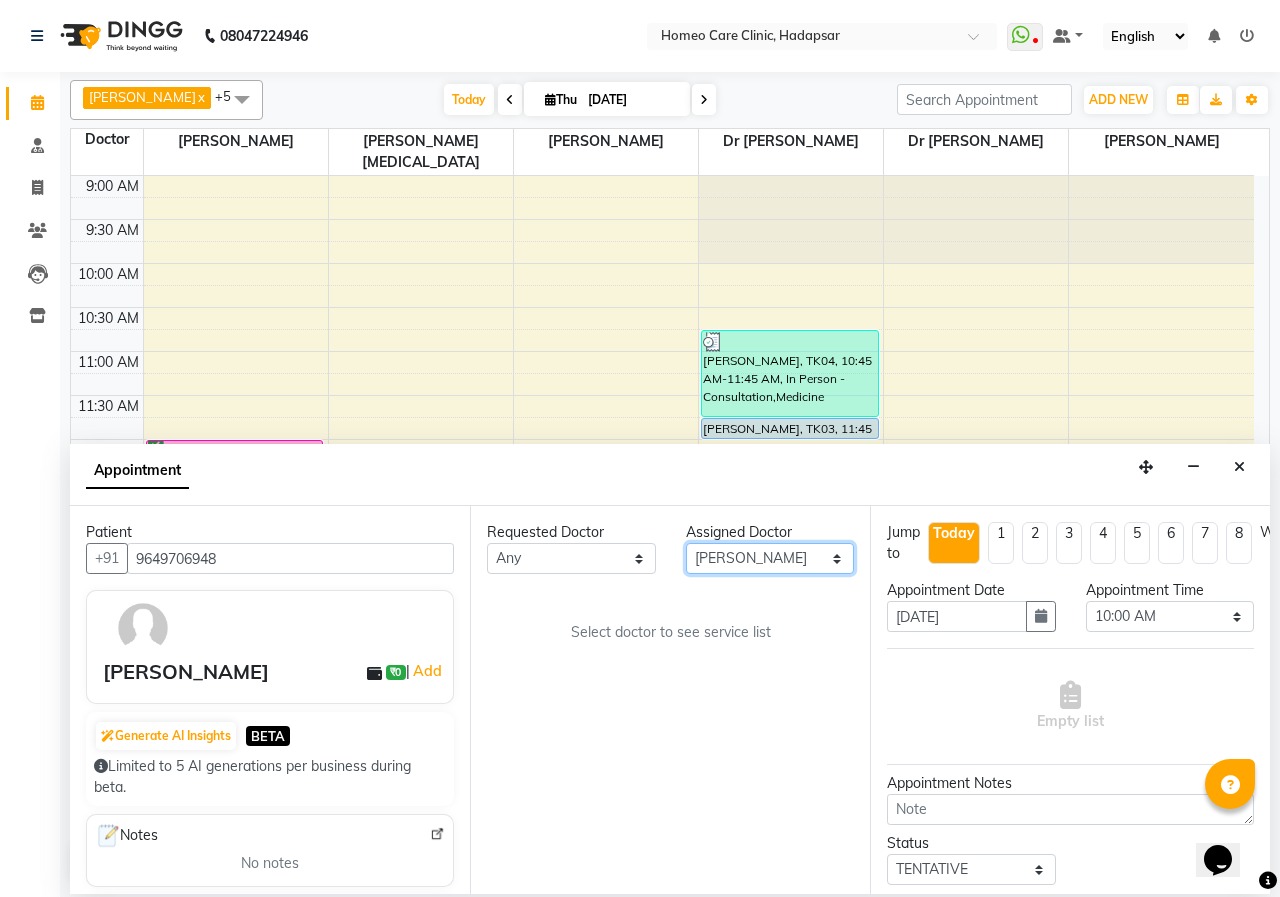 click on "Select Dingg Support [PERSON_NAME] [PERSON_NAME]  [PERSON_NAME] [PERSON_NAME] [PERSON_NAME][MEDICAL_DATA] [PERSON_NAME] Dr [PERSON_NAME] Dr [PERSON_NAME] [PERSON_NAME] [PERSON_NAME] [MEDICAL_DATA][PERSON_NAME]" at bounding box center [770, 558] 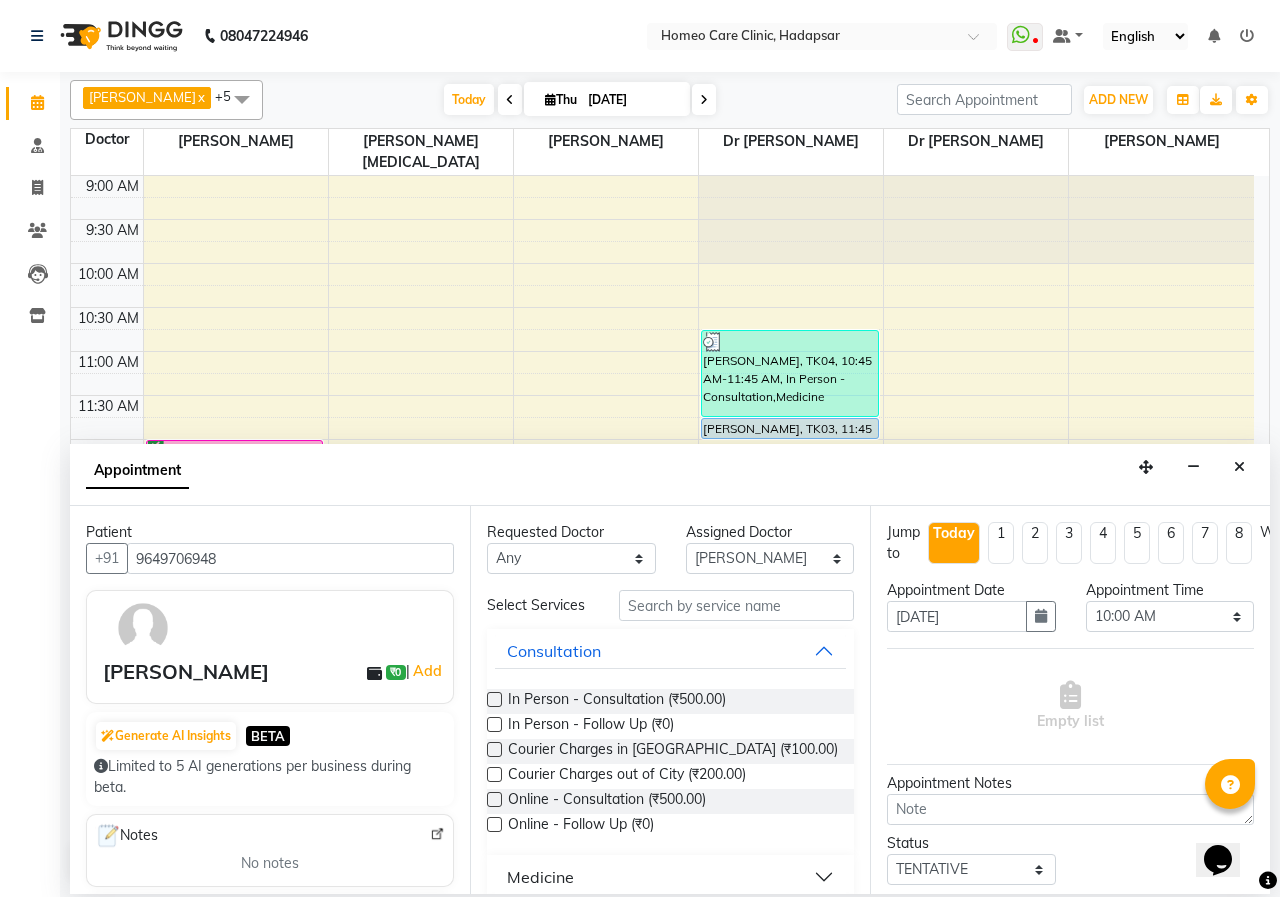 click at bounding box center (494, 799) 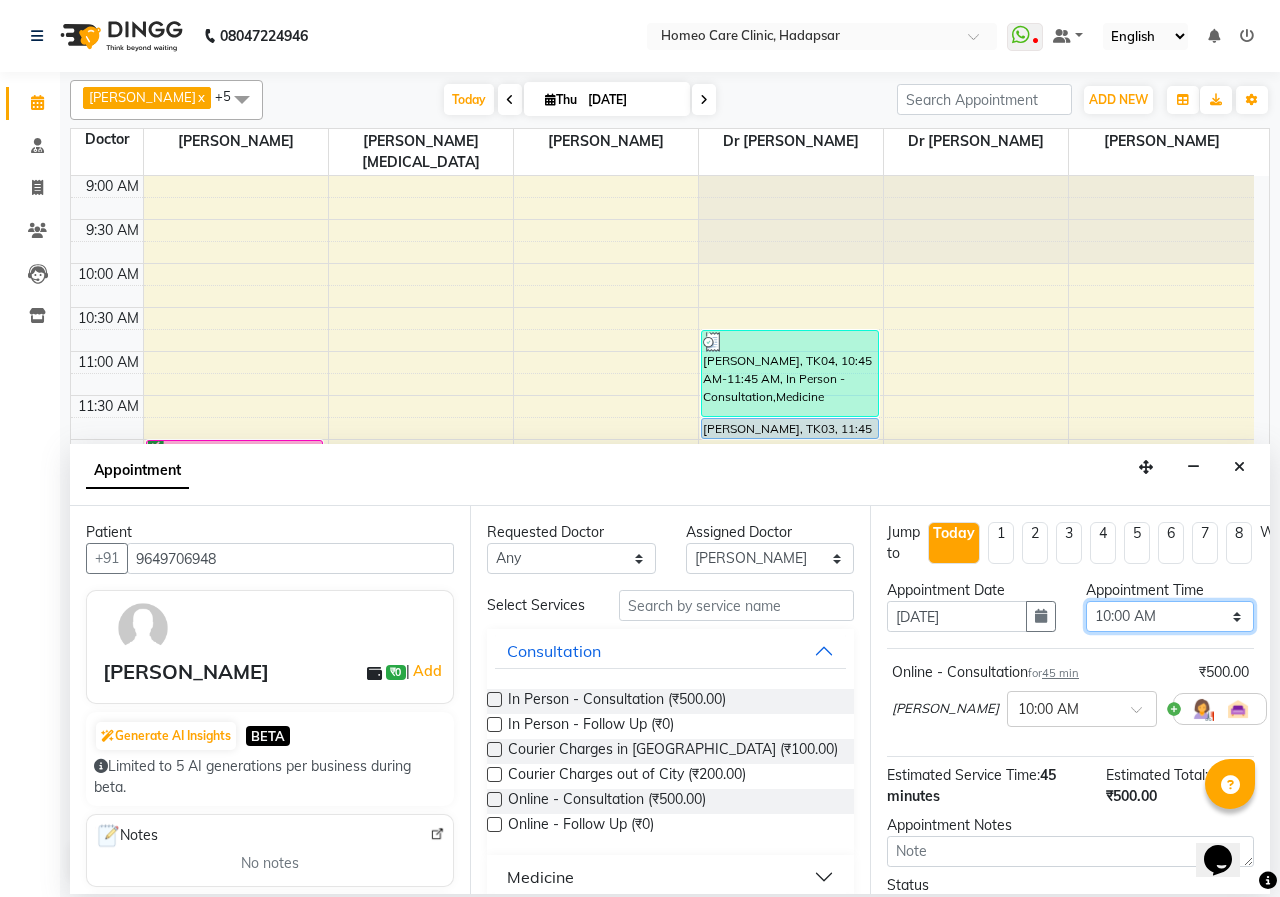 click on "Select 10:00 AM 10:05 AM 10:10 AM 10:15 AM 10:20 AM 10:25 AM 10:30 AM 10:35 AM 10:40 AM 10:45 AM 10:50 AM 10:55 AM 11:00 AM 11:05 AM 11:10 AM 11:15 AM 11:20 AM 11:25 AM 11:30 AM 11:35 AM 11:40 AM 11:45 AM 11:50 AM 11:55 AM 12:00 PM 12:05 PM 12:10 PM 12:15 PM 12:20 PM 12:25 PM 12:30 PM 12:35 PM 12:40 PM 12:45 PM 12:50 PM 12:55 PM 01:00 PM 01:05 PM 01:10 PM 01:15 PM 01:20 PM 01:25 PM 01:30 PM 01:35 PM 01:40 PM 01:45 PM 01:50 PM 01:55 PM 02:00 PM 02:05 PM 02:10 PM 02:15 PM 02:20 PM 02:25 PM 02:30 PM 02:35 PM 02:40 PM 02:45 PM 02:50 PM 02:55 PM 03:00 PM 03:05 PM 03:10 PM 03:15 PM 03:20 PM 03:25 PM 03:30 PM 03:35 PM 03:40 PM 03:45 PM 03:50 PM 03:55 PM 04:00 PM 04:05 PM 04:10 PM 04:15 PM 04:20 PM 04:25 PM 04:30 PM 04:35 PM 04:40 PM 04:45 PM 04:50 PM 04:55 PM 05:00 PM 05:05 PM 05:10 PM 05:15 PM 05:20 PM 05:25 PM 05:30 PM 05:35 PM 05:40 PM 05:45 PM 05:50 PM 05:55 PM 06:00 PM 06:05 PM 06:10 PM 06:15 PM 06:20 PM 06:25 PM 06:30 PM 06:35 PM 06:40 PM 06:45 PM 06:50 PM 06:55 PM 07:00 PM 07:05 PM 07:10 PM 07:15 PM 07:20 PM" at bounding box center (1170, 616) 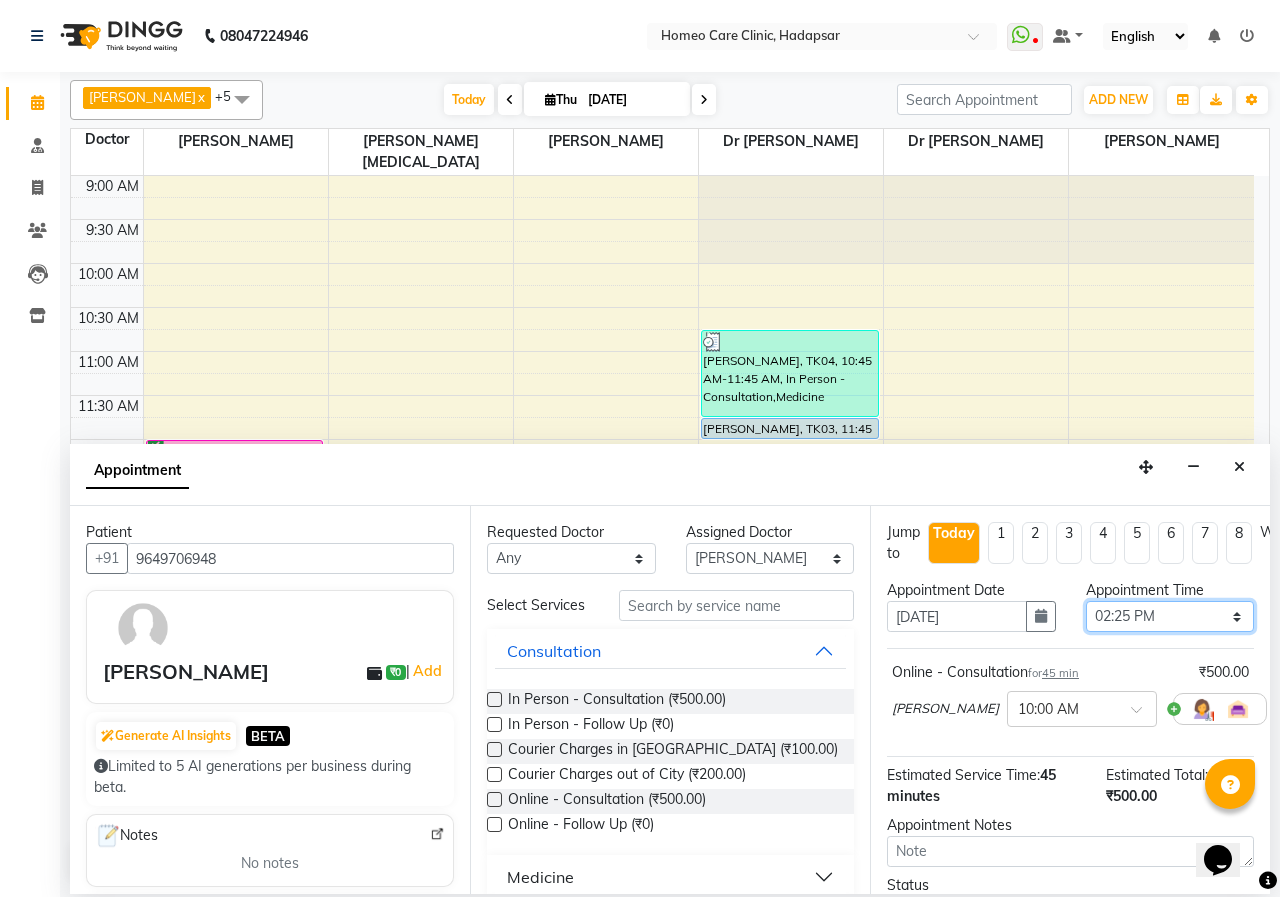 click on "Select 10:00 AM 10:05 AM 10:10 AM 10:15 AM 10:20 AM 10:25 AM 10:30 AM 10:35 AM 10:40 AM 10:45 AM 10:50 AM 10:55 AM 11:00 AM 11:05 AM 11:10 AM 11:15 AM 11:20 AM 11:25 AM 11:30 AM 11:35 AM 11:40 AM 11:45 AM 11:50 AM 11:55 AM 12:00 PM 12:05 PM 12:10 PM 12:15 PM 12:20 PM 12:25 PM 12:30 PM 12:35 PM 12:40 PM 12:45 PM 12:50 PM 12:55 PM 01:00 PM 01:05 PM 01:10 PM 01:15 PM 01:20 PM 01:25 PM 01:30 PM 01:35 PM 01:40 PM 01:45 PM 01:50 PM 01:55 PM 02:00 PM 02:05 PM 02:10 PM 02:15 PM 02:20 PM 02:25 PM 02:30 PM 02:35 PM 02:40 PM 02:45 PM 02:50 PM 02:55 PM 03:00 PM 03:05 PM 03:10 PM 03:15 PM 03:20 PM 03:25 PM 03:30 PM 03:35 PM 03:40 PM 03:45 PM 03:50 PM 03:55 PM 04:00 PM 04:05 PM 04:10 PM 04:15 PM 04:20 PM 04:25 PM 04:30 PM 04:35 PM 04:40 PM 04:45 PM 04:50 PM 04:55 PM 05:00 PM 05:05 PM 05:10 PM 05:15 PM 05:20 PM 05:25 PM 05:30 PM 05:35 PM 05:40 PM 05:45 PM 05:50 PM 05:55 PM 06:00 PM 06:05 PM 06:10 PM 06:15 PM 06:20 PM 06:25 PM 06:30 PM 06:35 PM 06:40 PM 06:45 PM 06:50 PM 06:55 PM 07:00 PM 07:05 PM 07:10 PM 07:15 PM 07:20 PM" at bounding box center [1170, 616] 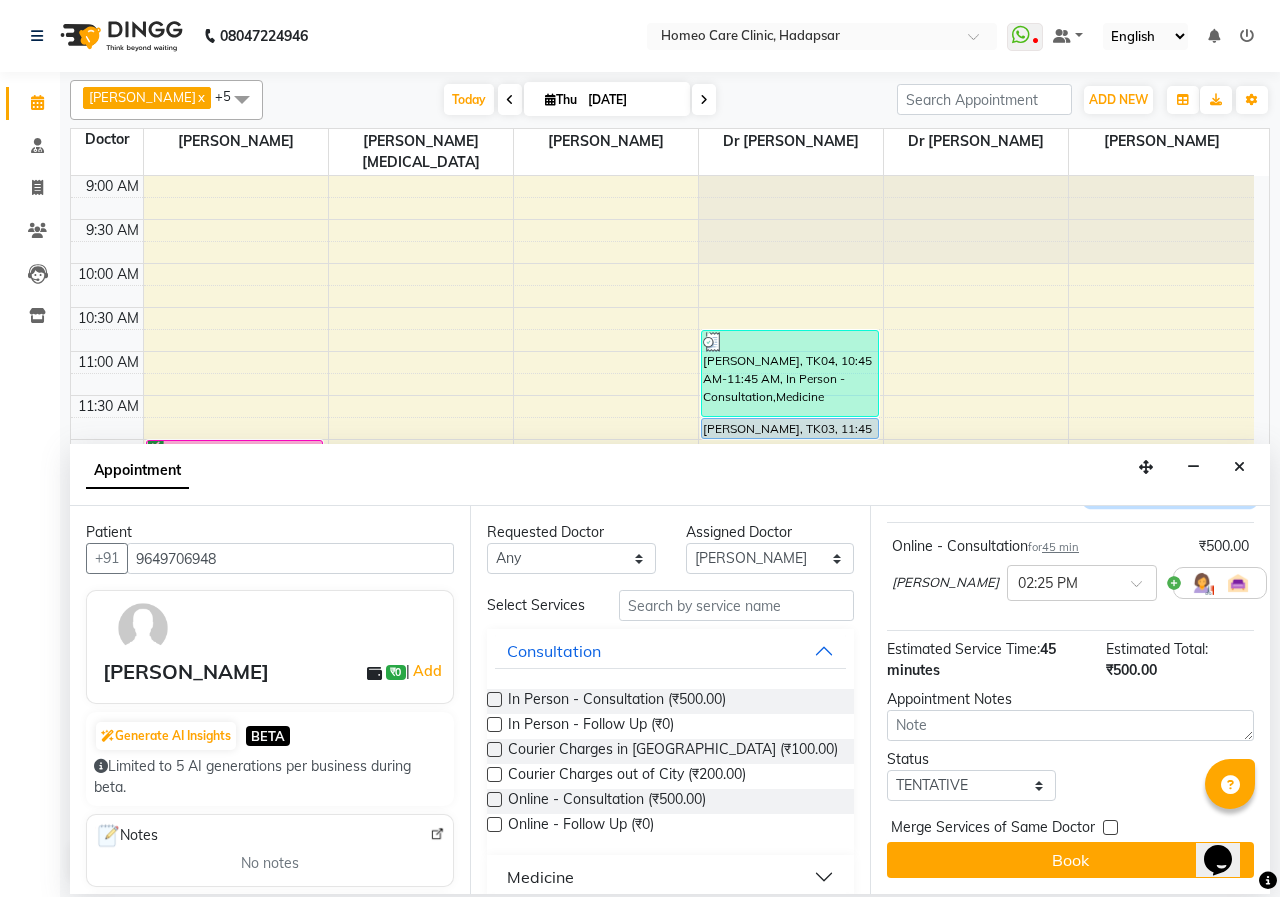 scroll, scrollTop: 144, scrollLeft: 0, axis: vertical 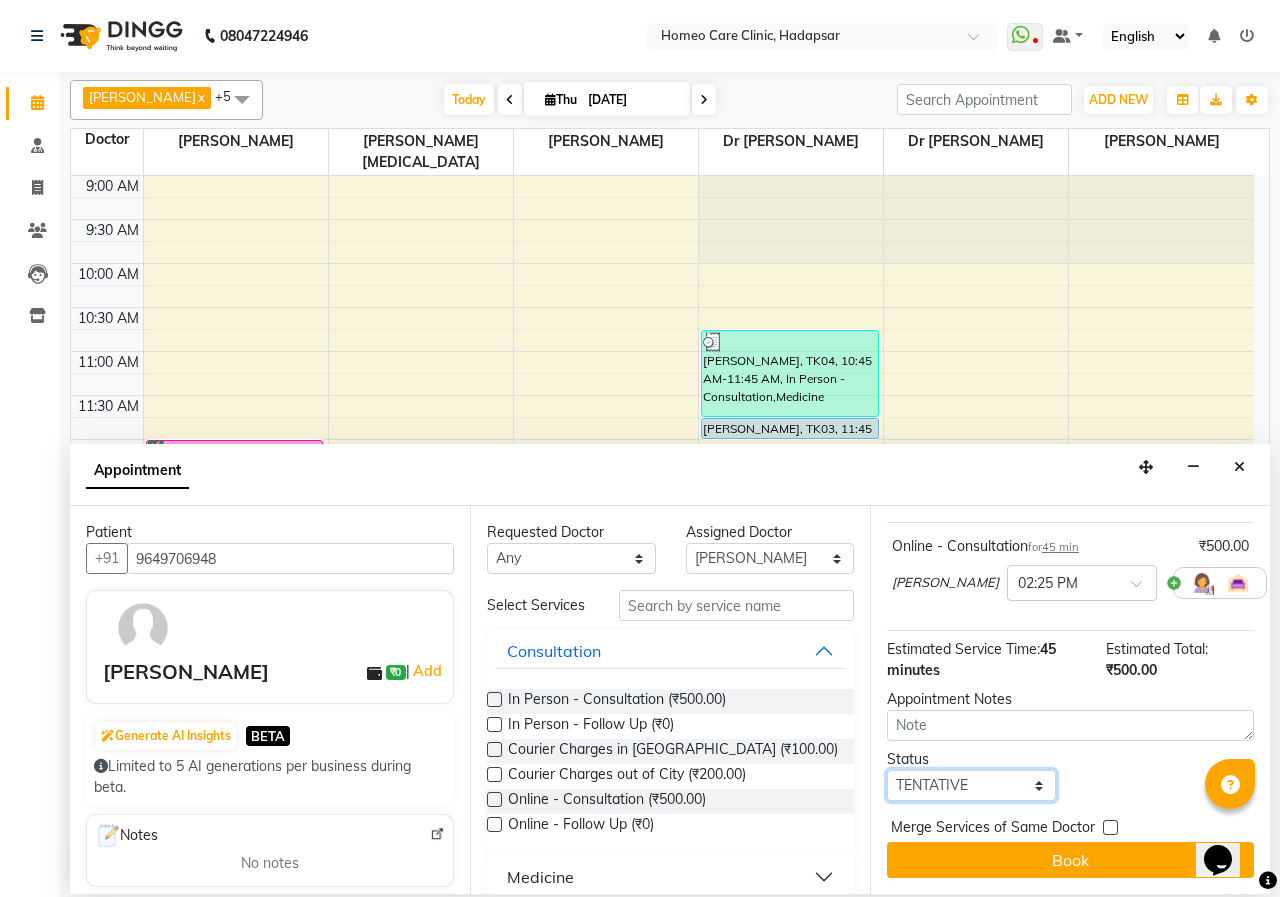 click on "Select TENTATIVE CONFIRM CHECK-IN UPCOMING" at bounding box center [971, 785] 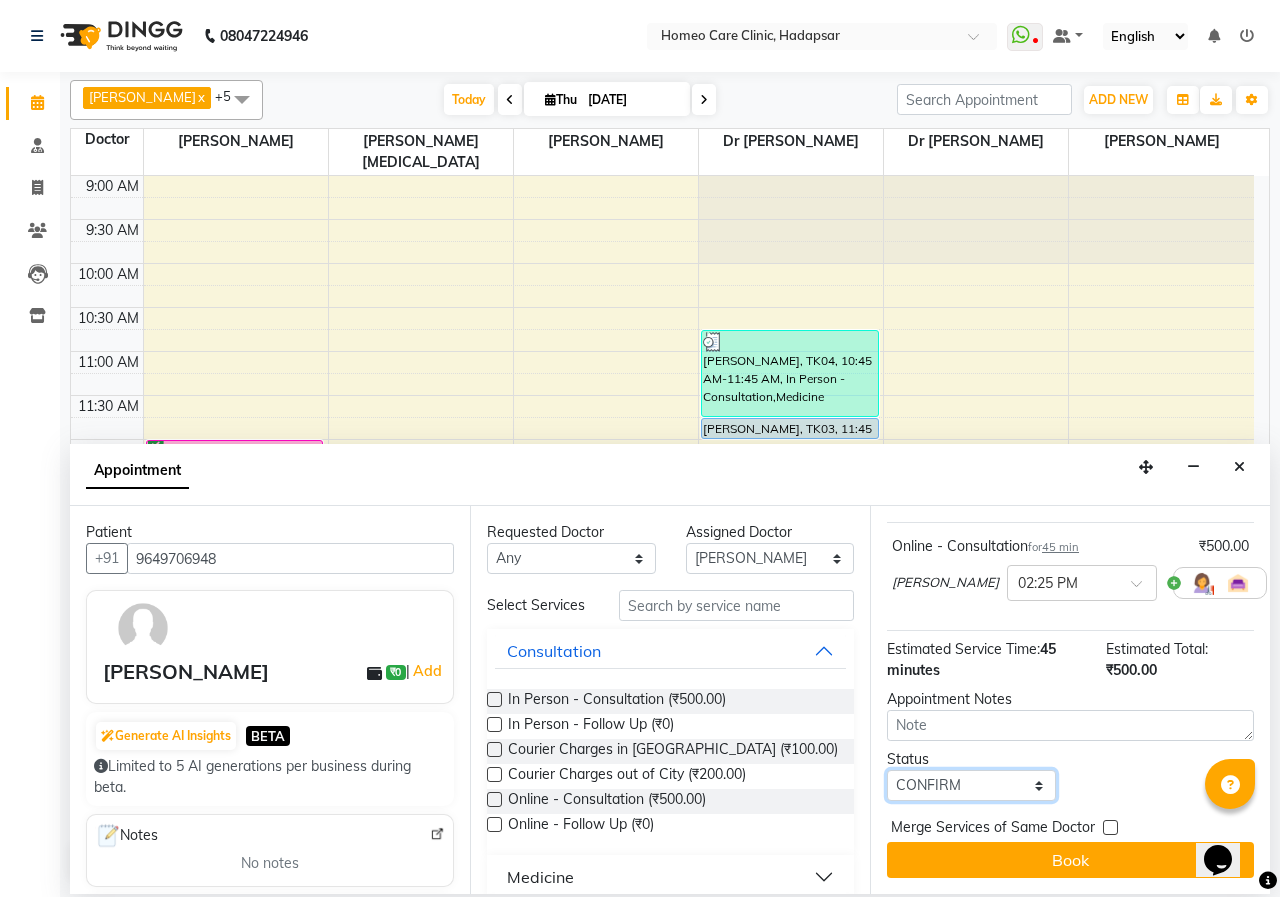 click on "Select TENTATIVE CONFIRM CHECK-IN UPCOMING" at bounding box center (971, 785) 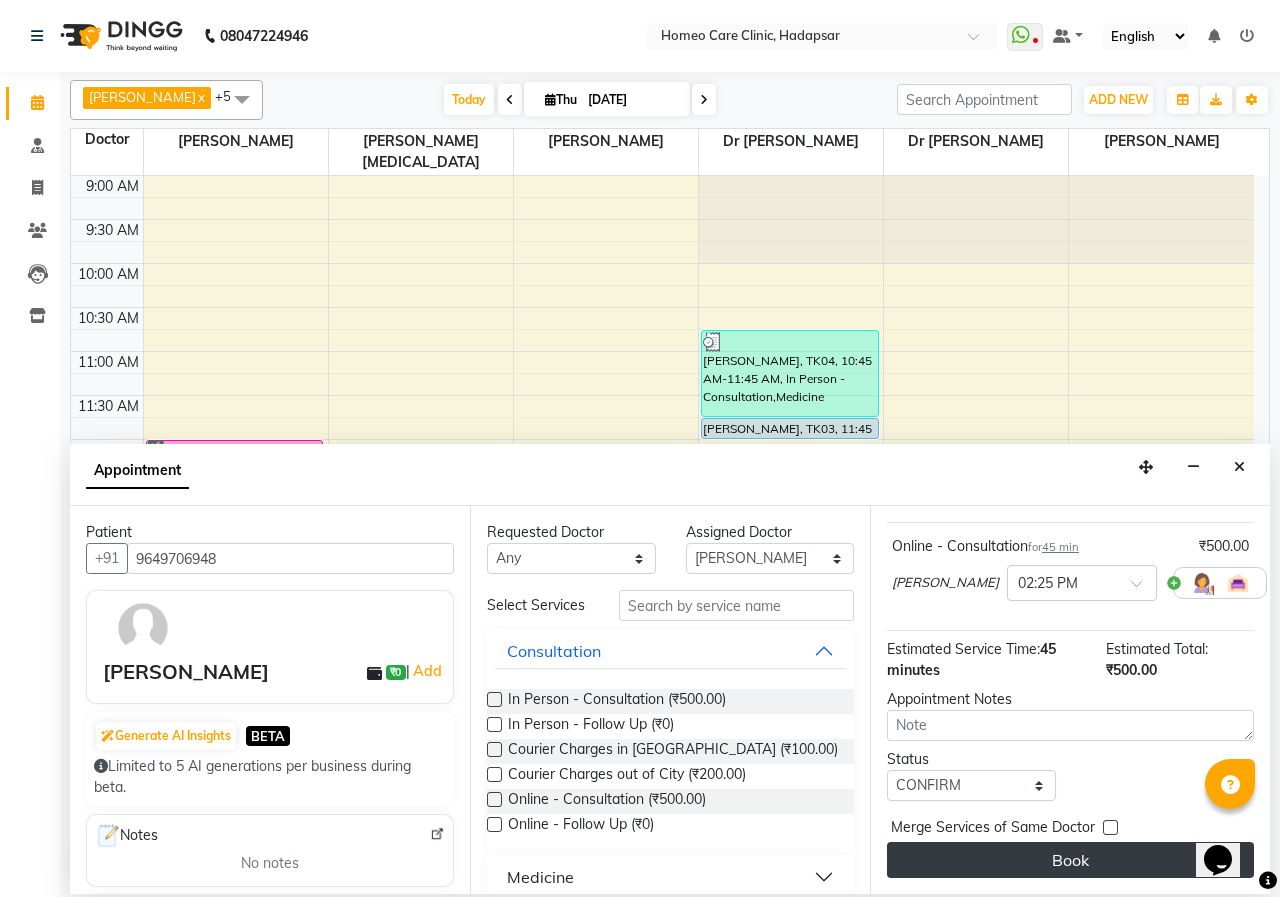 click on "Book" at bounding box center [1070, 860] 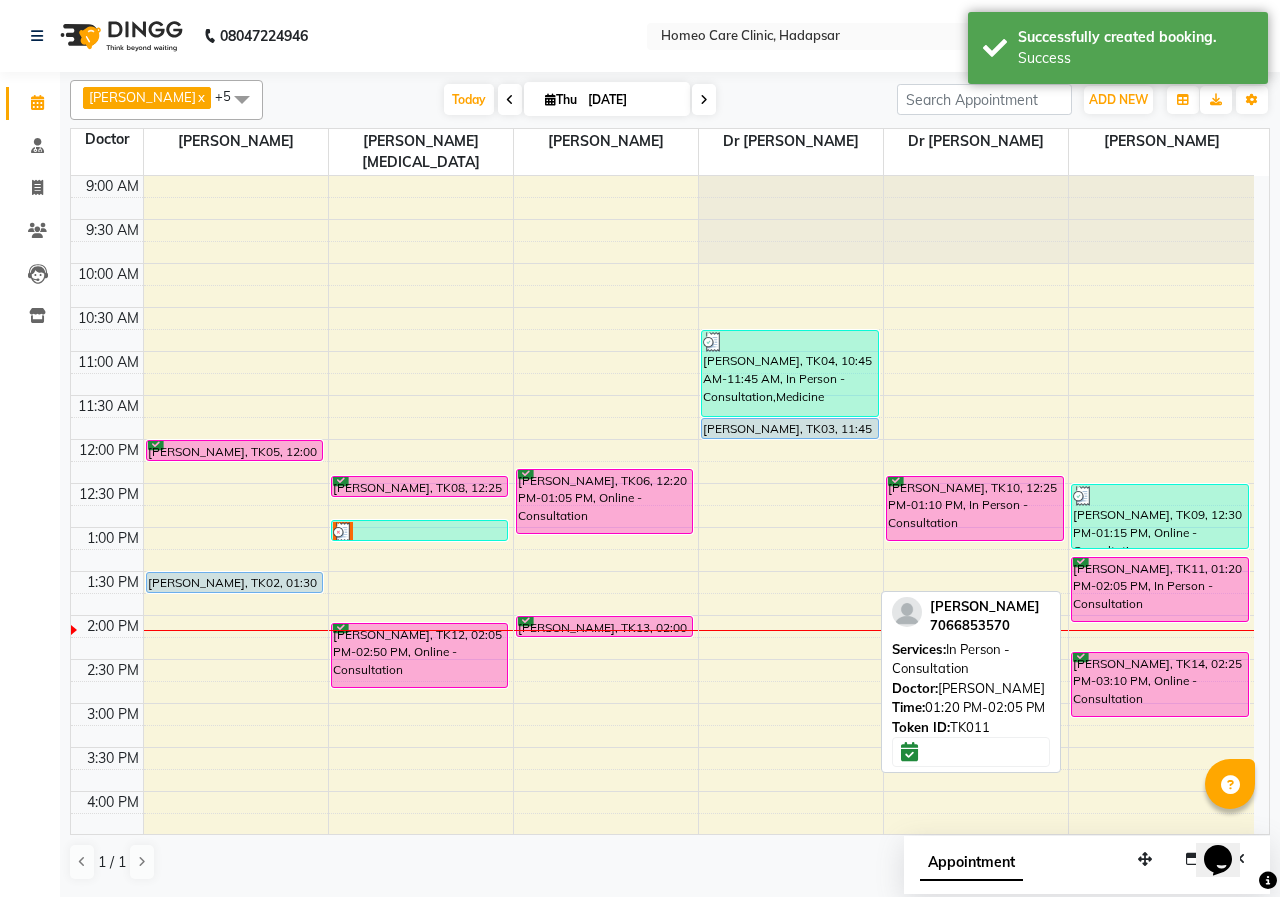 click on "[PERSON_NAME], TK11, 01:20 PM-02:05 PM, In Person - Consultation" at bounding box center (1160, 589) 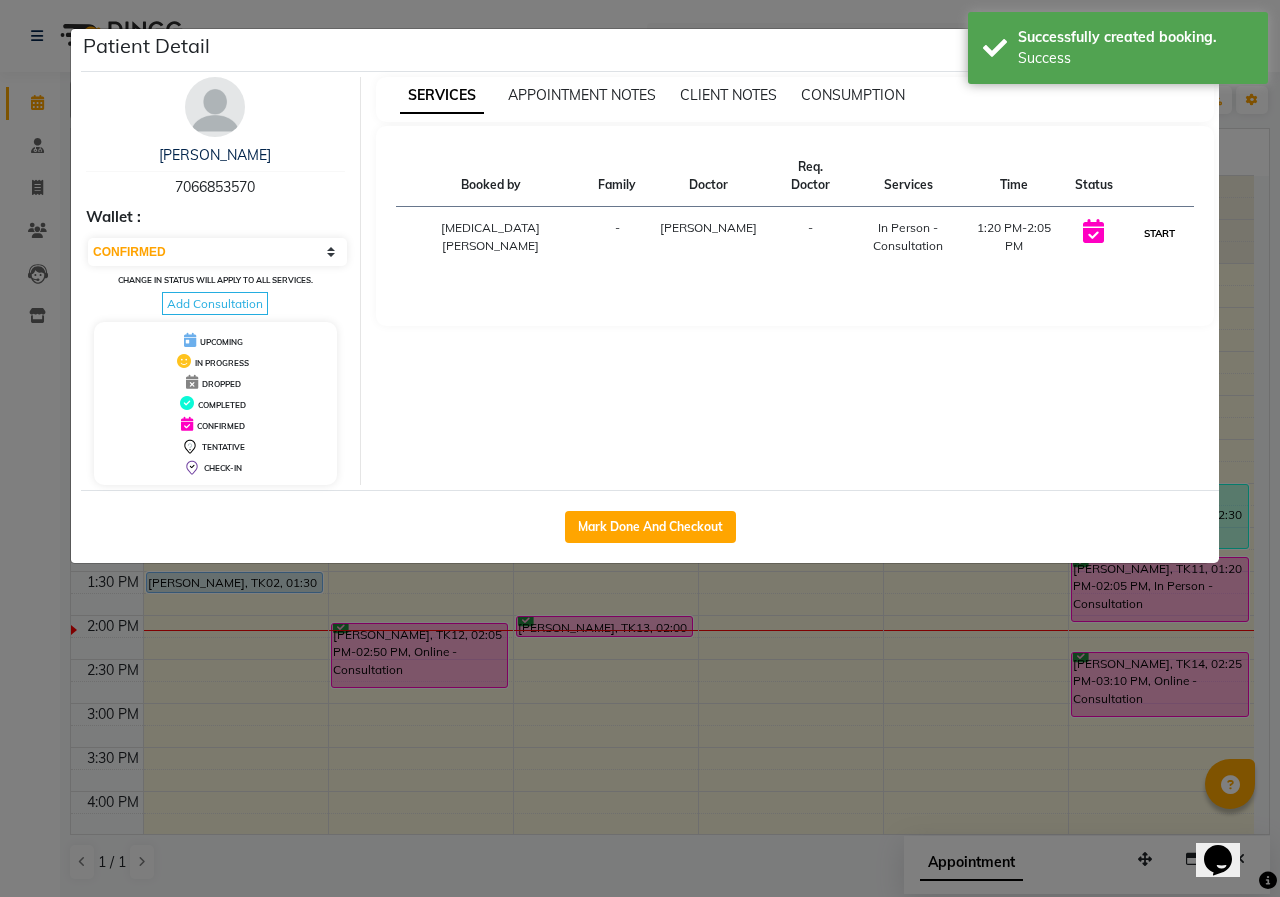 click on "START" at bounding box center (1159, 233) 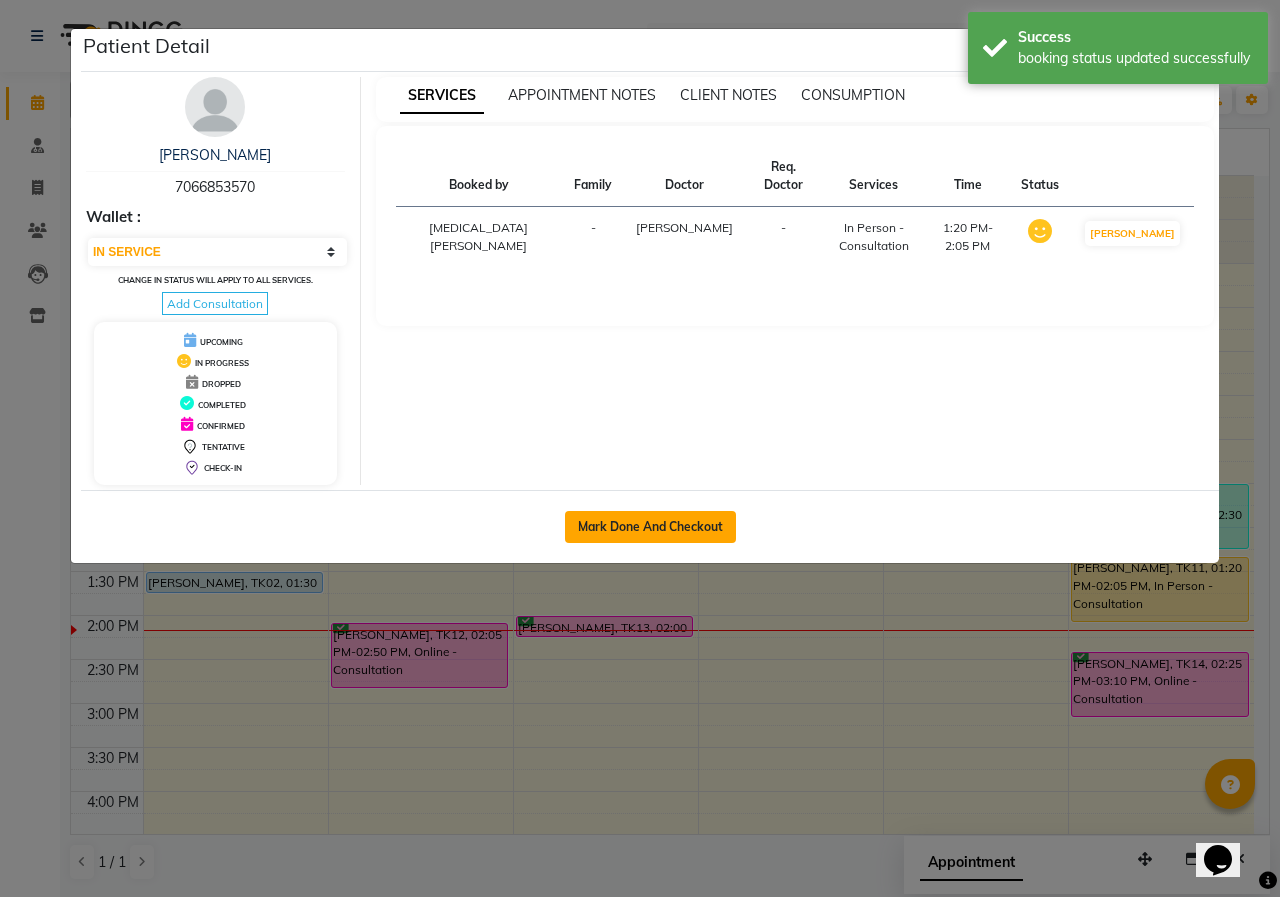 click on "Mark Done And Checkout" 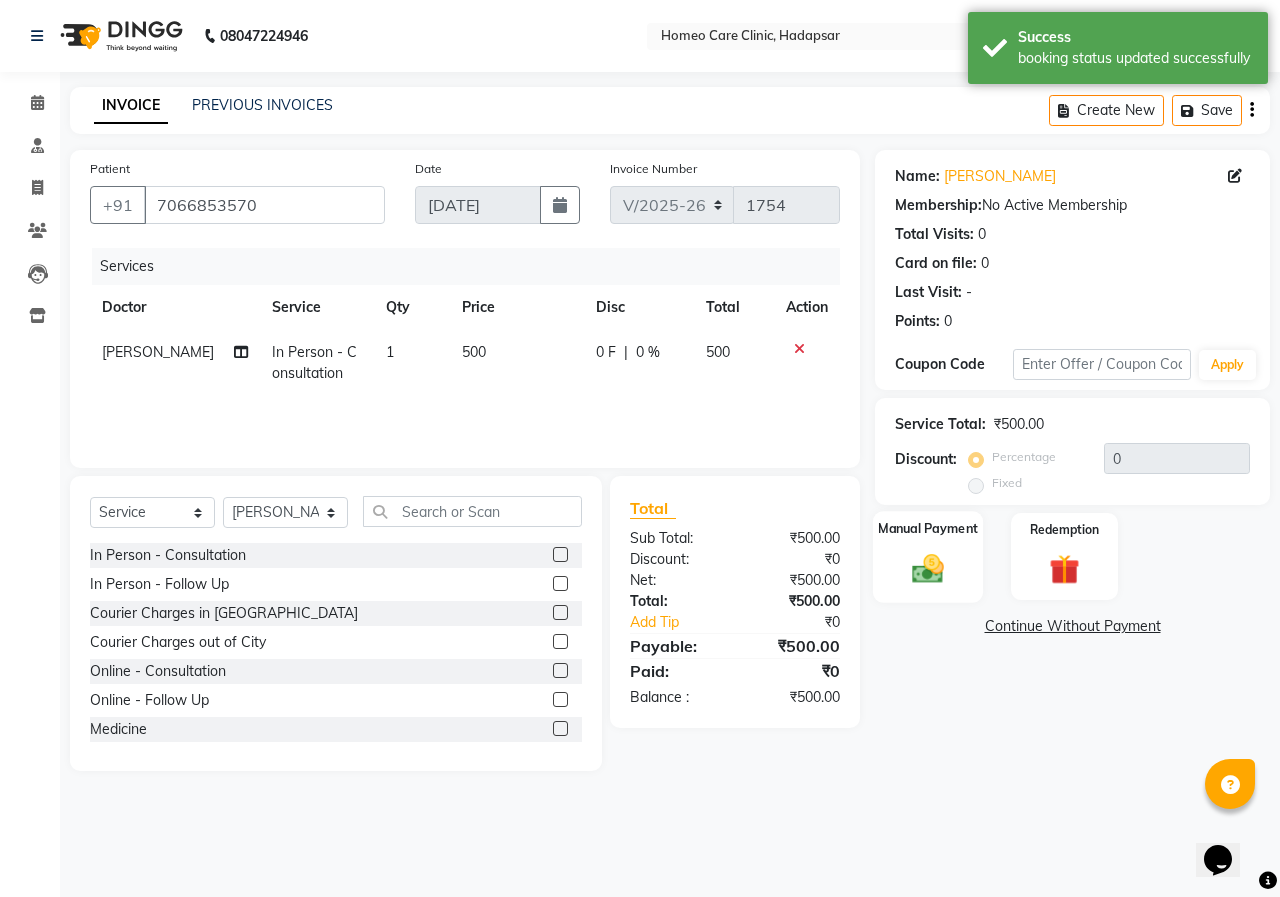 click 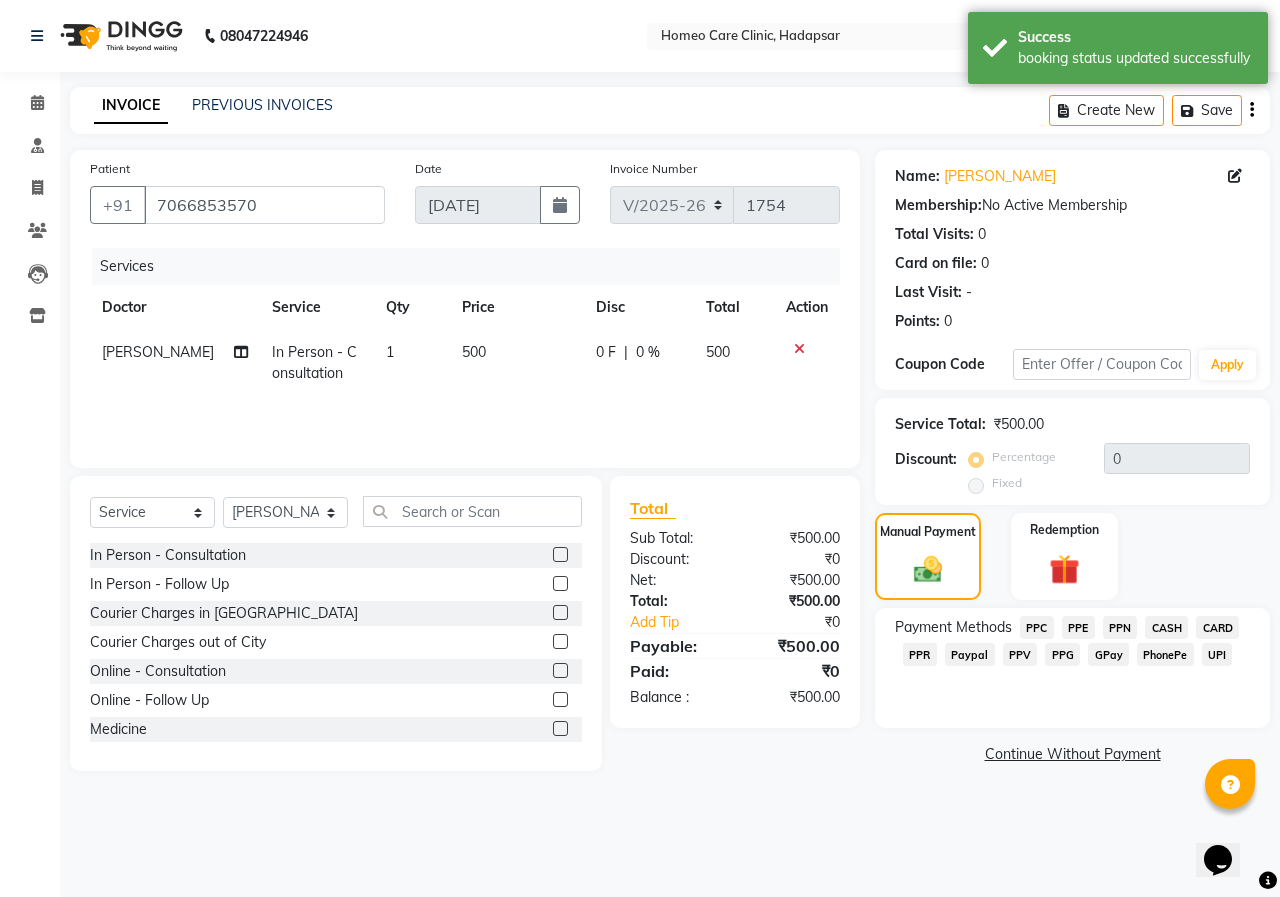 click on "PPR" 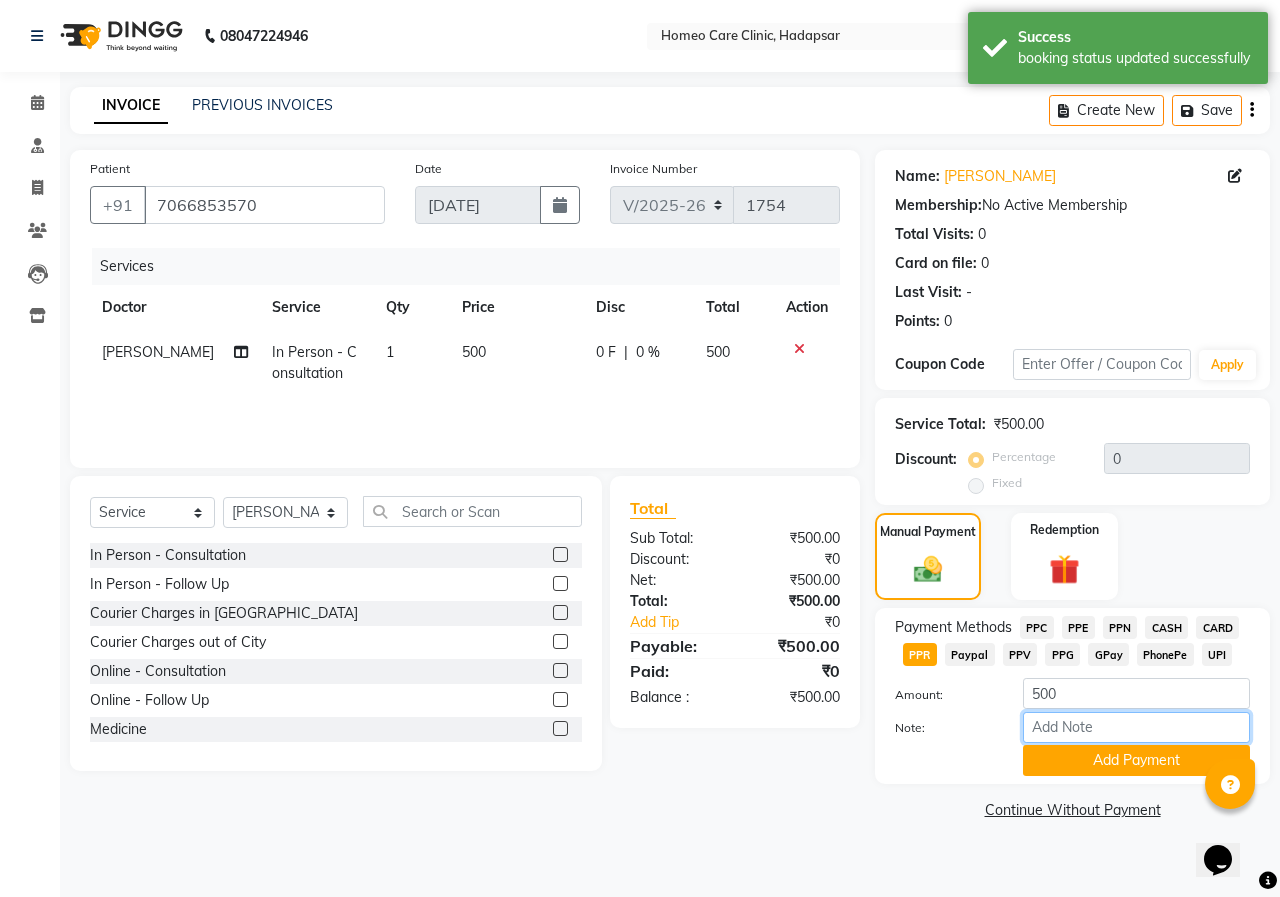 click on "Note:" at bounding box center (1136, 727) 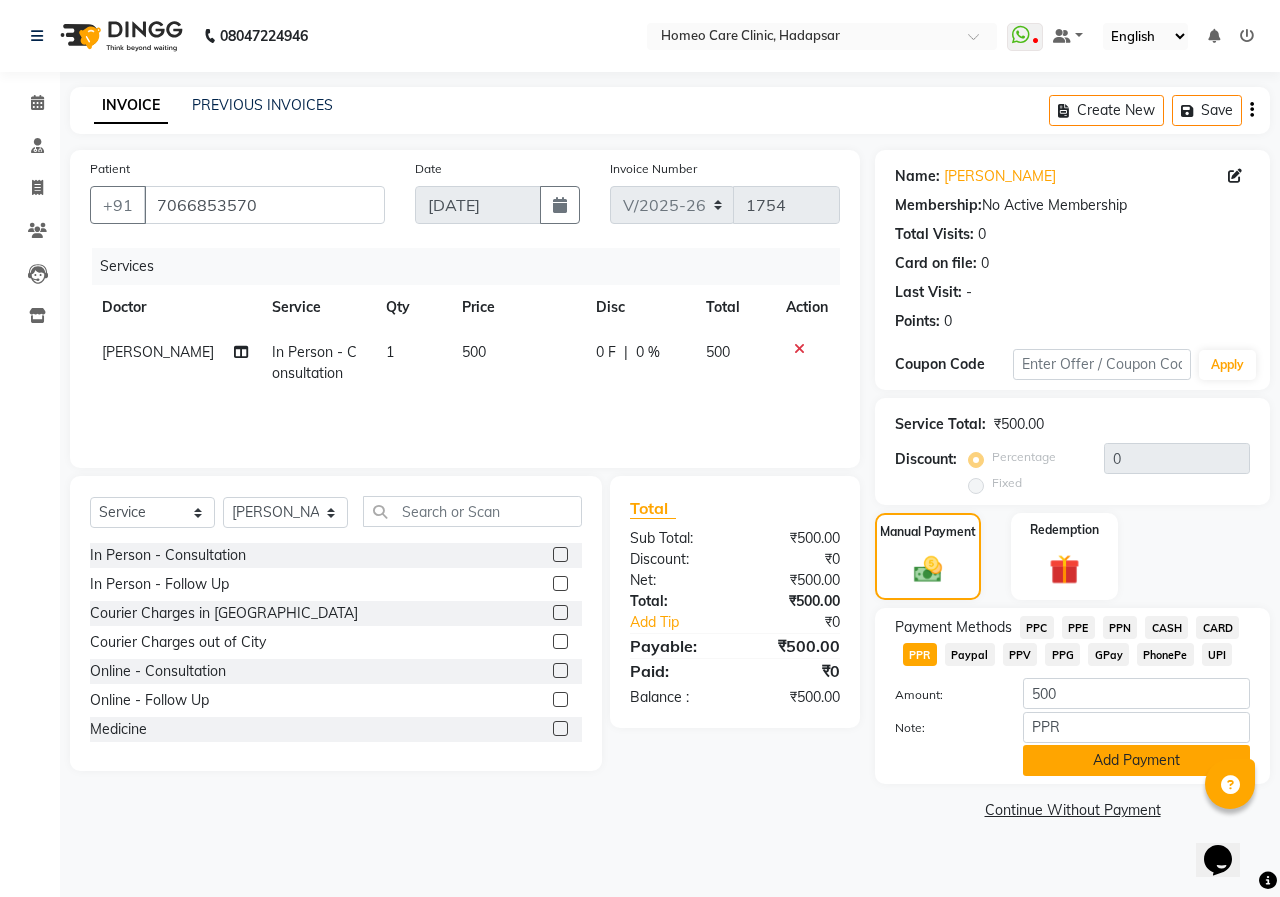 click on "Add Payment" 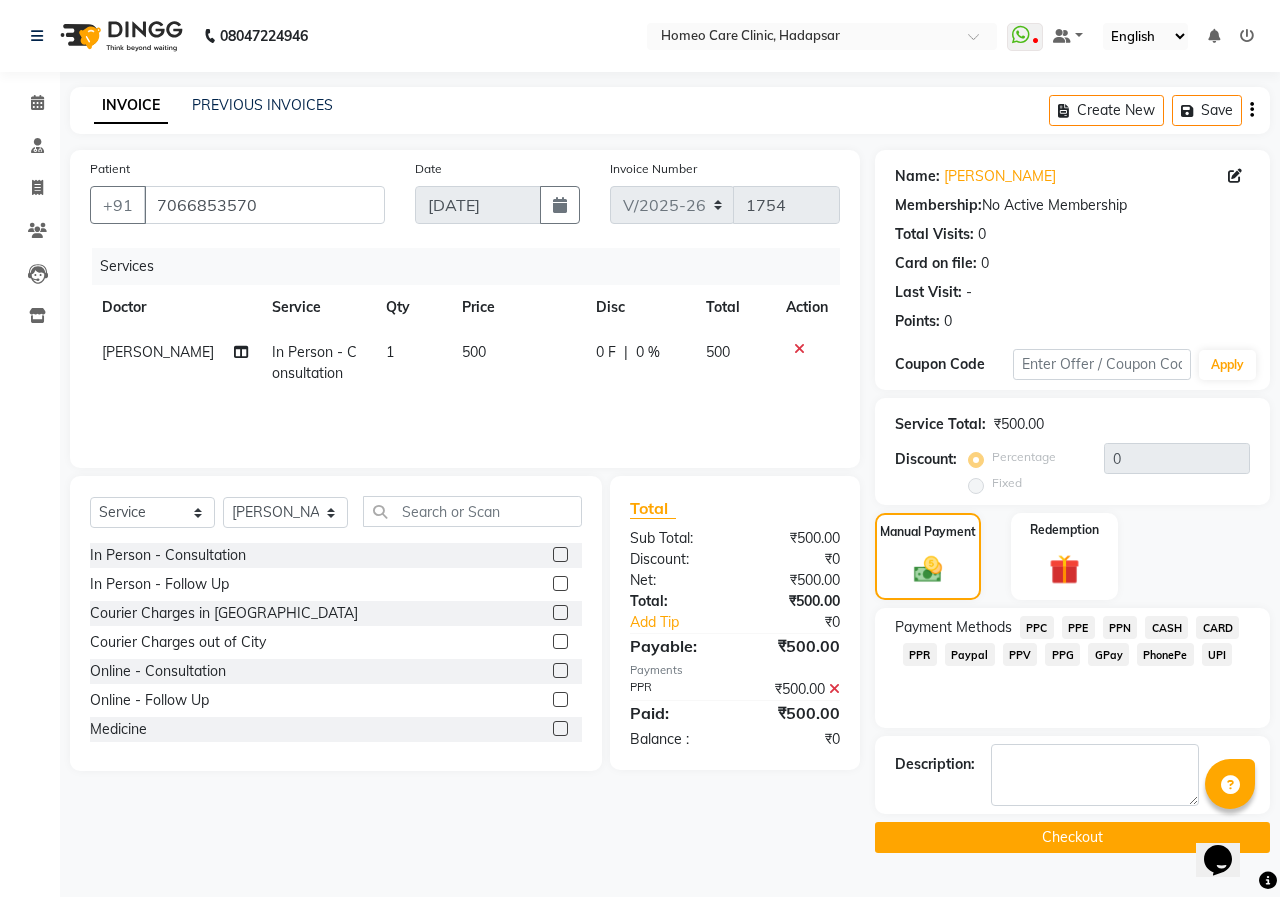 click on "Checkout" 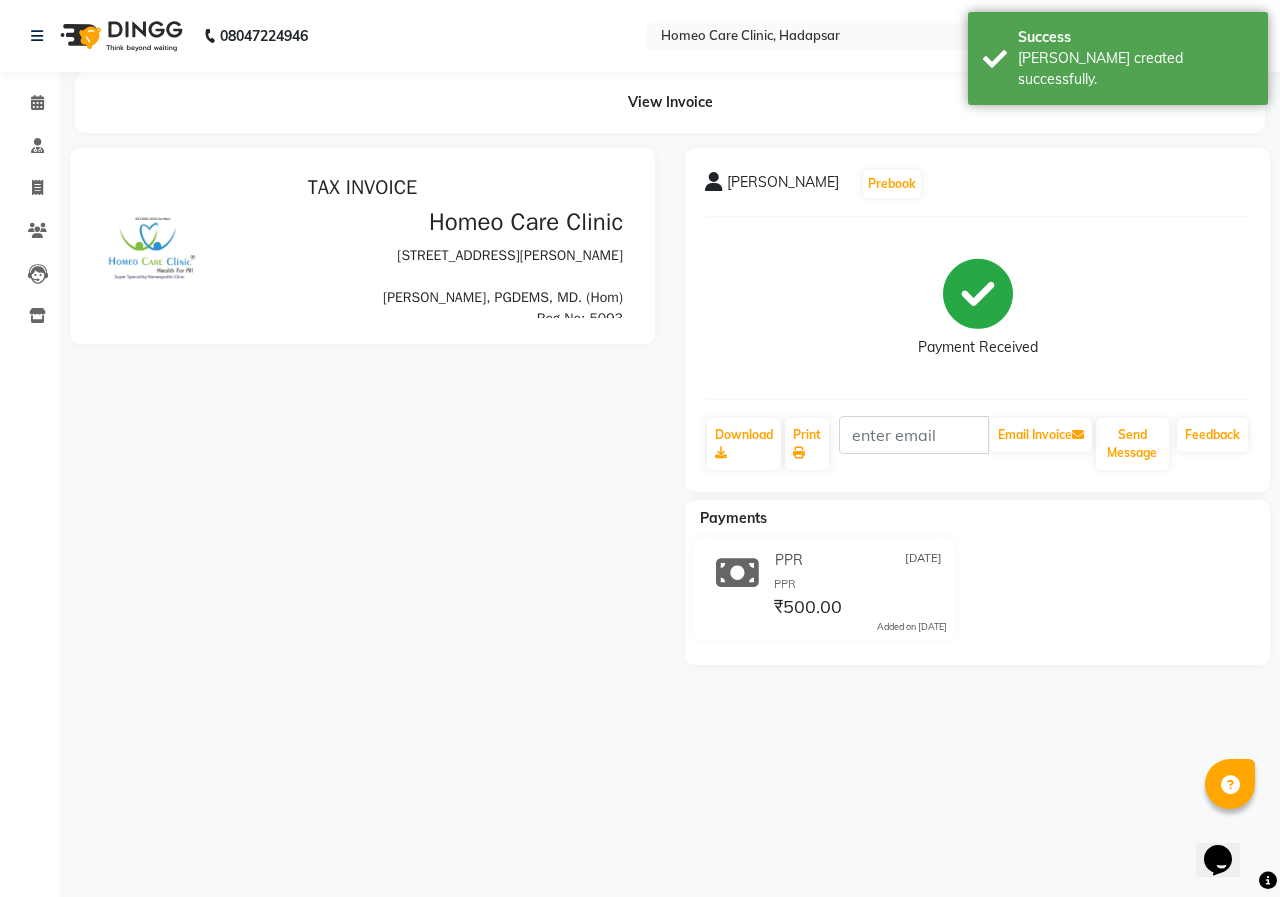 scroll, scrollTop: 0, scrollLeft: 0, axis: both 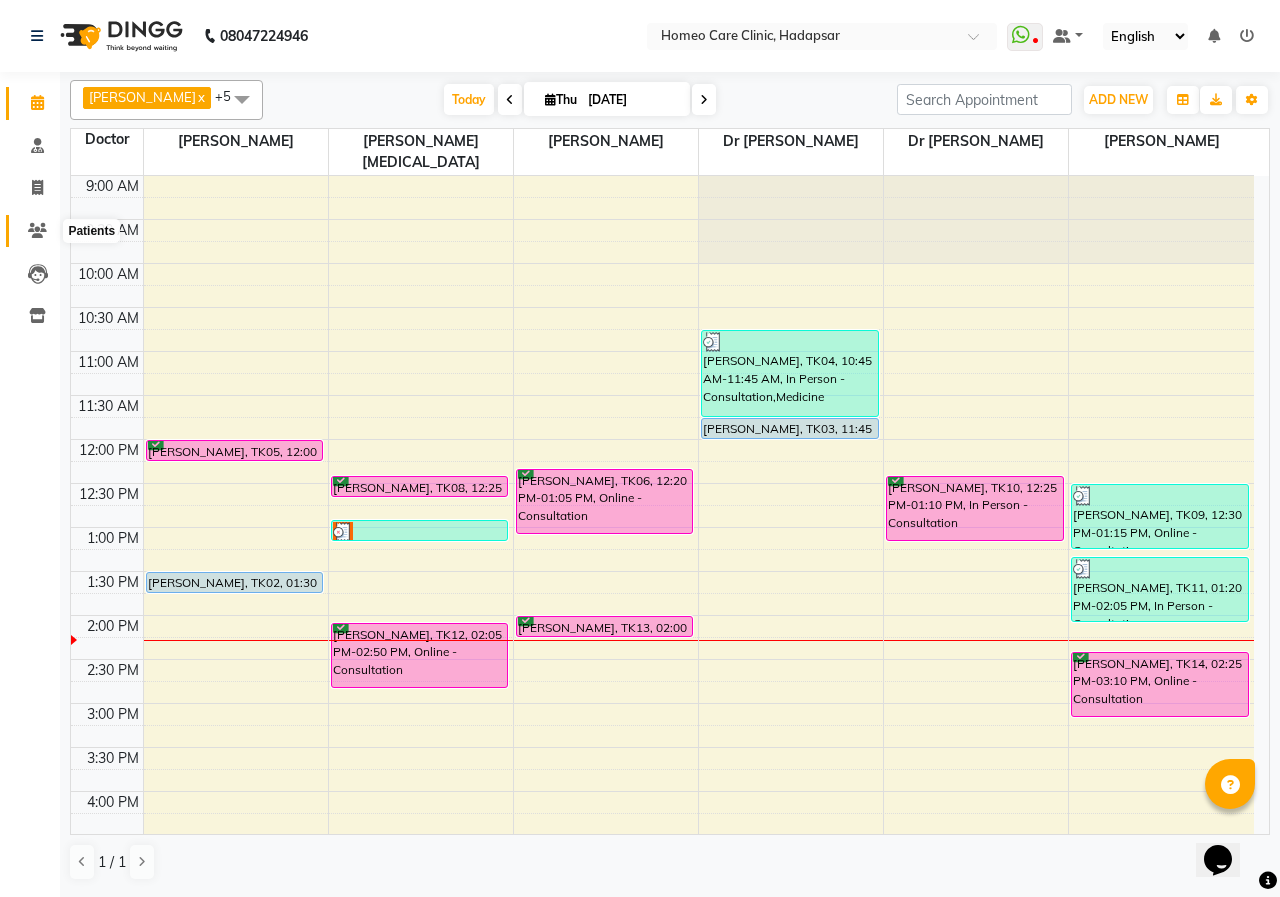 click 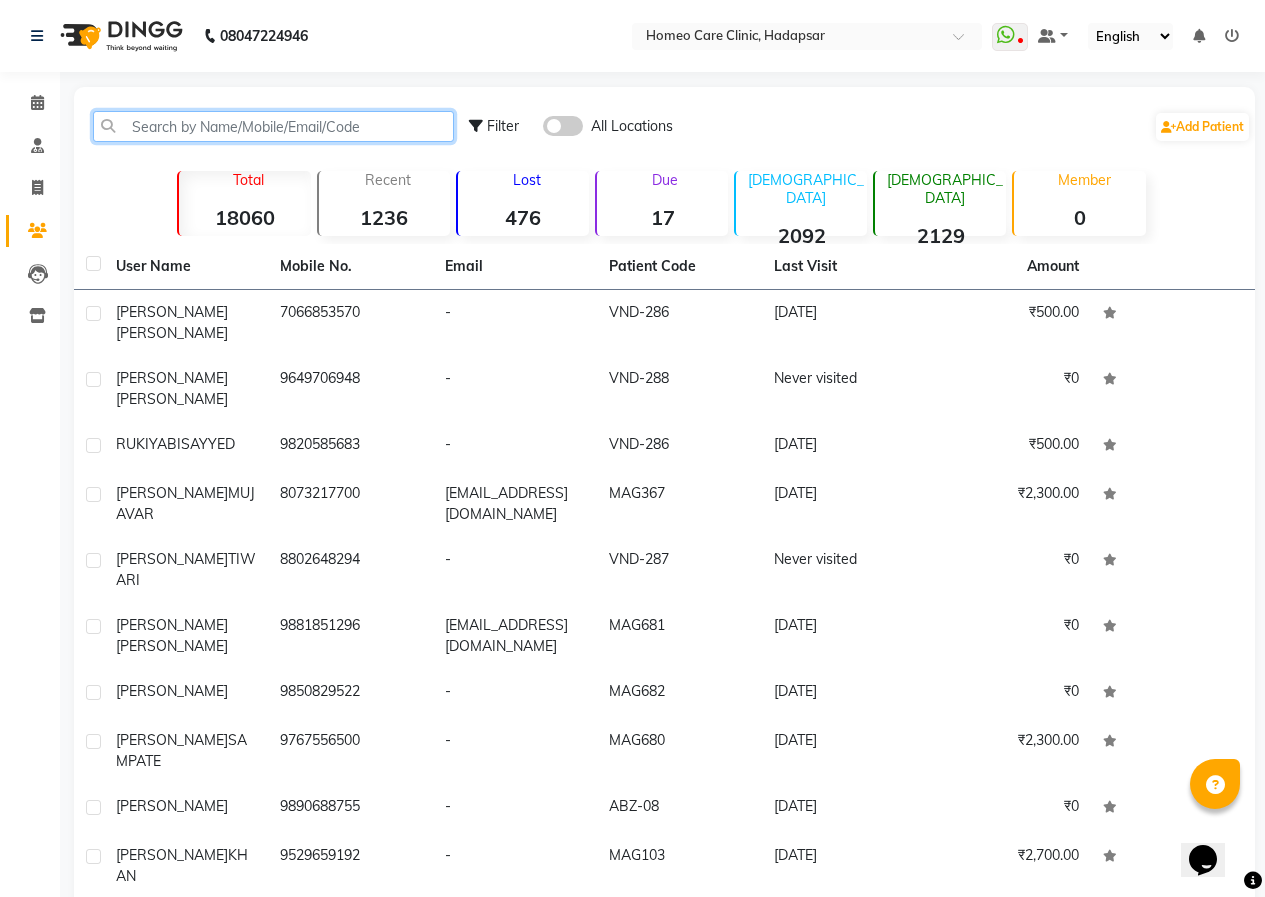 click 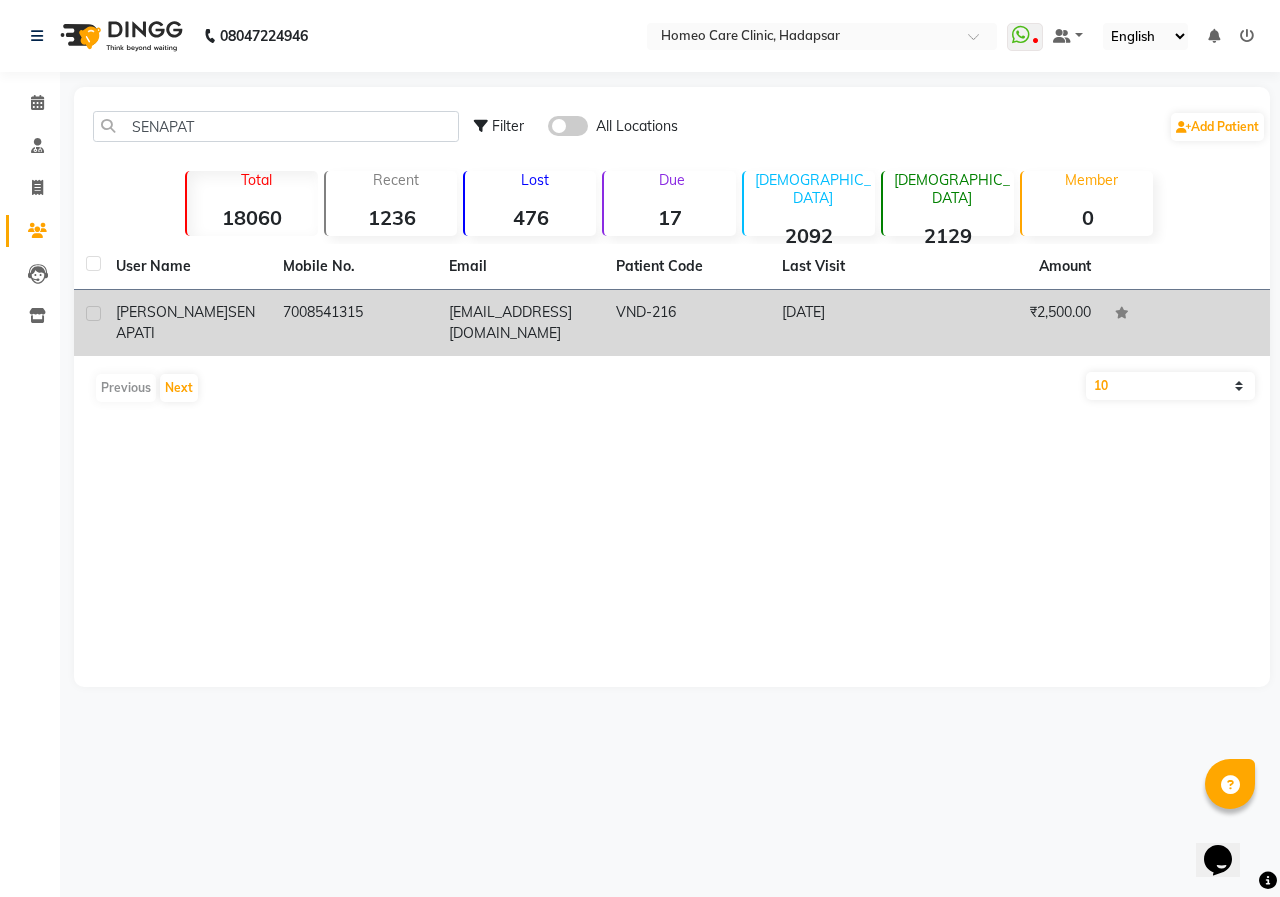 click on "7008541315" 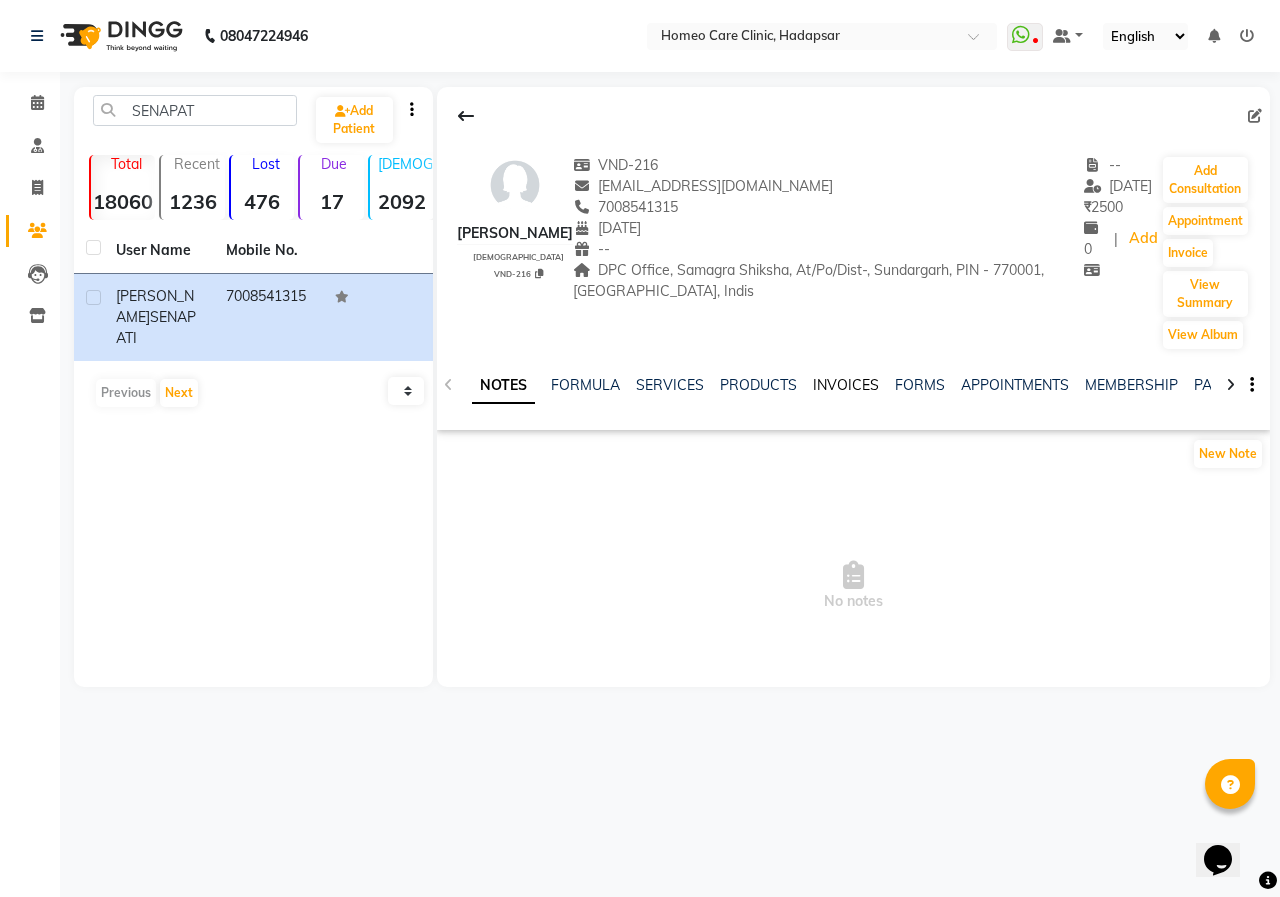 click on "INVOICES" 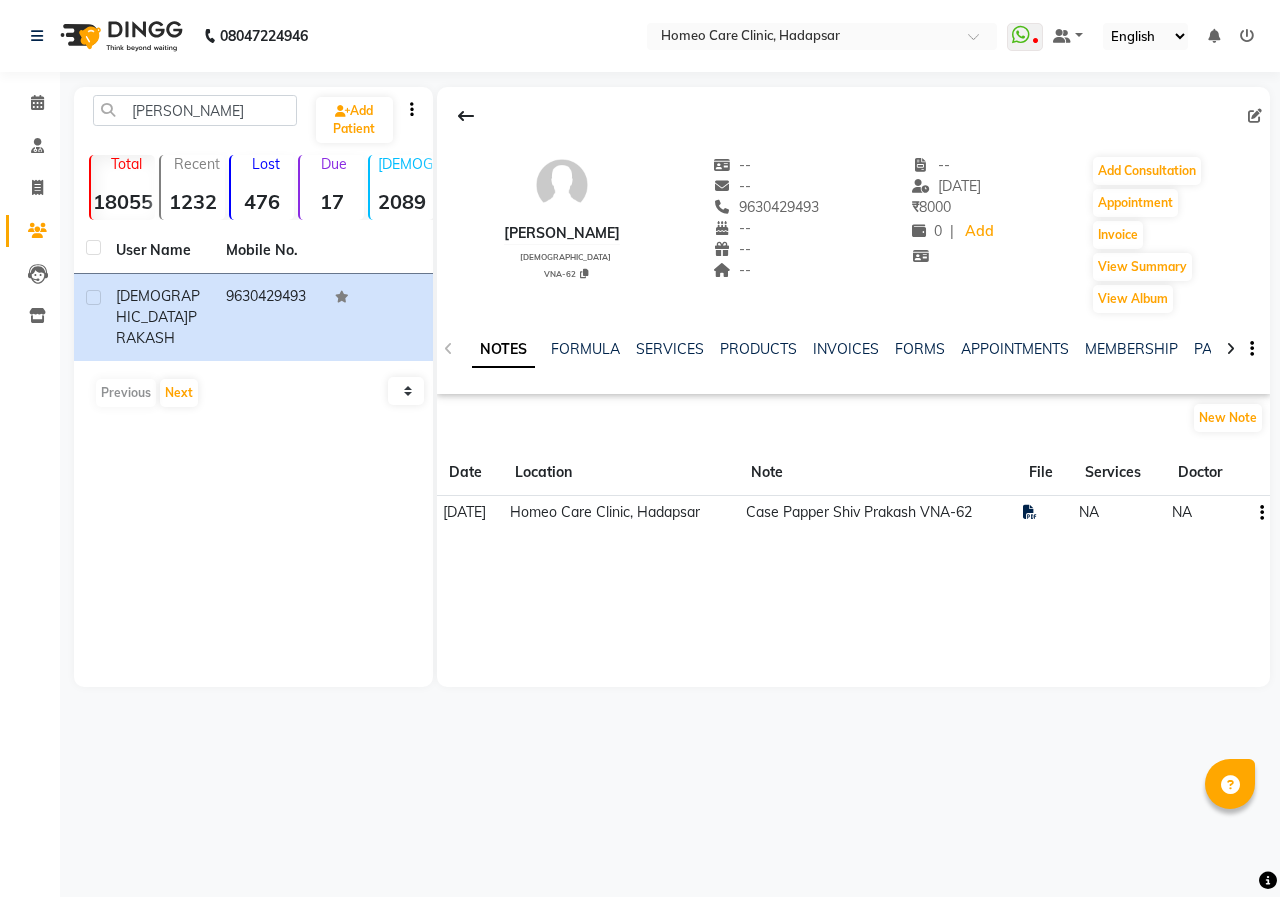 scroll, scrollTop: 0, scrollLeft: 0, axis: both 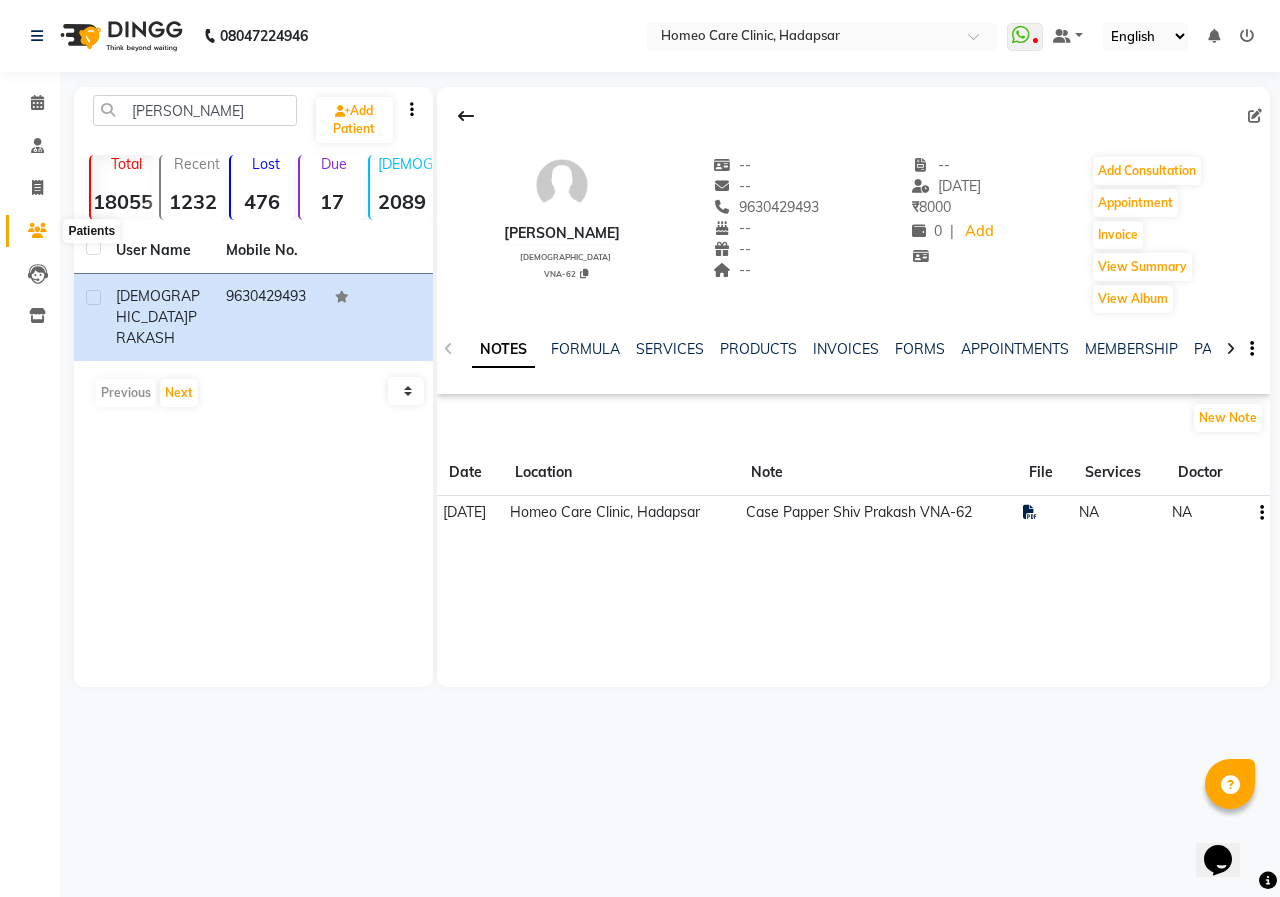 click 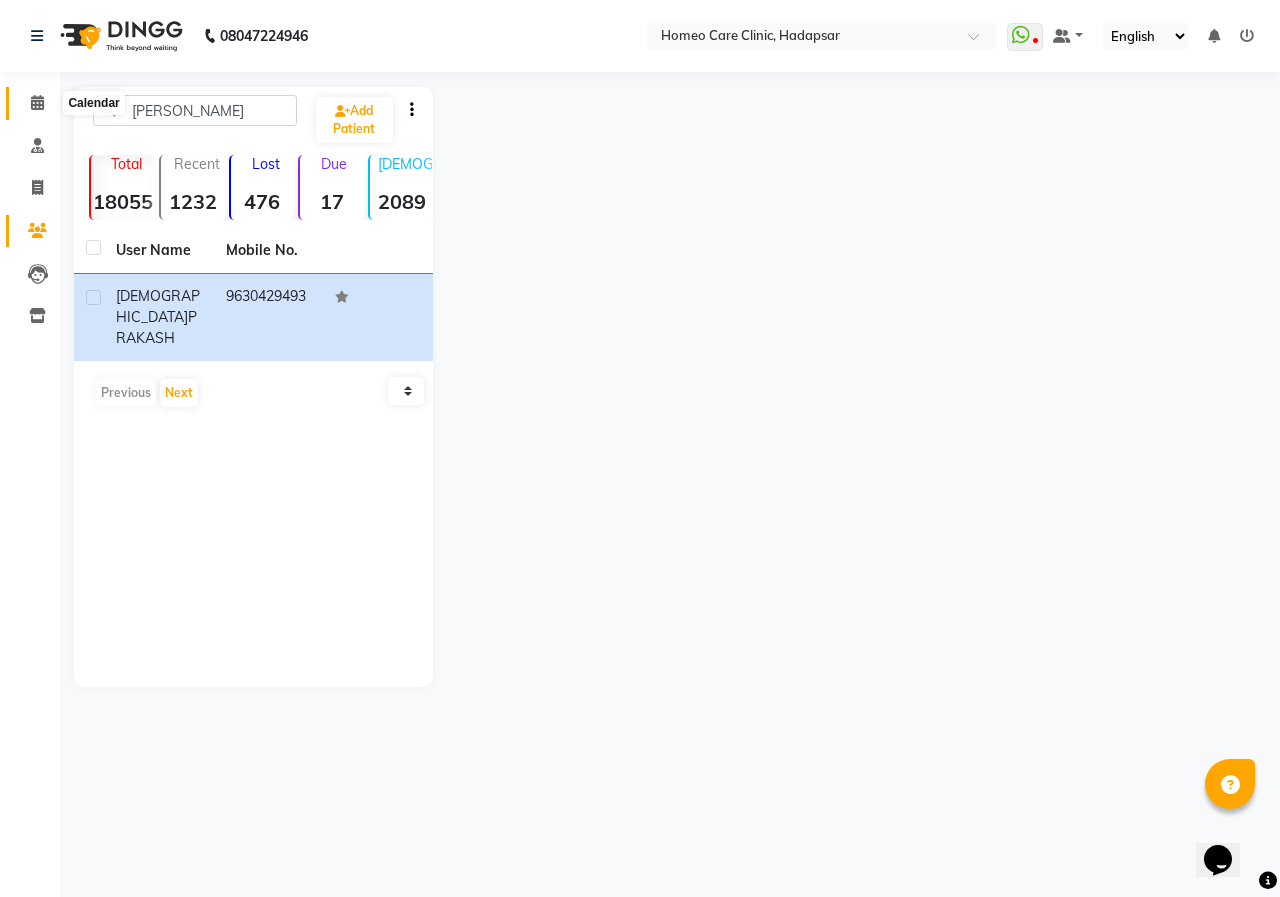 click 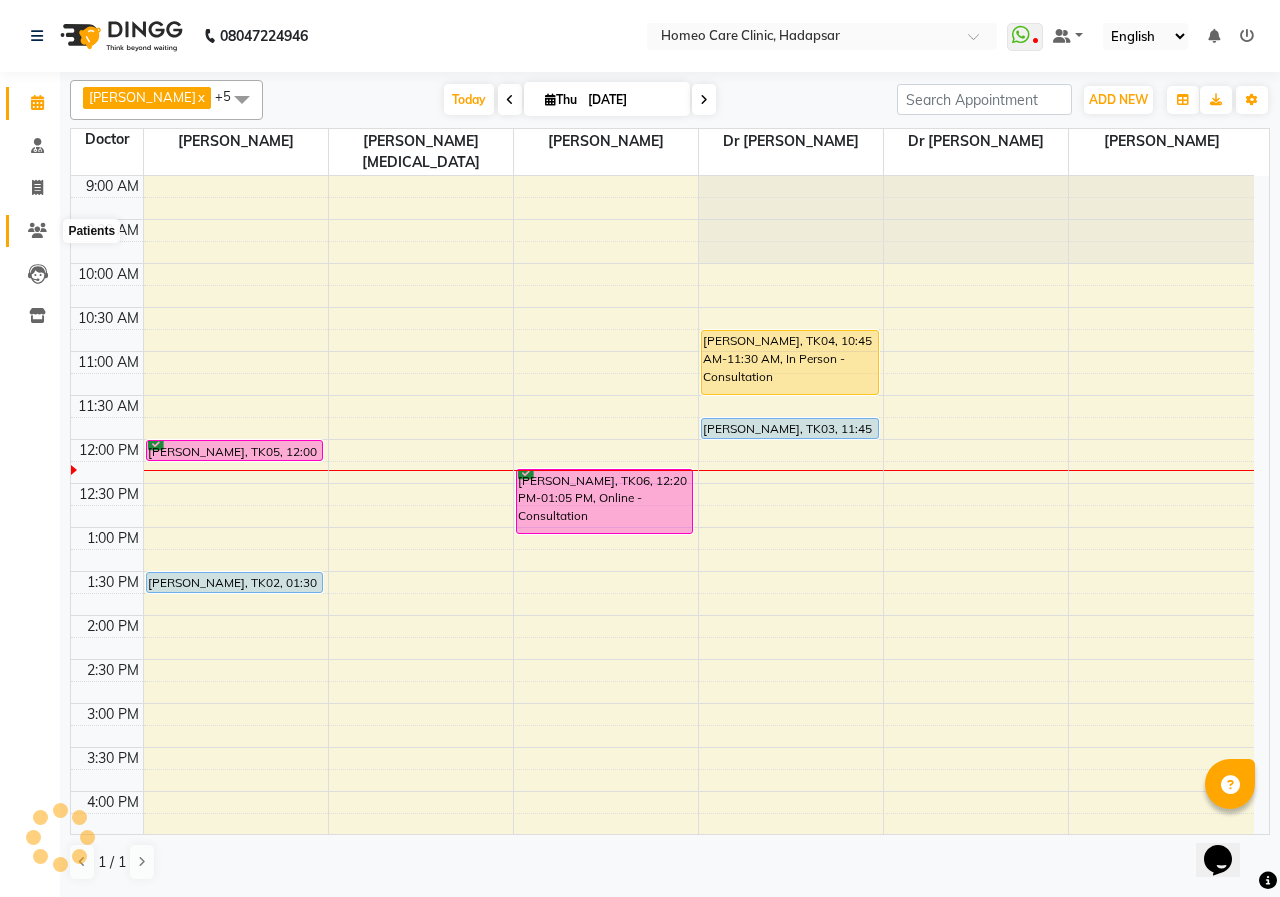 scroll, scrollTop: 0, scrollLeft: 0, axis: both 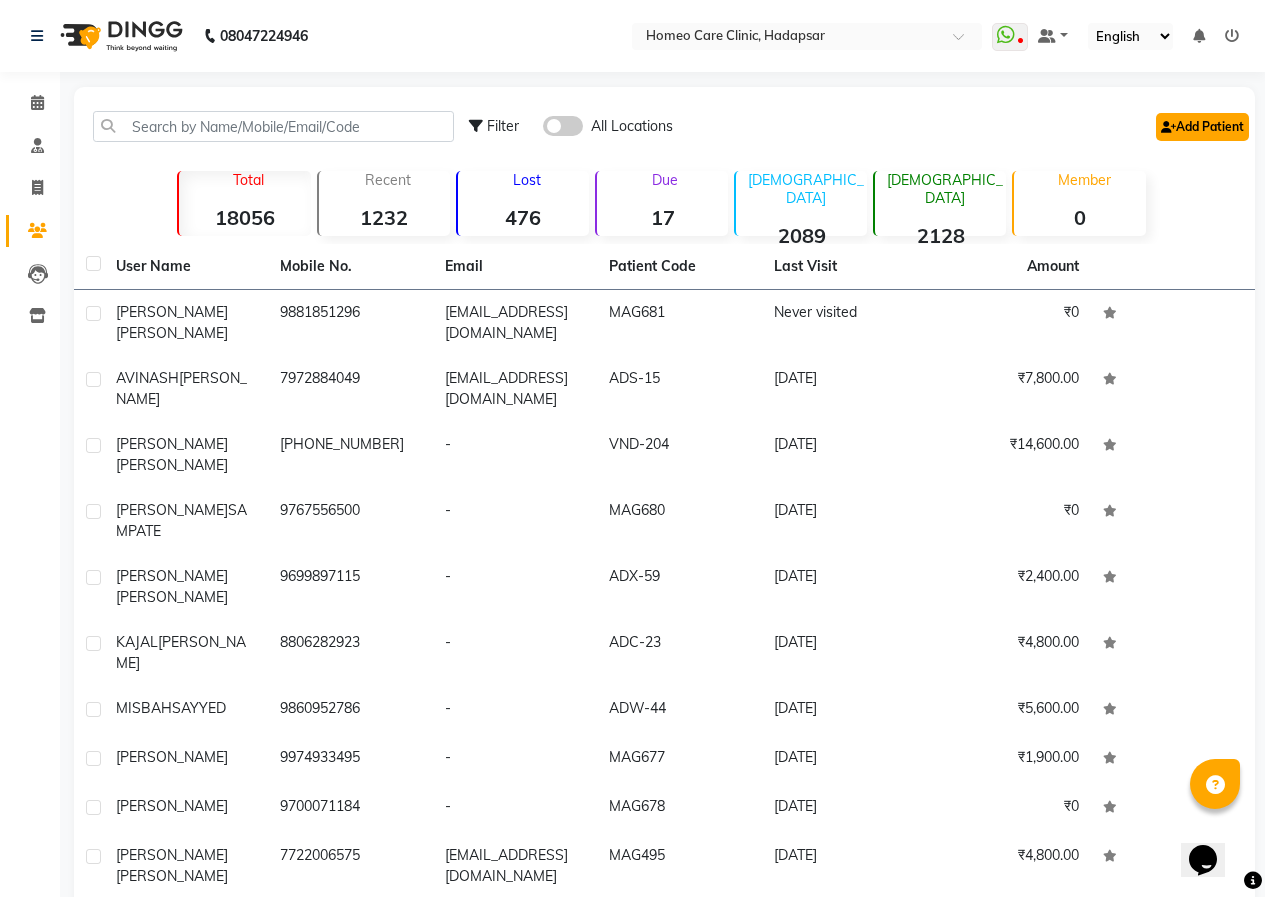 click on "Add Patient" 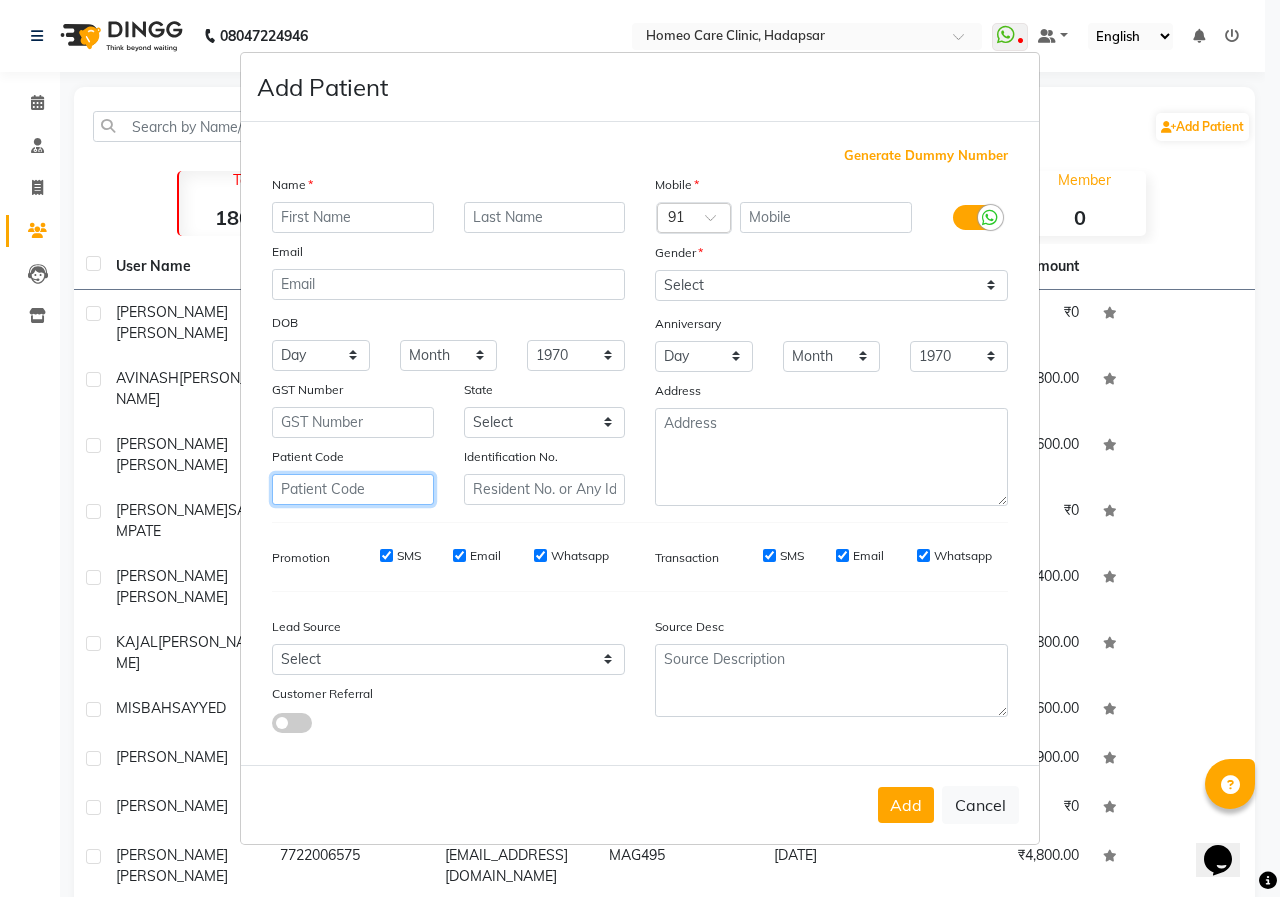 click at bounding box center (353, 489) 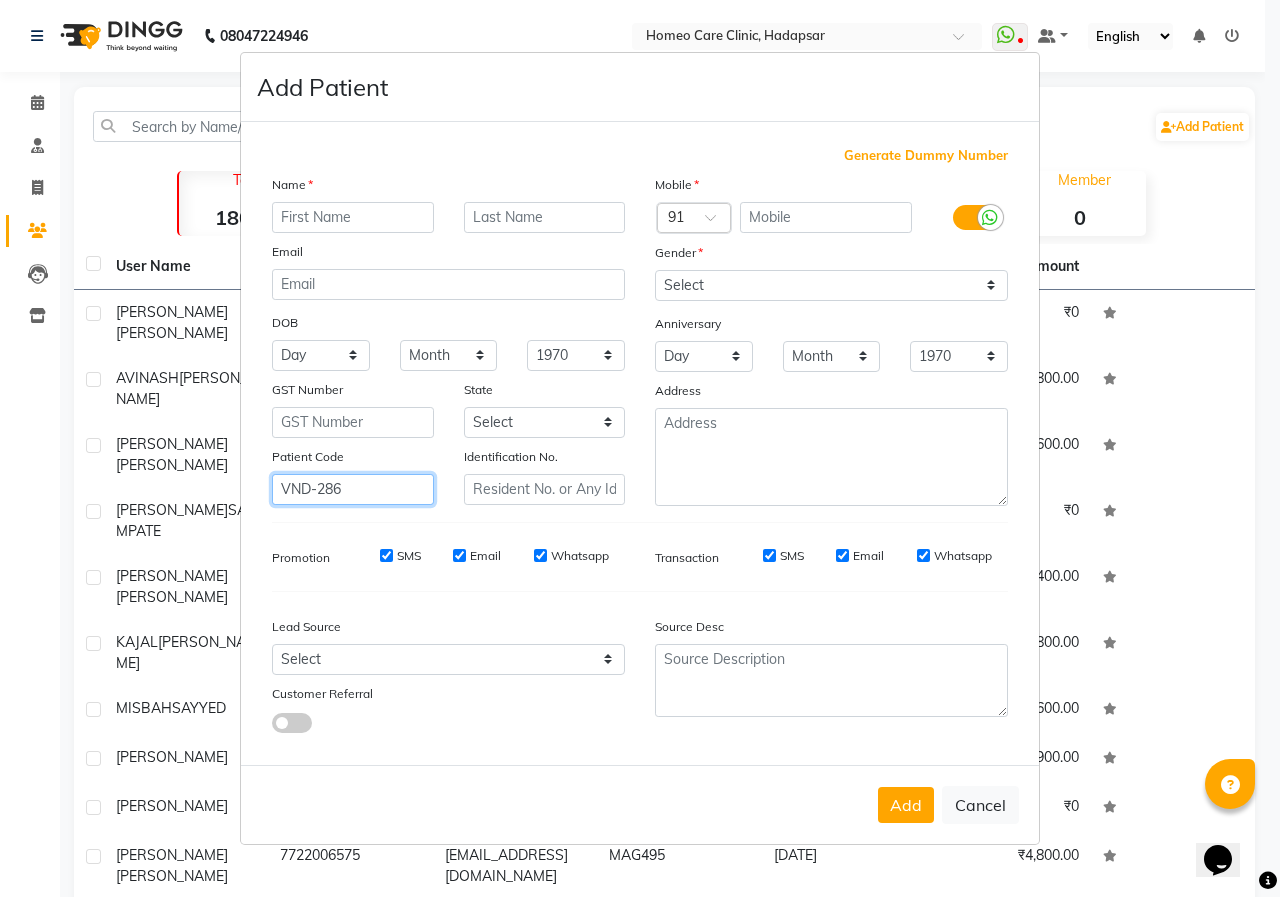 drag, startPoint x: 388, startPoint y: 481, endPoint x: 2, endPoint y: 473, distance: 386.0829 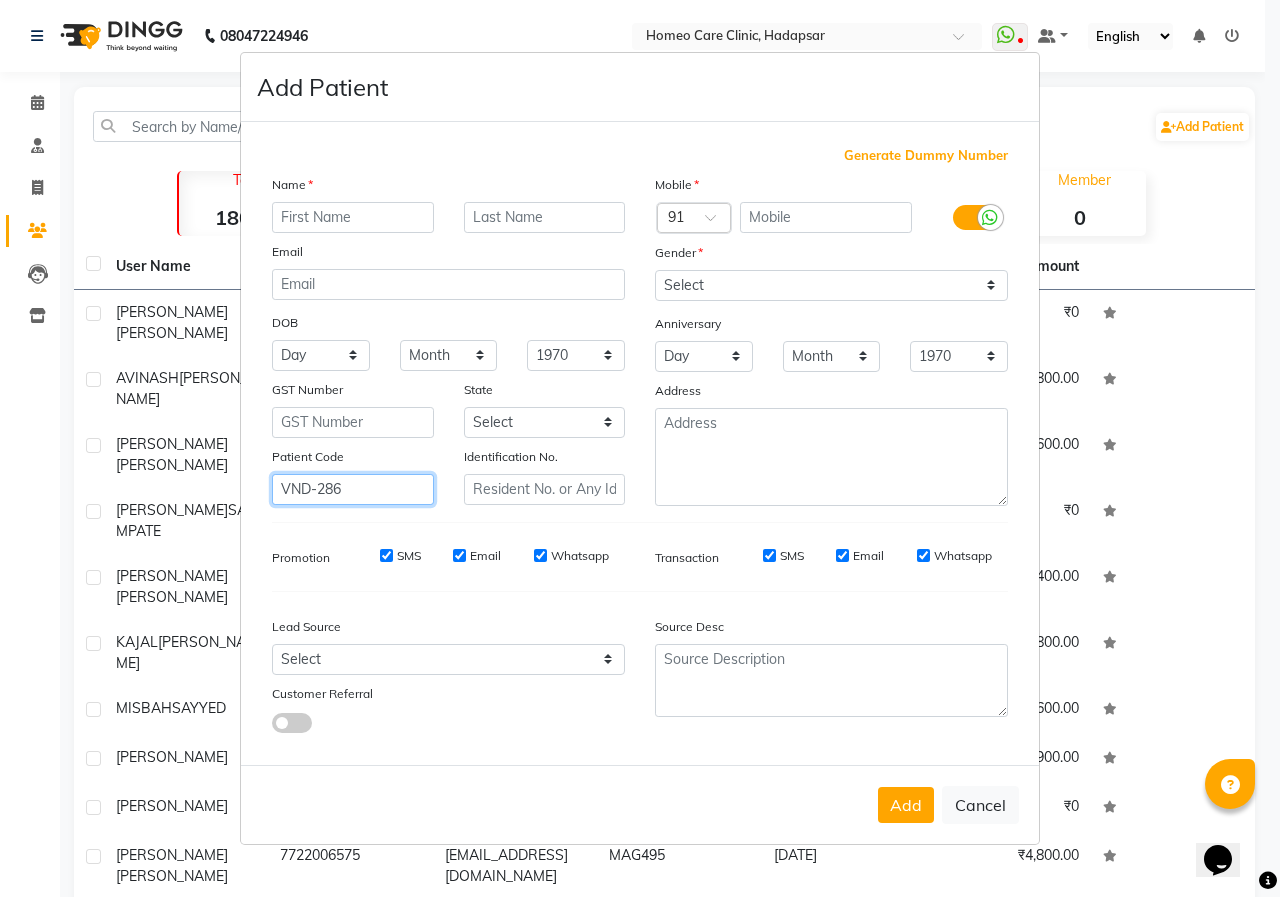 type on "VND-286" 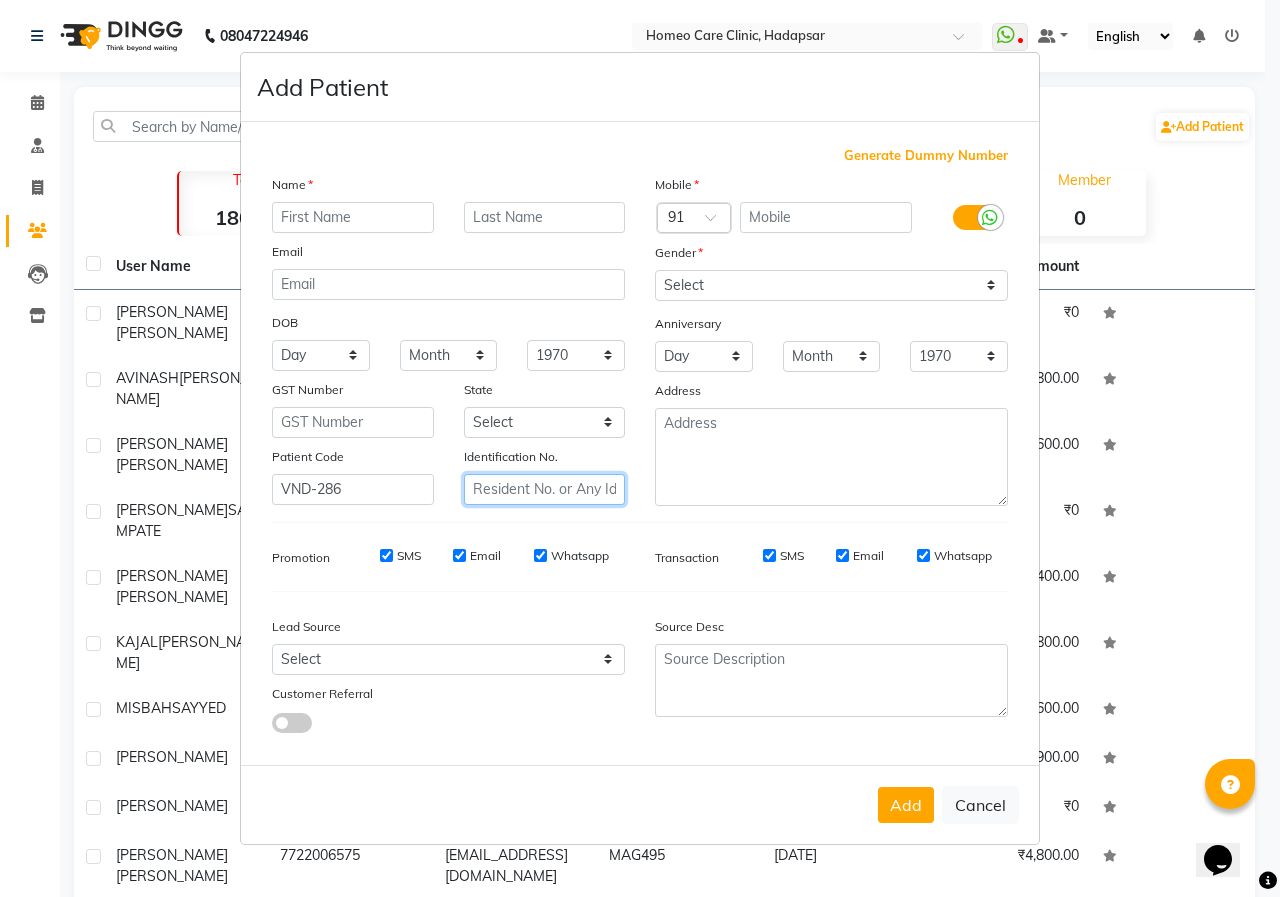 click at bounding box center (545, 489) 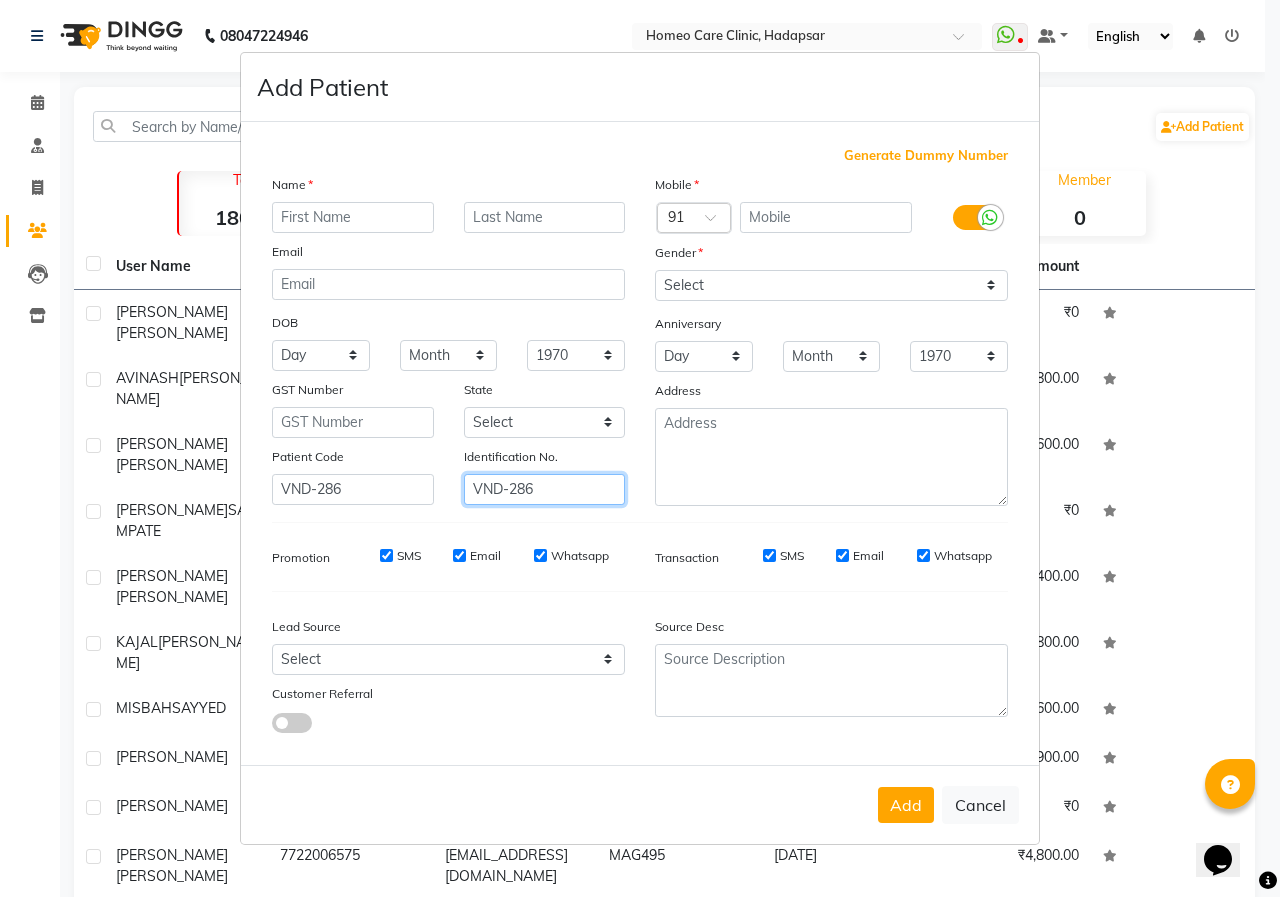 type on "VND-286" 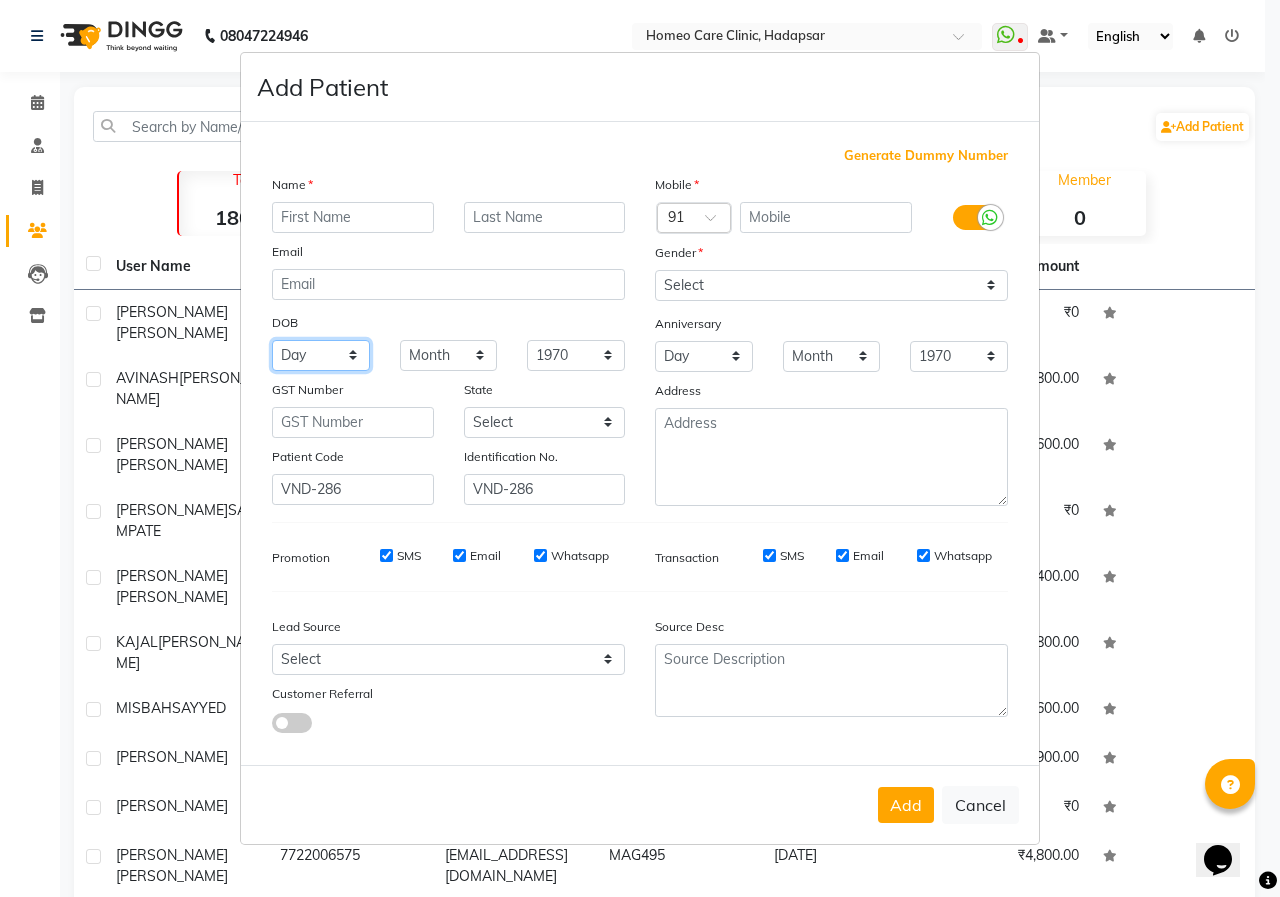 click on "Day 01 02 03 04 05 06 07 08 09 10 11 12 13 14 15 16 17 18 19 20 21 22 23 24 25 26 27 28 29 30 31" at bounding box center [321, 355] 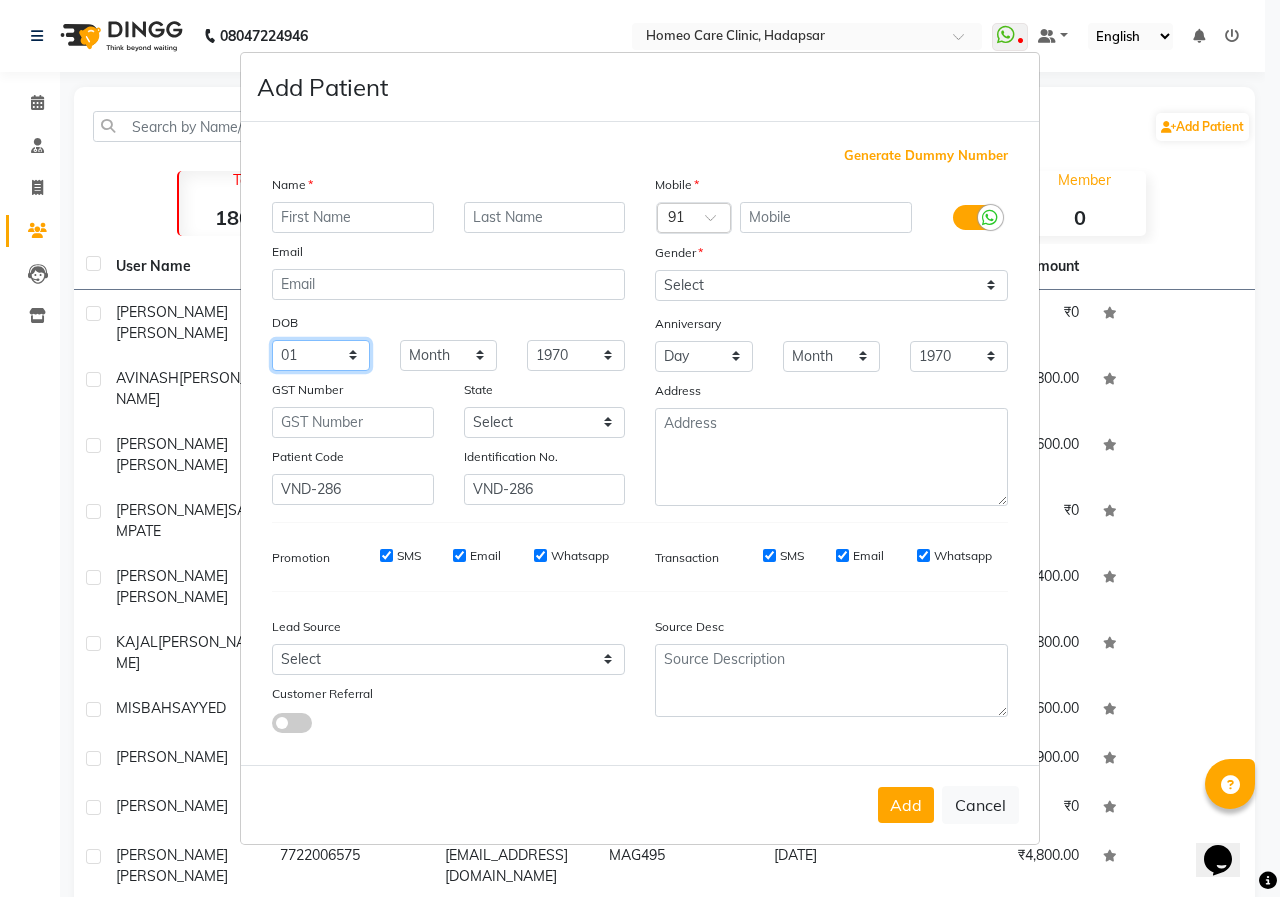 click on "Day 01 02 03 04 05 06 07 08 09 10 11 12 13 14 15 16 17 18 19 20 21 22 23 24 25 26 27 28 29 30 31" at bounding box center (321, 355) 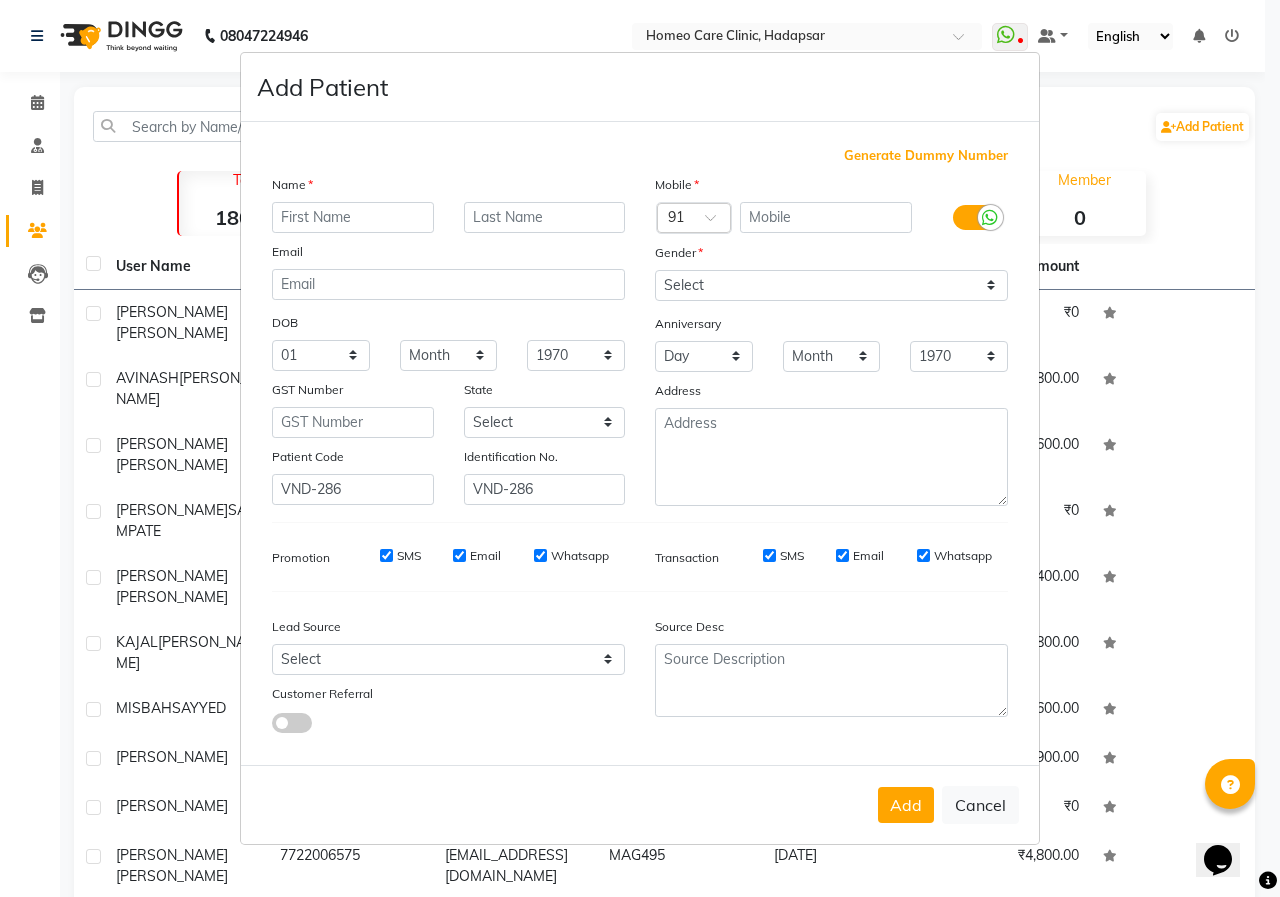 click on "DOB" at bounding box center (448, 324) 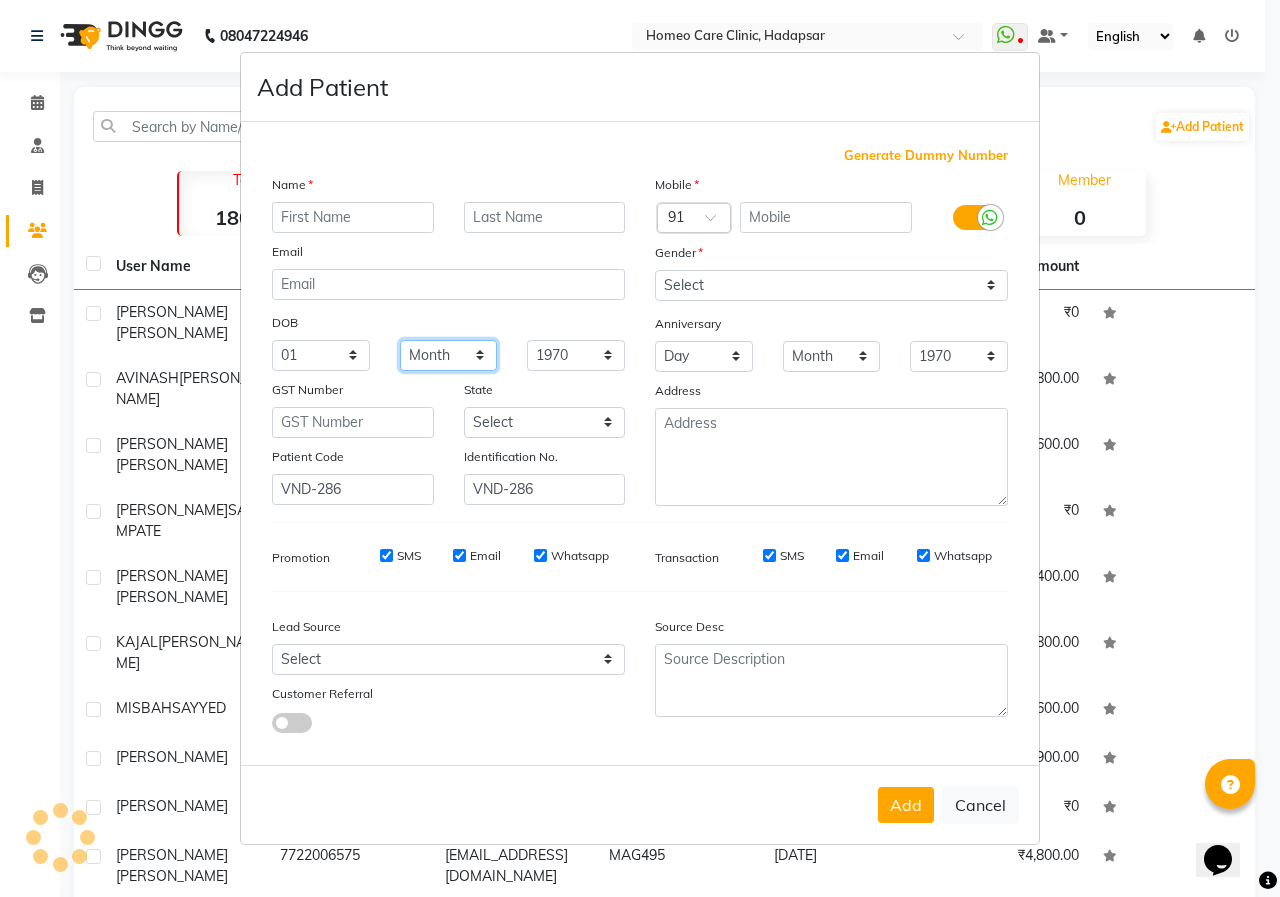 click on "Month January February March April May June July August September October November December" at bounding box center (449, 355) 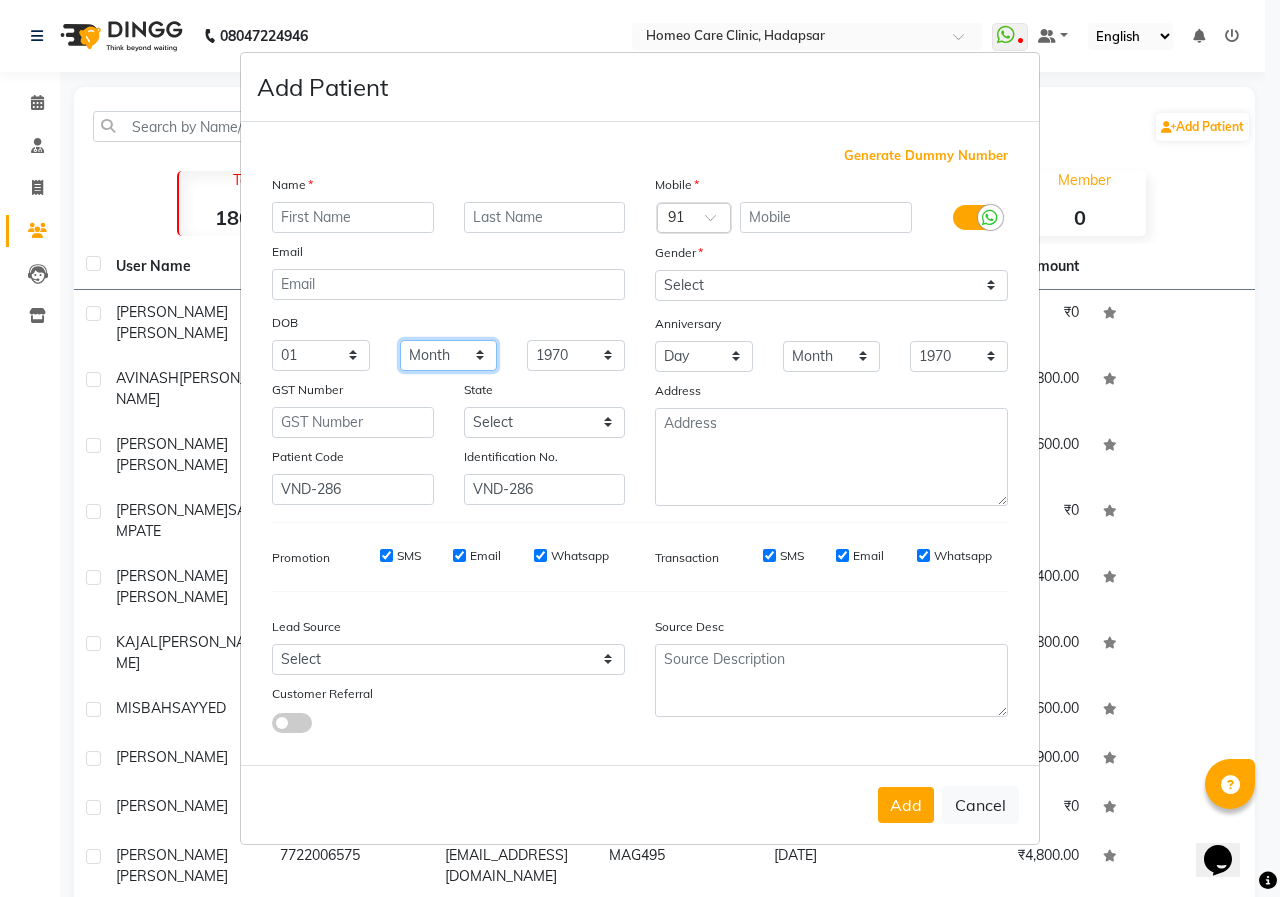 select on "03" 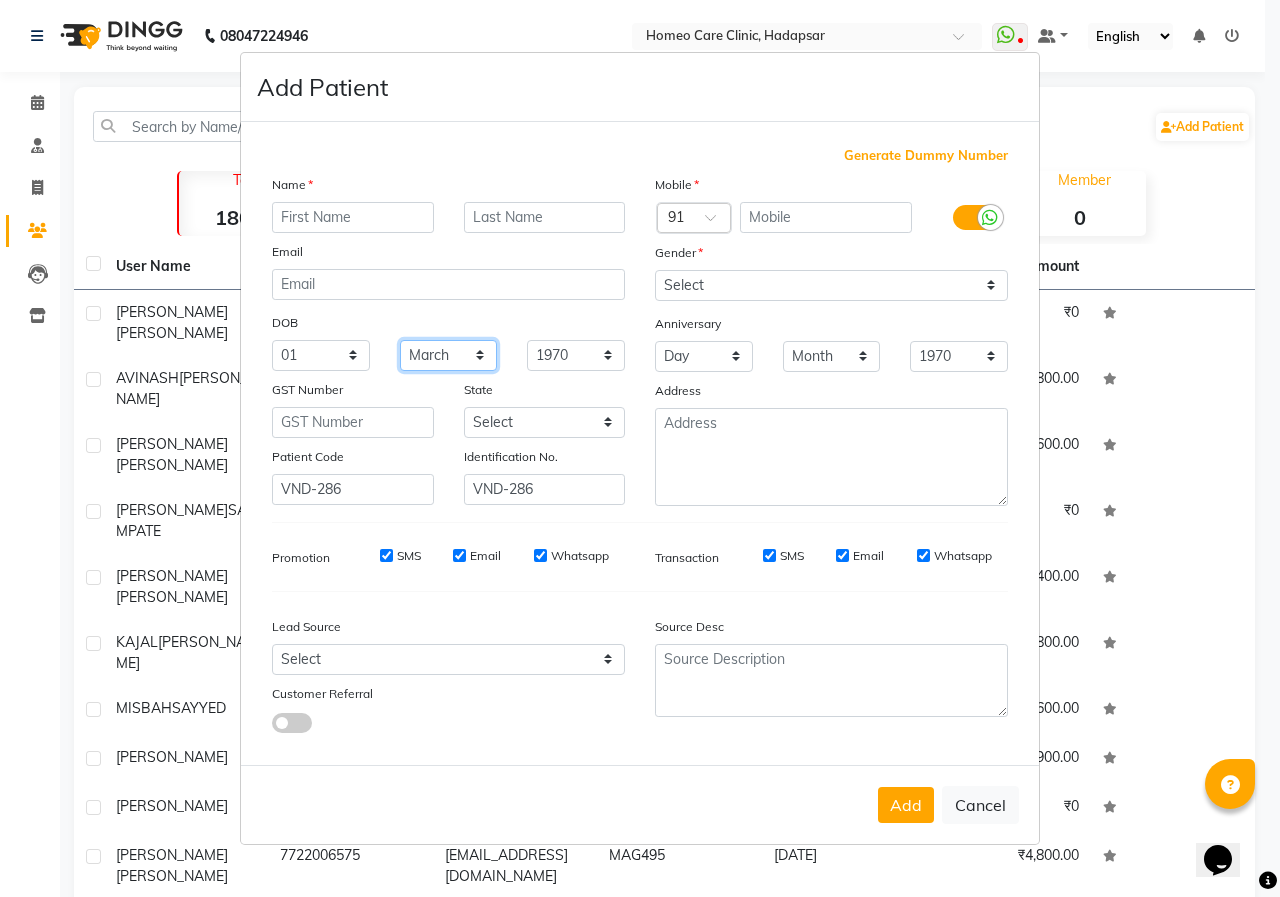 click on "Month January February March April May June July August September October November December" at bounding box center [449, 355] 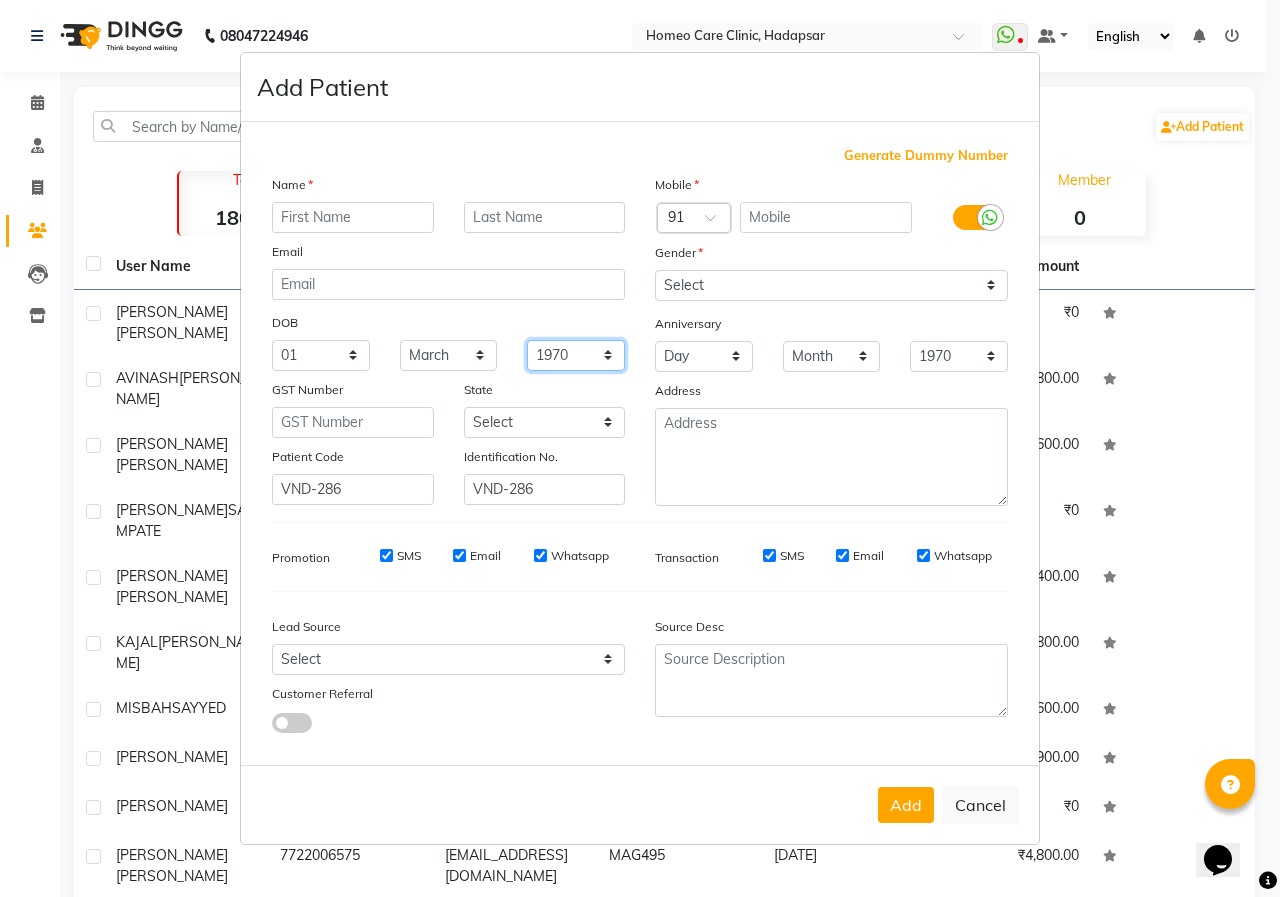 click on "1940 1941 1942 1943 1944 1945 1946 1947 1948 1949 1950 1951 1952 1953 1954 1955 1956 1957 1958 1959 1960 1961 1962 1963 1964 1965 1966 1967 1968 1969 1970 1971 1972 1973 1974 1975 1976 1977 1978 1979 1980 1981 1982 1983 1984 1985 1986 1987 1988 1989 1990 1991 1992 1993 1994 1995 1996 1997 1998 1999 2000 2001 2002 2003 2004 2005 2006 2007 2008 2009 2010 2011 2012 2013 2014 2015 2016 2017 2018 2019 2020 2021 2022 2023 2024" at bounding box center [576, 355] 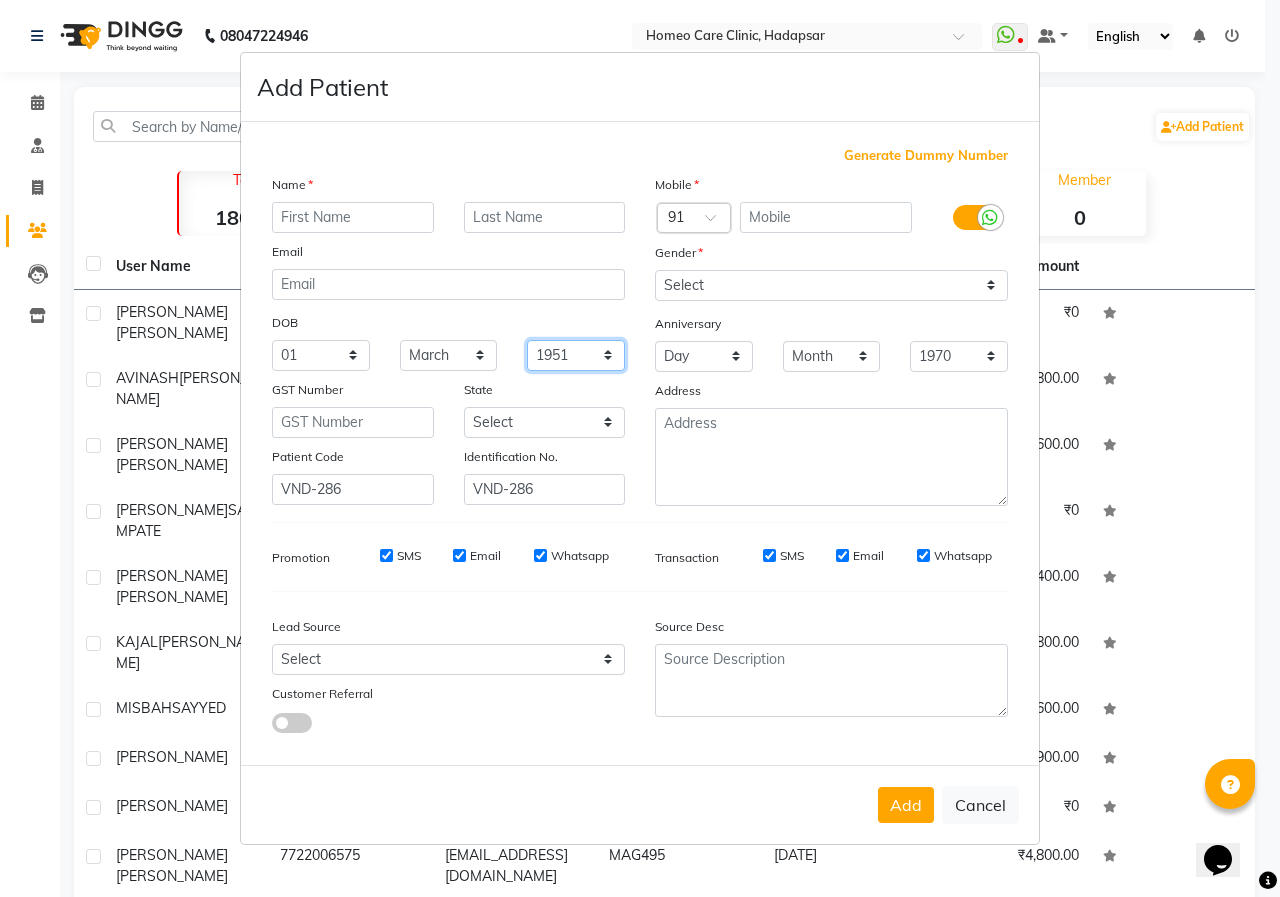 click on "1940 1941 1942 1943 1944 1945 1946 1947 1948 1949 1950 1951 1952 1953 1954 1955 1956 1957 1958 1959 1960 1961 1962 1963 1964 1965 1966 1967 1968 1969 1970 1971 1972 1973 1974 1975 1976 1977 1978 1979 1980 1981 1982 1983 1984 1985 1986 1987 1988 1989 1990 1991 1992 1993 1994 1995 1996 1997 1998 1999 2000 2001 2002 2003 2004 2005 2006 2007 2008 2009 2010 2011 2012 2013 2014 2015 2016 2017 2018 2019 2020 2021 2022 2023 2024" at bounding box center [576, 355] 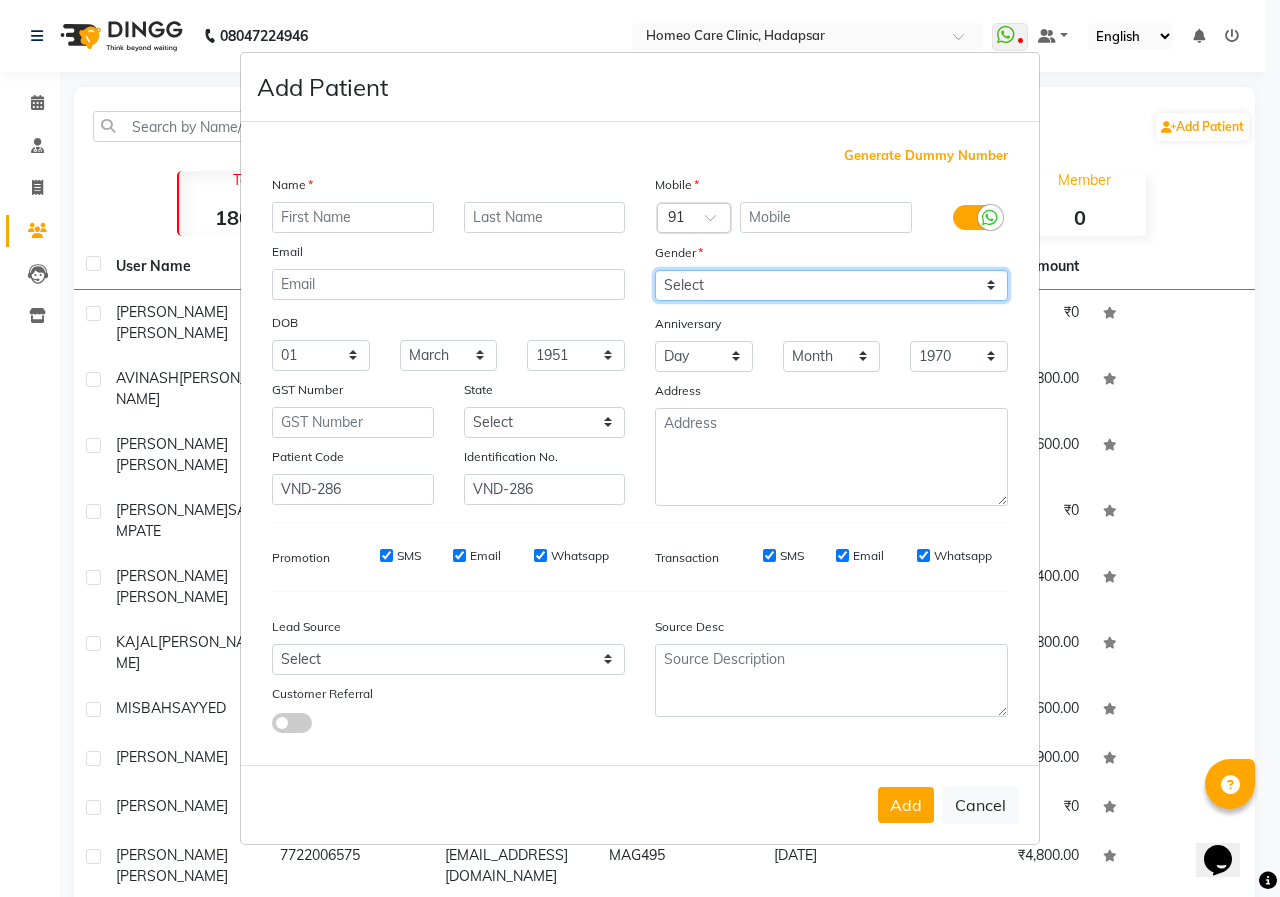 click on "Select [DEMOGRAPHIC_DATA] [DEMOGRAPHIC_DATA] Other Prefer Not To Say" at bounding box center [831, 285] 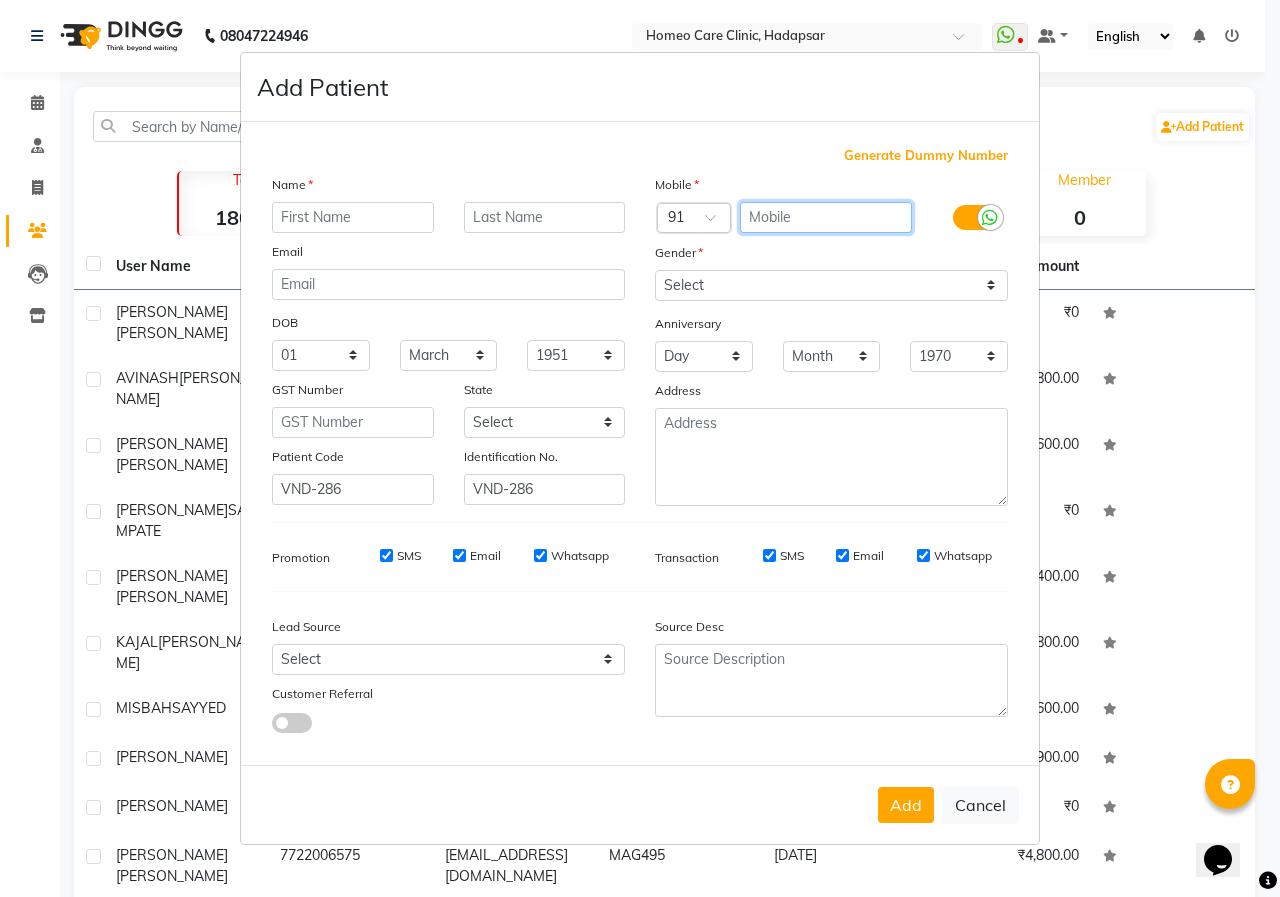 click at bounding box center [826, 217] 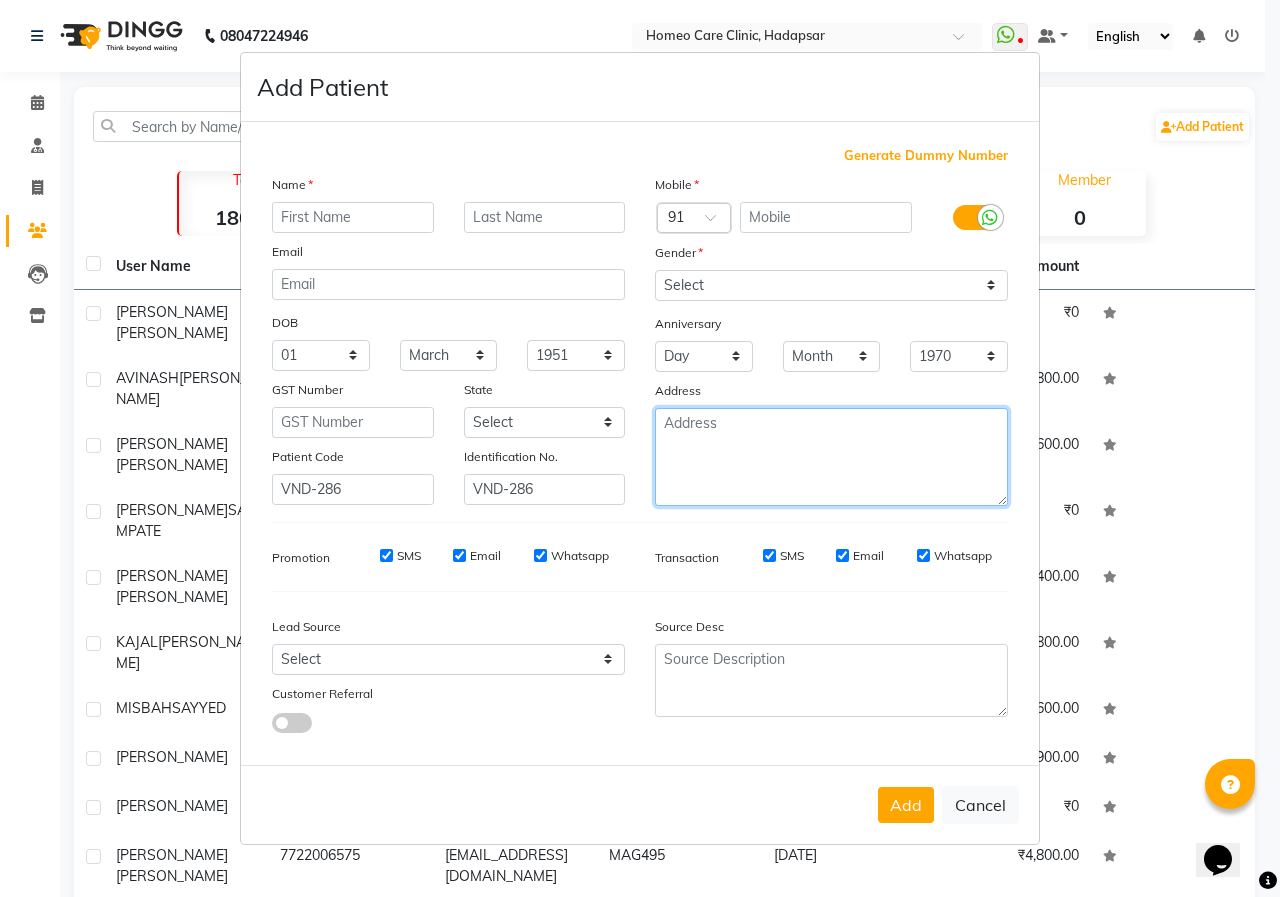 click at bounding box center [831, 457] 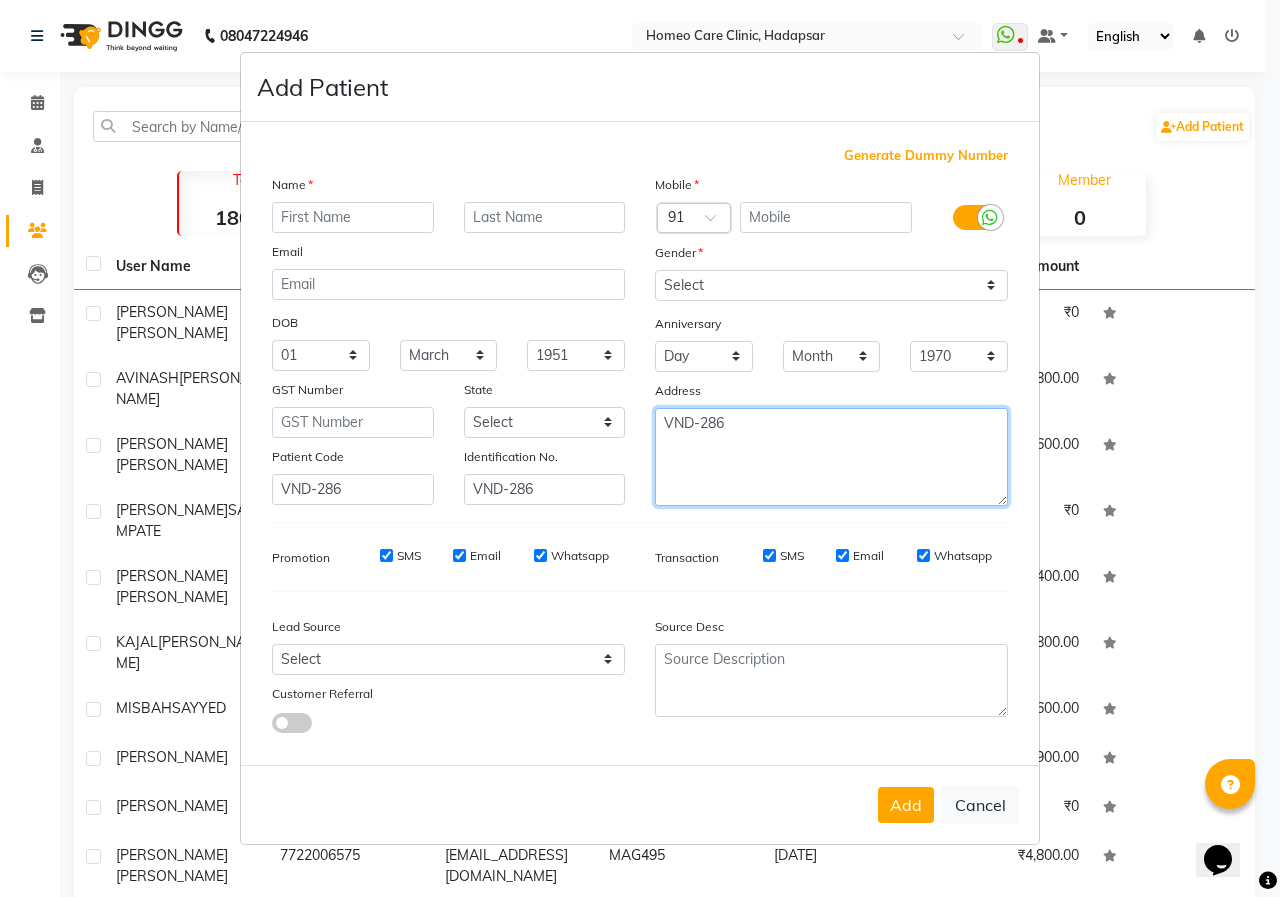 drag, startPoint x: 751, startPoint y: 433, endPoint x: 544, endPoint y: 396, distance: 210.28076 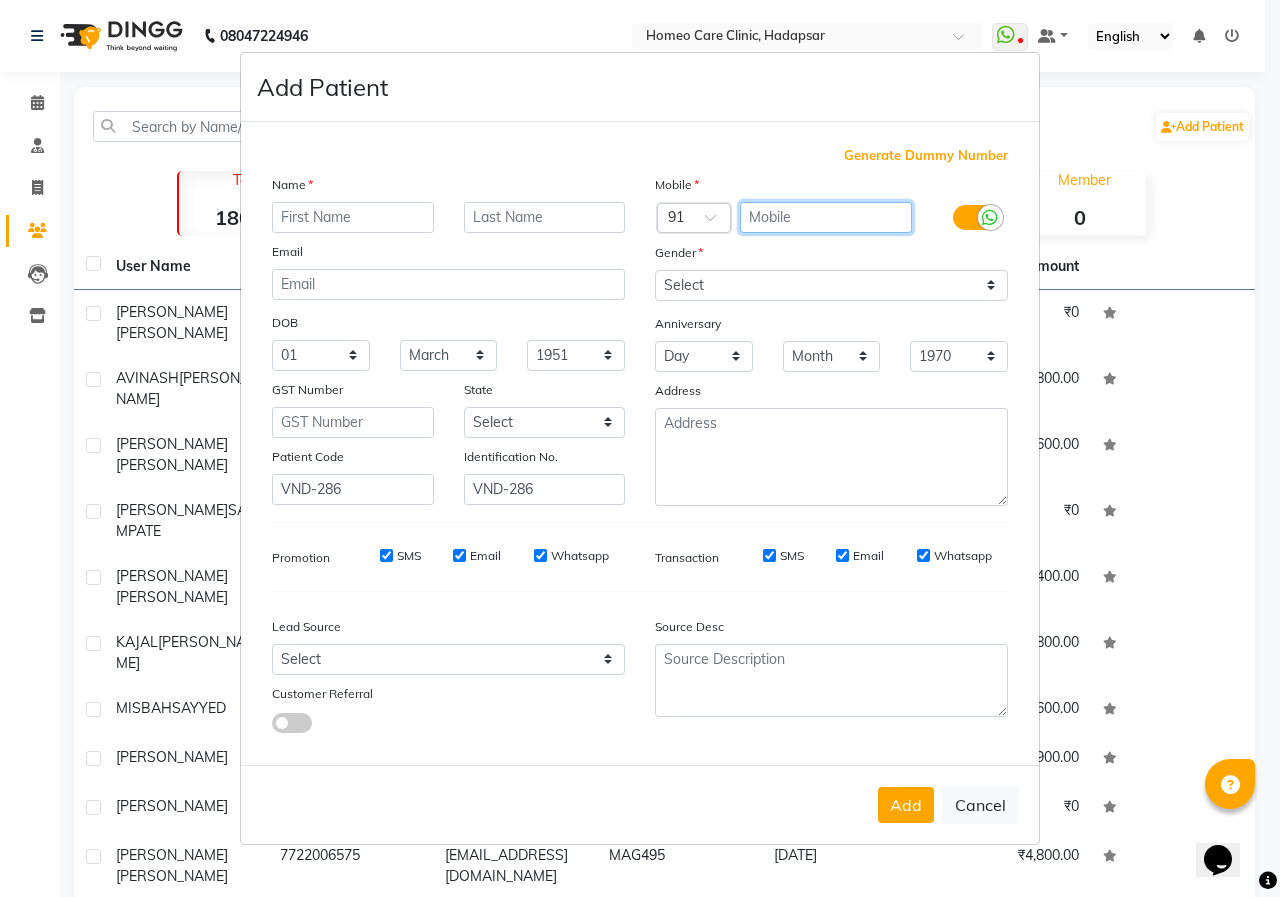 click at bounding box center (826, 217) 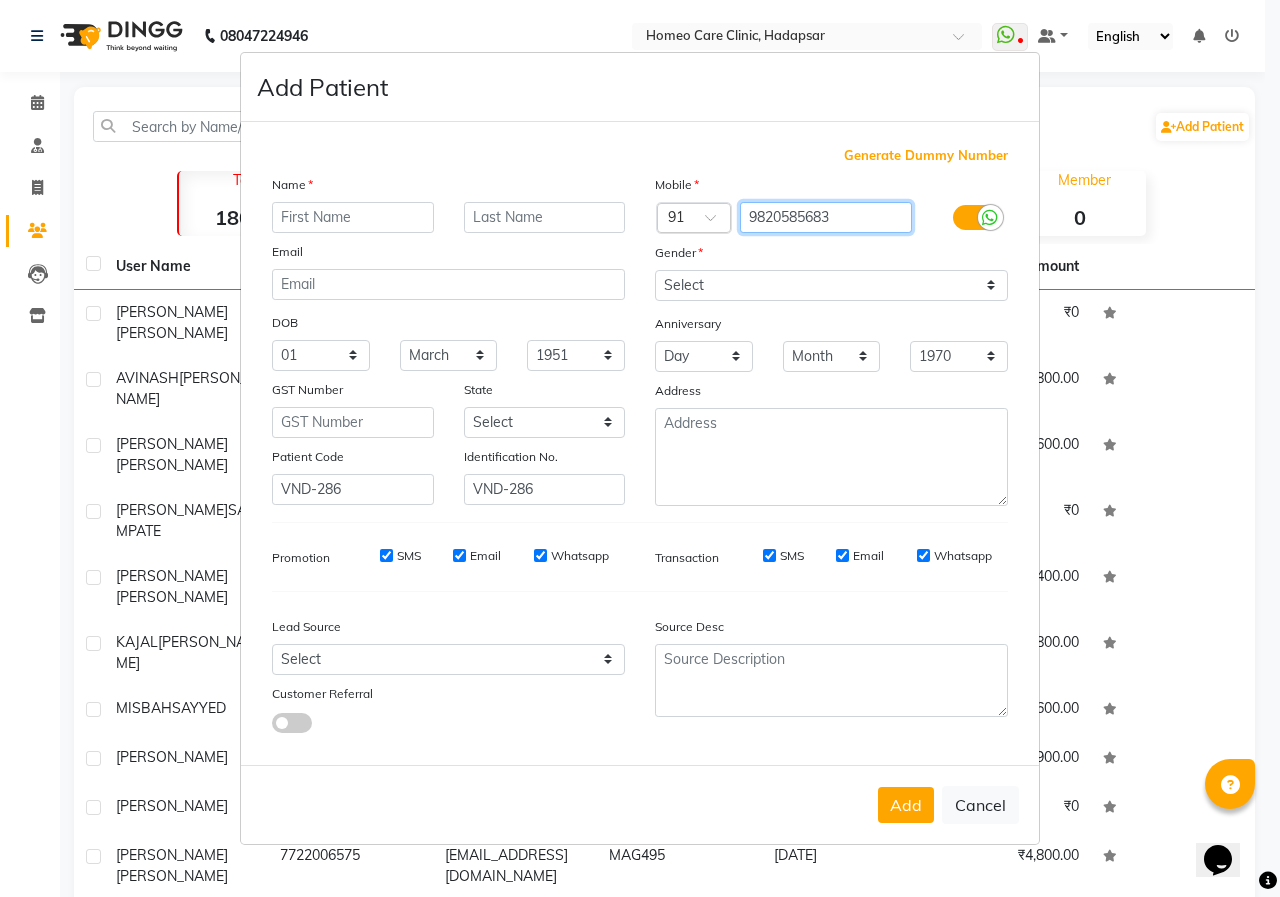 type on "9820585683" 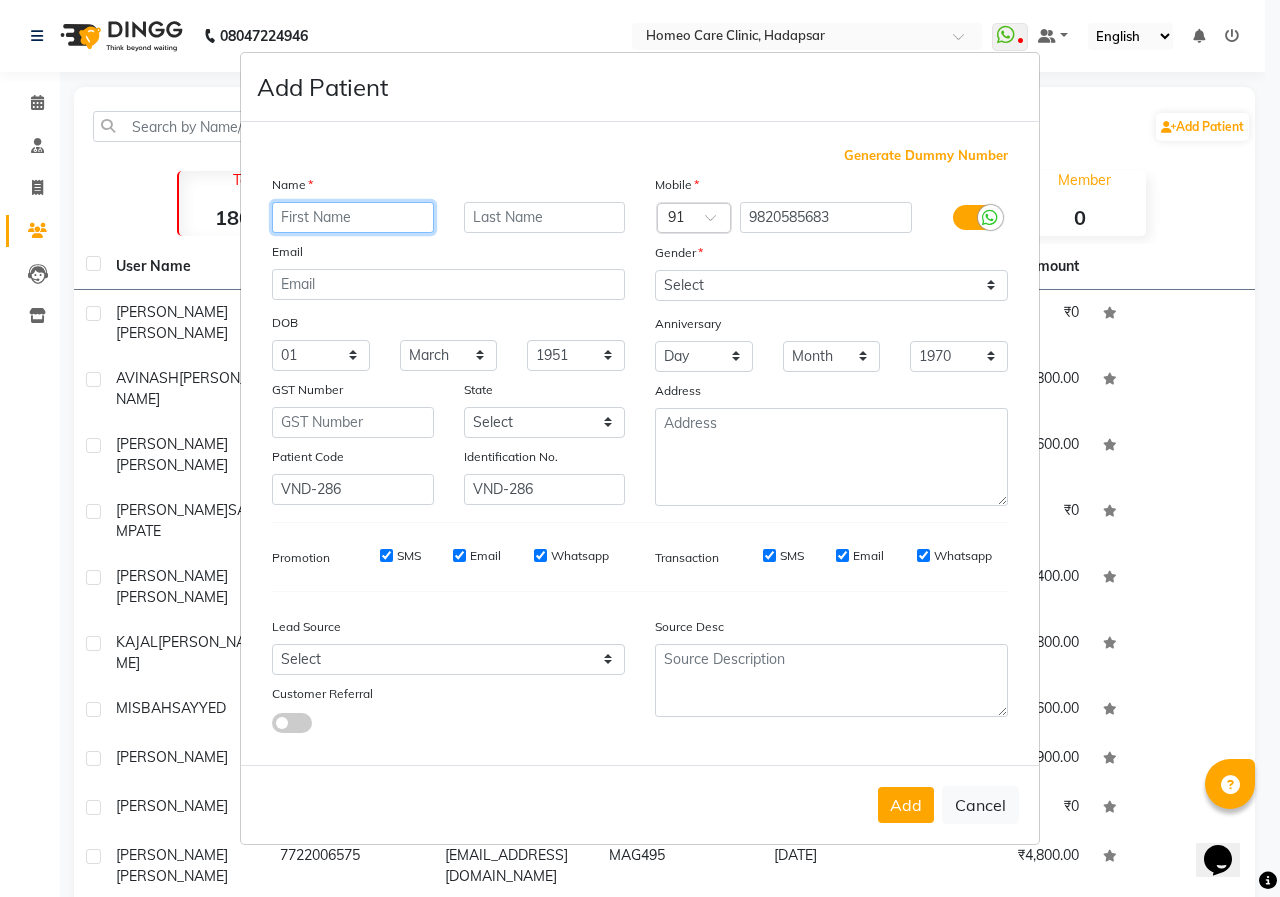 click at bounding box center [353, 217] 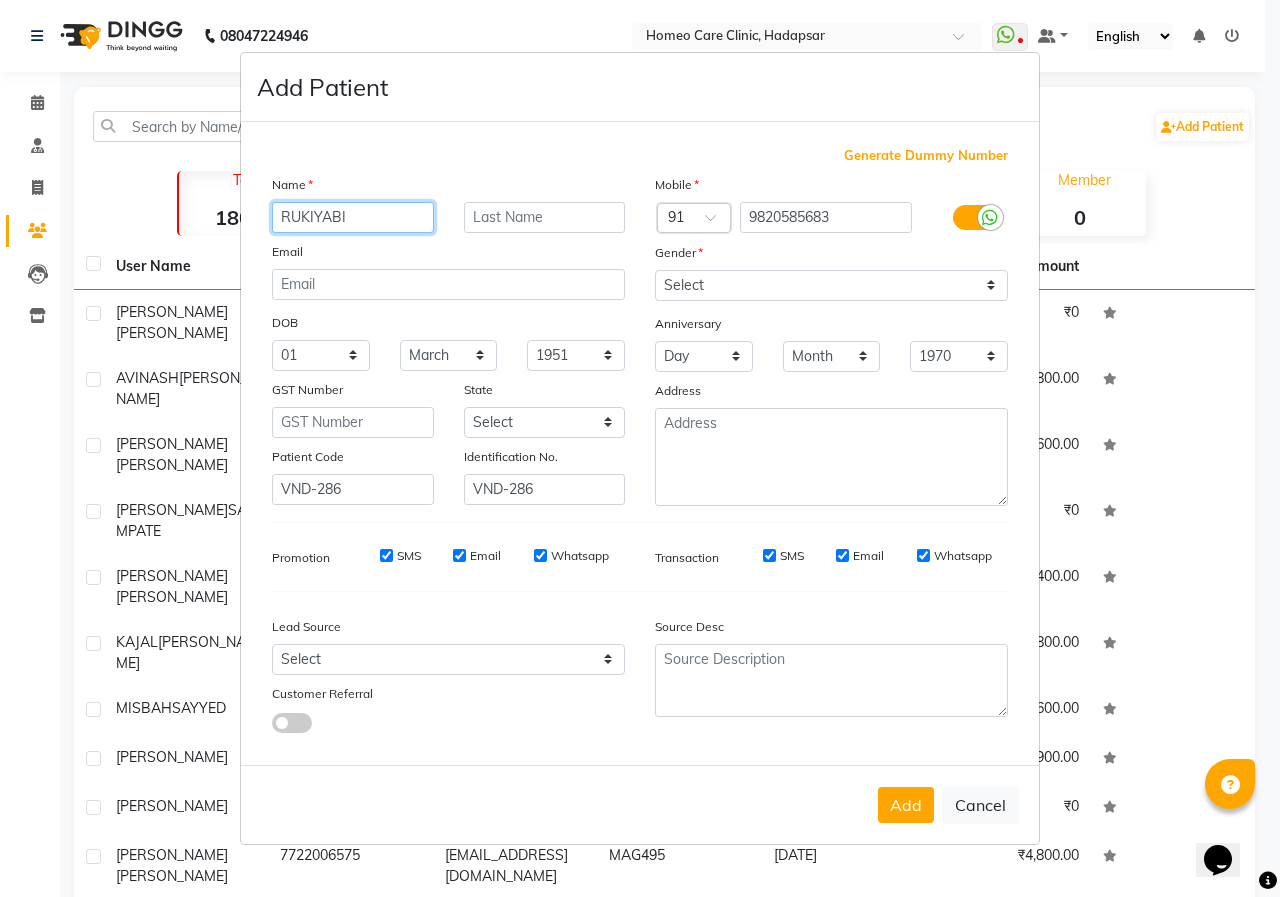 type on "RUKIYABI" 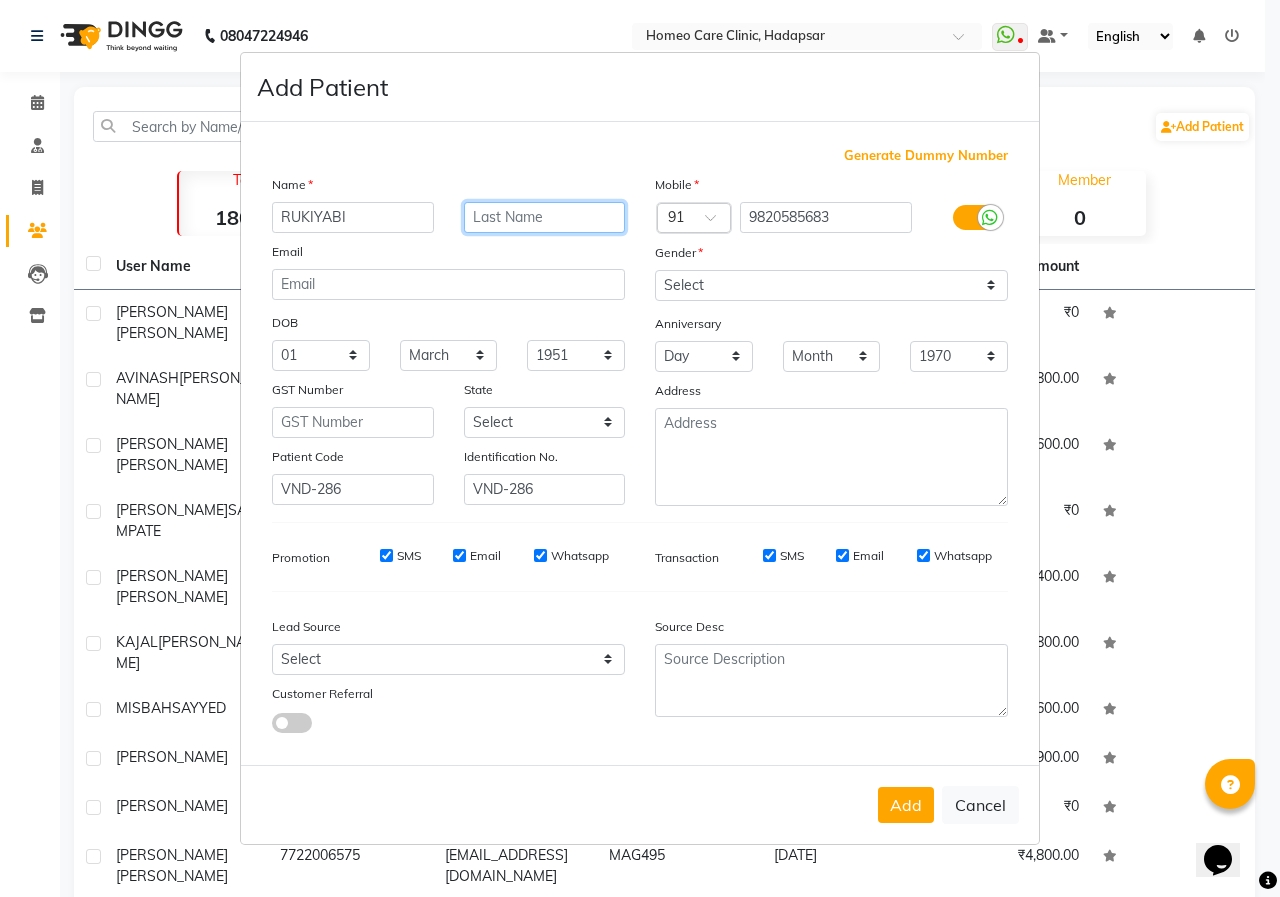 click at bounding box center (545, 217) 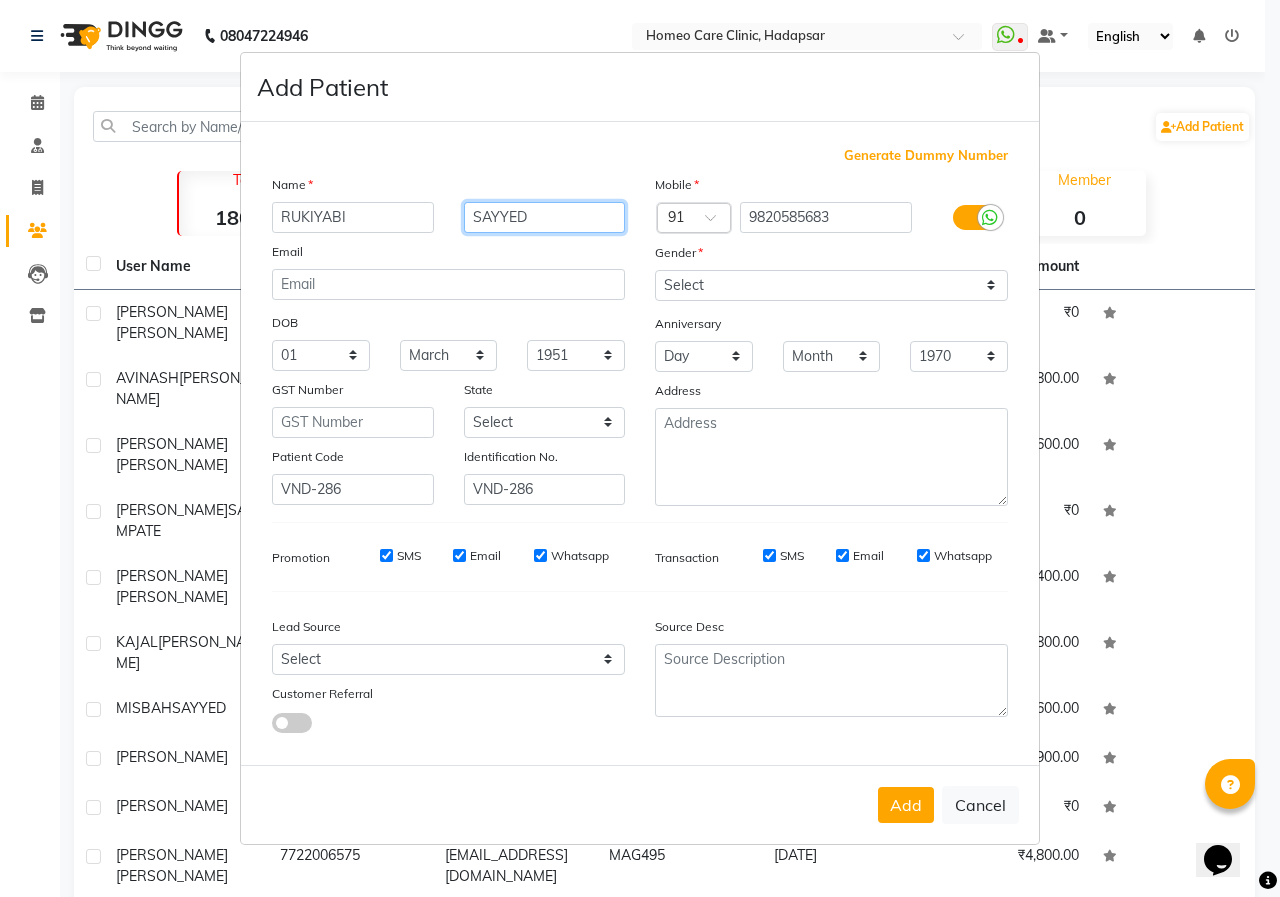 click on "SAYYED" at bounding box center (545, 217) 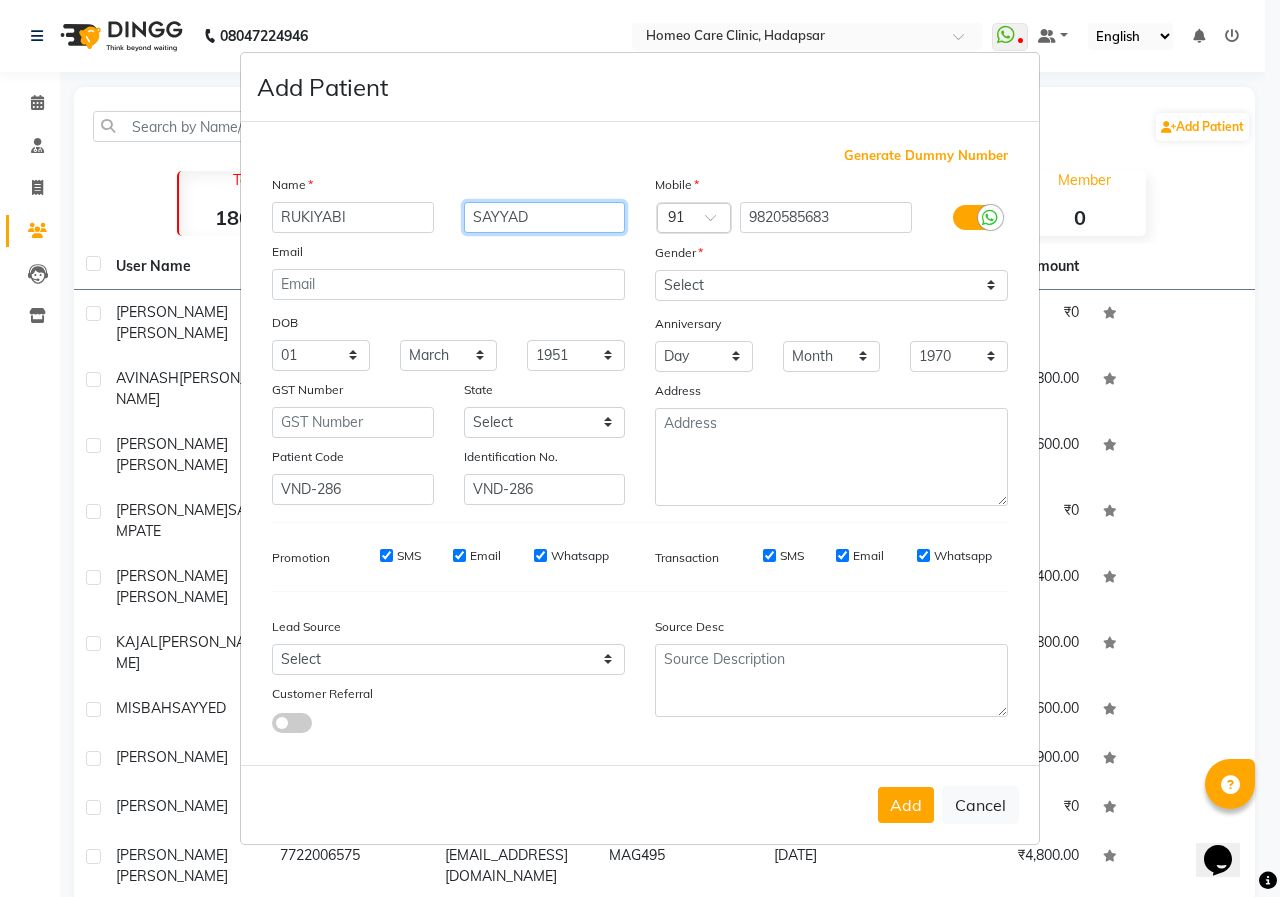 type on "SAYYAD" 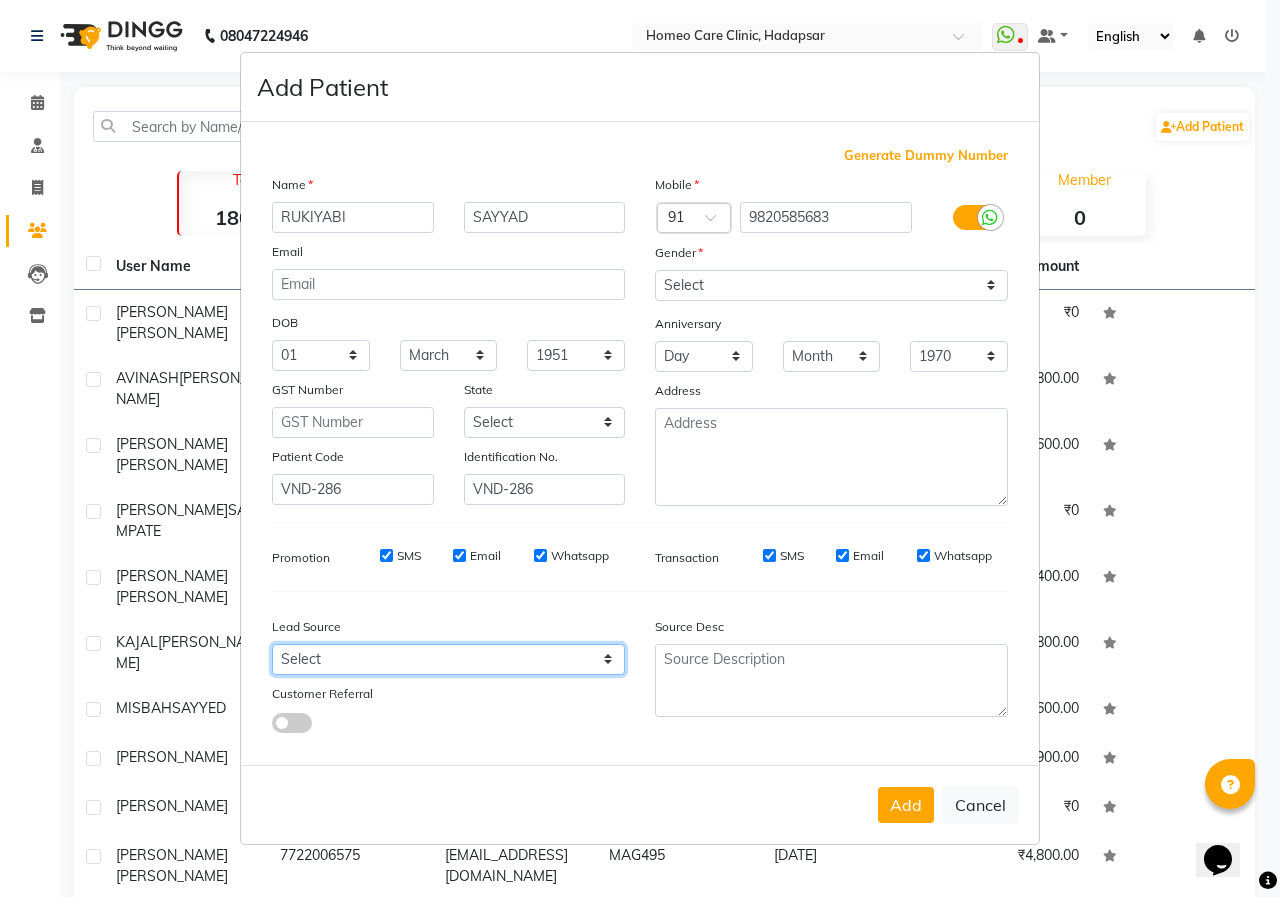 click on "Select Walk-in Referral Internet Friend Word of Mouth Advertisement Facebook JustDial Google Other Meta By Doctor Website" at bounding box center (448, 659) 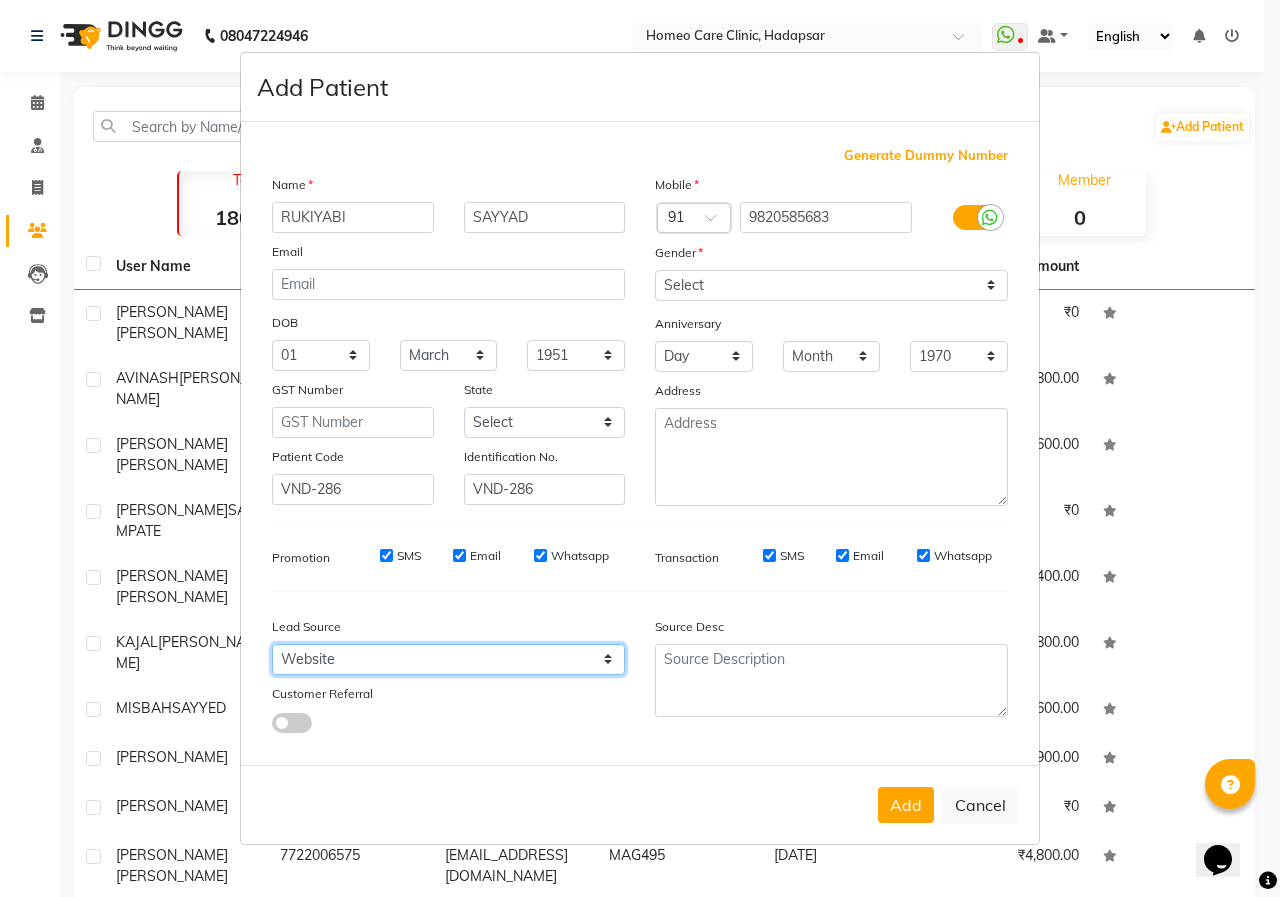 click on "Select Walk-in Referral Internet Friend Word of Mouth Advertisement Facebook JustDial Google Other Meta By Doctor Website" at bounding box center (448, 659) 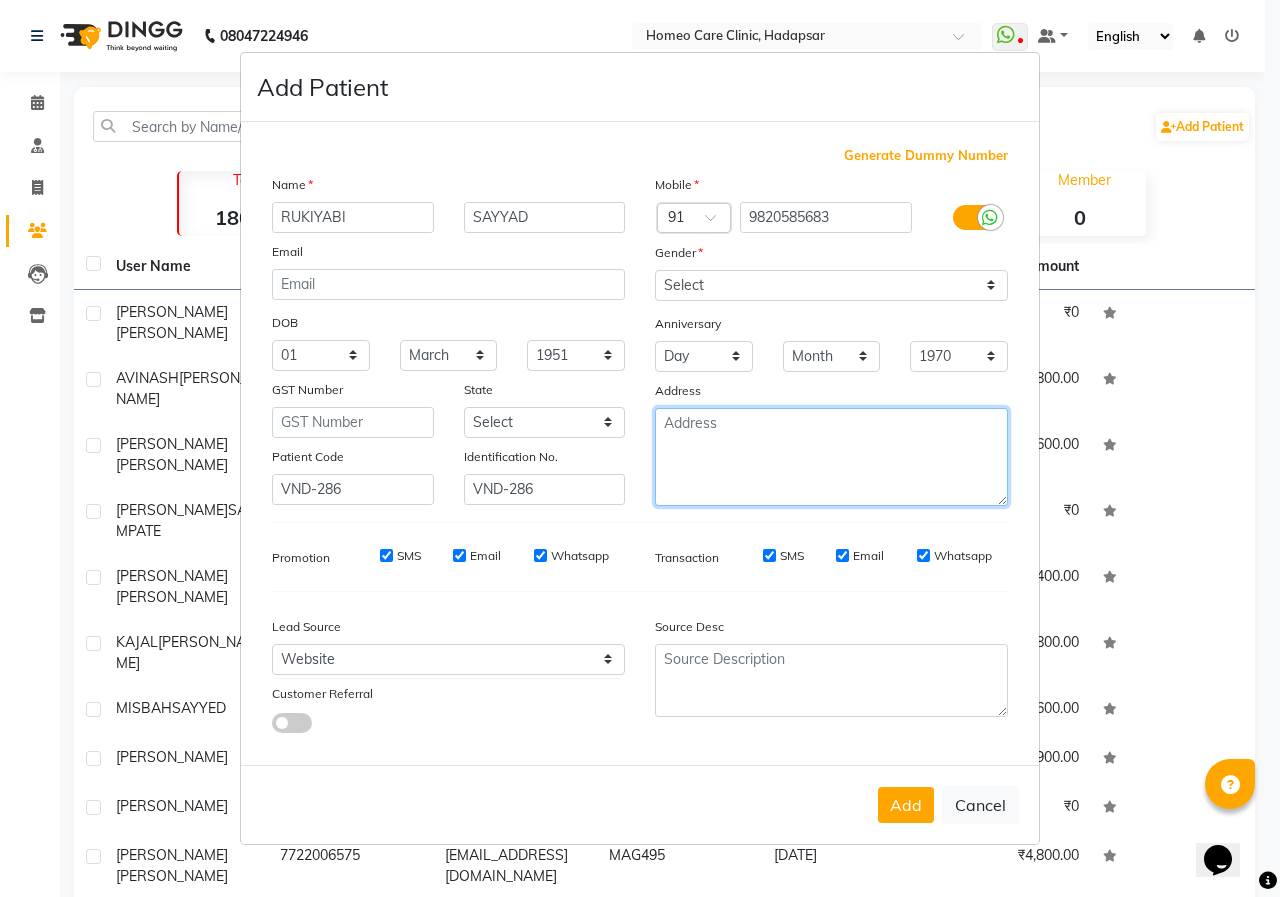 click at bounding box center [831, 457] 